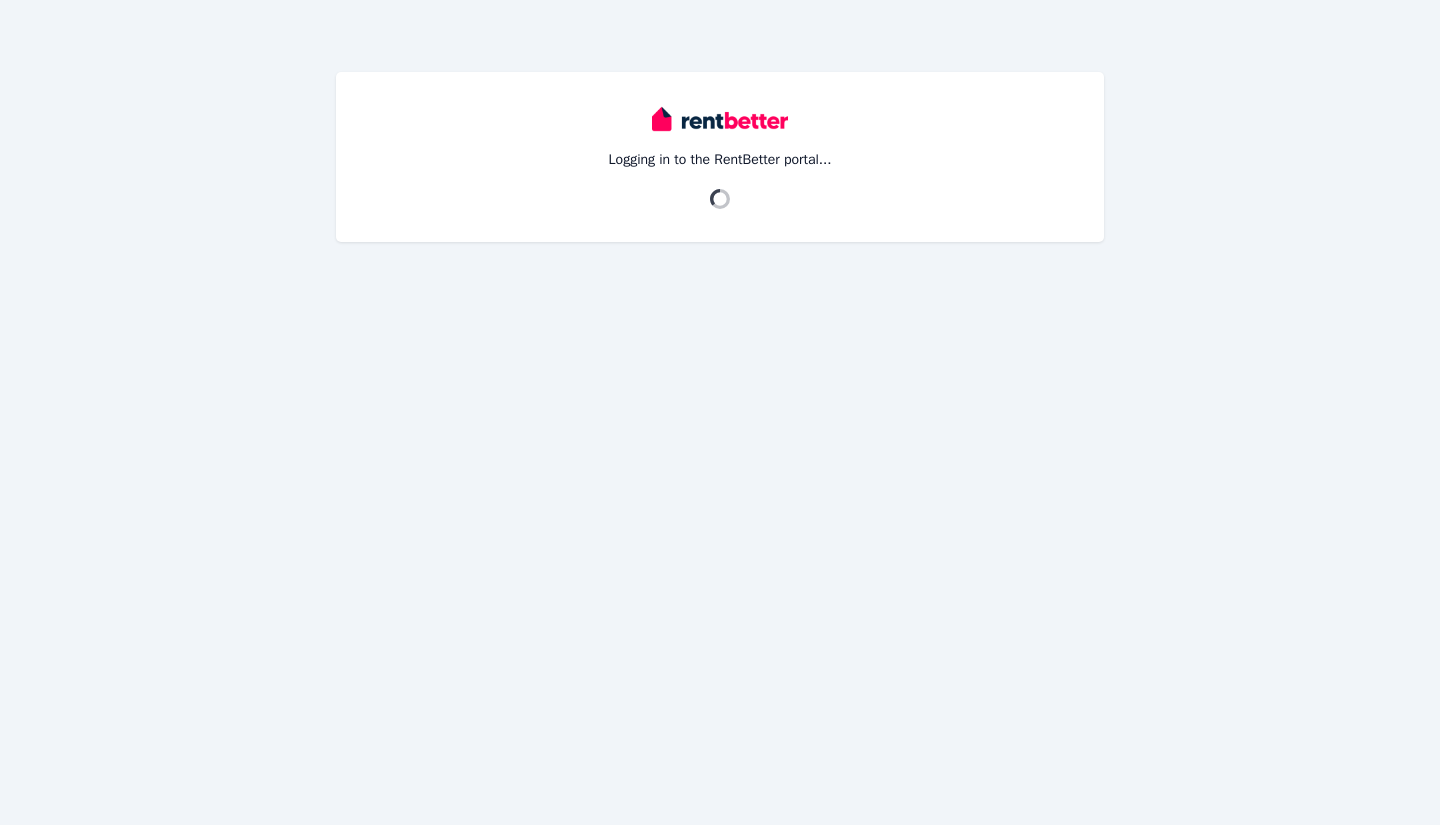 scroll, scrollTop: 0, scrollLeft: 0, axis: both 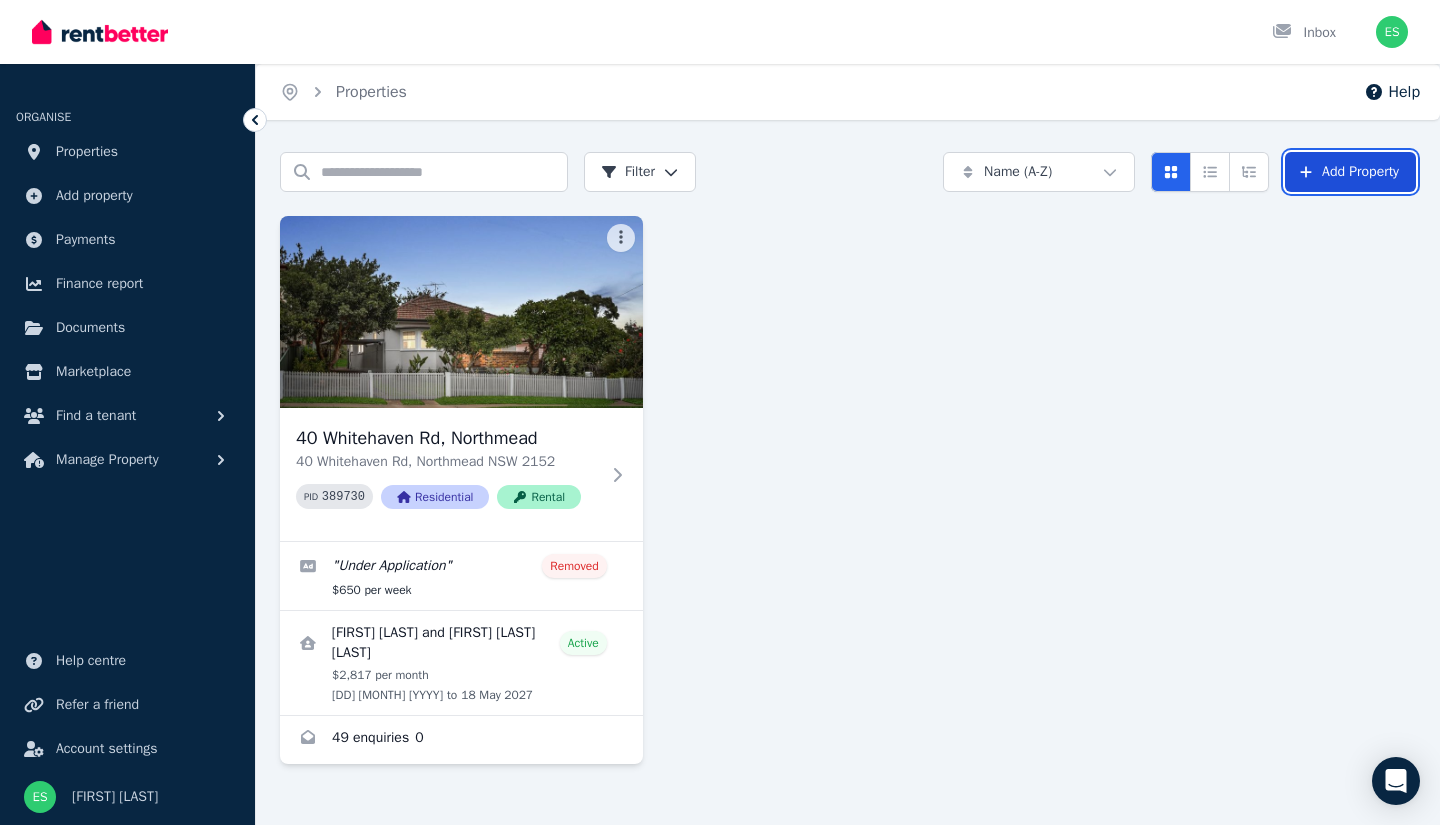 click on "Add Property" at bounding box center [1350, 172] 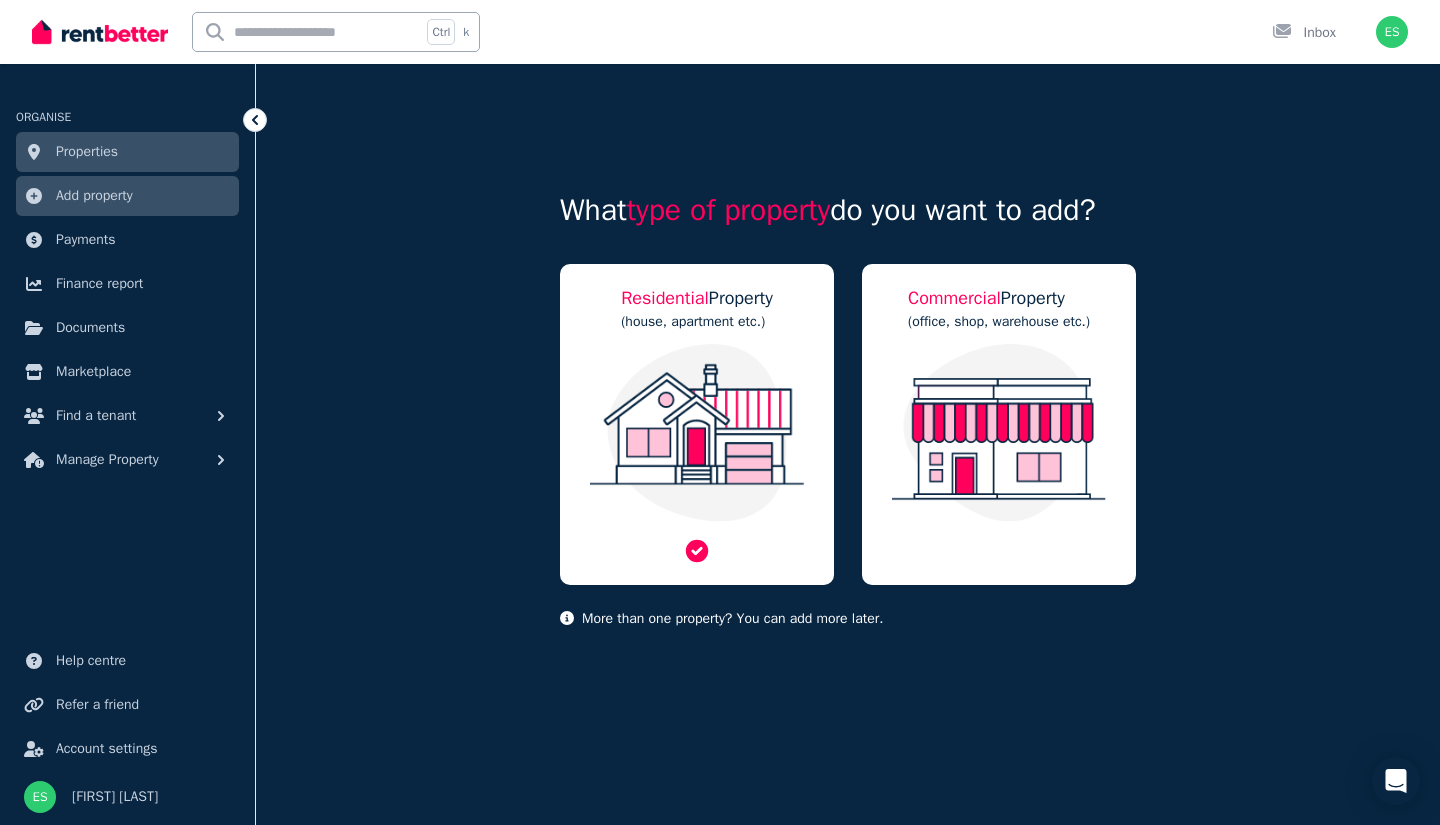 click on "Residential  Property (house, apartment etc.)" at bounding box center [697, 424] 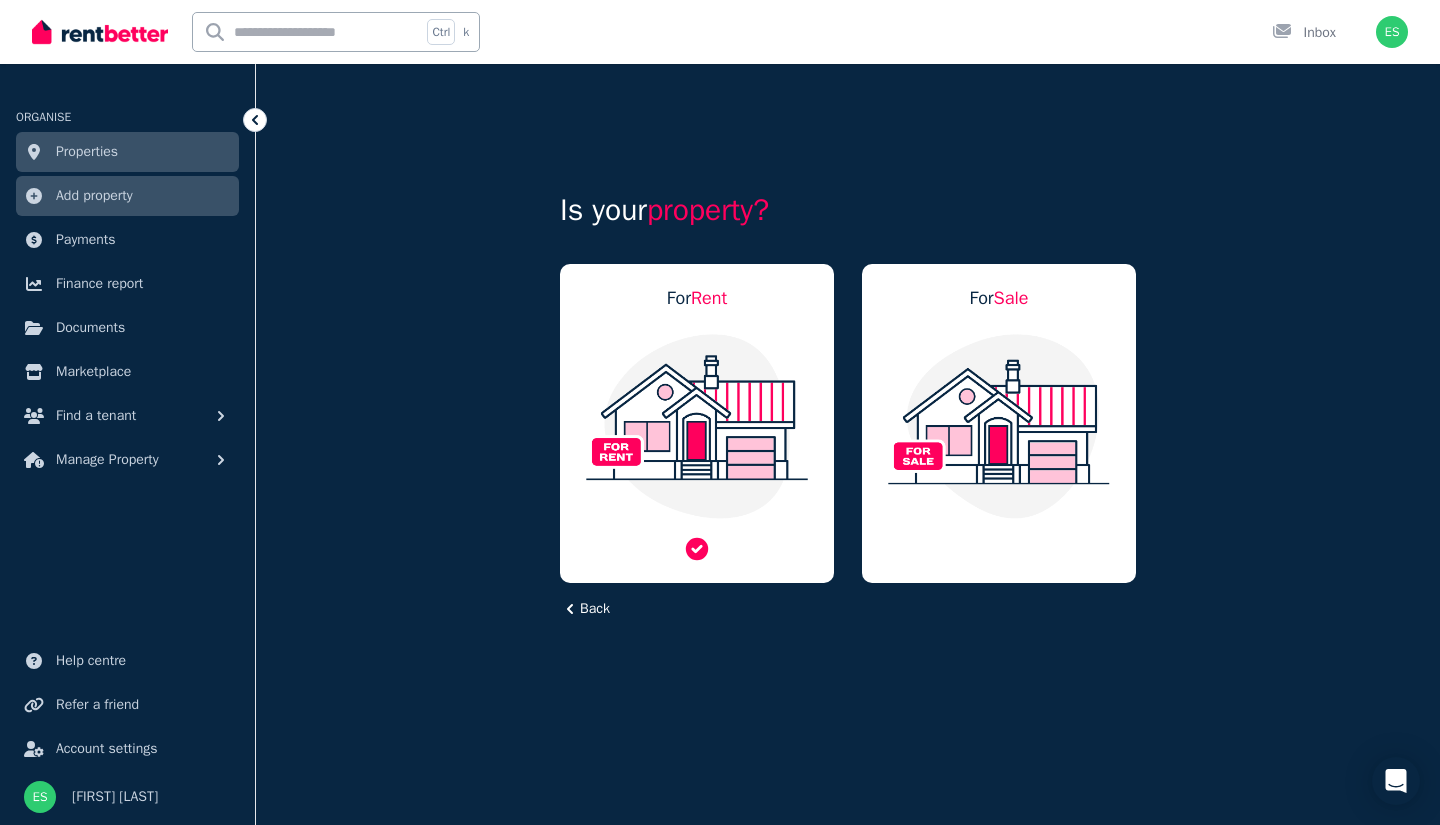 click at bounding box center (697, 426) 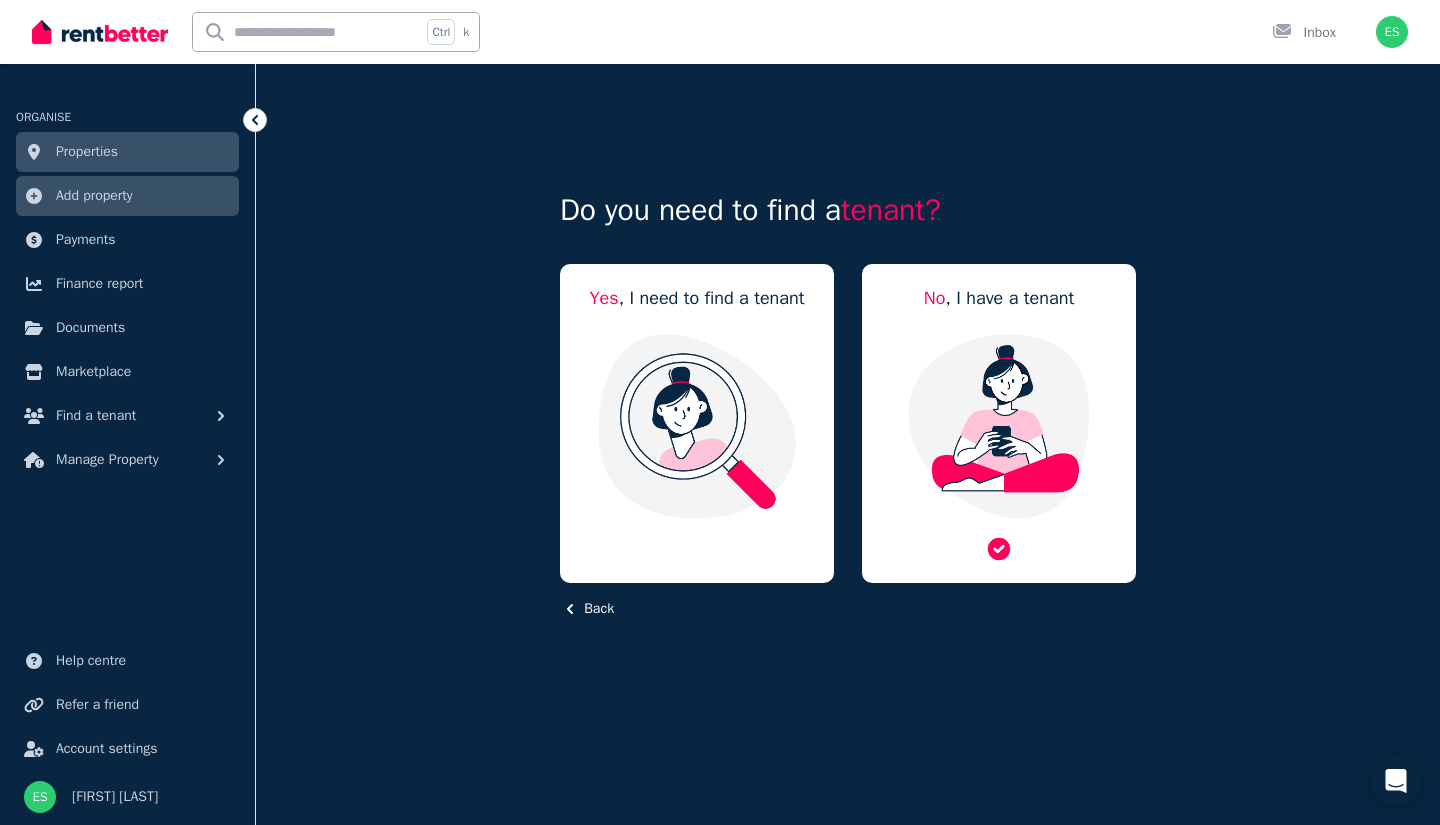 click at bounding box center [999, 426] 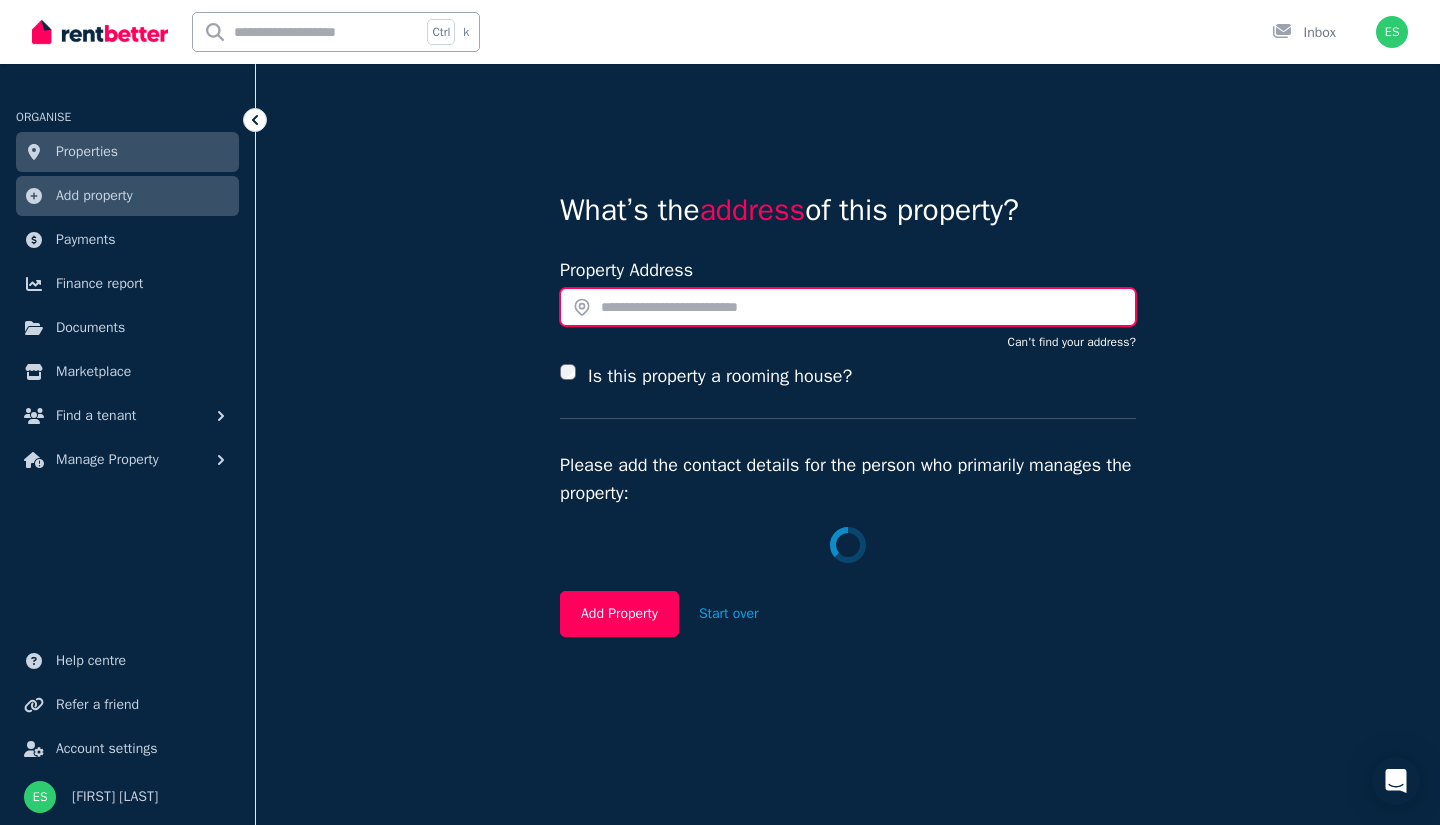 click at bounding box center [848, 307] 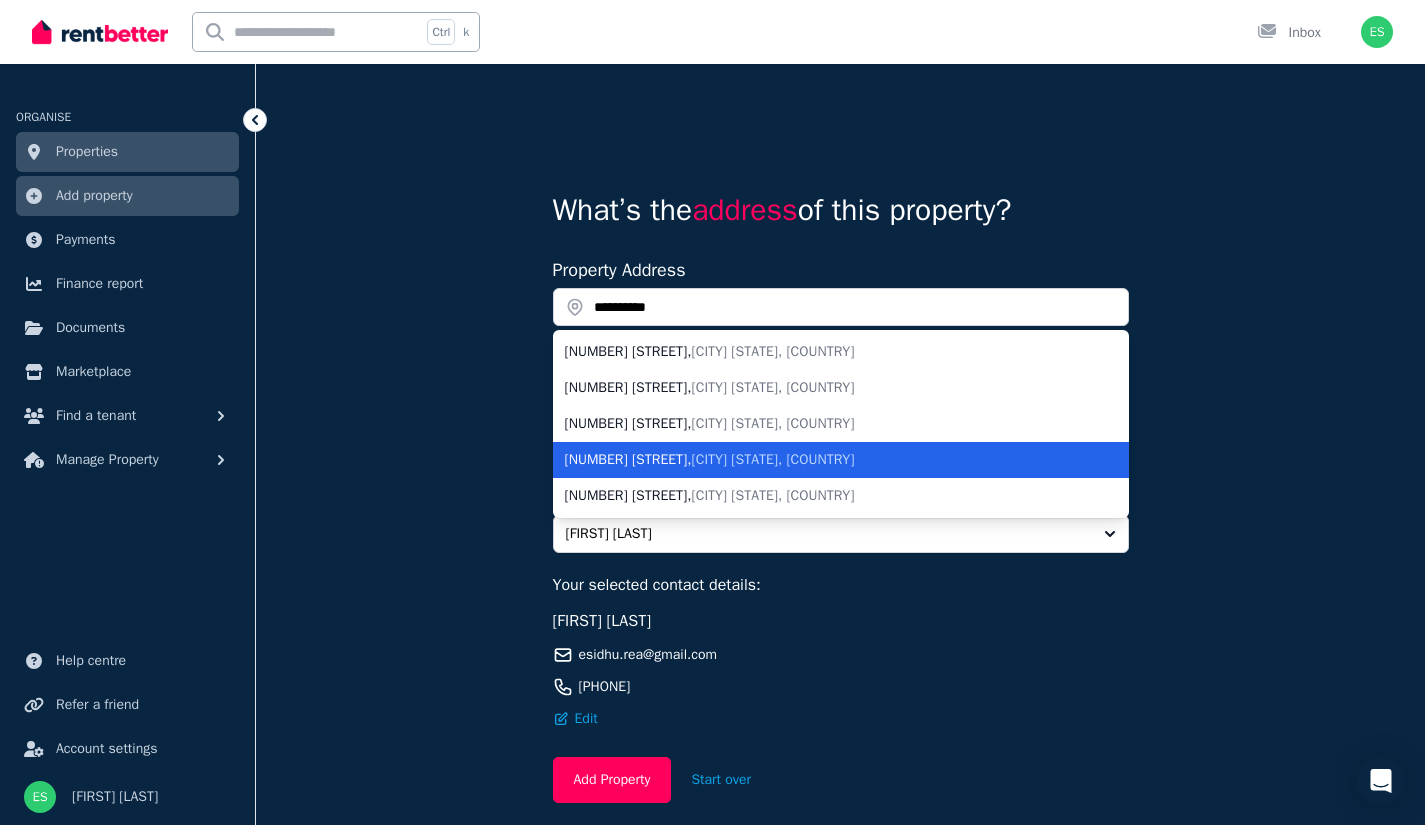 click on "[CITY] [STATE], [COUNTRY]" at bounding box center (773, 459) 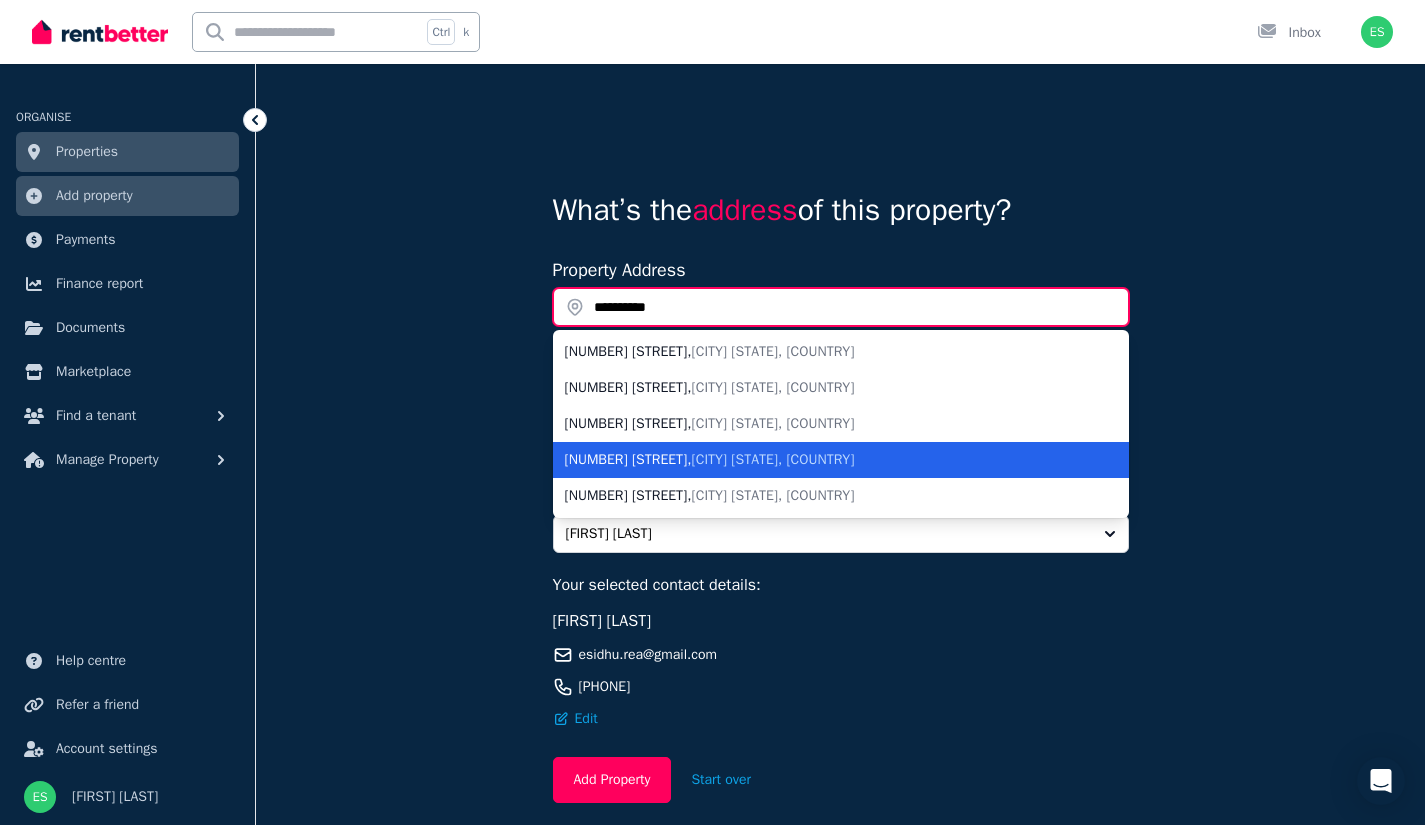 type on "**********" 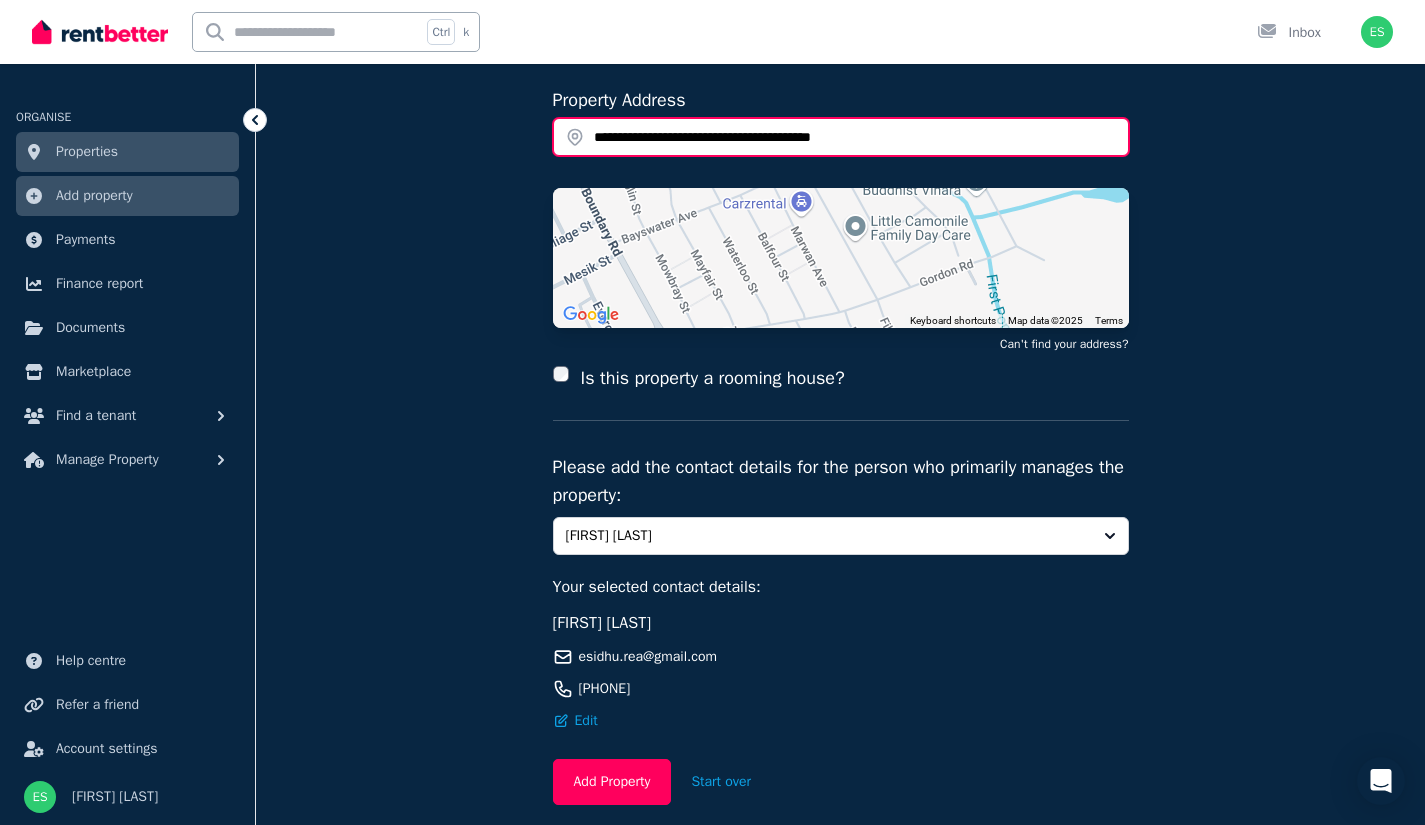 scroll, scrollTop: 180, scrollLeft: 0, axis: vertical 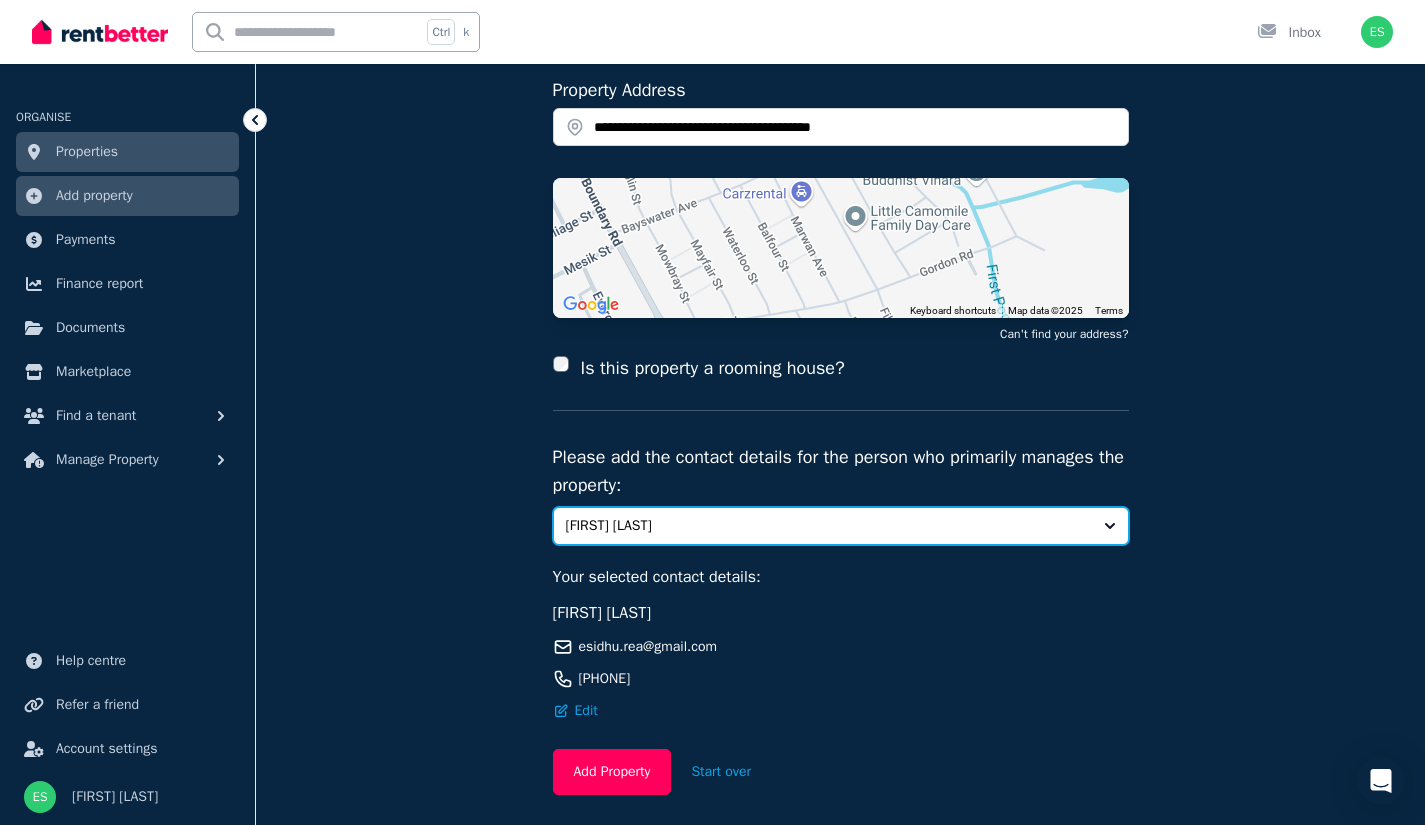 click on "[FIRST] [LAST]" at bounding box center (827, 526) 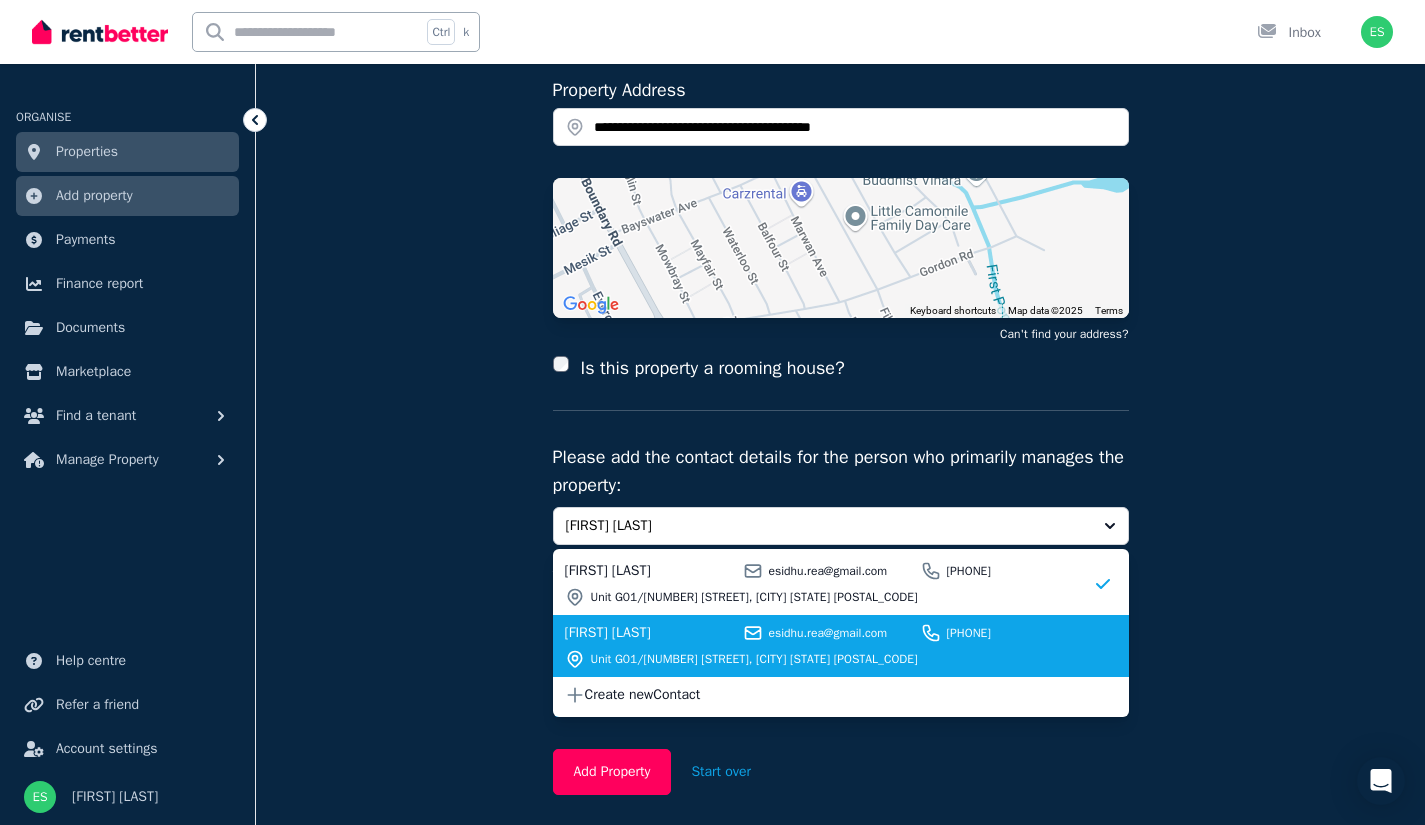 click on "[FIRST] [LAST]" at bounding box center (651, 633) 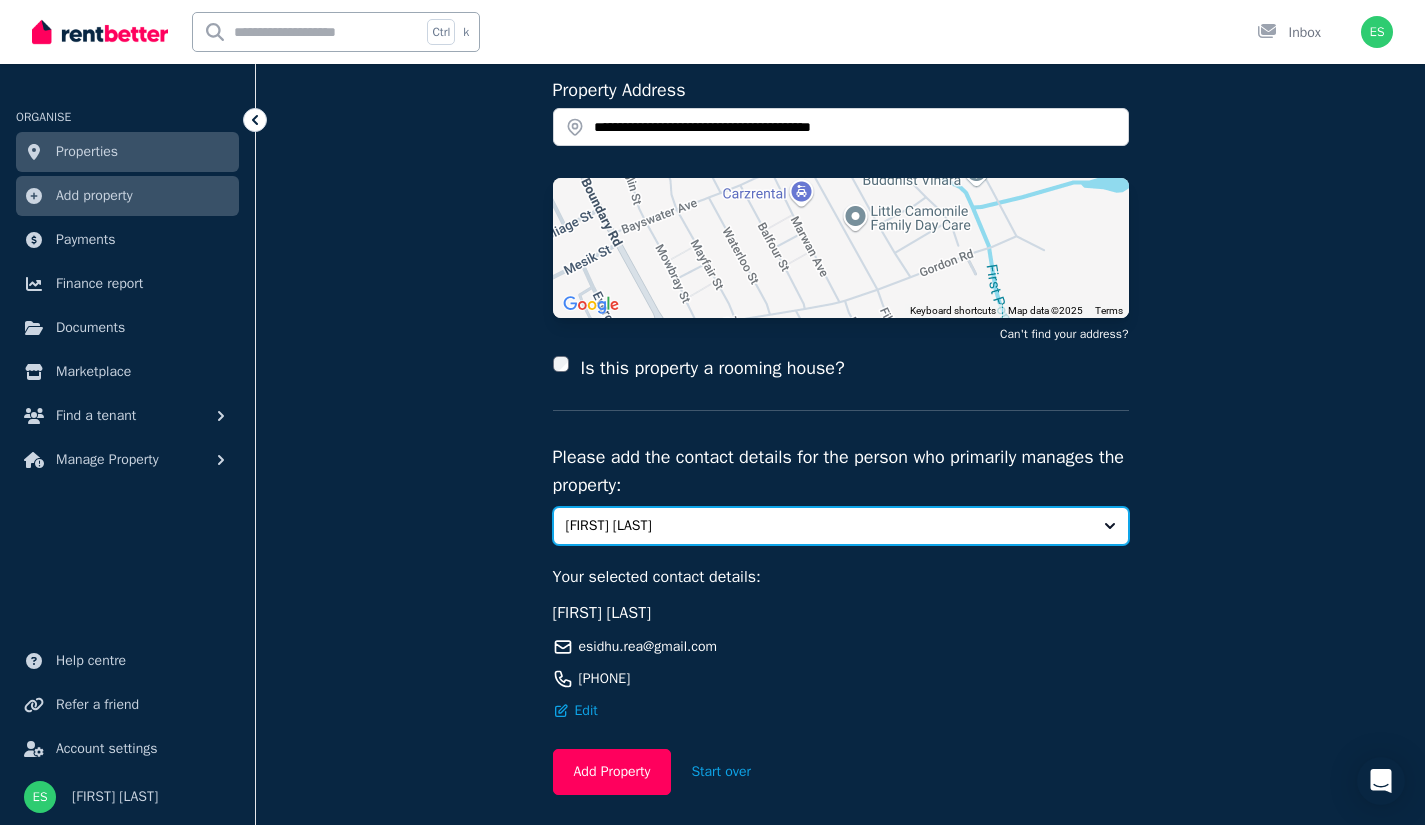 scroll, scrollTop: 262, scrollLeft: 0, axis: vertical 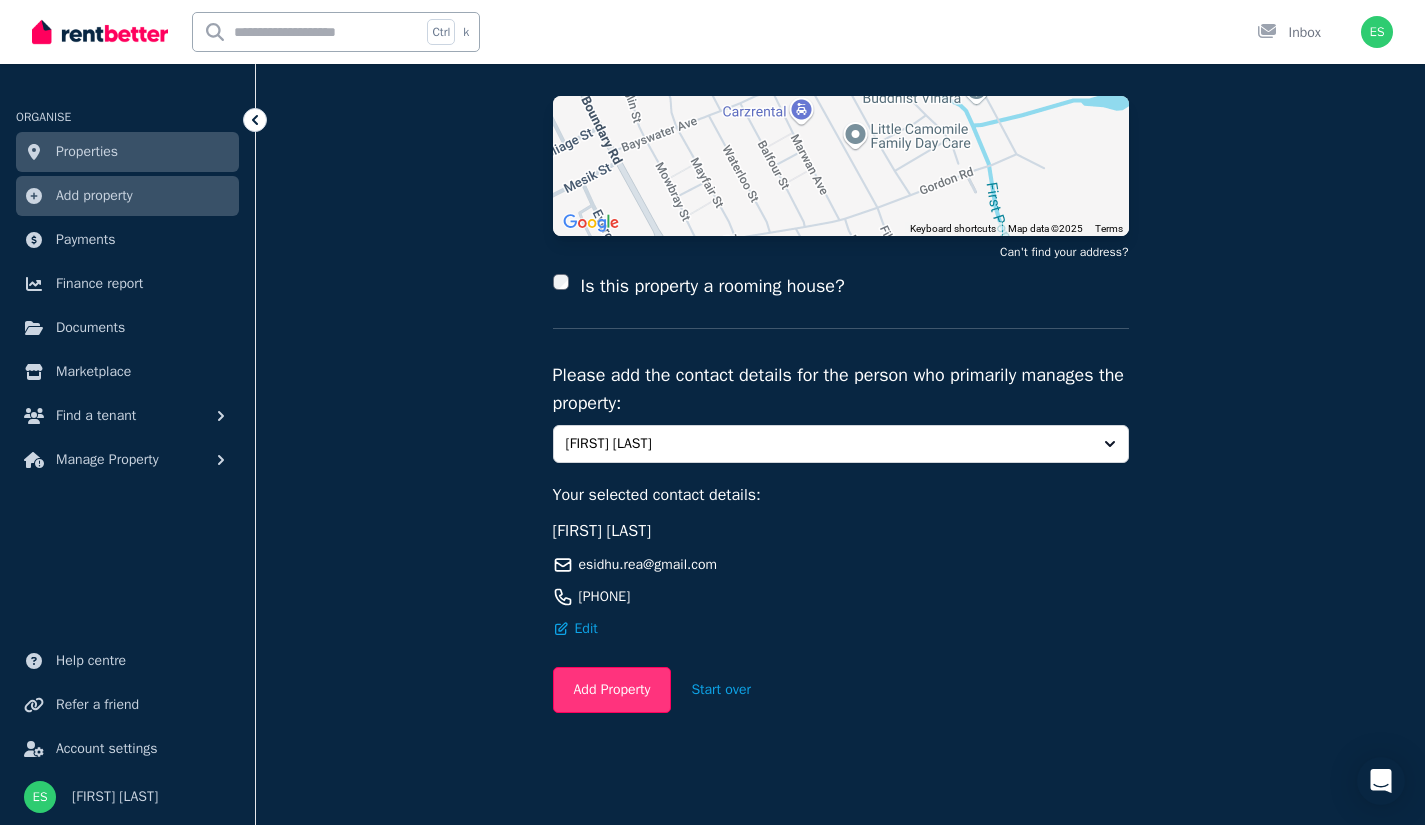 click on "Add Property" at bounding box center [612, 690] 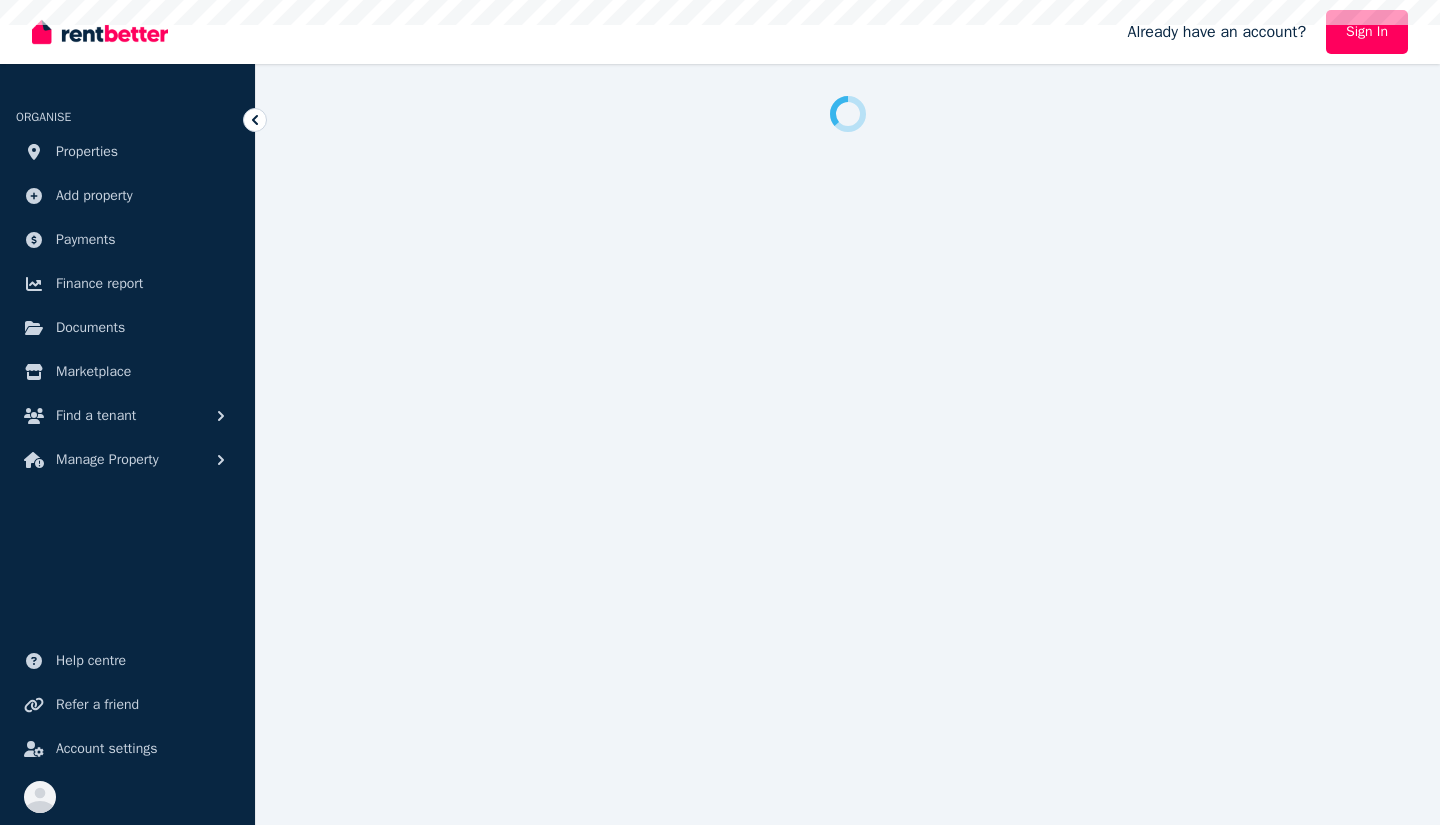 scroll, scrollTop: 0, scrollLeft: 0, axis: both 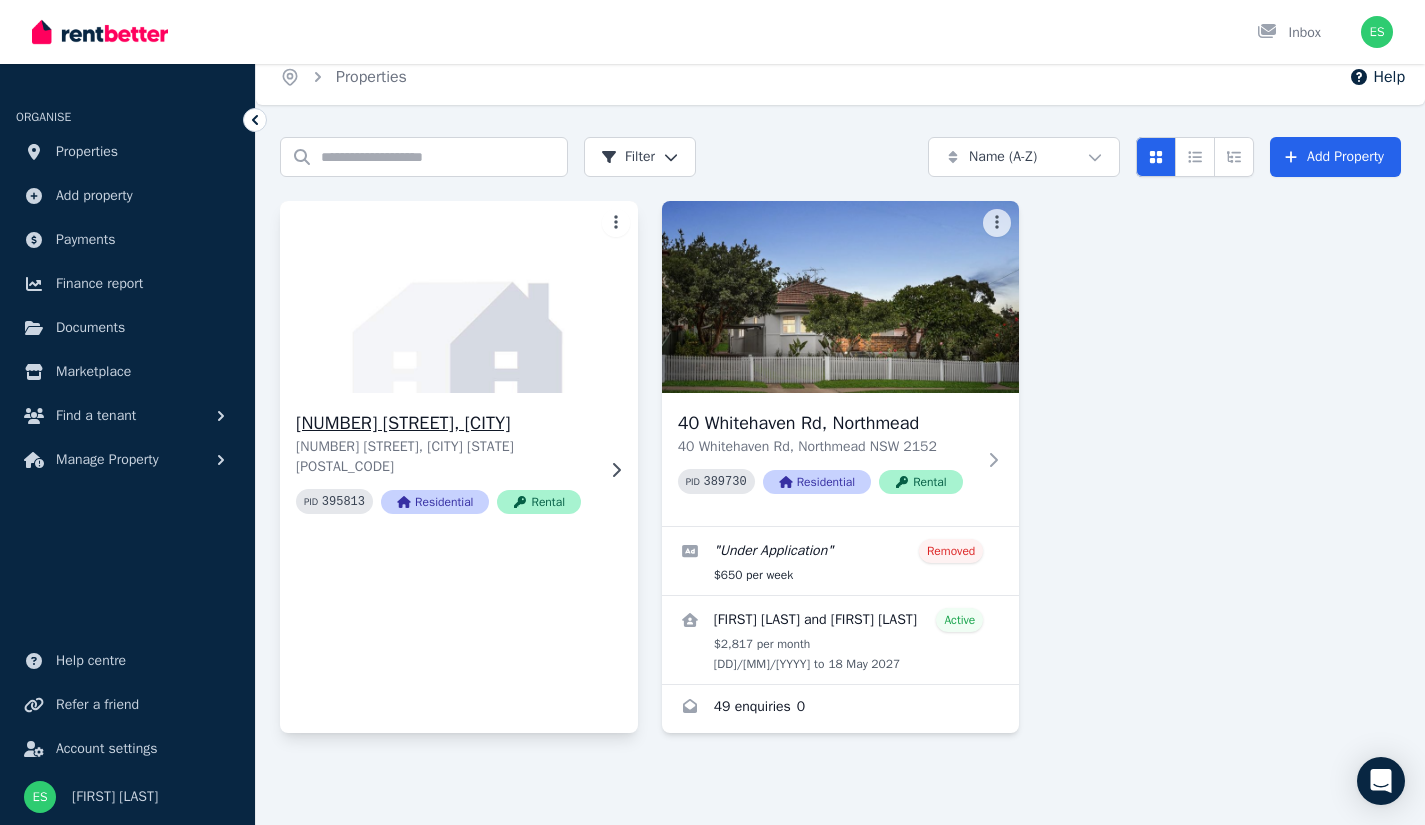 click on "[NUMBER] [STREET], [CITY]" at bounding box center (445, 423) 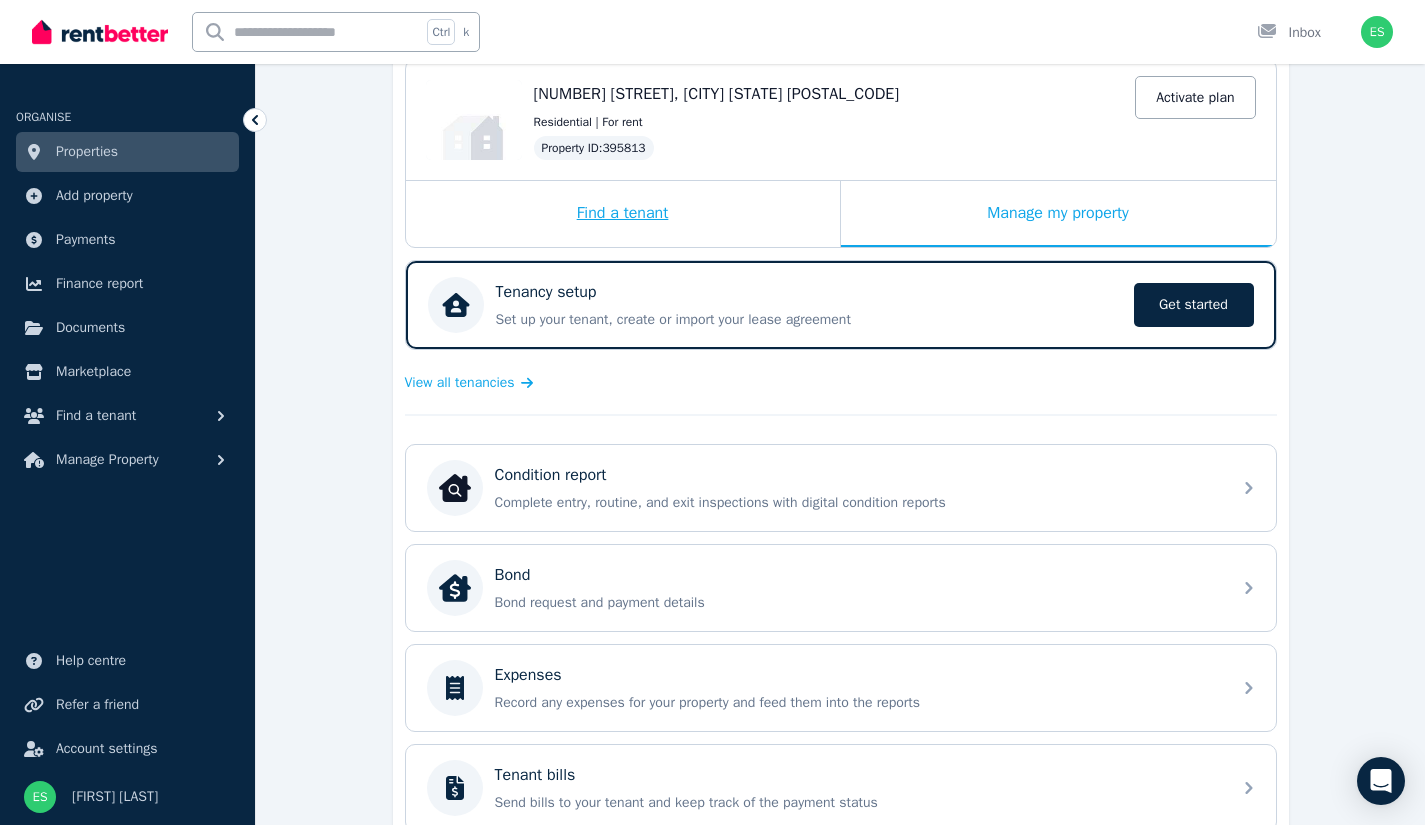 scroll, scrollTop: 212, scrollLeft: 0, axis: vertical 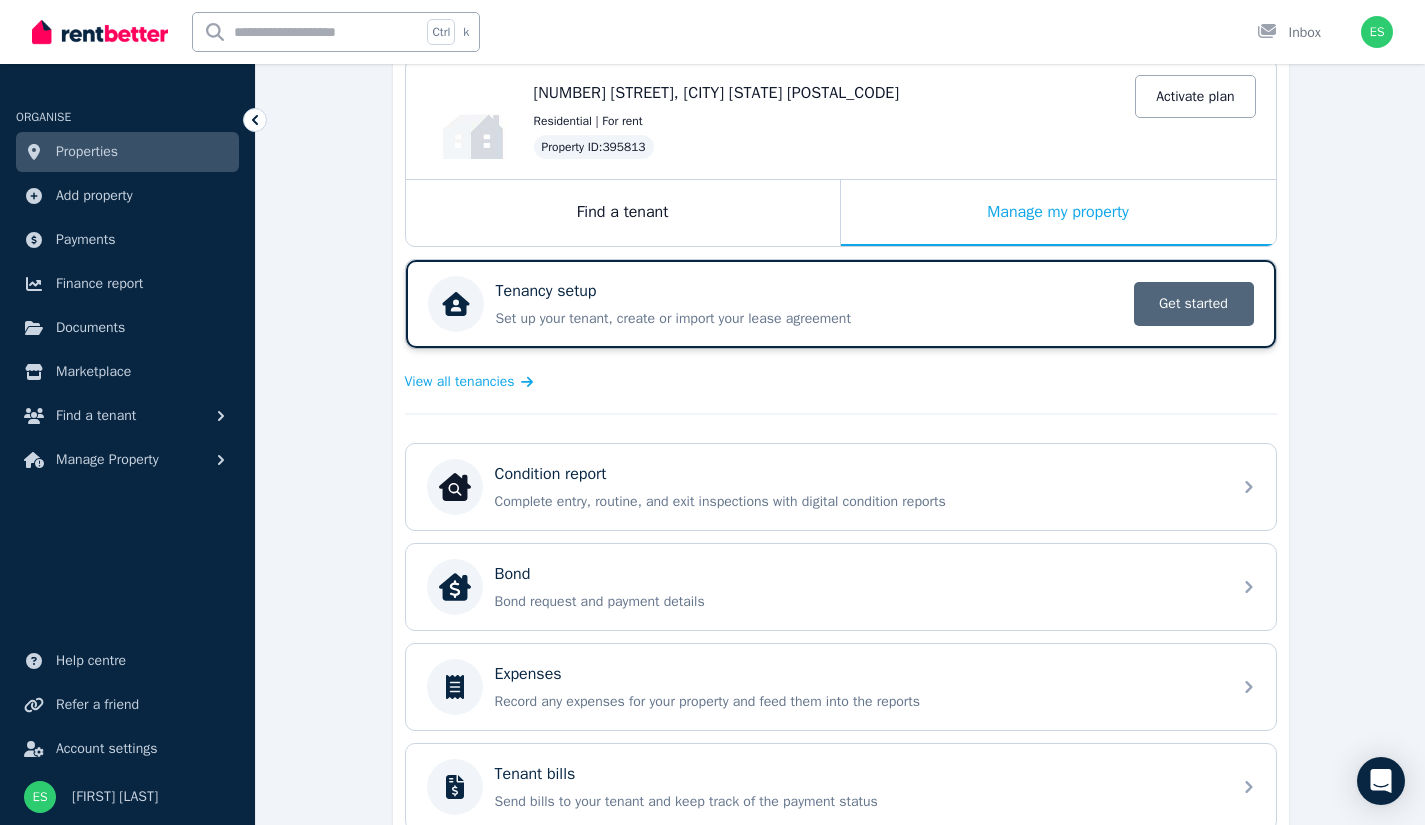 click on "Get started" at bounding box center [1194, 304] 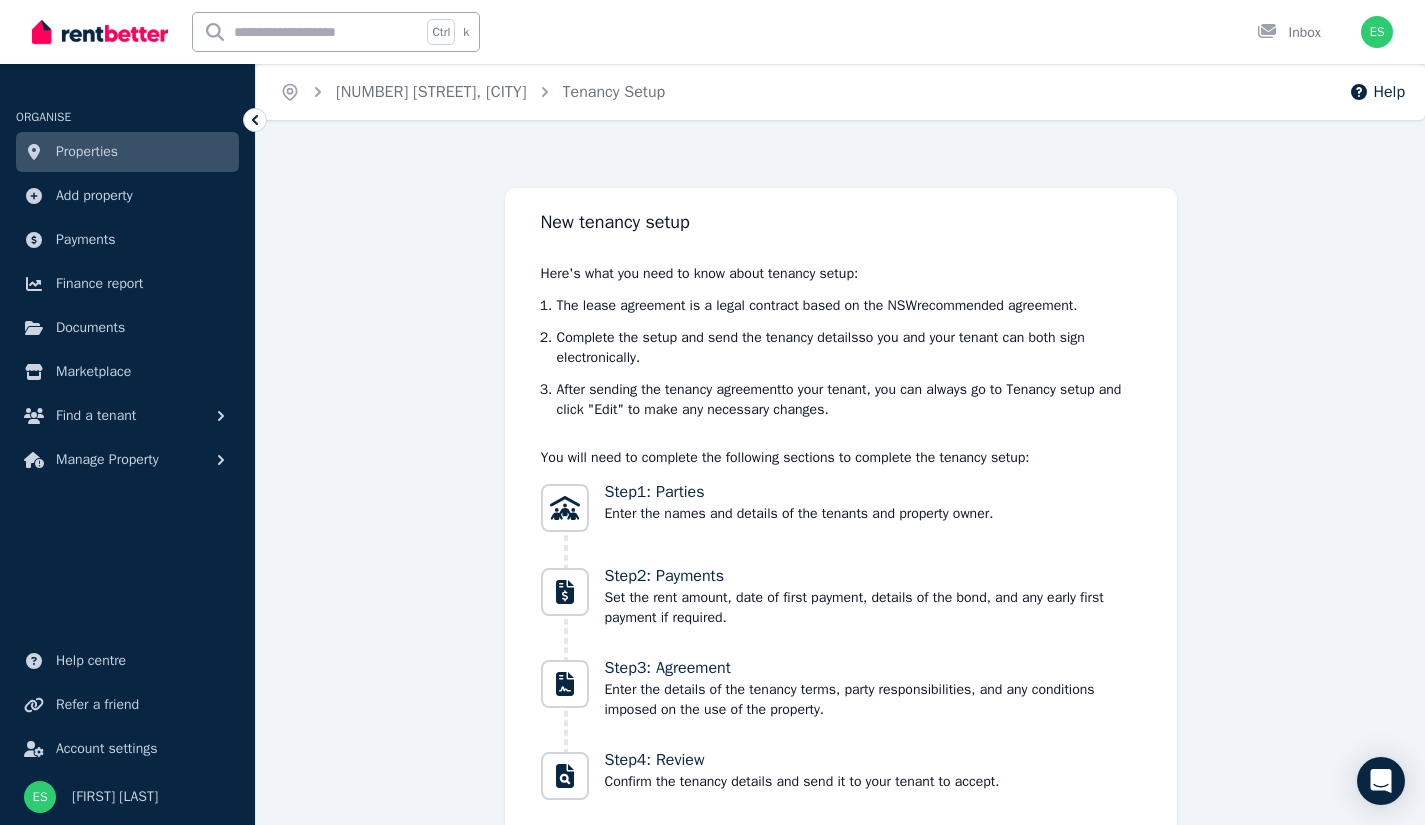 scroll, scrollTop: 145, scrollLeft: 0, axis: vertical 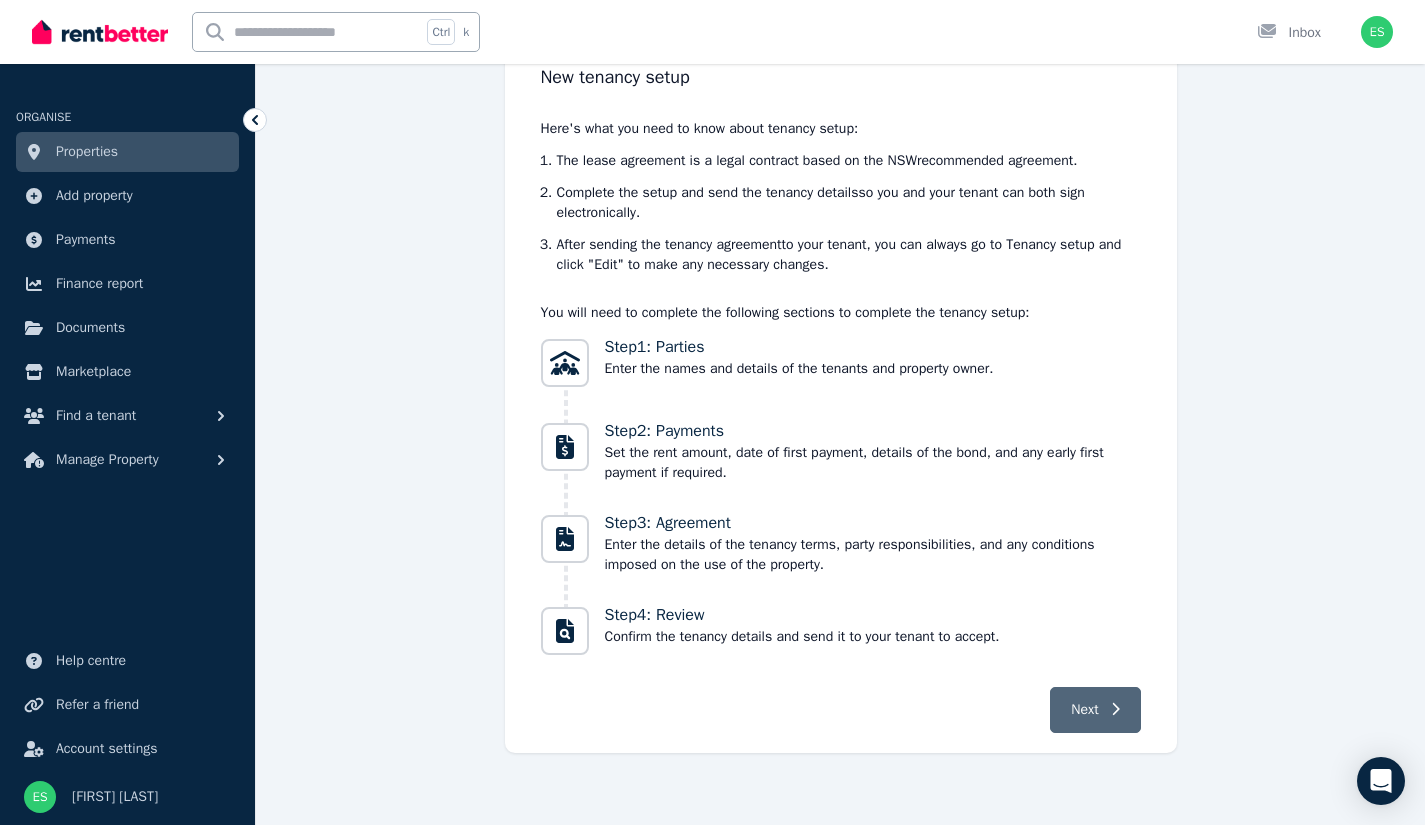 click on "Next" at bounding box center (1095, 710) 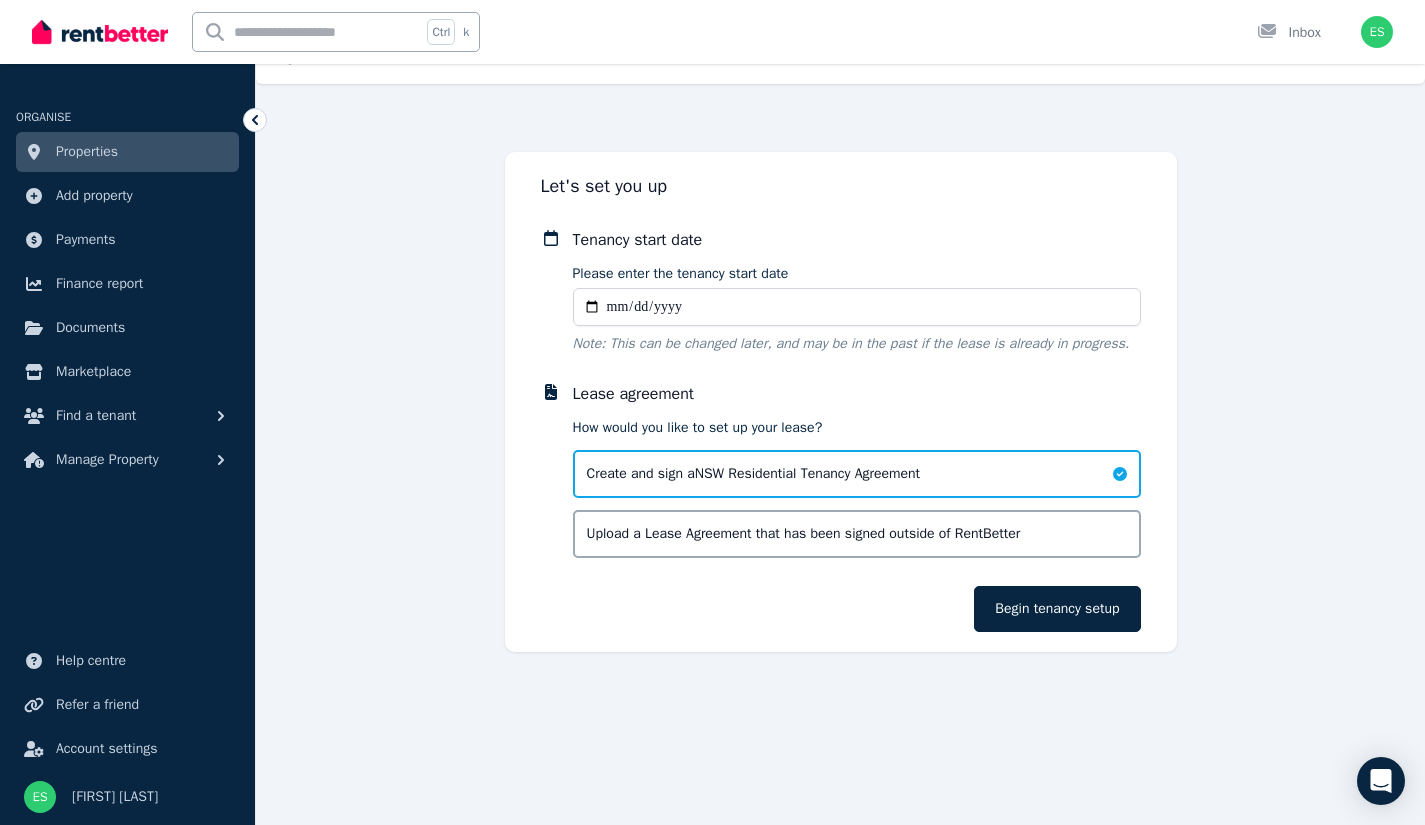 scroll, scrollTop: 36, scrollLeft: 0, axis: vertical 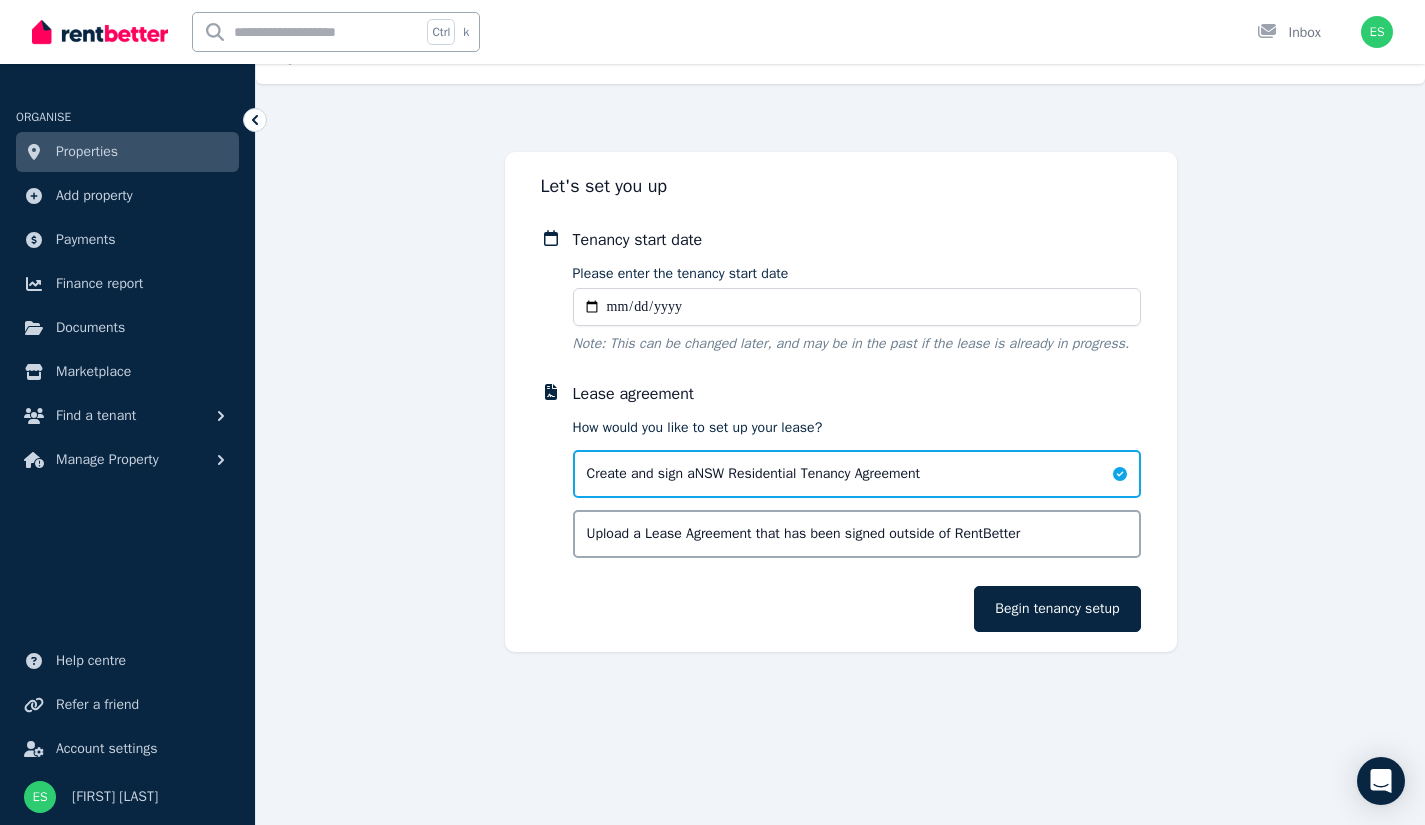 click on "Please enter the tenancy start date" at bounding box center (857, 307) 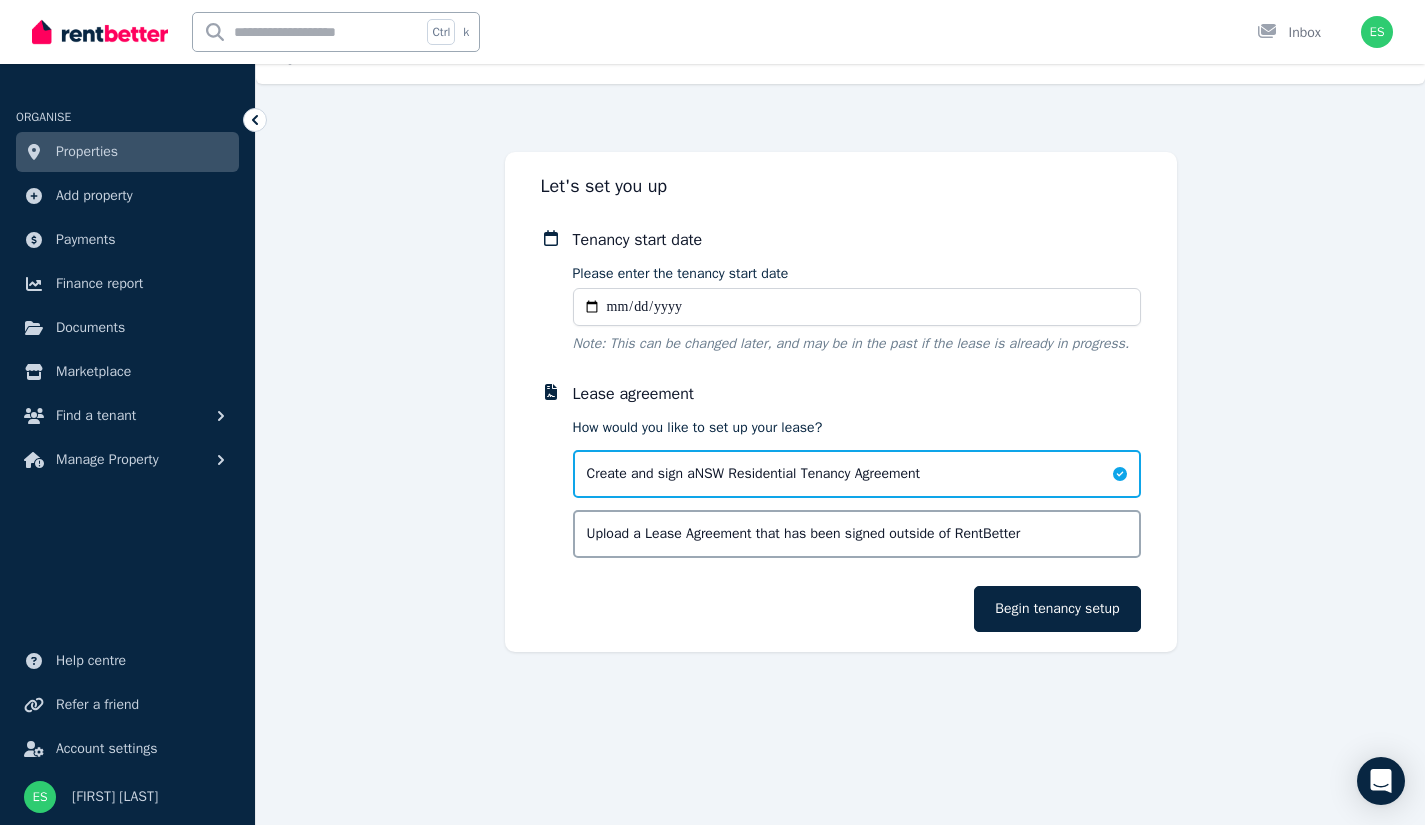 type on "**********" 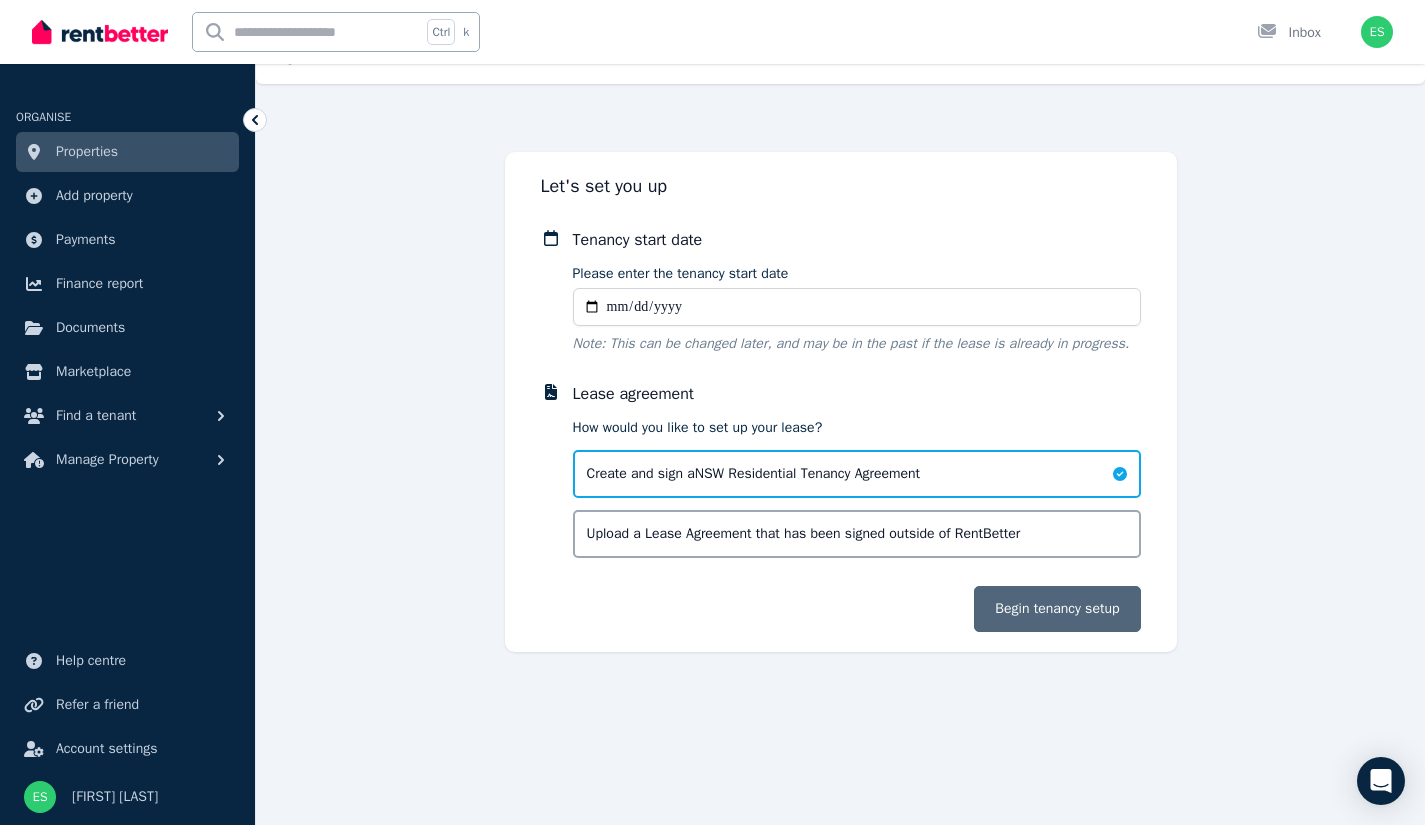 click on "Begin tenancy setup" at bounding box center [1057, 609] 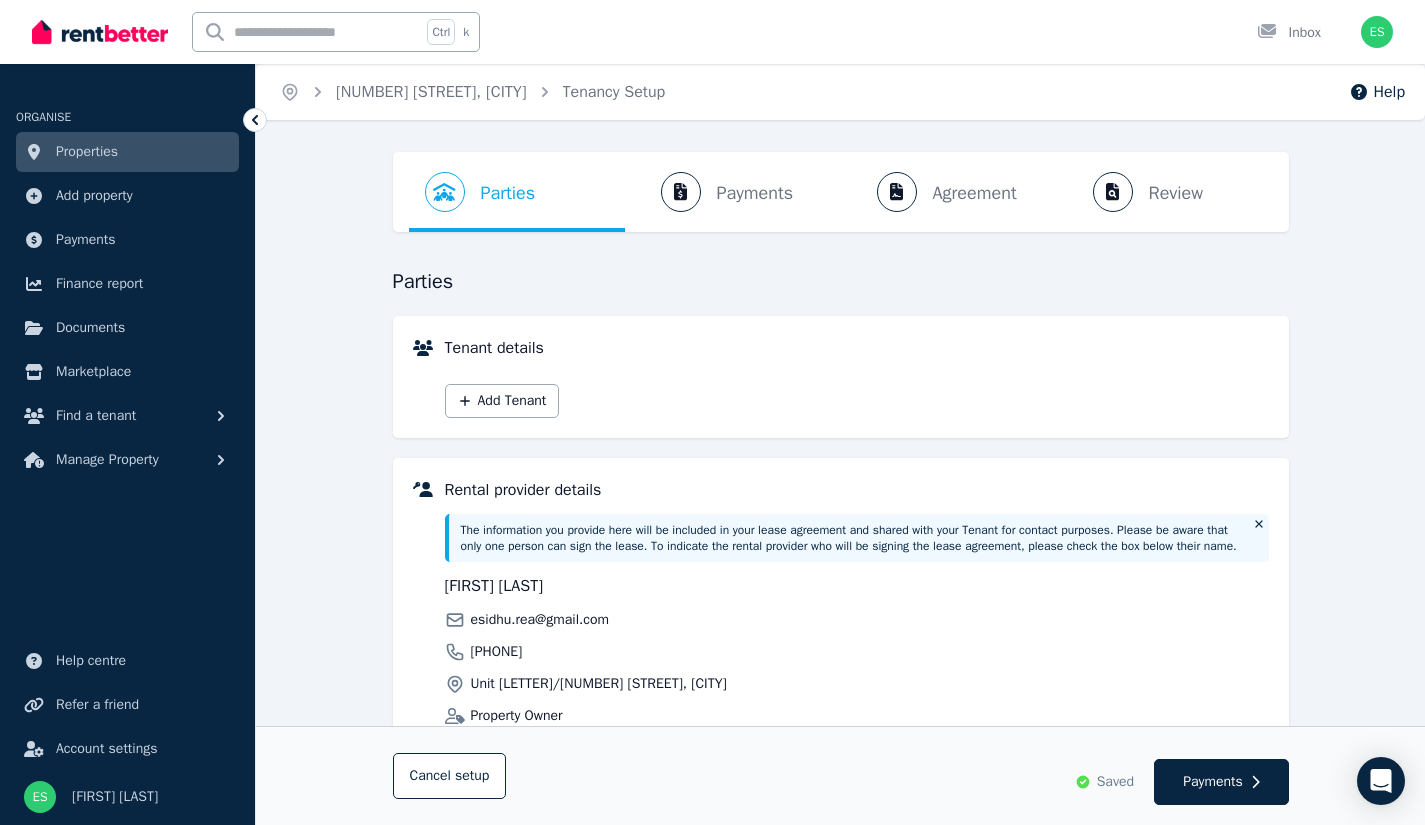 scroll, scrollTop: 206, scrollLeft: 0, axis: vertical 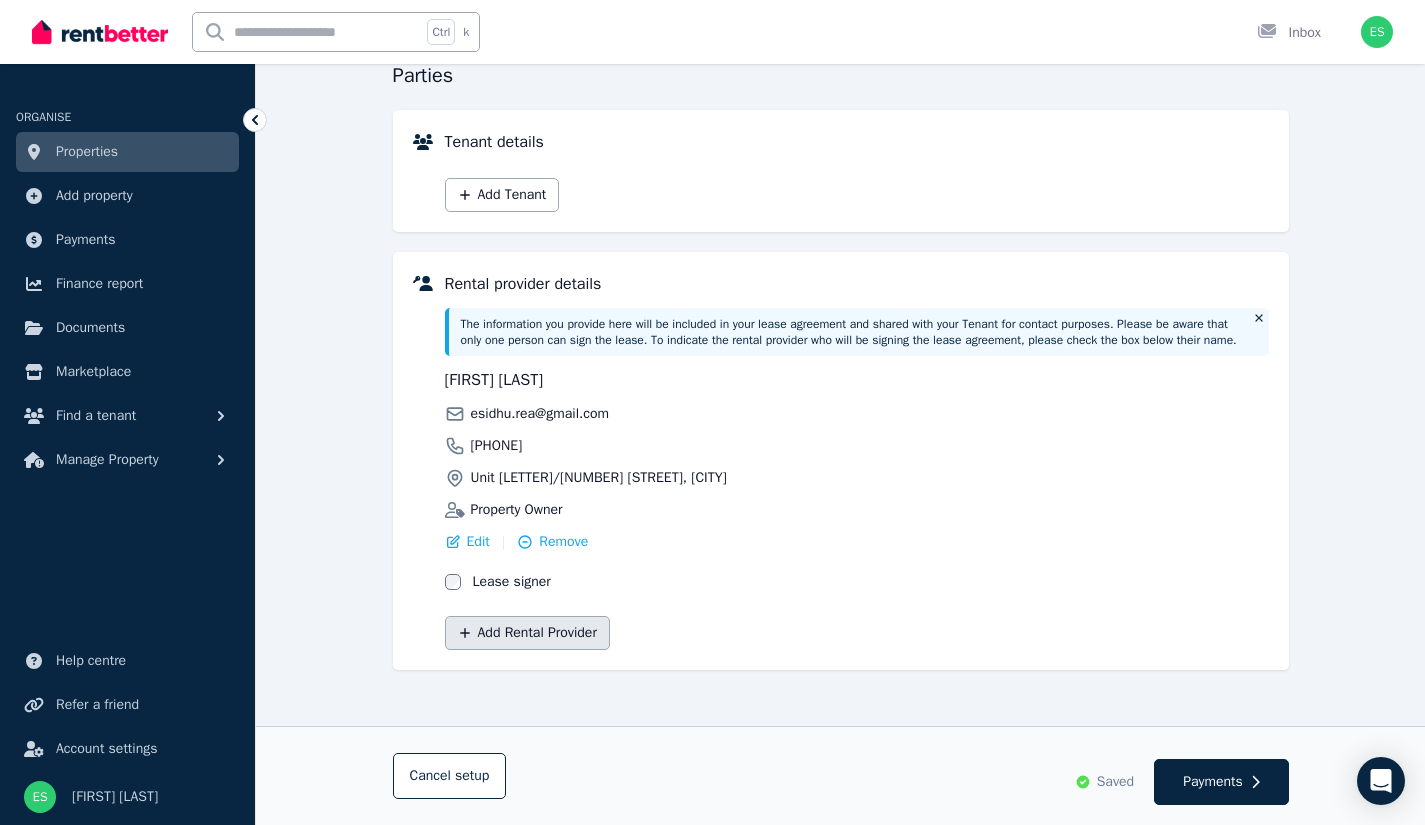 click on "Add Rental Provider" at bounding box center [527, 633] 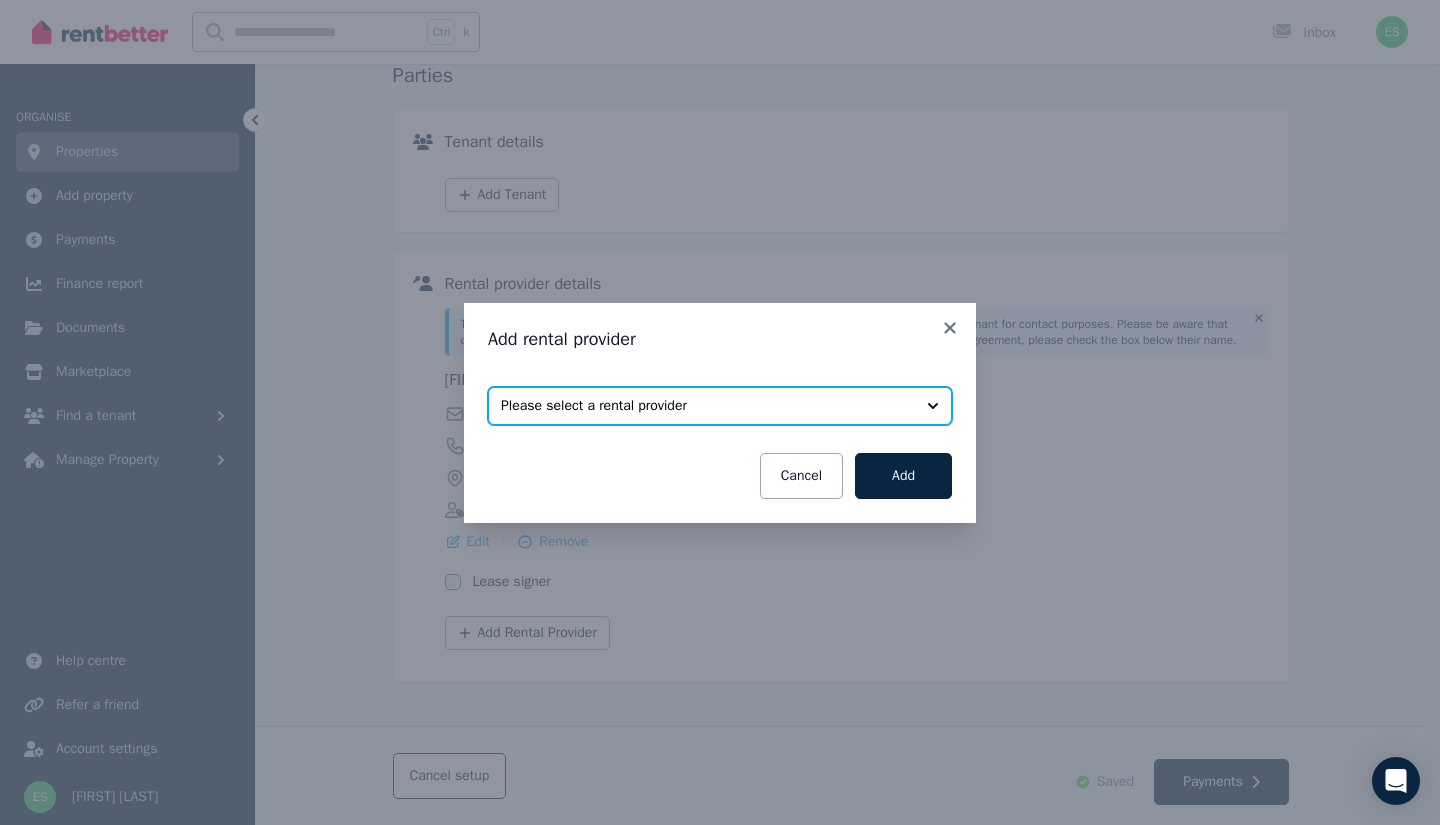 click on "Please select a rental provider" at bounding box center [706, 406] 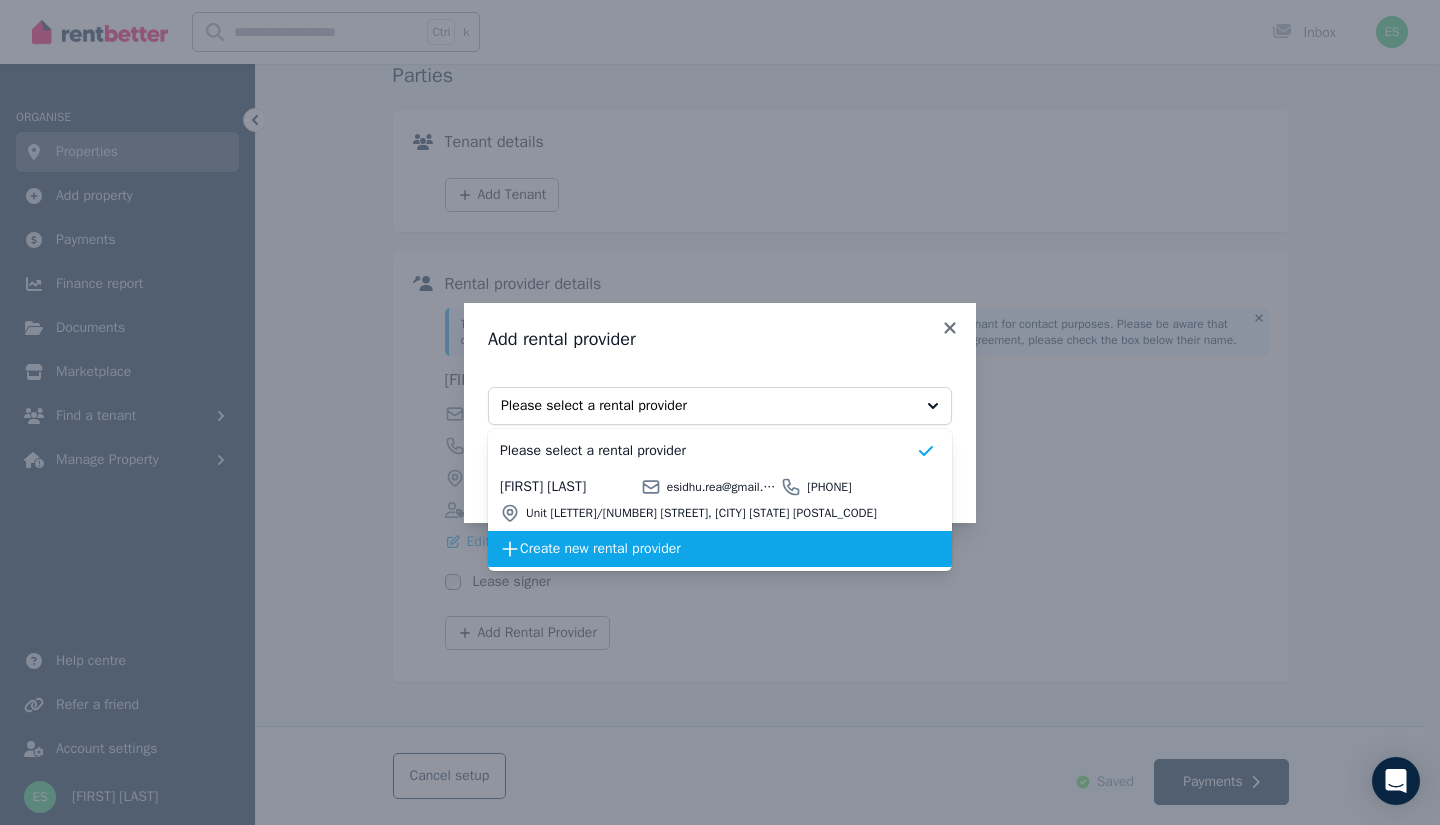 click on "Create new rental provider" at bounding box center [718, 549] 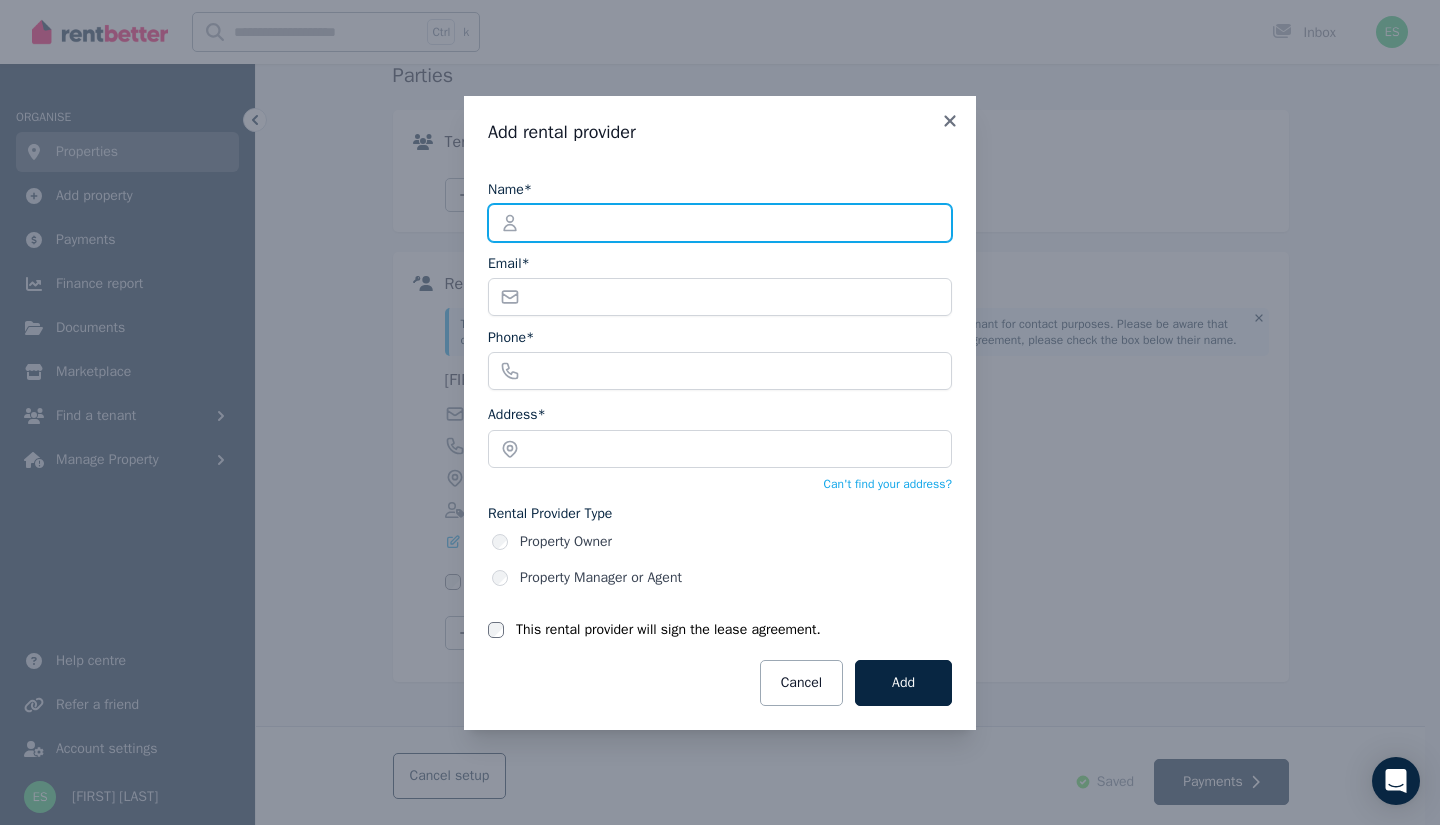click on "Name*" at bounding box center (720, 223) 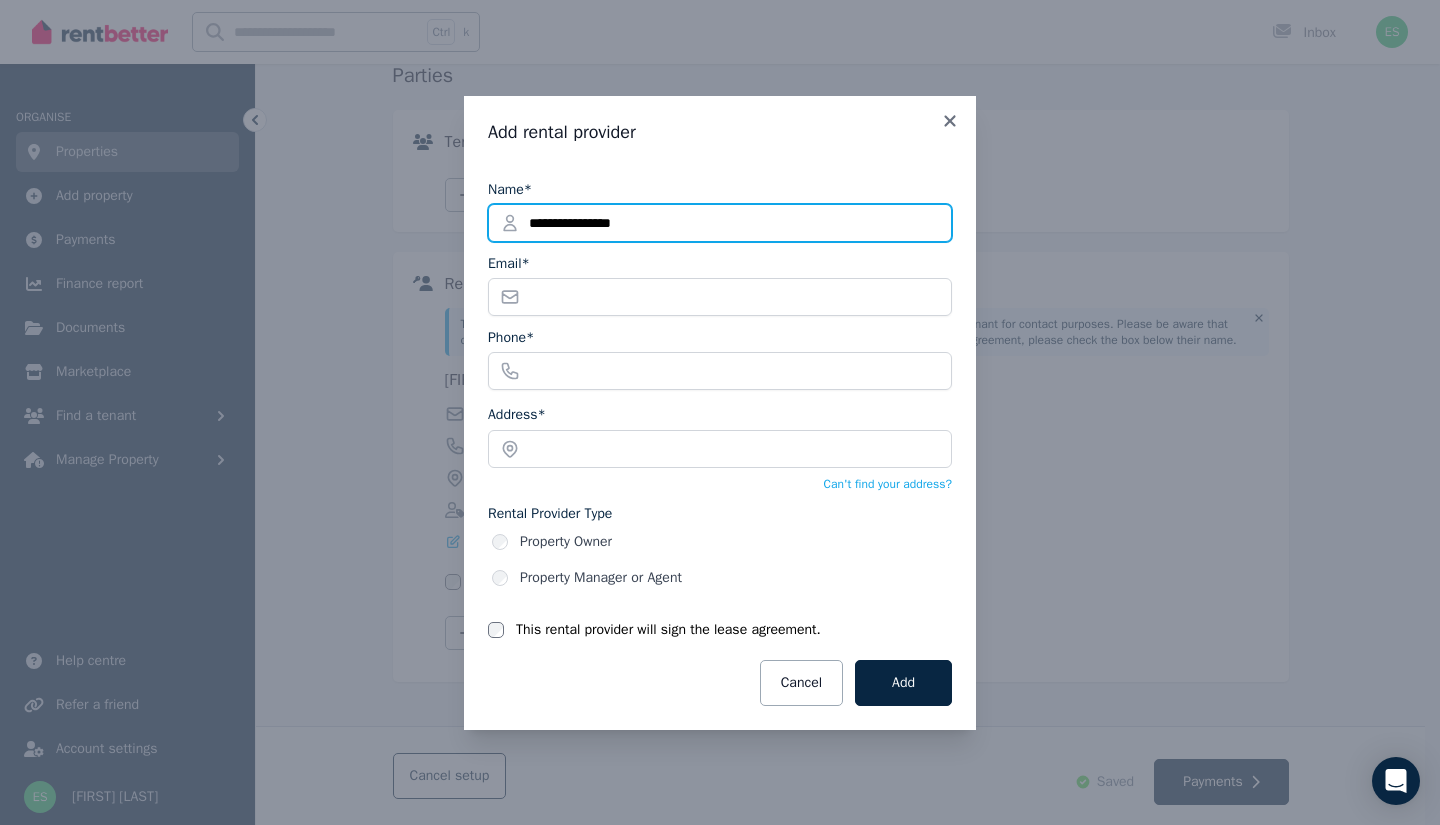 type on "**********" 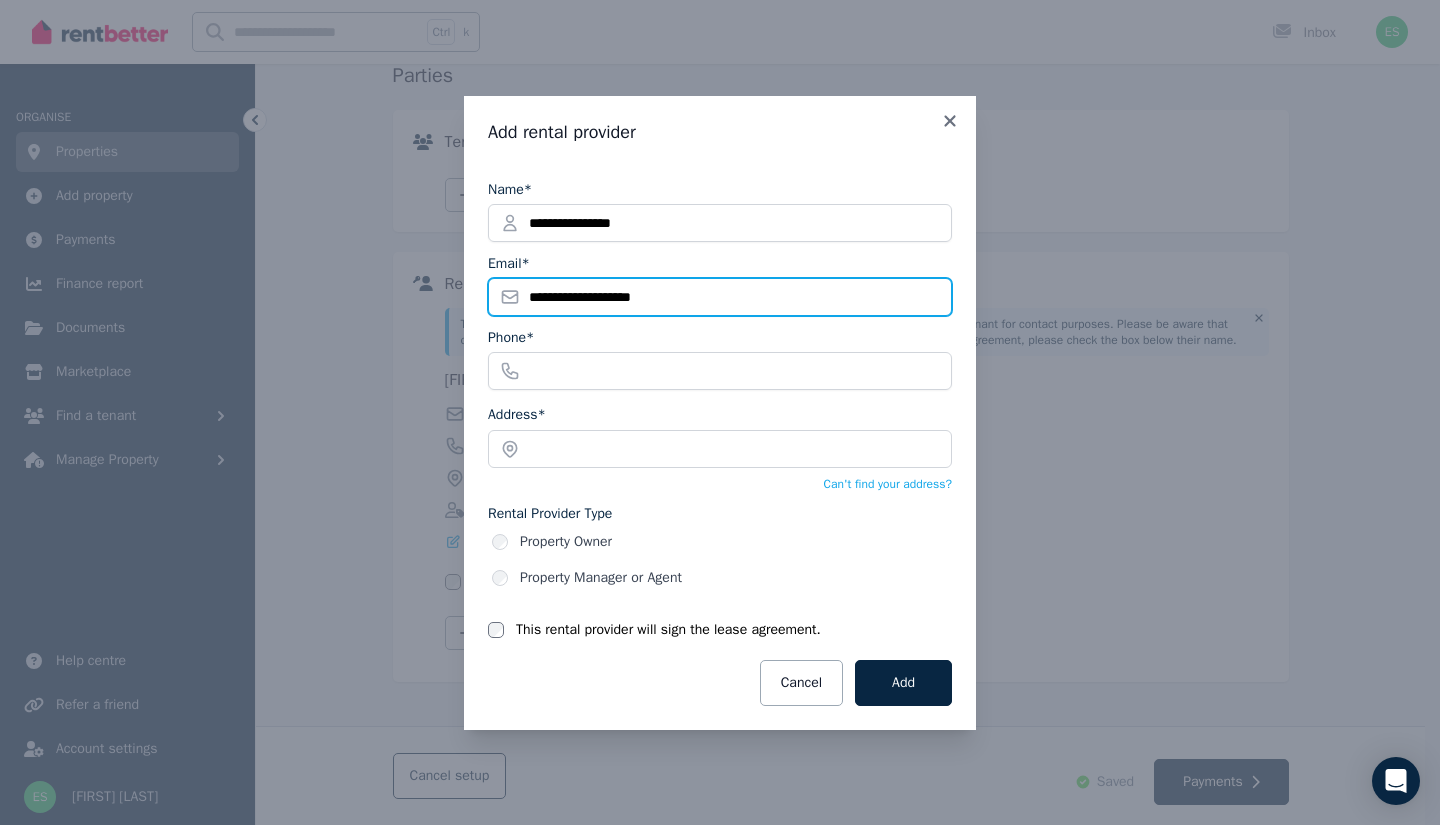 type on "**********" 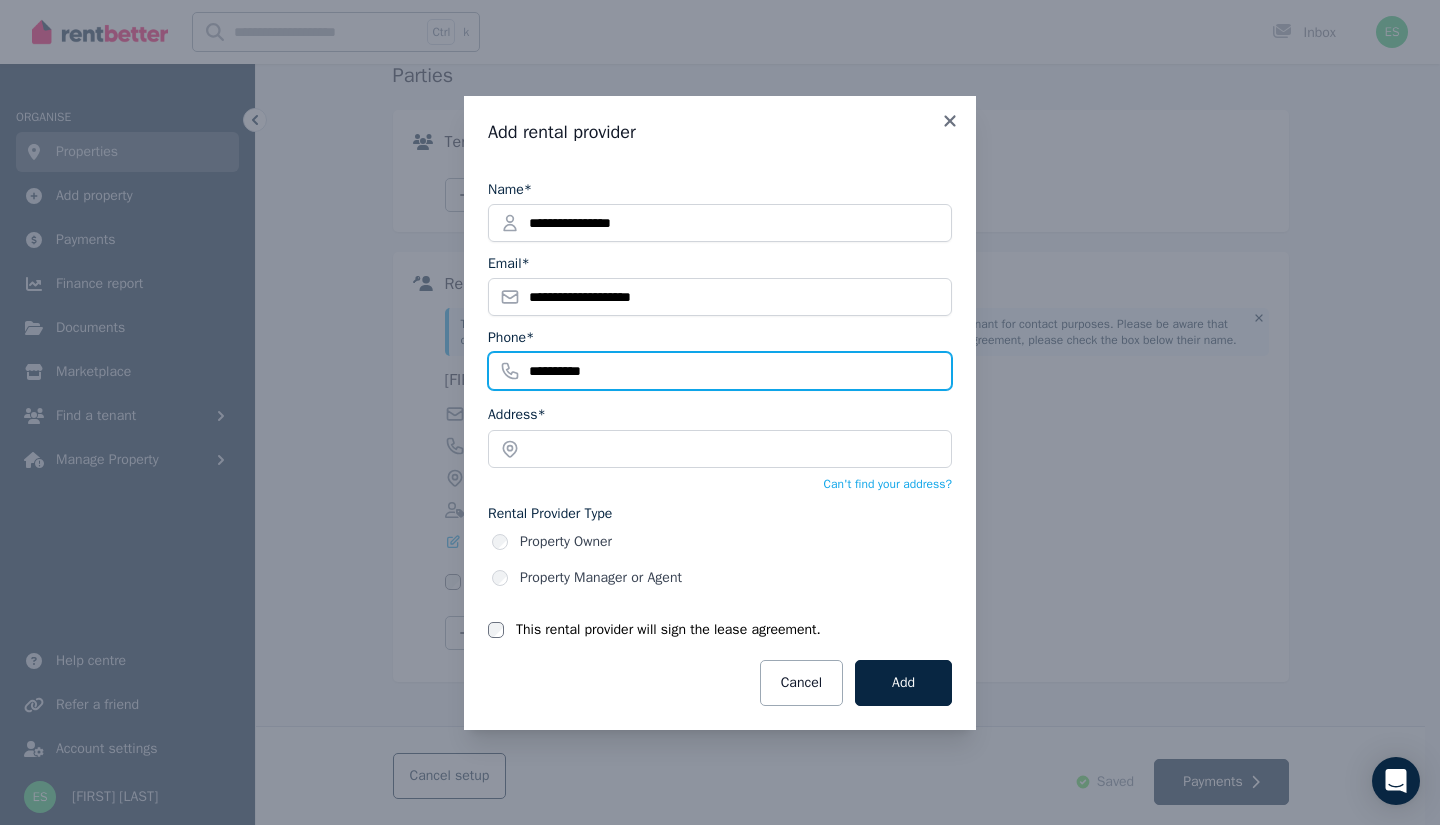 type on "**********" 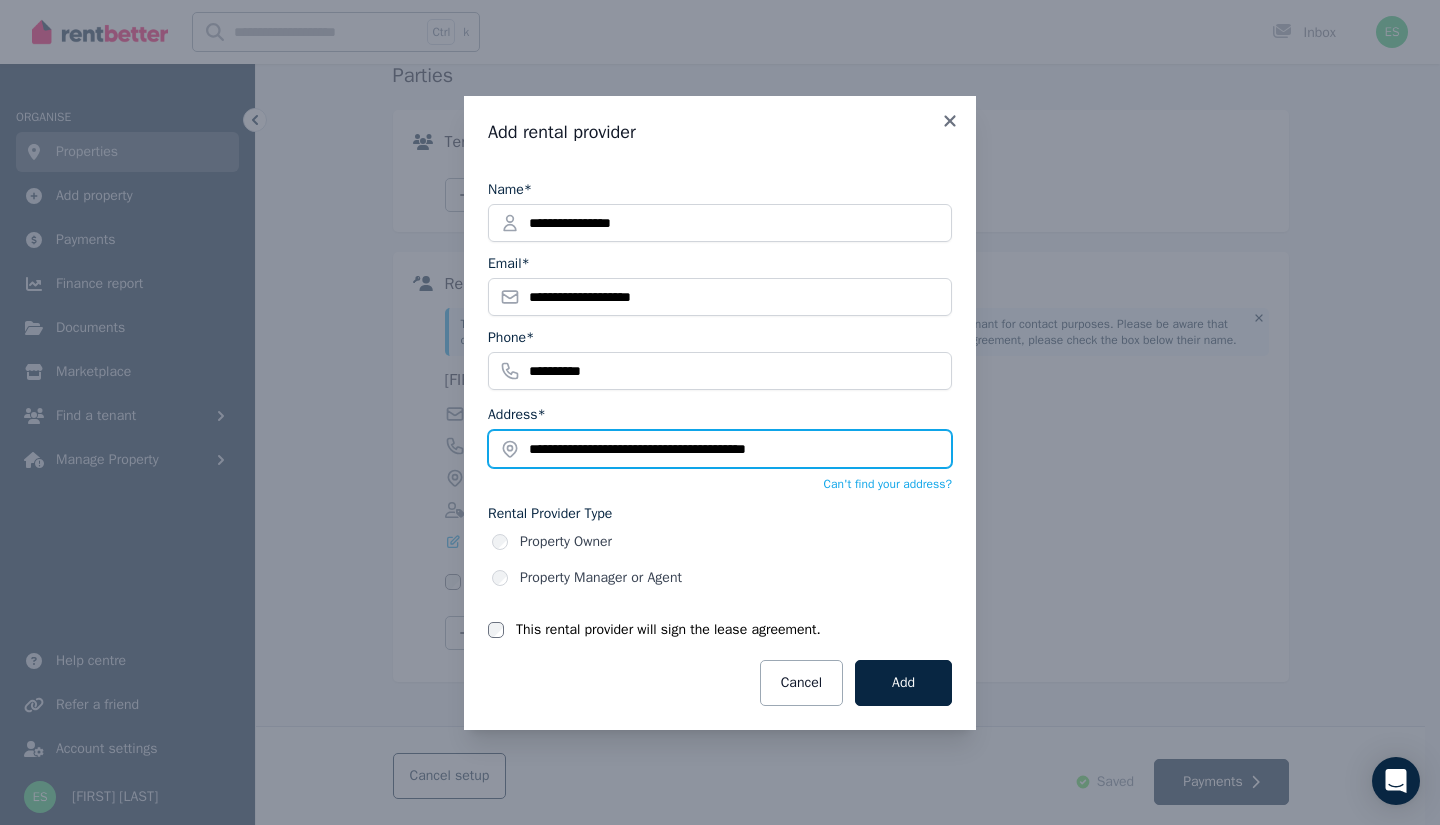 type on "**********" 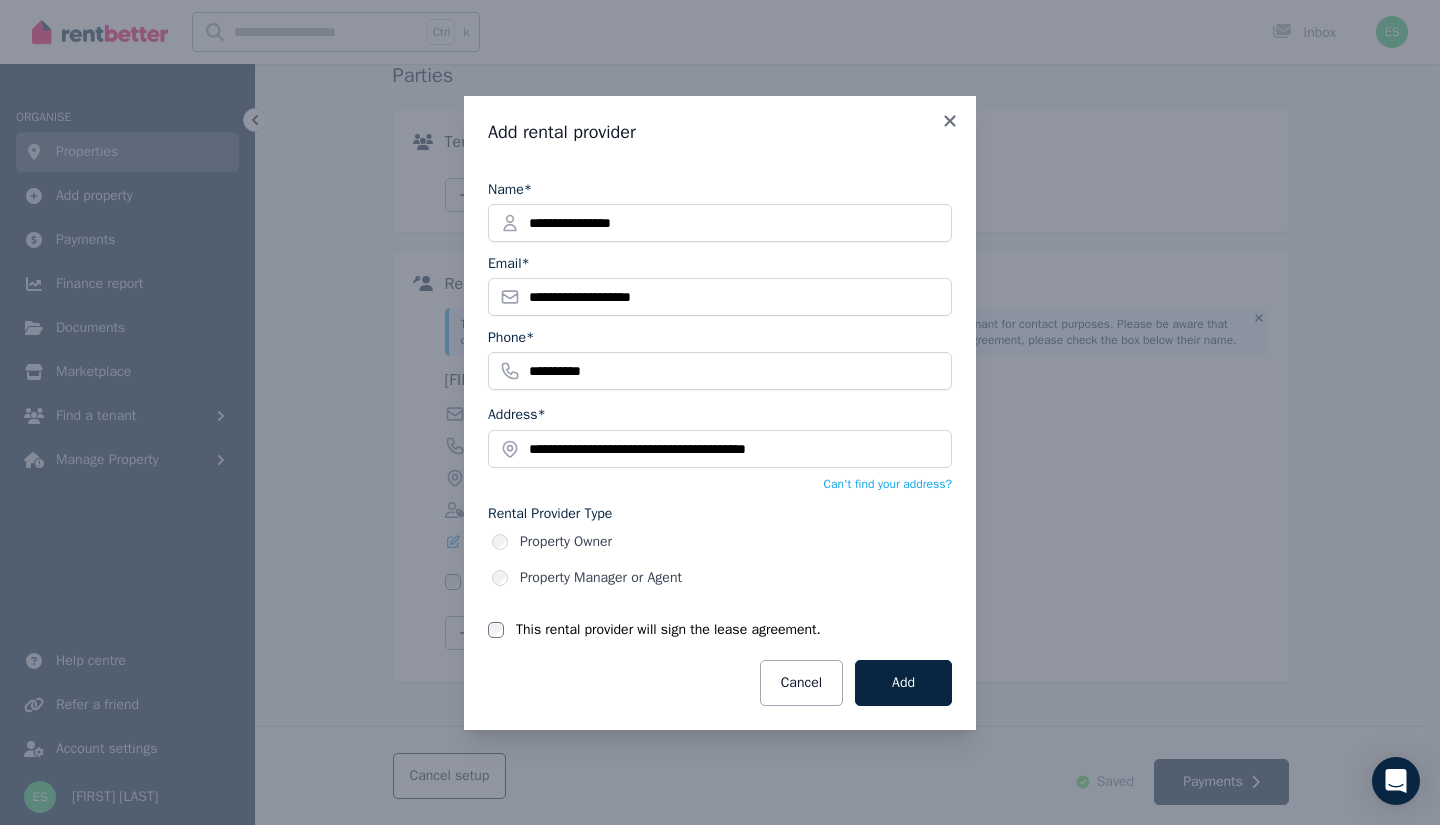 click on "This rental provider will sign the lease agreement." at bounding box center [668, 630] 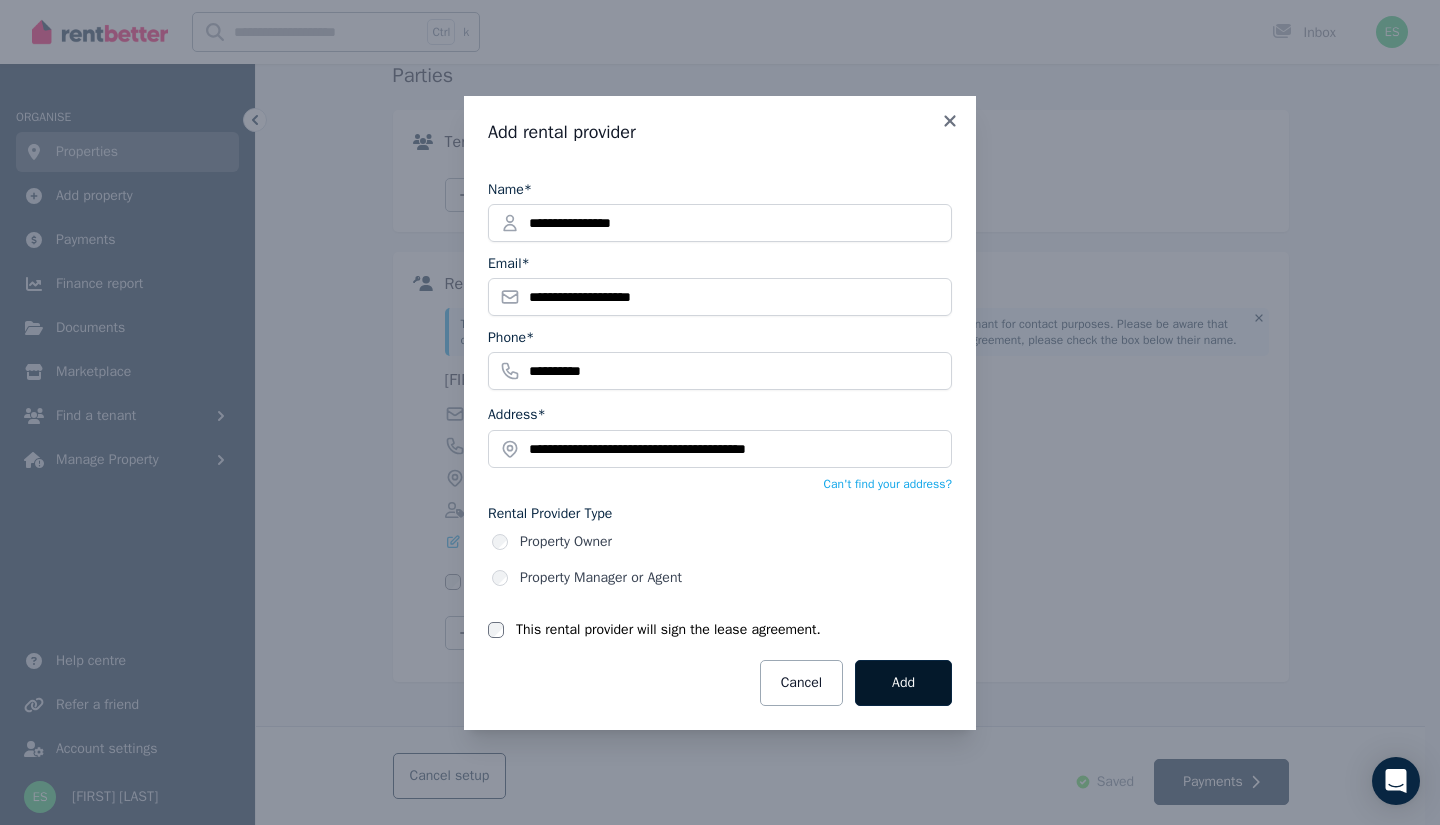 click on "Add" at bounding box center [903, 683] 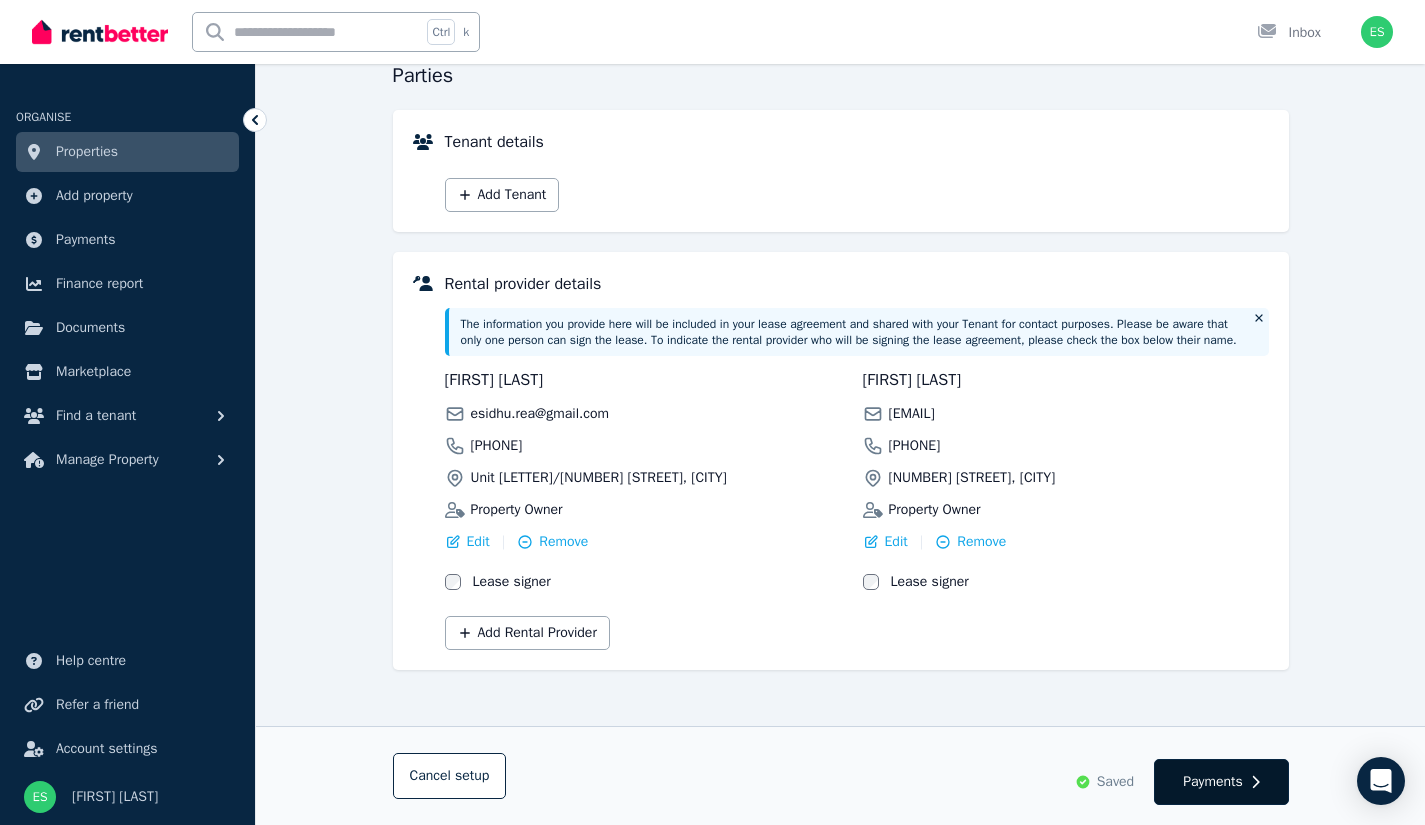 click on "Payments" at bounding box center (1213, 782) 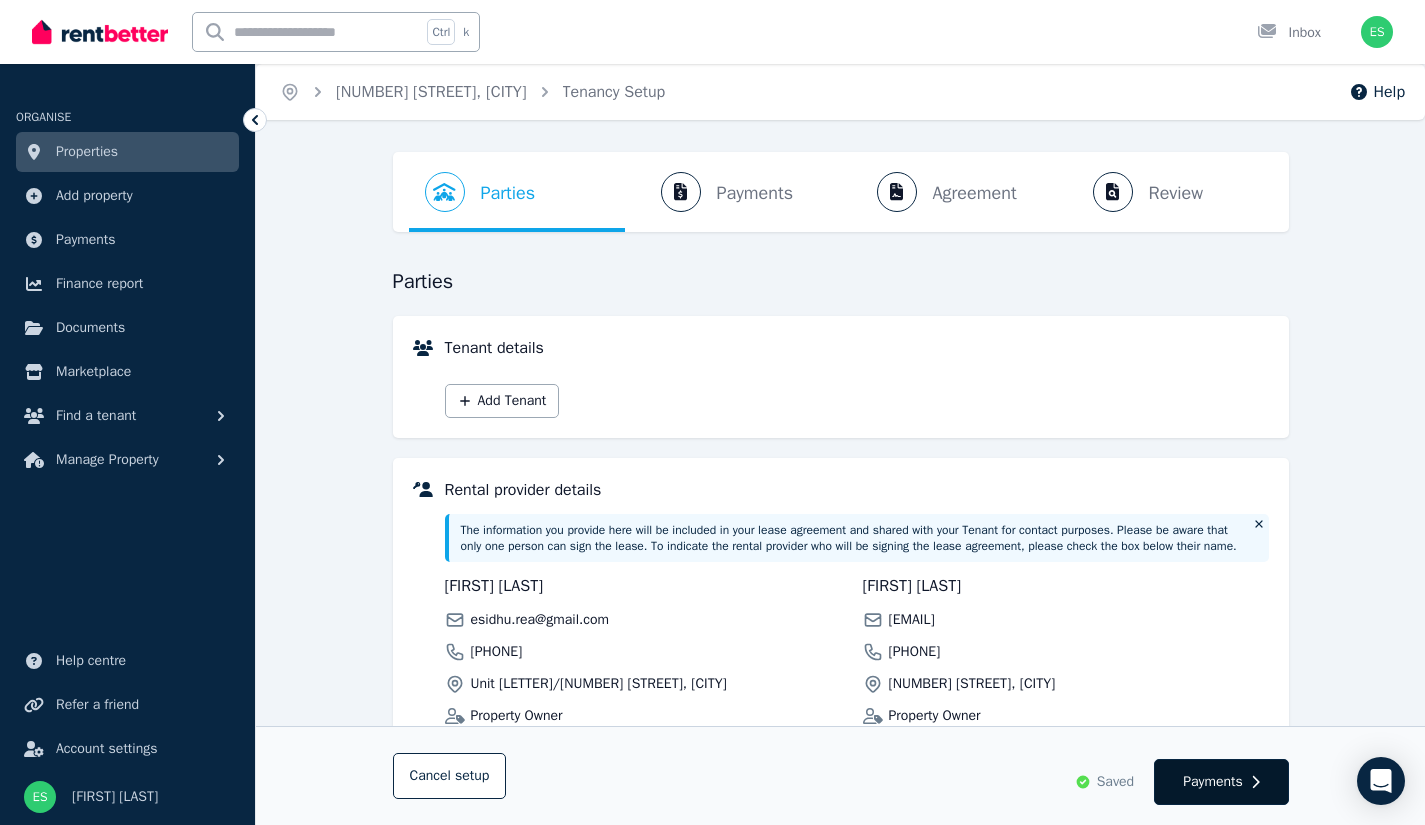 select on "**********" 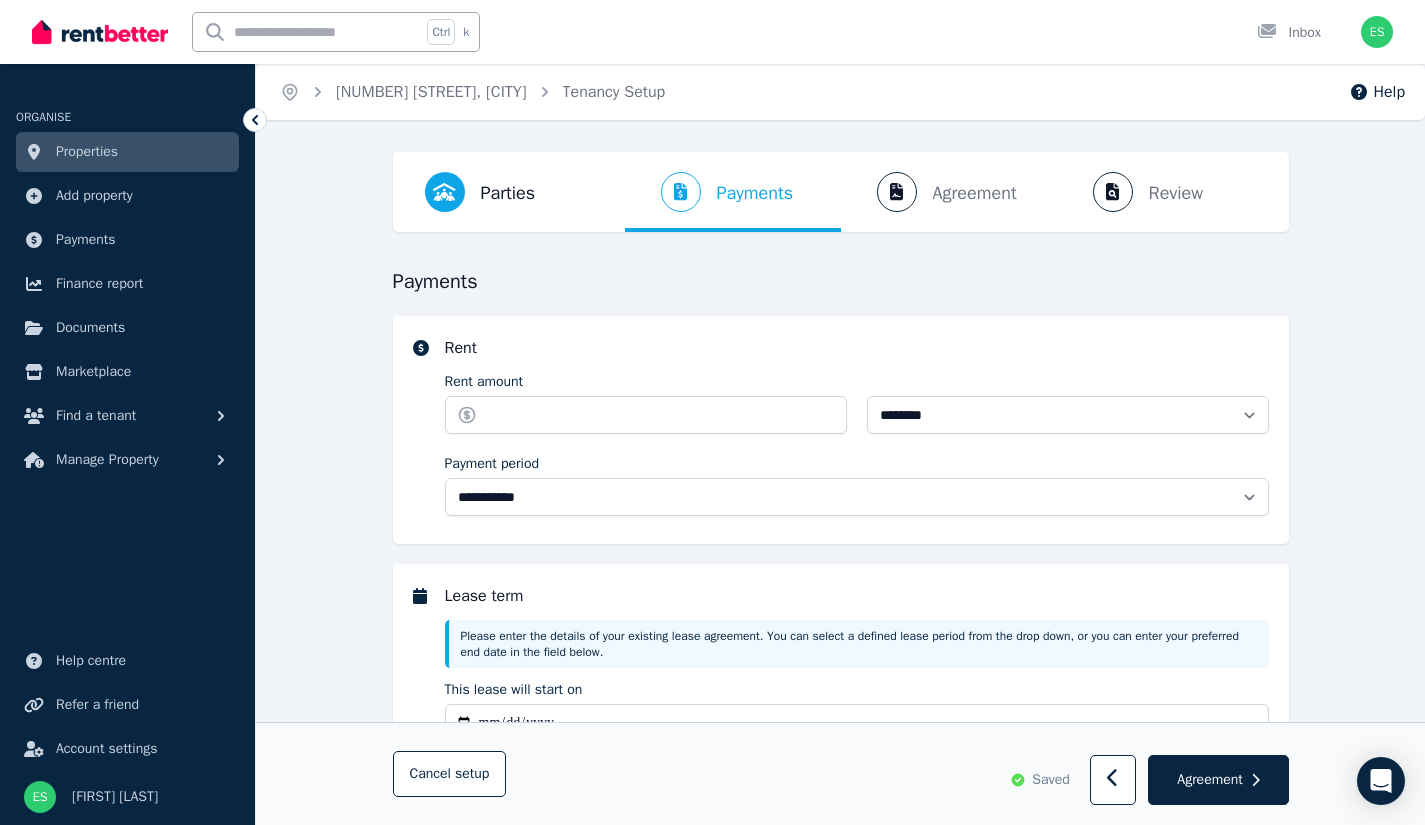 select on "**********" 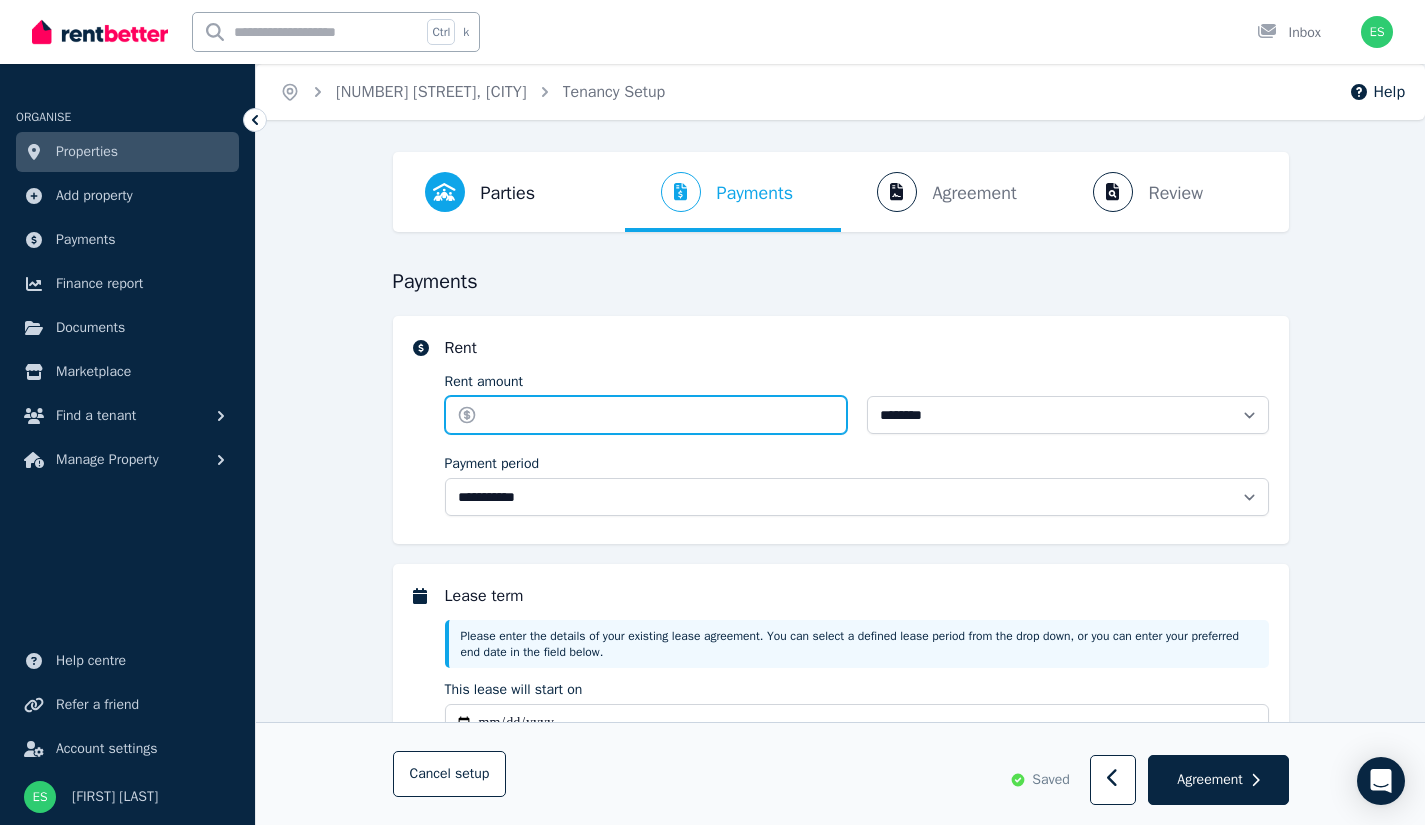 click on "Rent amount" at bounding box center (646, 415) 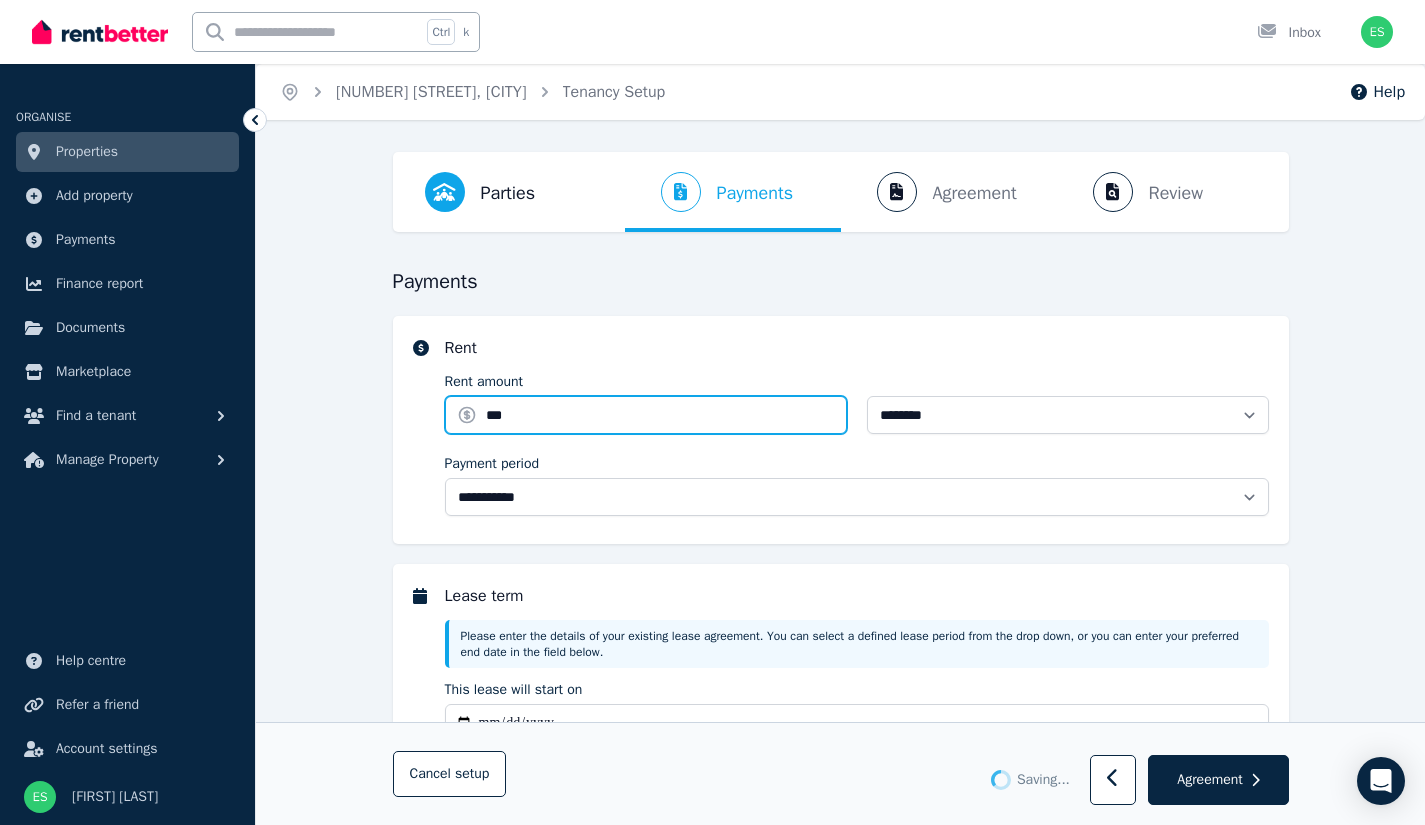 type on "***" 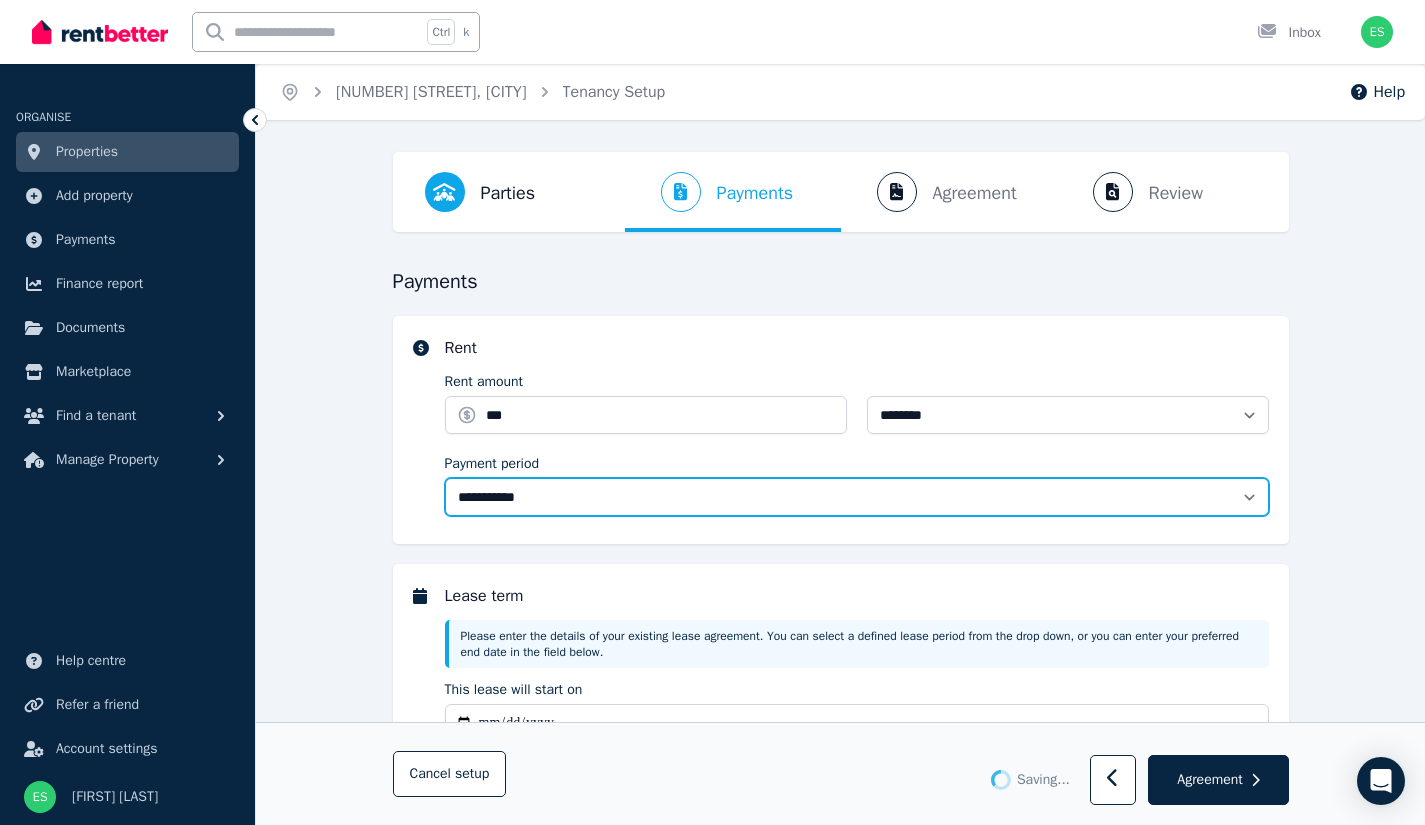 type 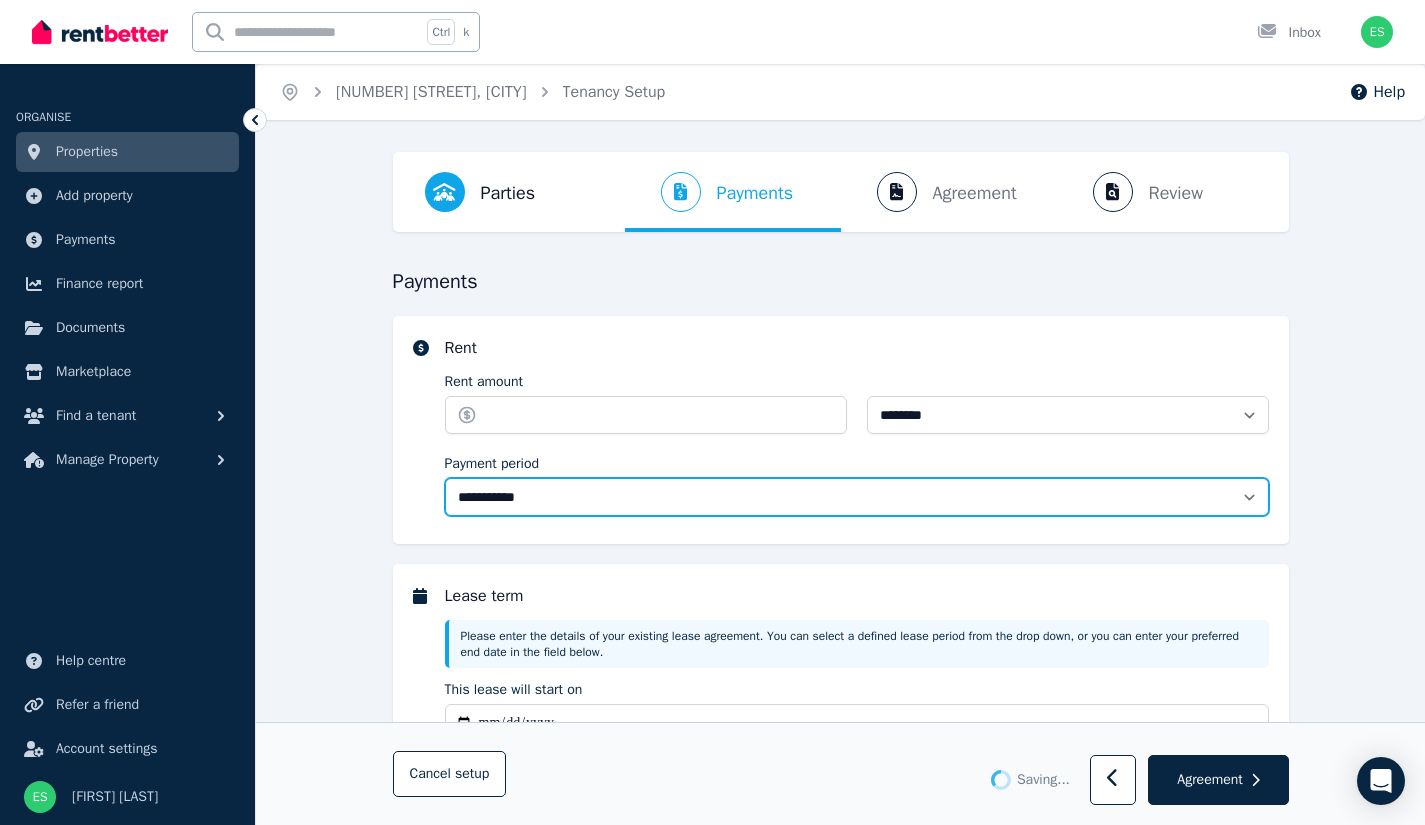 click on "**********" at bounding box center (857, 497) 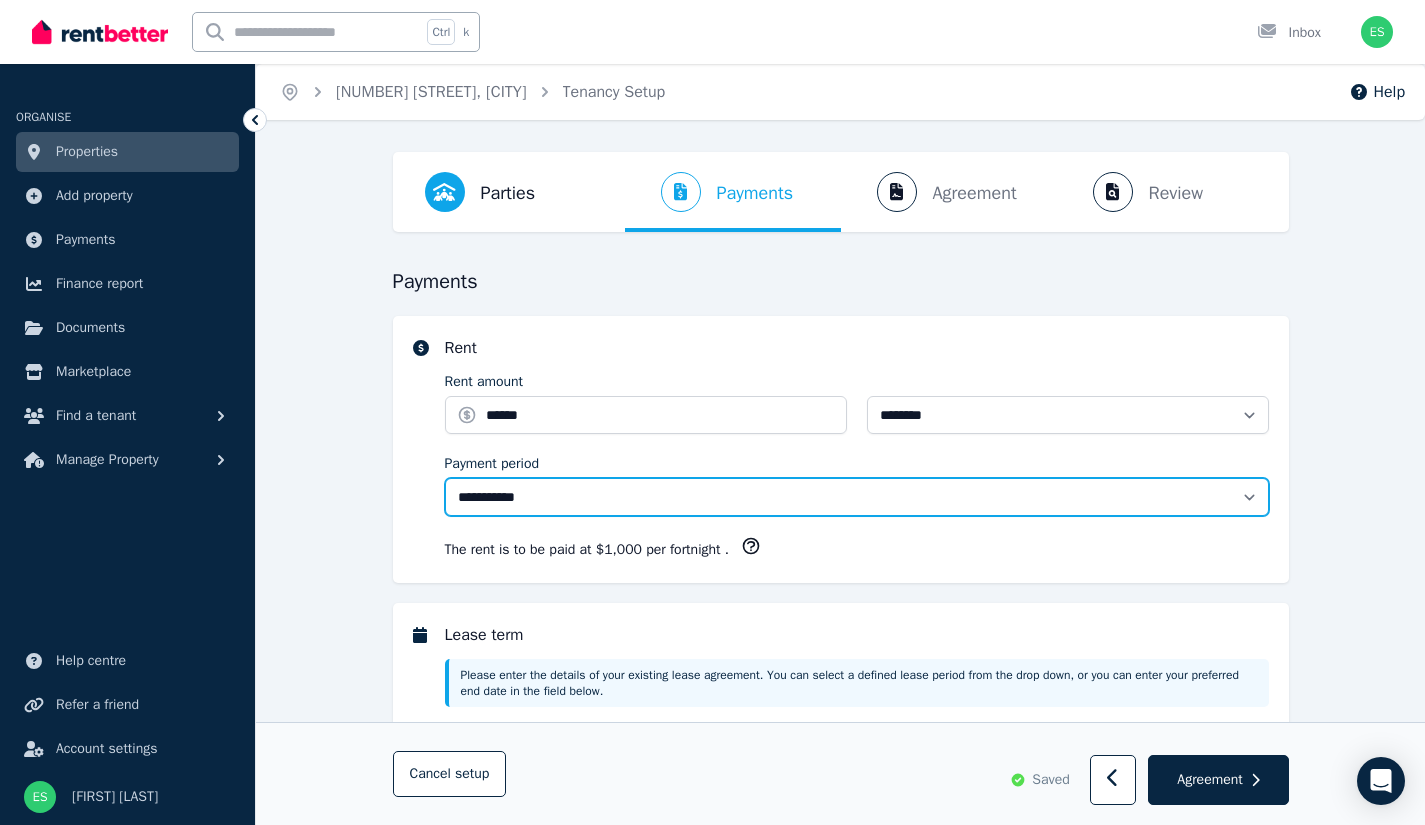 select on "******" 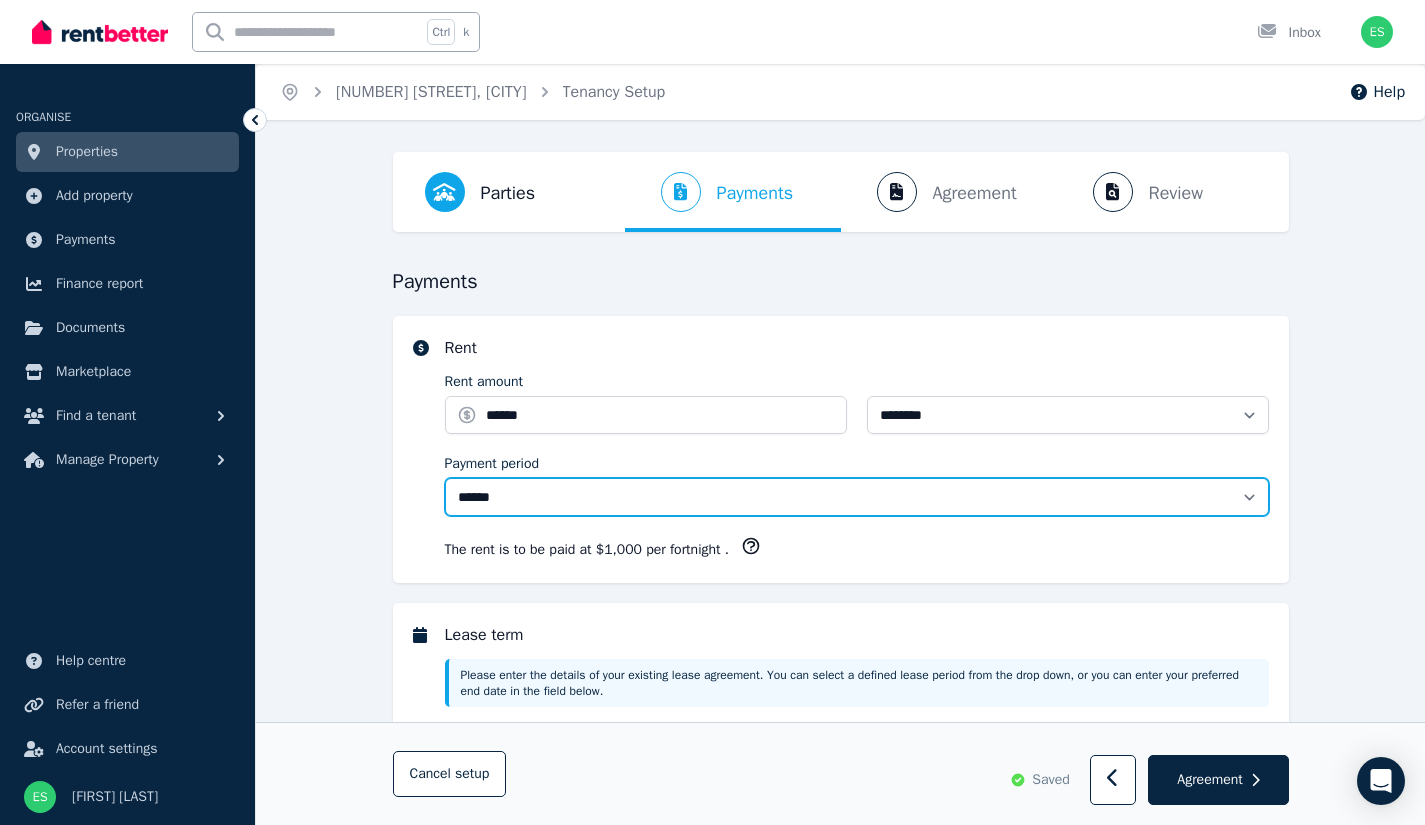 click on "**********" at bounding box center (857, 497) 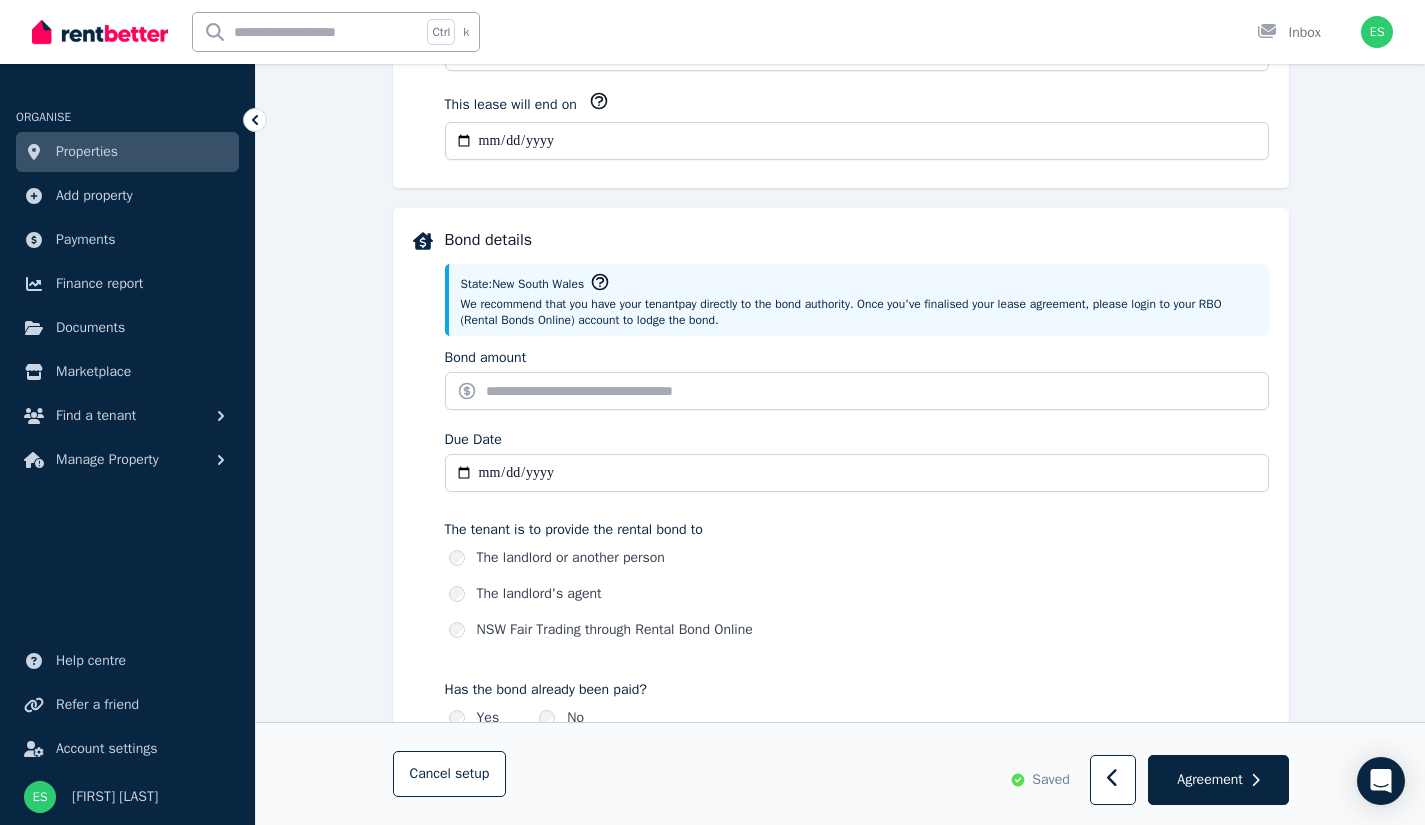 scroll, scrollTop: 845, scrollLeft: 0, axis: vertical 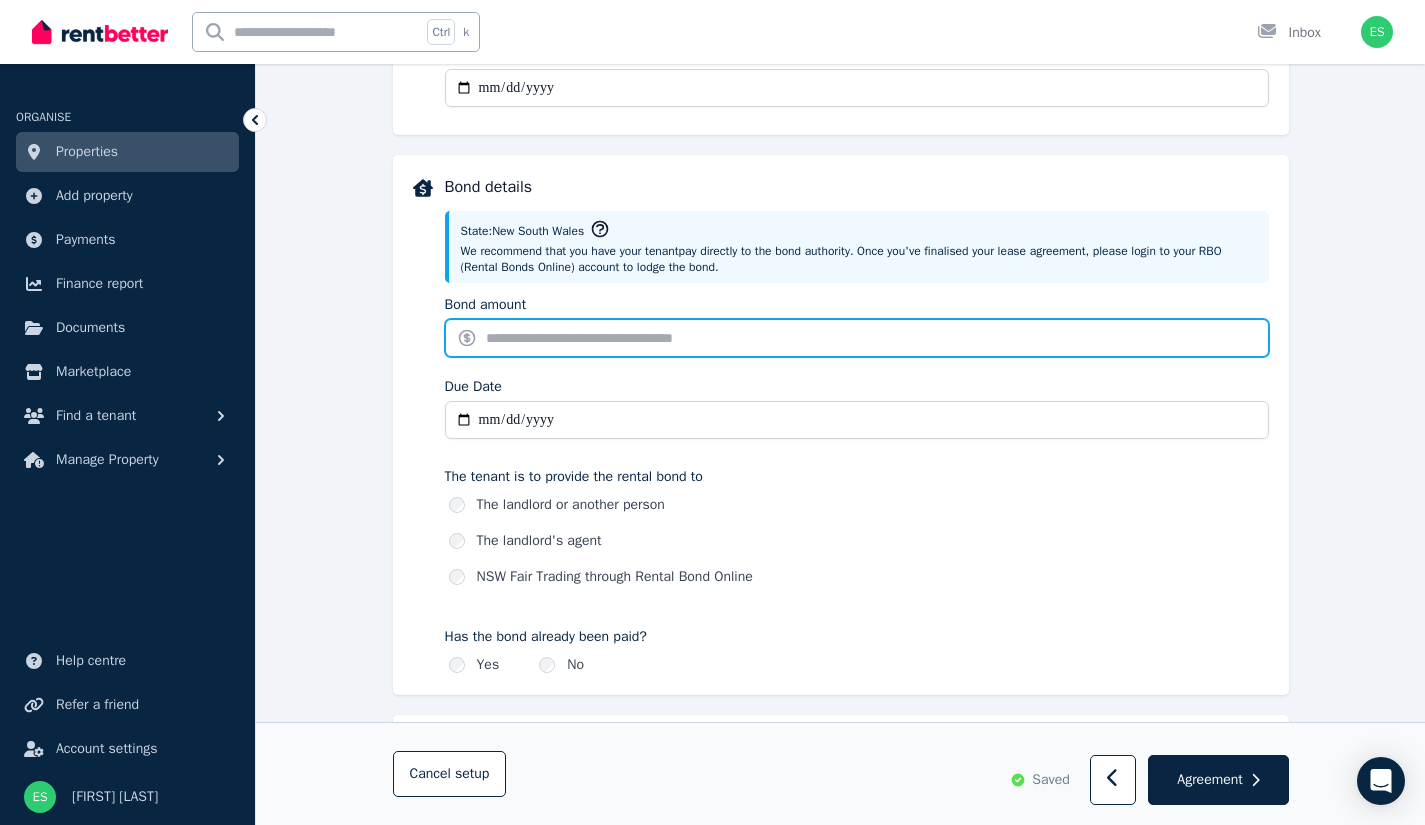 click on "Bond amount" at bounding box center [857, 338] 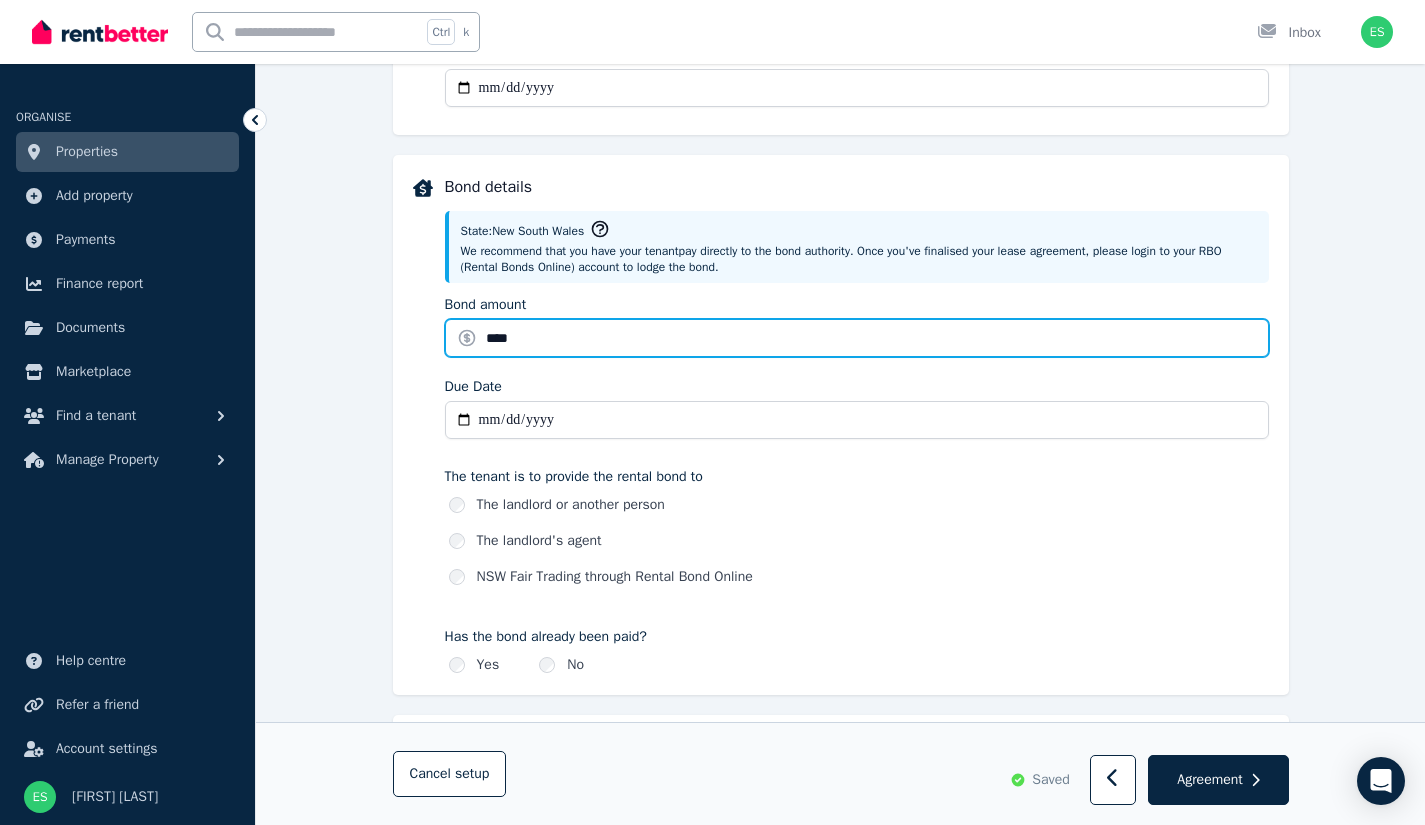 type on "****" 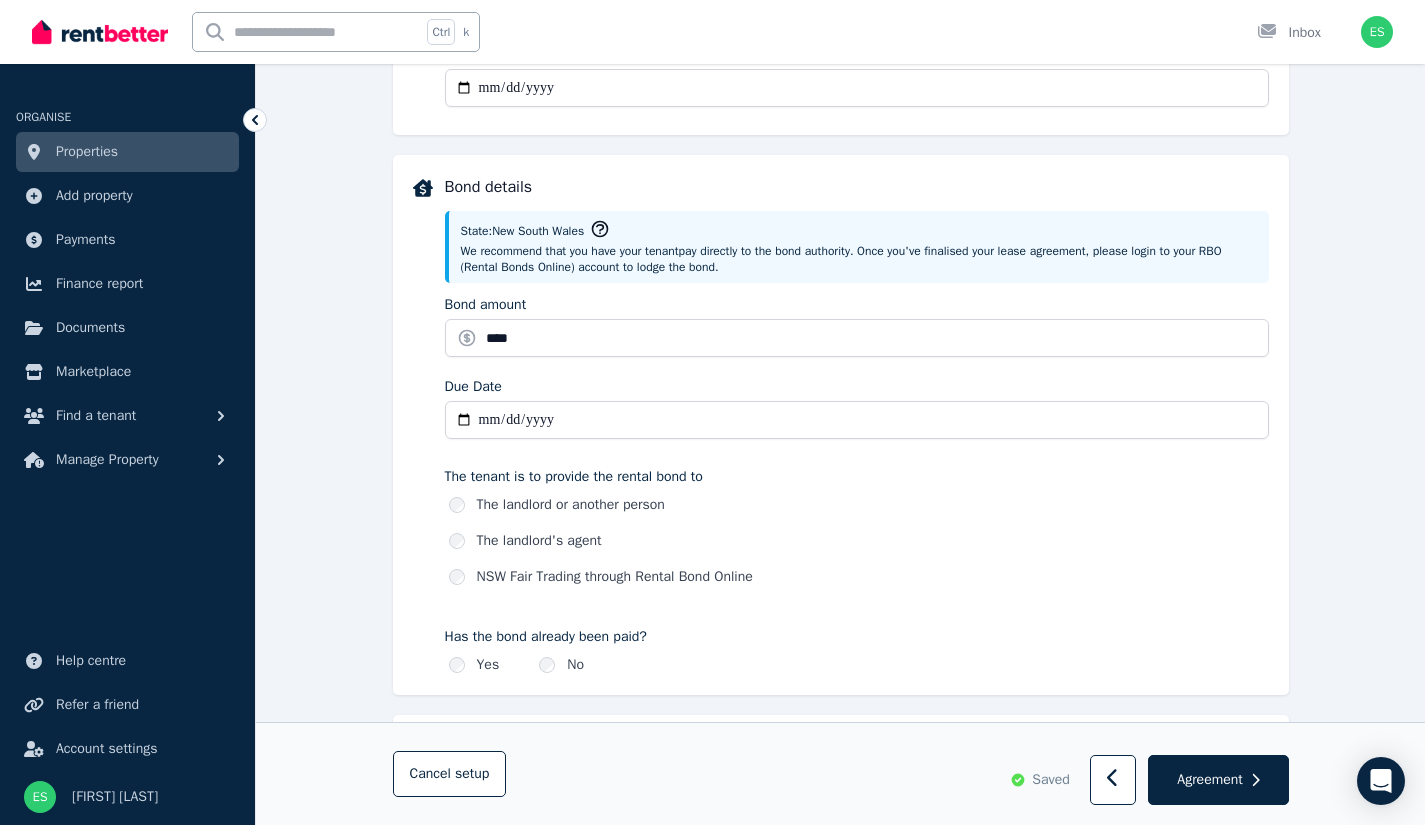 click on "Due Date" at bounding box center [857, 420] 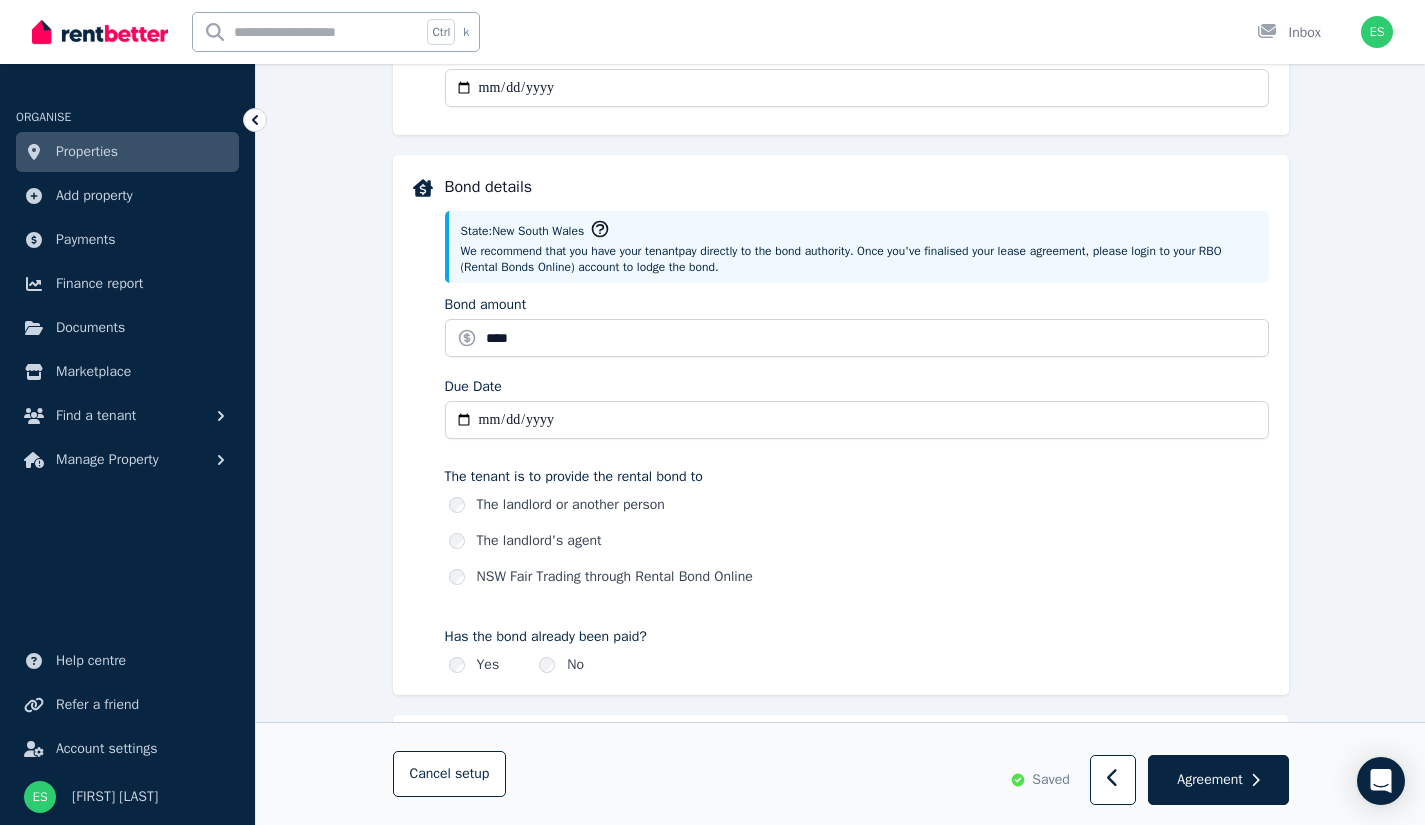 type on "**********" 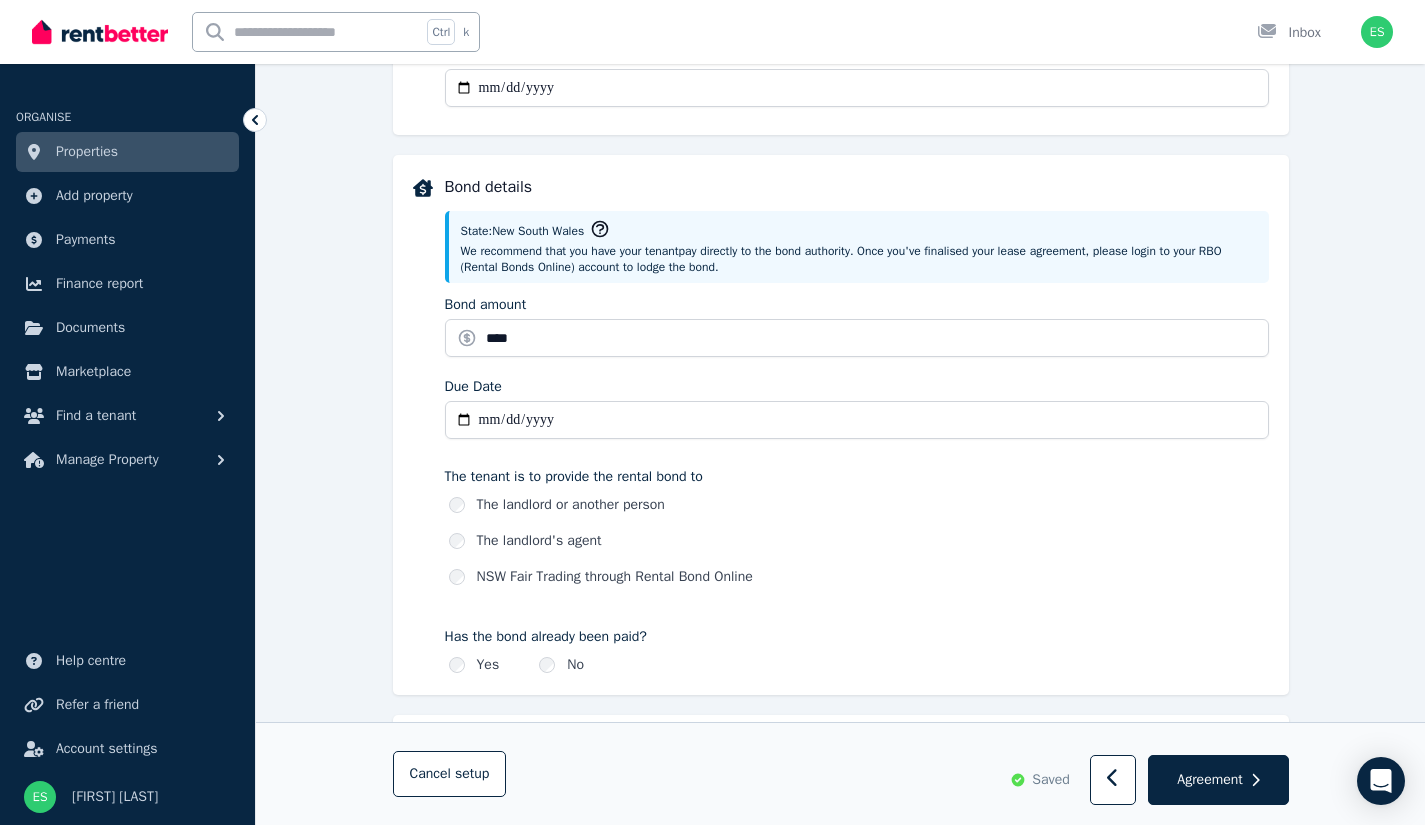 click on "**********" at bounding box center [857, 420] 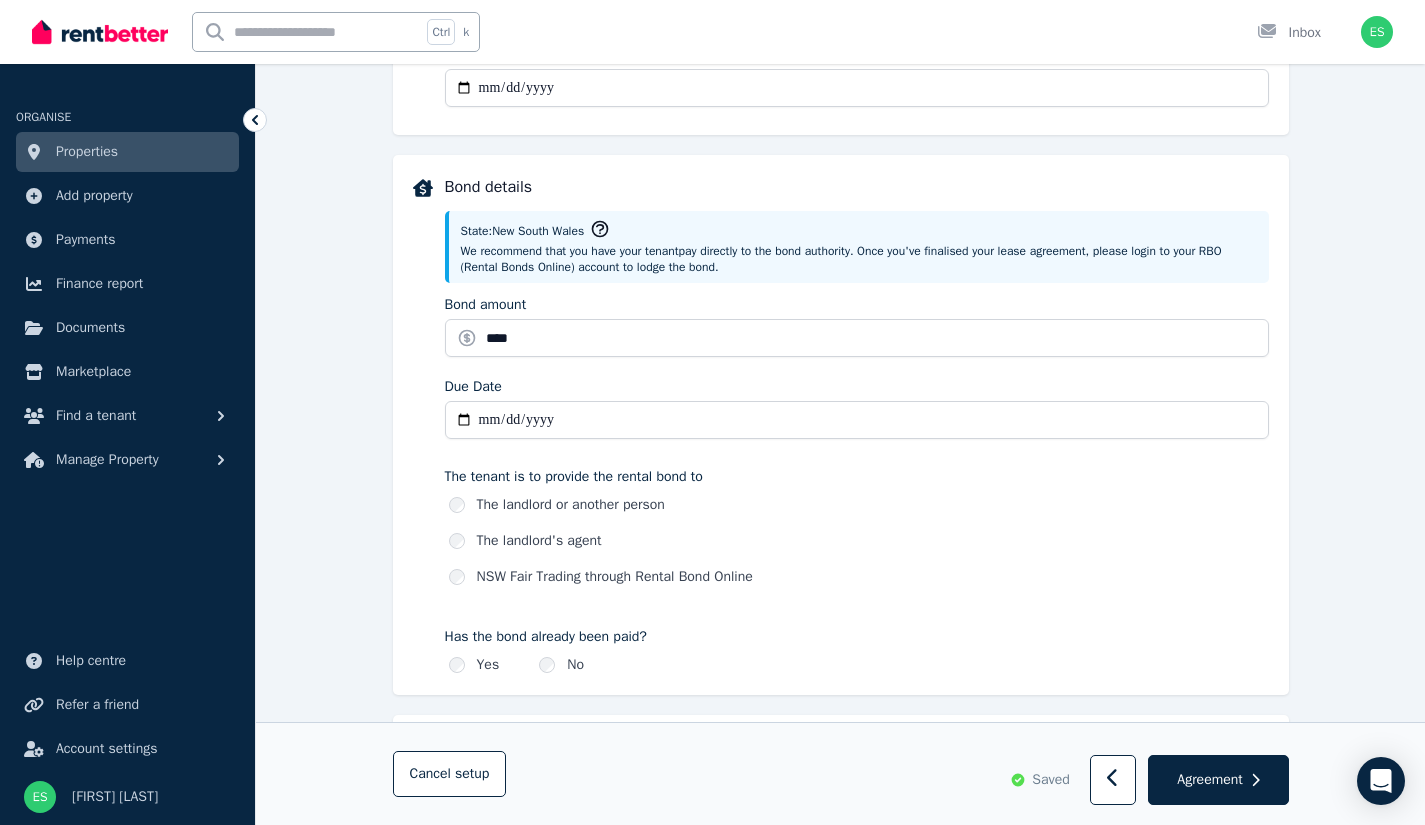 click on "Due Date" at bounding box center (473, 387) 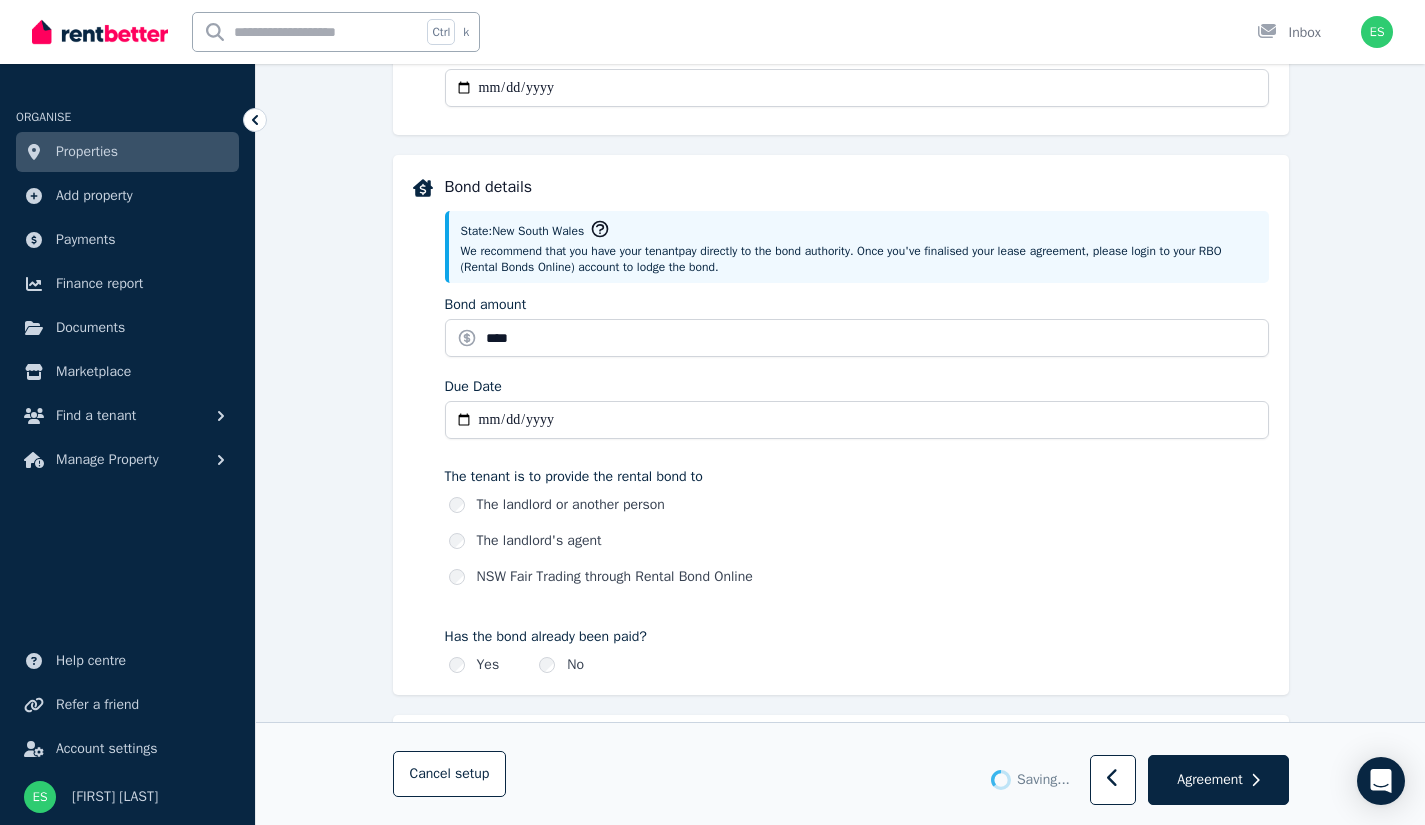 type 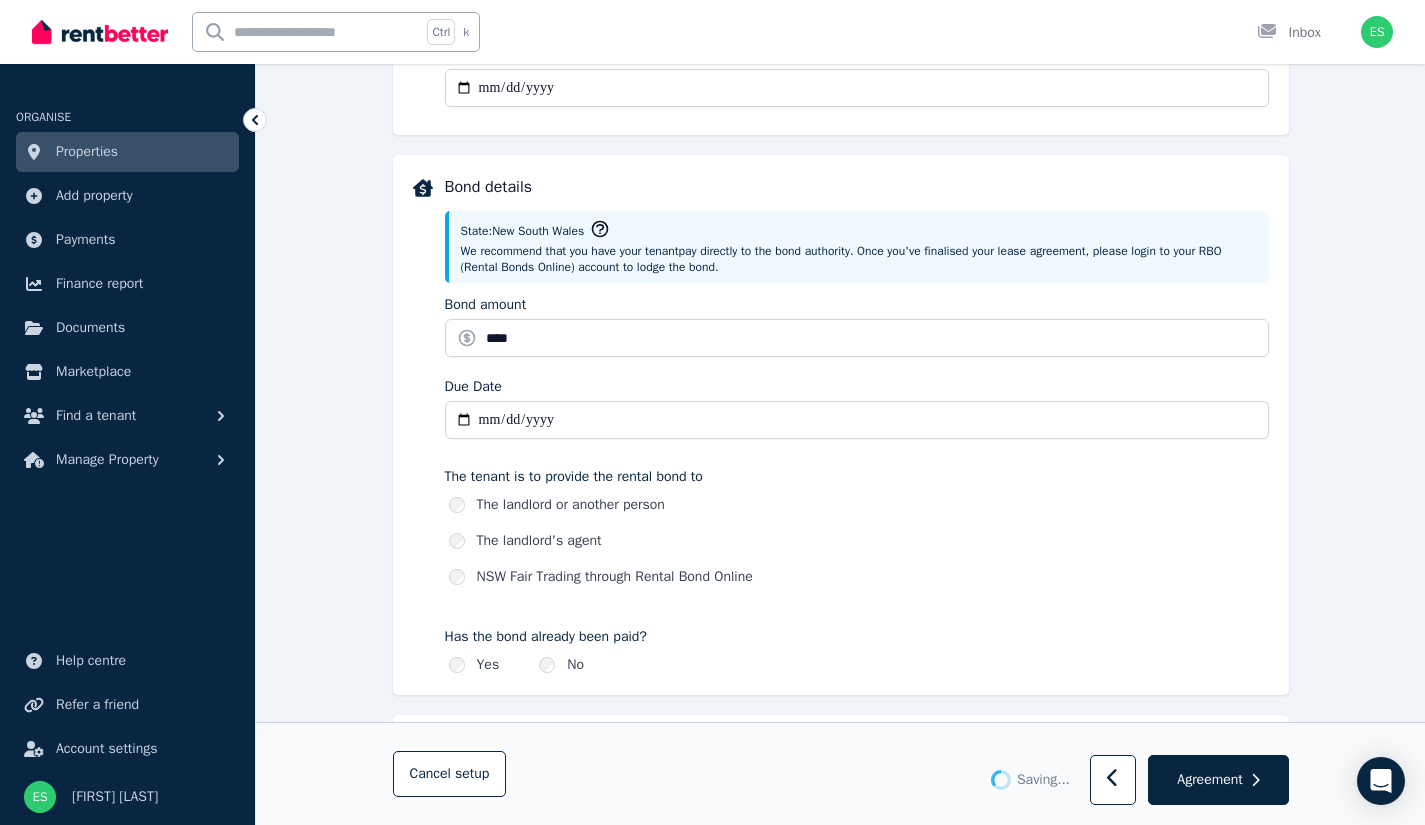 type 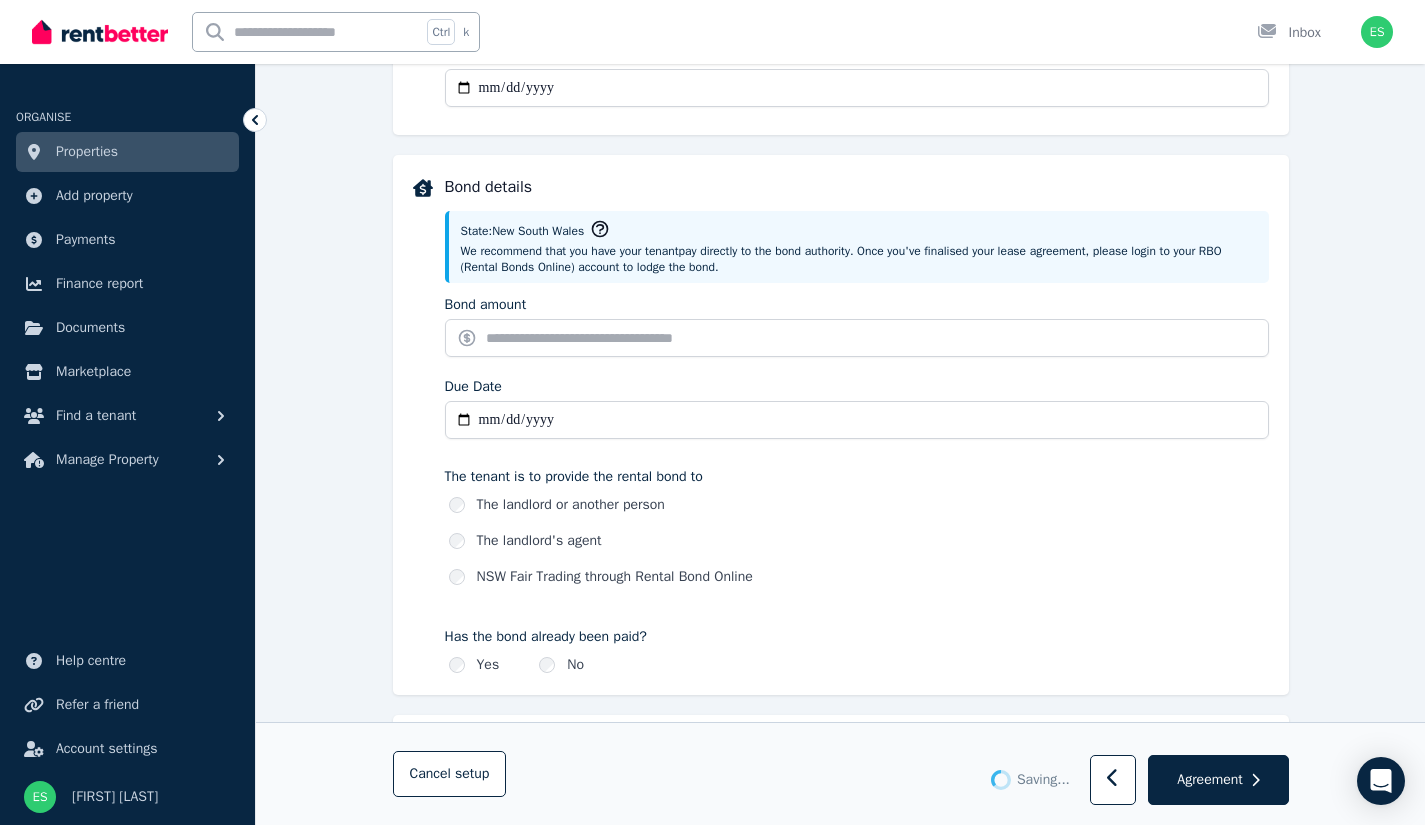 type on "*******" 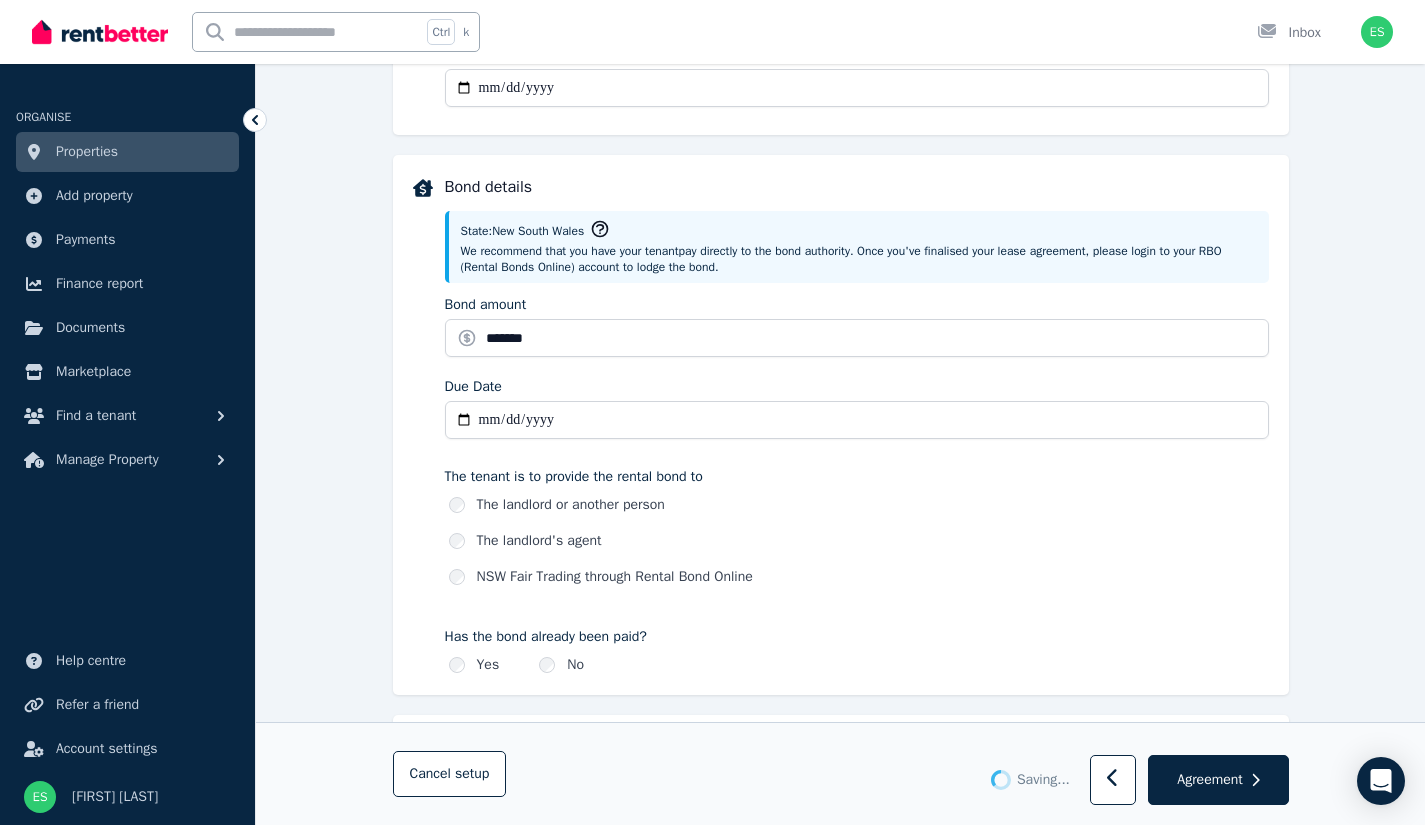 type on "**********" 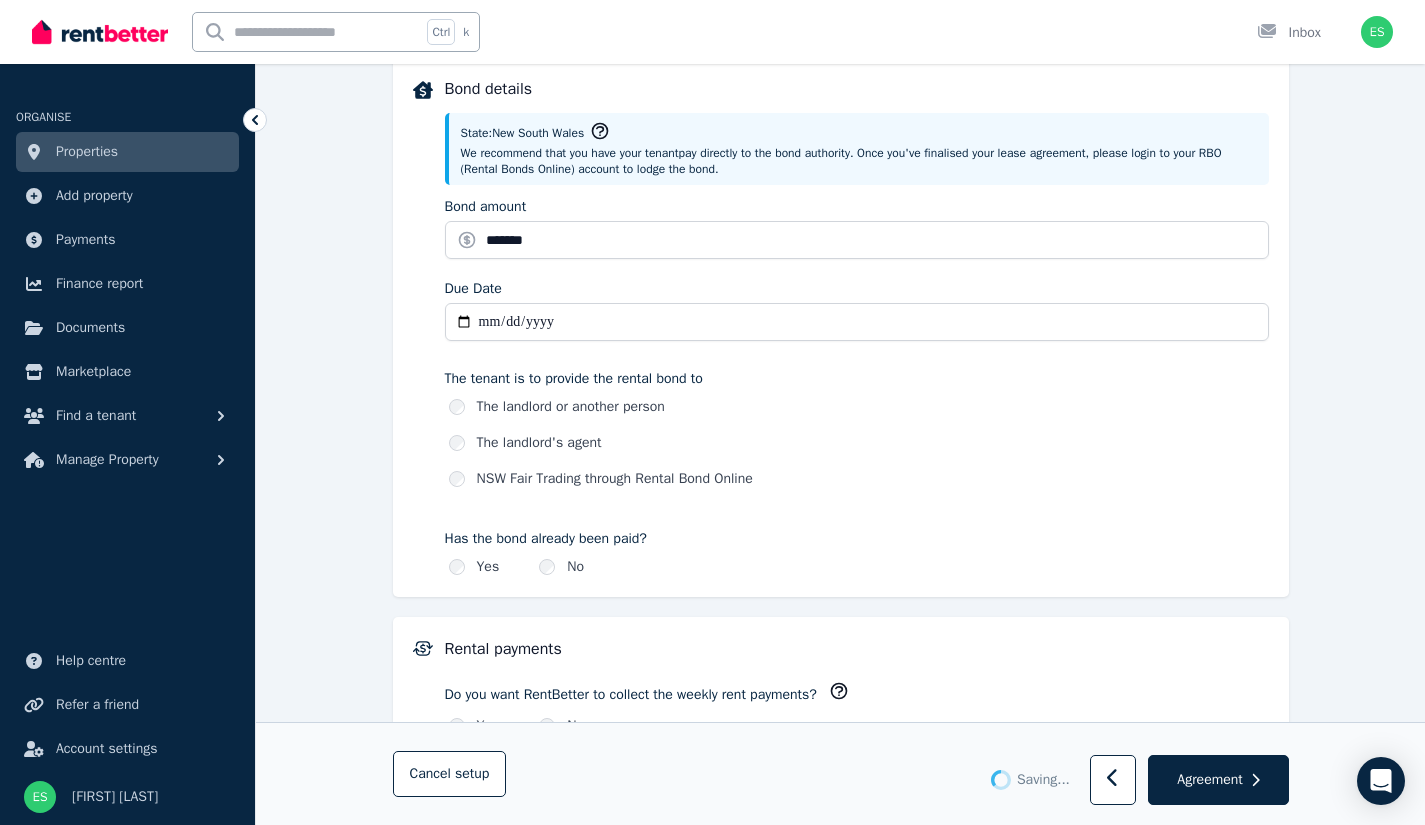 scroll, scrollTop: 952, scrollLeft: 0, axis: vertical 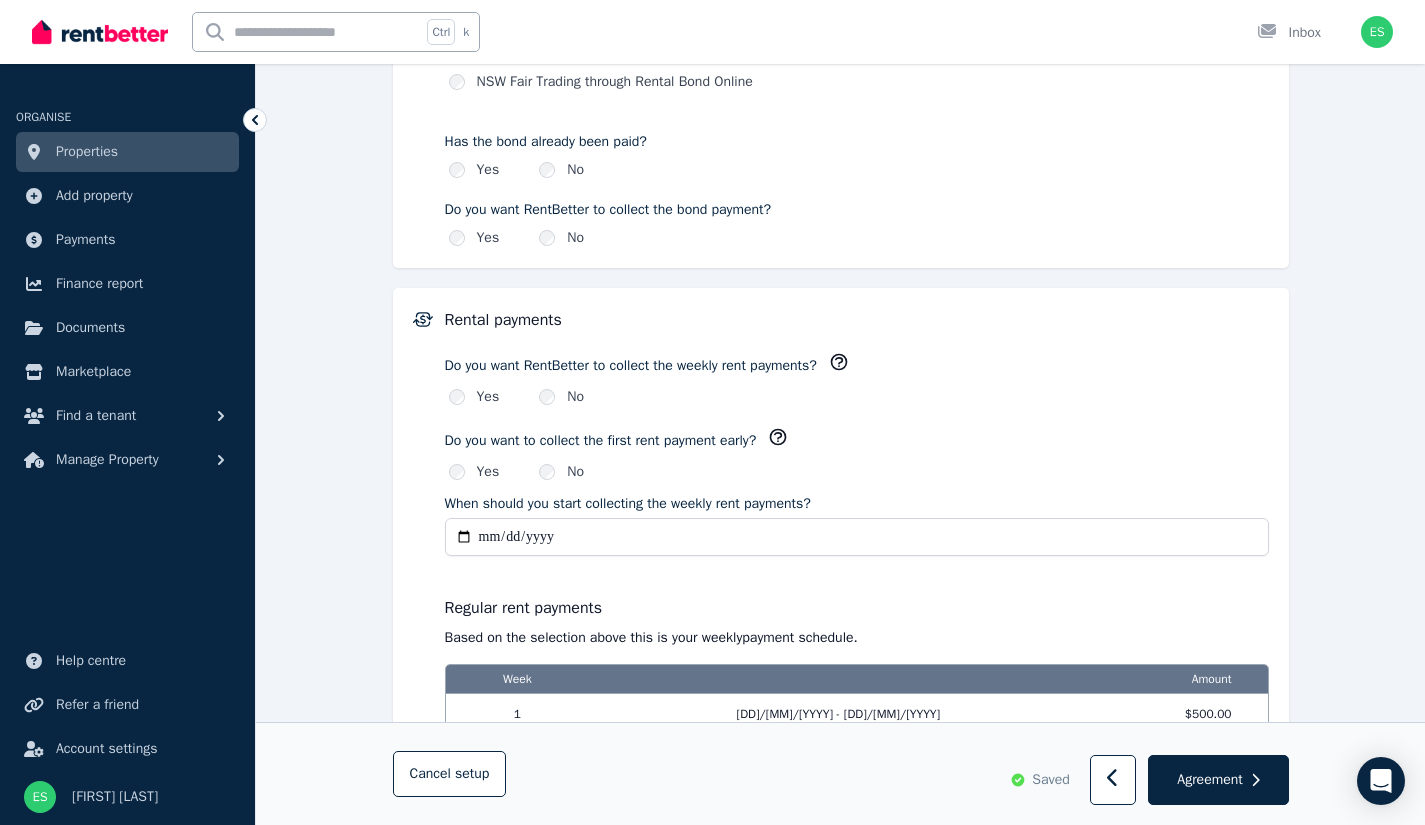 click on "Yes No" at bounding box center (857, 472) 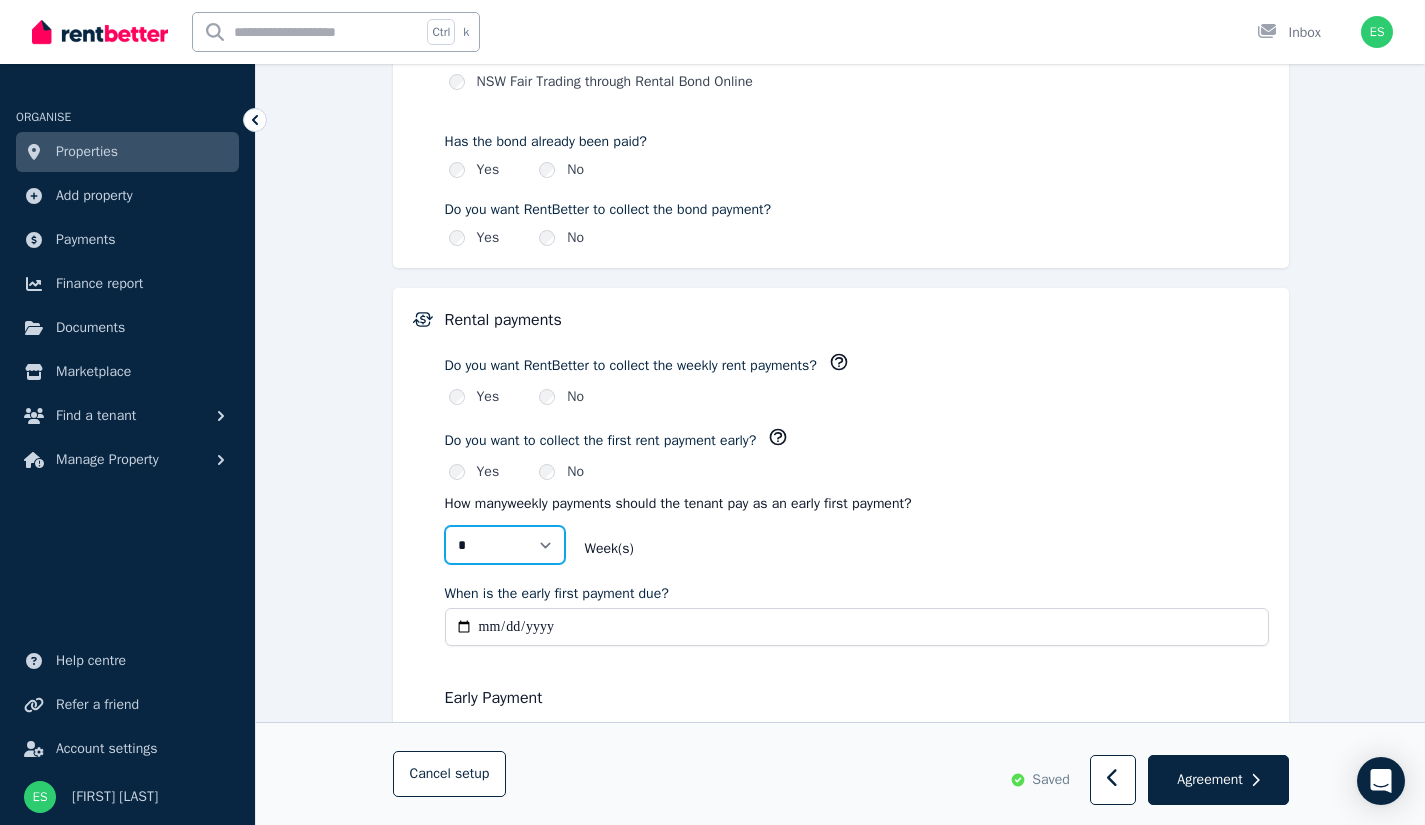click on "* *" at bounding box center [505, 545] 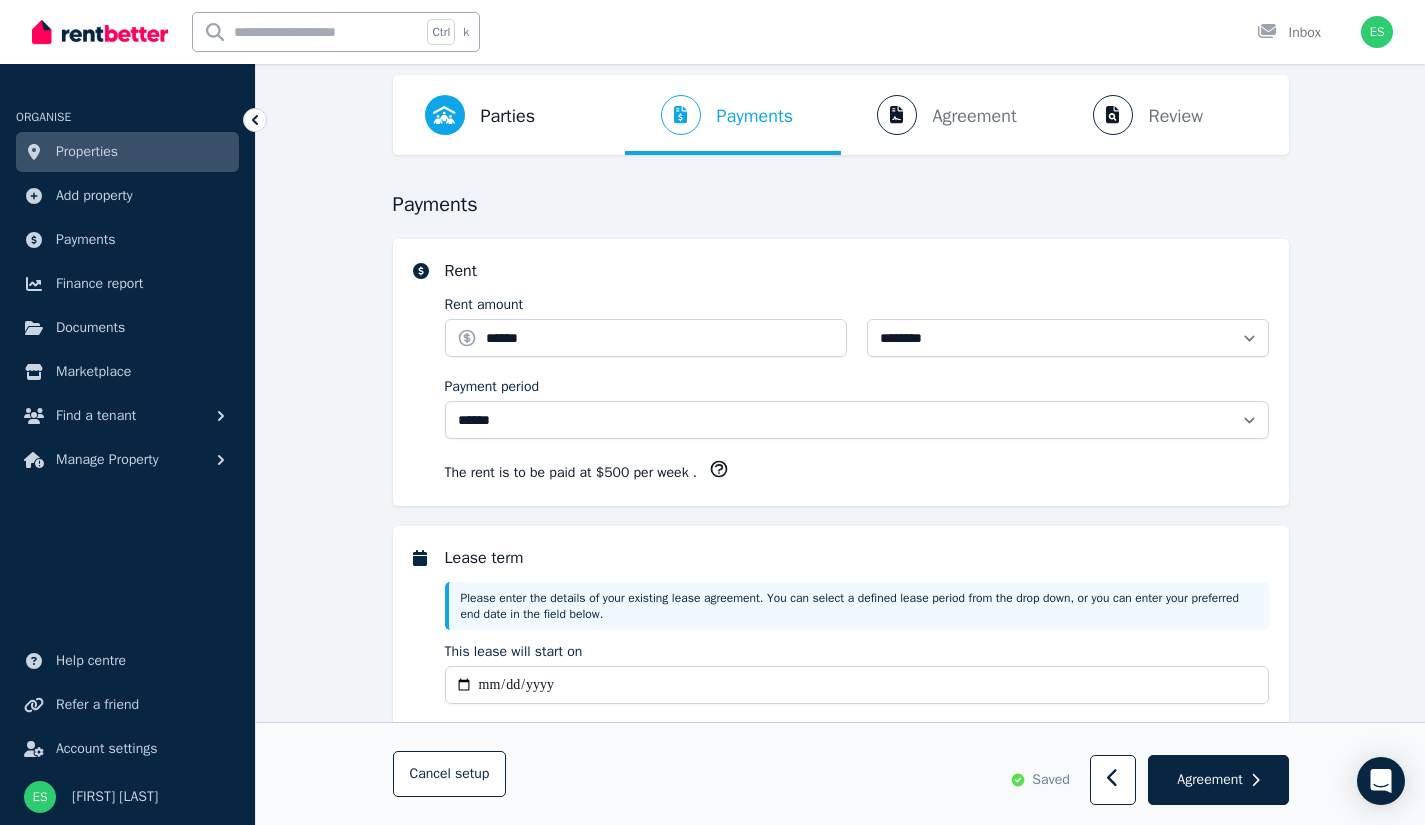 scroll, scrollTop: 76, scrollLeft: 0, axis: vertical 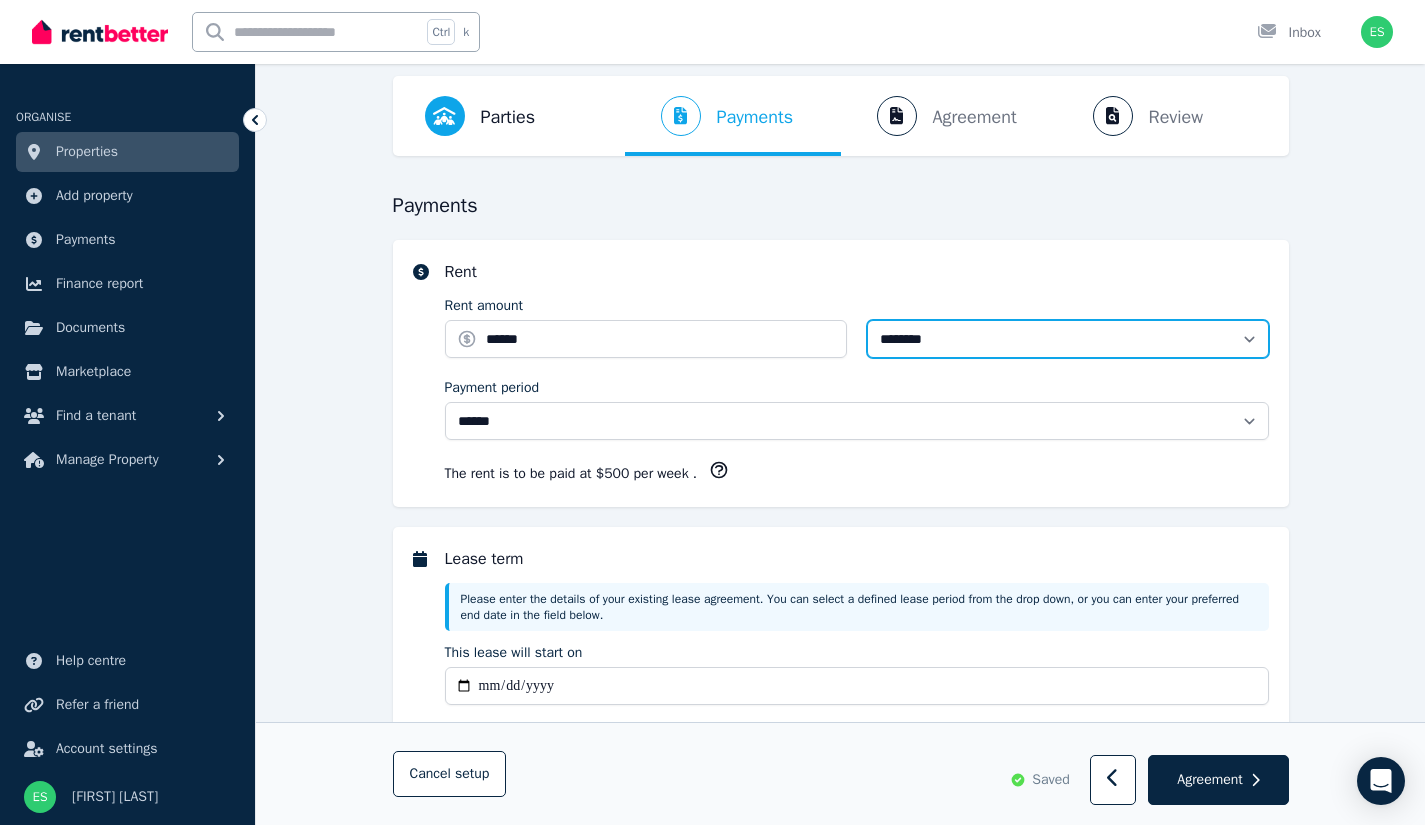 click on "**********" at bounding box center (1068, 339) 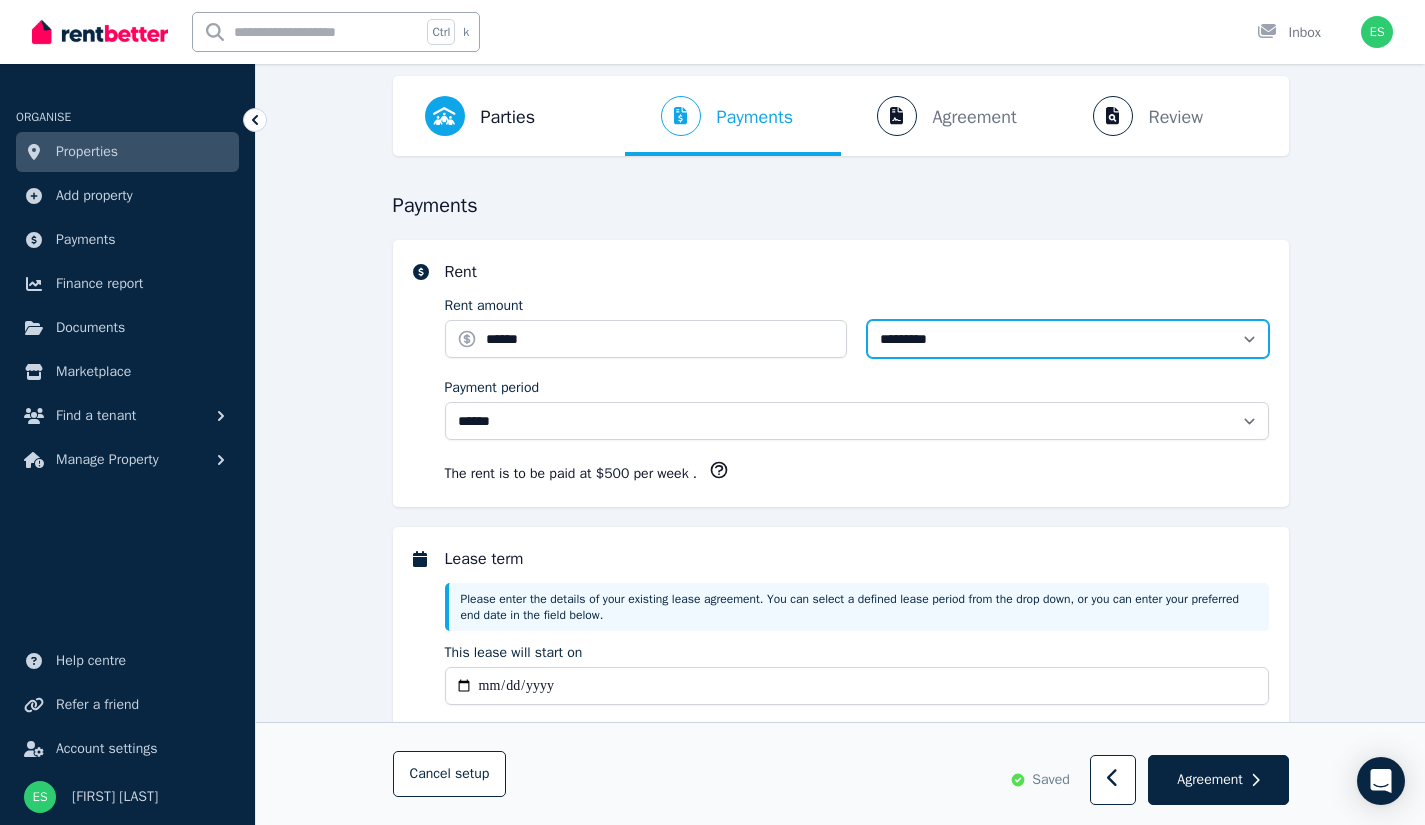 click on "**********" at bounding box center [1068, 339] 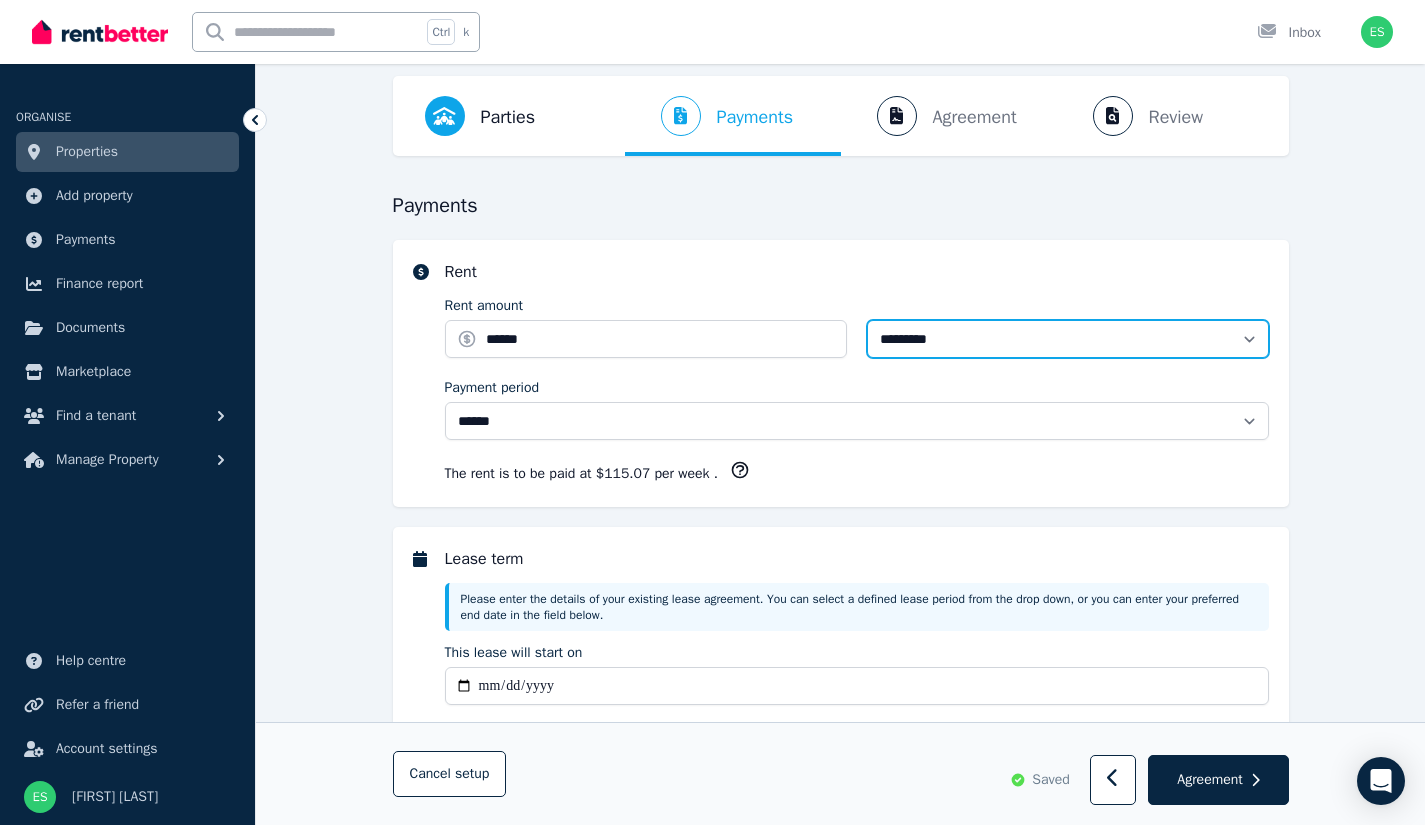 click on "**********" at bounding box center [1068, 339] 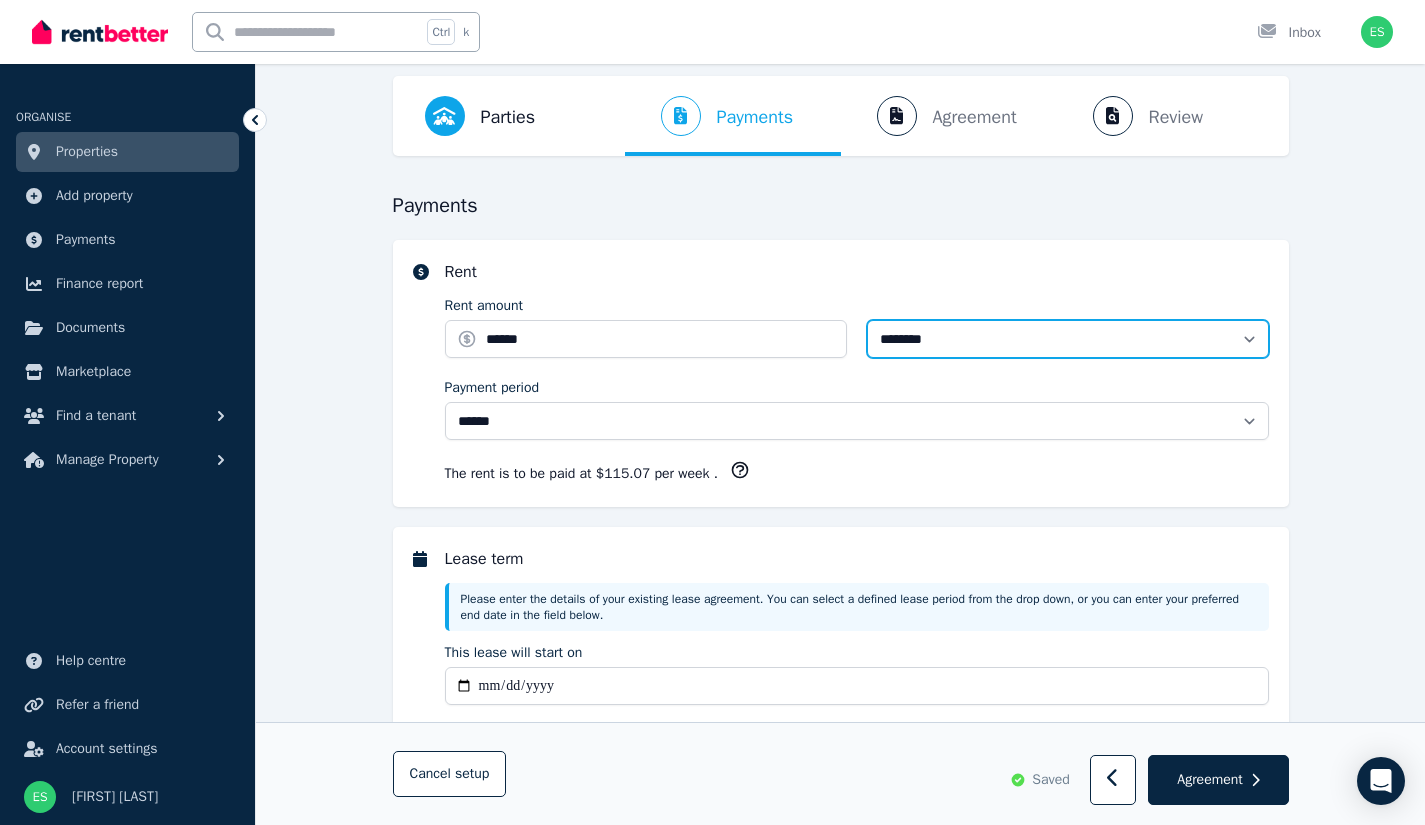 click on "**********" at bounding box center (1068, 339) 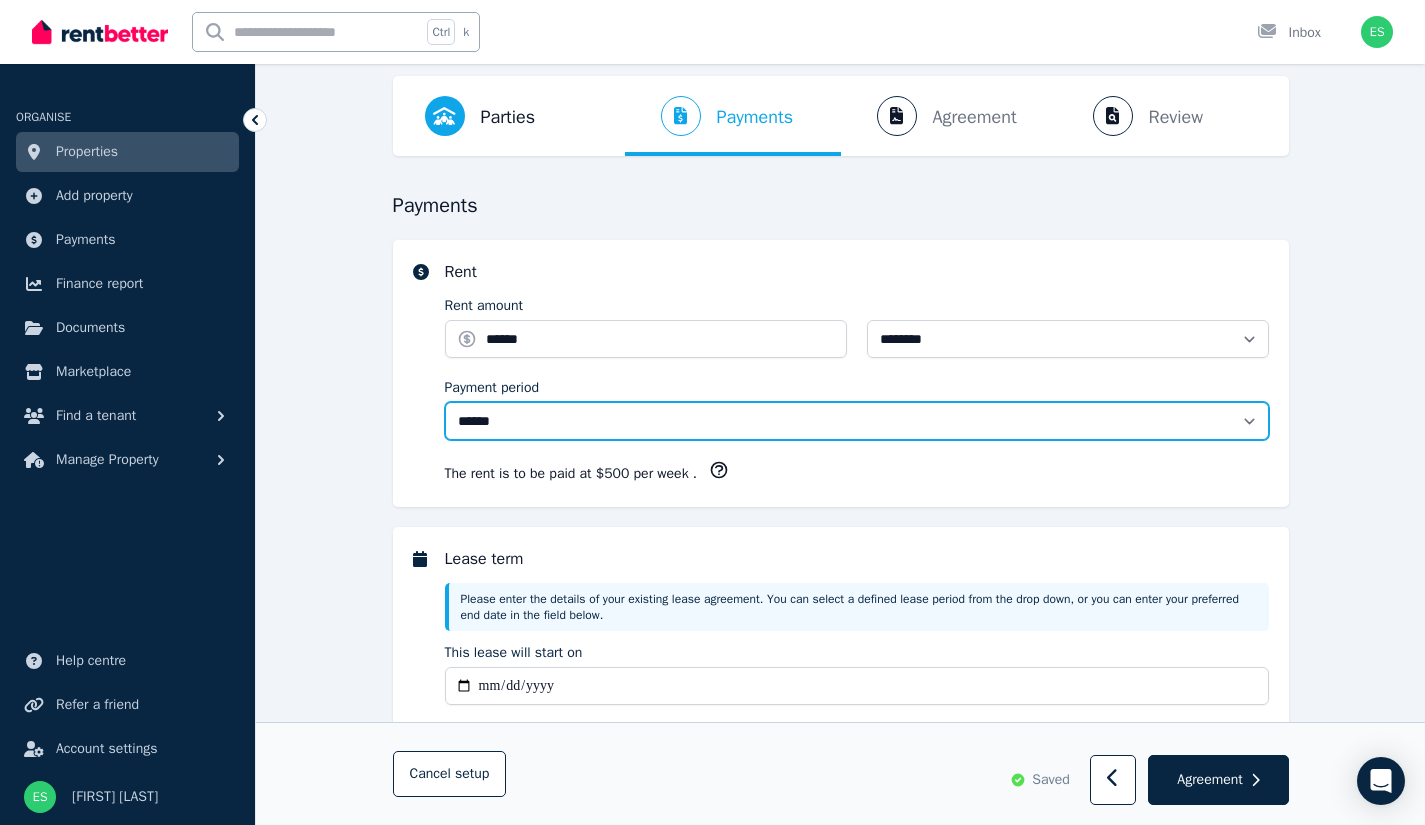 click on "**********" at bounding box center [857, 421] 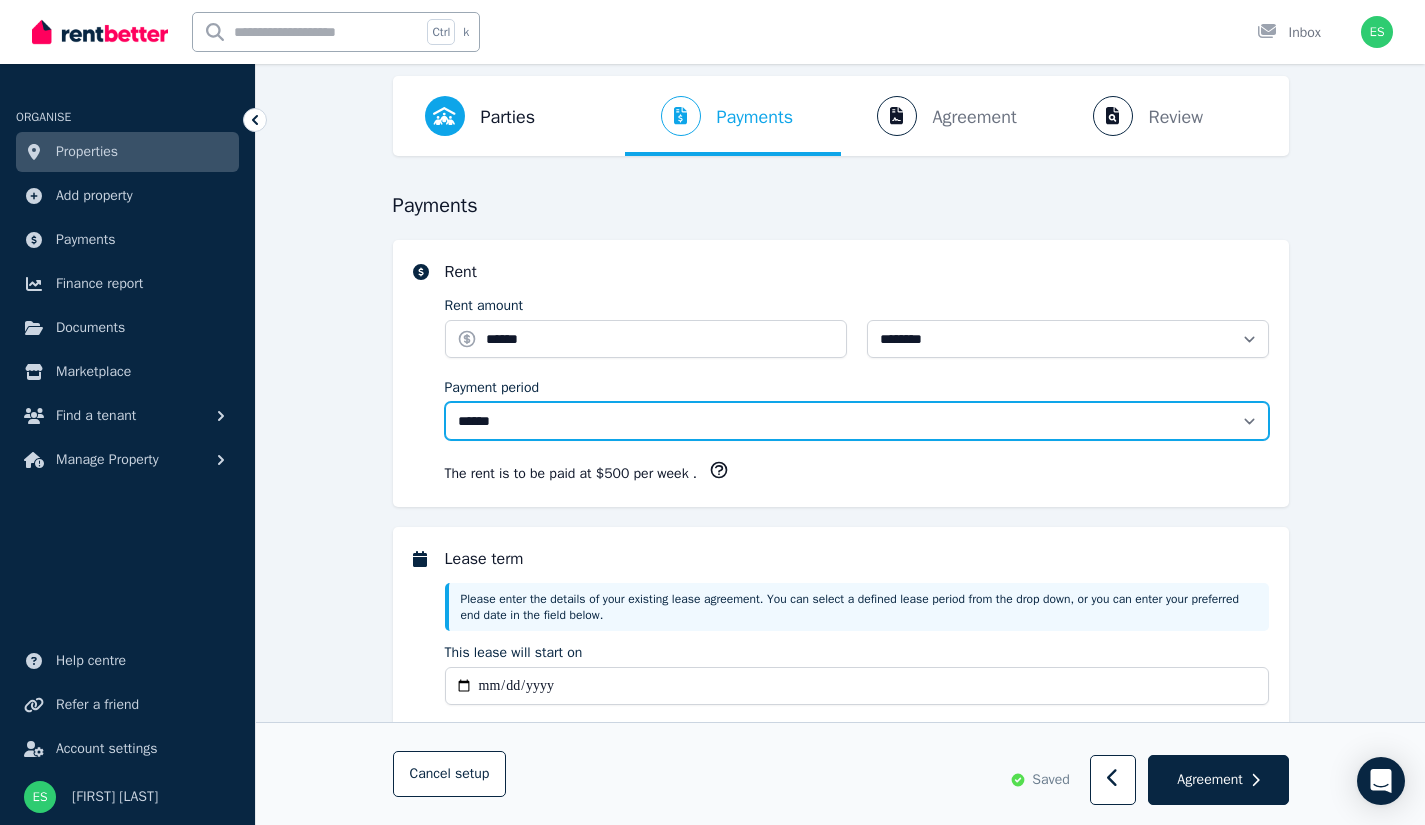 select on "*******" 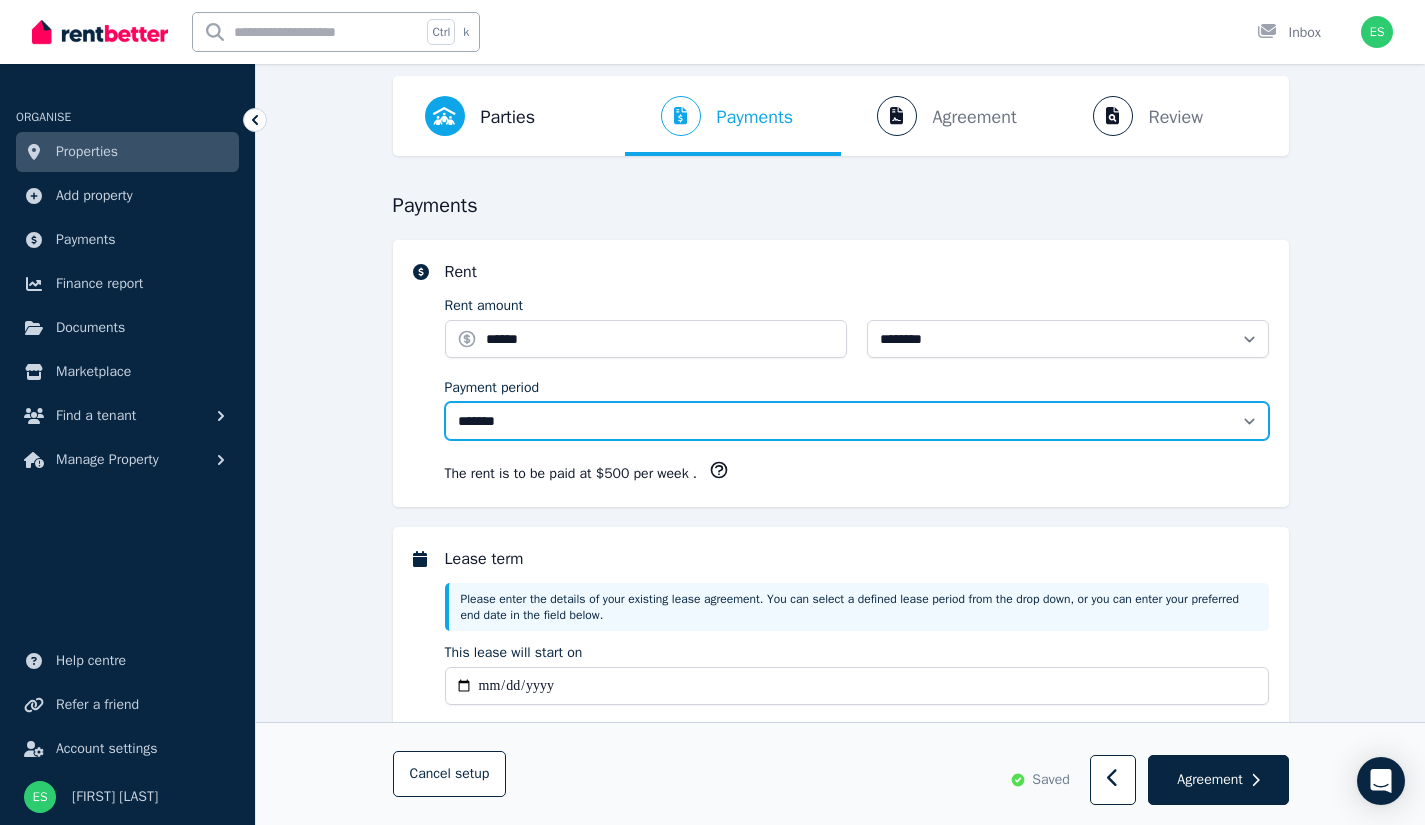 click on "**********" at bounding box center [857, 421] 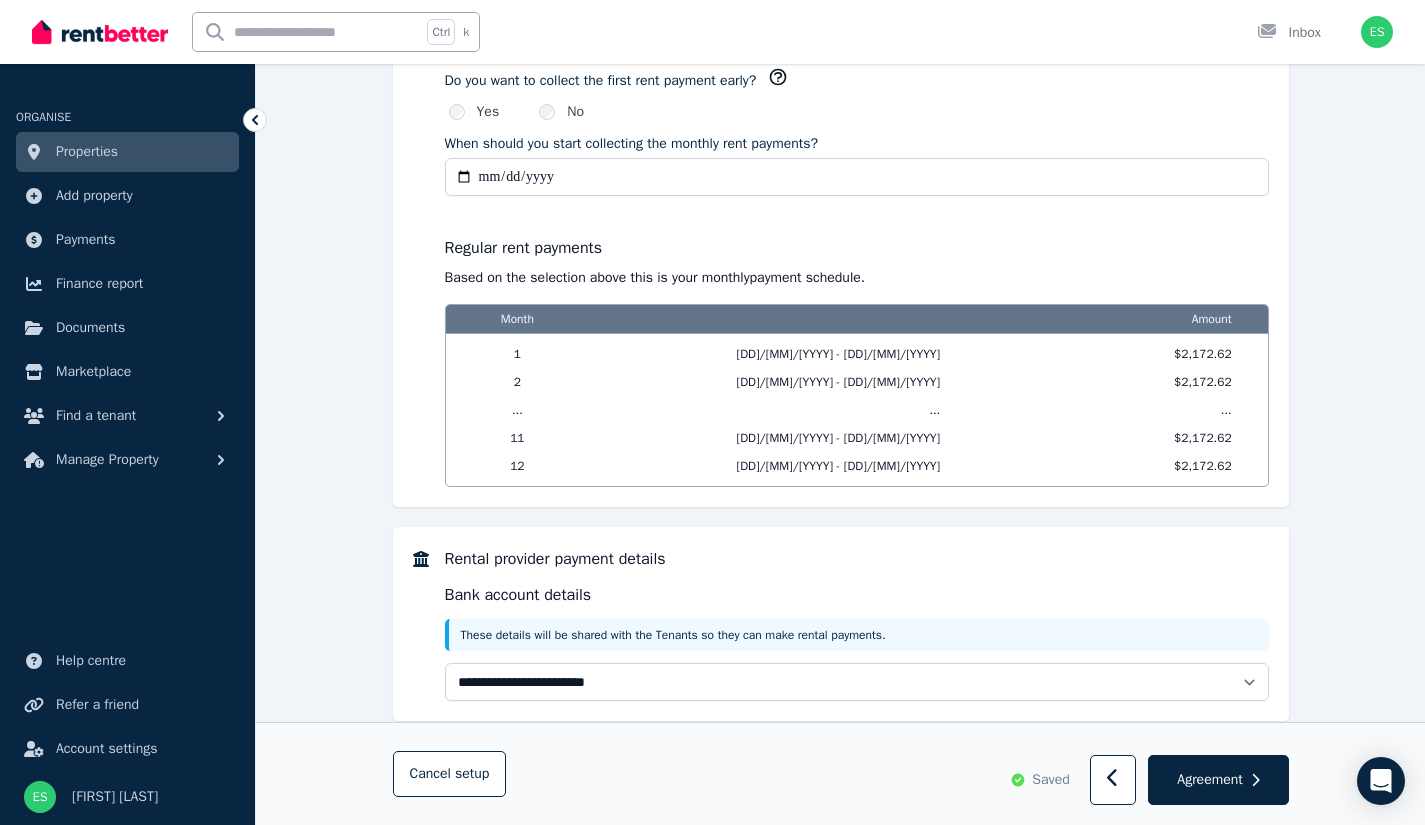 scroll, scrollTop: 1746, scrollLeft: 0, axis: vertical 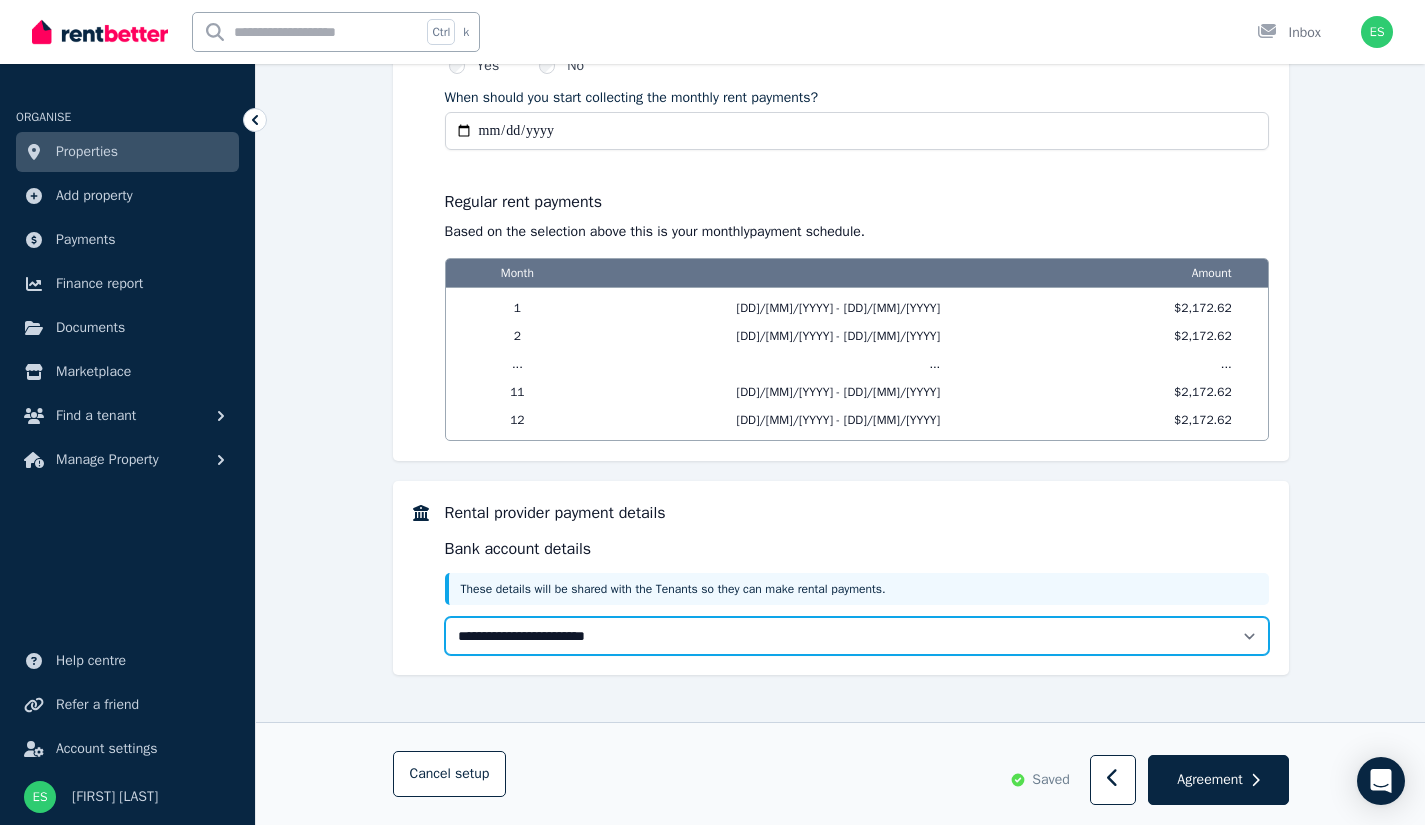 click on "**********" at bounding box center (857, 636) 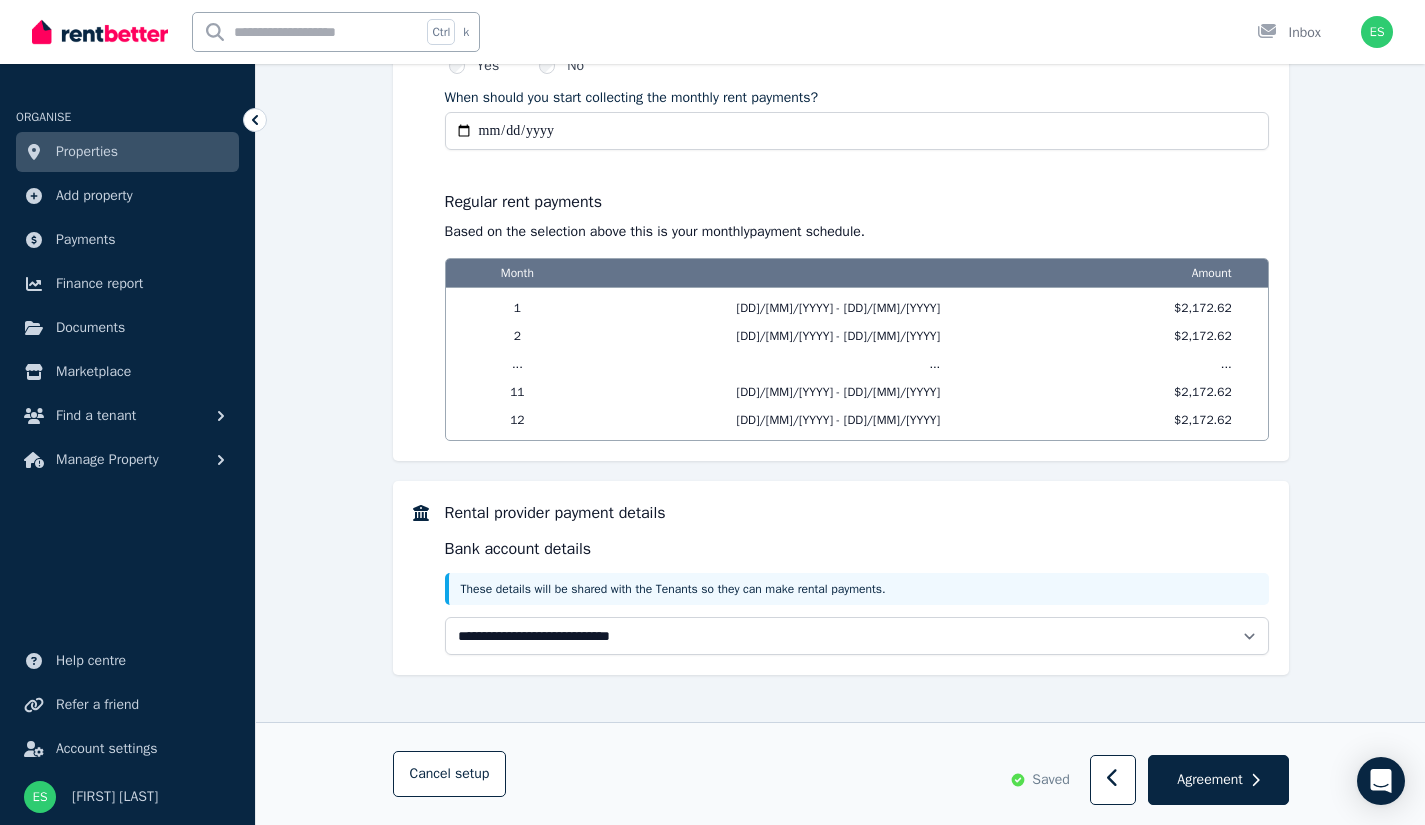 click on "**********" at bounding box center [857, 636] 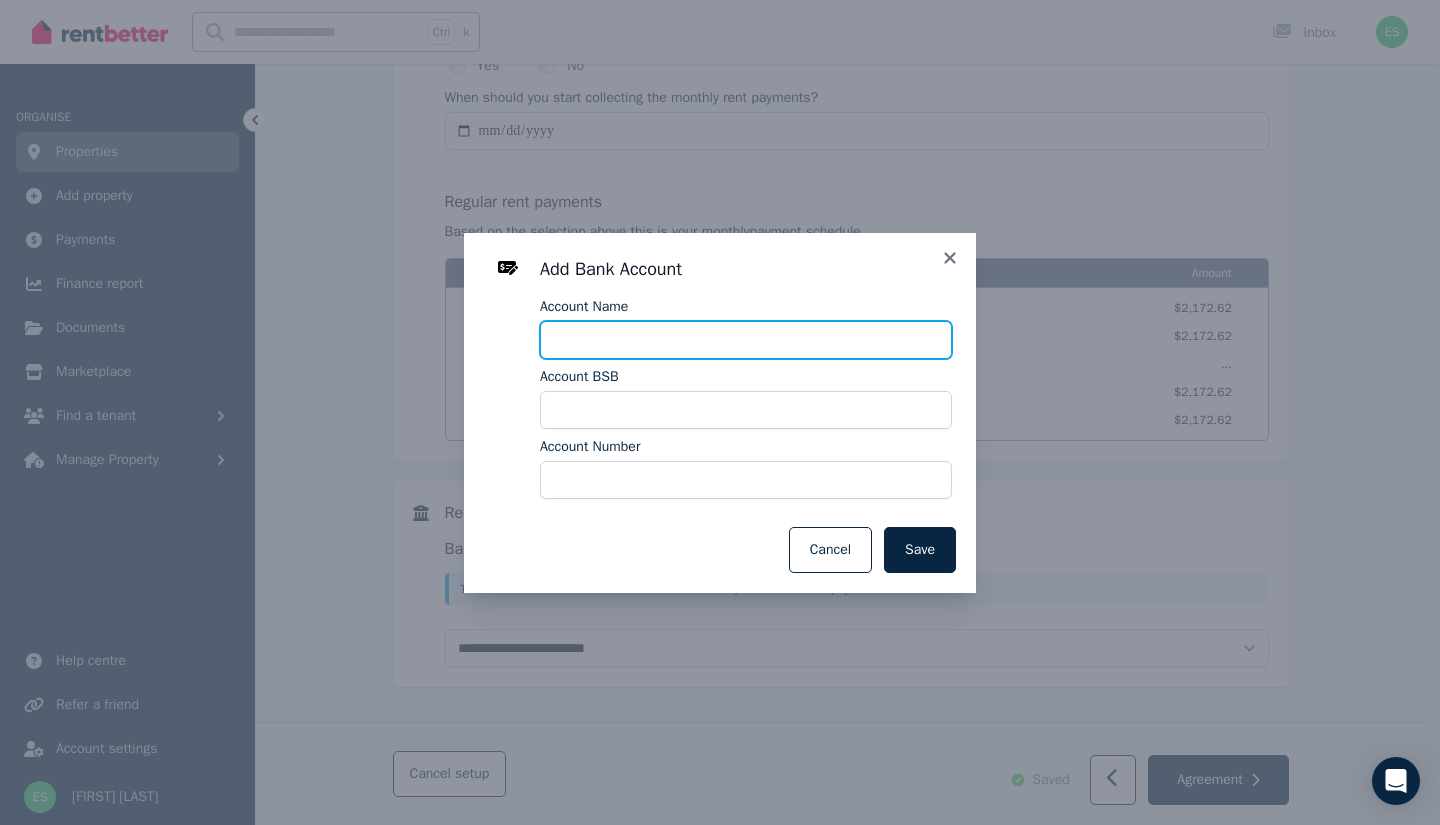 click on "Account Name" at bounding box center (746, 340) 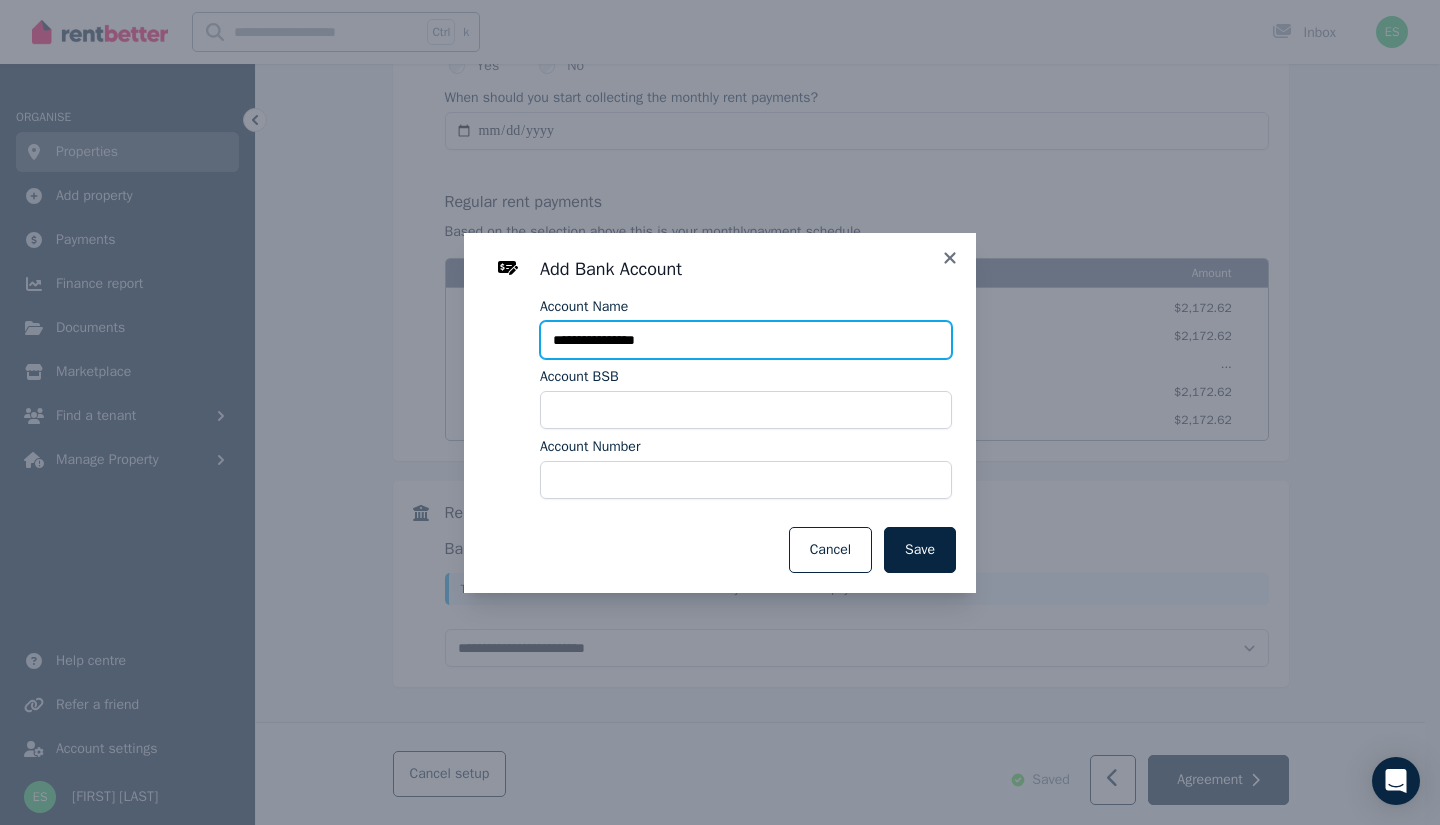 type on "**********" 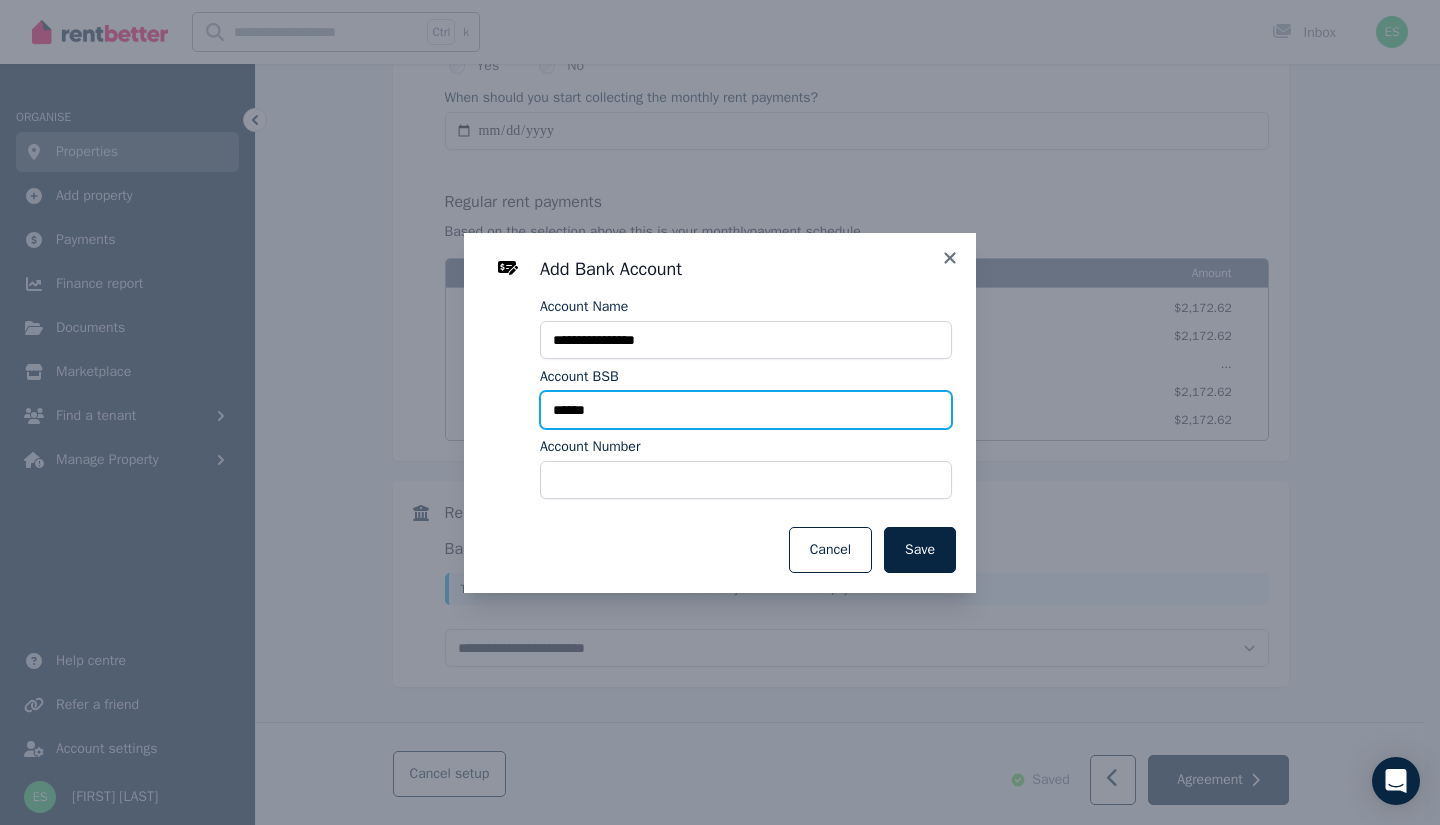 type on "******" 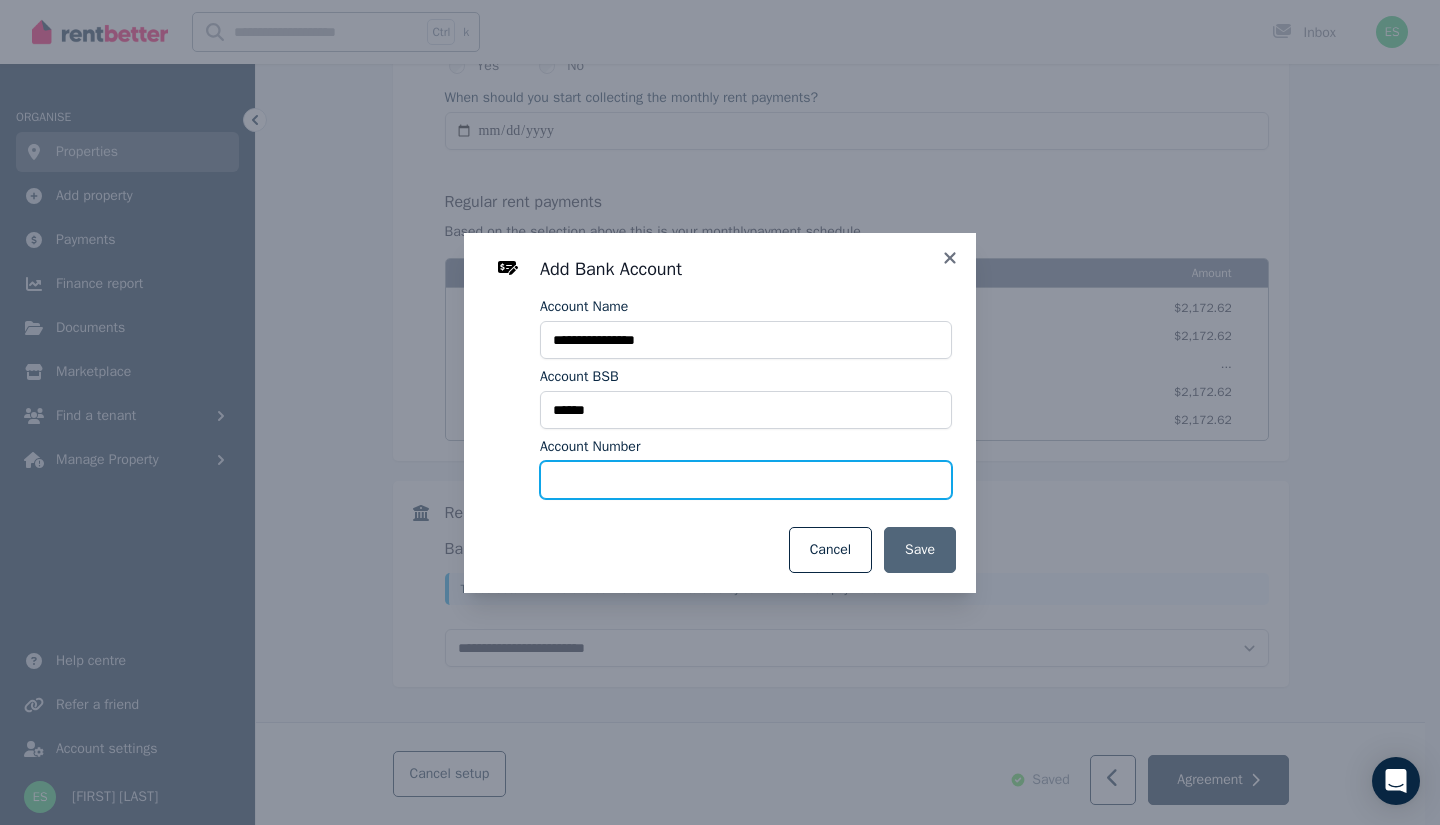 type on "********" 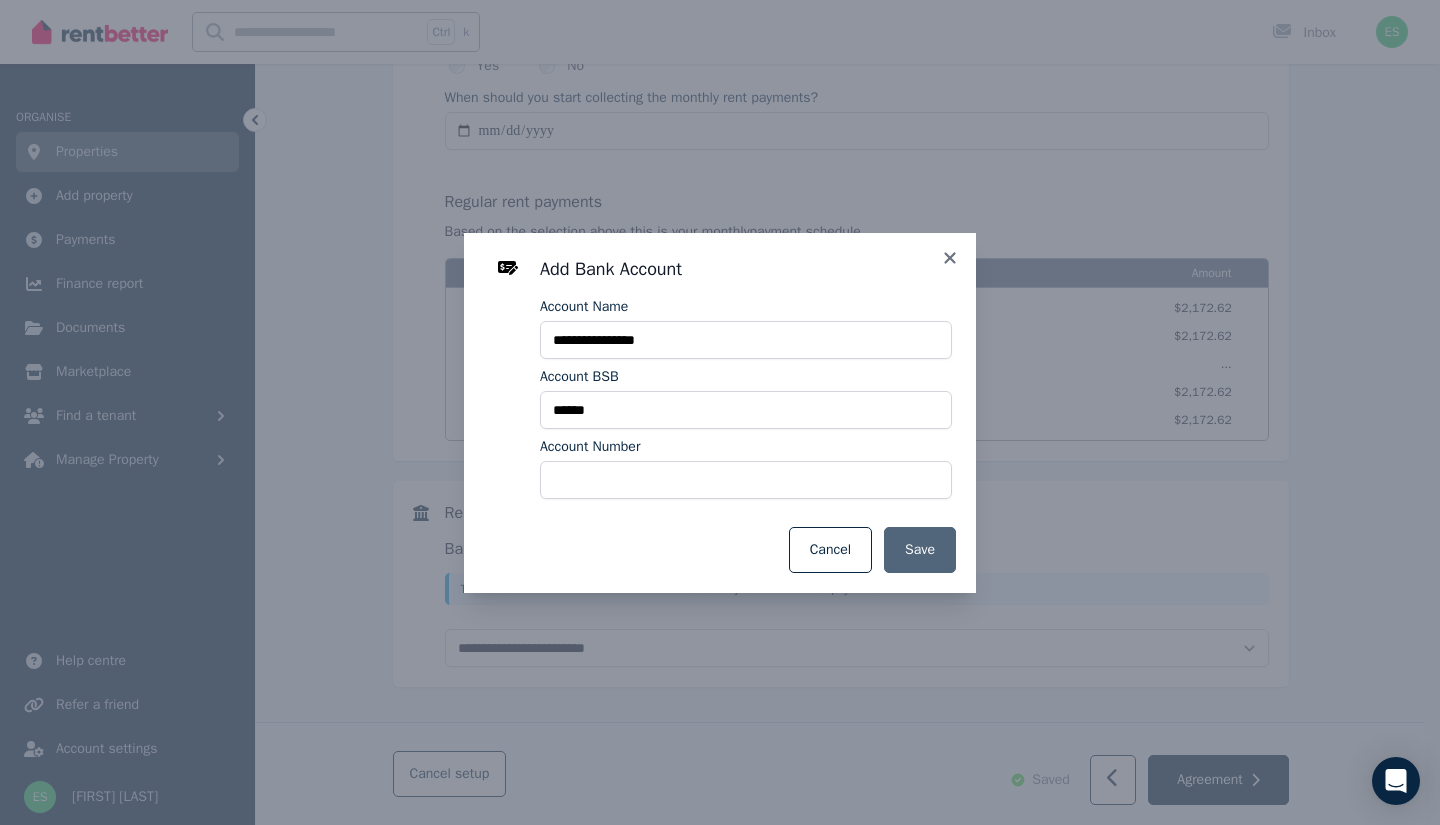 click on "Save" at bounding box center (920, 550) 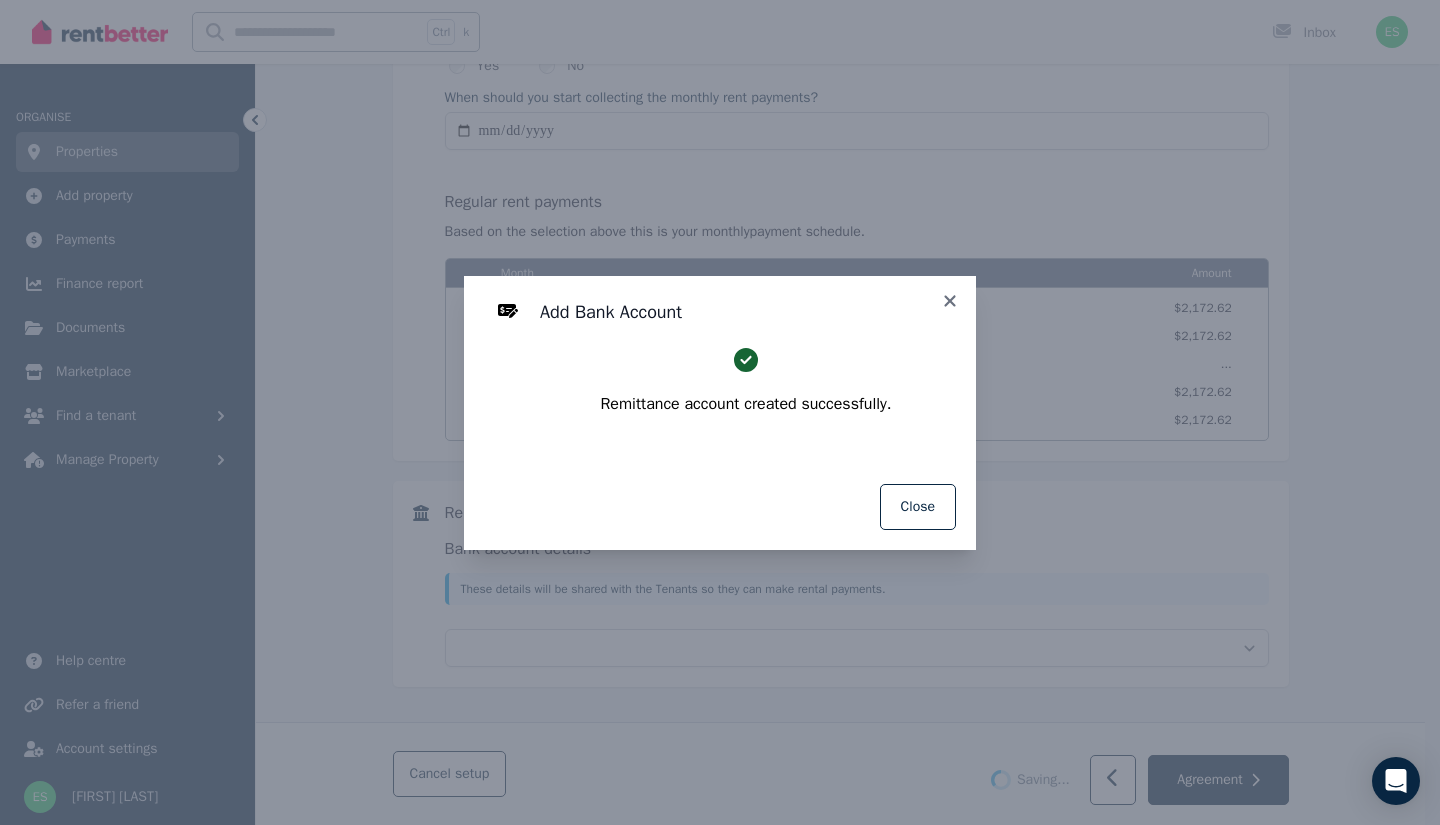 select on "**********" 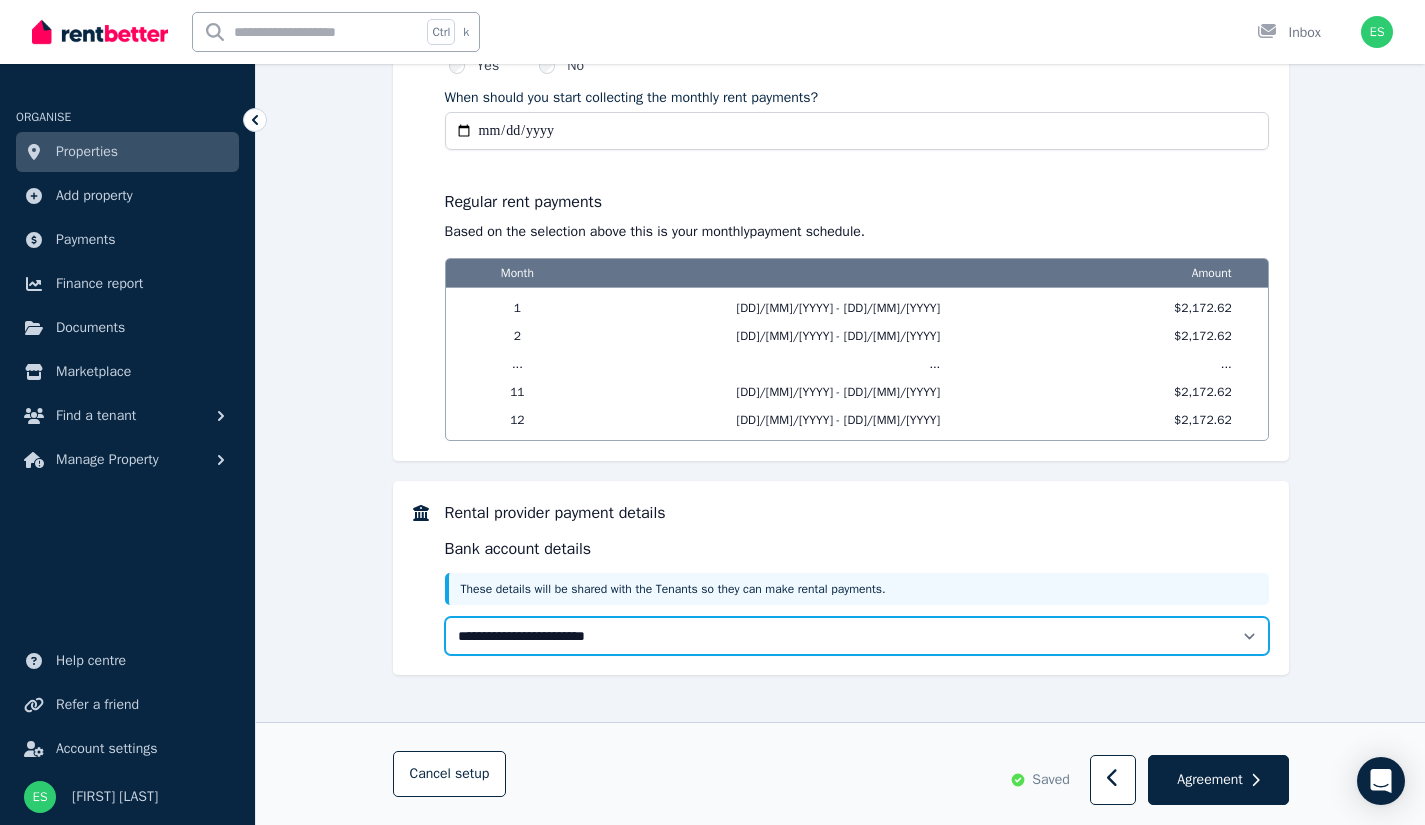 click on "**********" at bounding box center (857, 636) 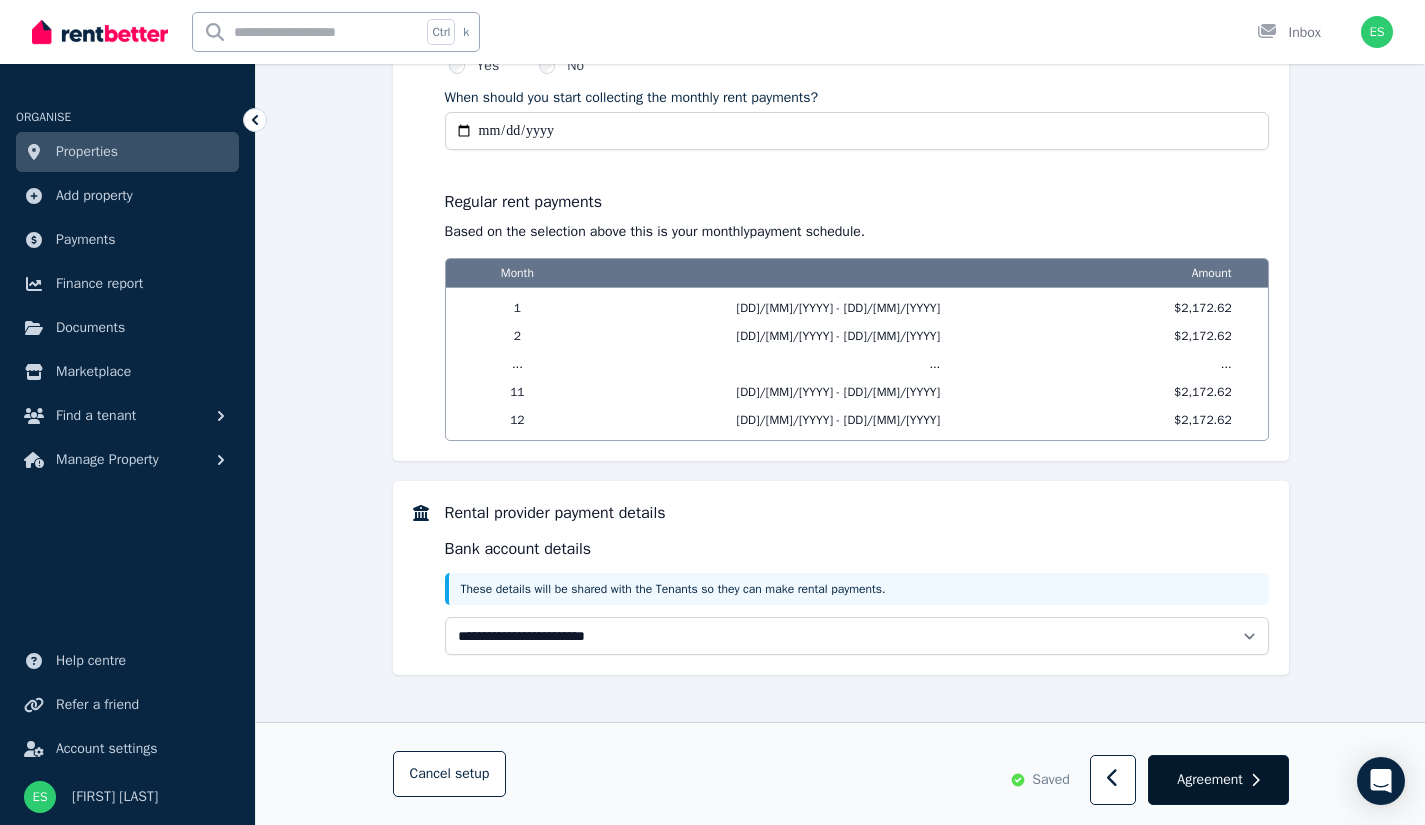 click on "Agreement" at bounding box center (1218, 781) 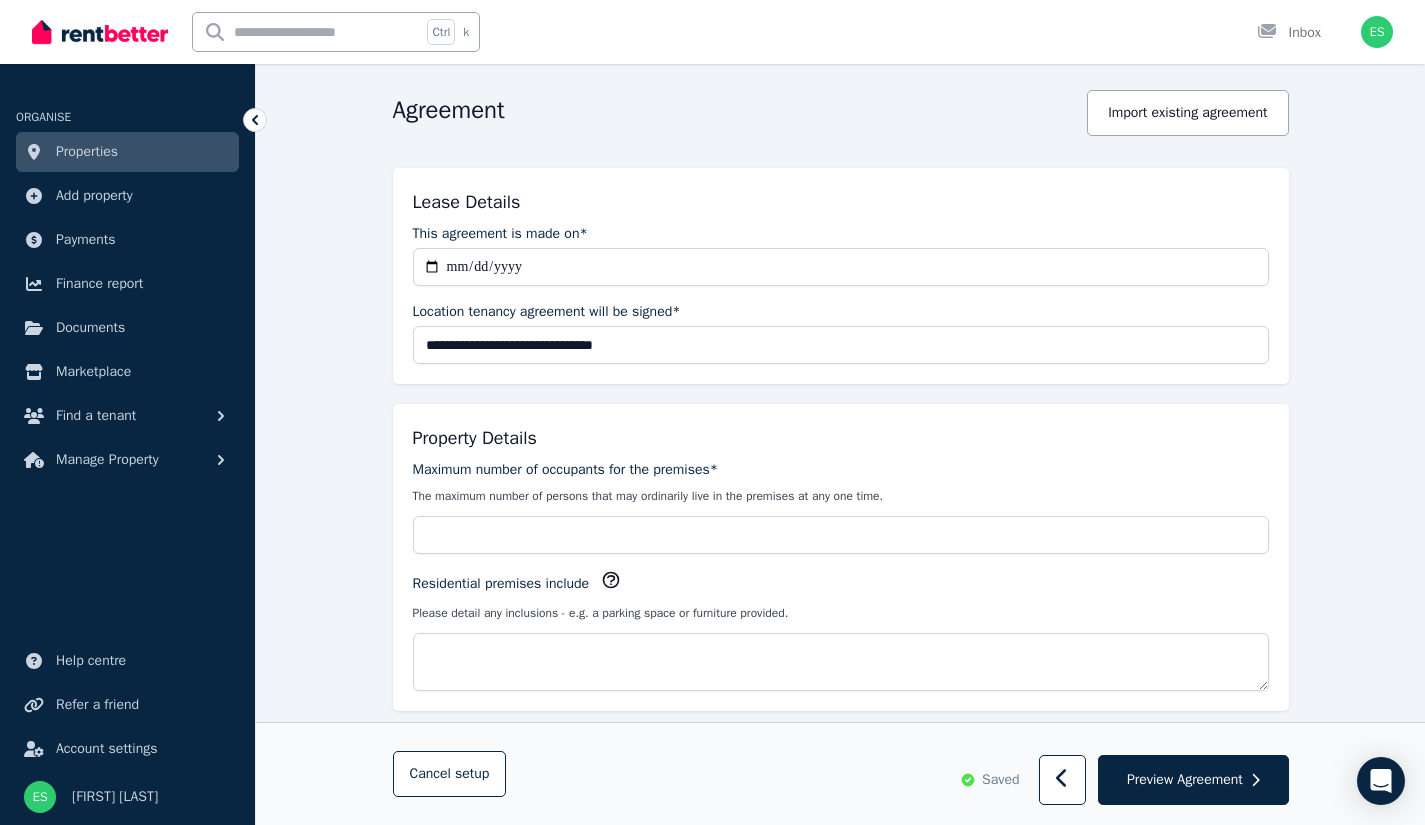 scroll, scrollTop: 200, scrollLeft: 0, axis: vertical 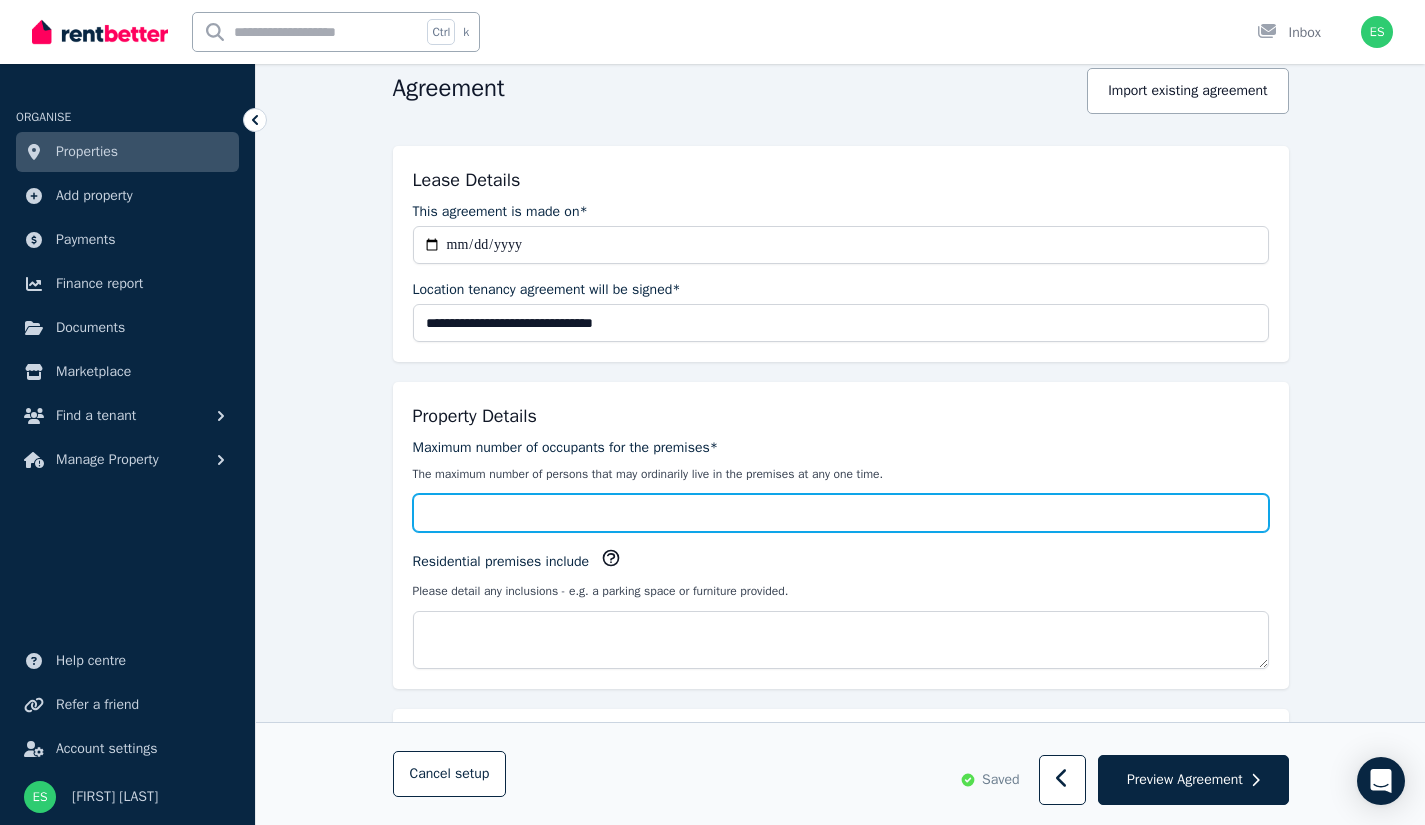 click on "Maximum number of occupants for the premises*" at bounding box center (841, 513) 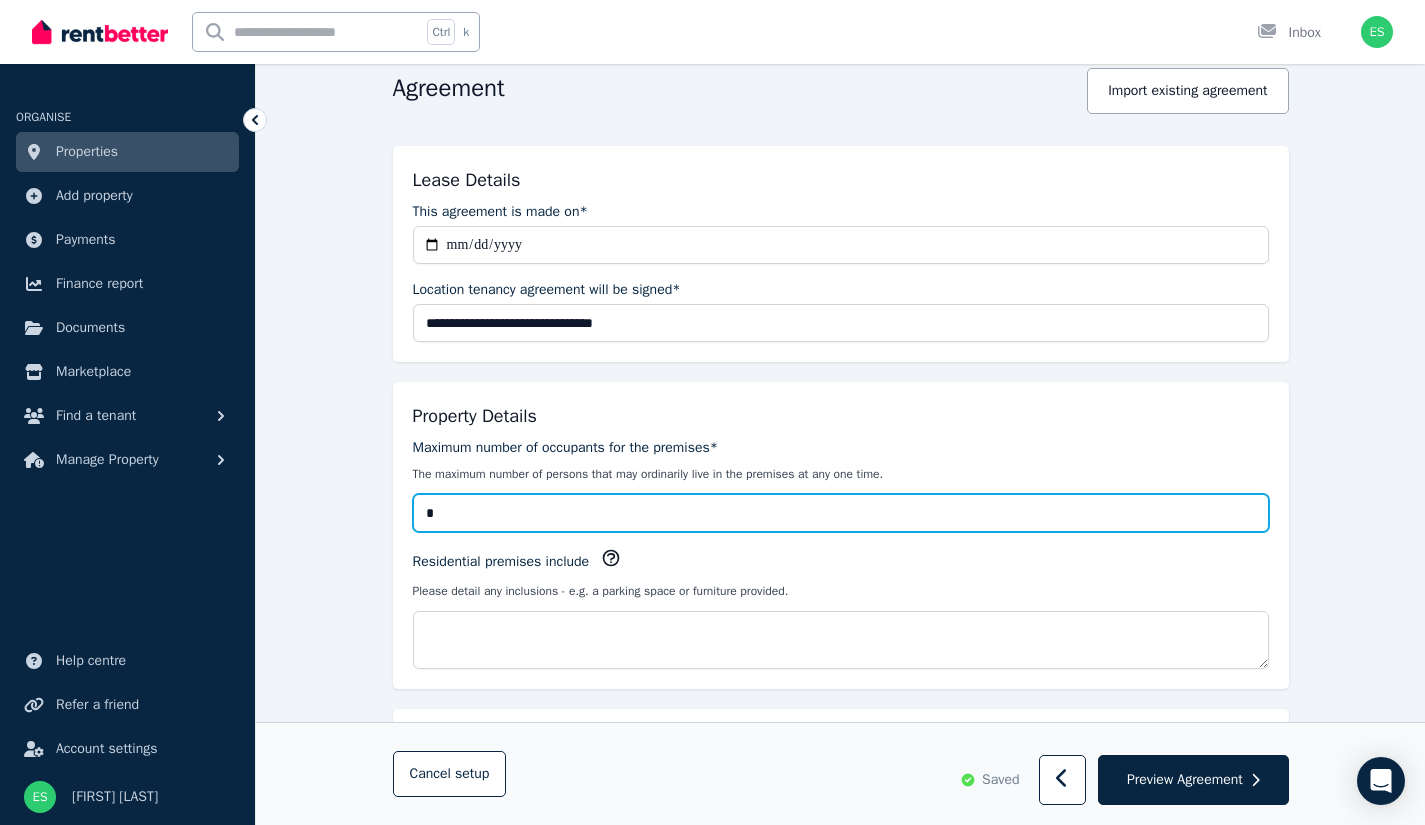 type on "*" 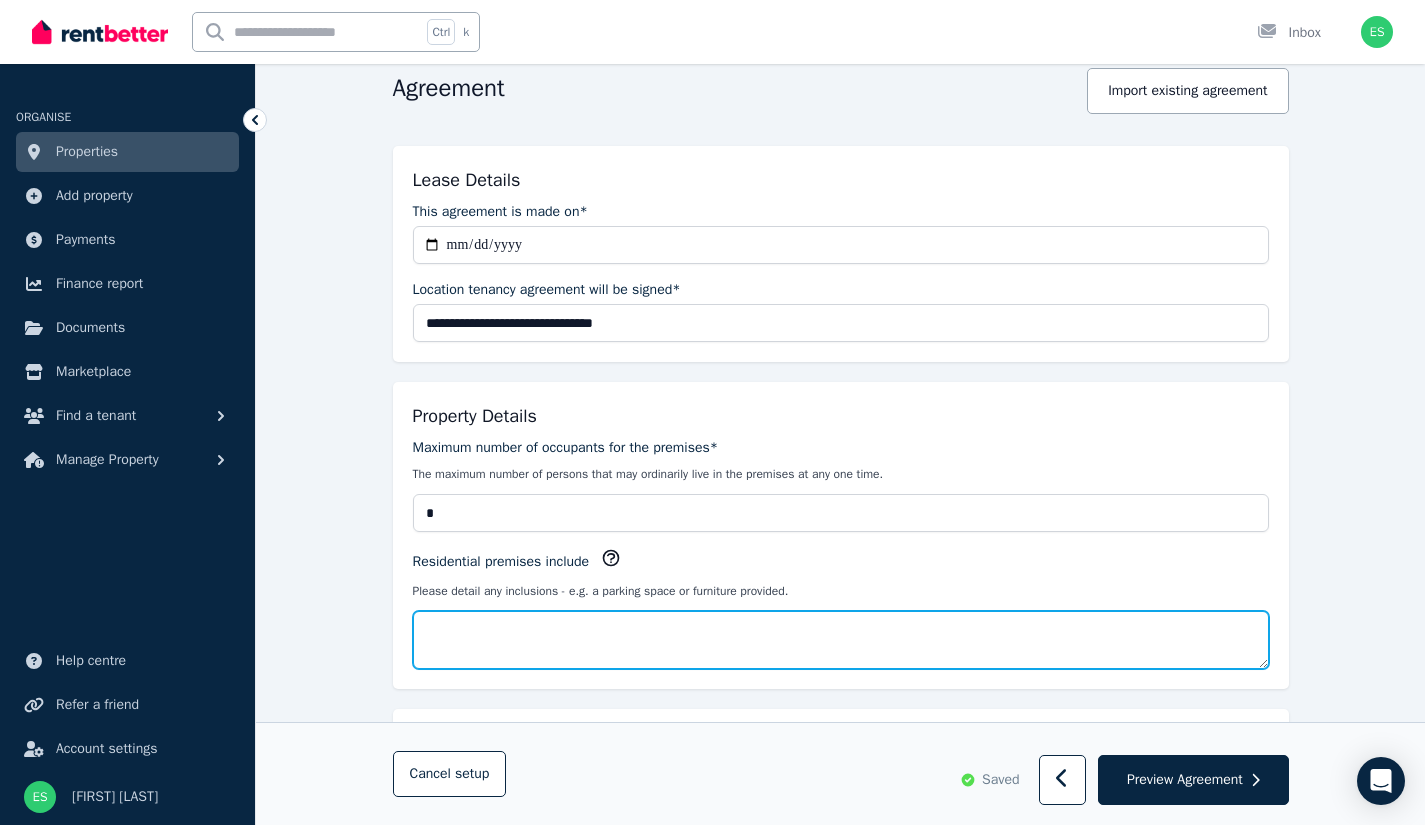 click on "Residential premises include" at bounding box center [841, 640] 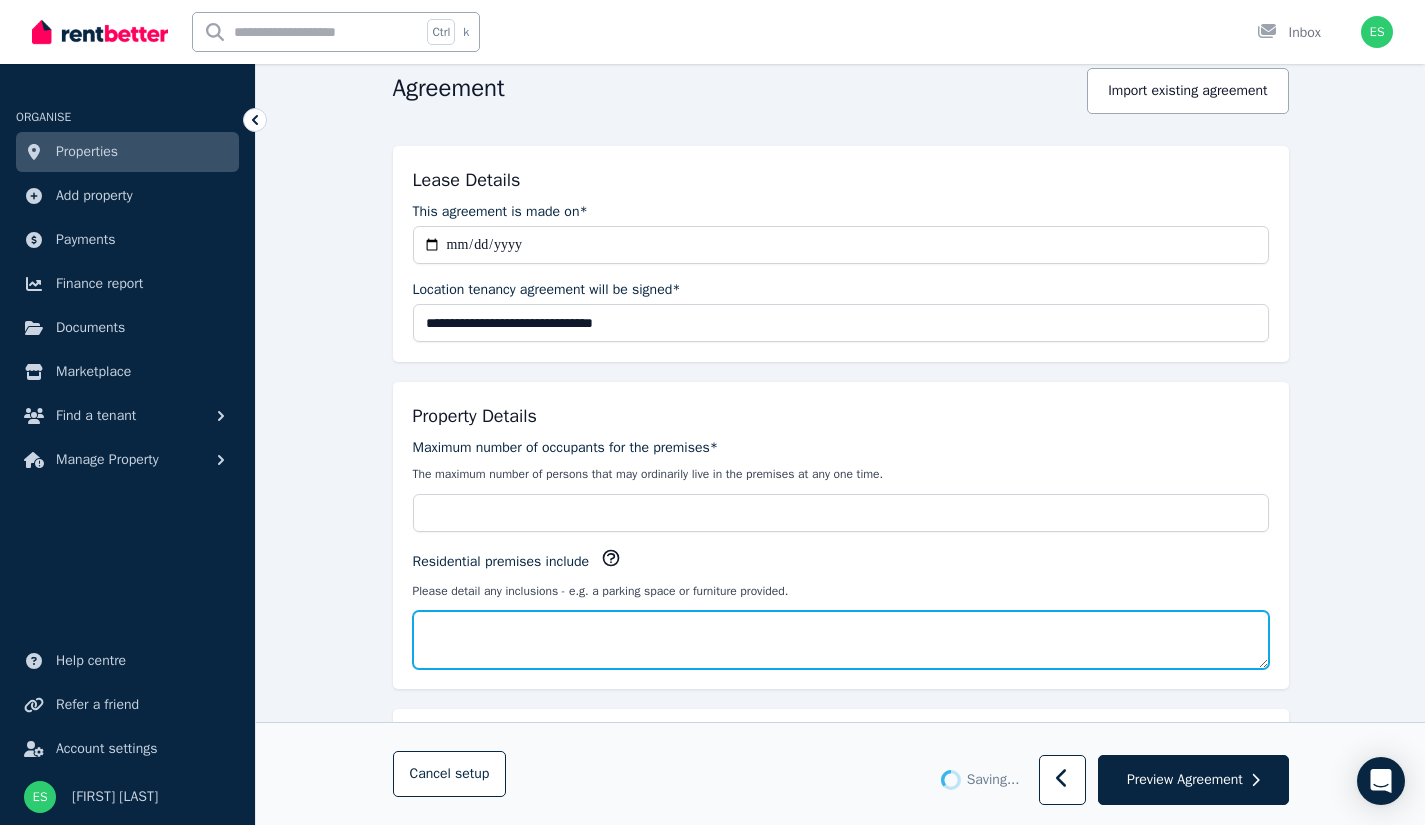 type on "*" 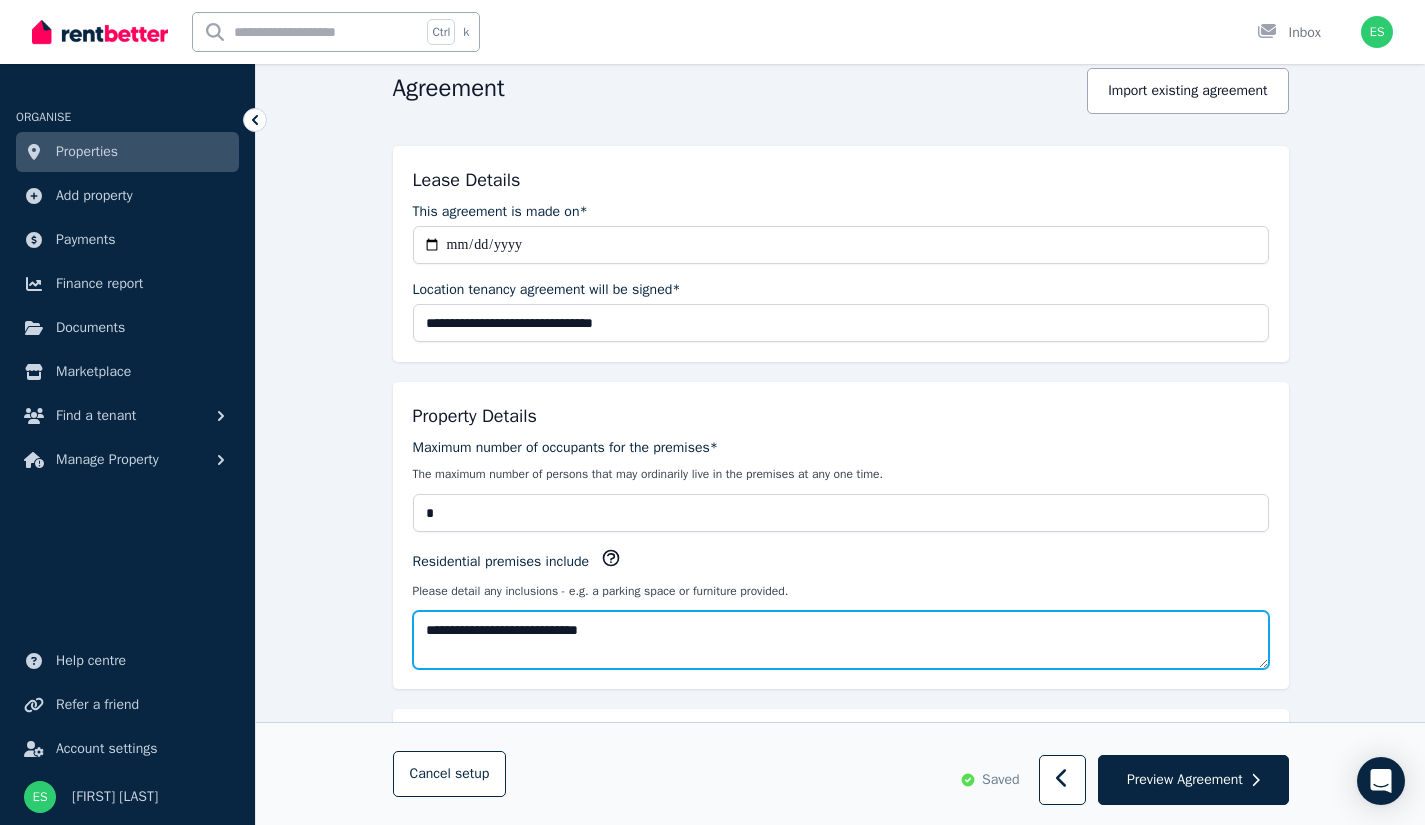 type on "**********" 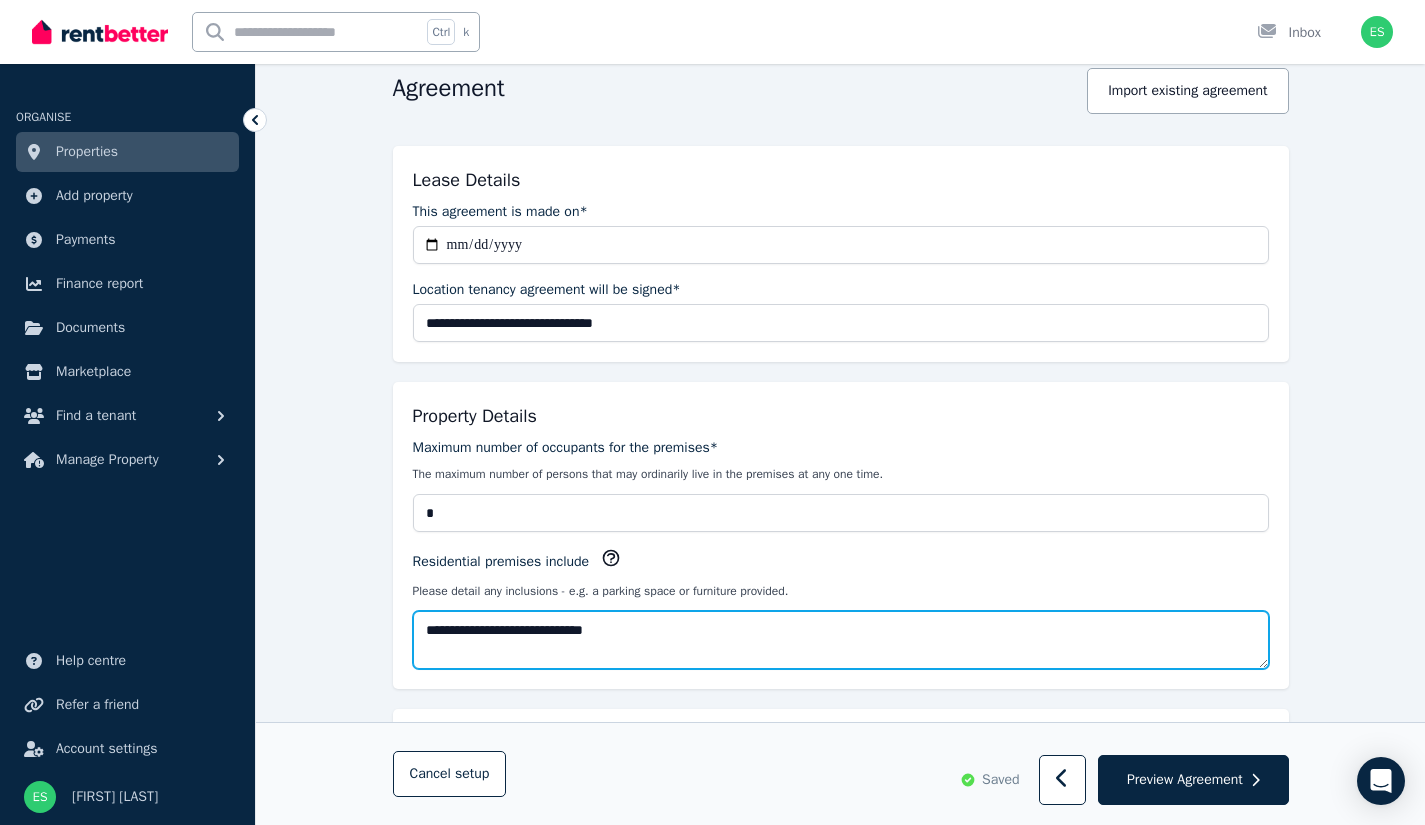 click on "**********" at bounding box center [841, 640] 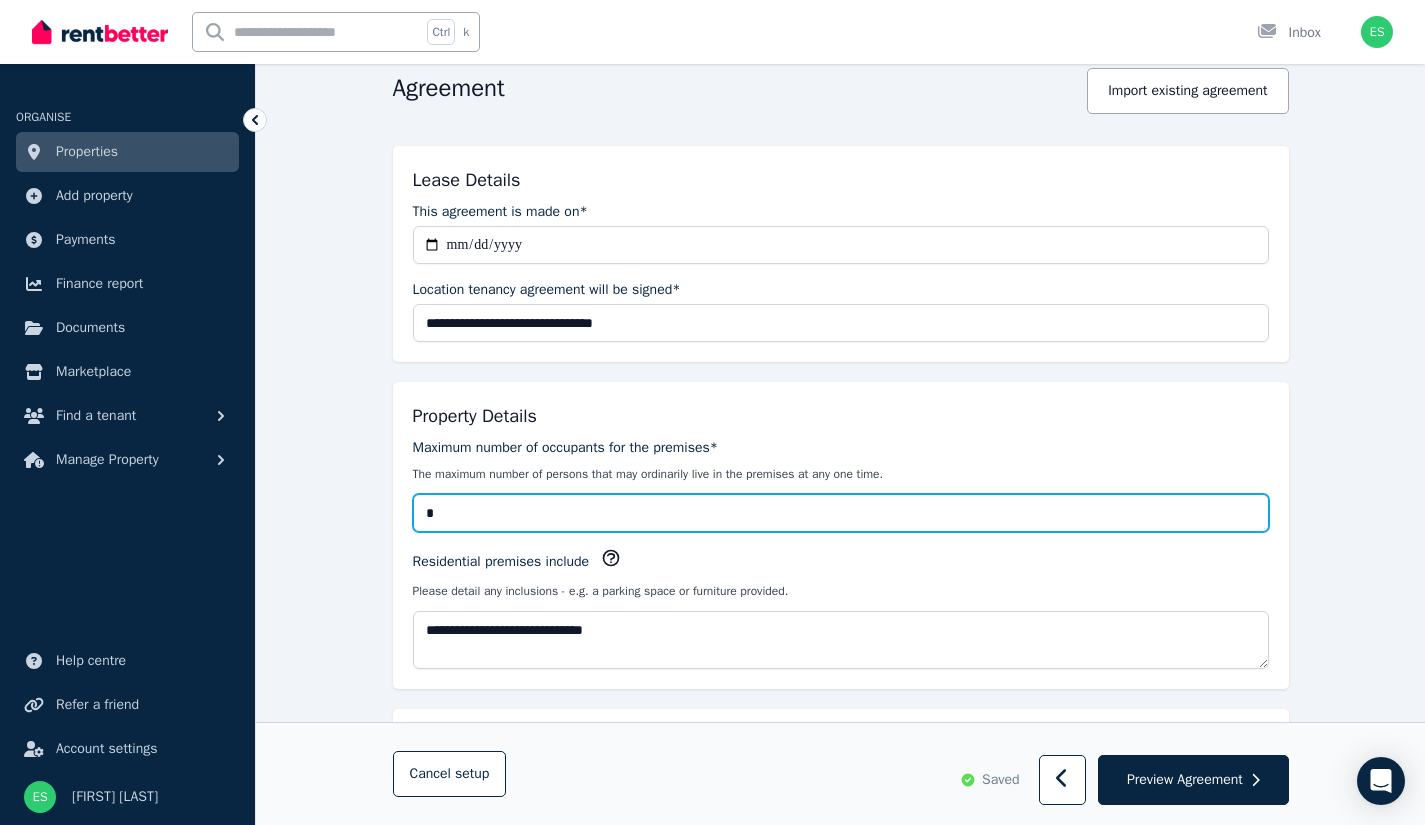 drag, startPoint x: 500, startPoint y: 626, endPoint x: 866, endPoint y: 521, distance: 380.7637 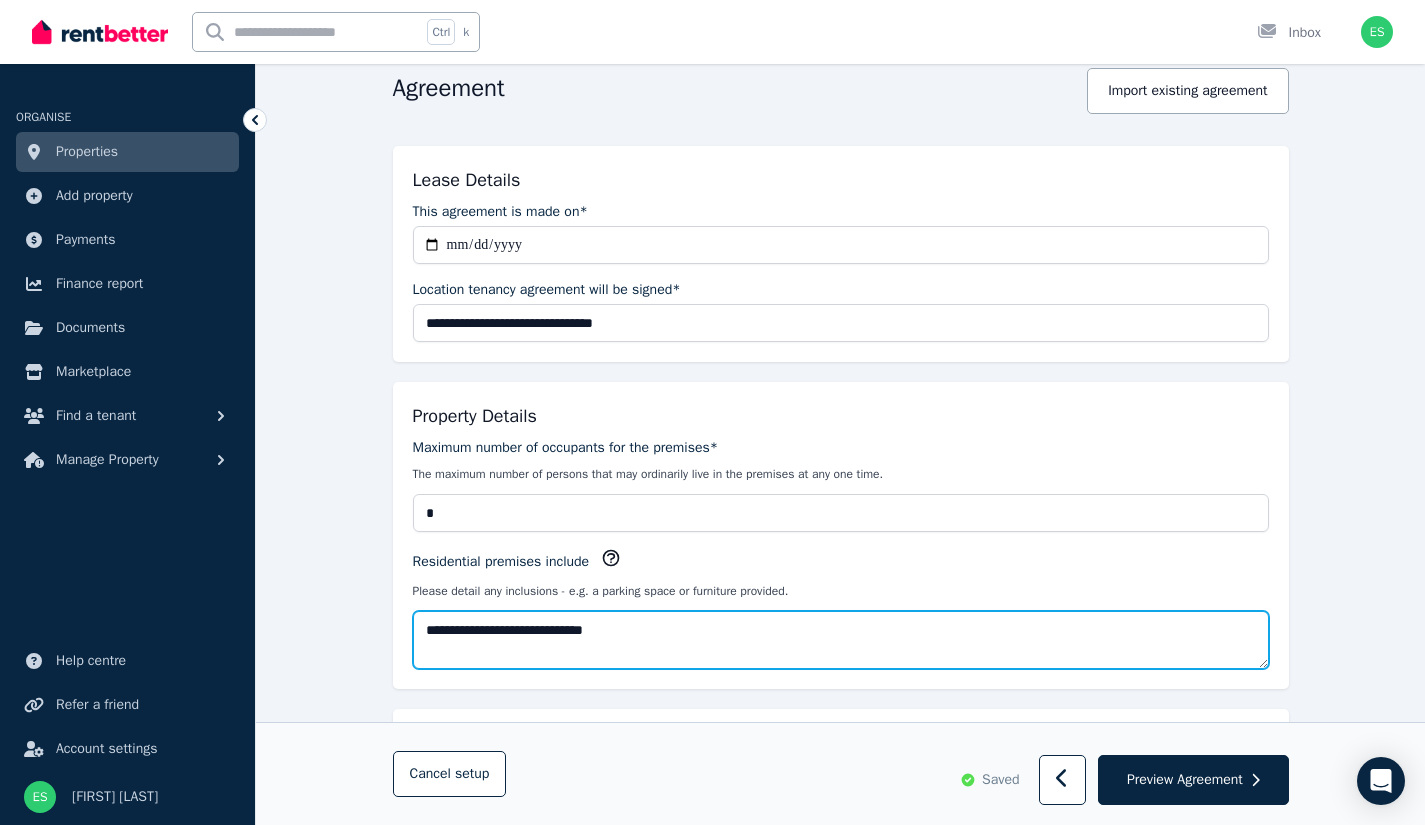 click on "**********" at bounding box center [841, 640] 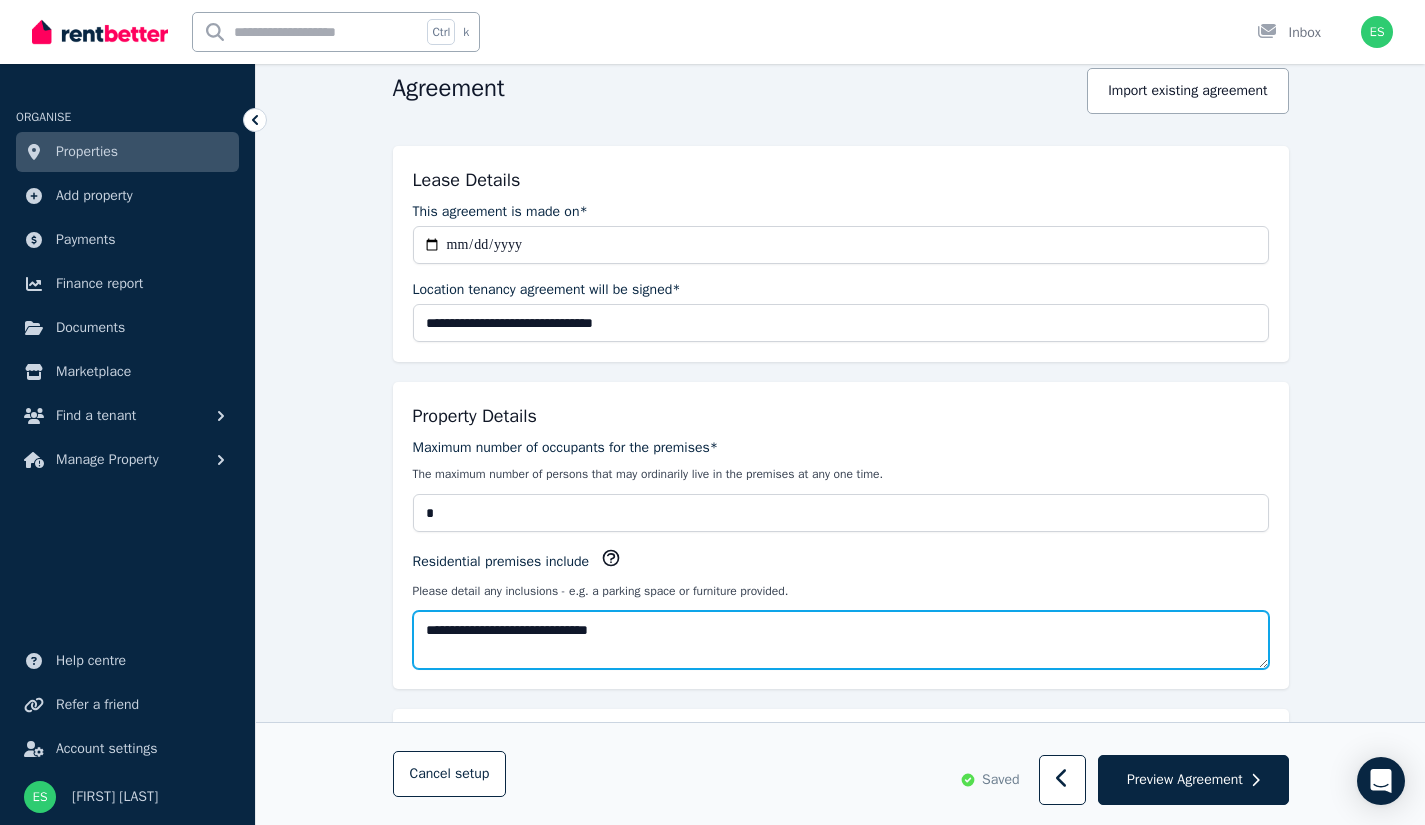 click on "**********" at bounding box center [841, 640] 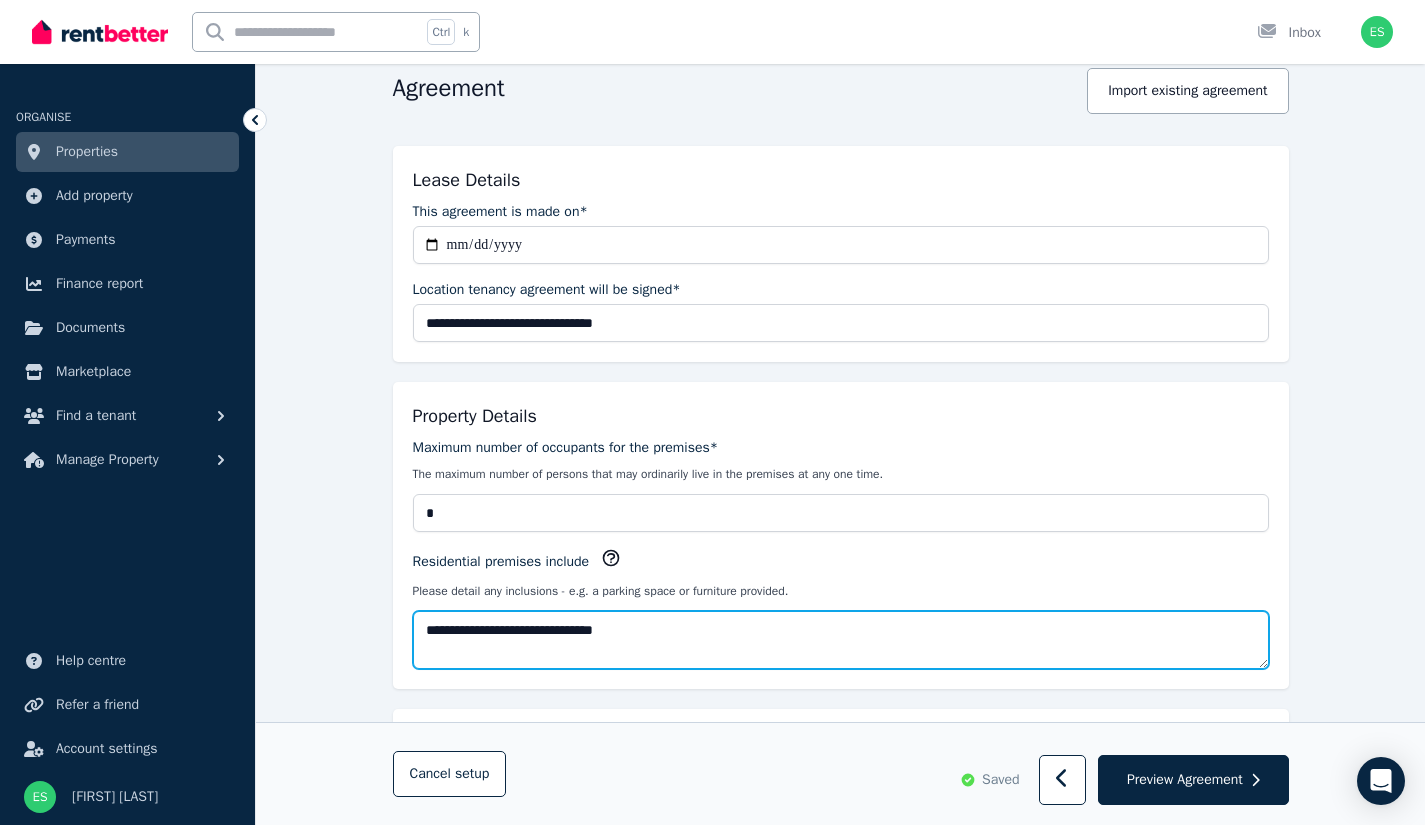 click on "**********" at bounding box center [841, 640] 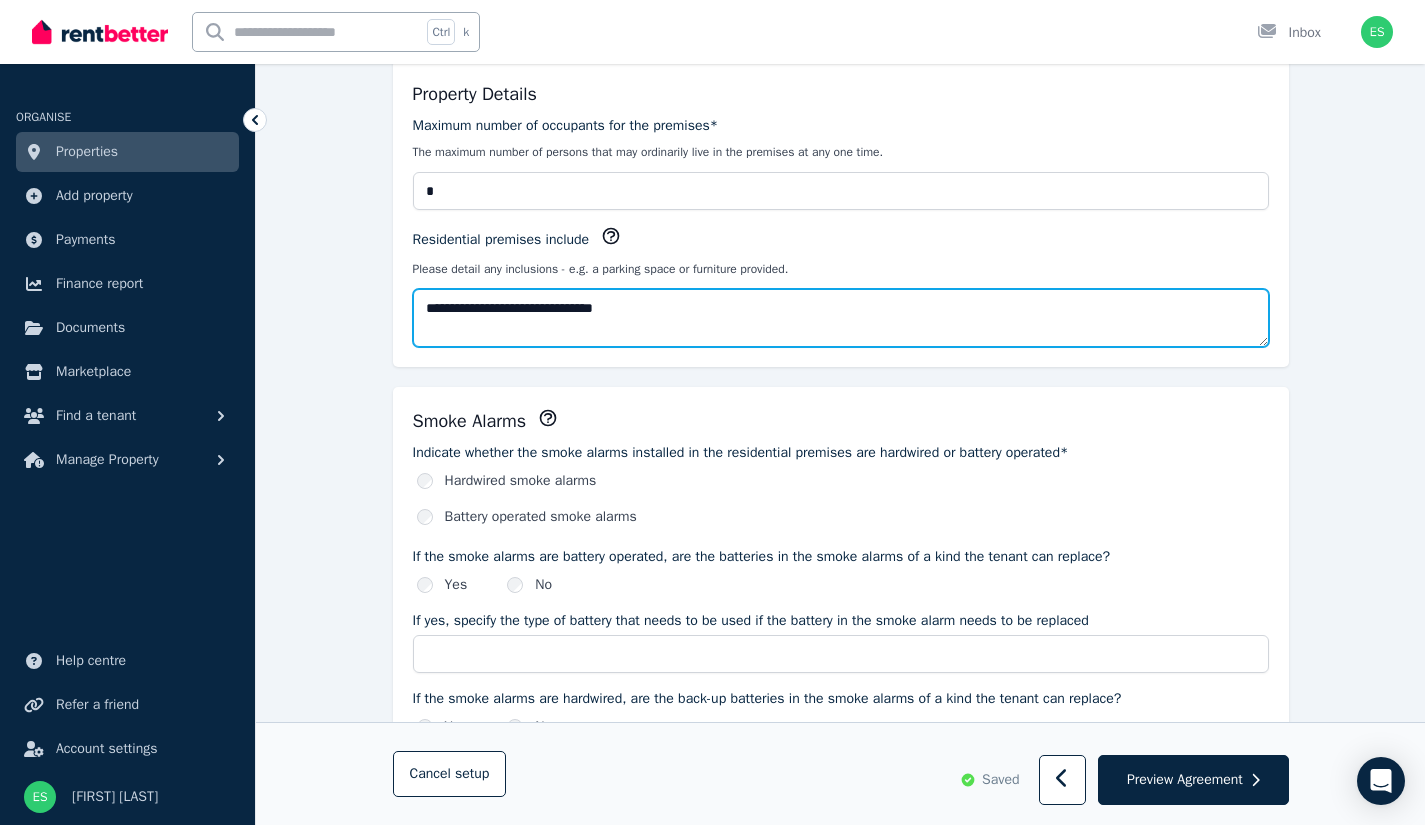 scroll, scrollTop: 548, scrollLeft: 0, axis: vertical 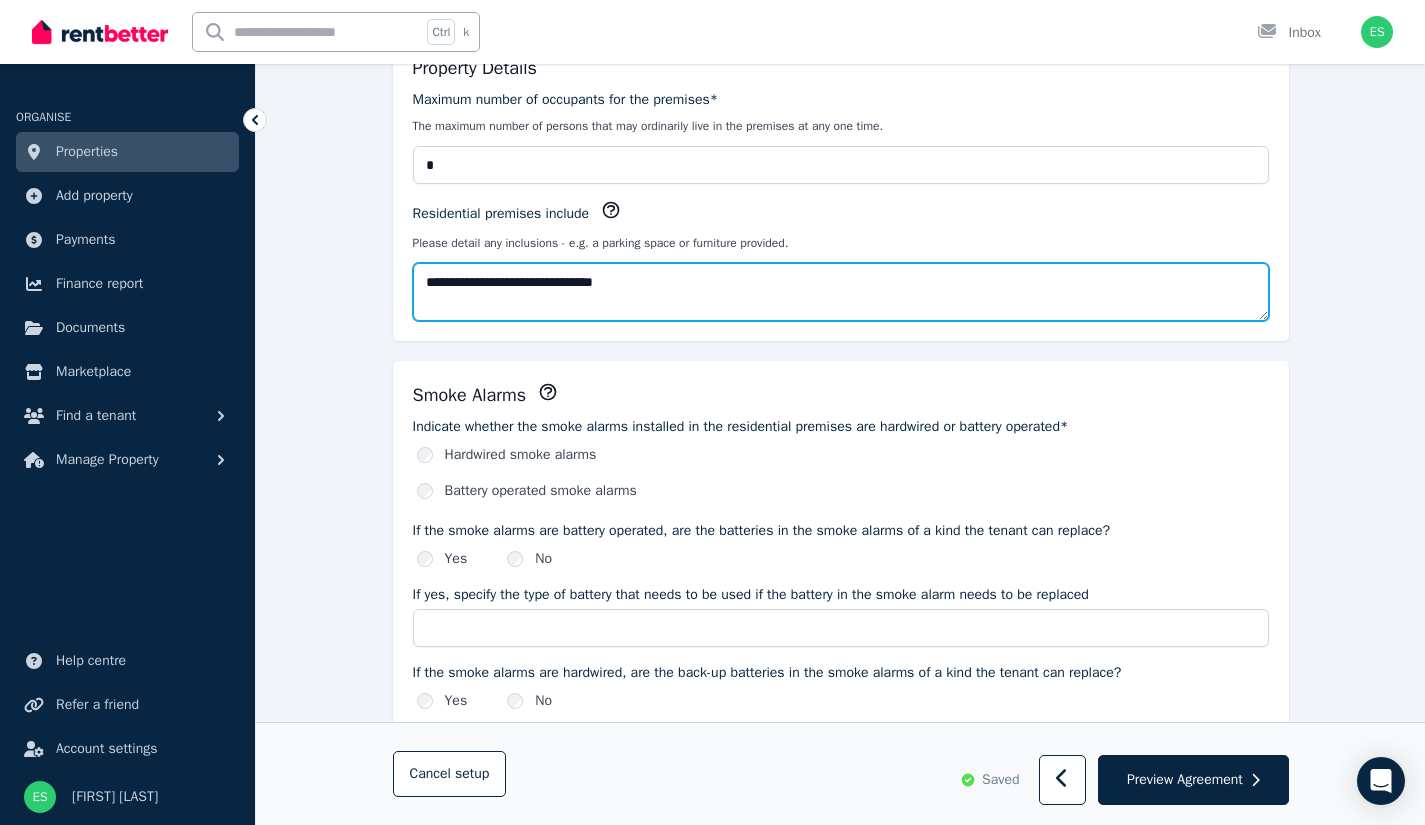 type on "**********" 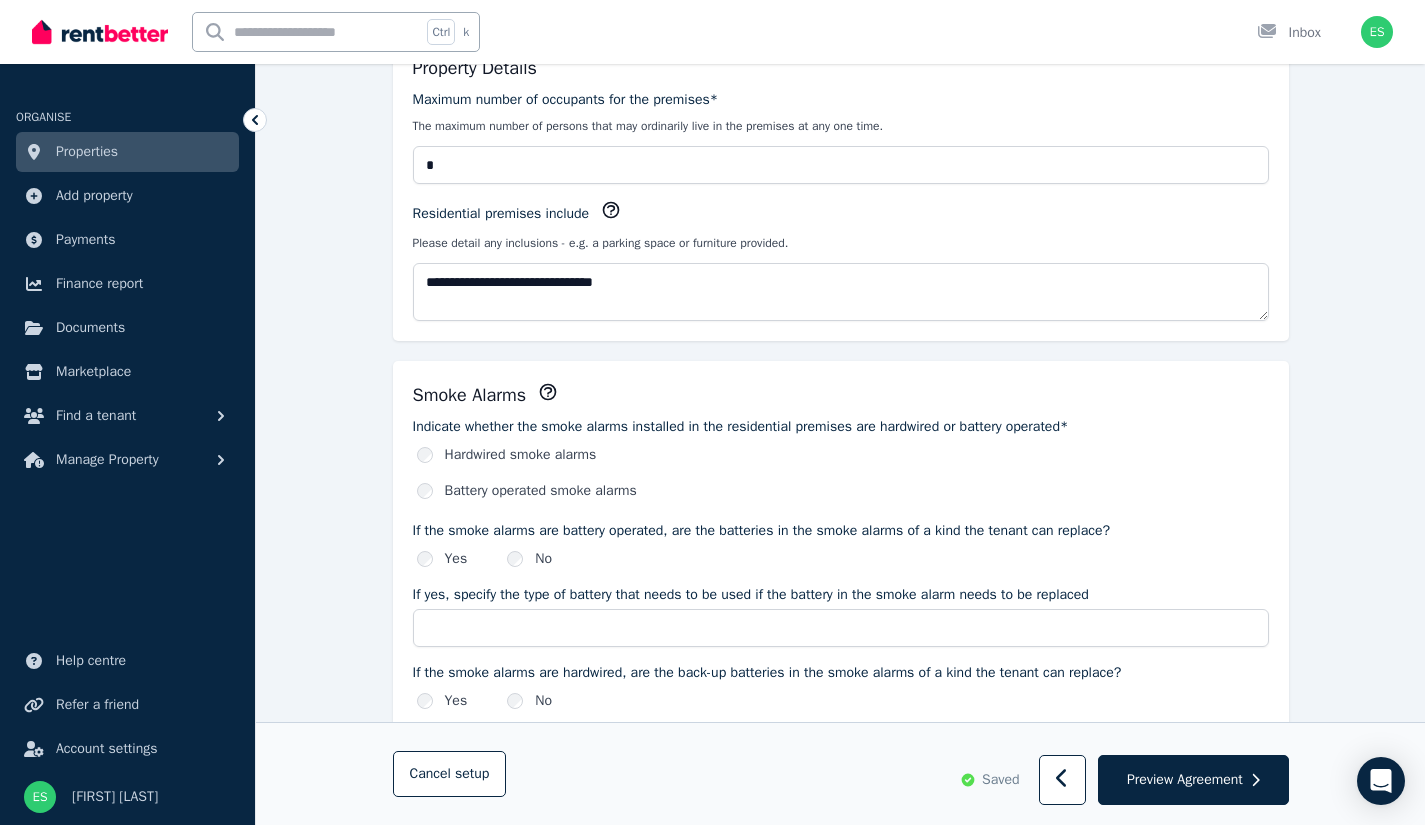 click on "Hardwired smoke alarms" at bounding box center [521, 455] 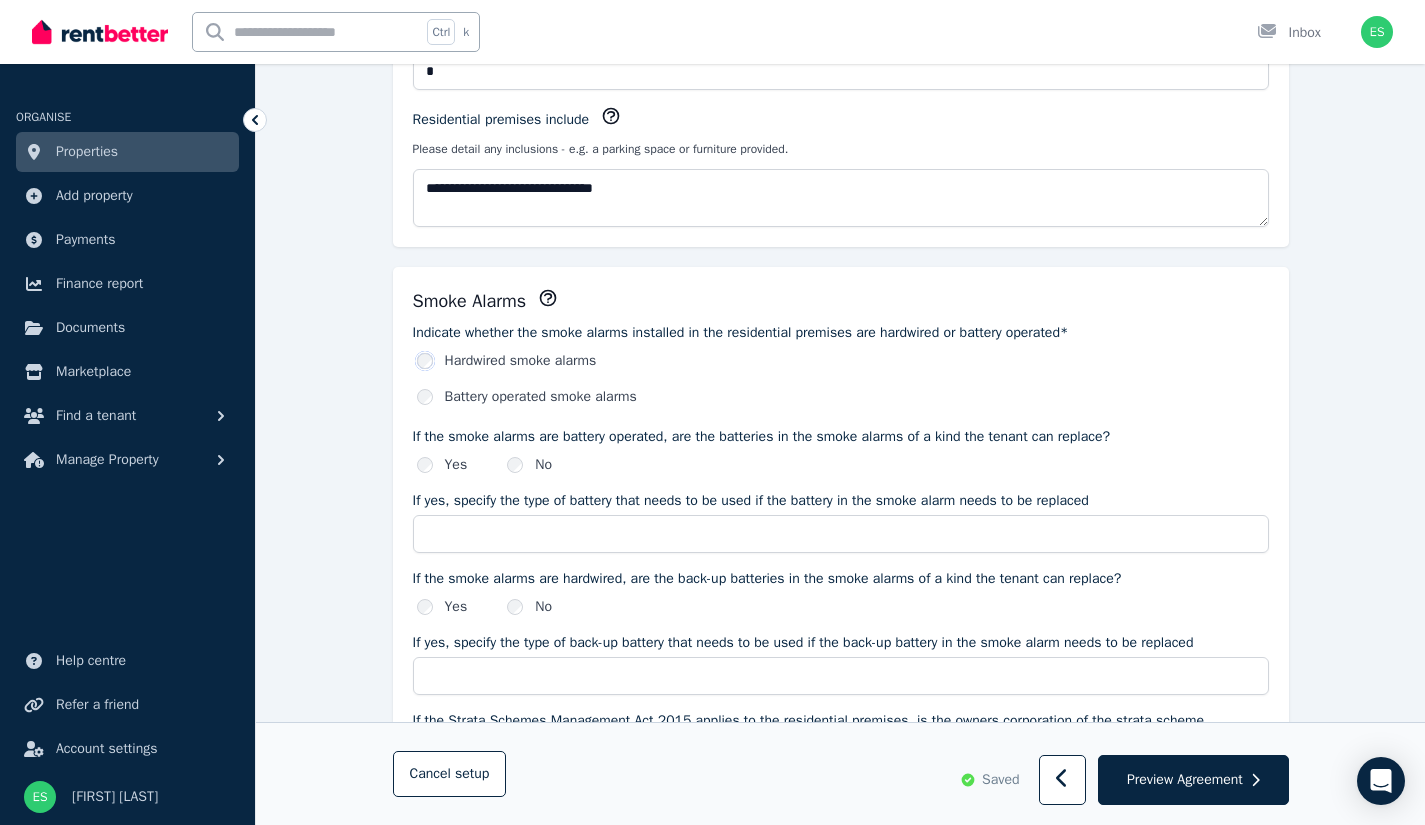 scroll, scrollTop: 644, scrollLeft: 0, axis: vertical 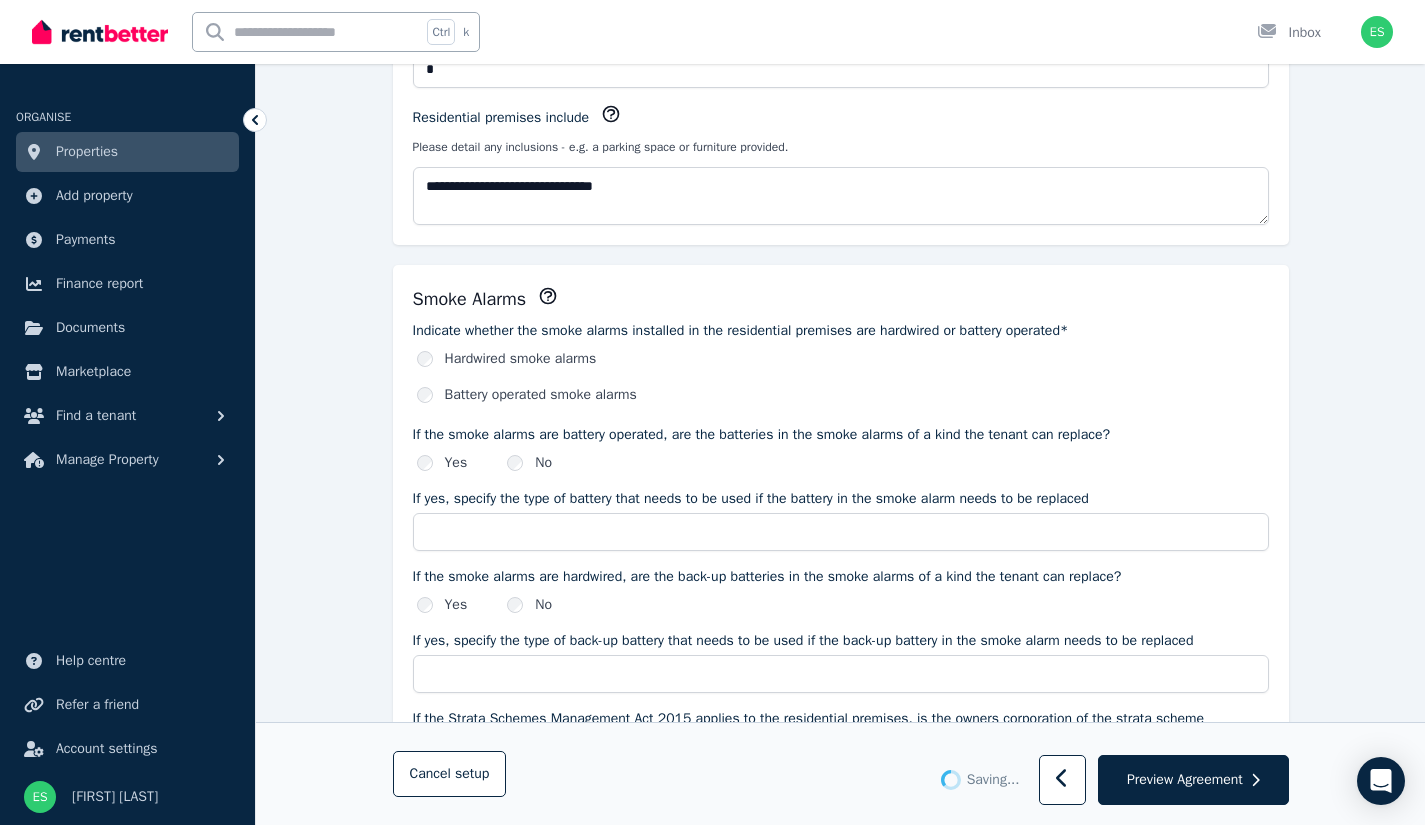 click on "Battery operated smoke alarms" at bounding box center [541, 395] 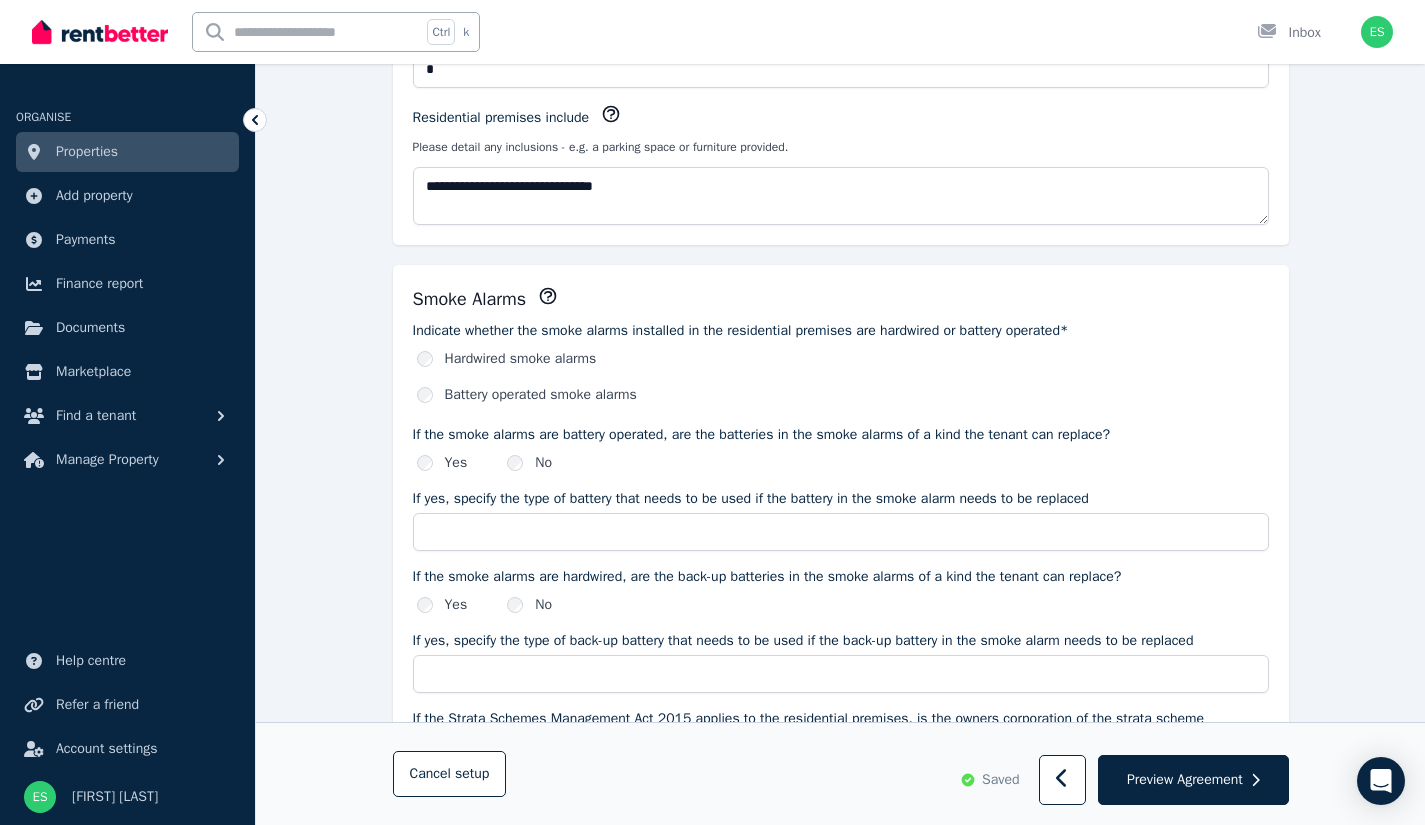 click on "Hardwired smoke alarms" at bounding box center [521, 359] 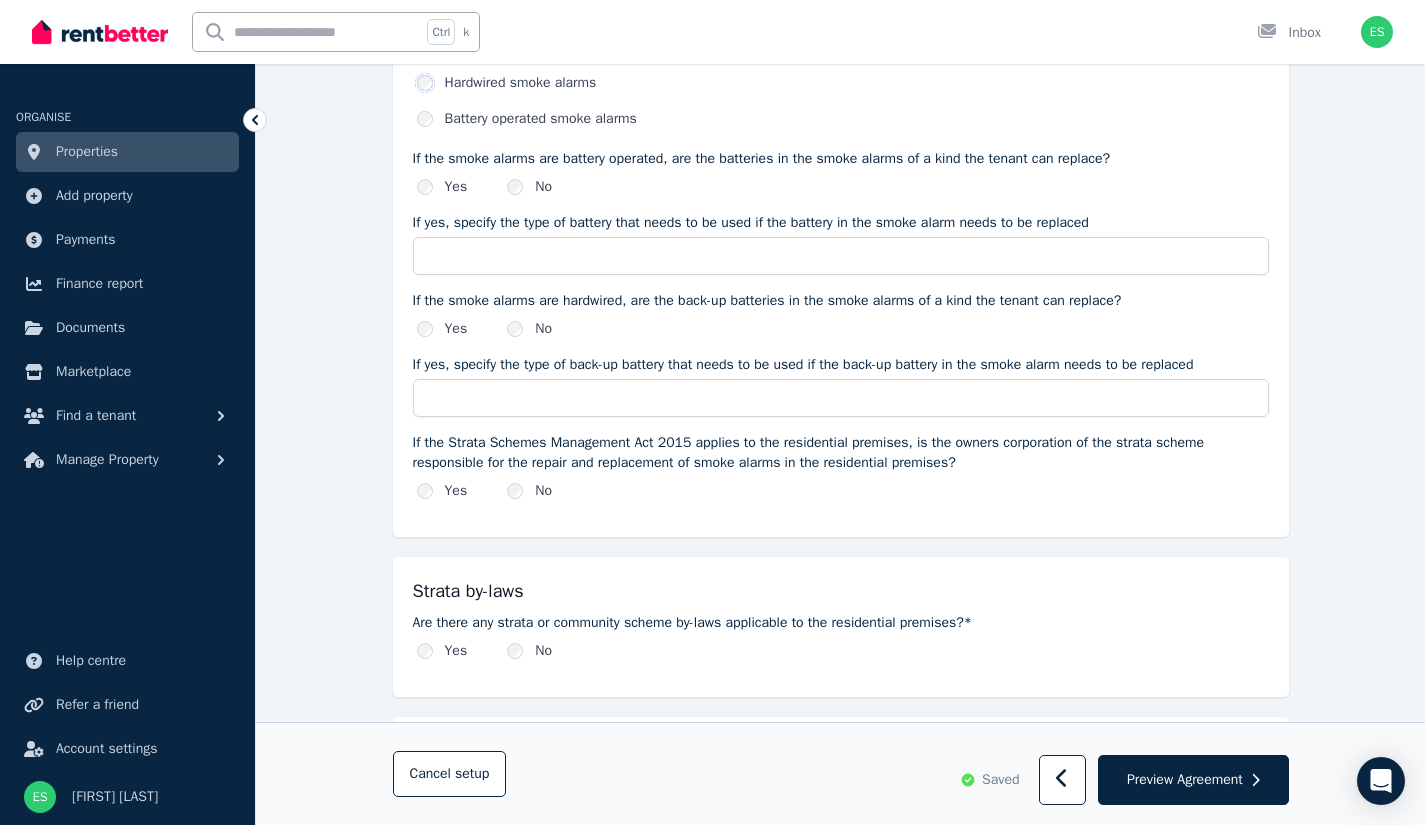 scroll, scrollTop: 921, scrollLeft: 0, axis: vertical 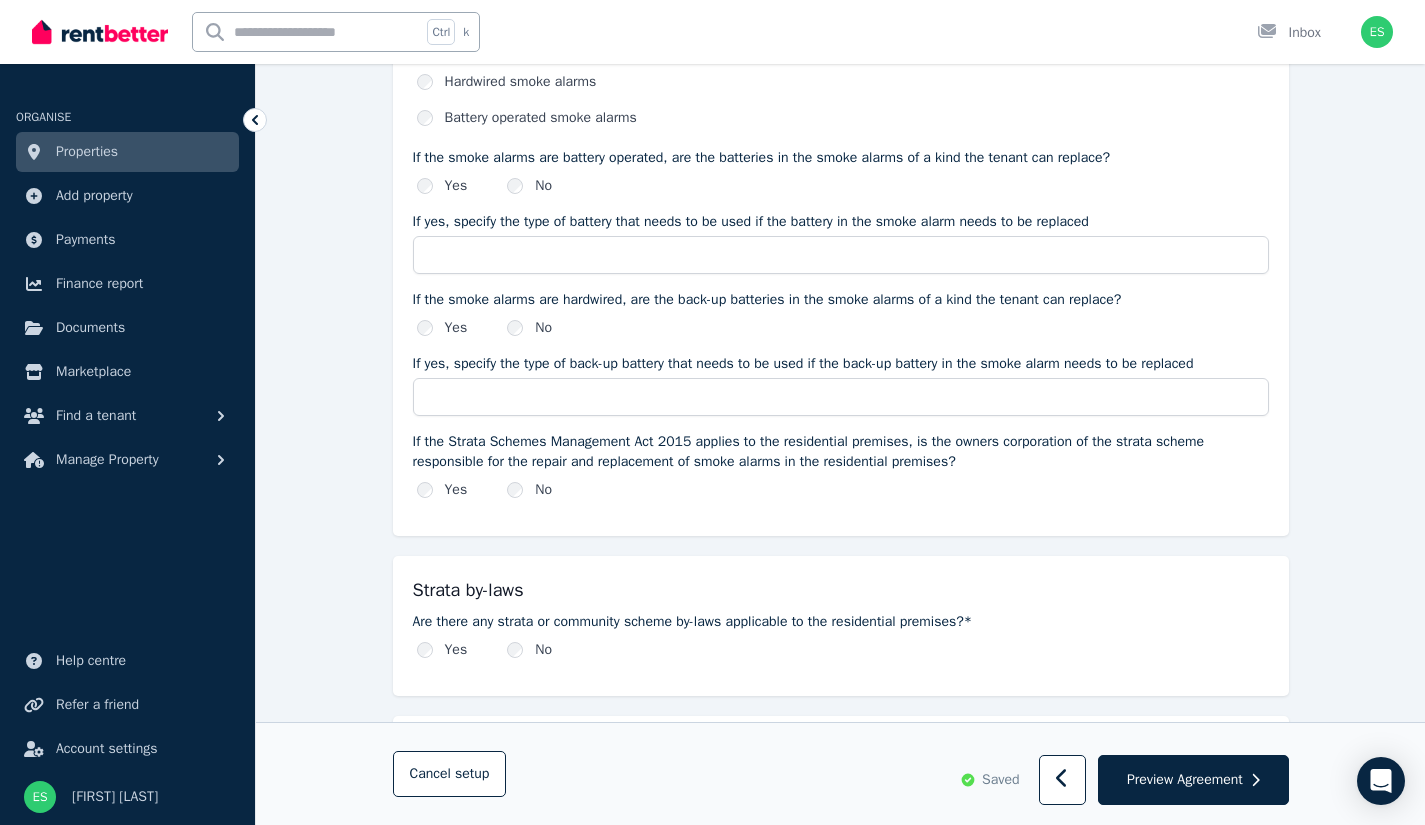 click on "Yes" at bounding box center [442, 328] 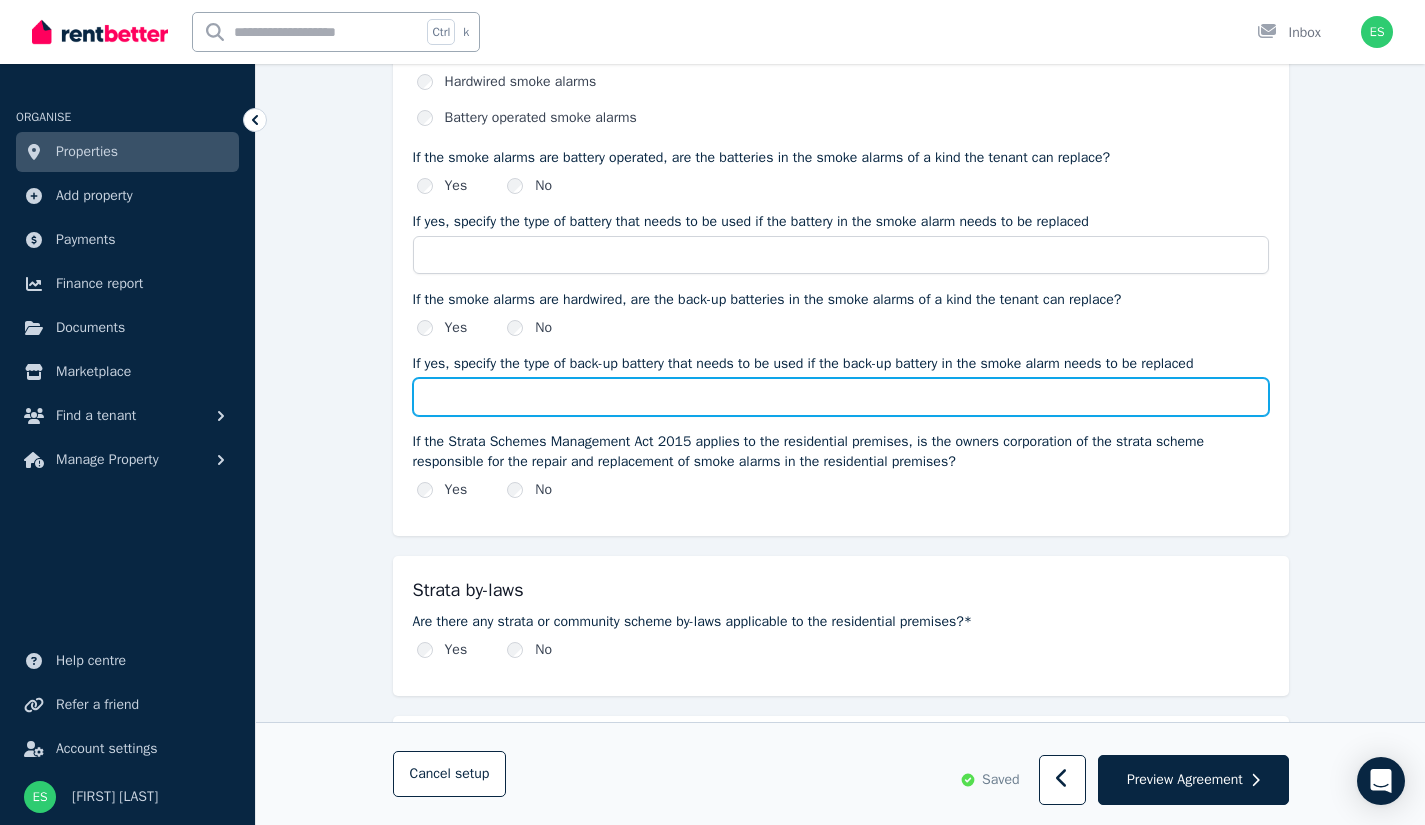 click on "If yes, specify the type of back-up battery that needs to be used if the back-up battery in the smoke alarm needs to be replaced" at bounding box center (841, 397) 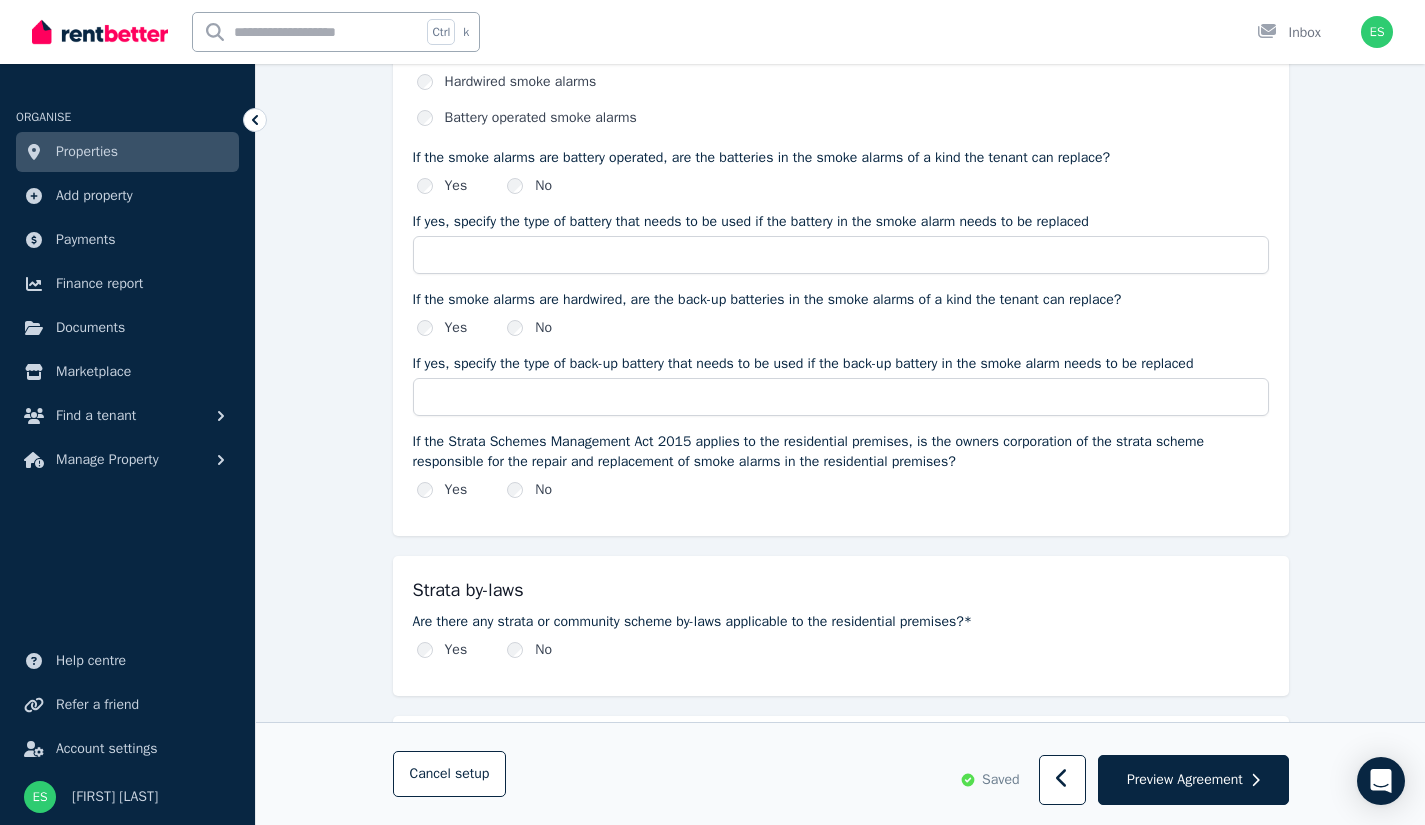 click on "No" at bounding box center (543, 328) 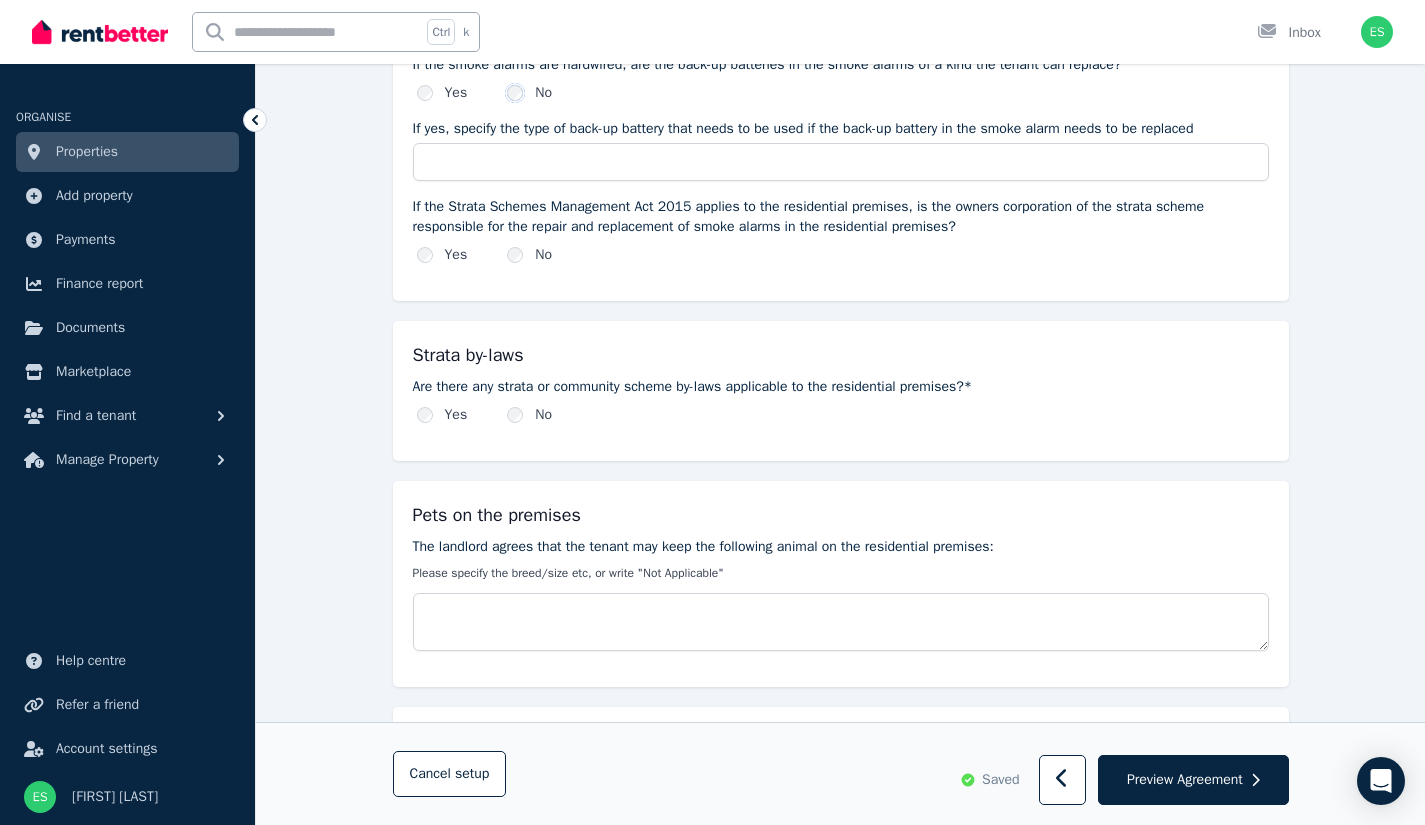 scroll, scrollTop: 1219, scrollLeft: 0, axis: vertical 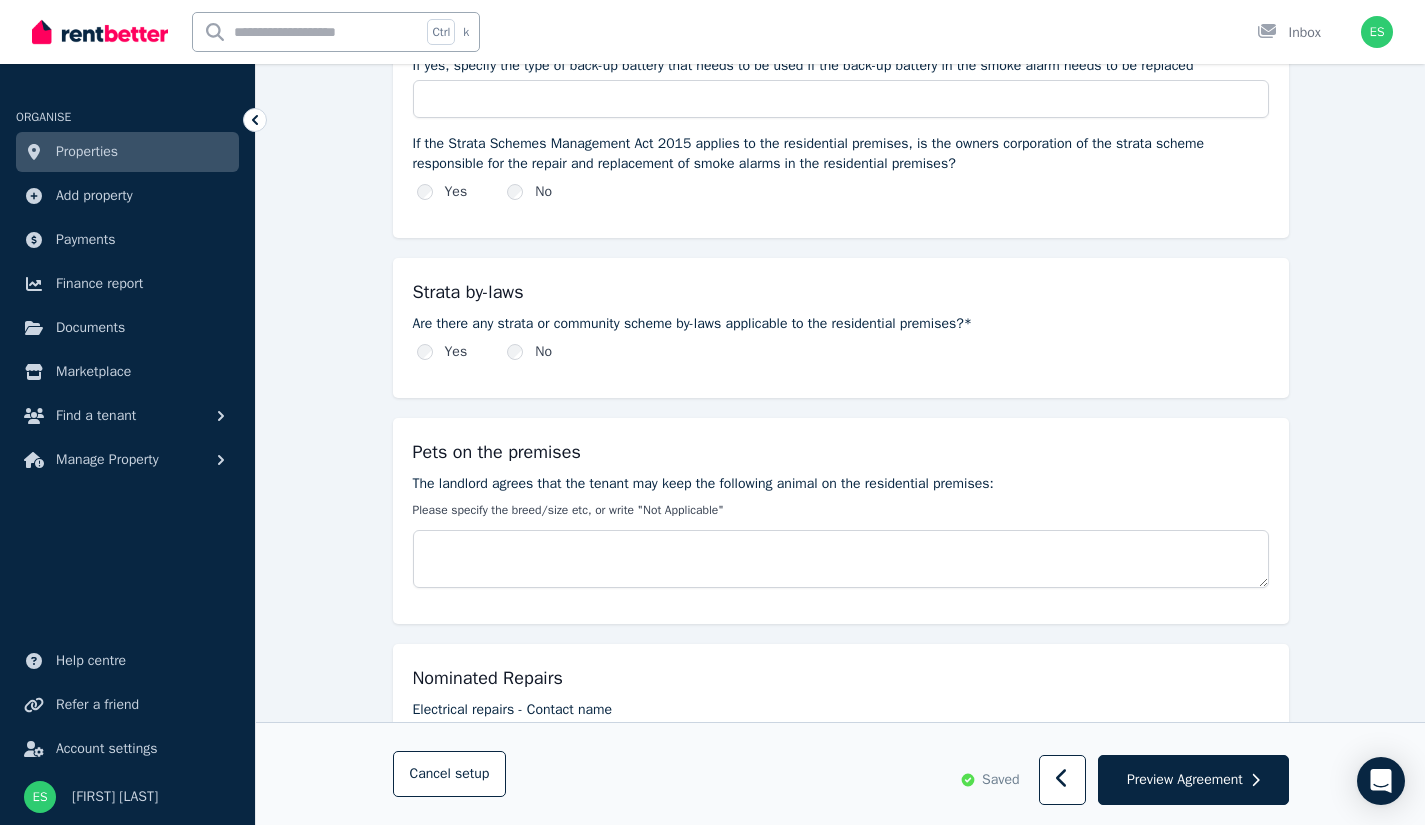 click on "No" at bounding box center [543, 192] 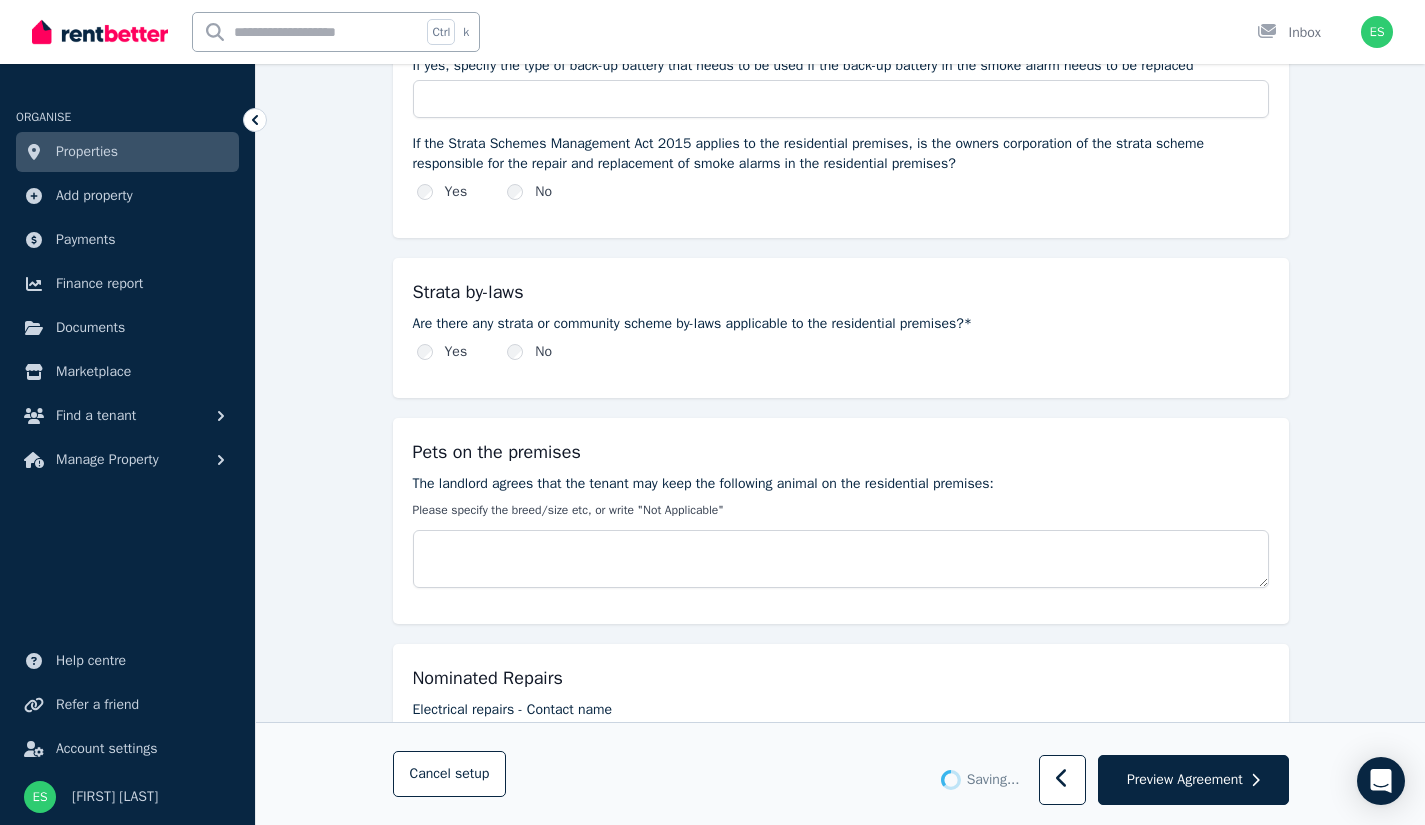 click on "Are there any strata or community scheme by-laws applicable to the residential premises?* Yes No" at bounding box center (841, 338) 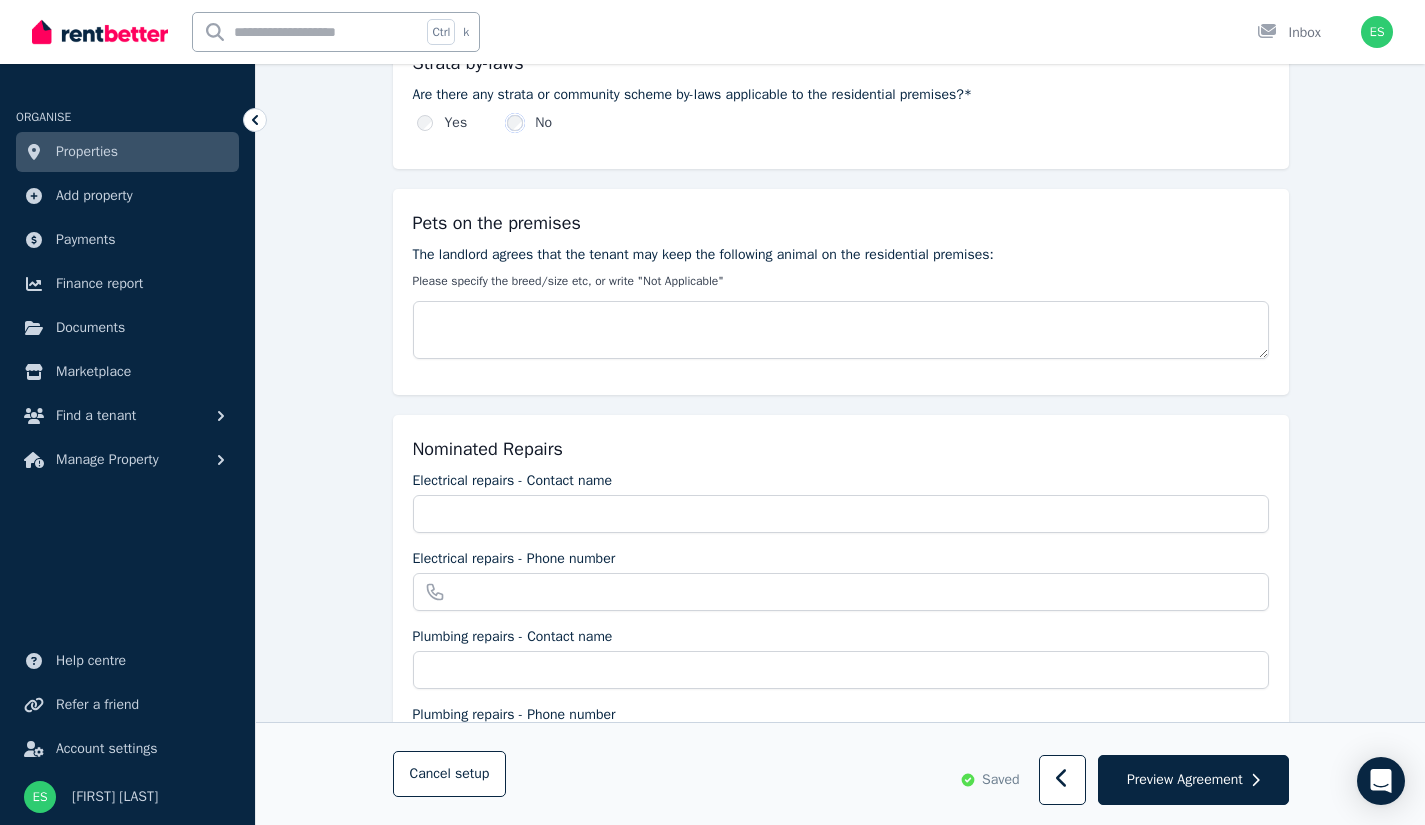 scroll, scrollTop: 1474, scrollLeft: 0, axis: vertical 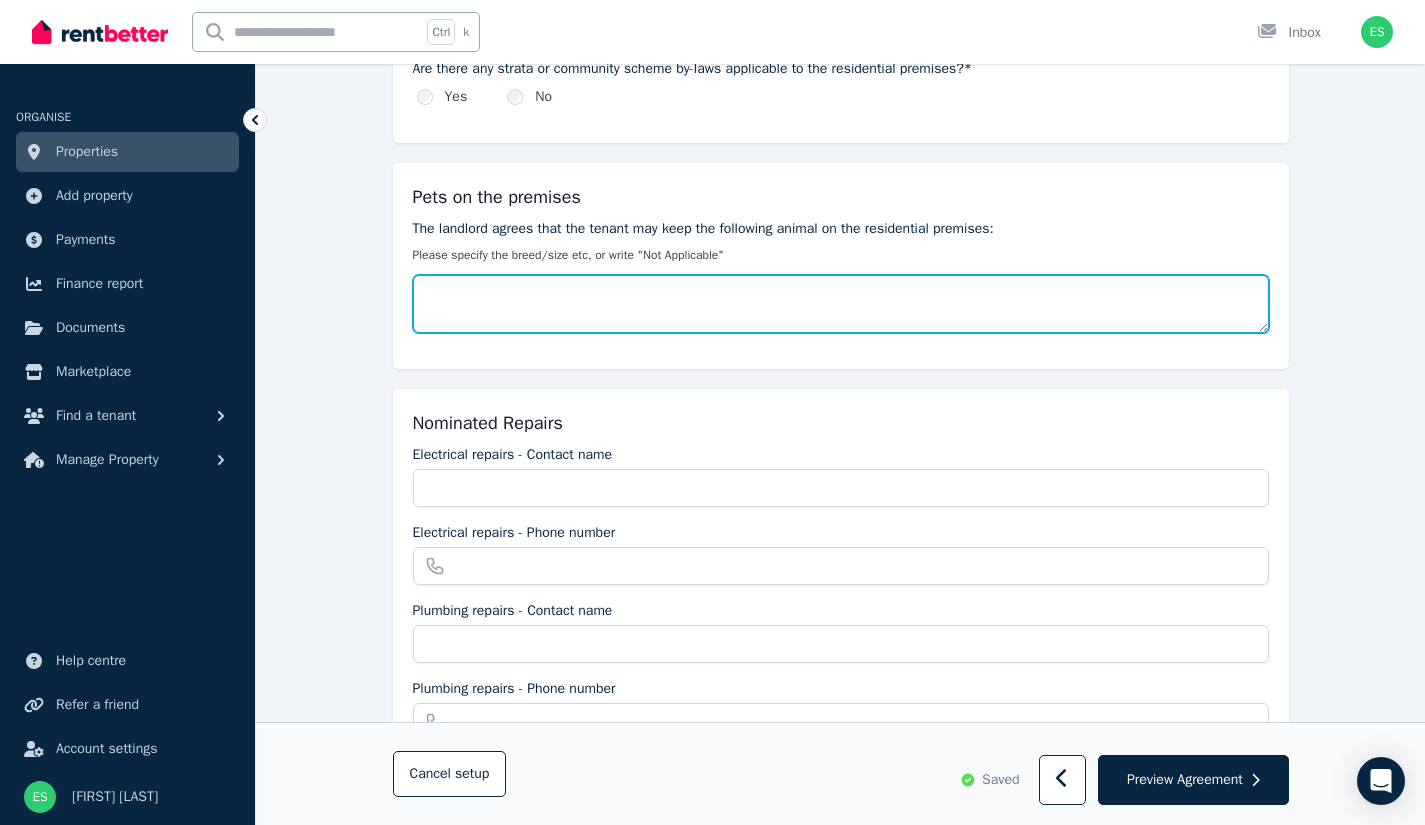 click on "The landlord agrees that the tenant may keep the following animal on the residential premises:" at bounding box center [841, 304] 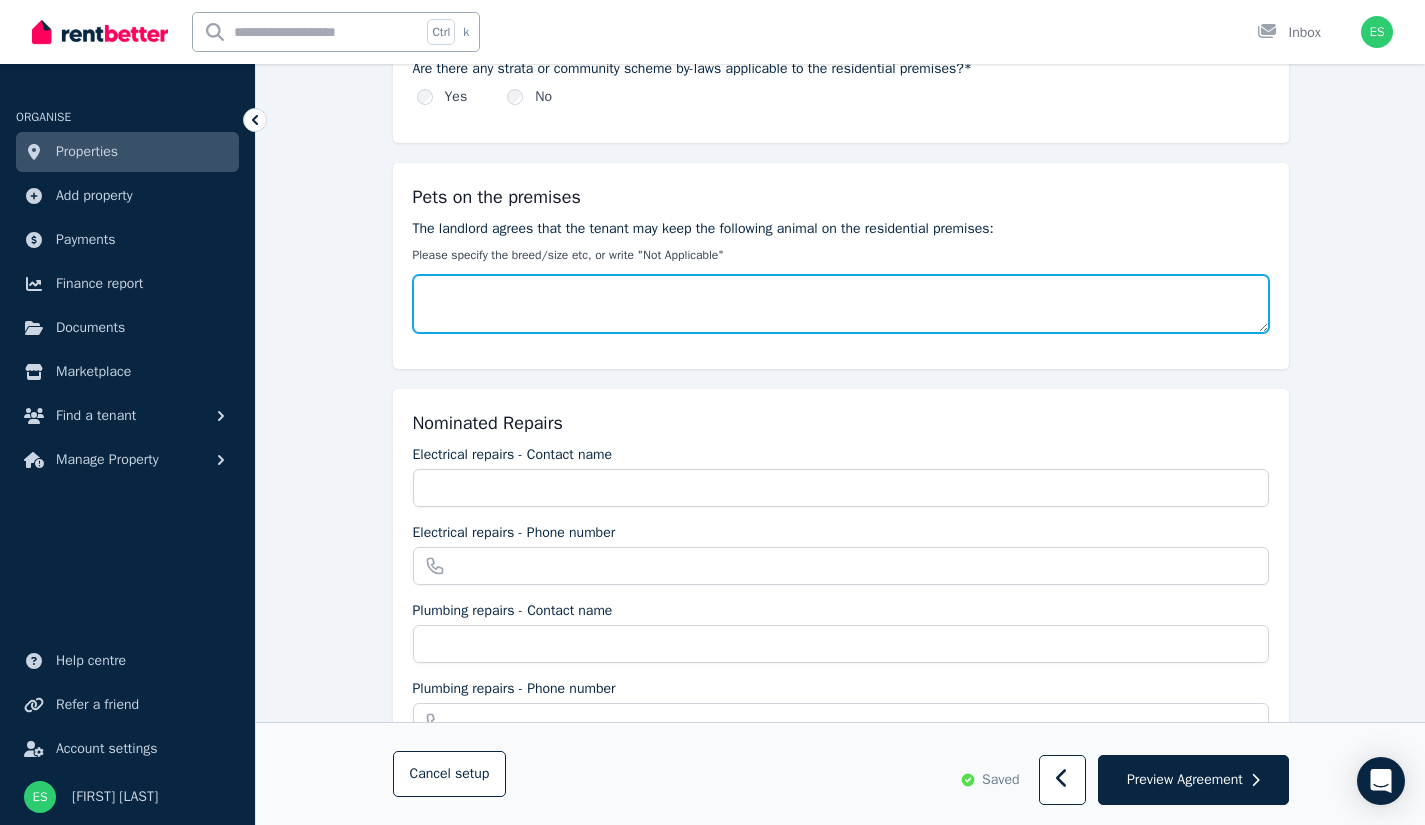 type on "*" 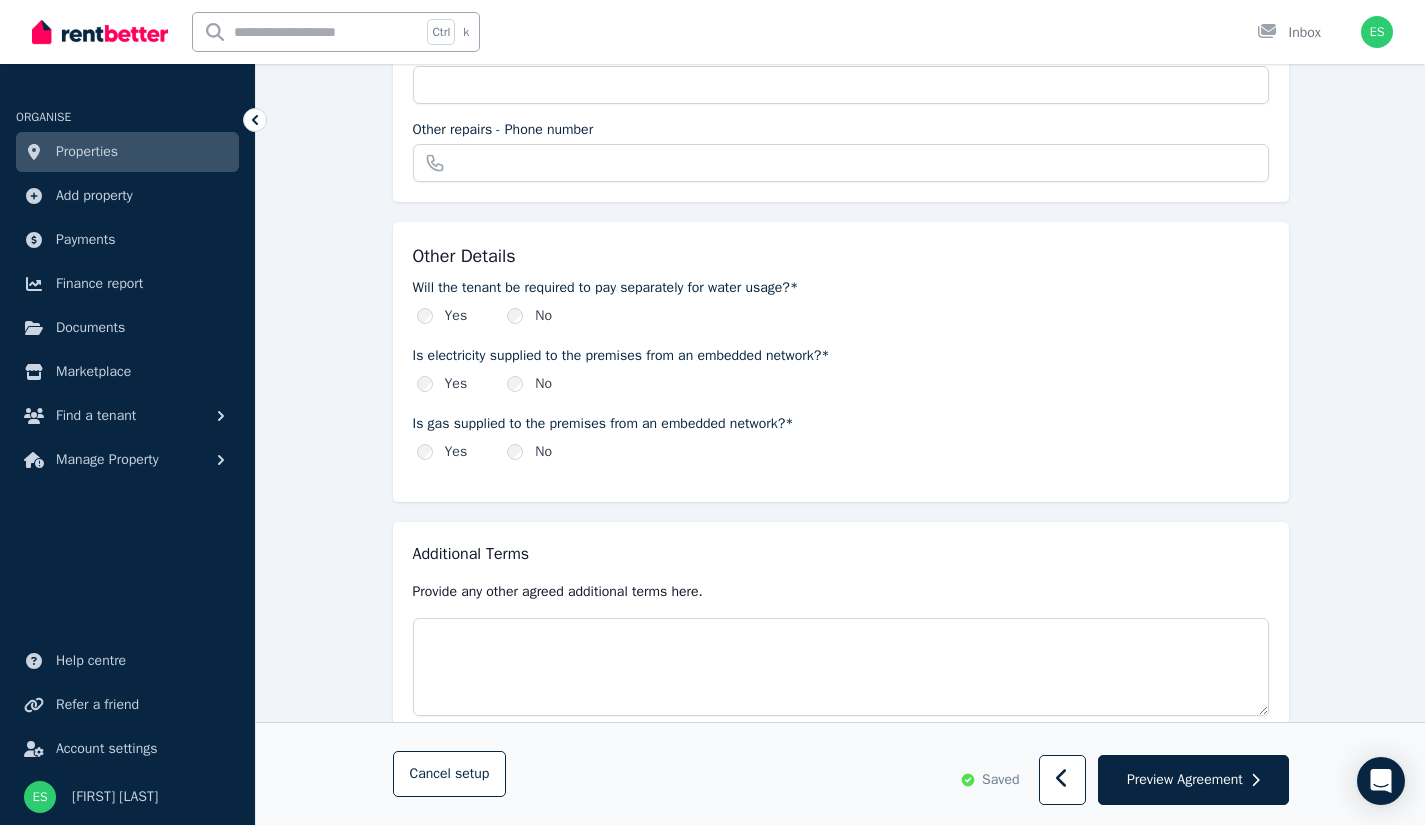 scroll, scrollTop: 2190, scrollLeft: 0, axis: vertical 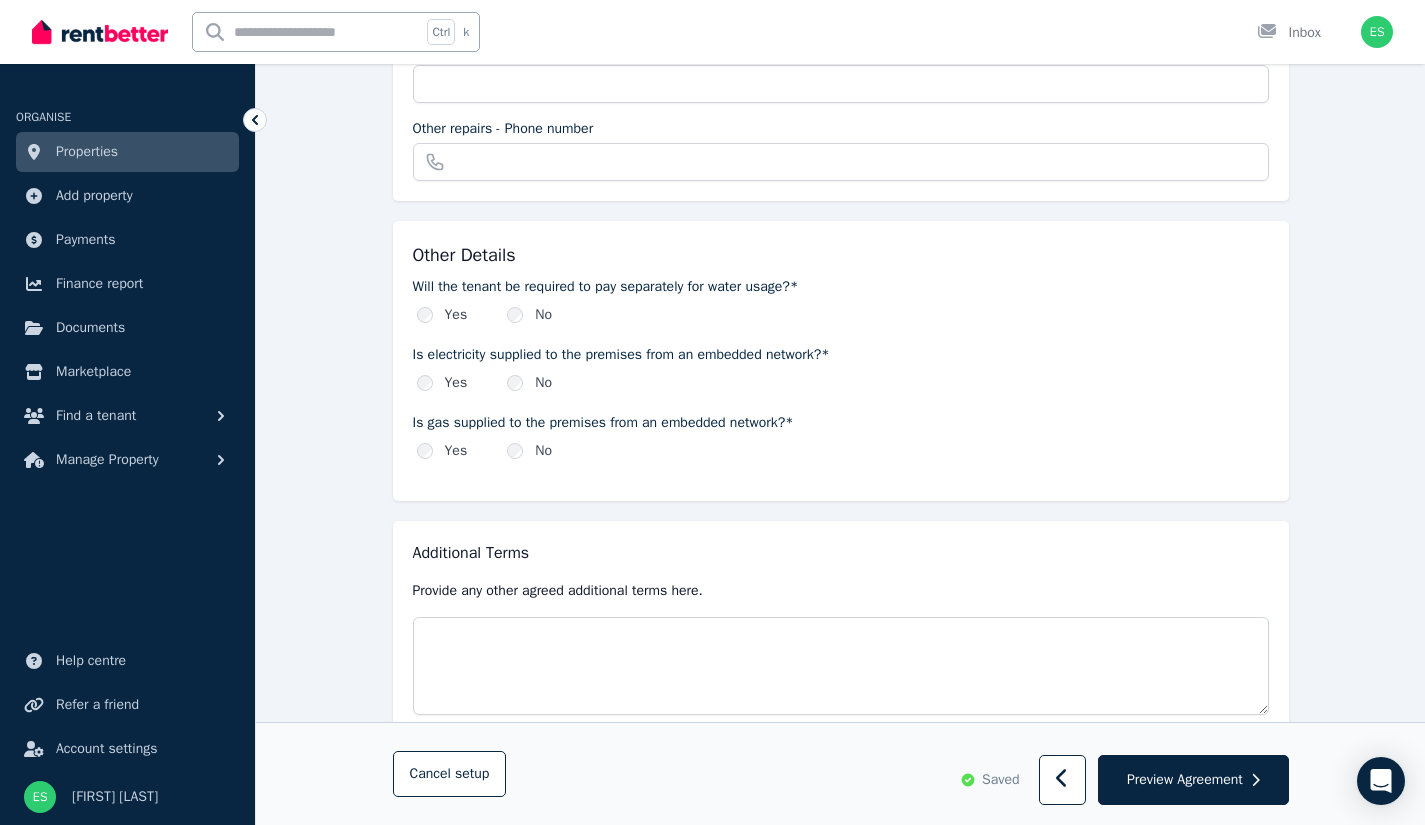 type on "*******" 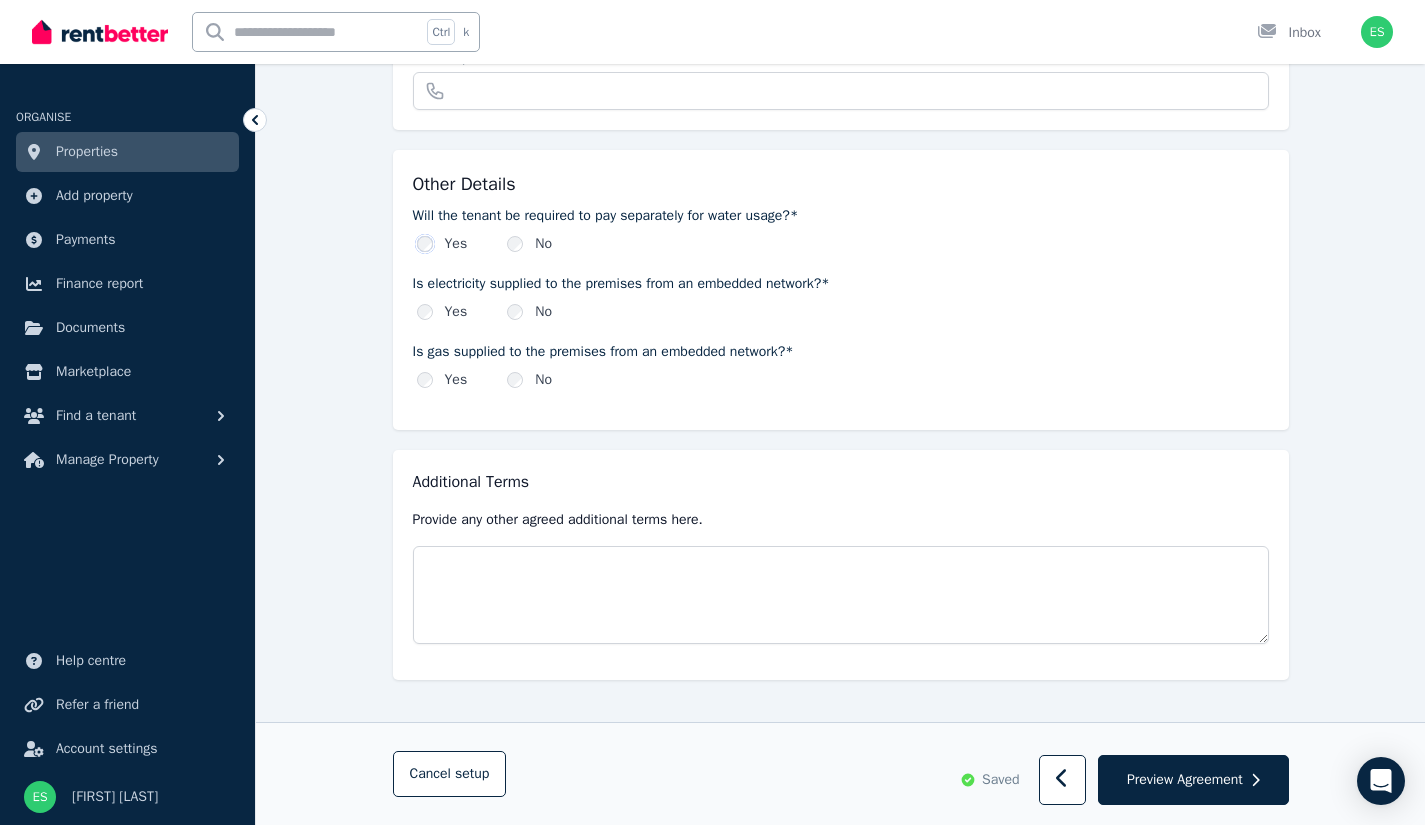 scroll, scrollTop: 2262, scrollLeft: 0, axis: vertical 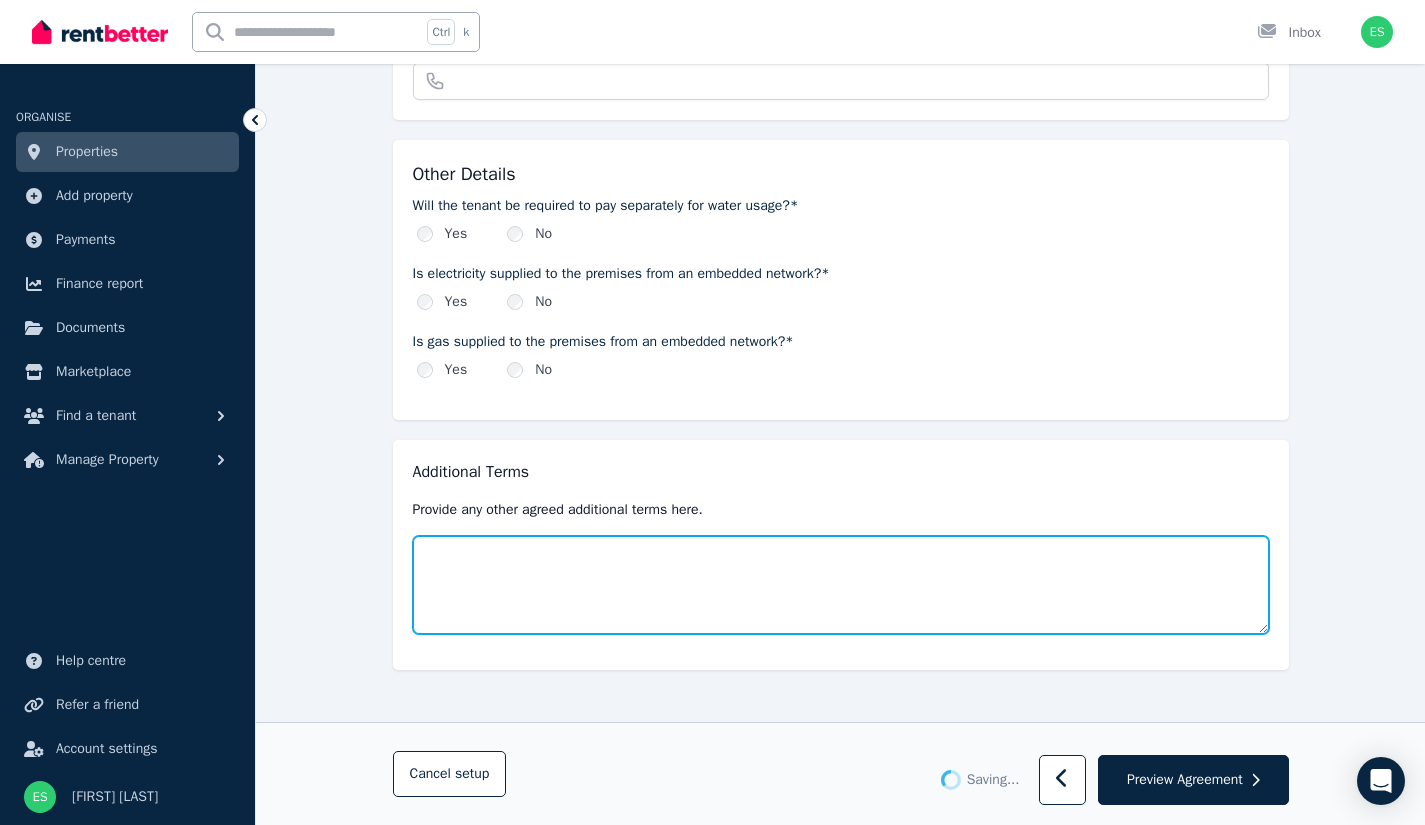 click at bounding box center [841, 585] 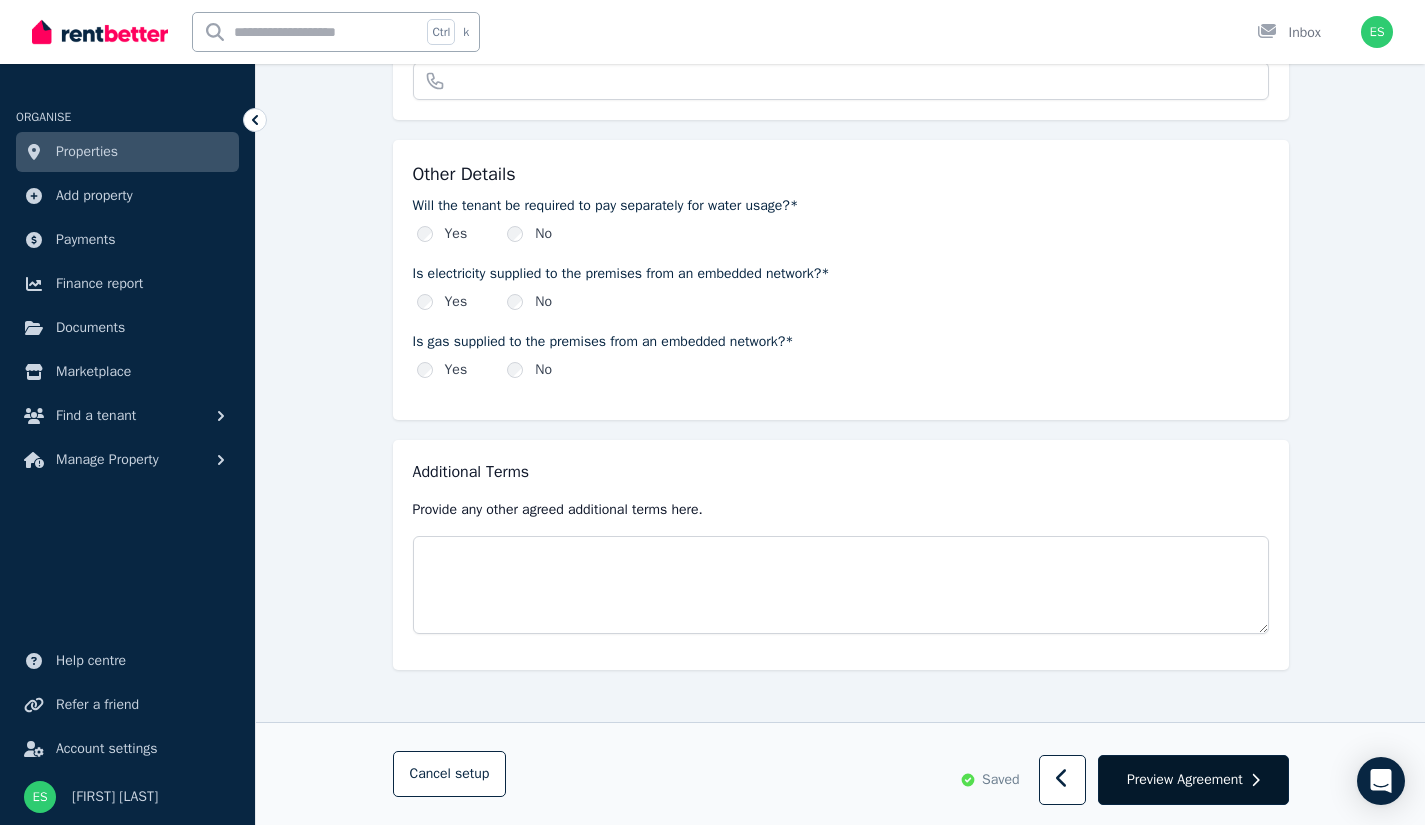 click on "Preview Agreement" at bounding box center (1193, 781) 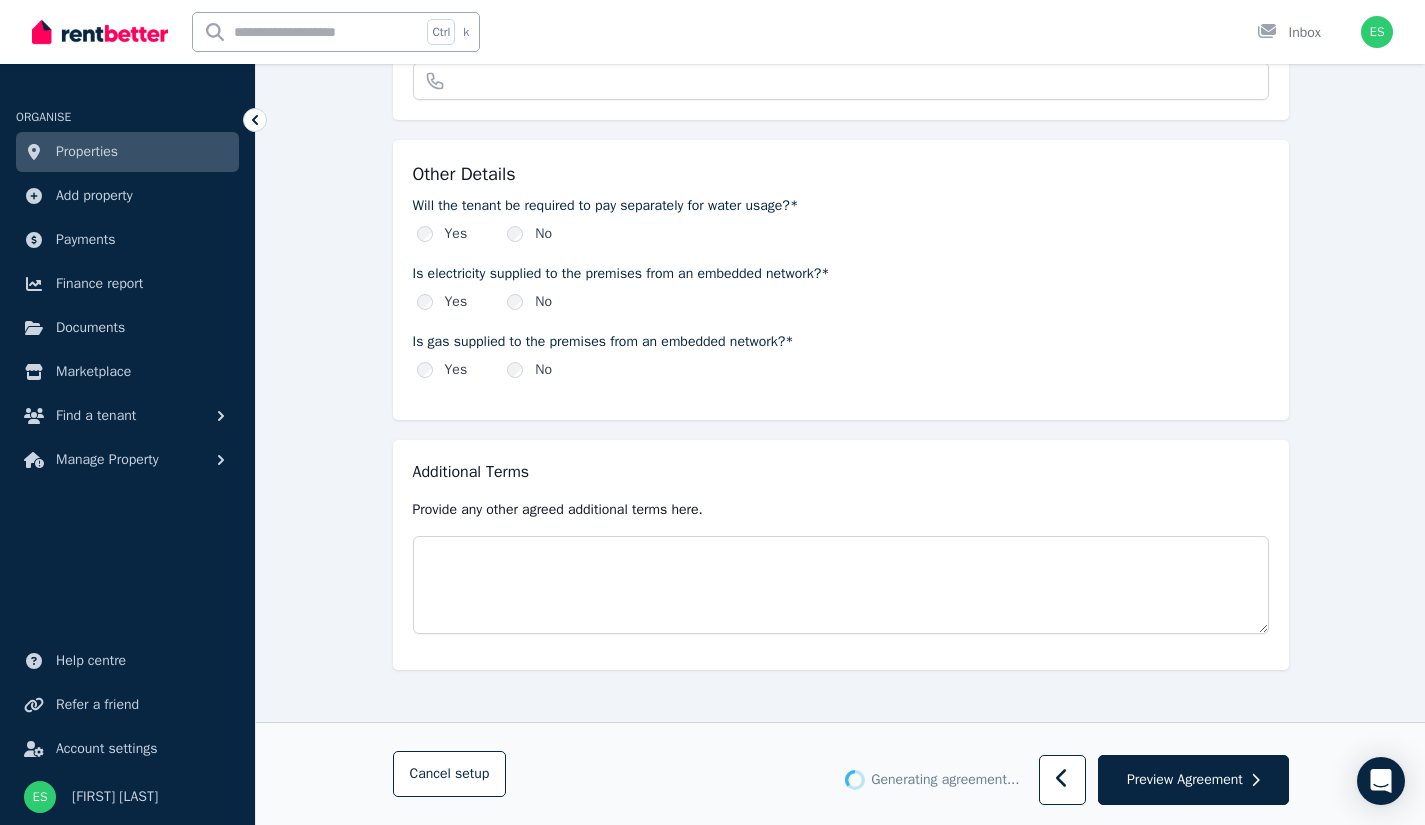 click on "Additional Terms Provide any other agreed additional terms here." at bounding box center (841, 555) 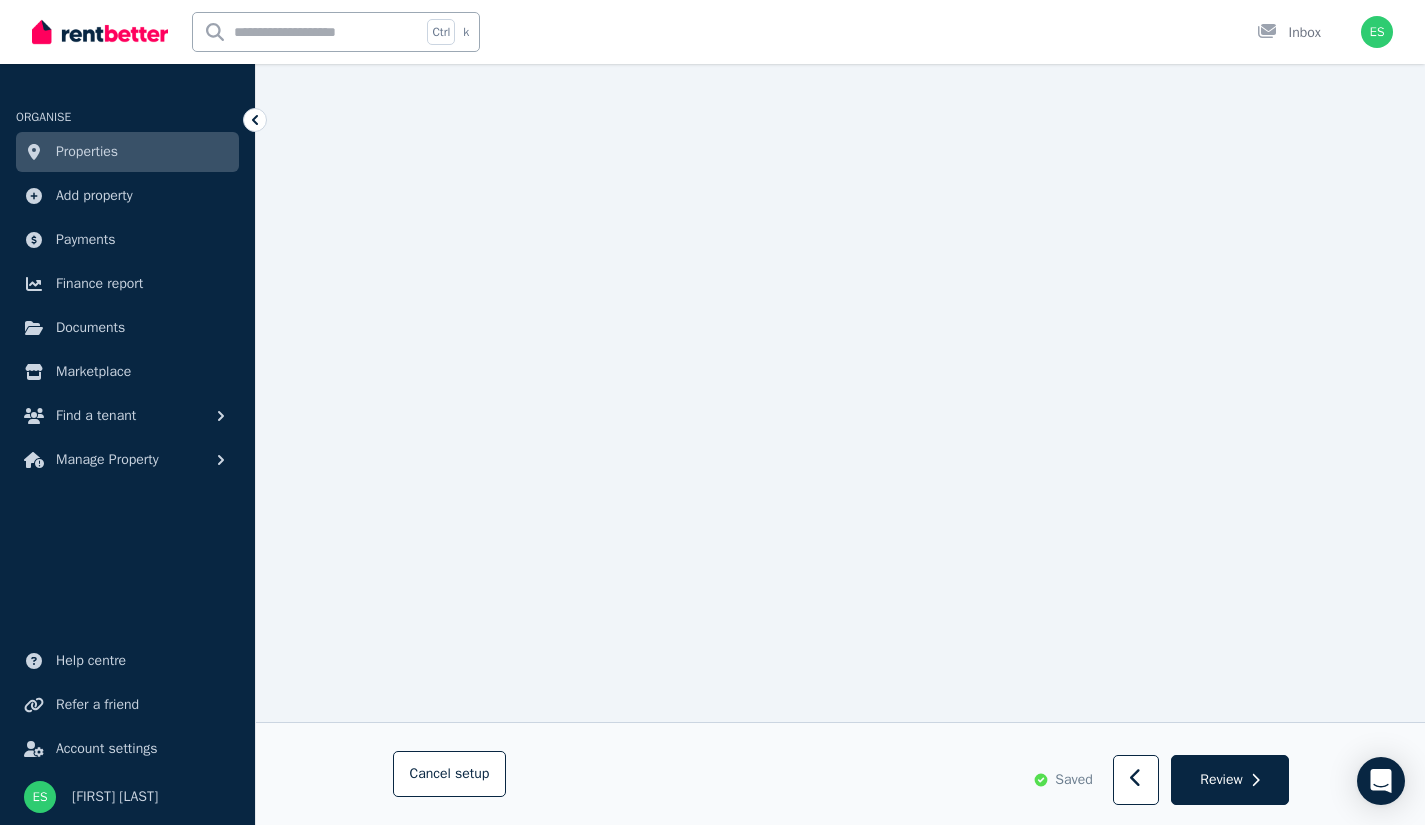 scroll, scrollTop: 6099, scrollLeft: 0, axis: vertical 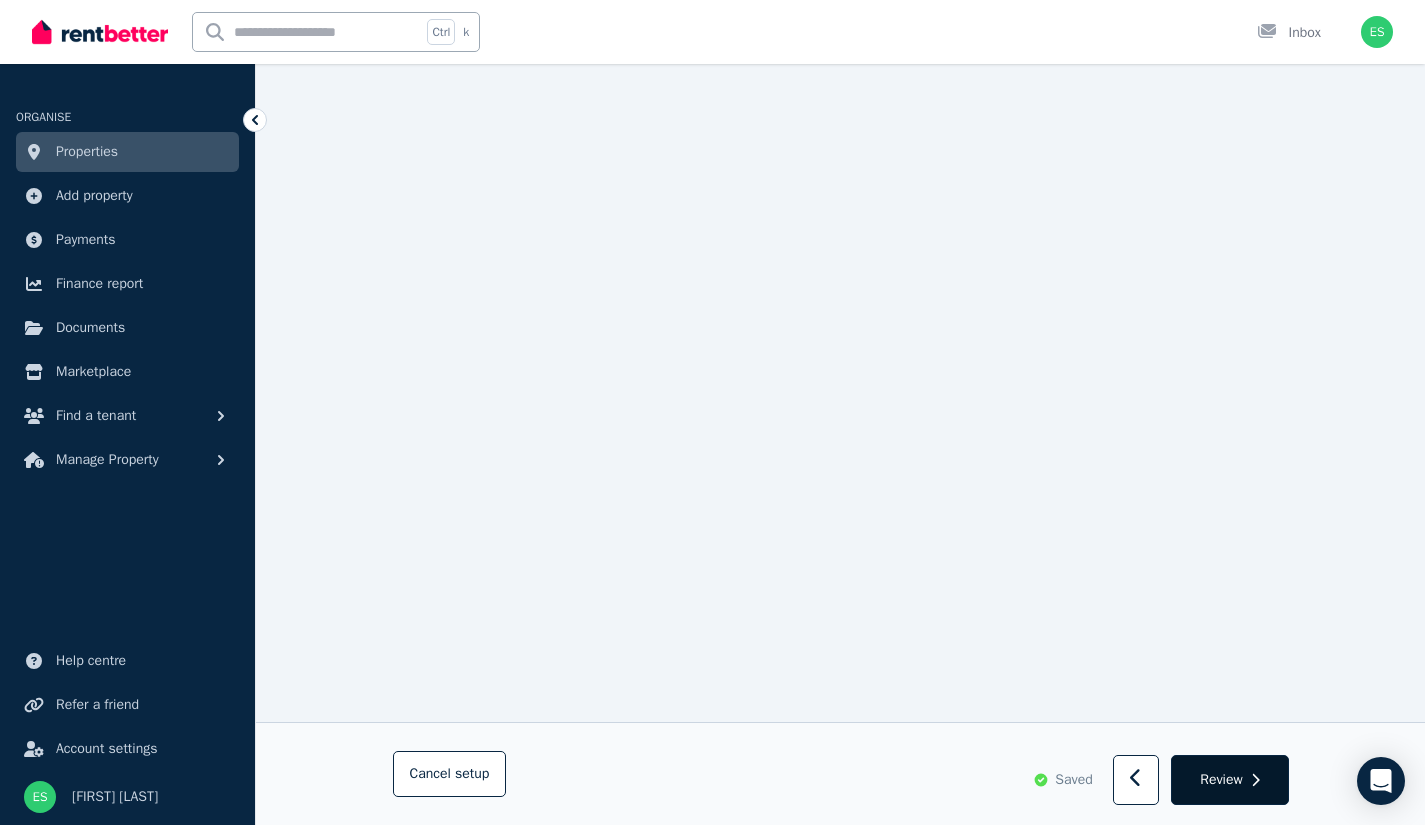 click on "Review" at bounding box center [1229, 781] 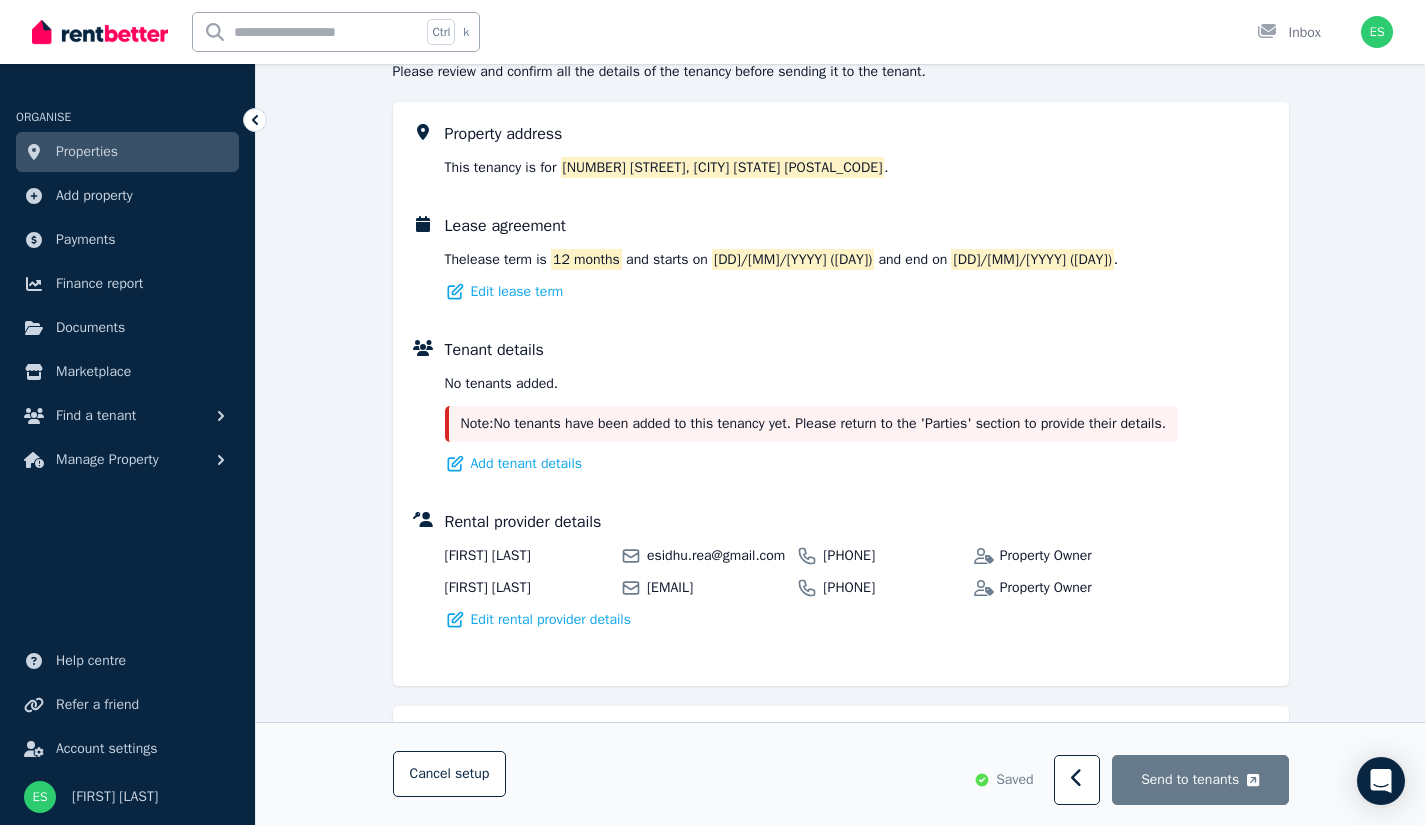 scroll, scrollTop: 258, scrollLeft: 0, axis: vertical 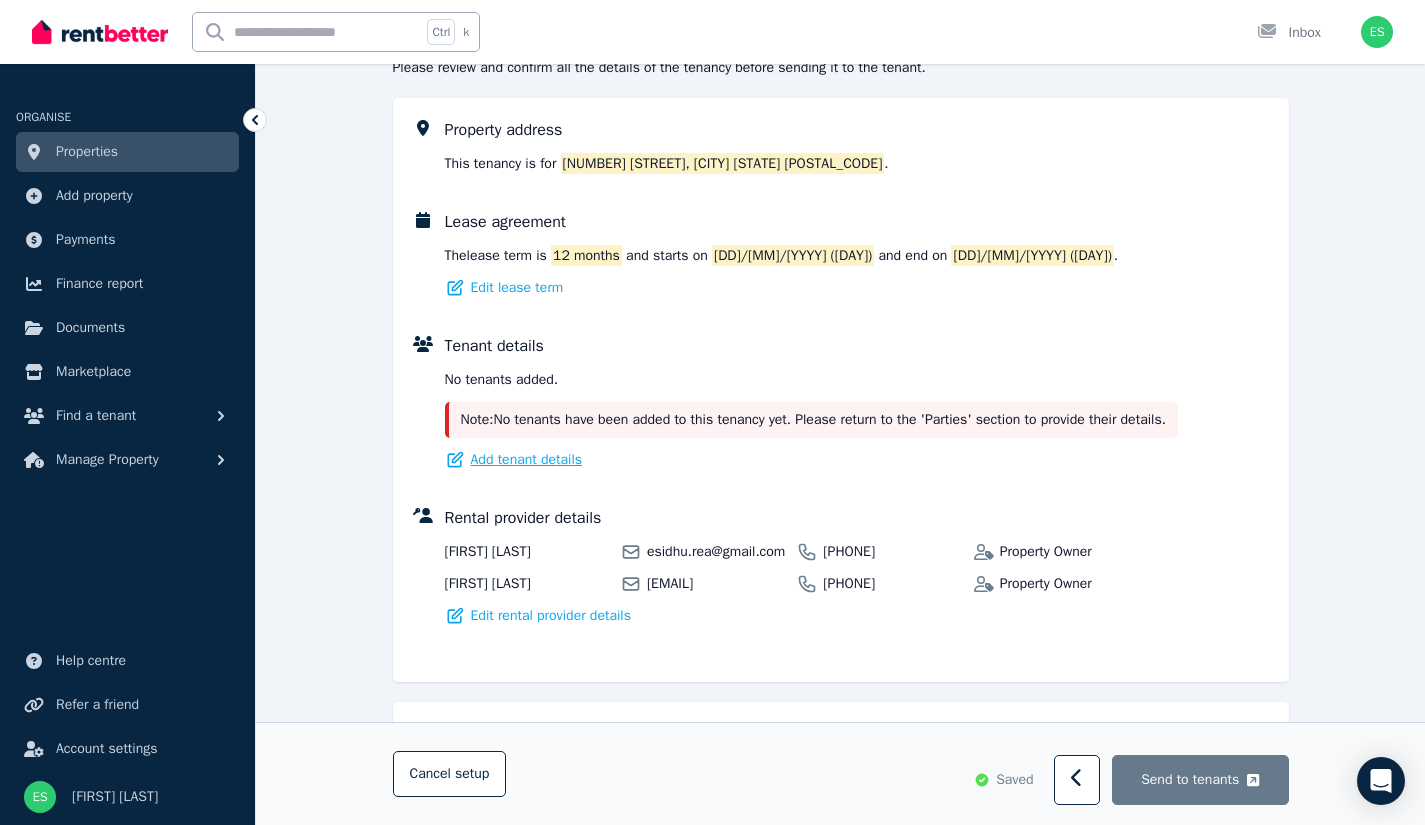 click on "Add   tenant details" at bounding box center (527, 460) 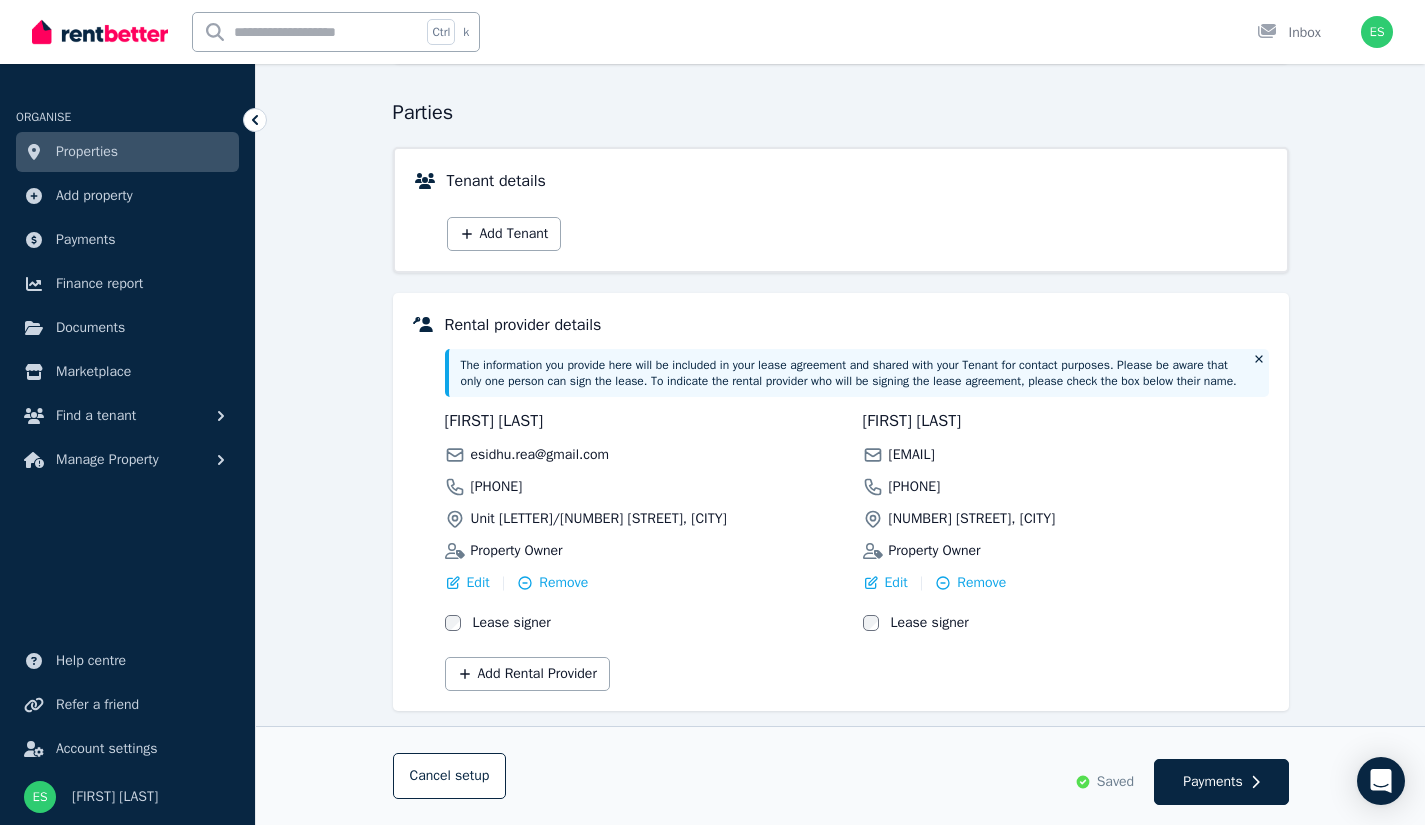 scroll, scrollTop: 210, scrollLeft: 0, axis: vertical 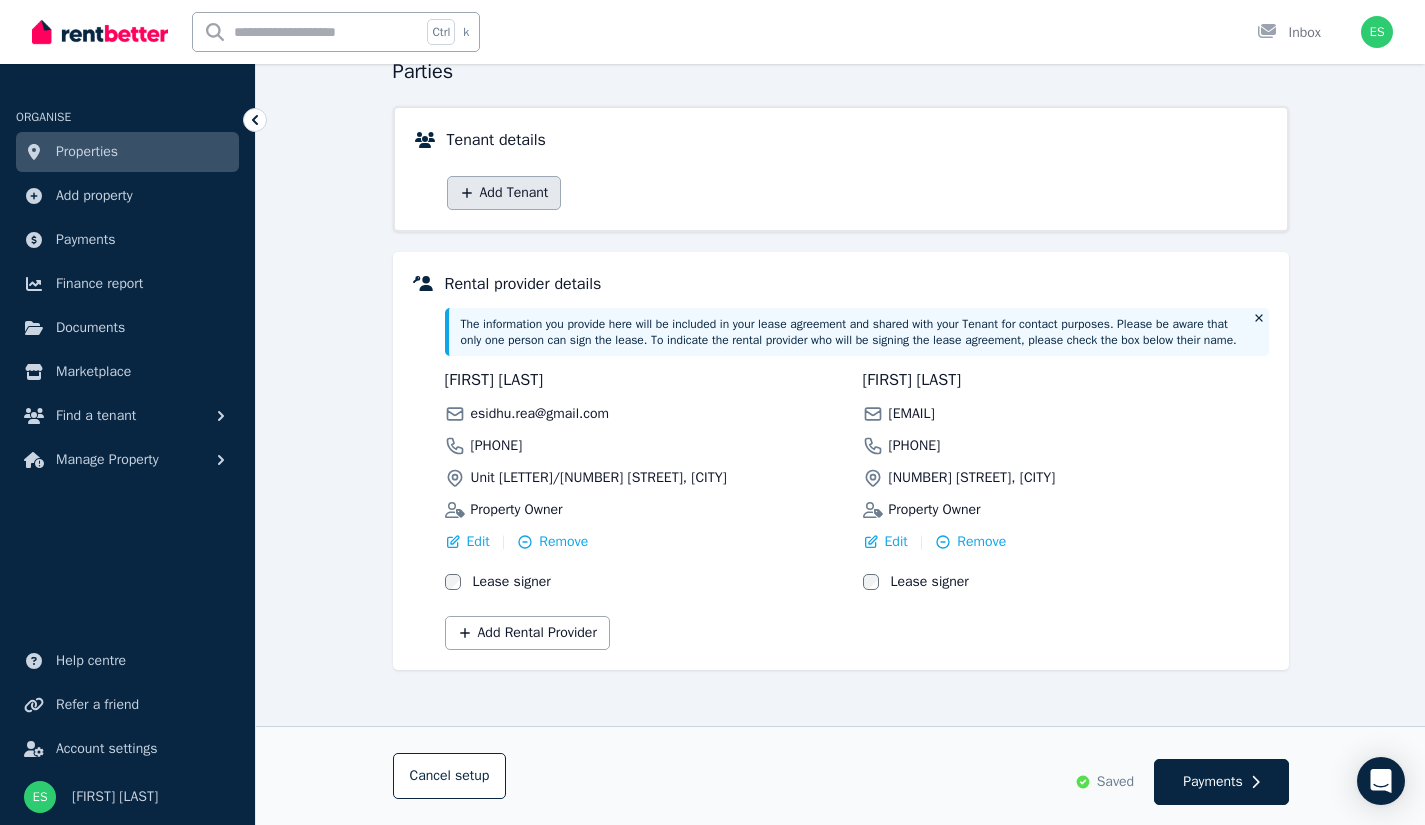 click on "Add Tenant" at bounding box center [504, 193] 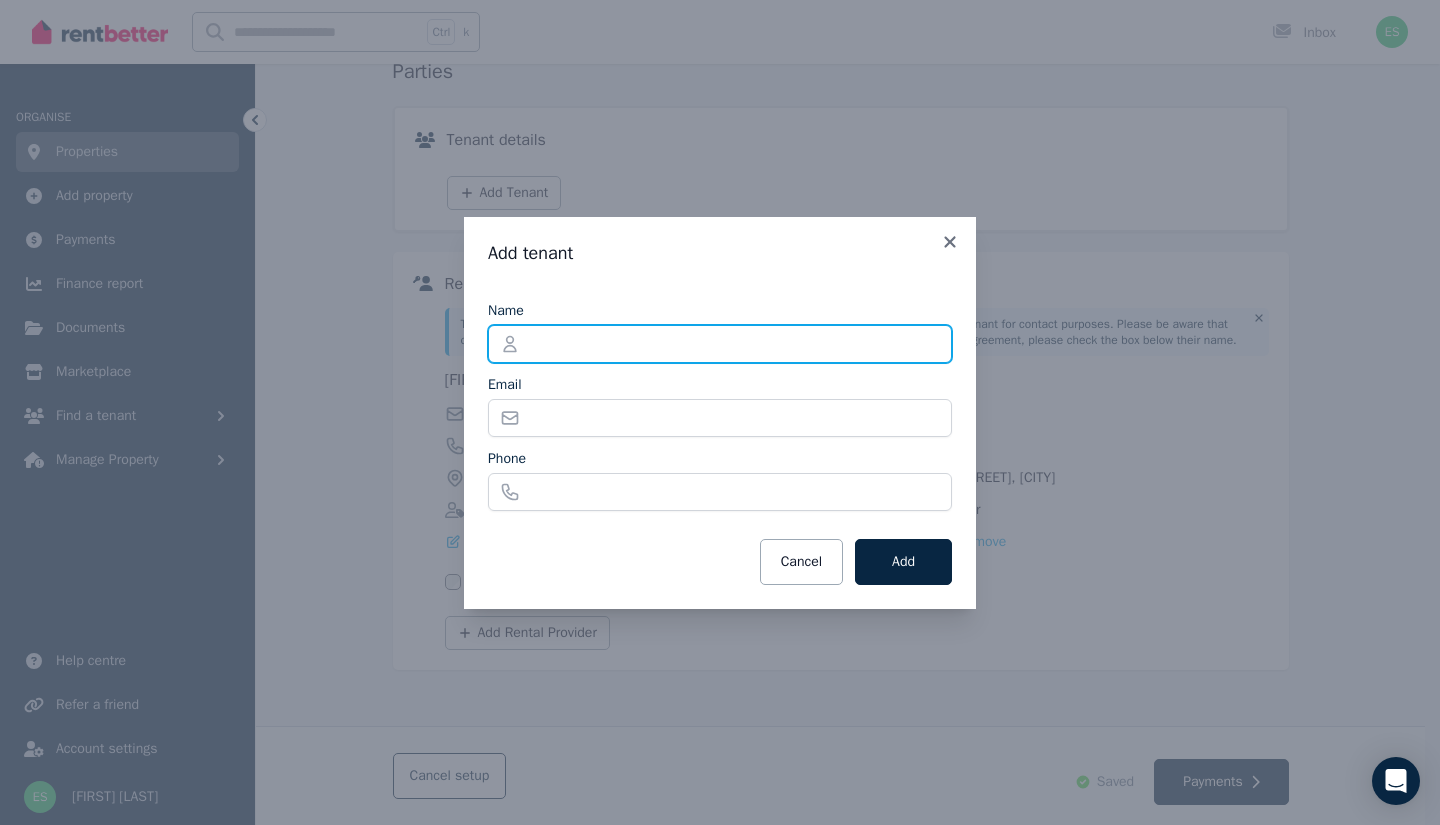 click on "Name" at bounding box center (720, 344) 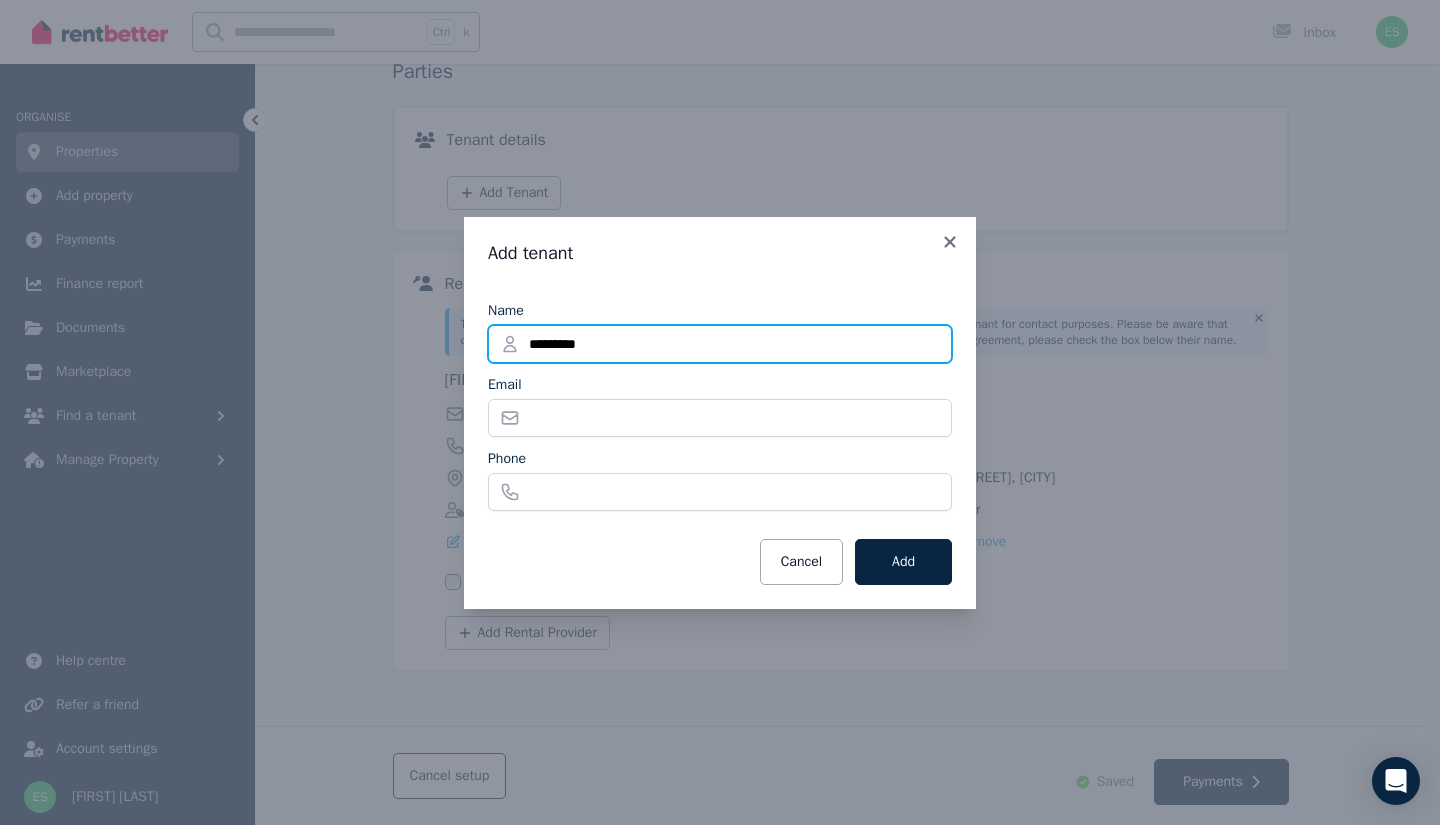 click on "*********" at bounding box center [720, 344] 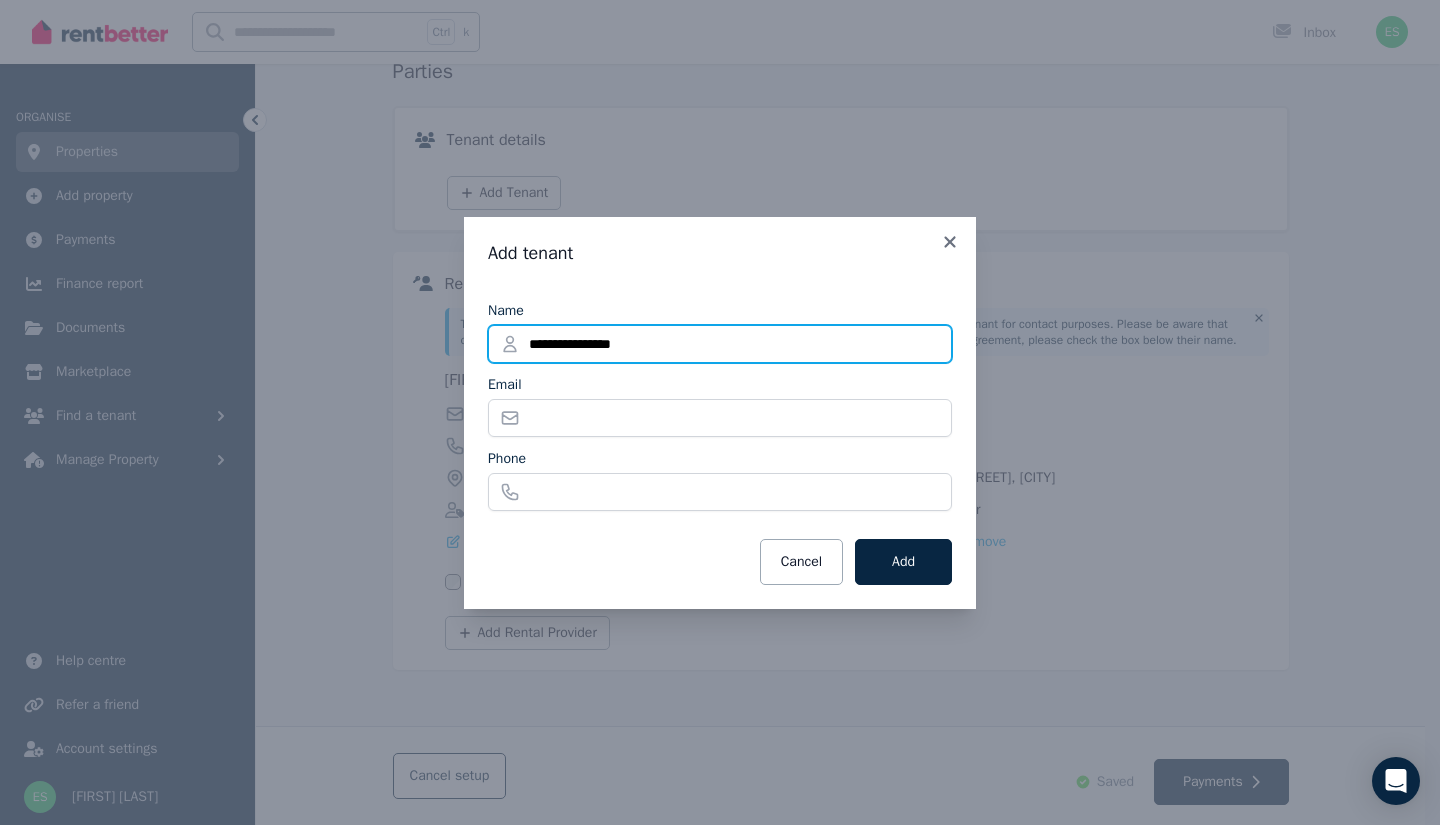 type on "**********" 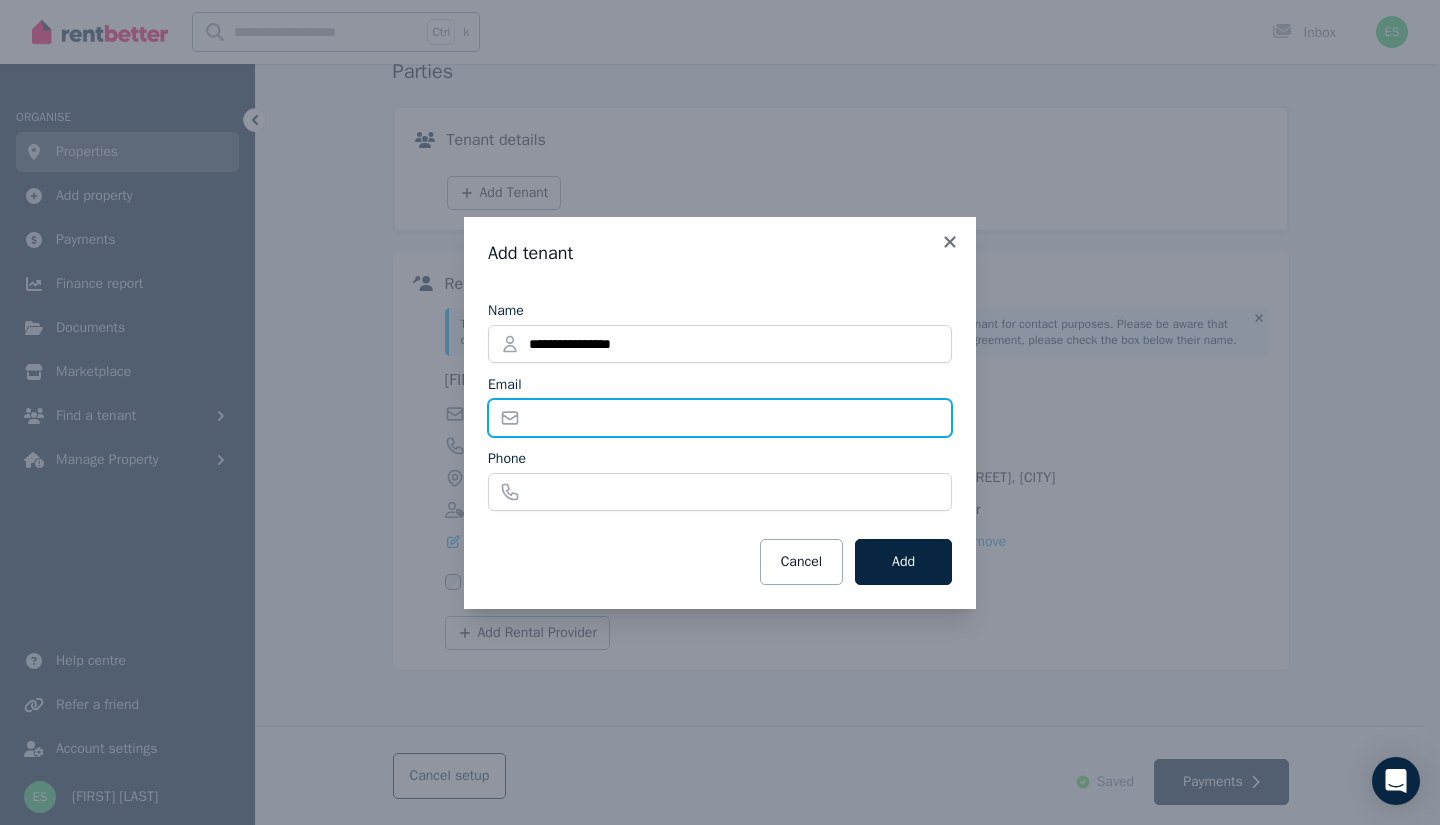 click on "Email" at bounding box center [720, 418] 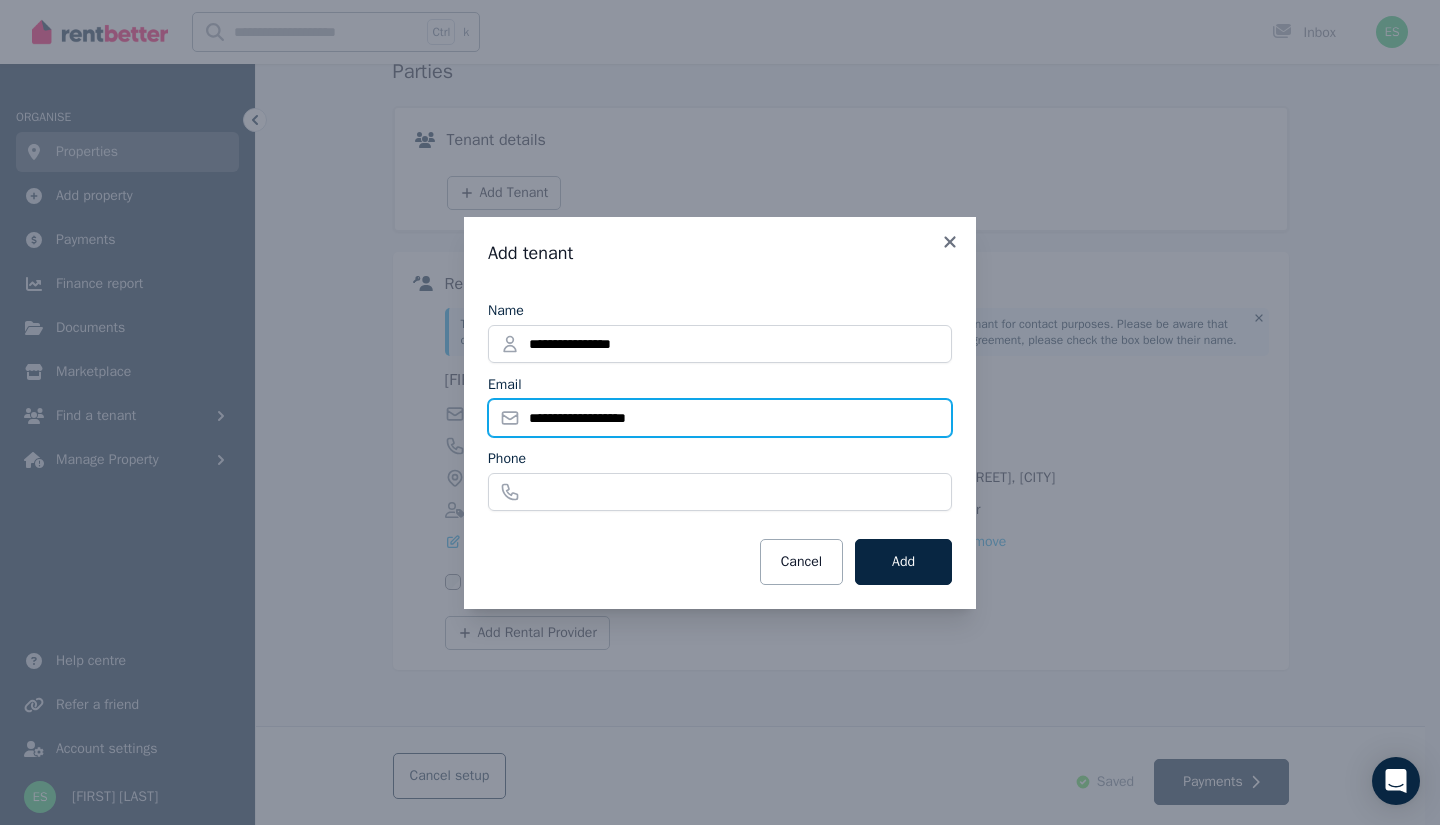 type on "**********" 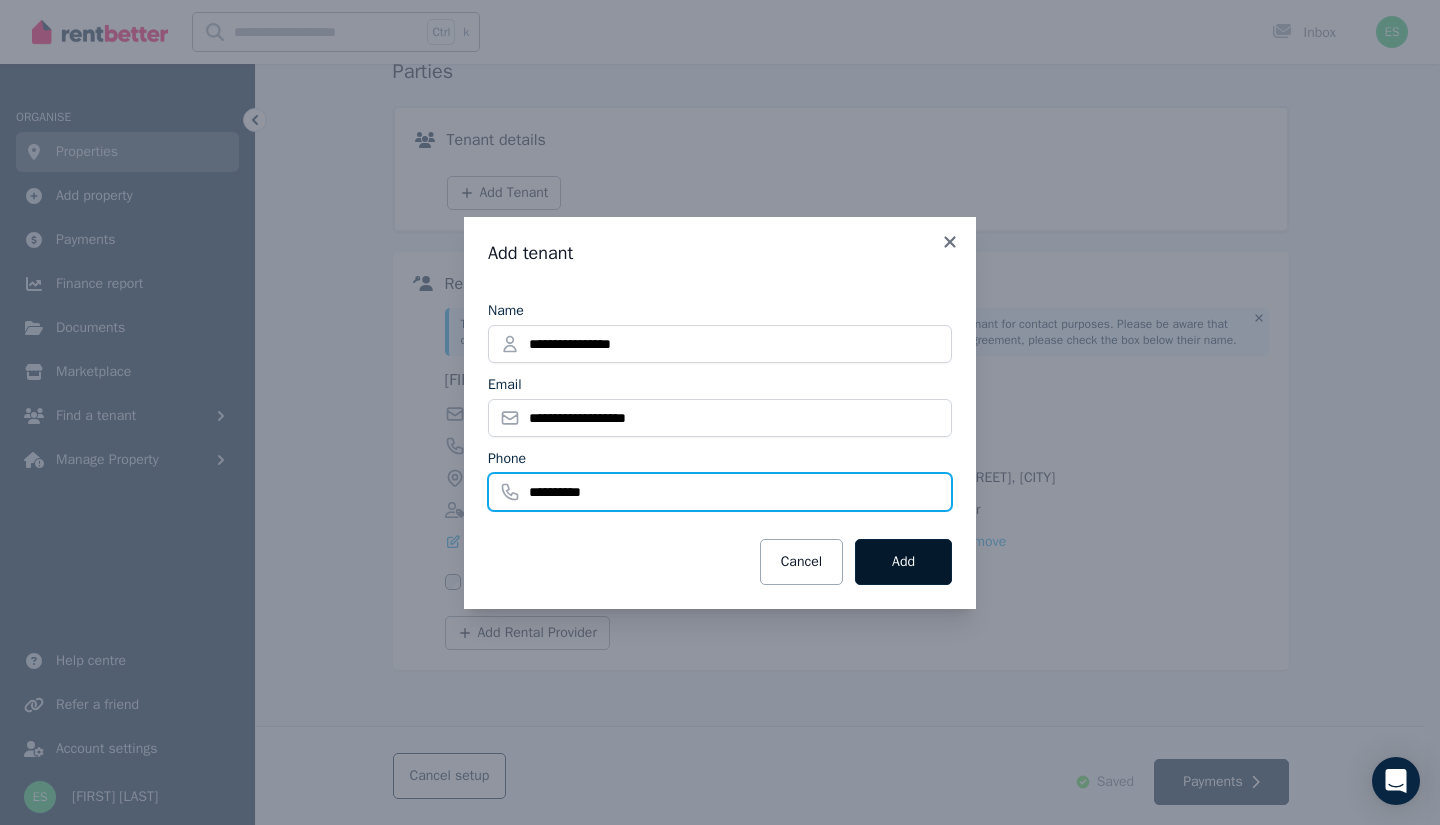 type on "**********" 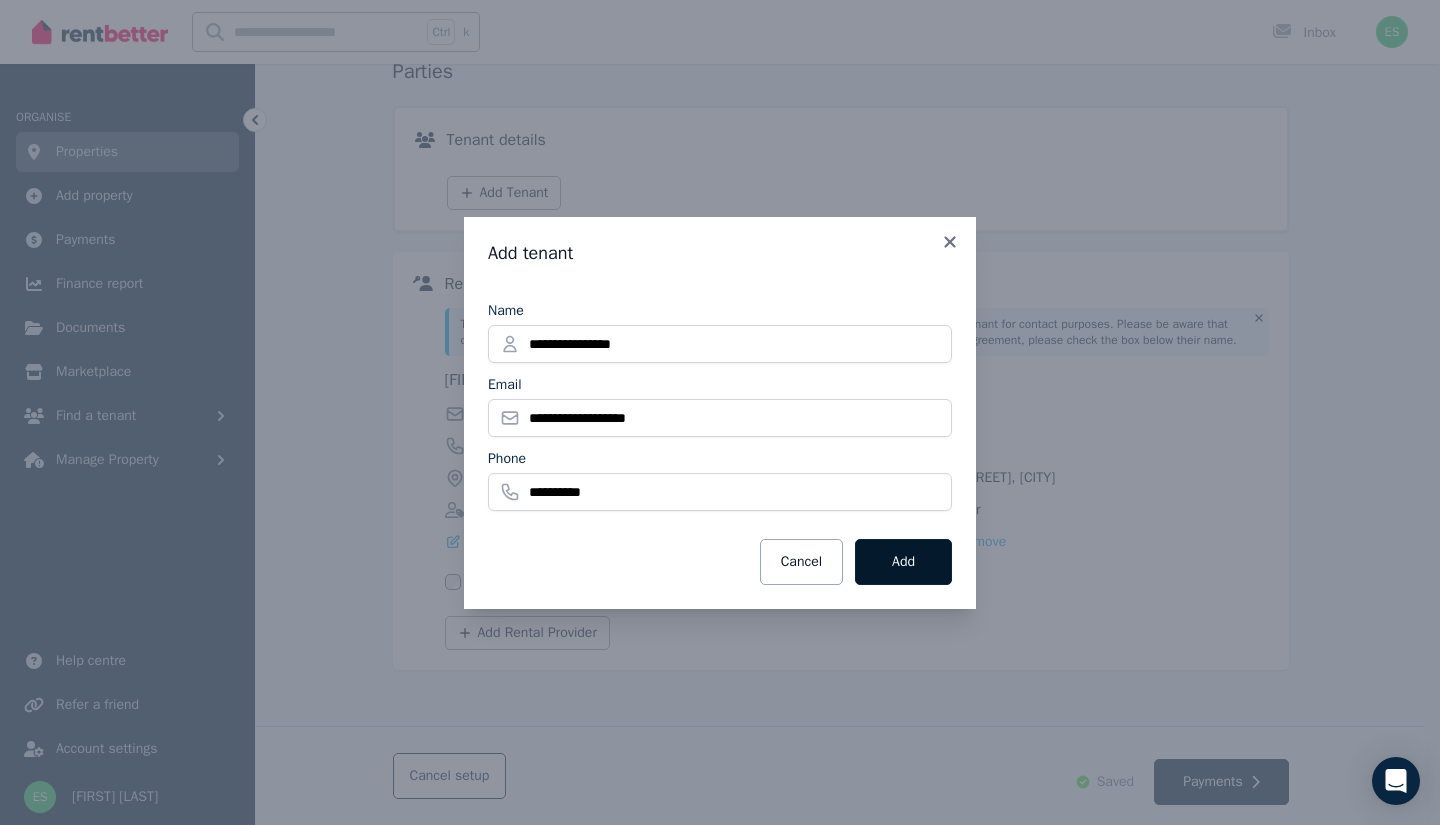 click on "Add" at bounding box center [903, 562] 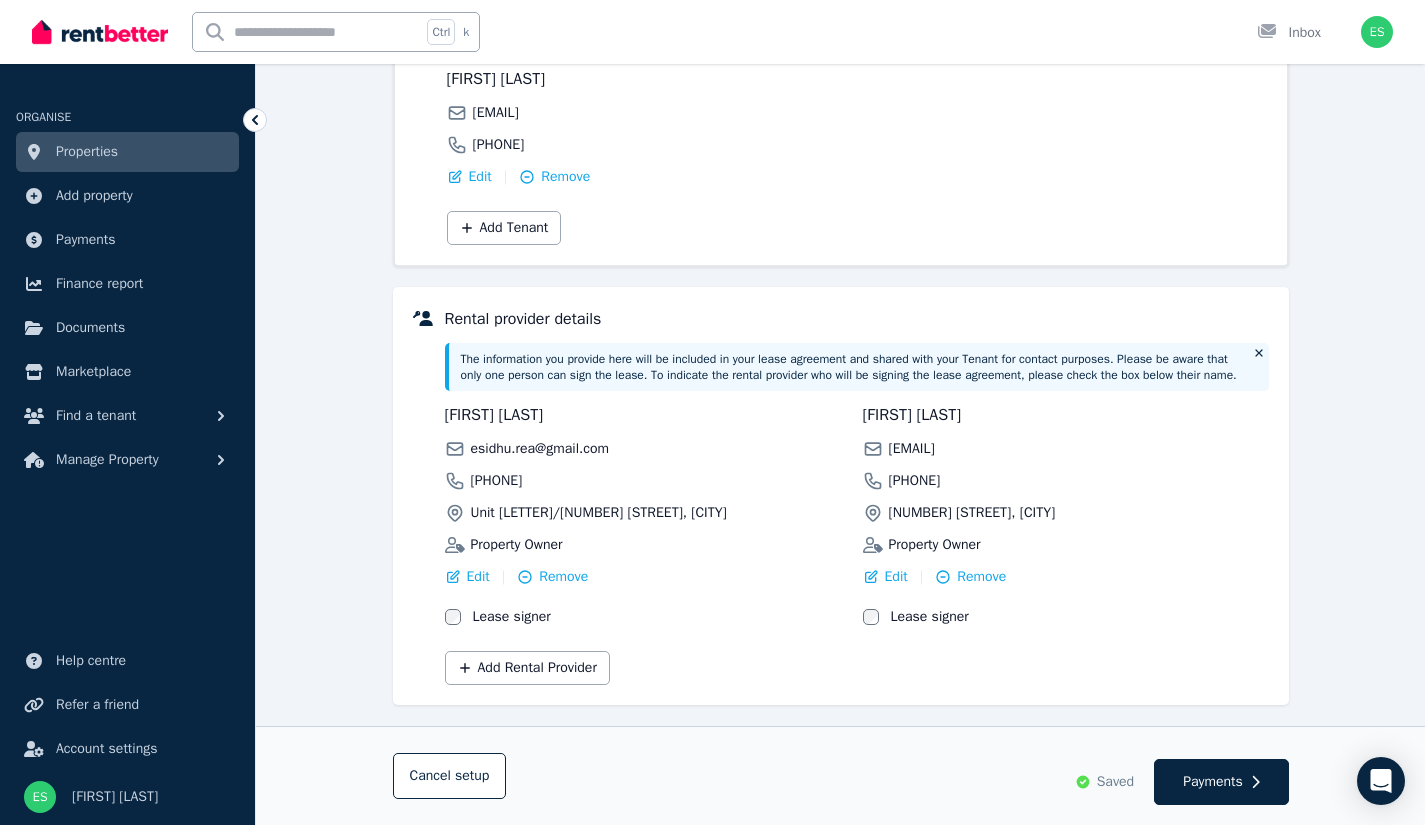 scroll, scrollTop: 342, scrollLeft: 0, axis: vertical 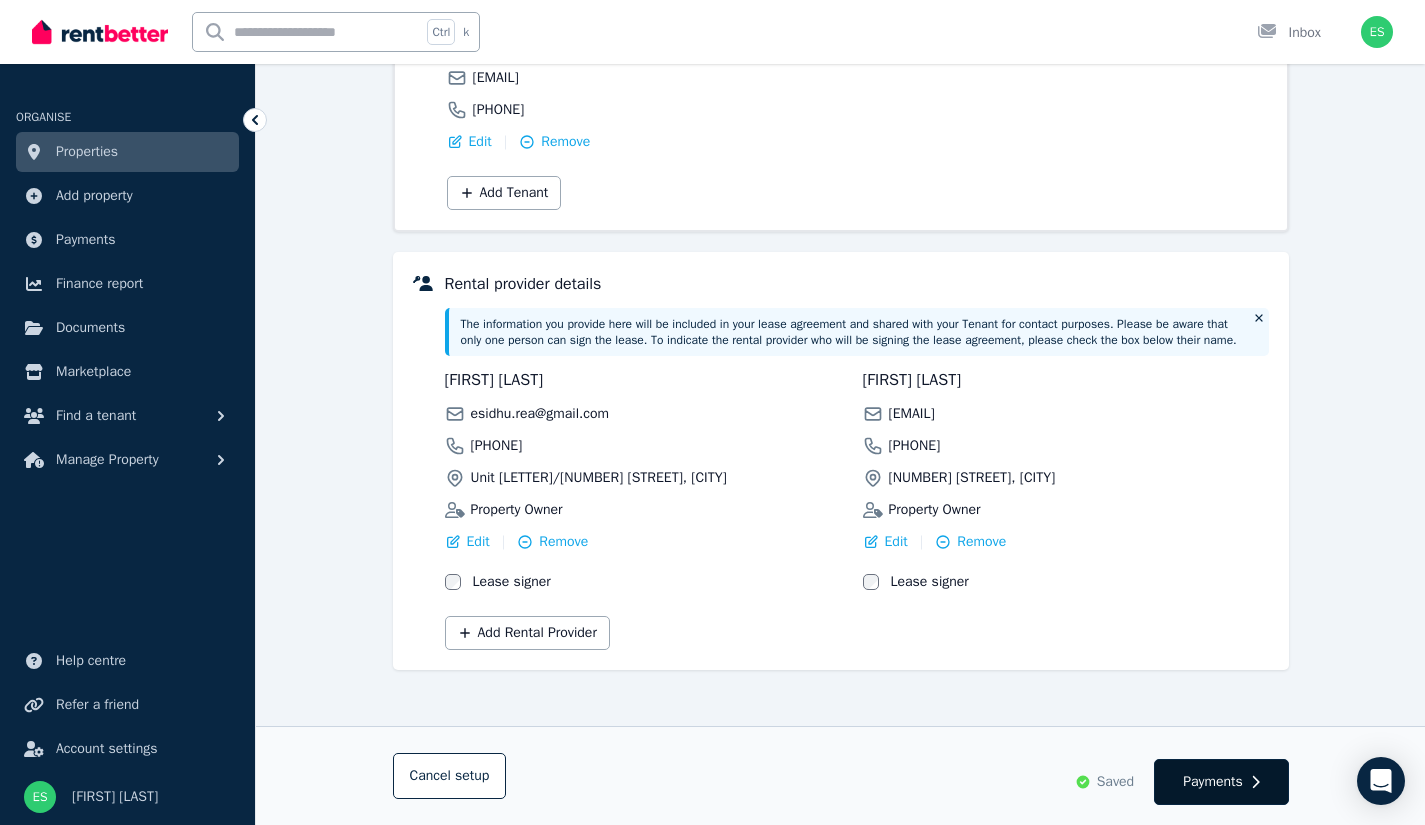 click on "Payments" at bounding box center (1213, 782) 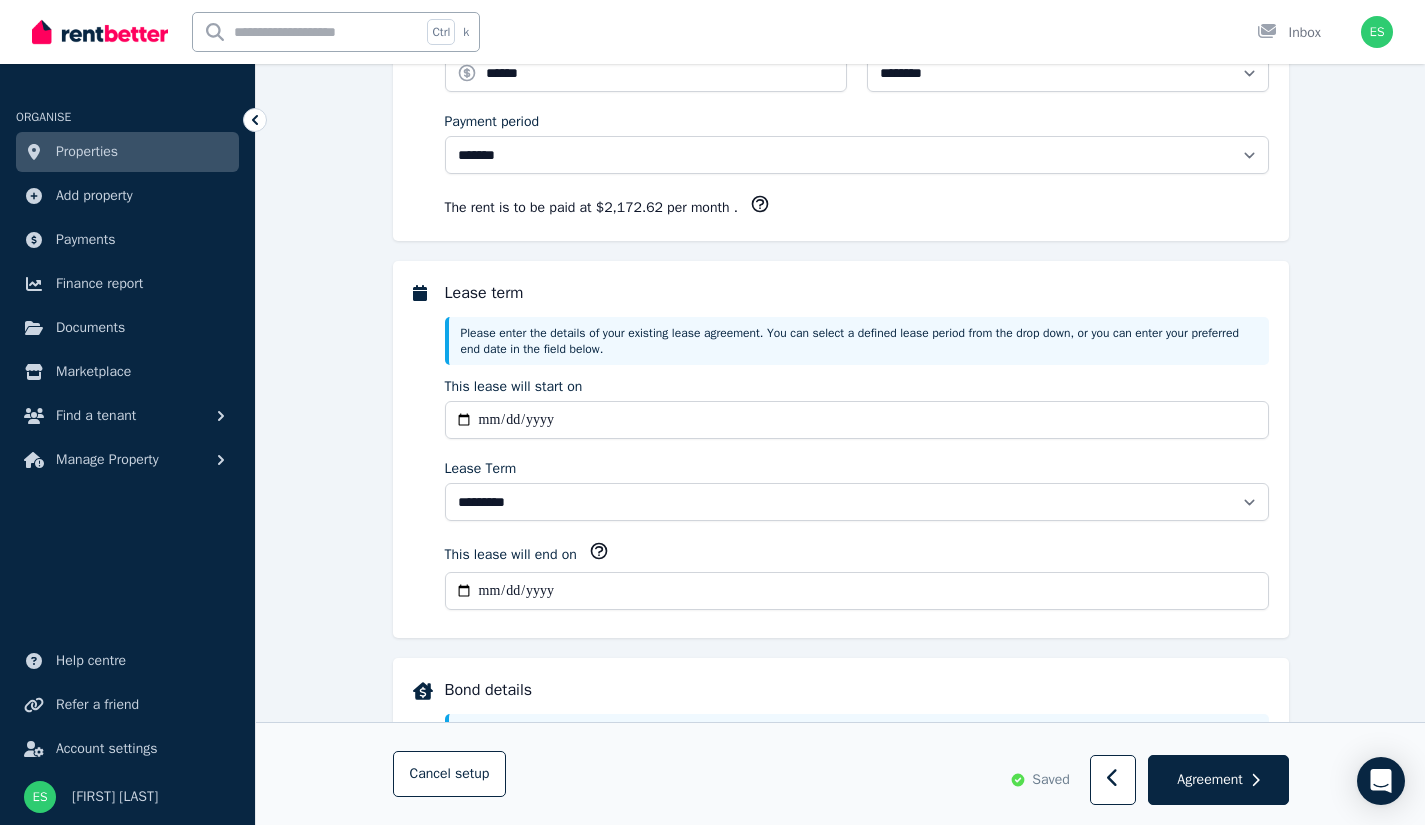 scroll, scrollTop: 0, scrollLeft: 0, axis: both 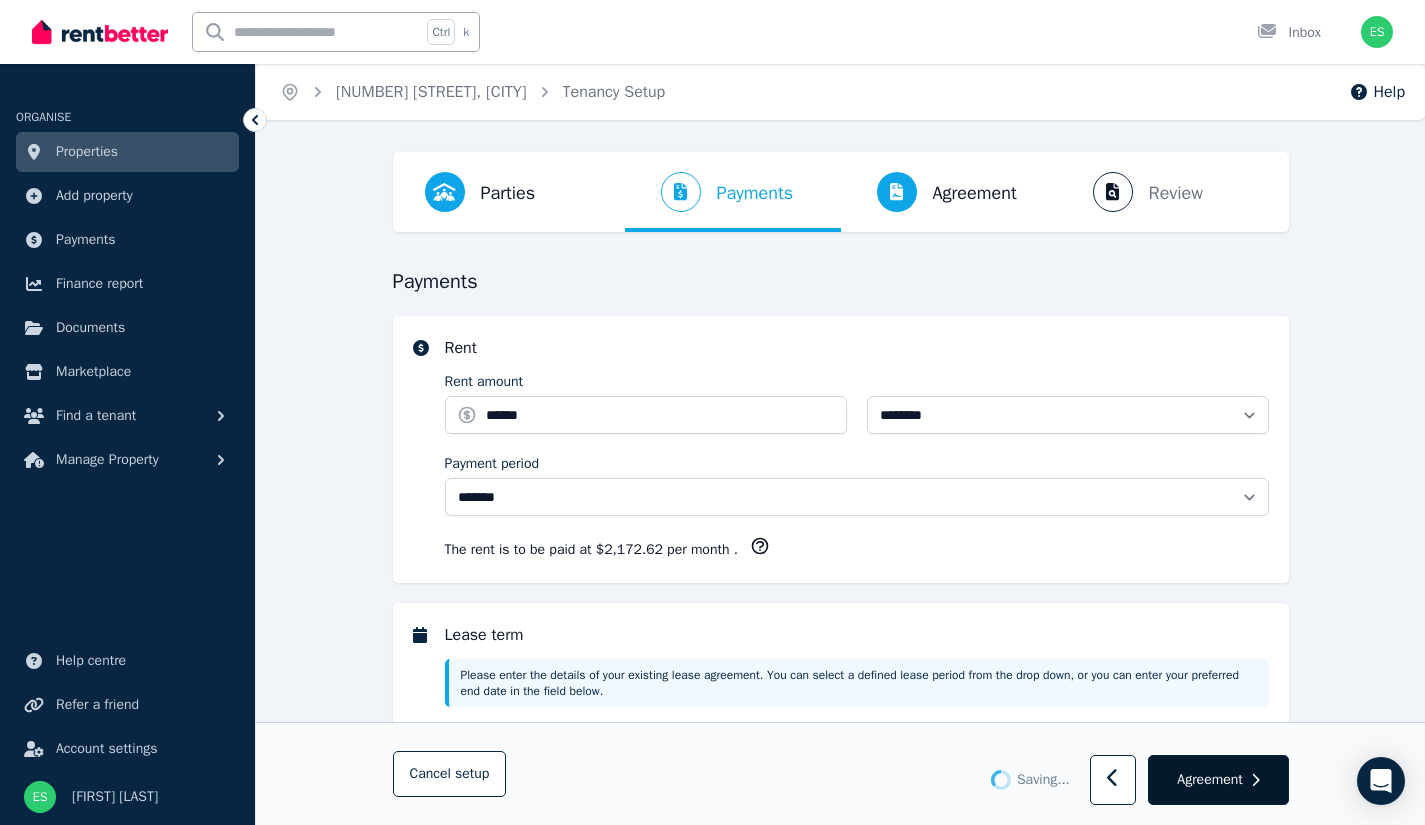 select on "**********" 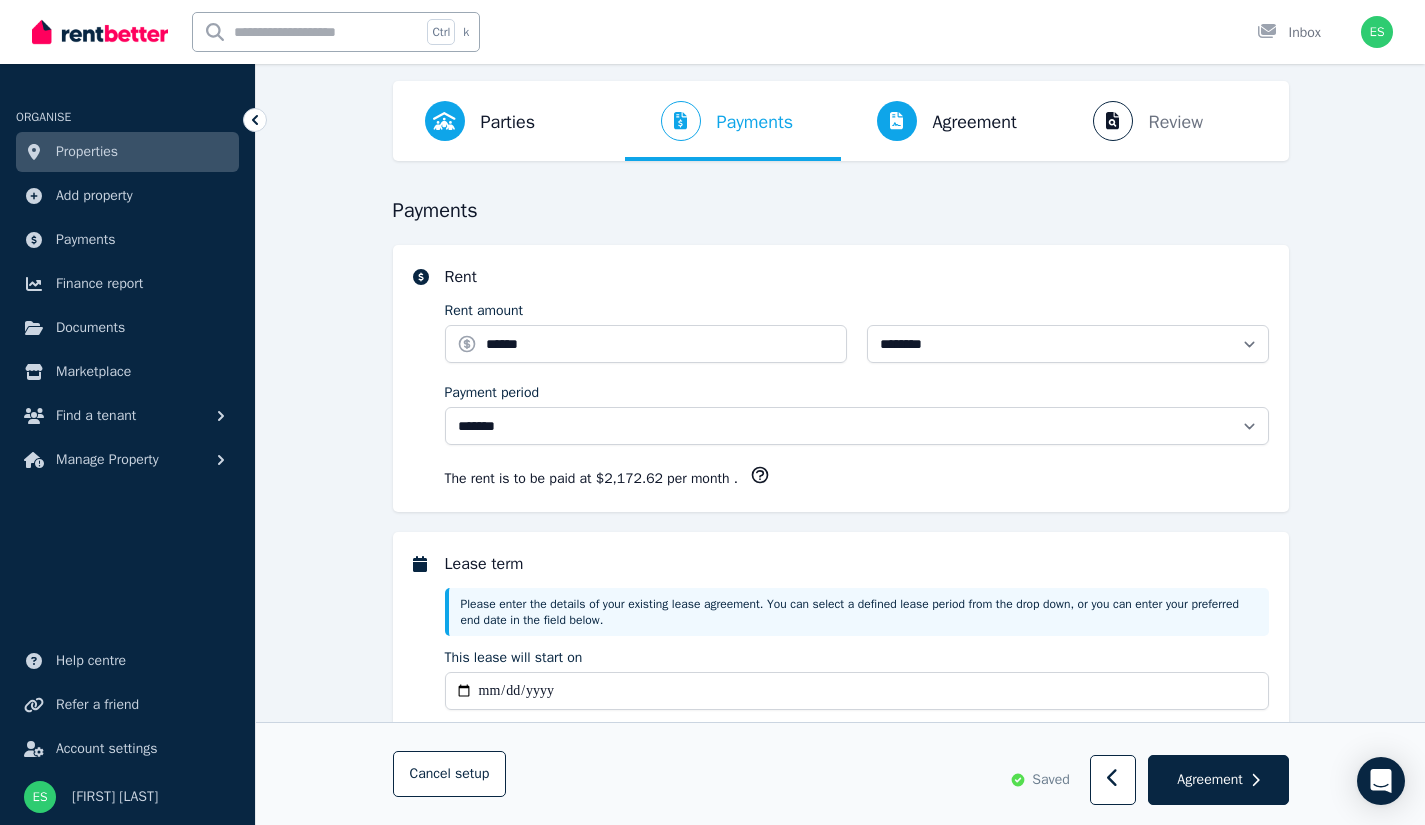 scroll, scrollTop: 0, scrollLeft: 0, axis: both 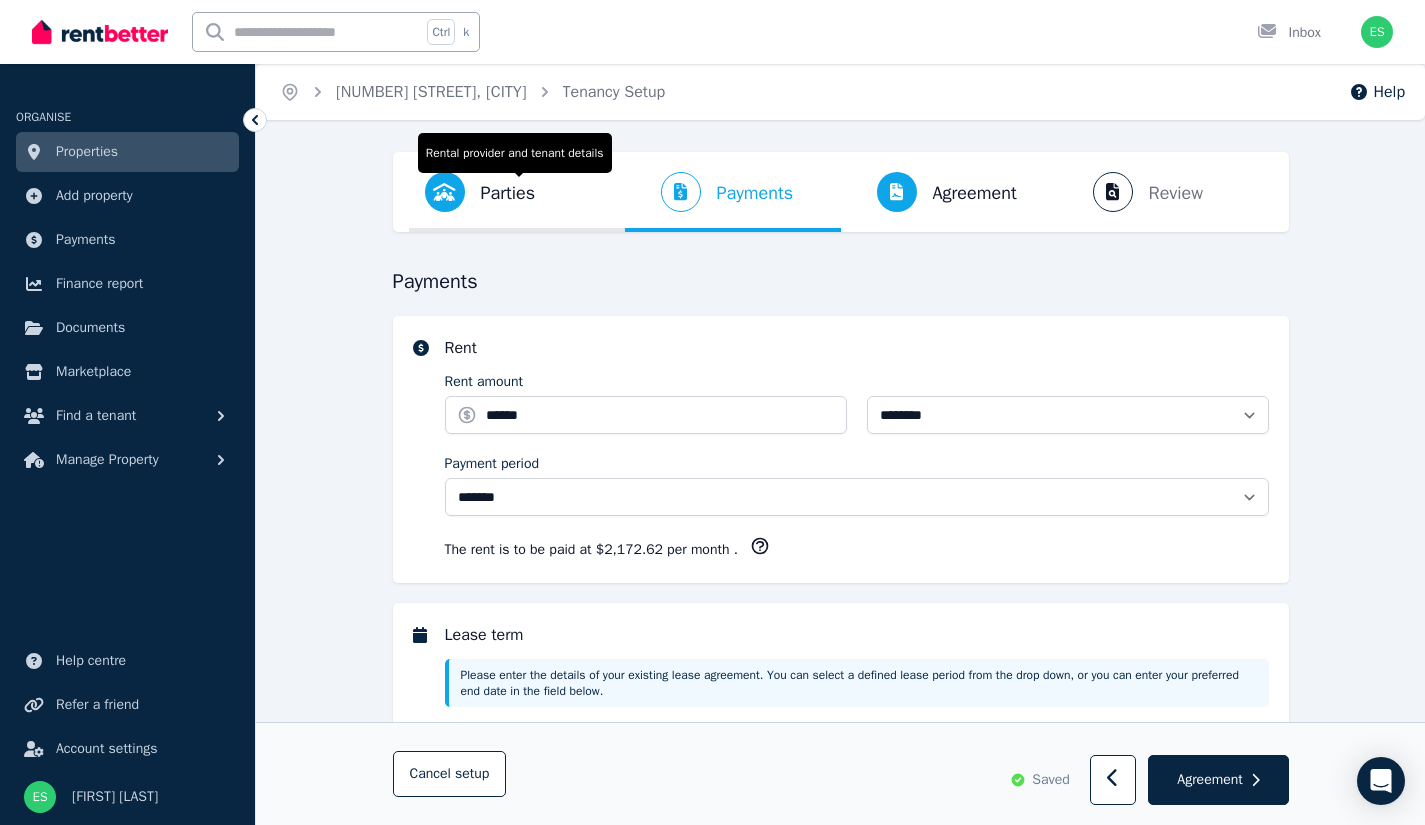click on "Parties Rental provider and tenant details" at bounding box center [480, 192] 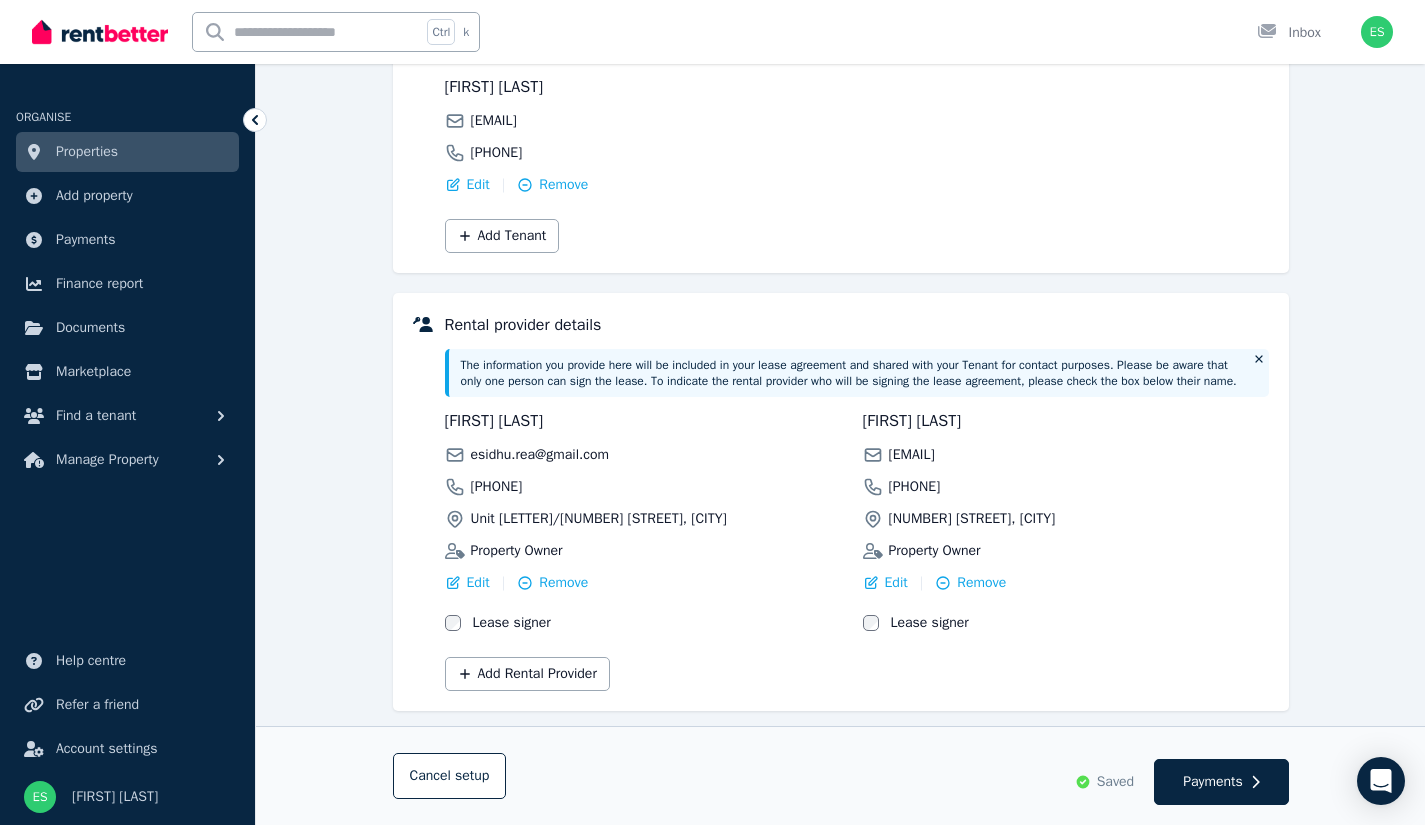 scroll, scrollTop: 338, scrollLeft: 0, axis: vertical 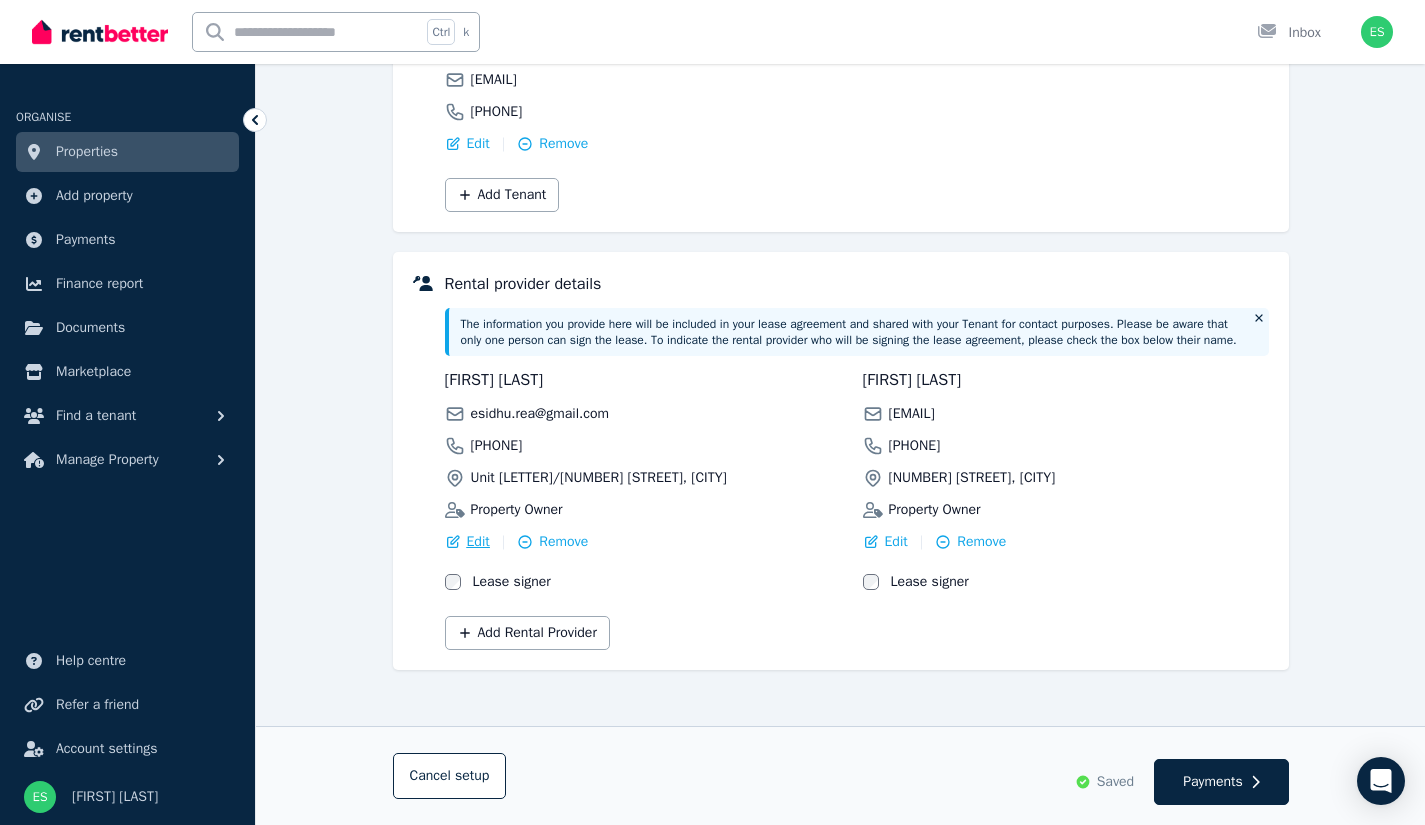 click on "Edit" at bounding box center [478, 542] 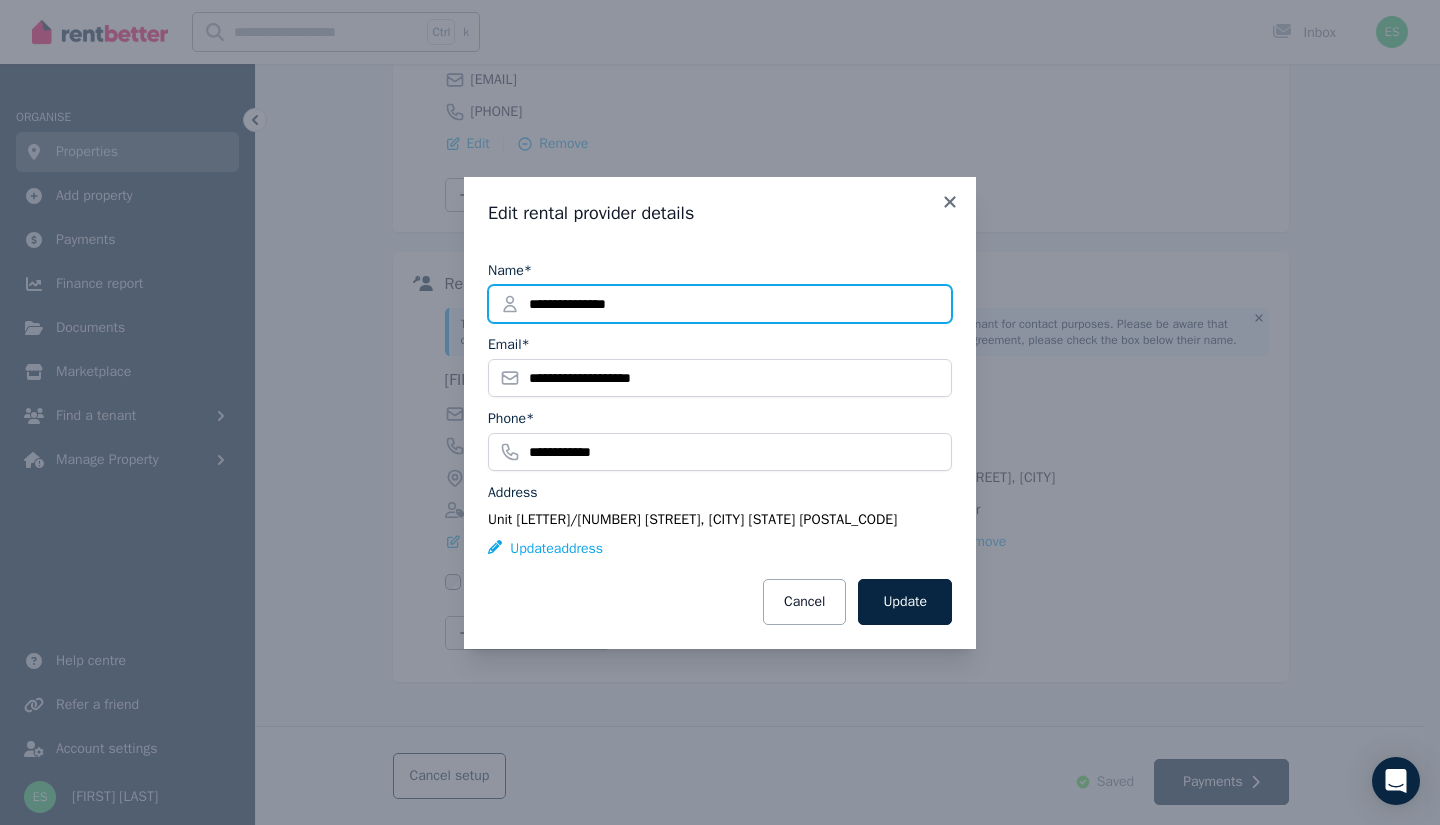 drag, startPoint x: 646, startPoint y: 286, endPoint x: 454, endPoint y: 290, distance: 192.04166 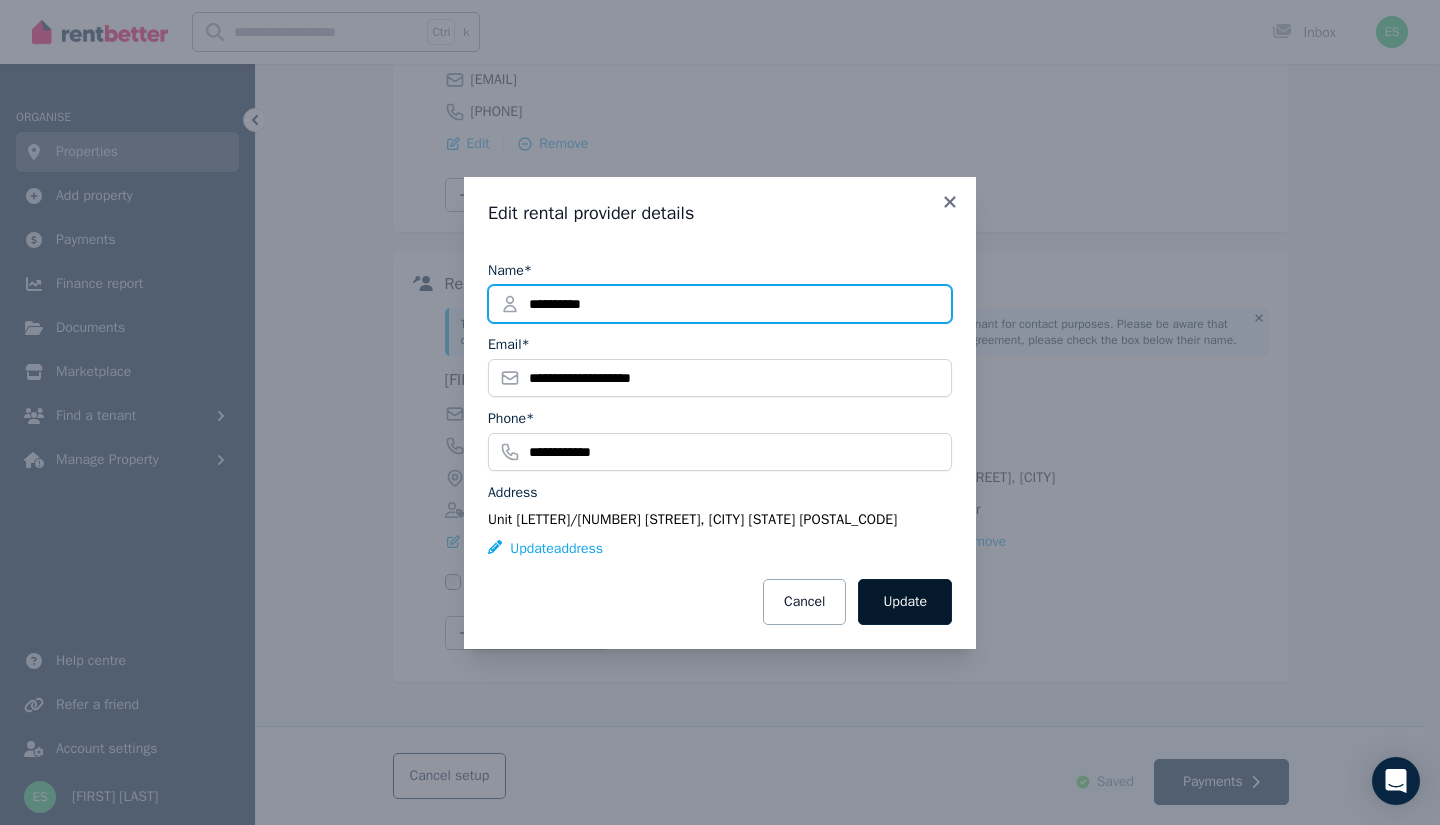 type on "**********" 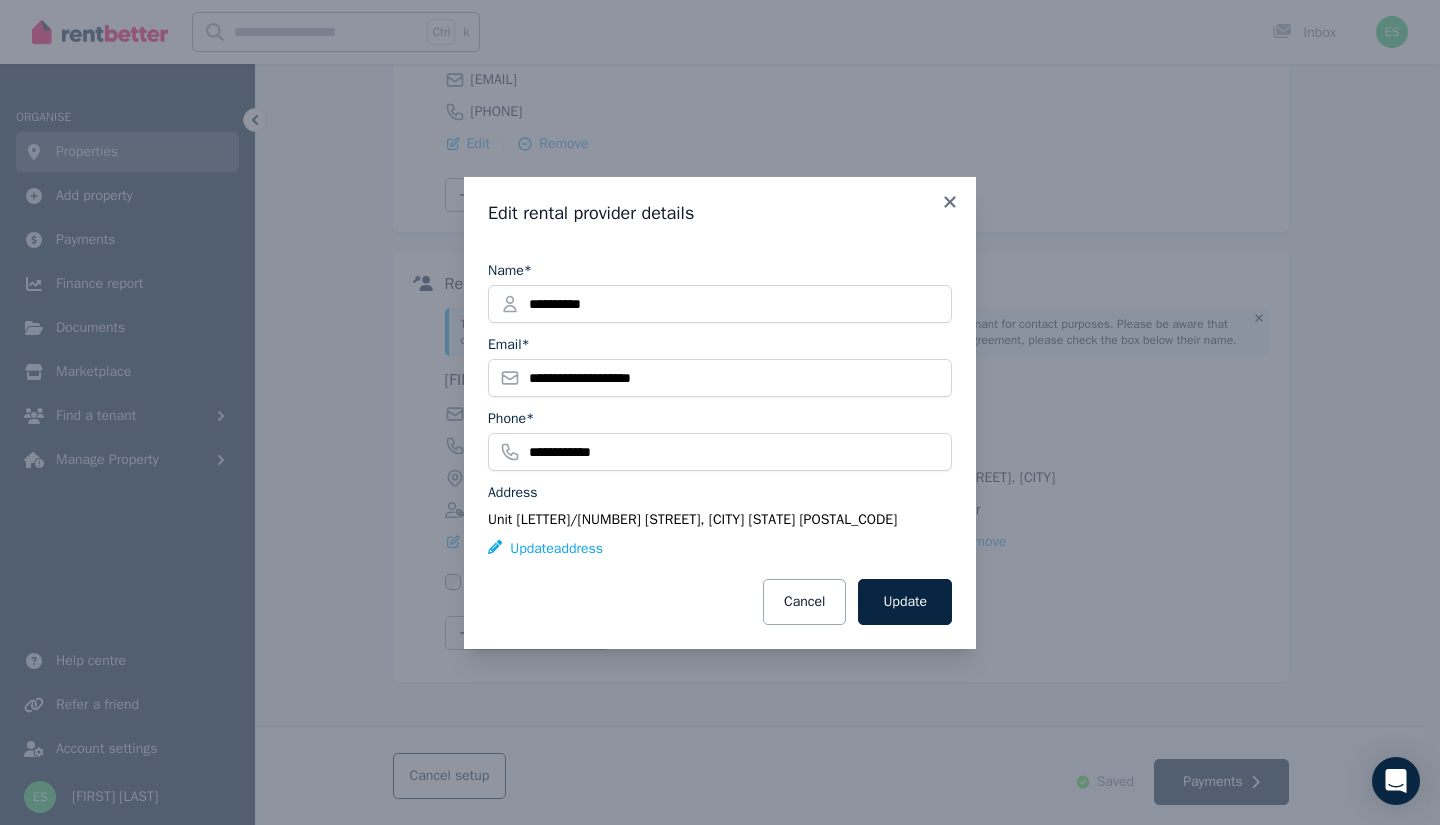 drag, startPoint x: 912, startPoint y: 586, endPoint x: 903, endPoint y: 581, distance: 10.29563 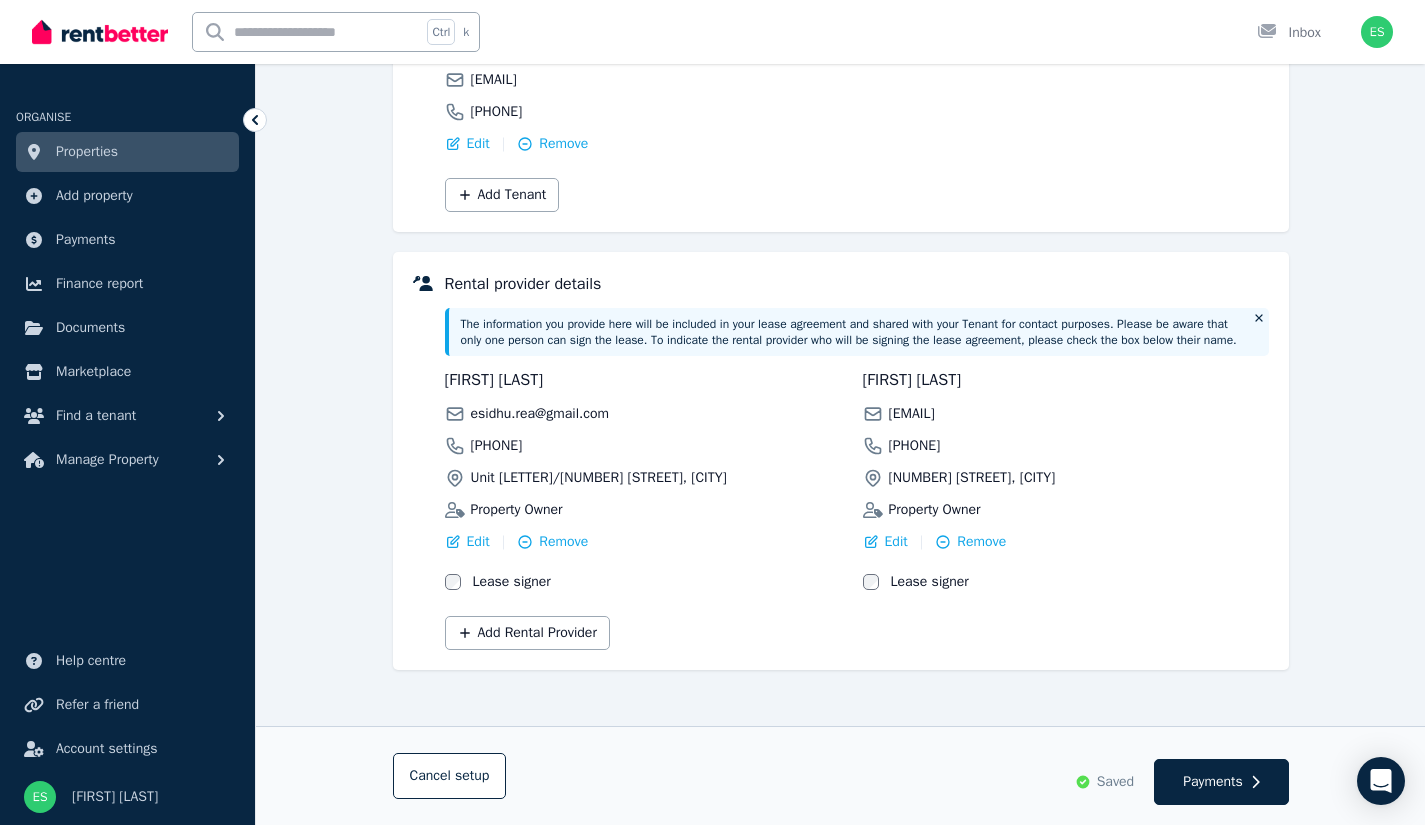 click on "Lease signer" at bounding box center [512, 582] 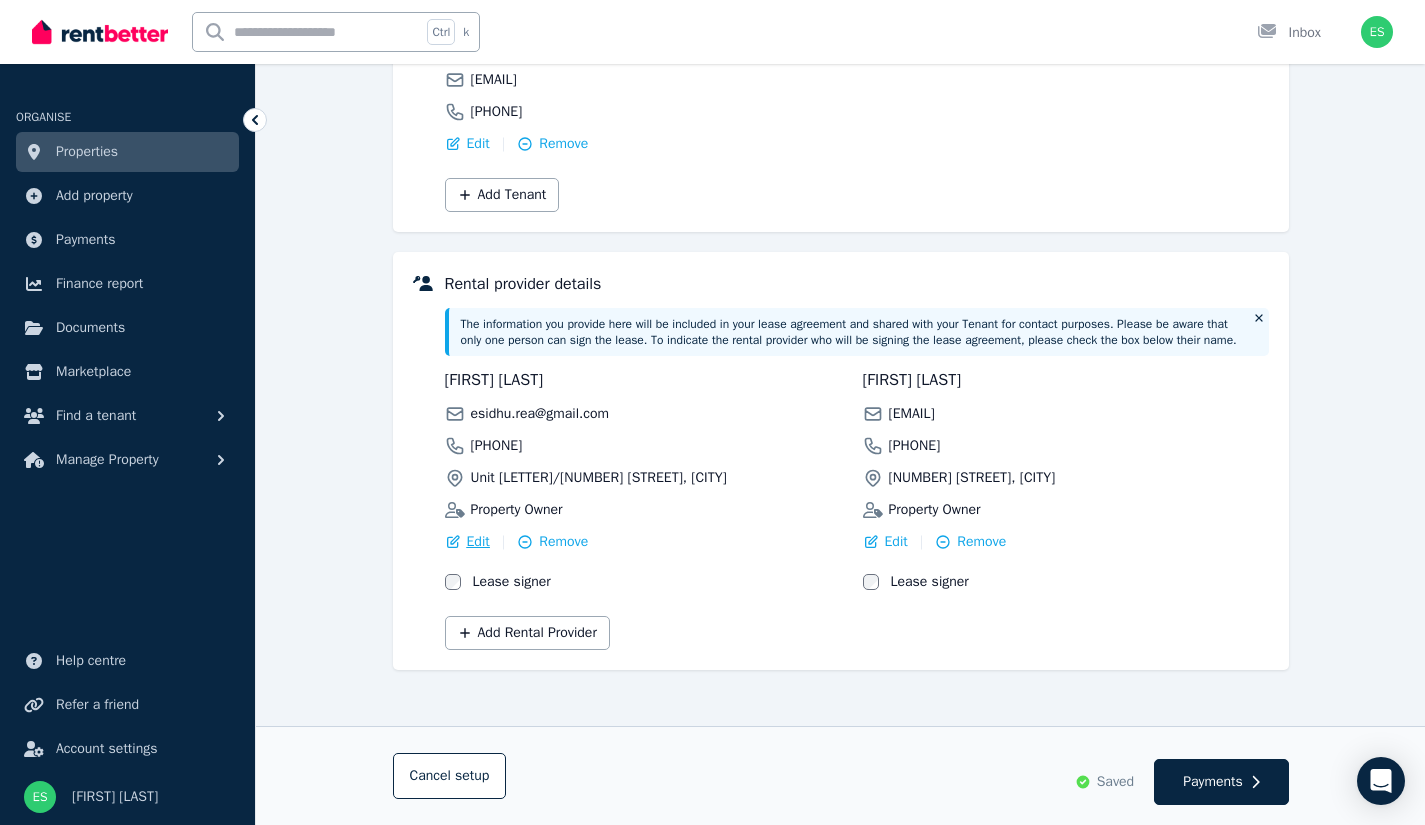 click on "Edit" at bounding box center [478, 542] 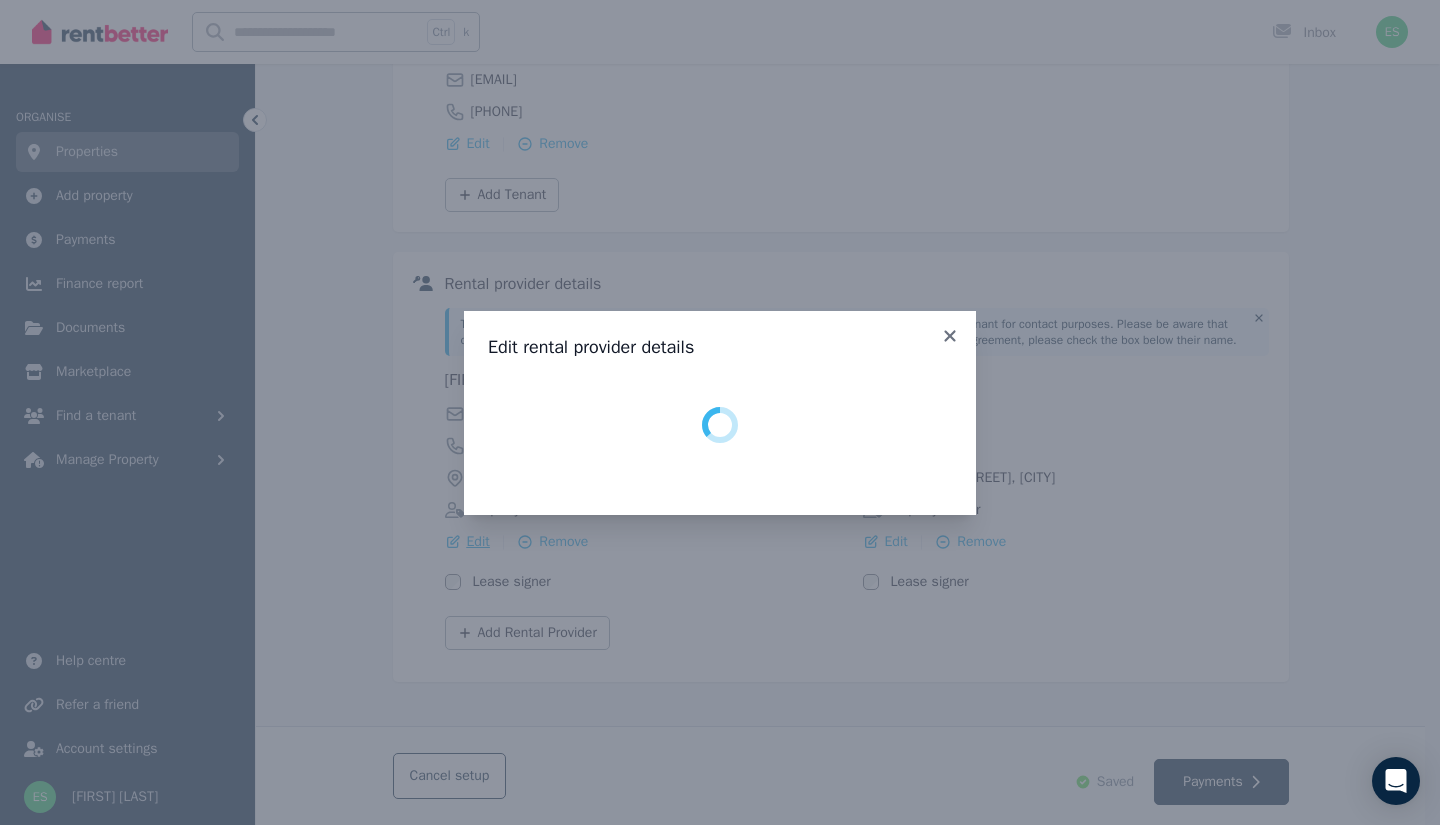 click on "Edit rental provider details" at bounding box center (720, 413) 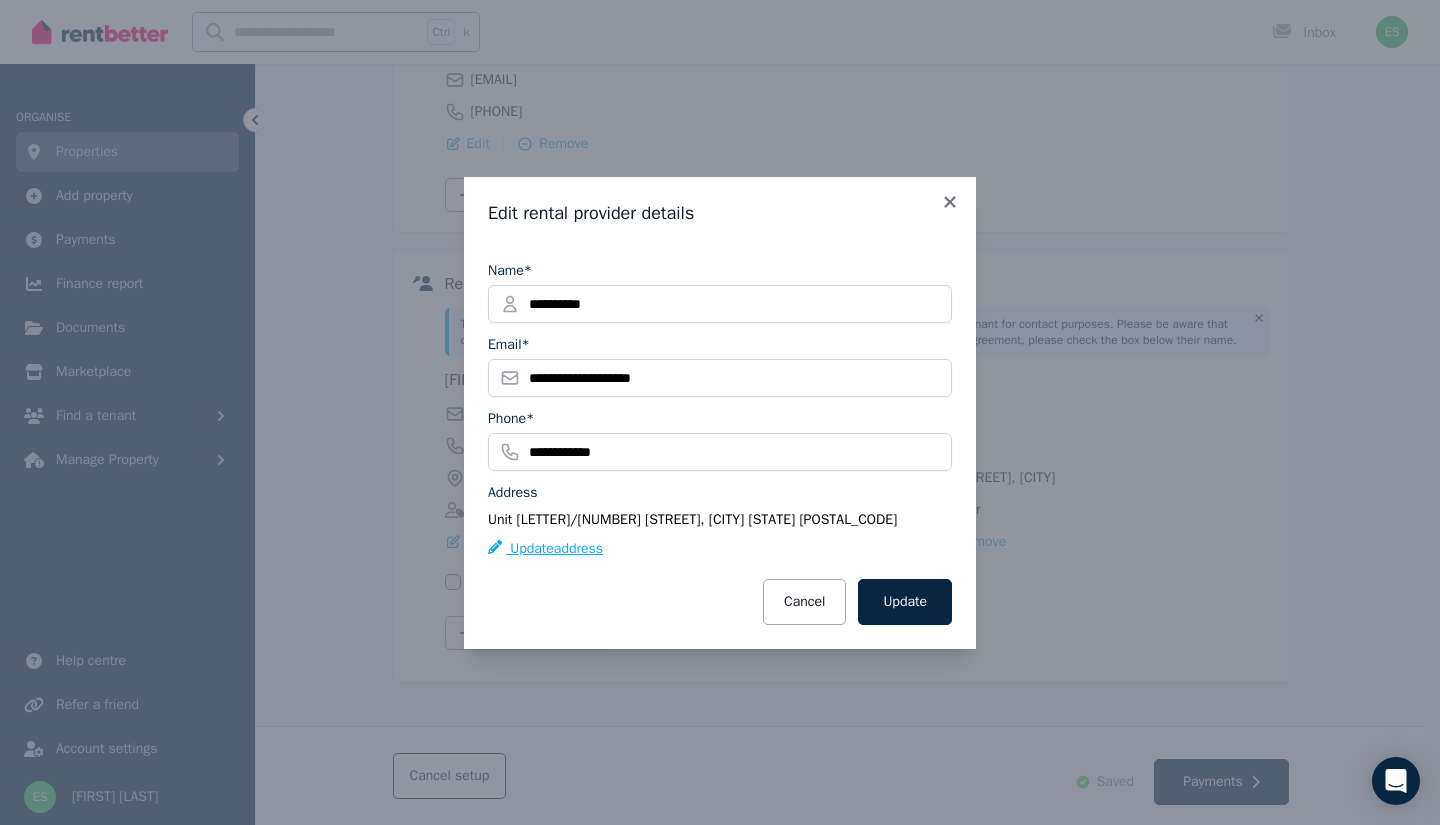click on "Update  address" at bounding box center (545, 549) 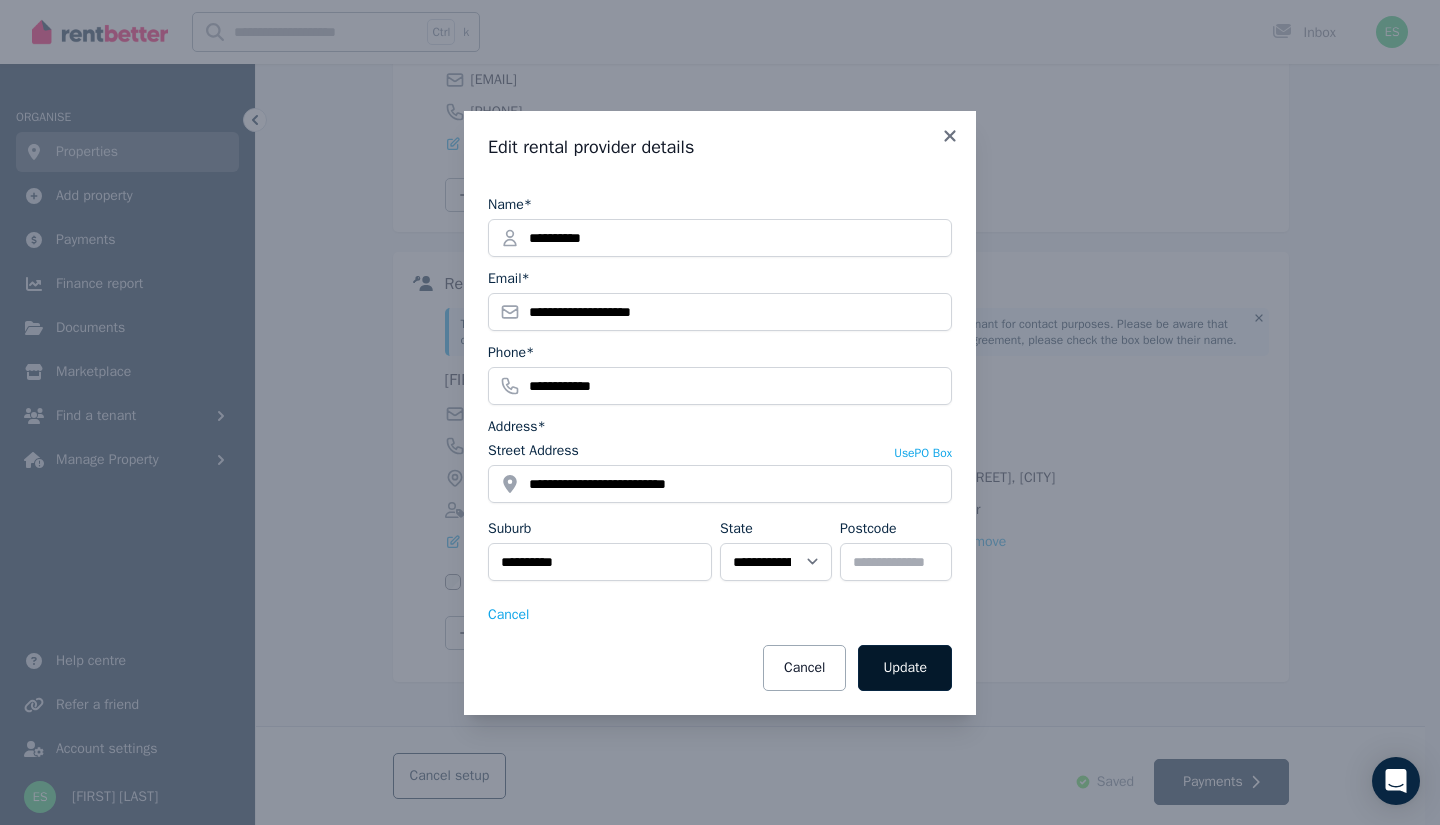 click on "Update" at bounding box center (905, 668) 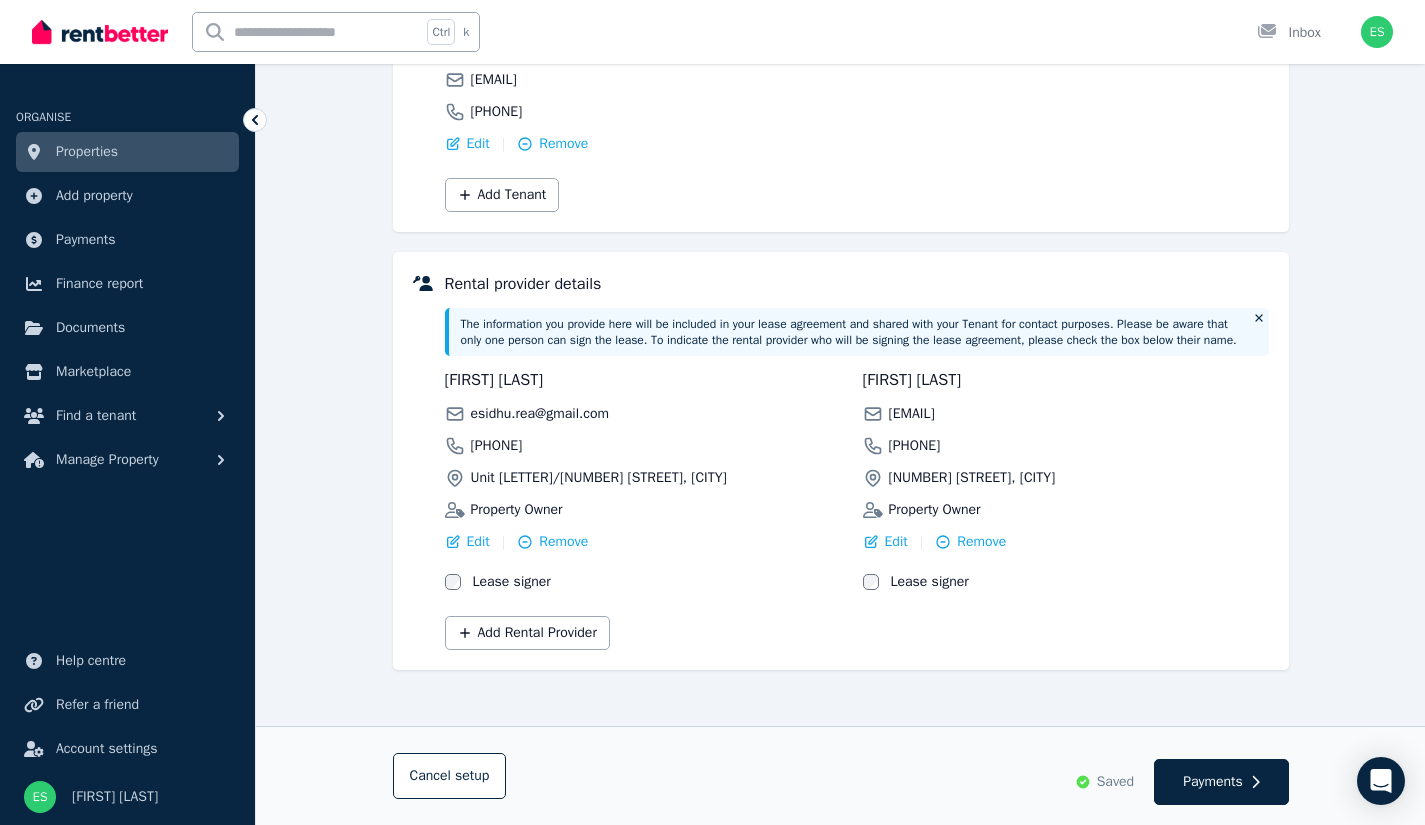 click 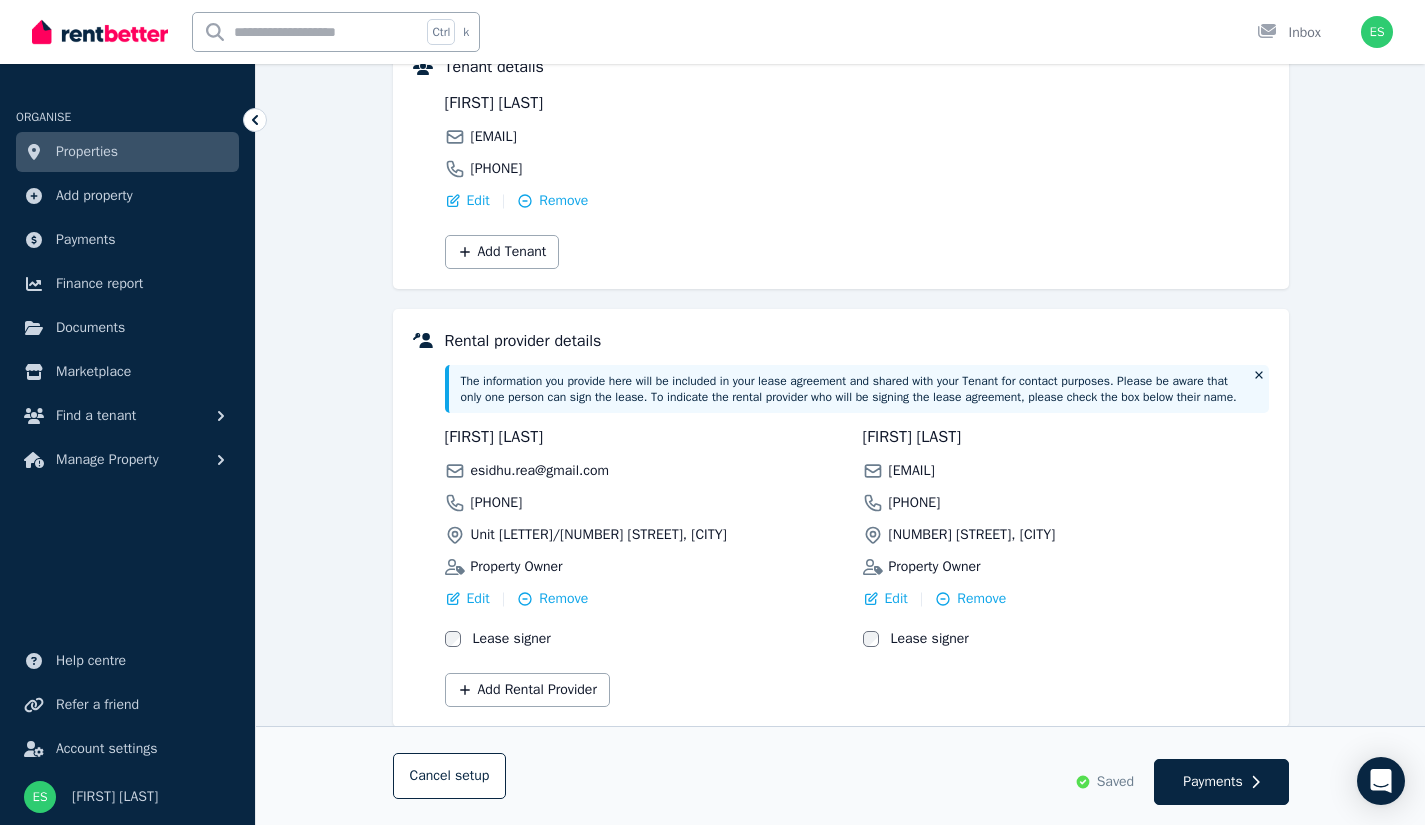 scroll, scrollTop: 338, scrollLeft: 0, axis: vertical 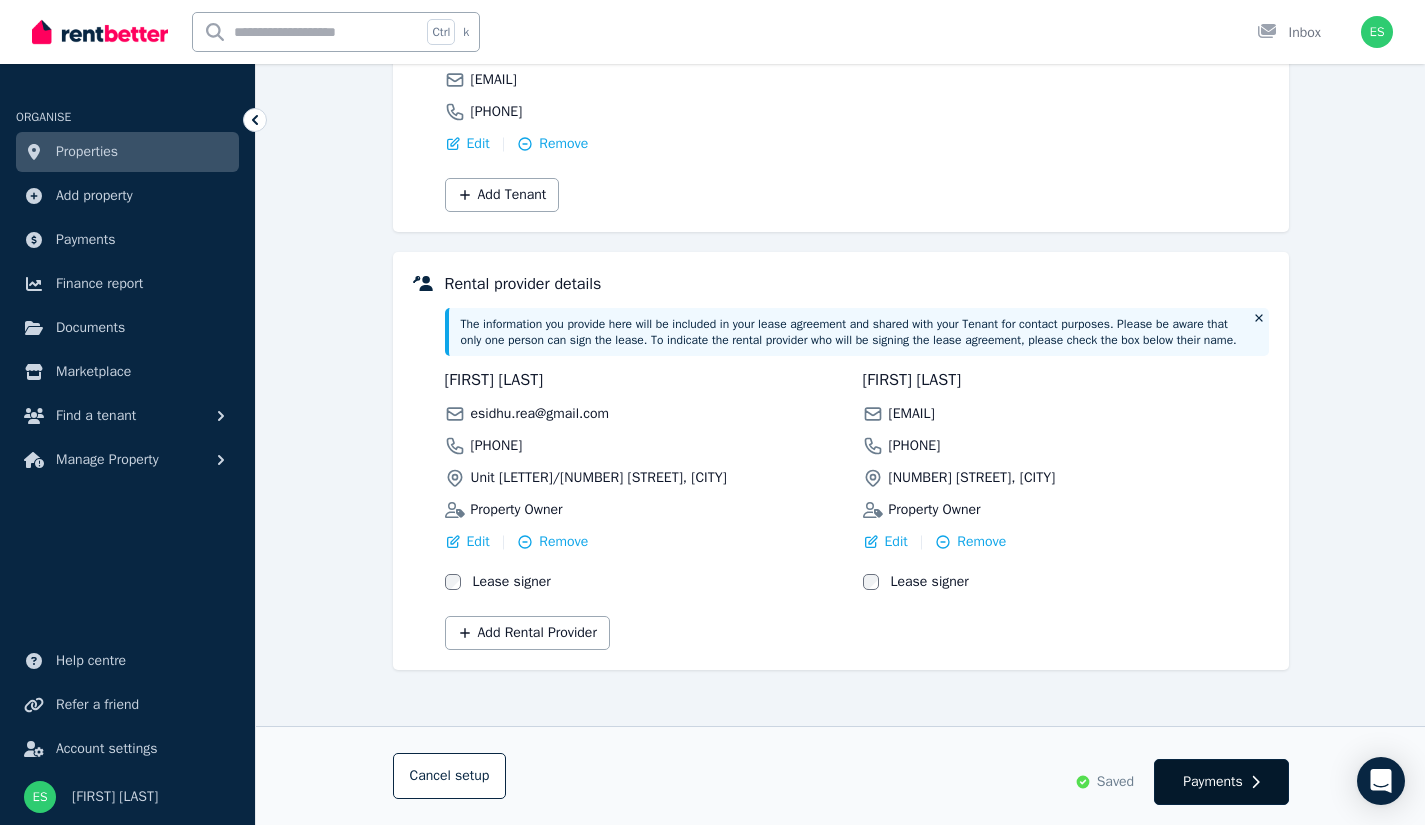 click on "Payments" at bounding box center [1213, 782] 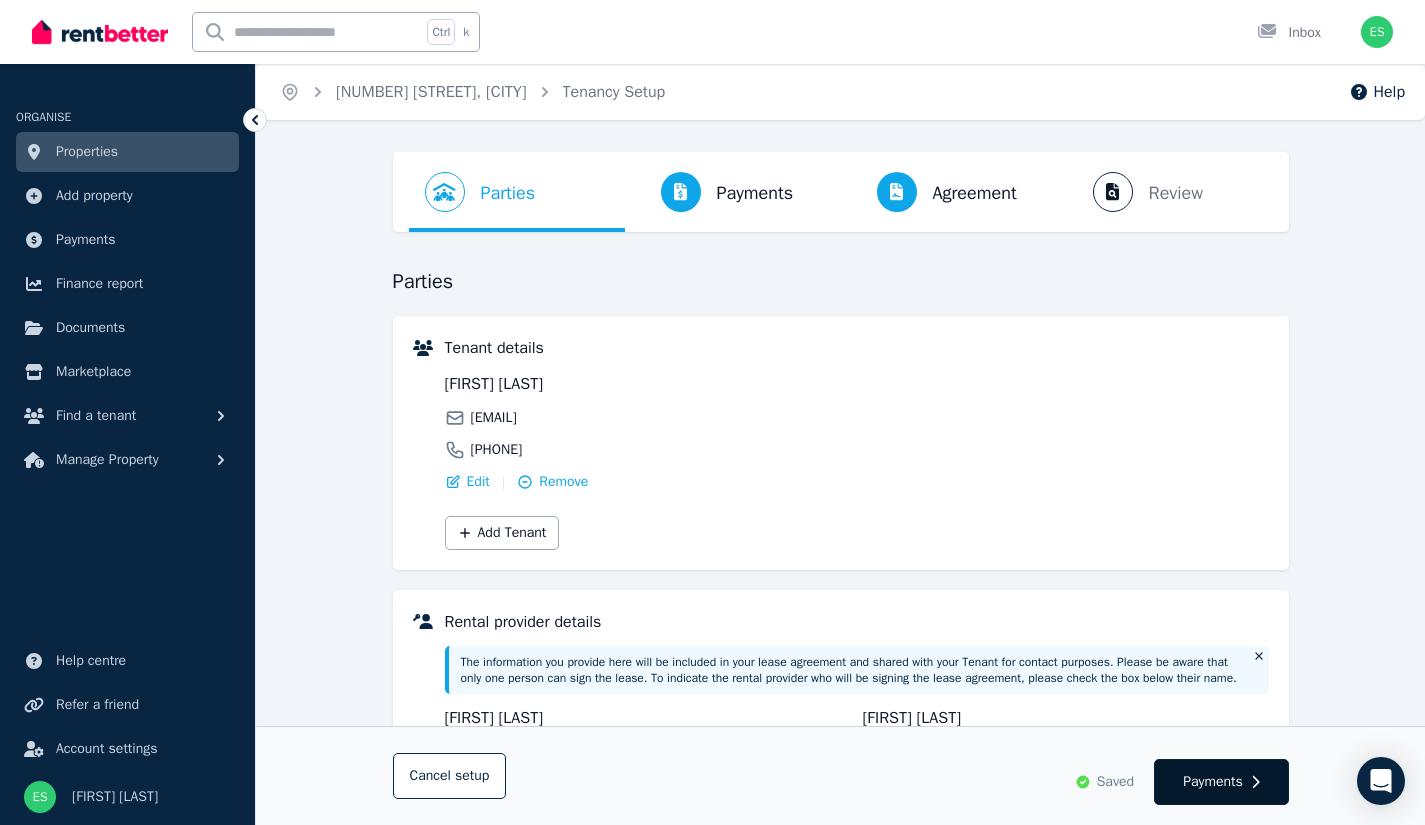 select on "*******" 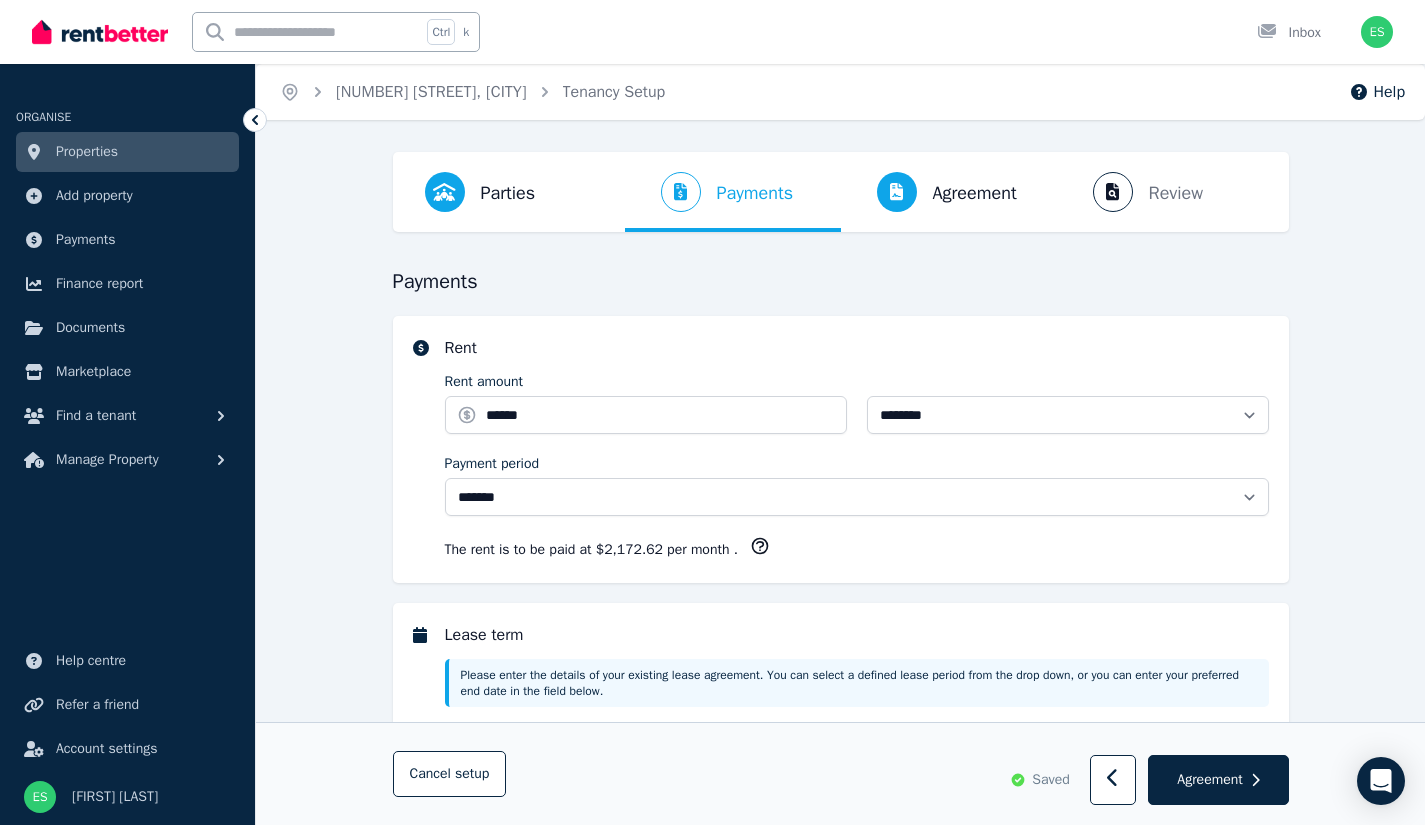 select on "**********" 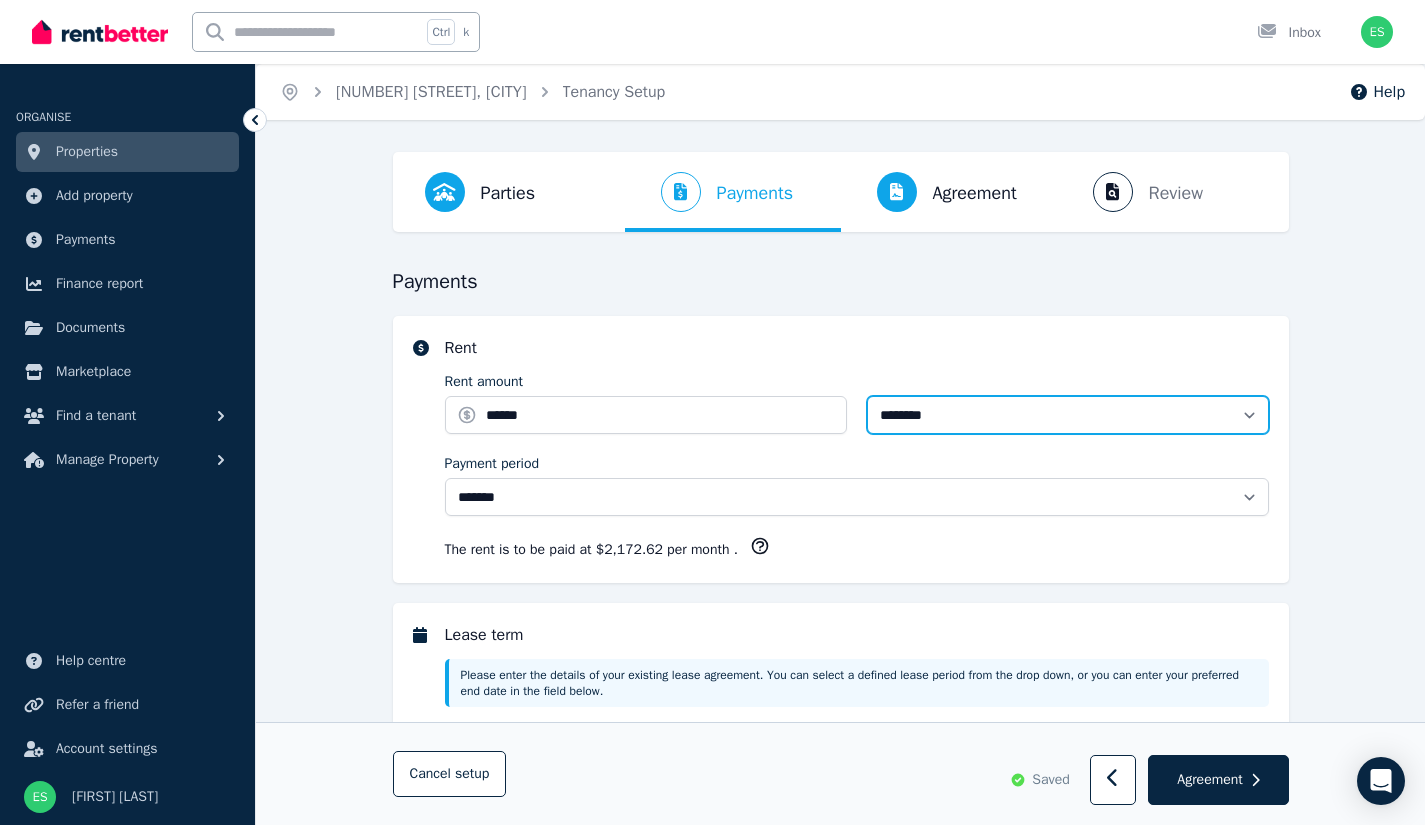 click on "**********" at bounding box center [1068, 415] 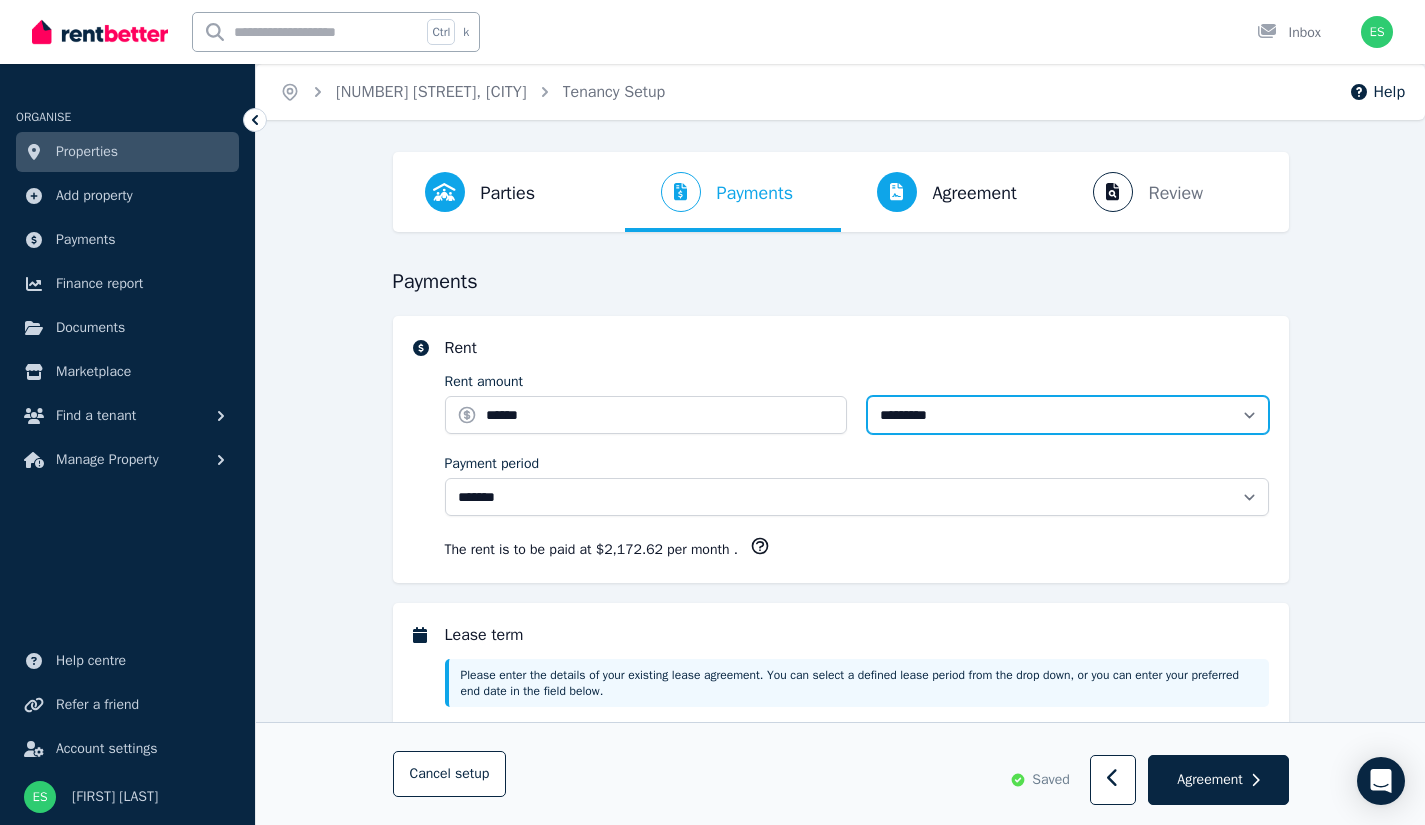 click on "**********" at bounding box center (1068, 415) 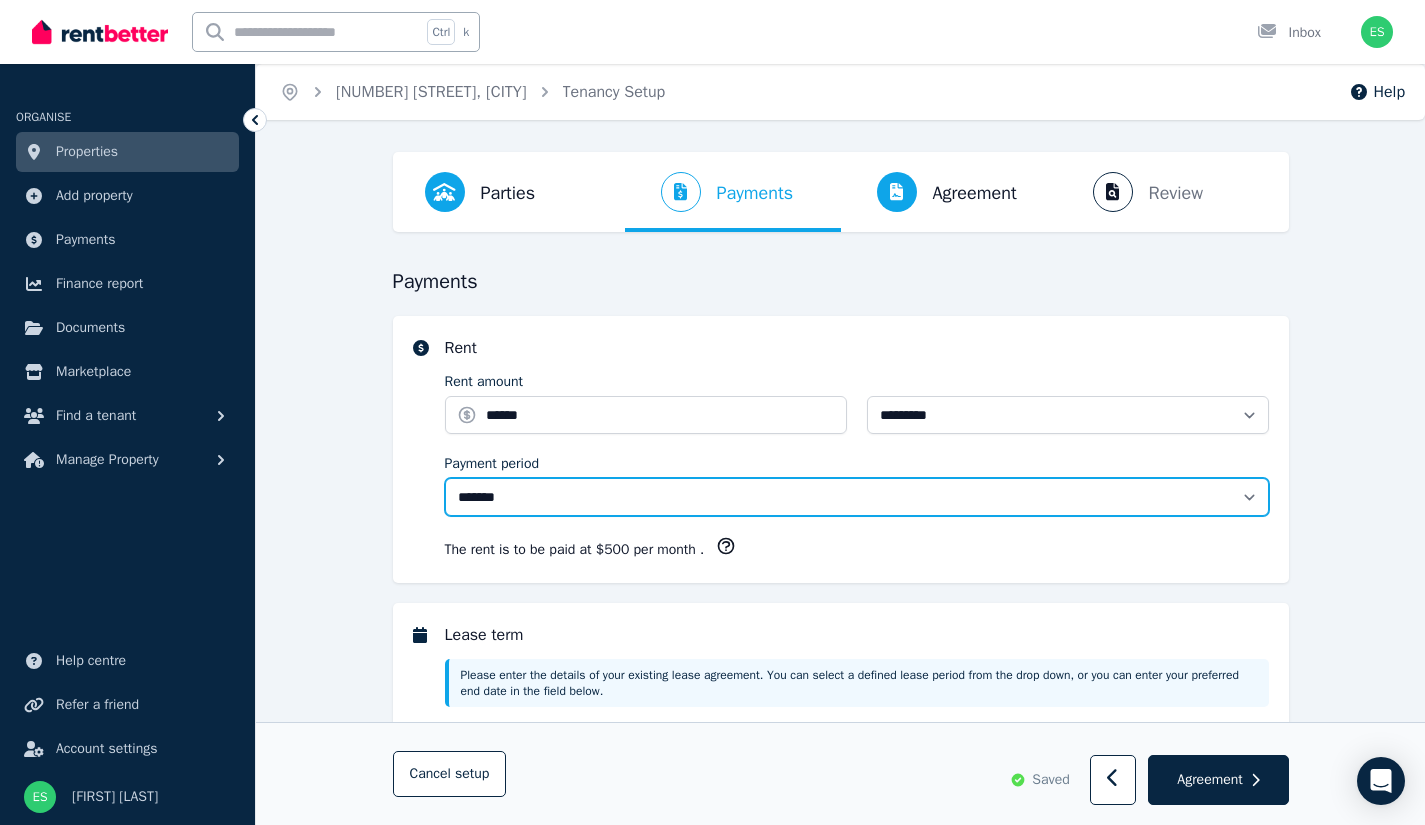 drag, startPoint x: 1113, startPoint y: 490, endPoint x: 1164, endPoint y: 444, distance: 68.68042 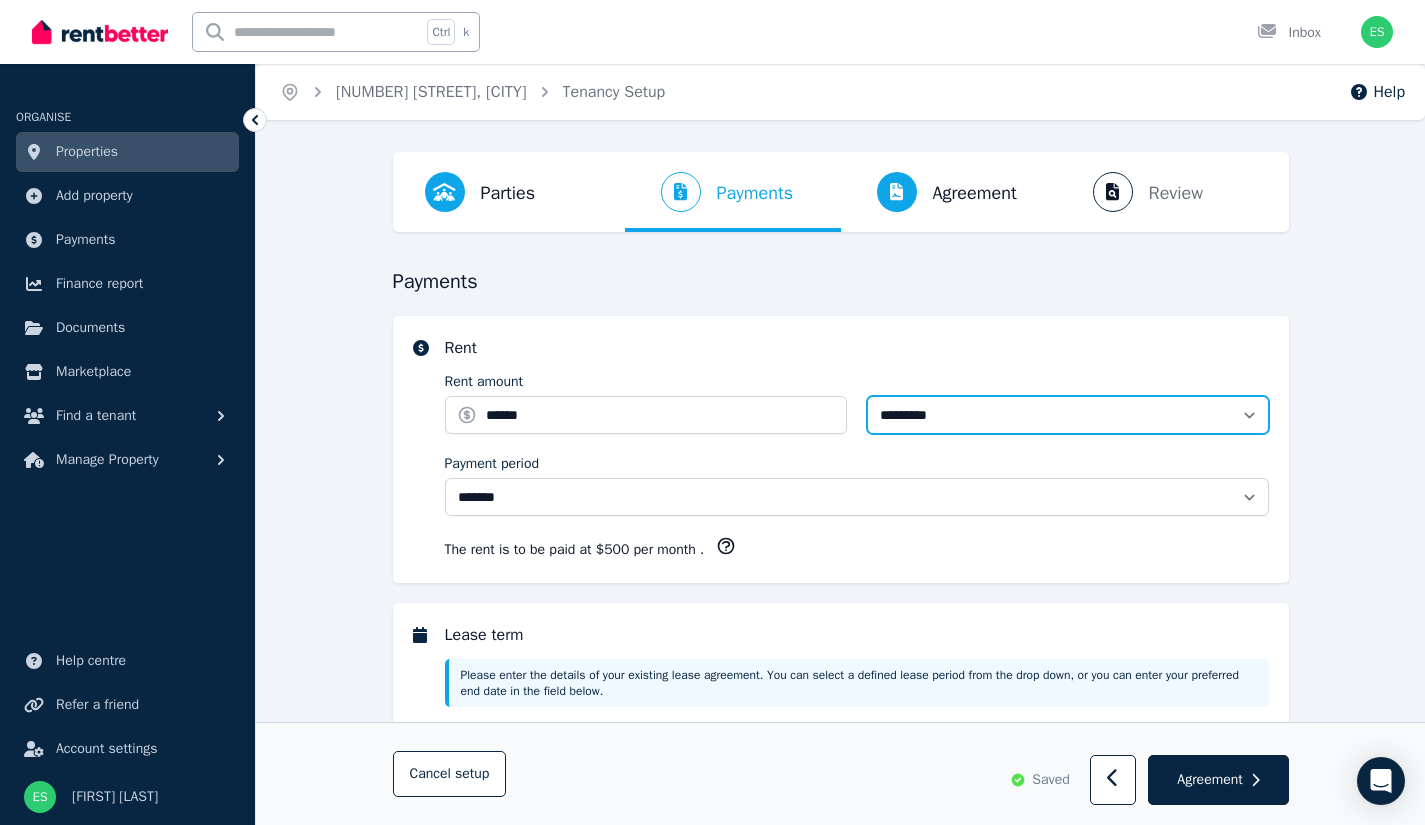 click on "**********" at bounding box center (1068, 415) 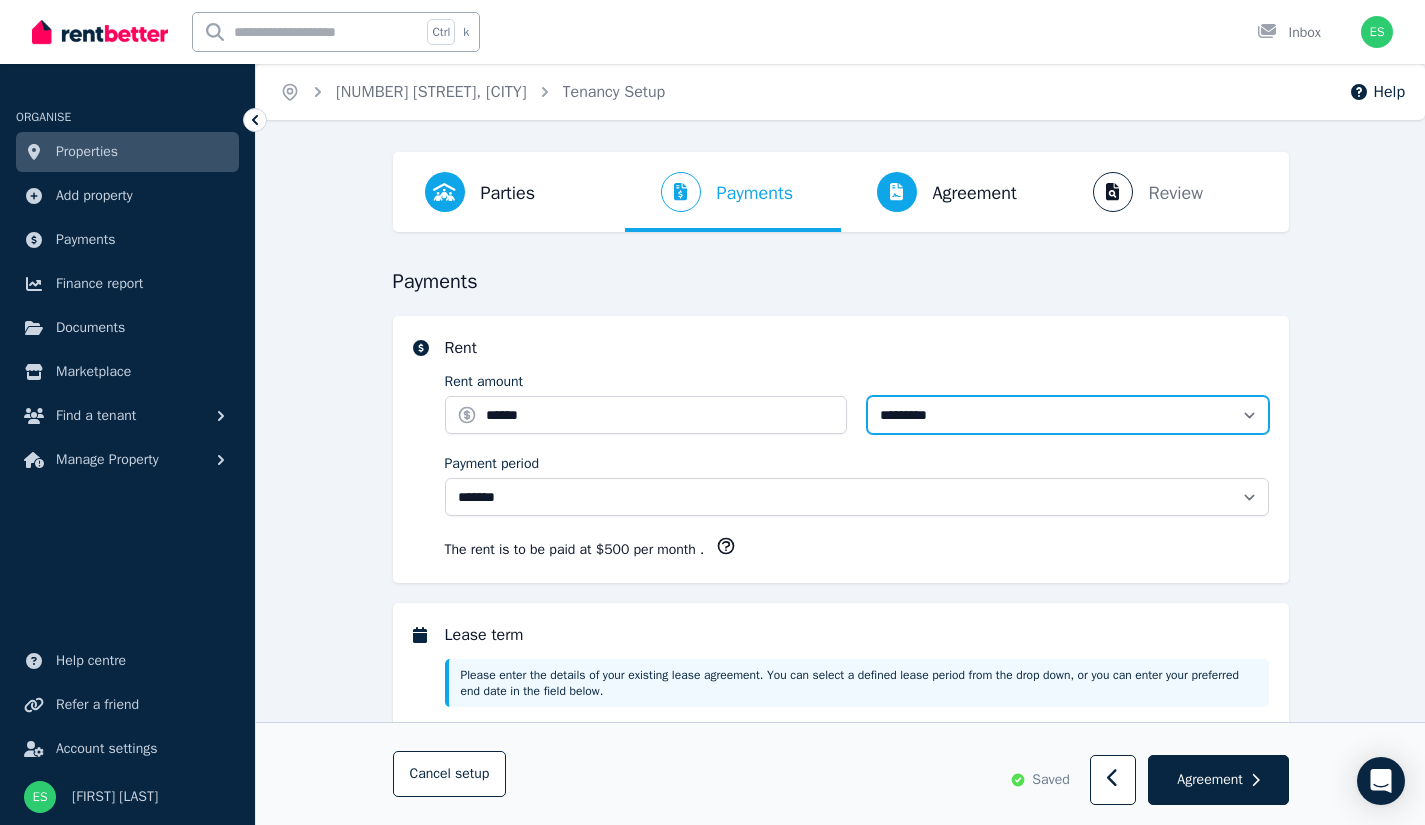 select on "******" 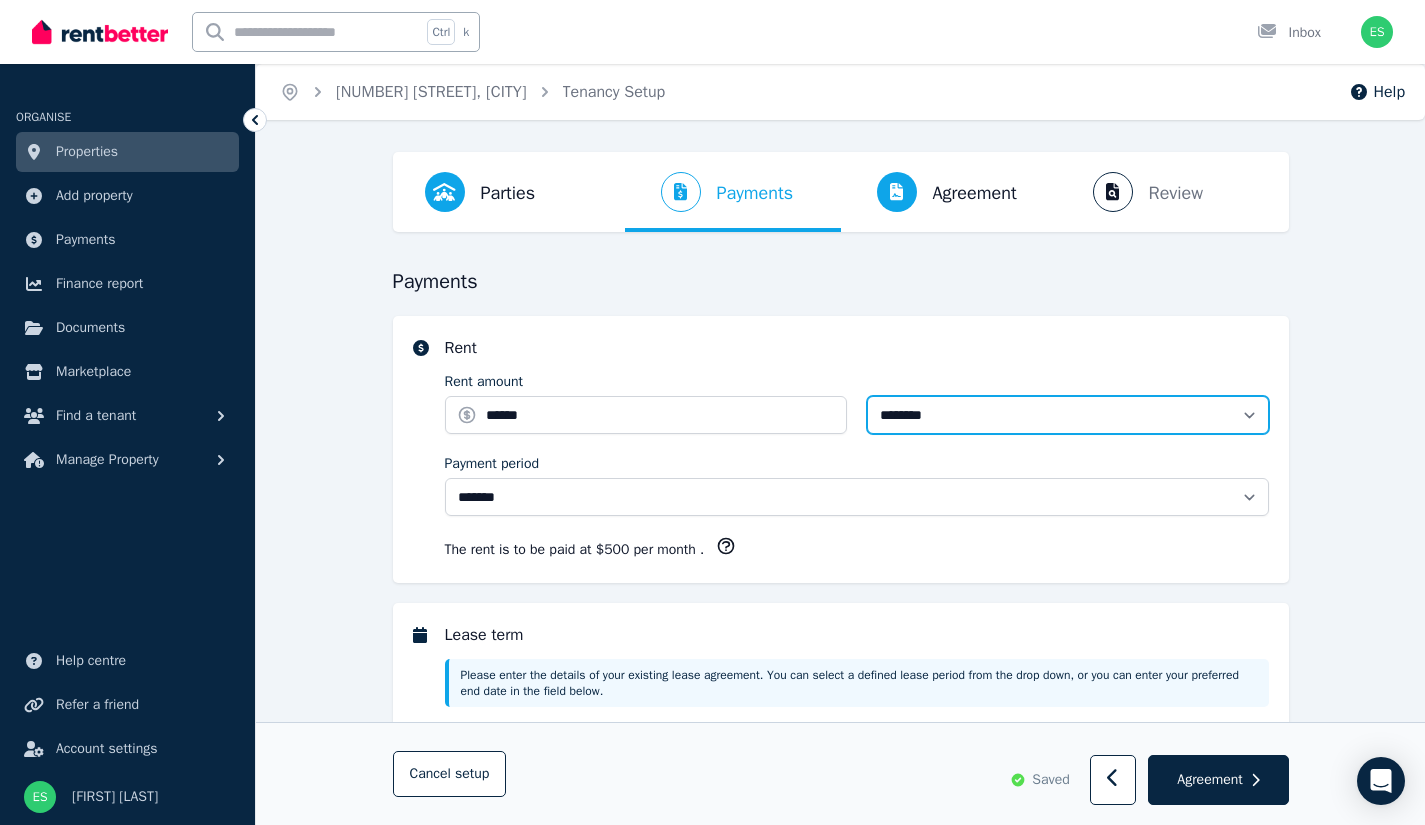 click on "**********" at bounding box center (1068, 415) 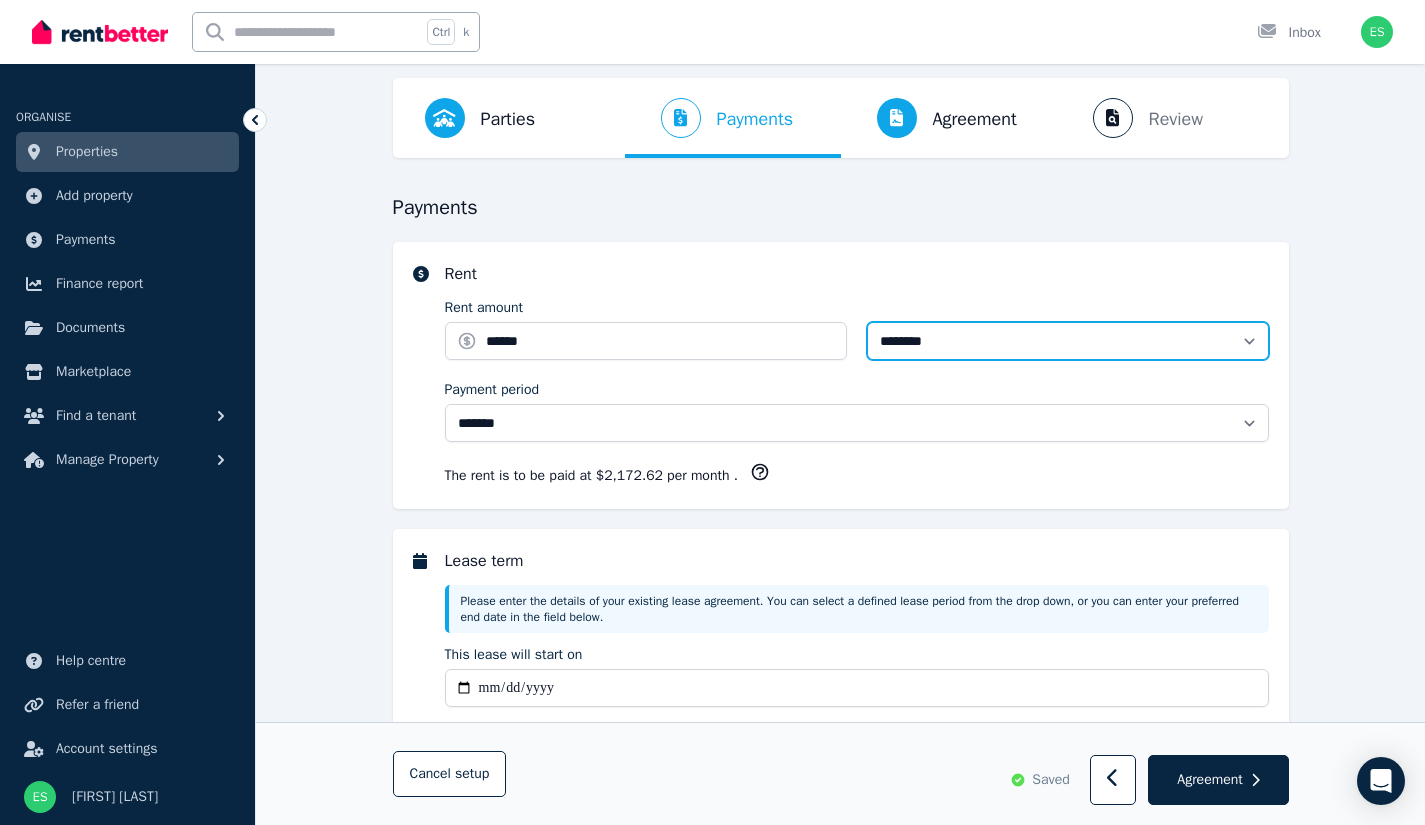 scroll, scrollTop: 75, scrollLeft: 0, axis: vertical 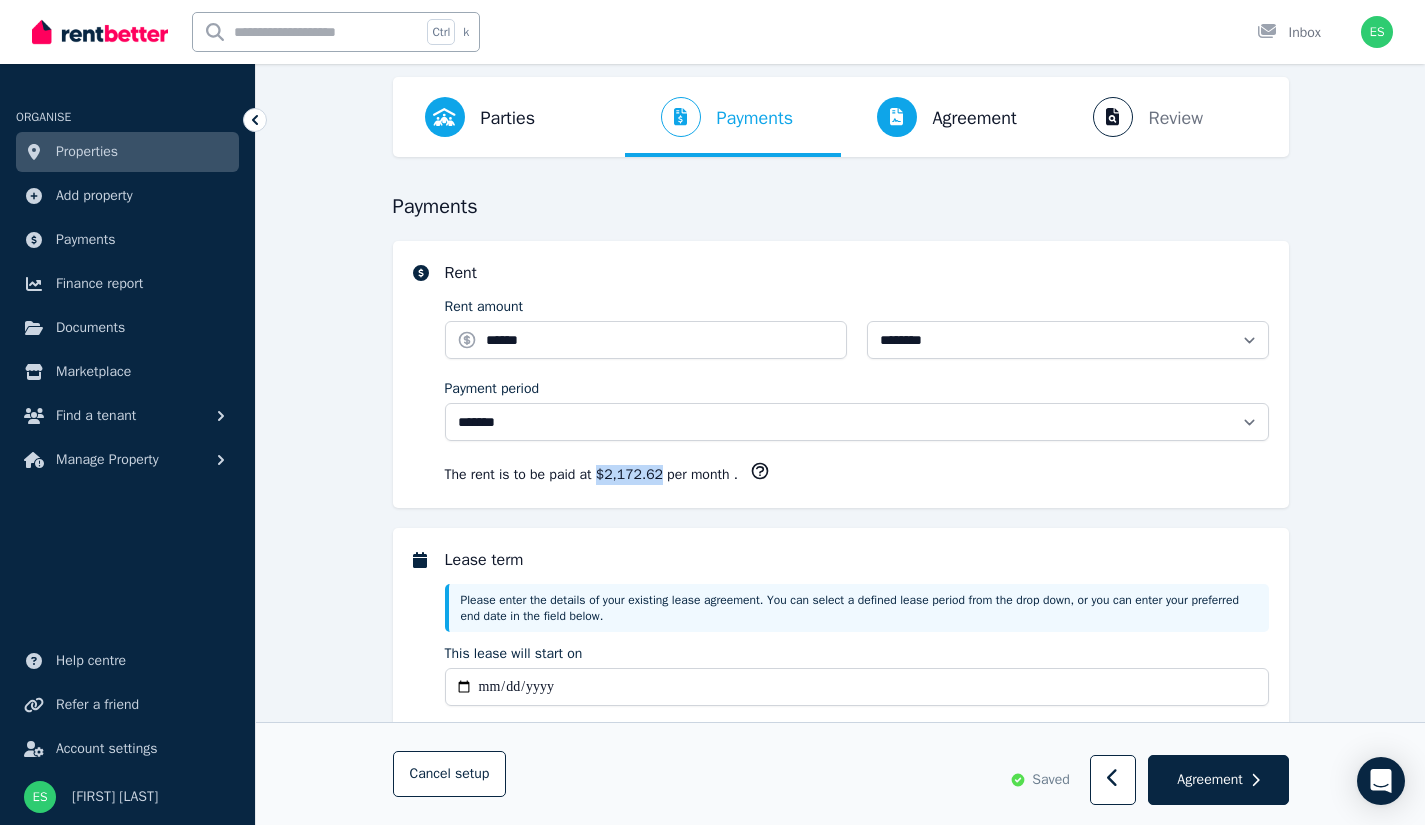 drag, startPoint x: 657, startPoint y: 469, endPoint x: 596, endPoint y: 467, distance: 61.03278 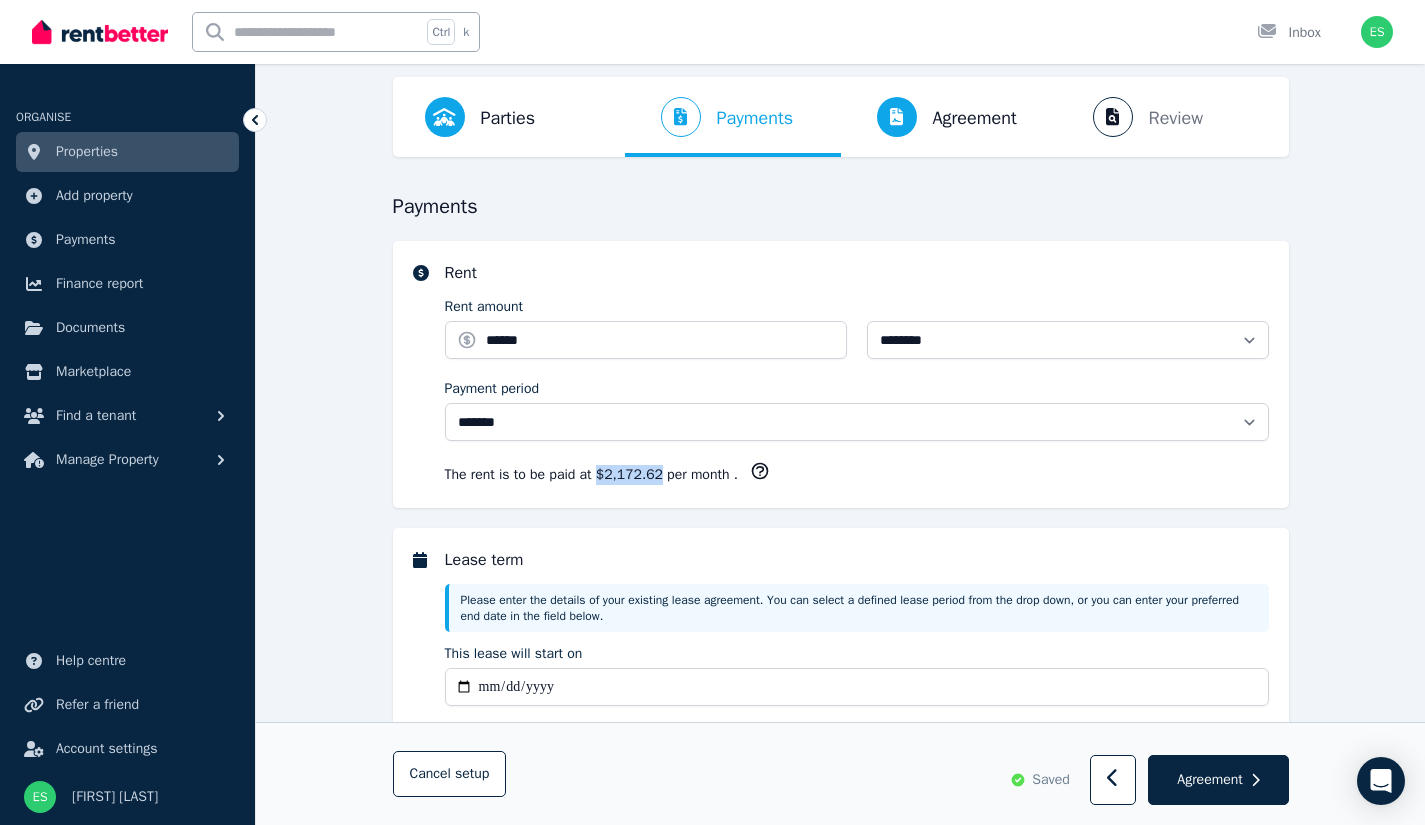 click on "$2,172.62 per month" at bounding box center [665, 474] 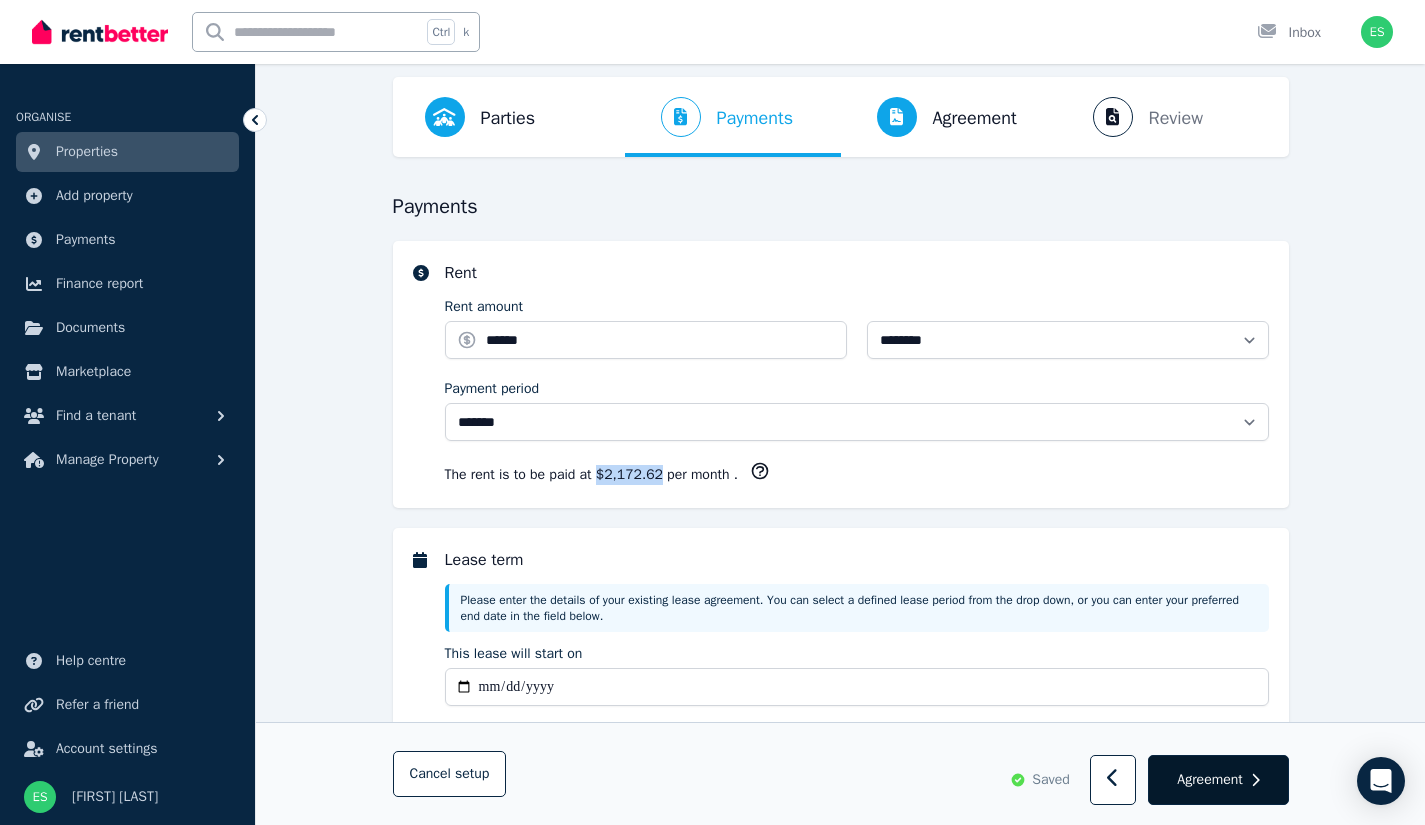 click on "Agreement" at bounding box center [1209, 780] 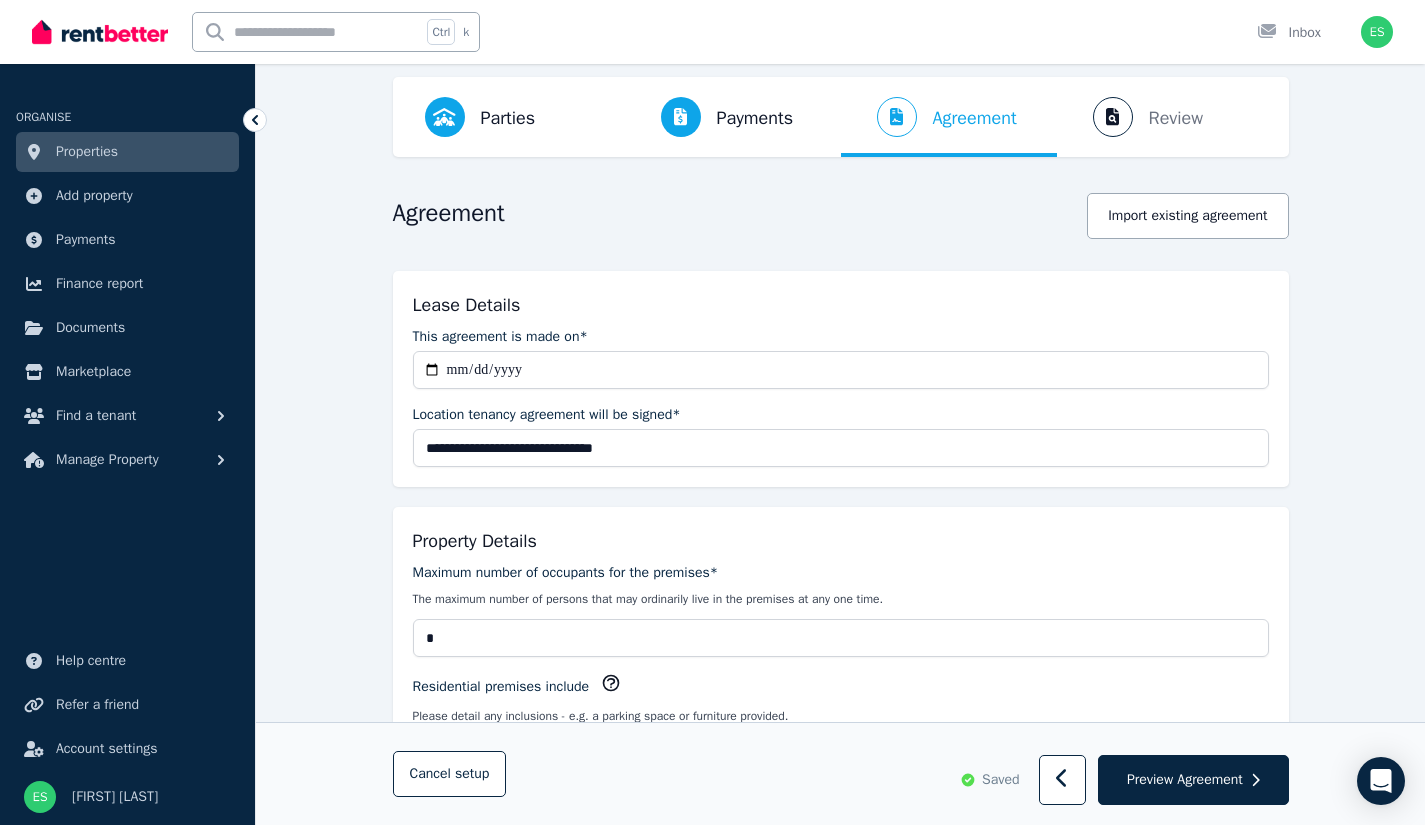 scroll, scrollTop: 0, scrollLeft: 0, axis: both 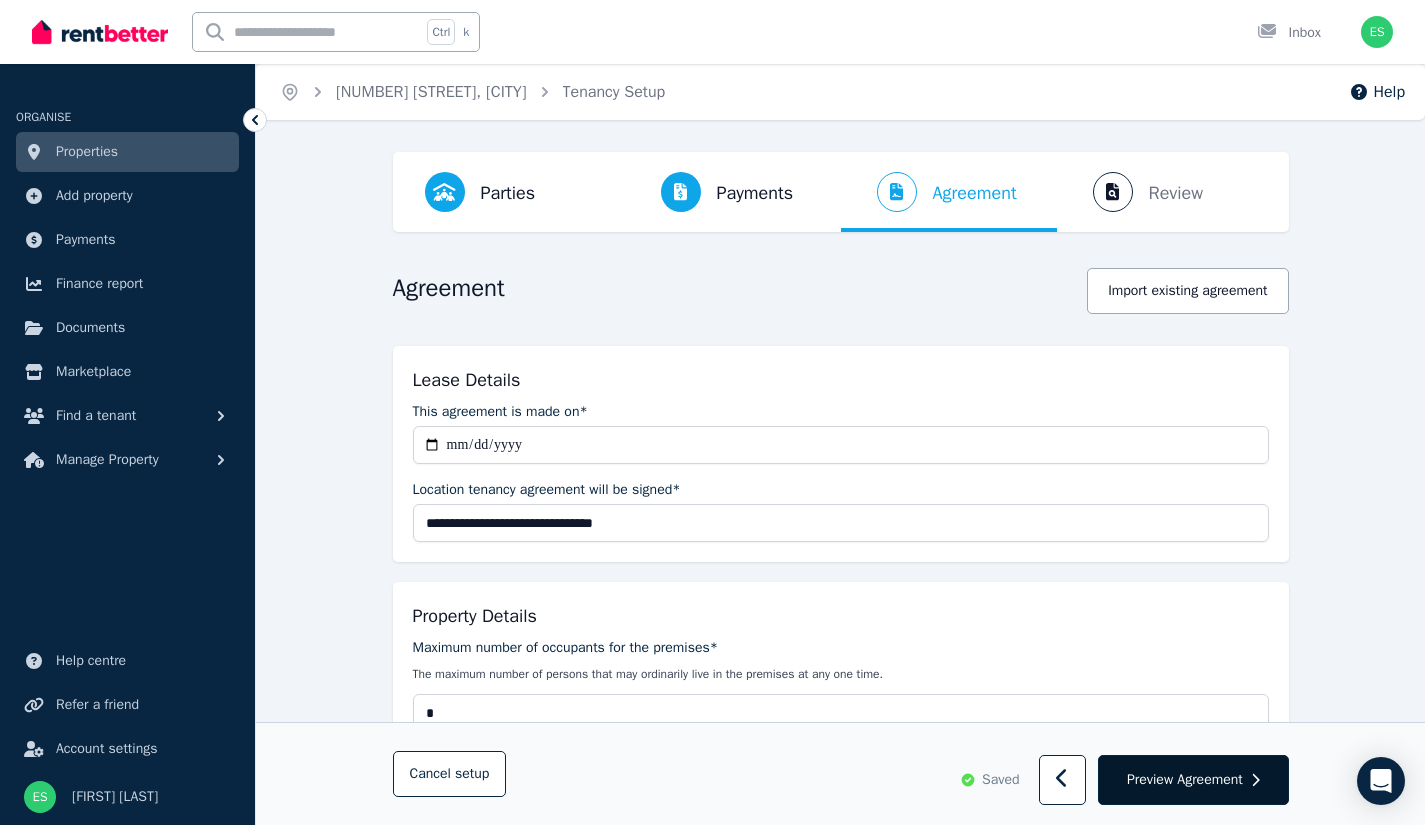 click on "Preview Agreement" at bounding box center [1185, 780] 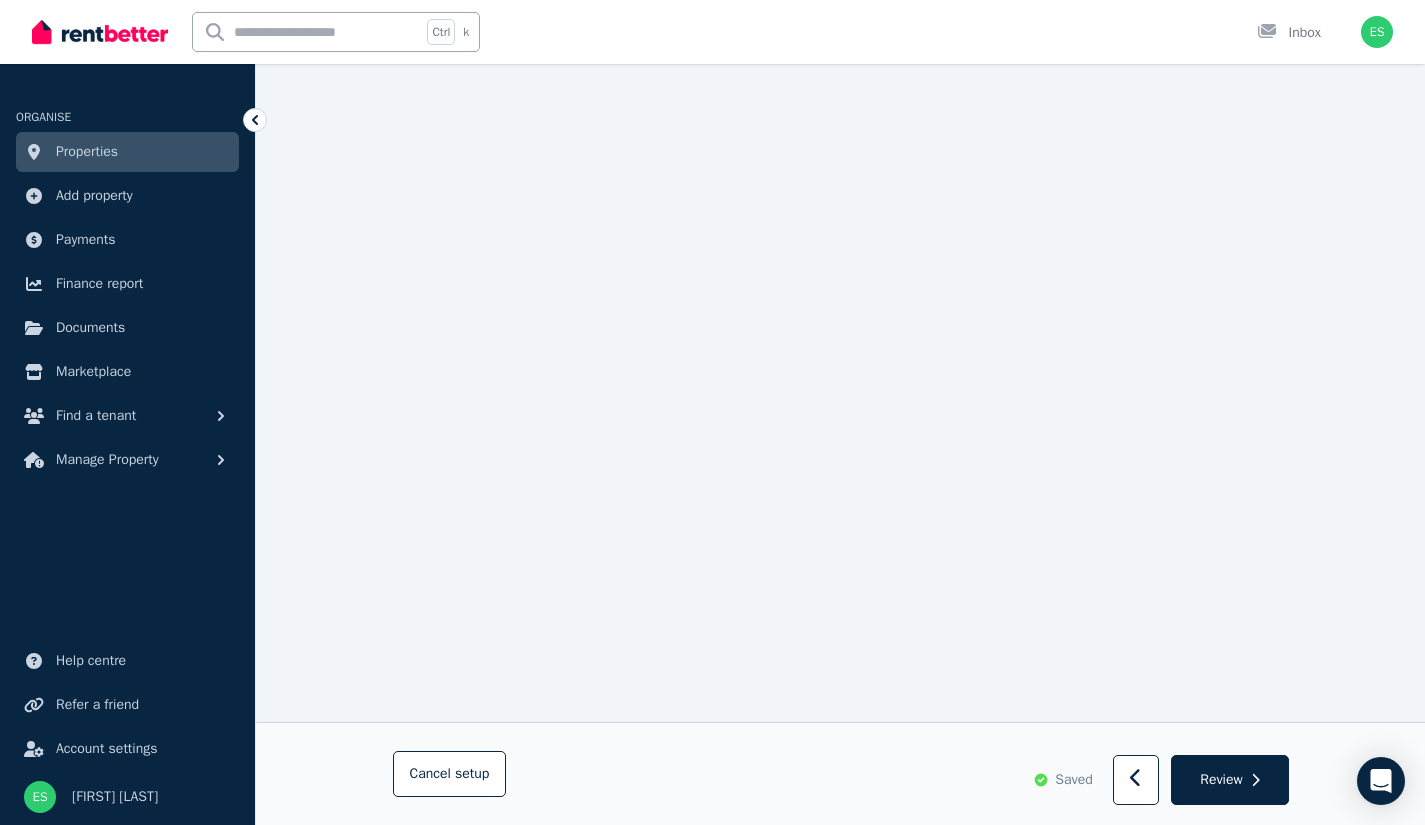 scroll, scrollTop: 2001, scrollLeft: 0, axis: vertical 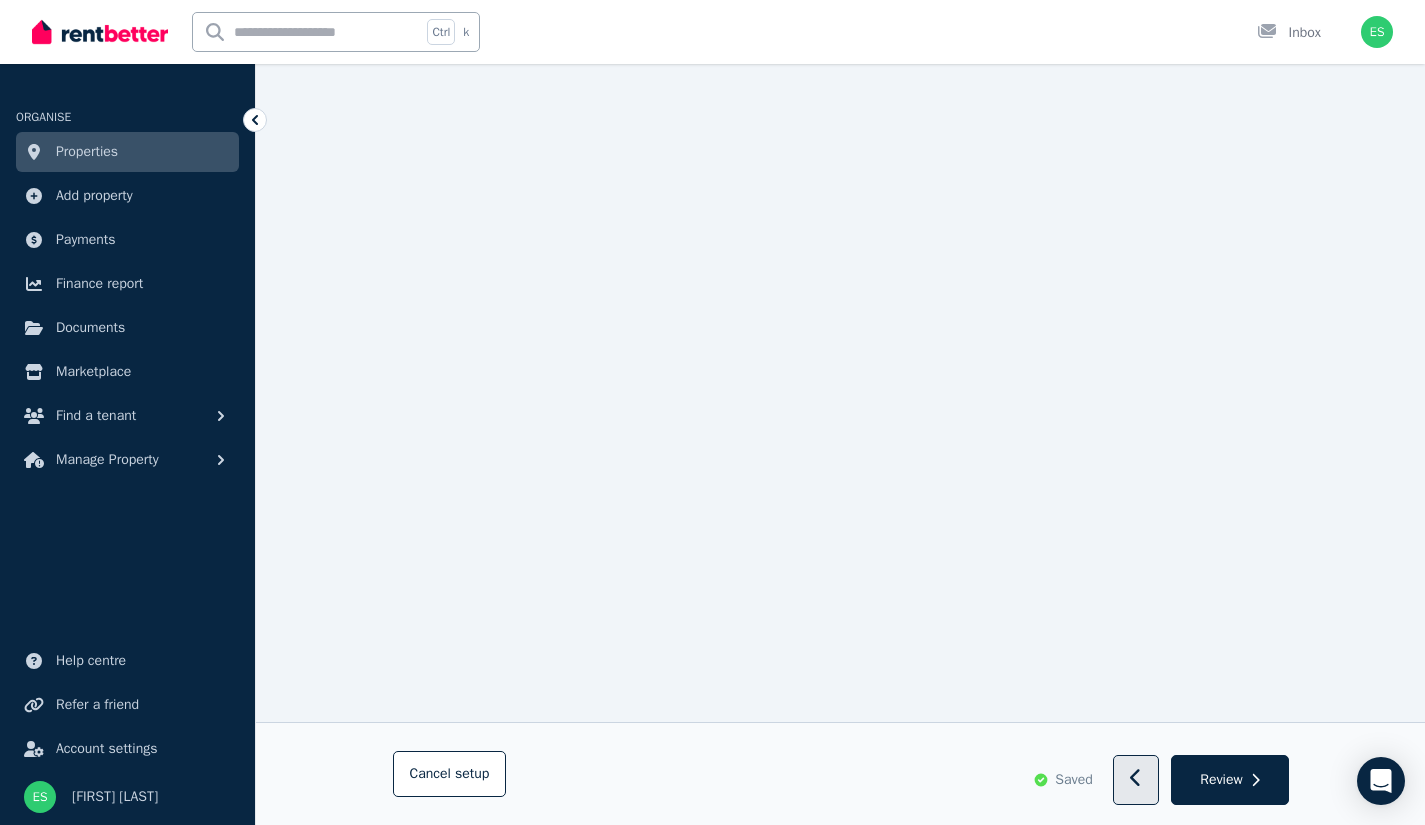click at bounding box center (1136, 781) 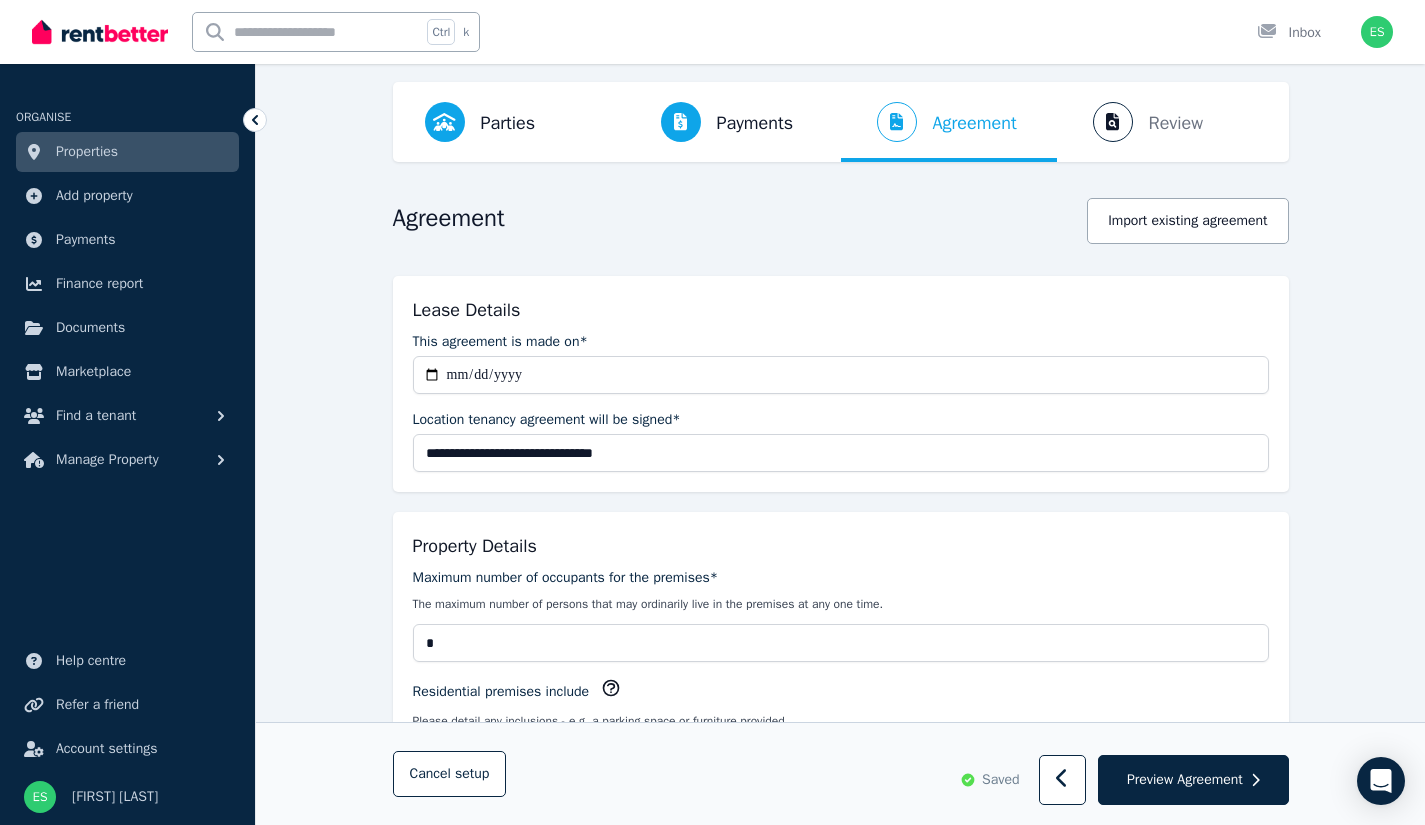 scroll, scrollTop: 0, scrollLeft: 0, axis: both 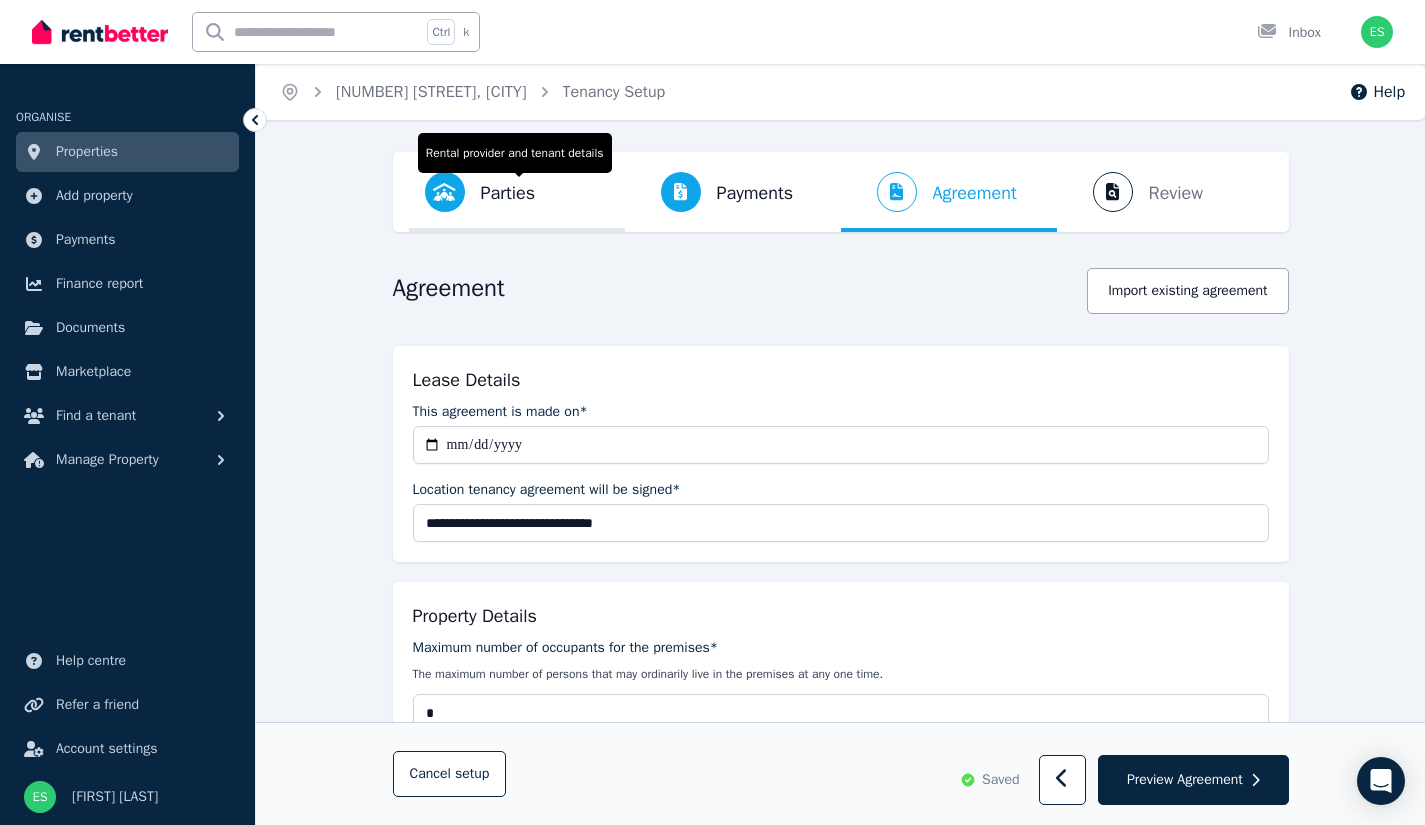 click on "Parties Rental provider and tenant details" at bounding box center (480, 192) 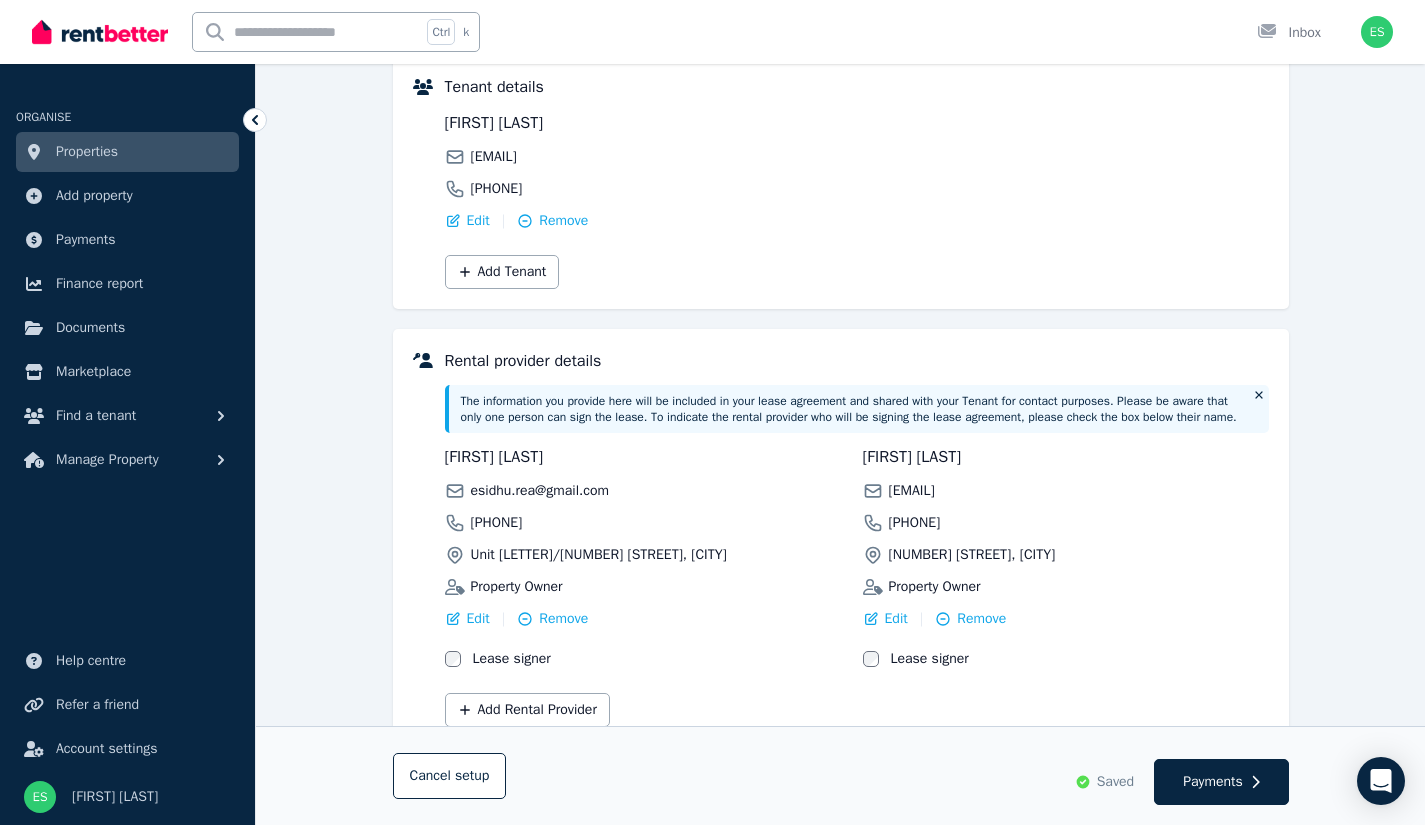 scroll, scrollTop: 338, scrollLeft: 0, axis: vertical 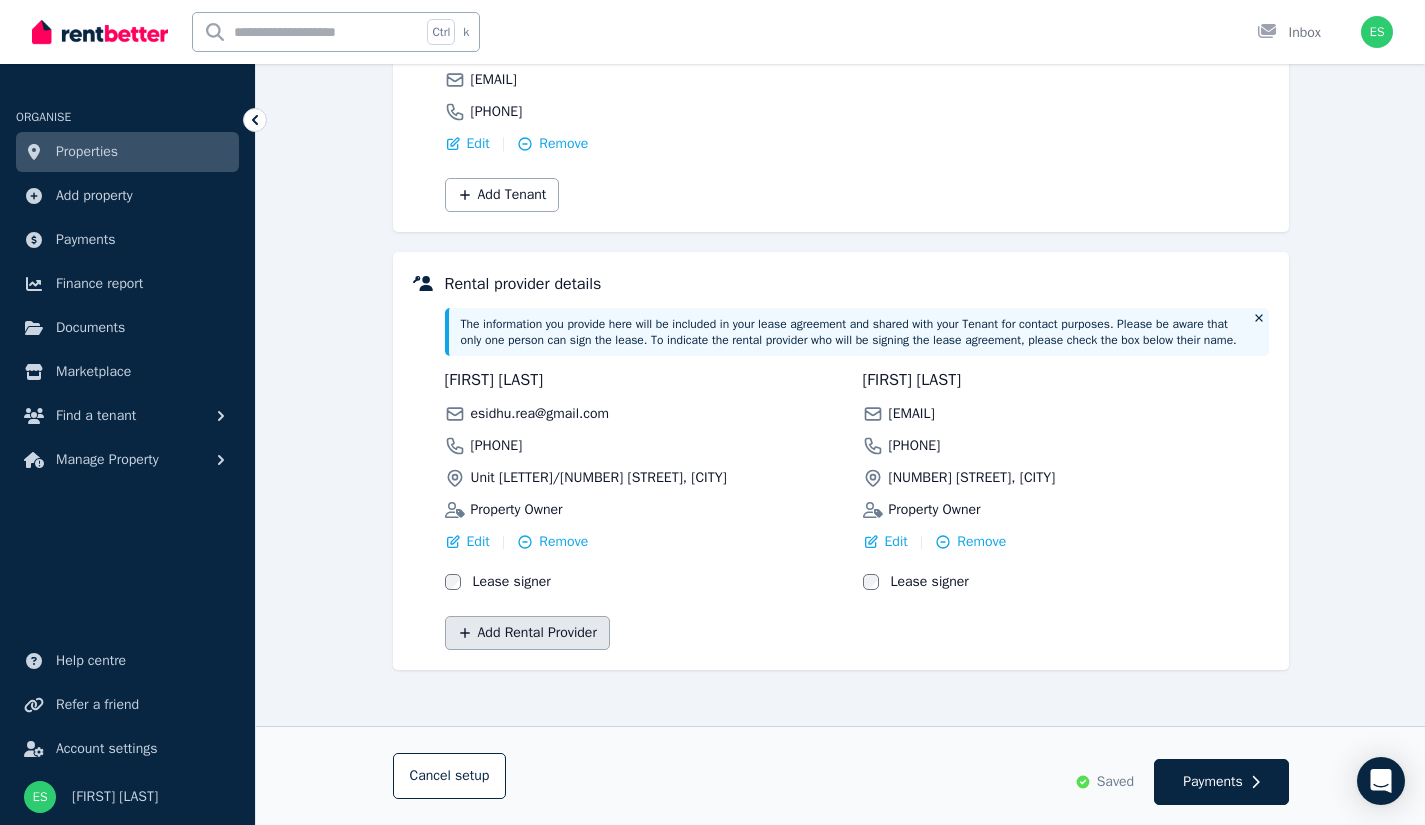 click on "Add Rental Provider" at bounding box center (527, 633) 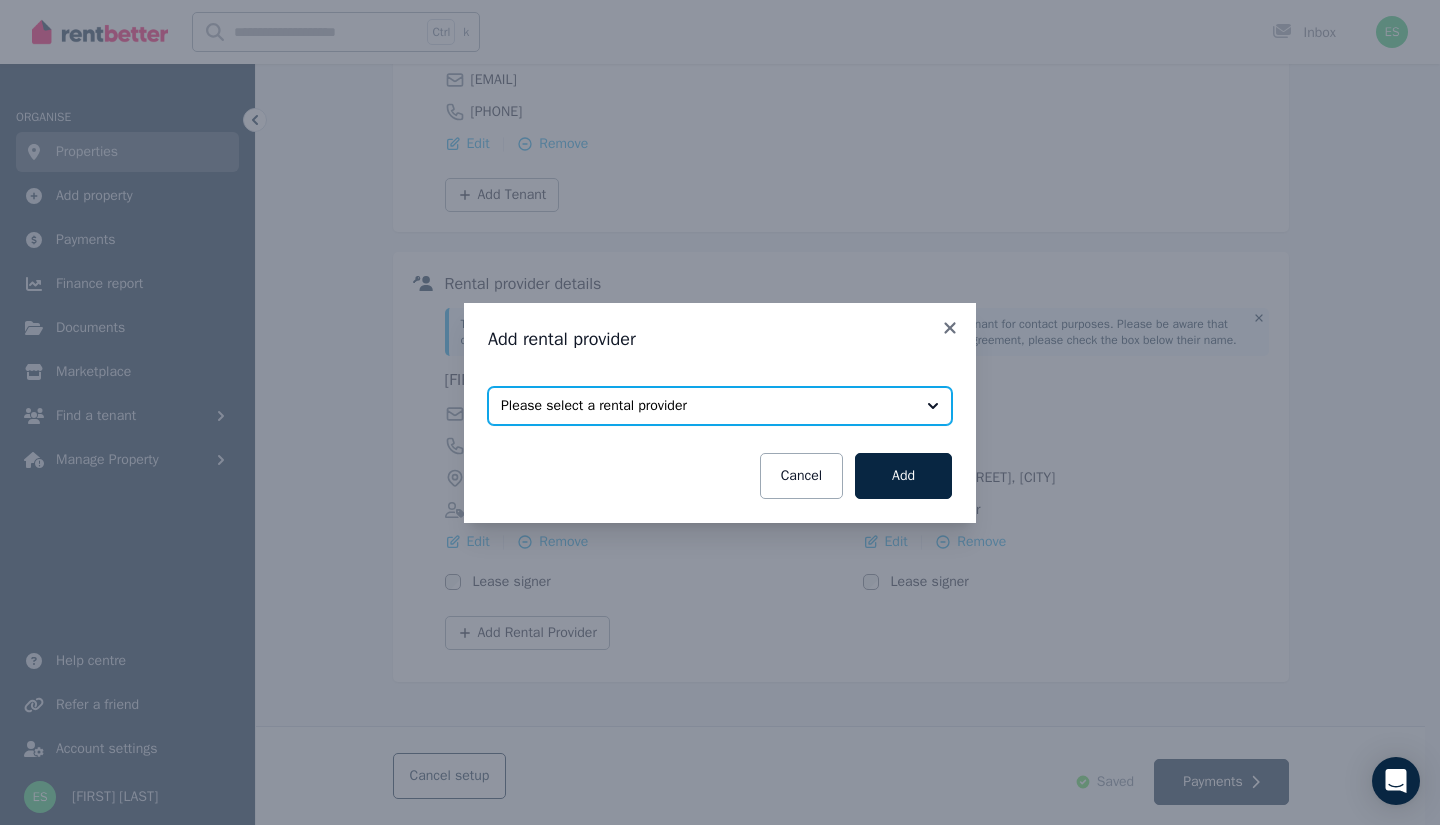 click on "Please select a rental provider" at bounding box center (720, 406) 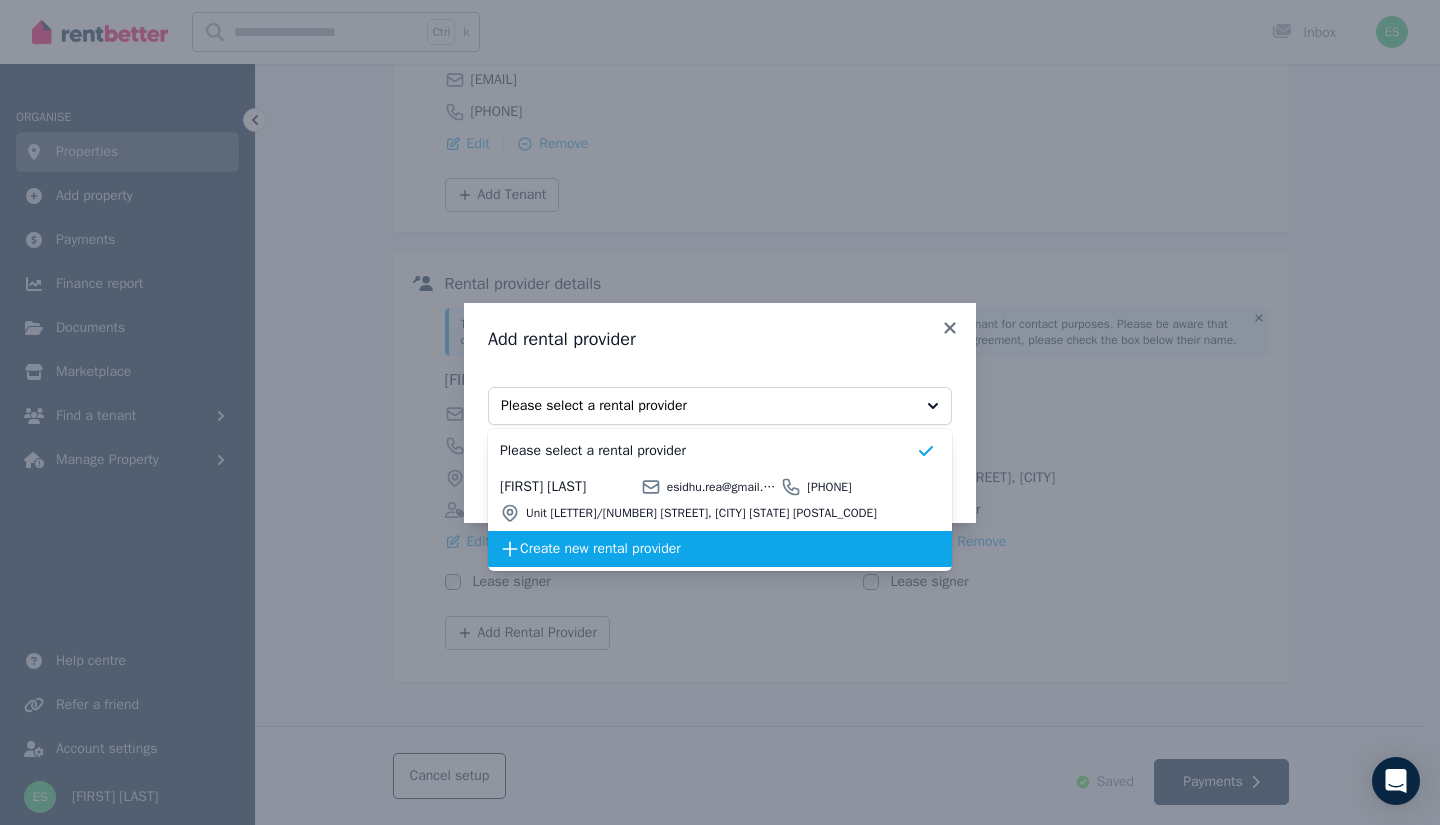 click on "Create new rental provider" at bounding box center (718, 549) 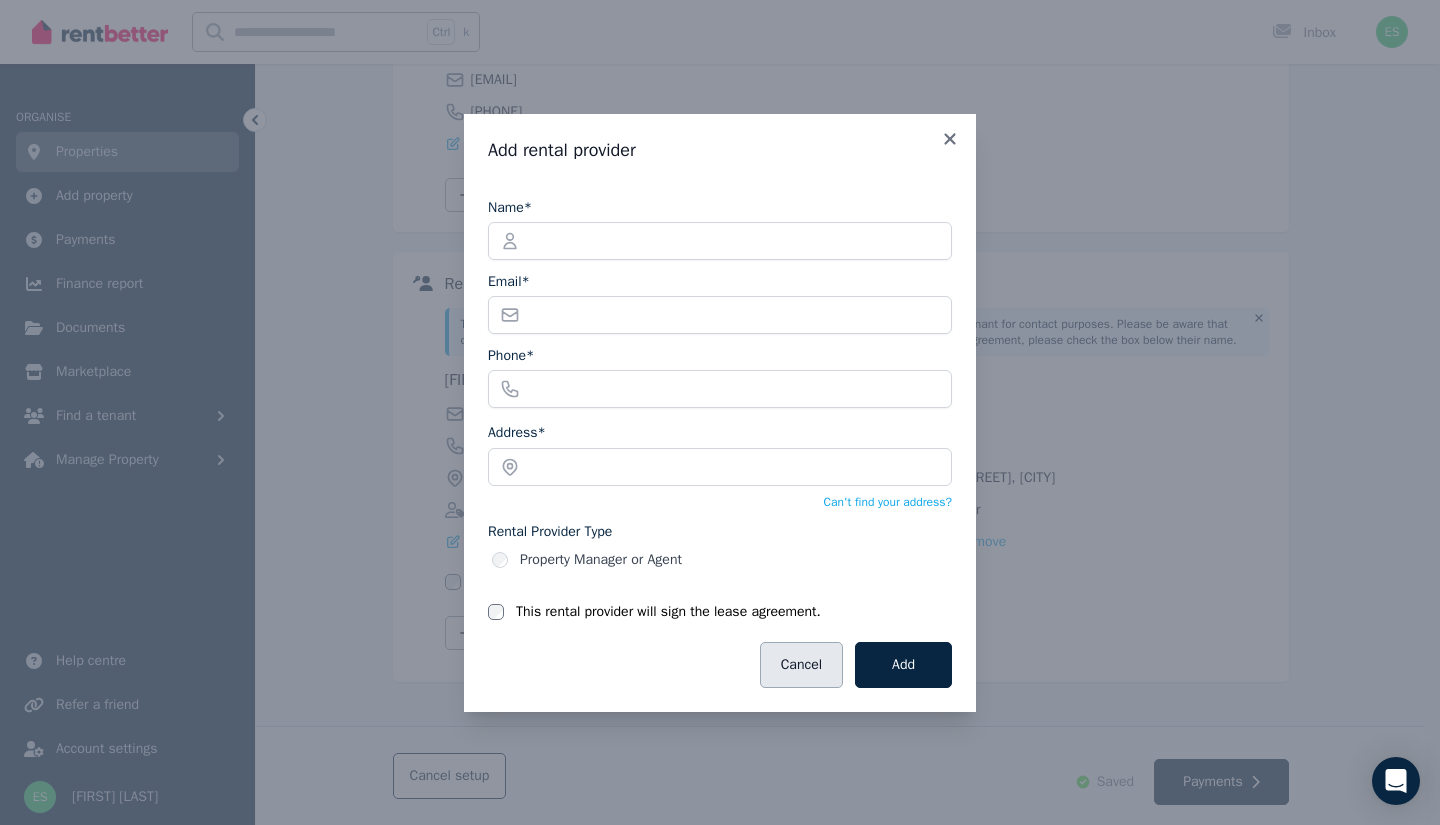 click on "Cancel" at bounding box center [801, 665] 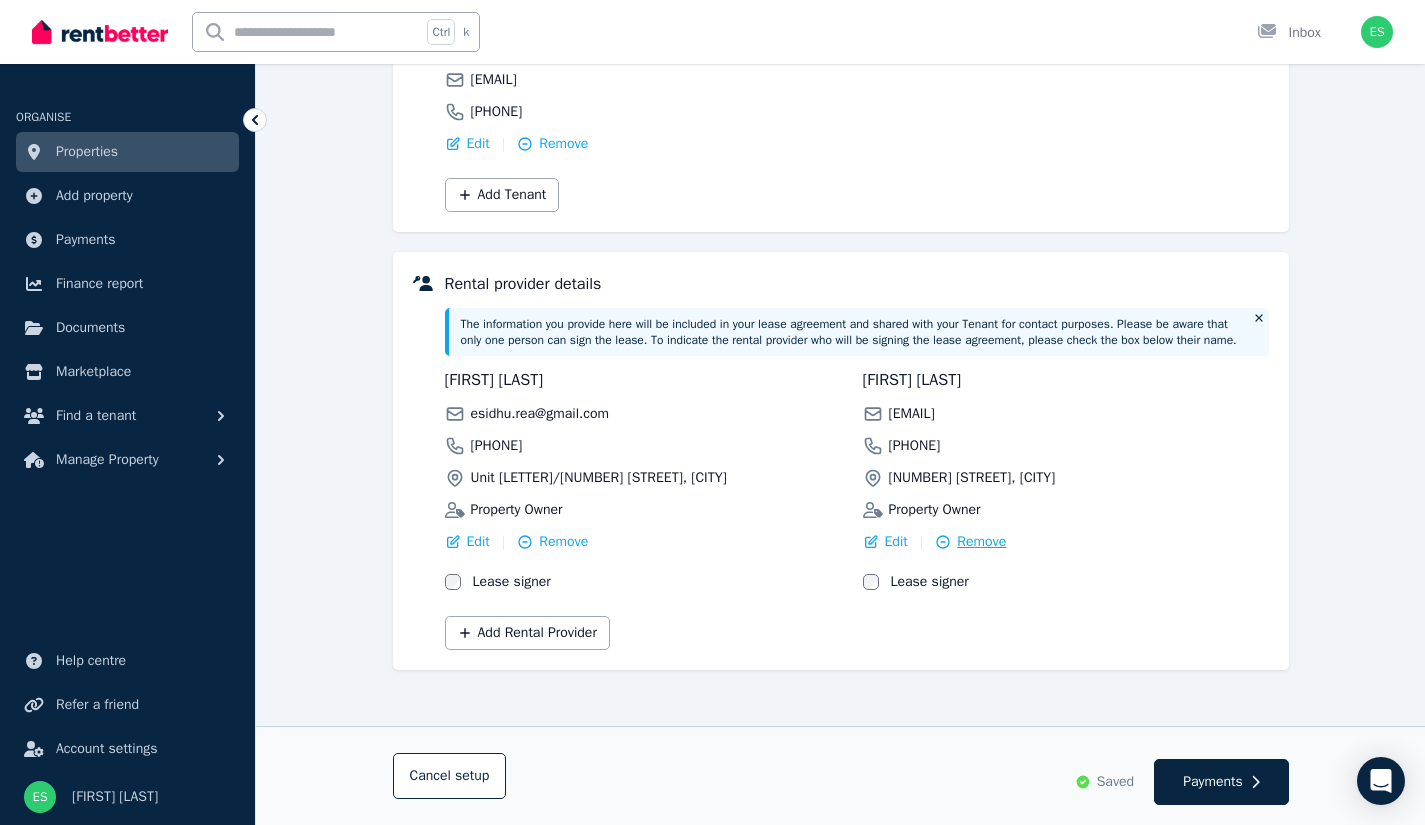 click on "Remove" at bounding box center (981, 542) 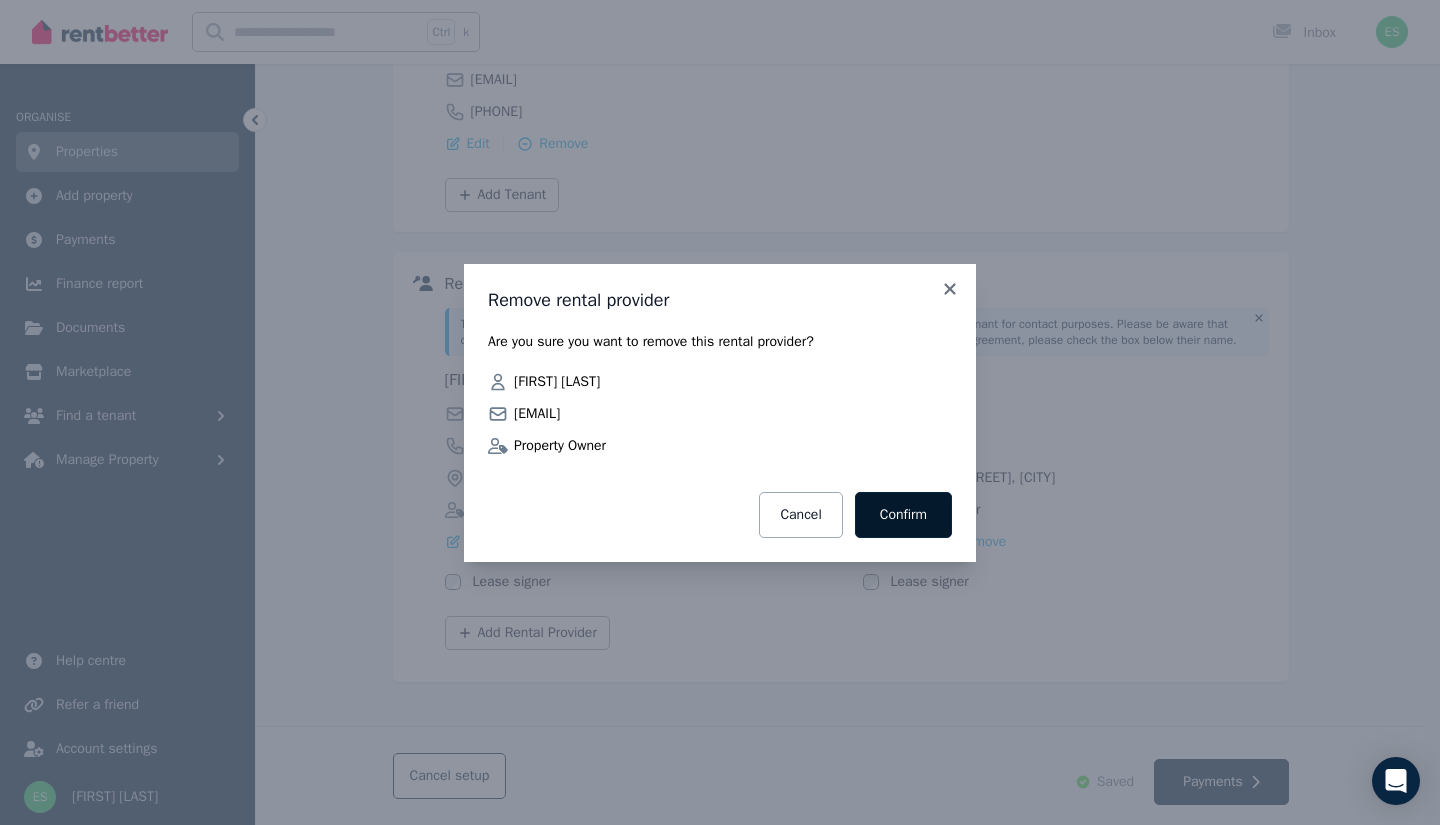 click on "Confirm" at bounding box center [903, 515] 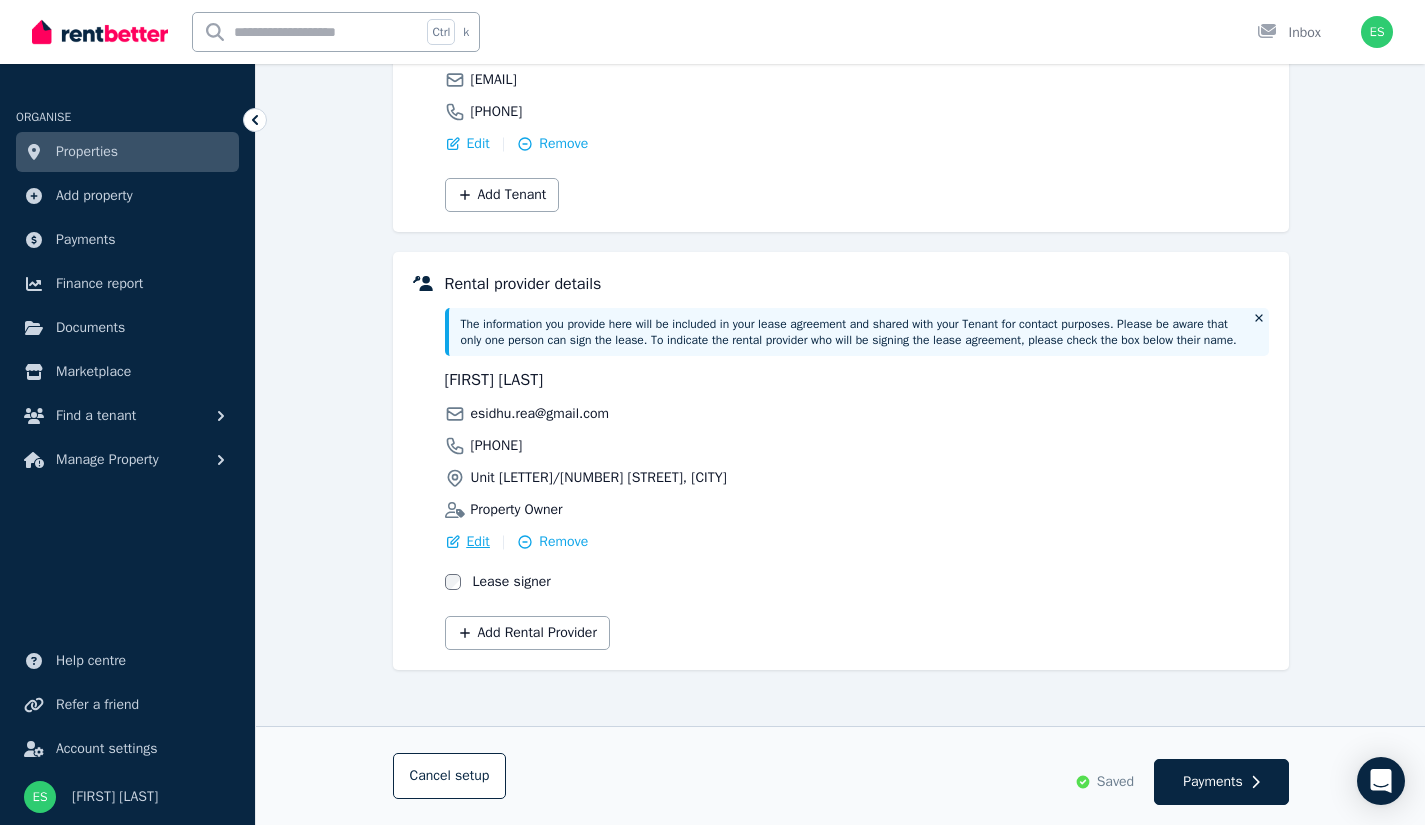 click on "Edit" at bounding box center (478, 542) 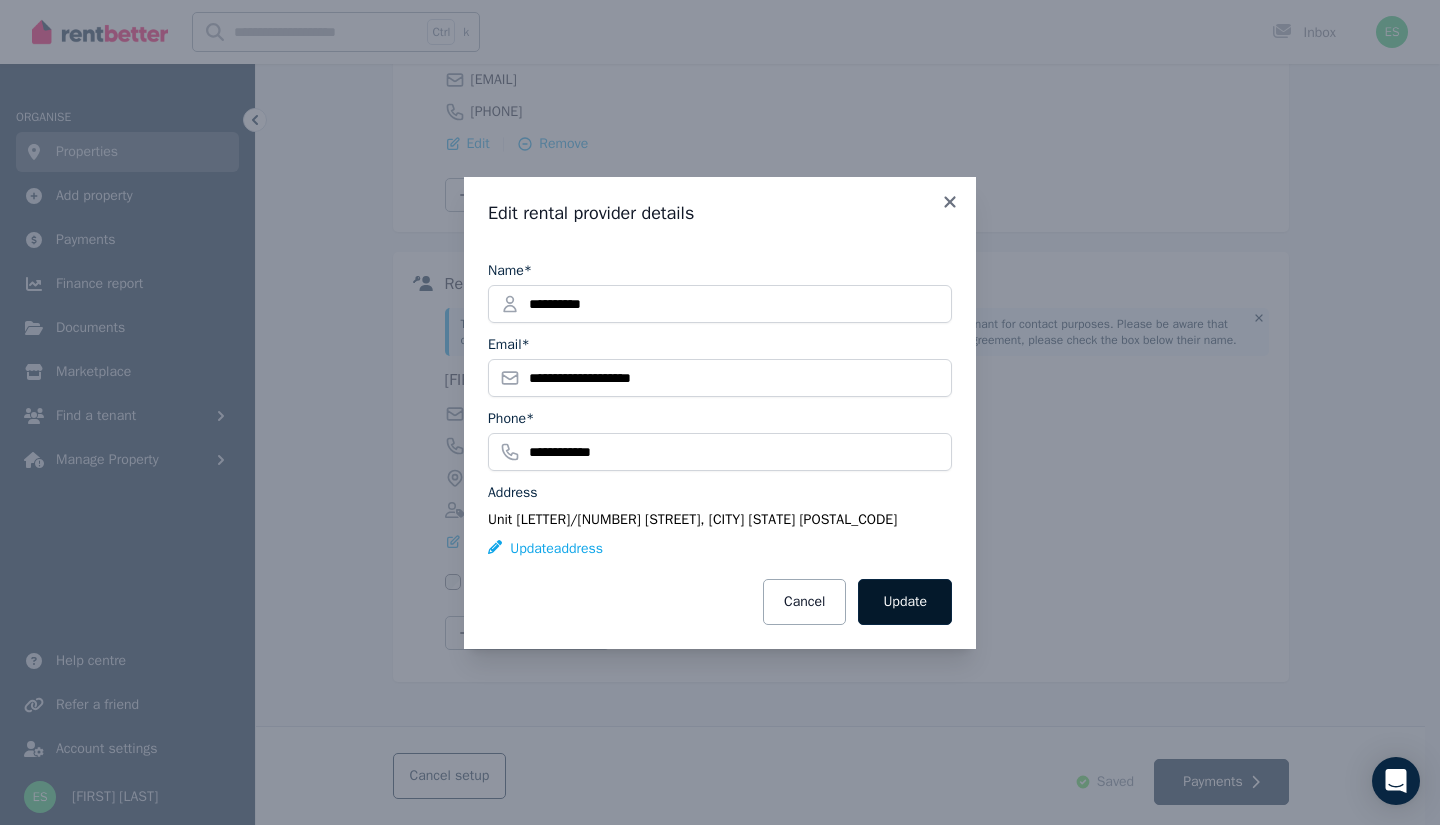 click on "Update" at bounding box center [905, 602] 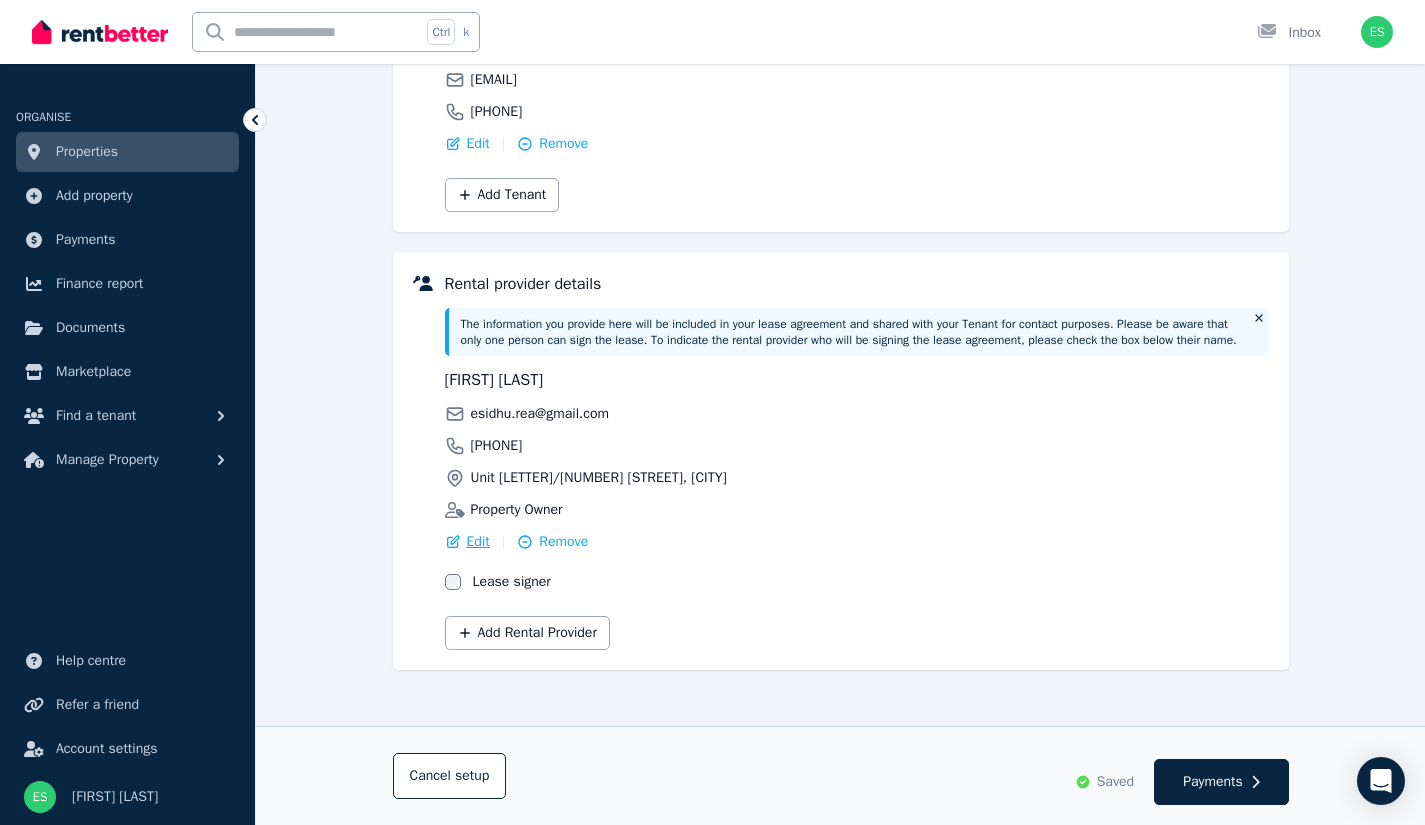 click on "Edit" at bounding box center [478, 542] 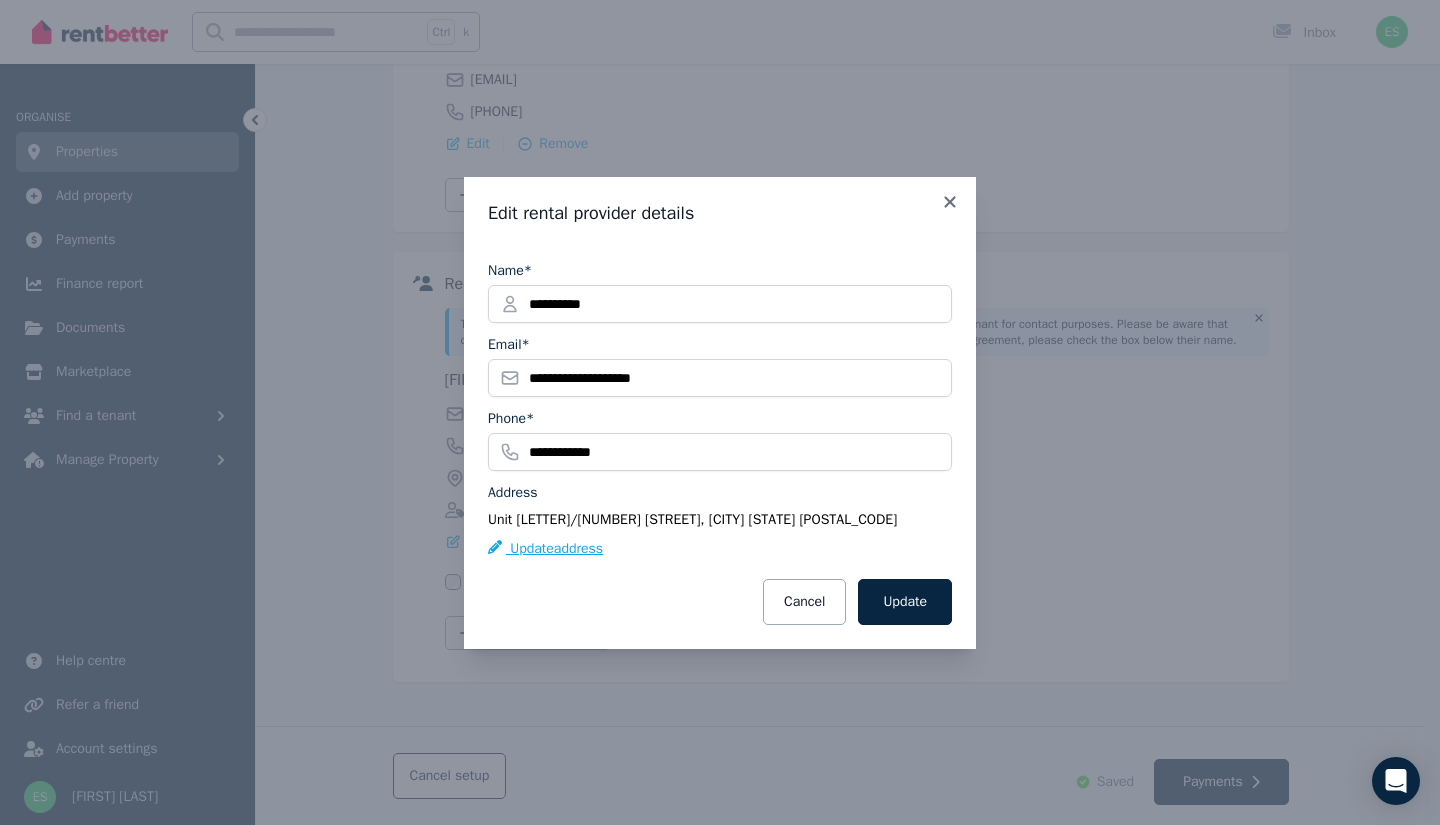 click on "Update  address" at bounding box center (545, 549) 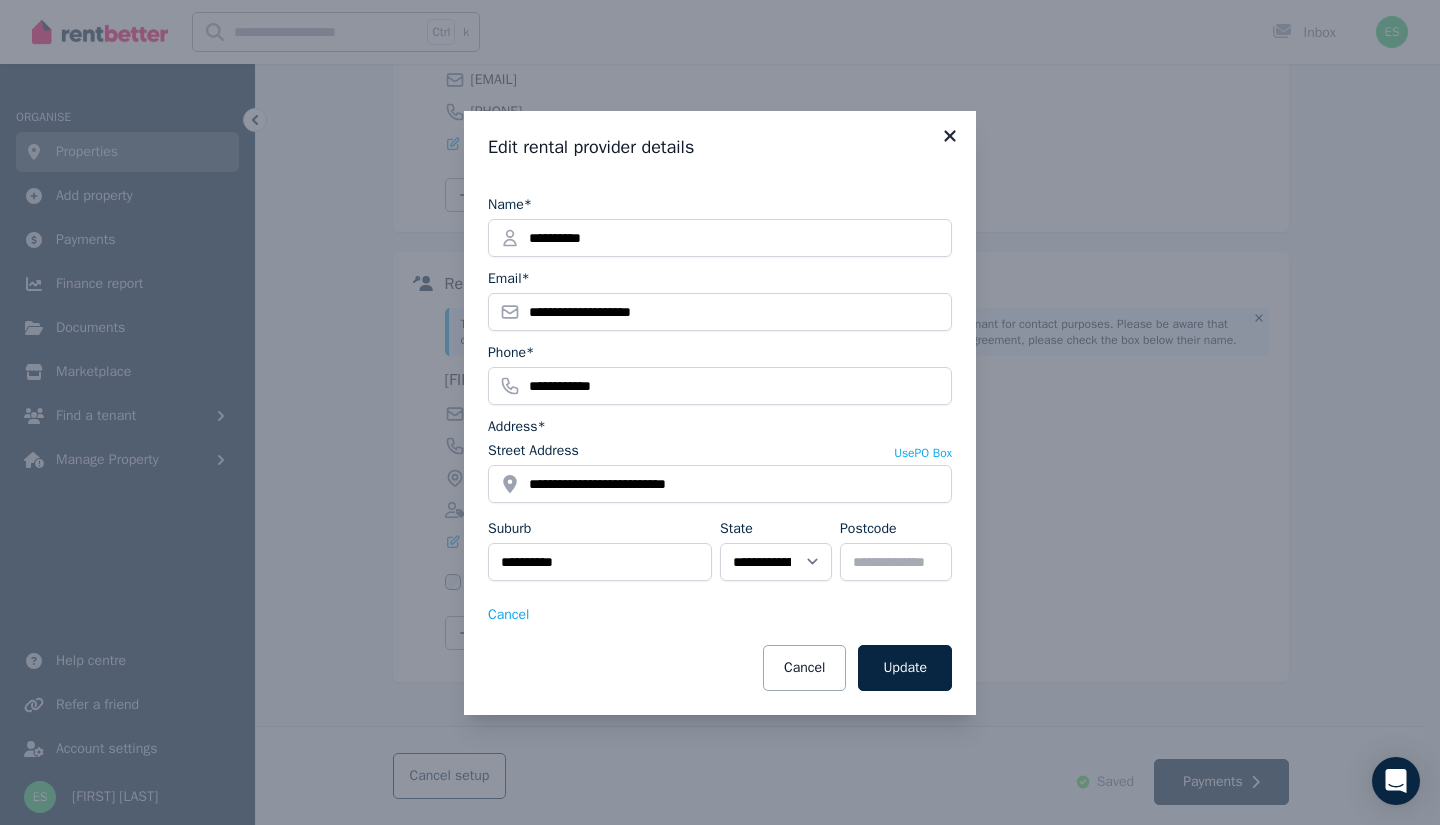 click 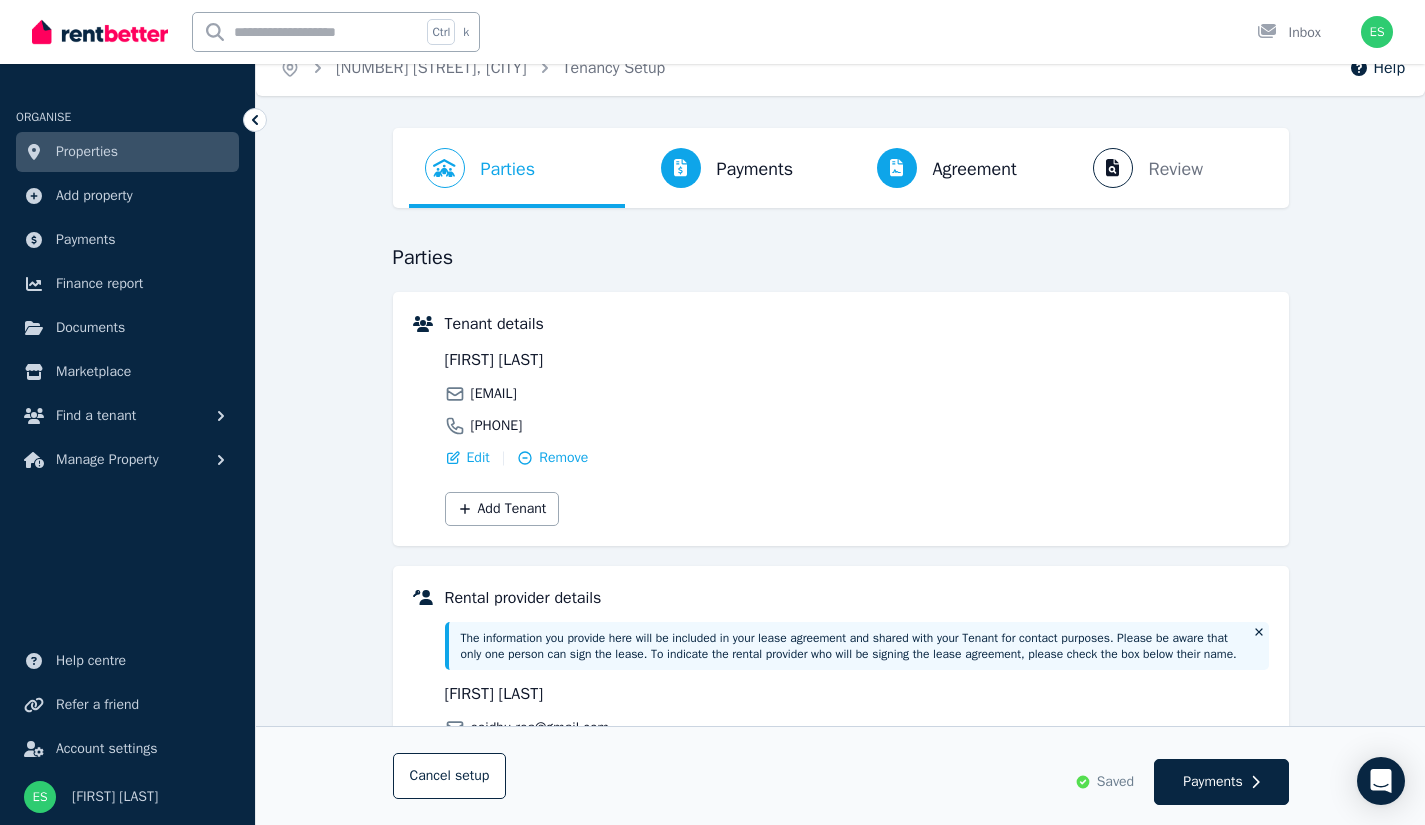 scroll, scrollTop: 0, scrollLeft: 0, axis: both 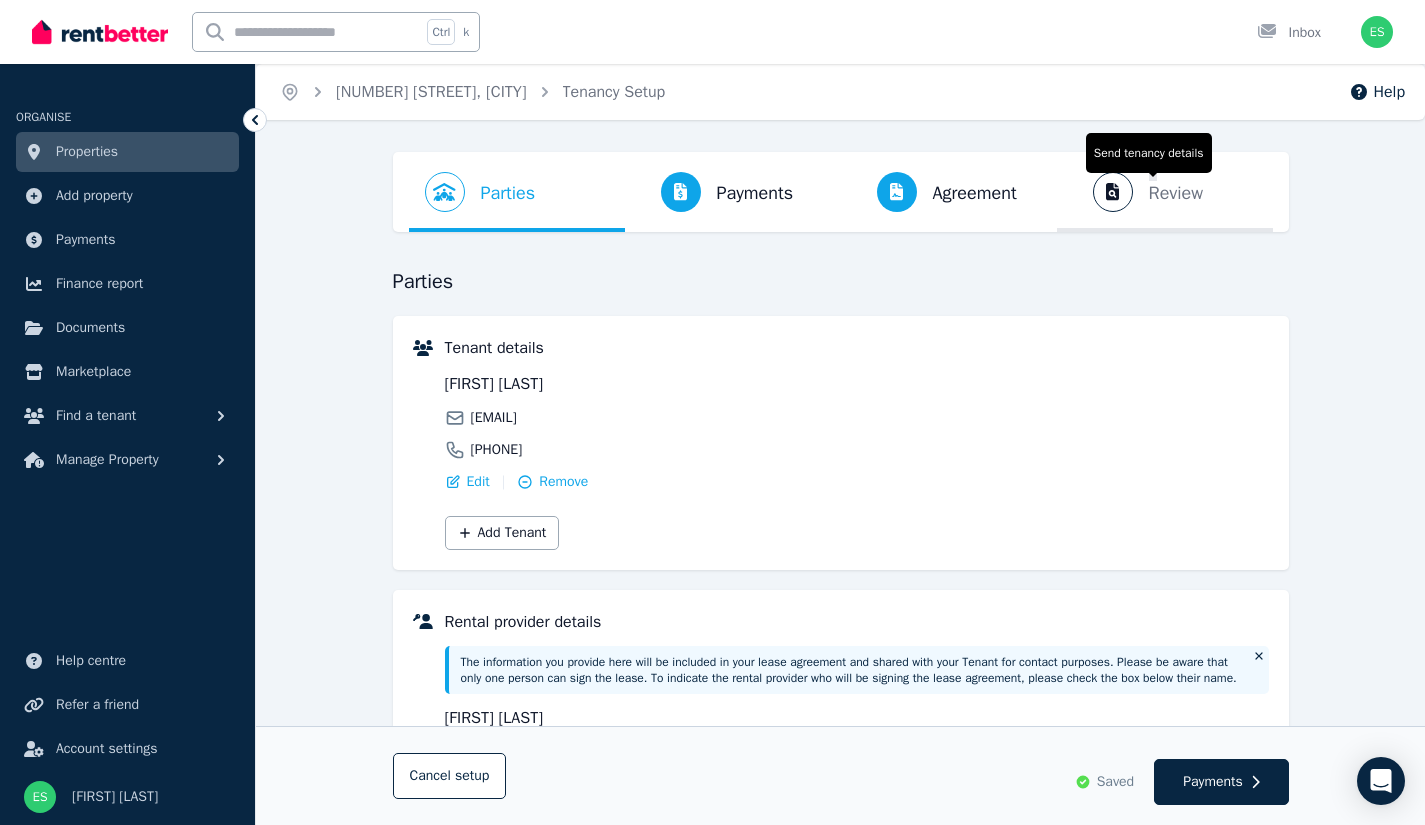 click on "Review" at bounding box center [1176, 193] 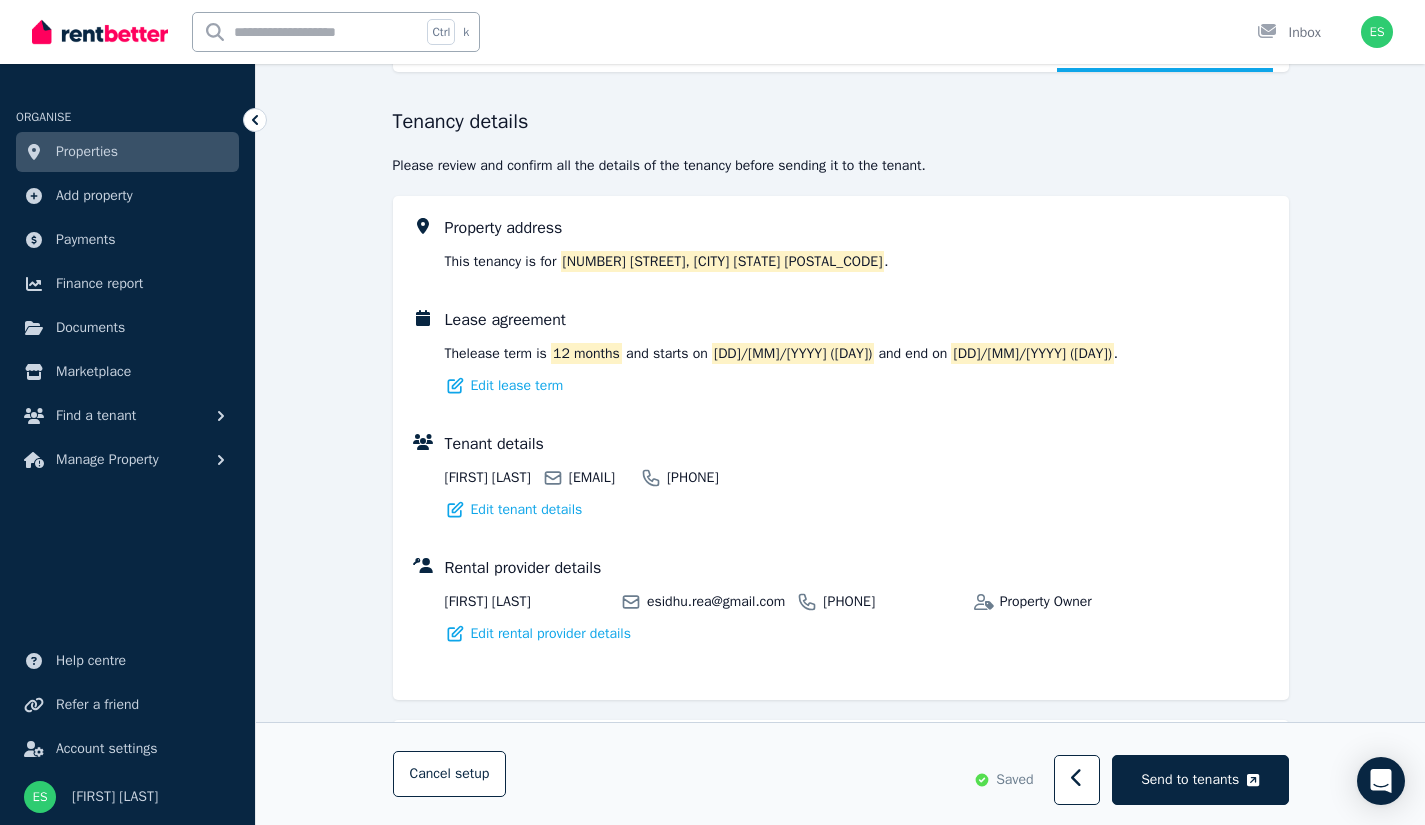 scroll, scrollTop: 389, scrollLeft: 0, axis: vertical 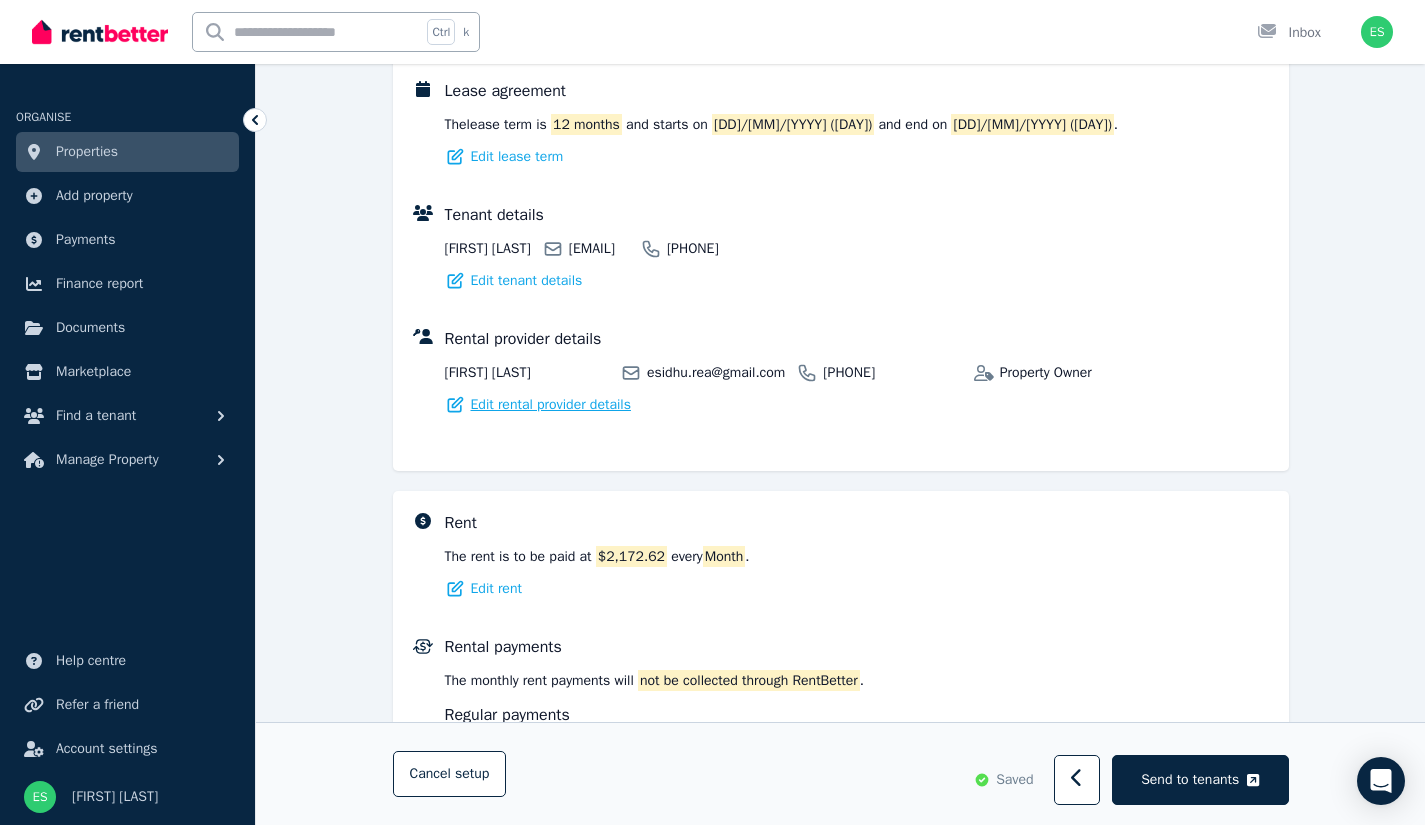 click on "Edit rental provider details" at bounding box center (551, 405) 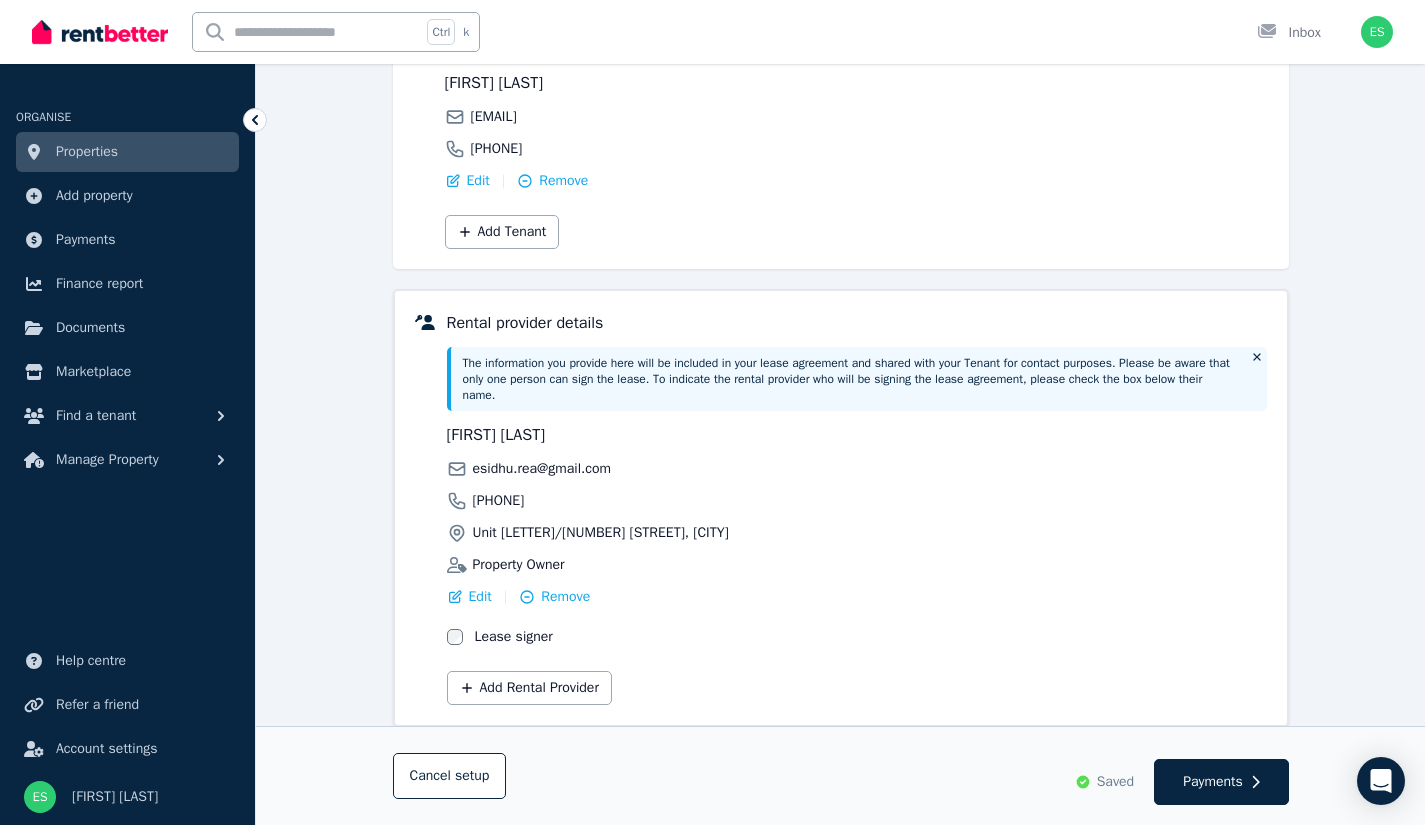 scroll, scrollTop: 358, scrollLeft: 0, axis: vertical 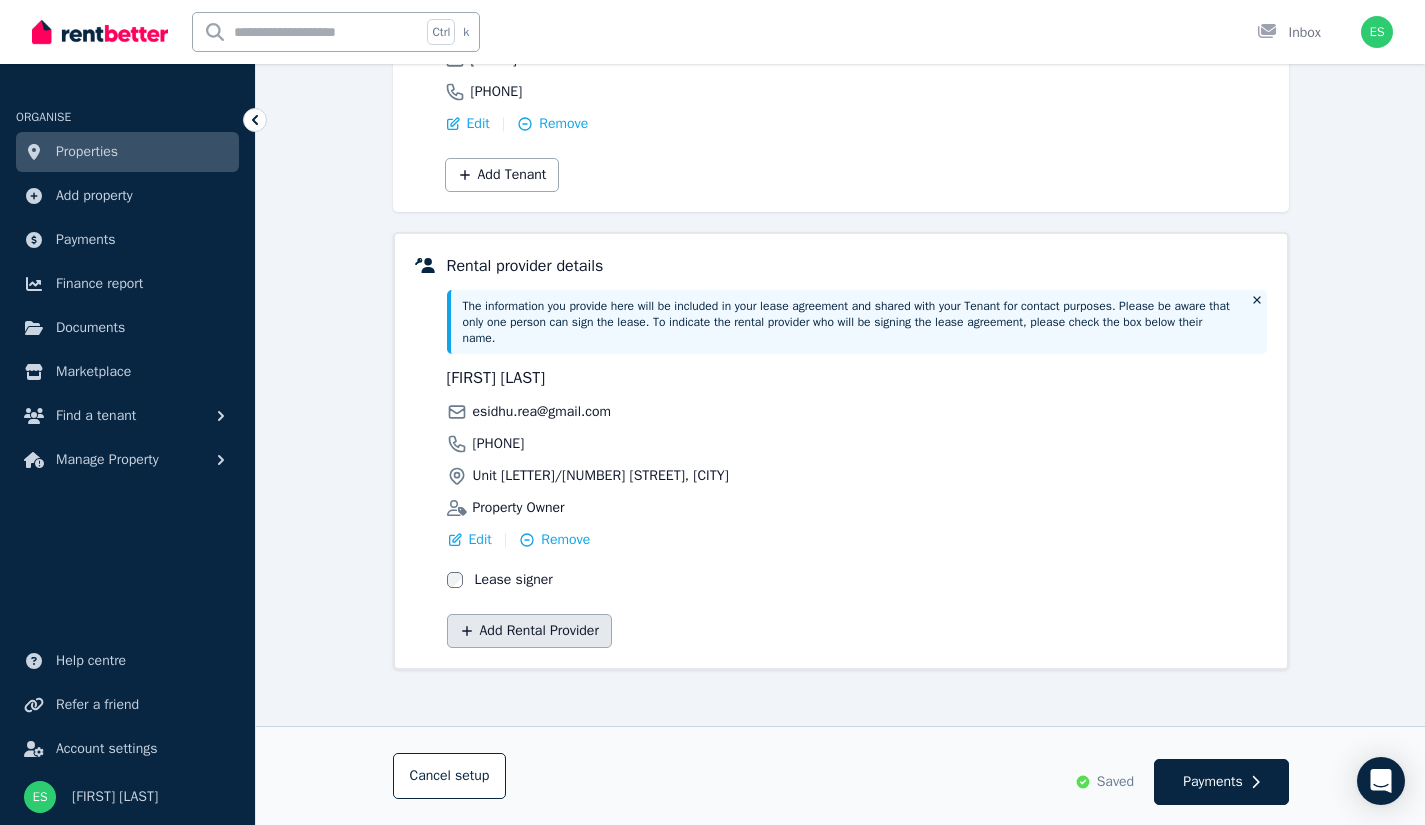 click on "Add Rental Provider" at bounding box center (529, 631) 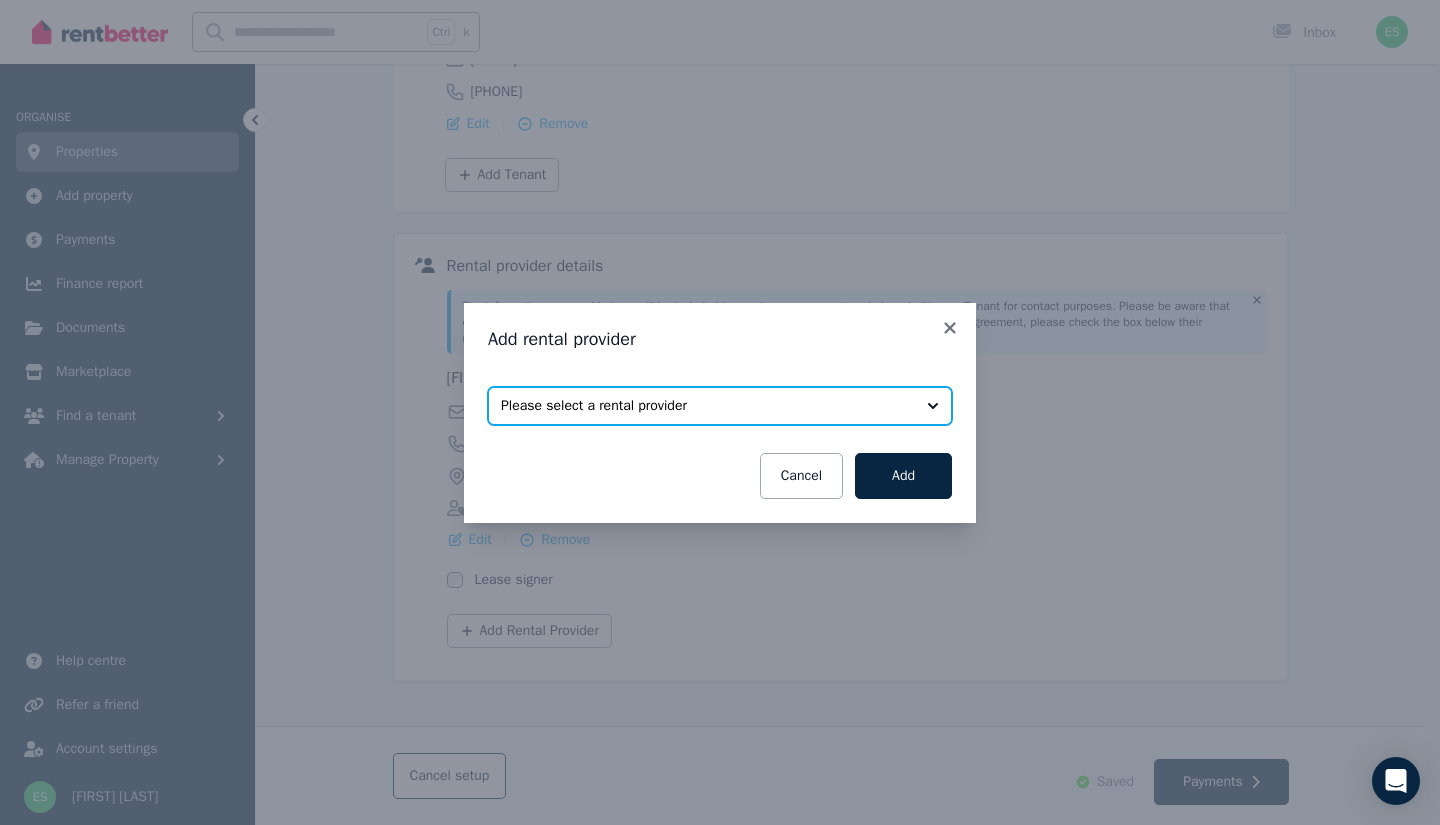 click on "Please select a rental provider" at bounding box center [706, 406] 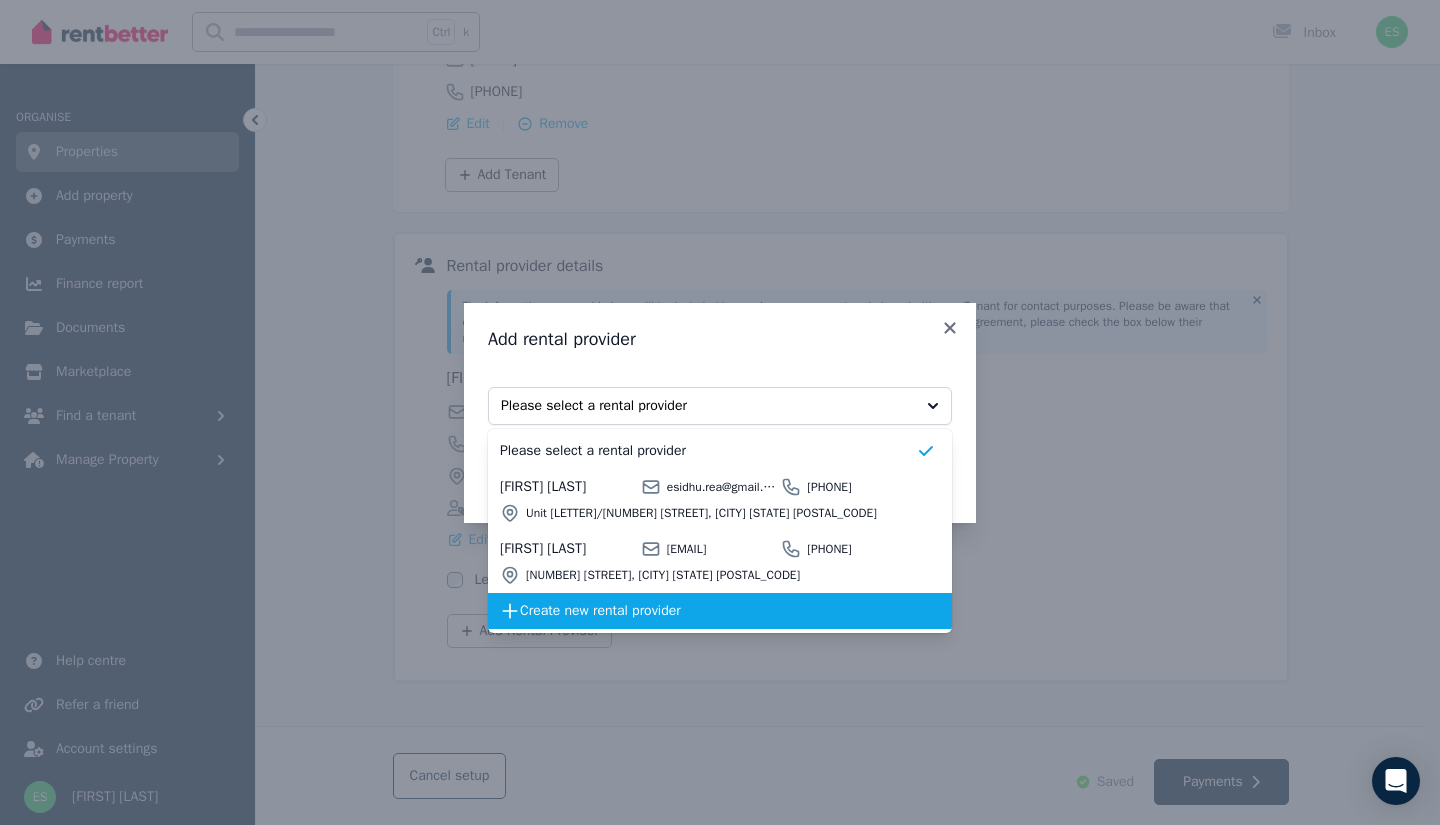 click on "Create new rental provider" at bounding box center [720, 611] 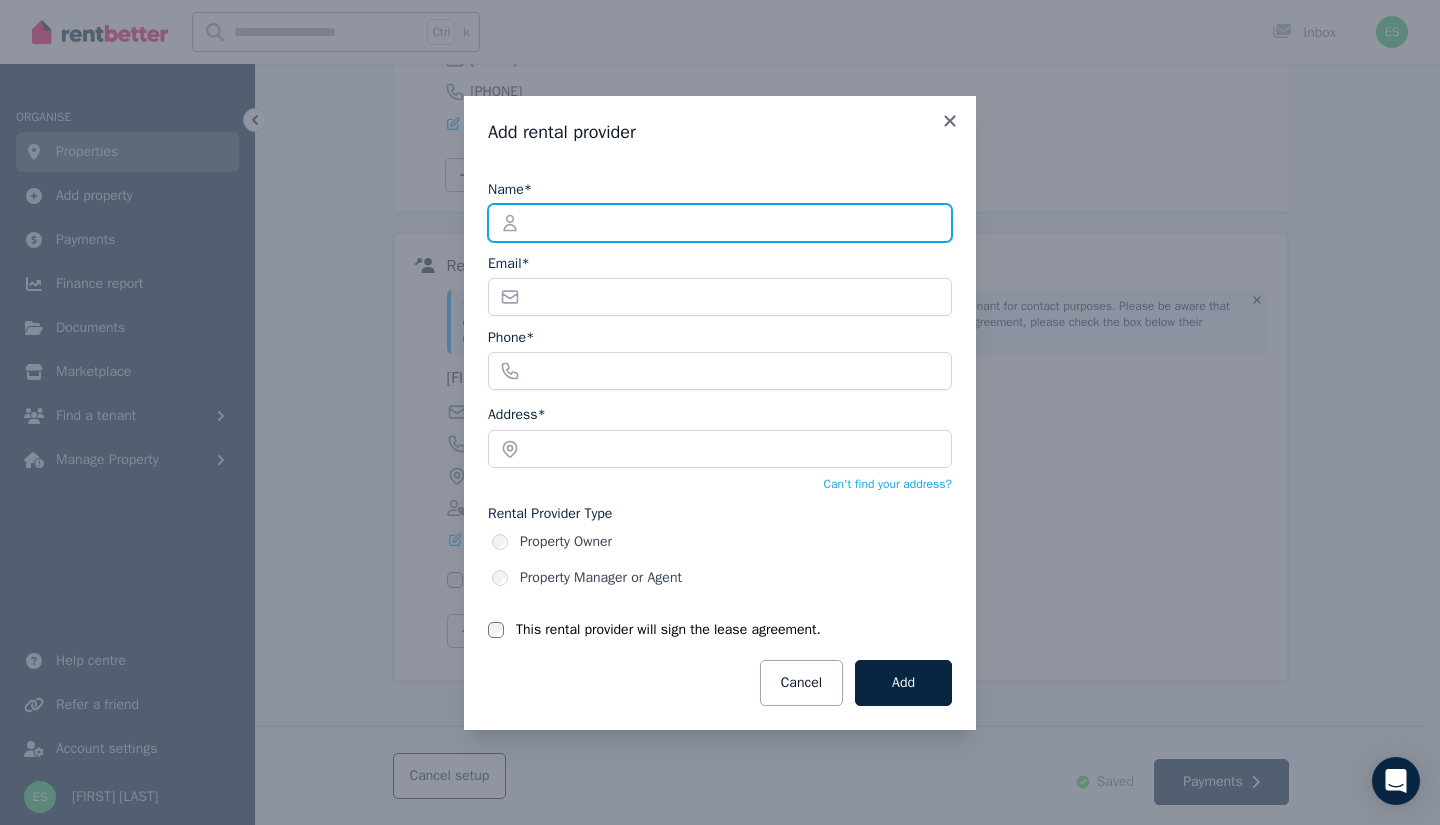 click on "Name*" at bounding box center [720, 223] 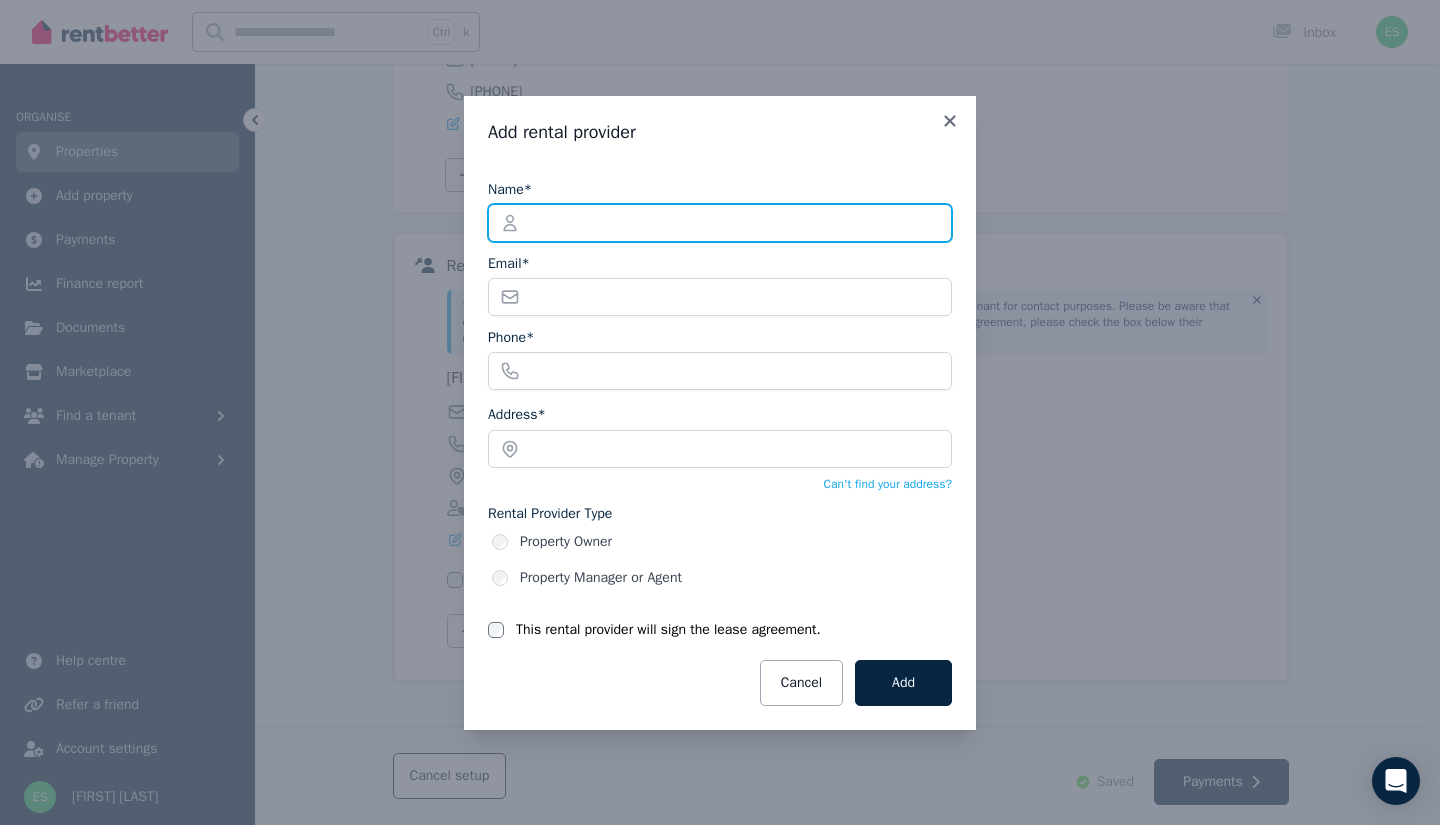 type on "**********" 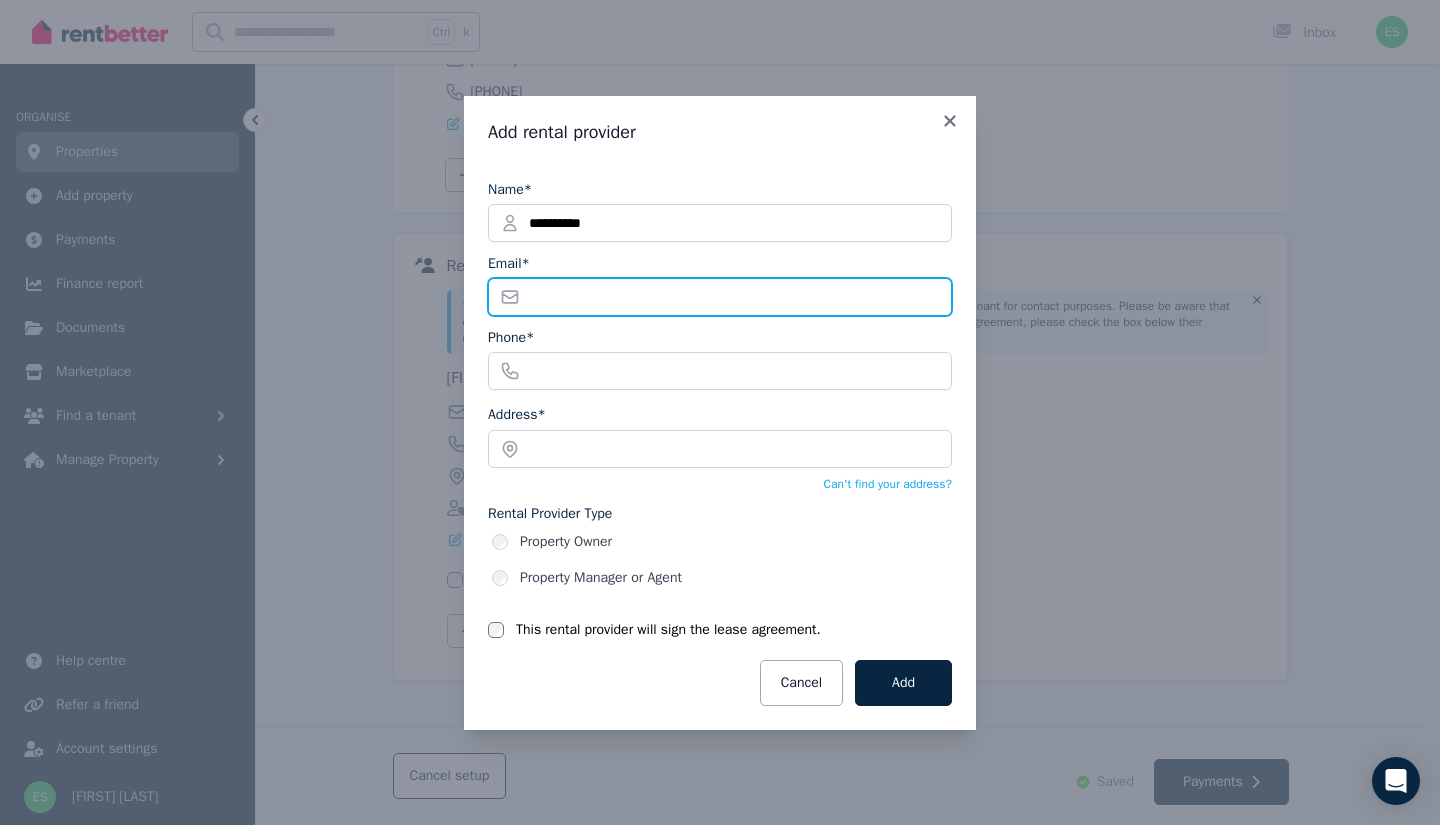 click on "Email*" at bounding box center [720, 297] 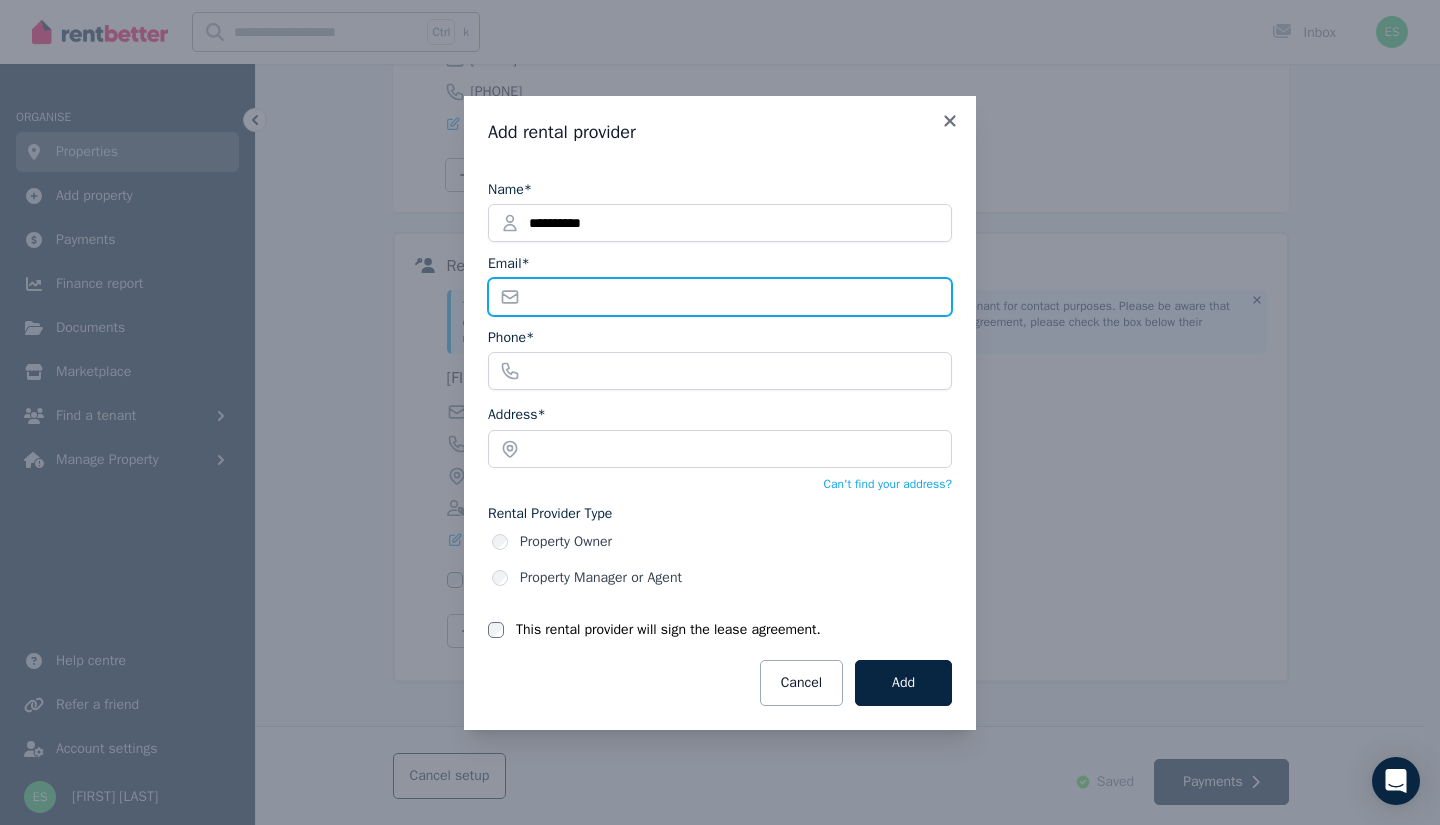 type on "**********" 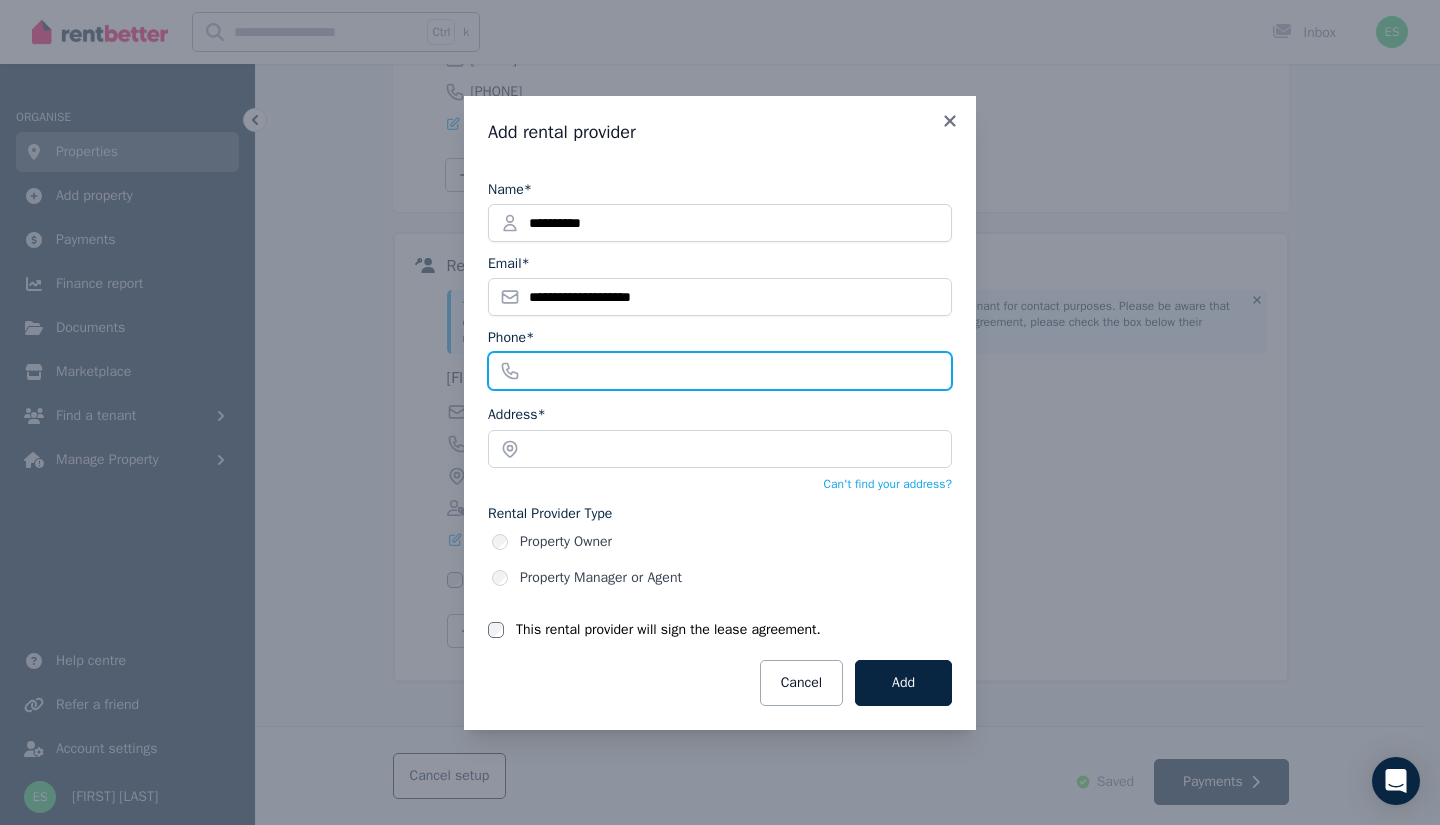 click on "Phone*" at bounding box center (720, 371) 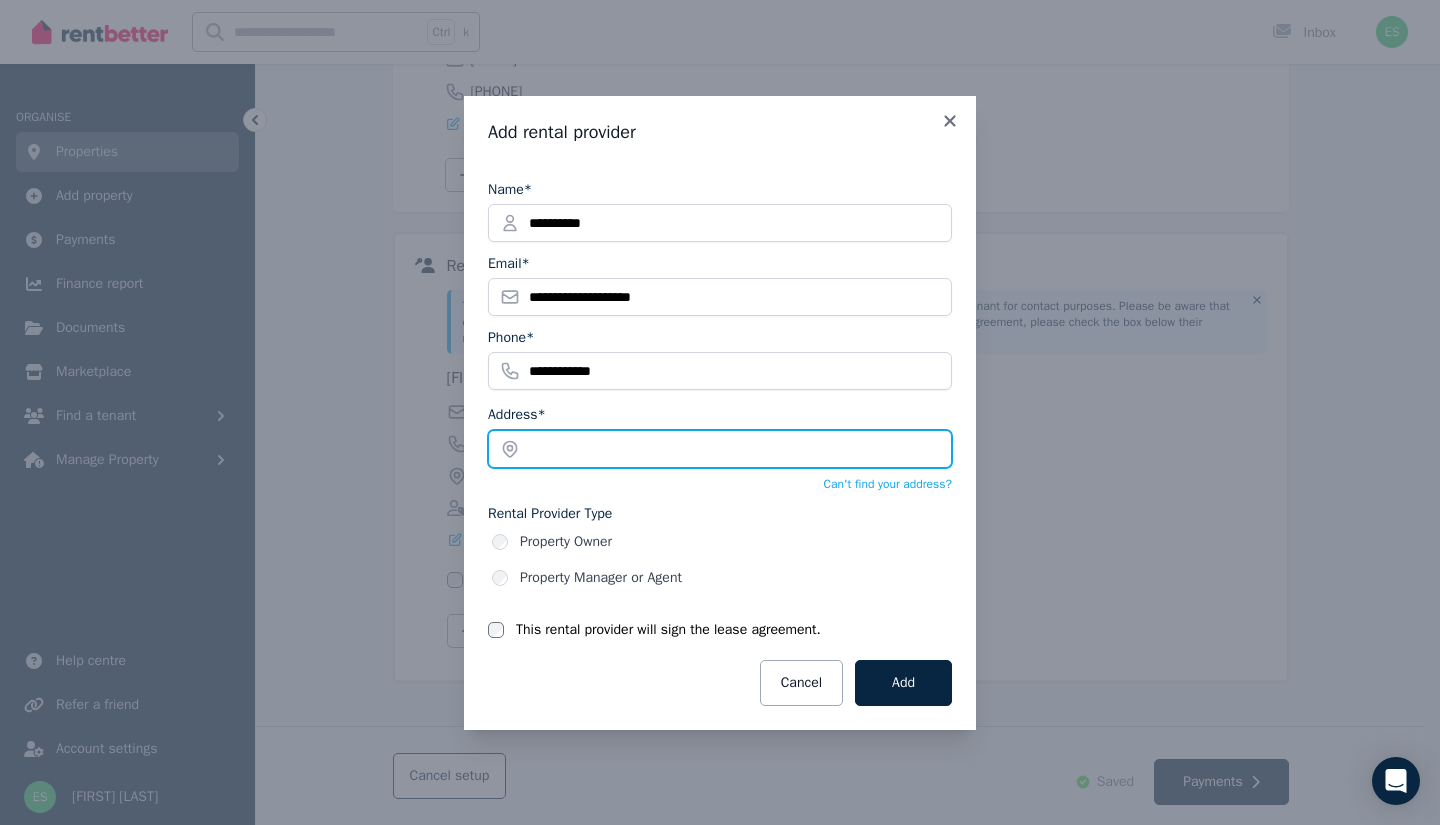 click at bounding box center (720, 449) 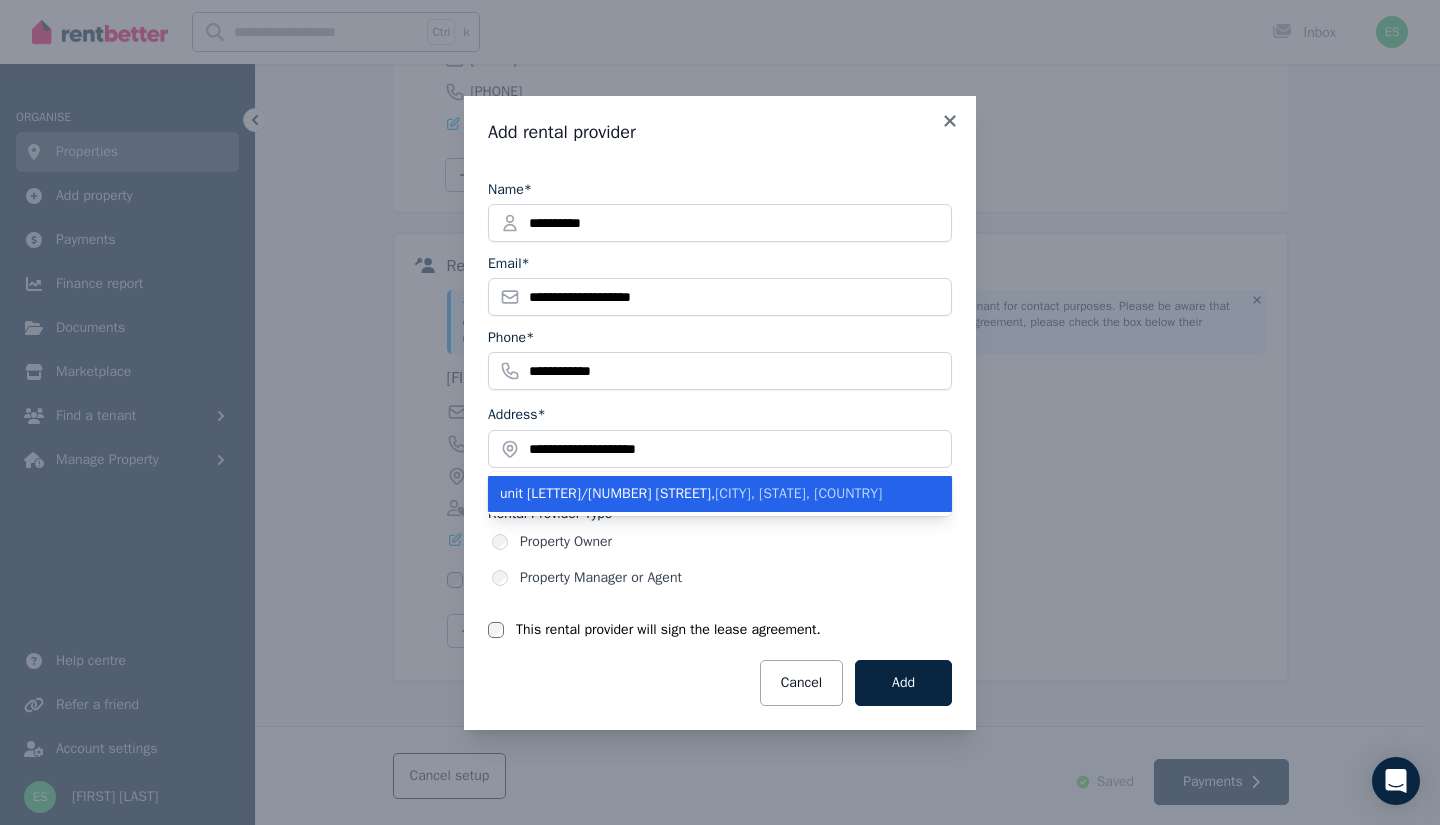 click on "unit [LETTER]/[NUMBER] [STREET], [CITY] [STATE], [COUNTRY]" at bounding box center [708, 494] 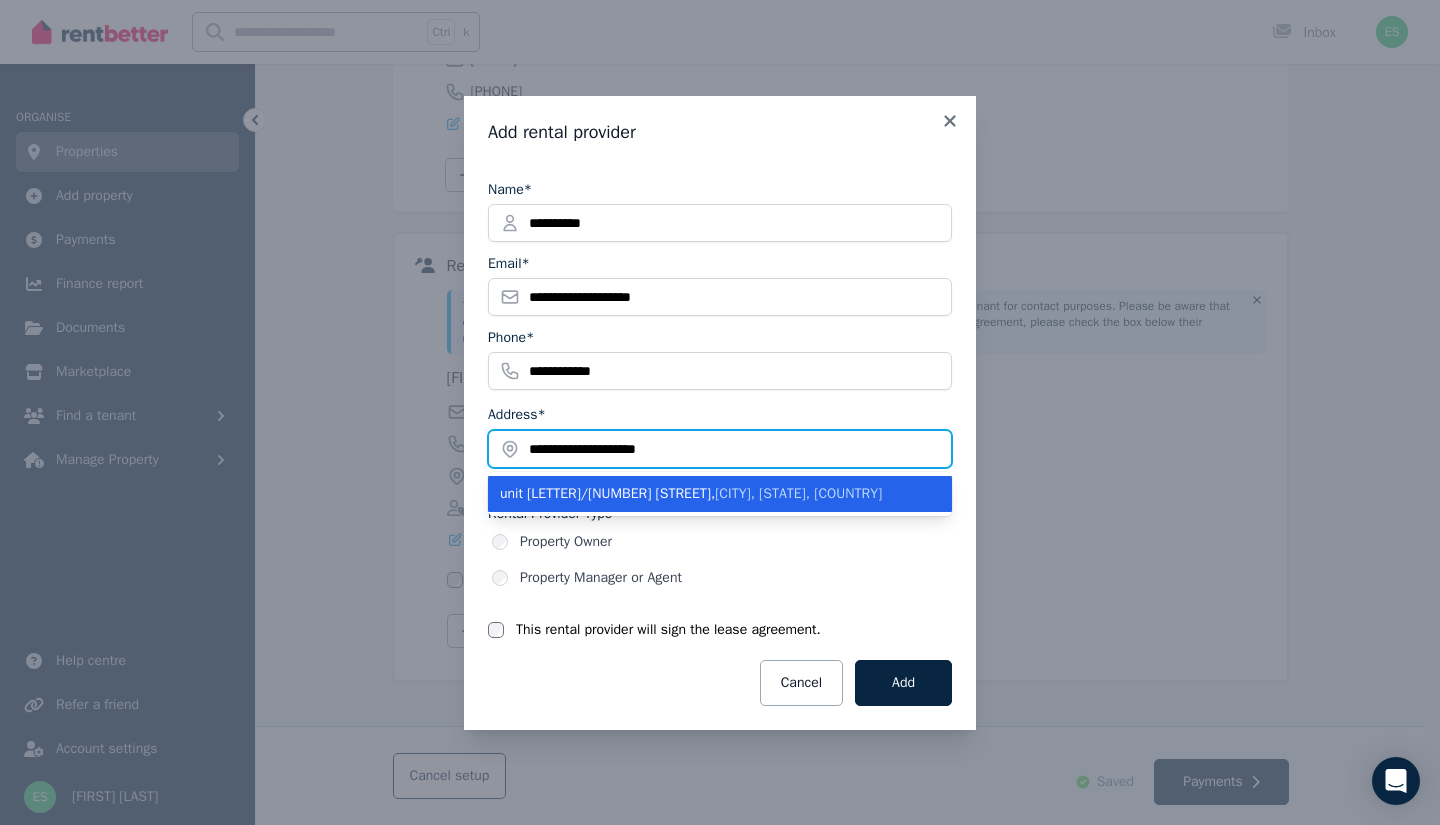type on "**********" 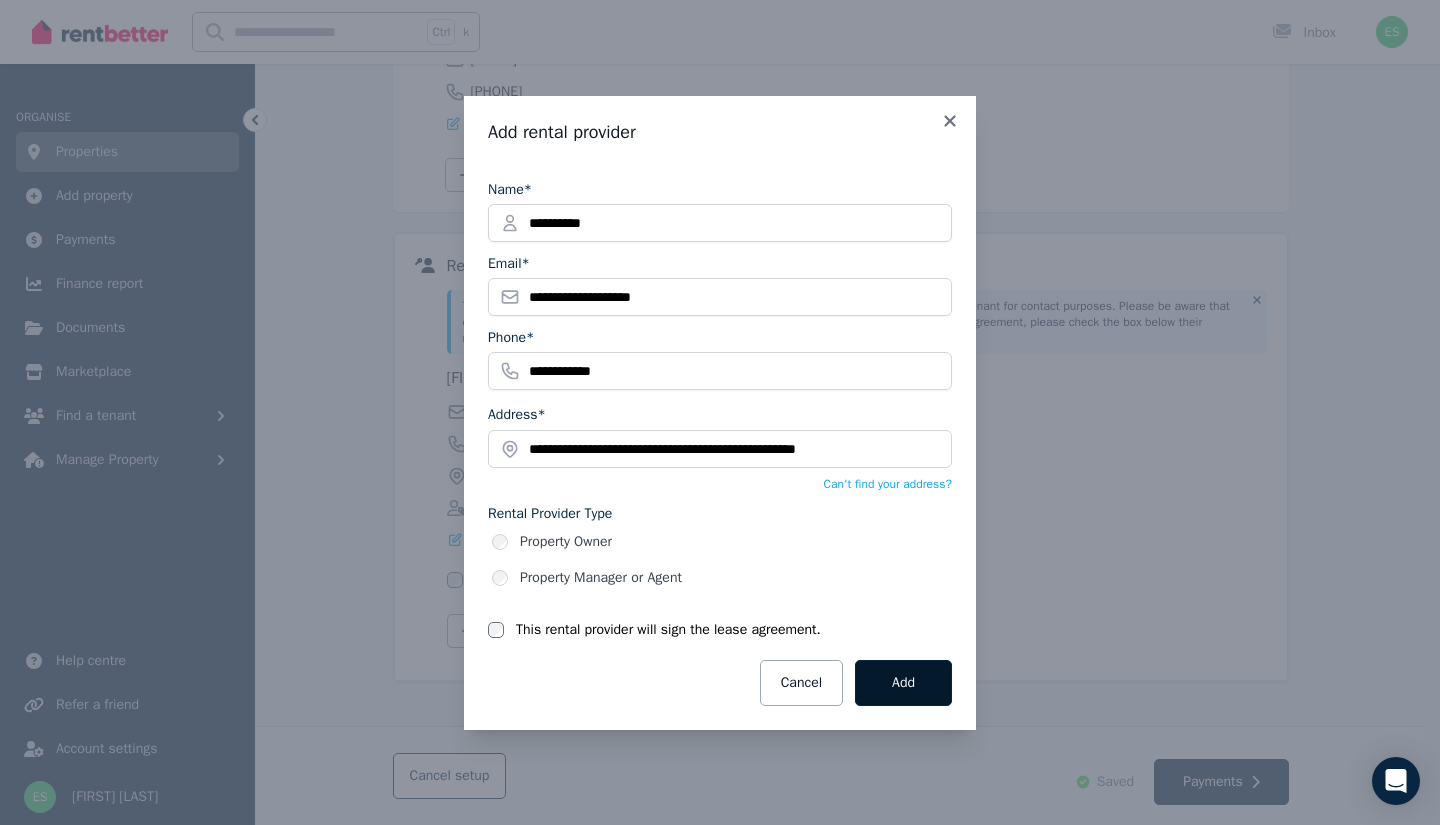 click on "Add" at bounding box center (903, 683) 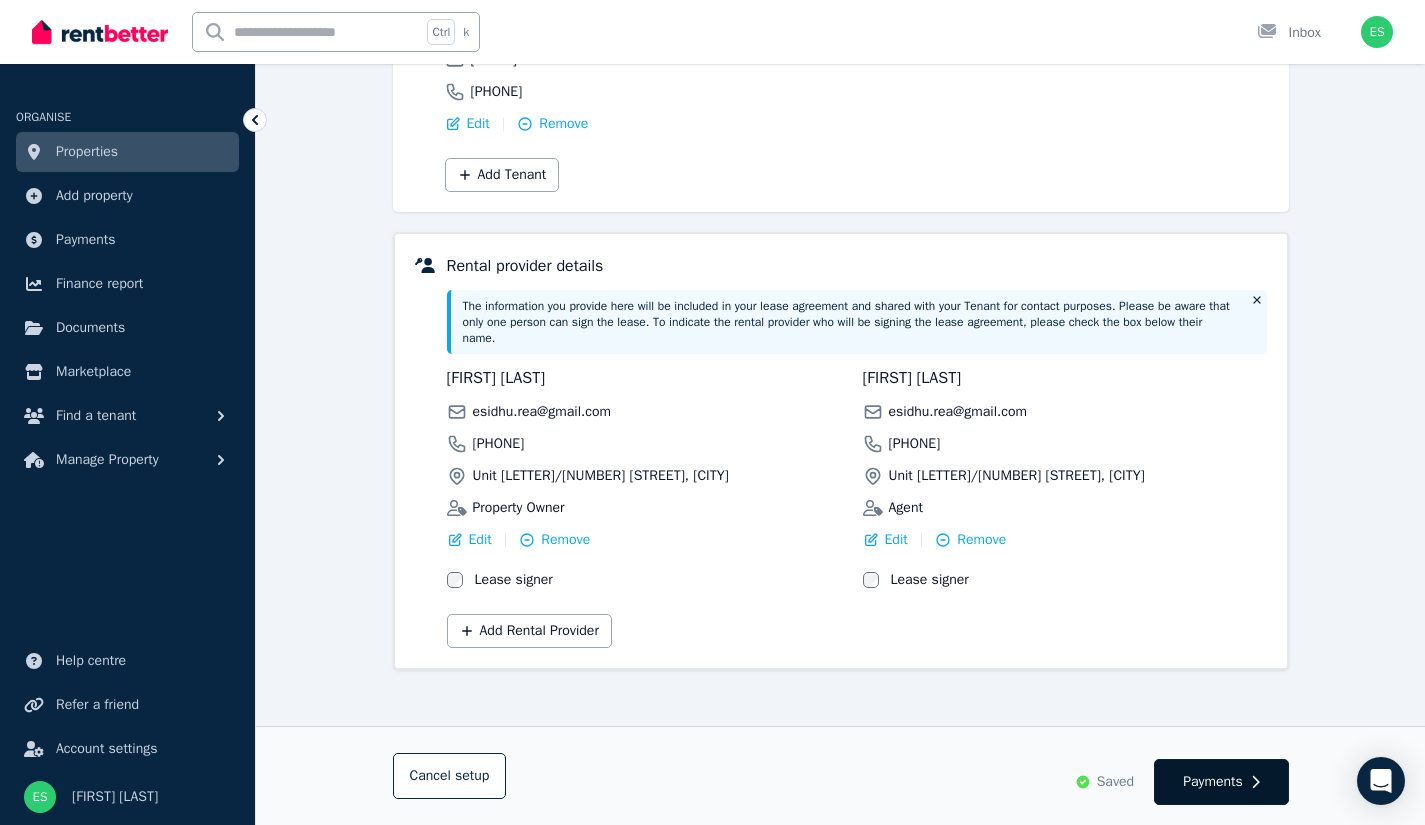 click on "Payments" at bounding box center (1213, 782) 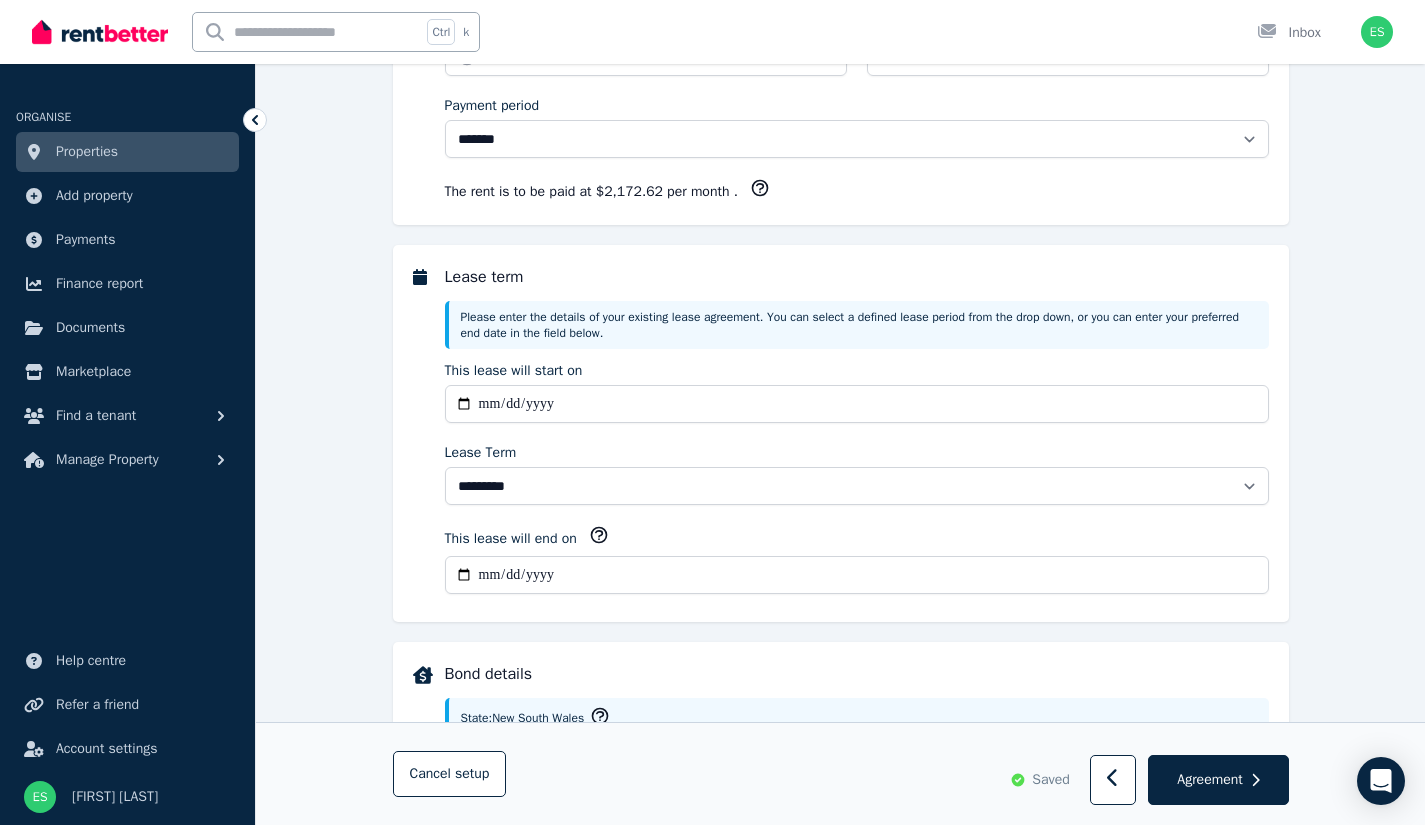 scroll, scrollTop: 0, scrollLeft: 0, axis: both 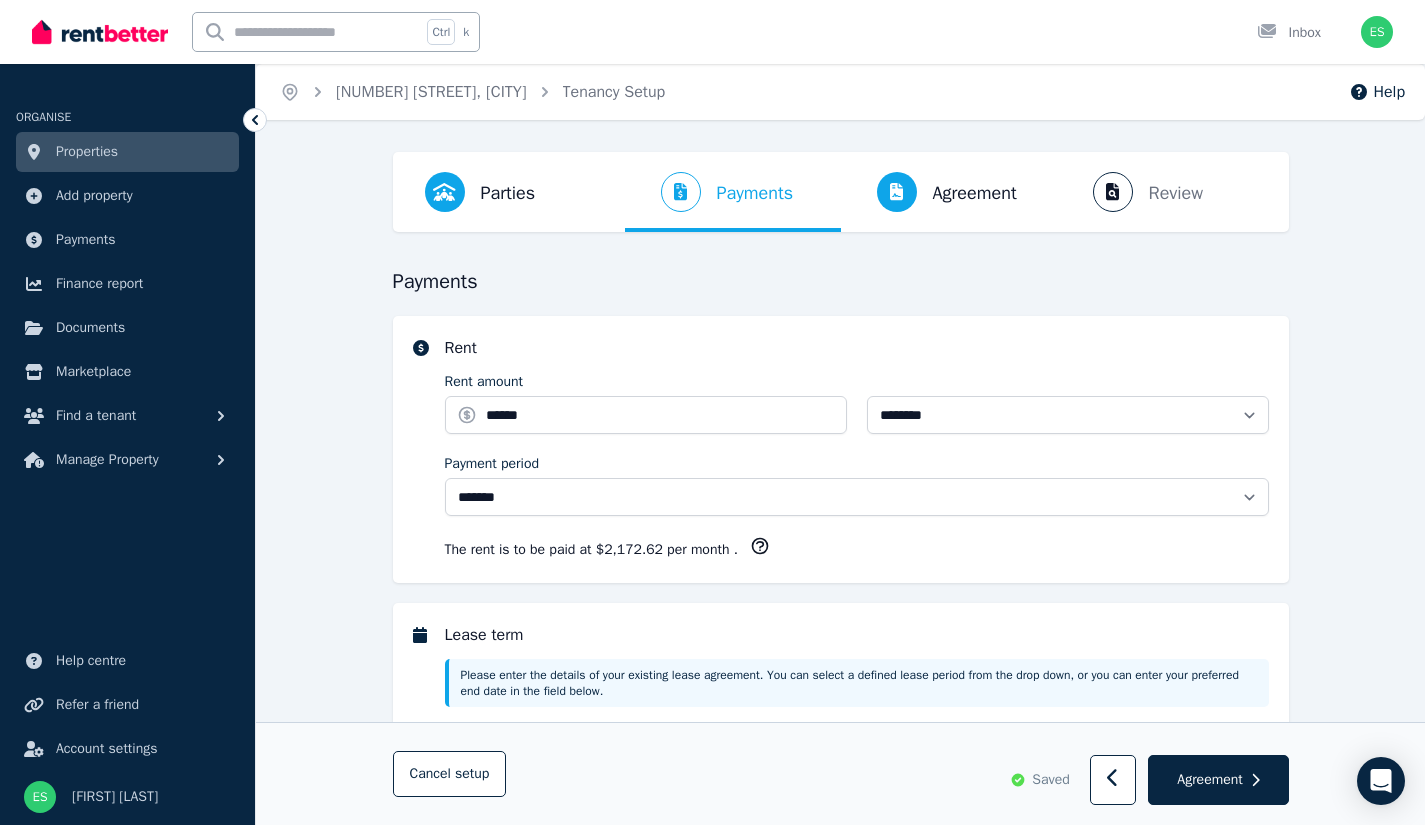 select on "**********" 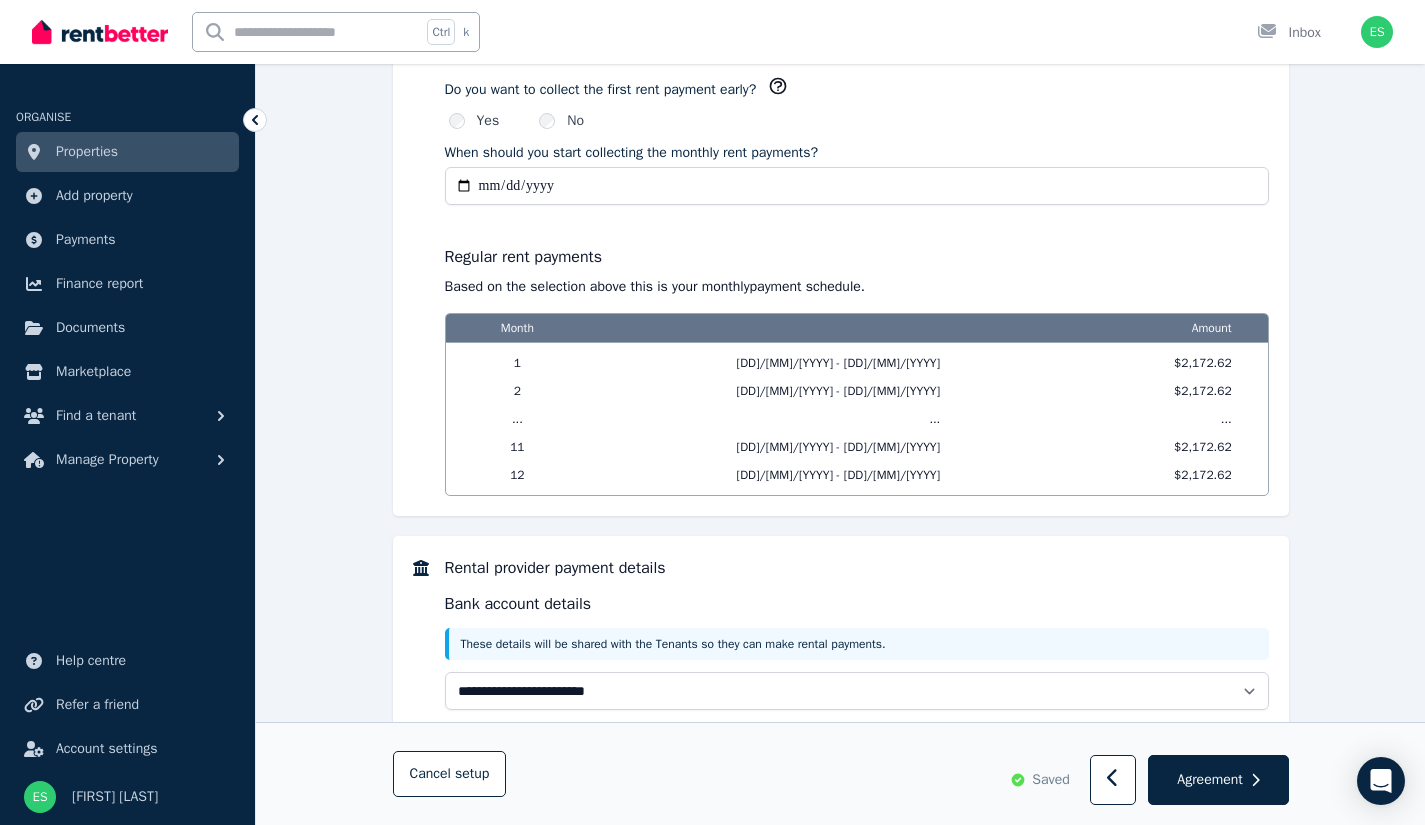 scroll, scrollTop: 1746, scrollLeft: 0, axis: vertical 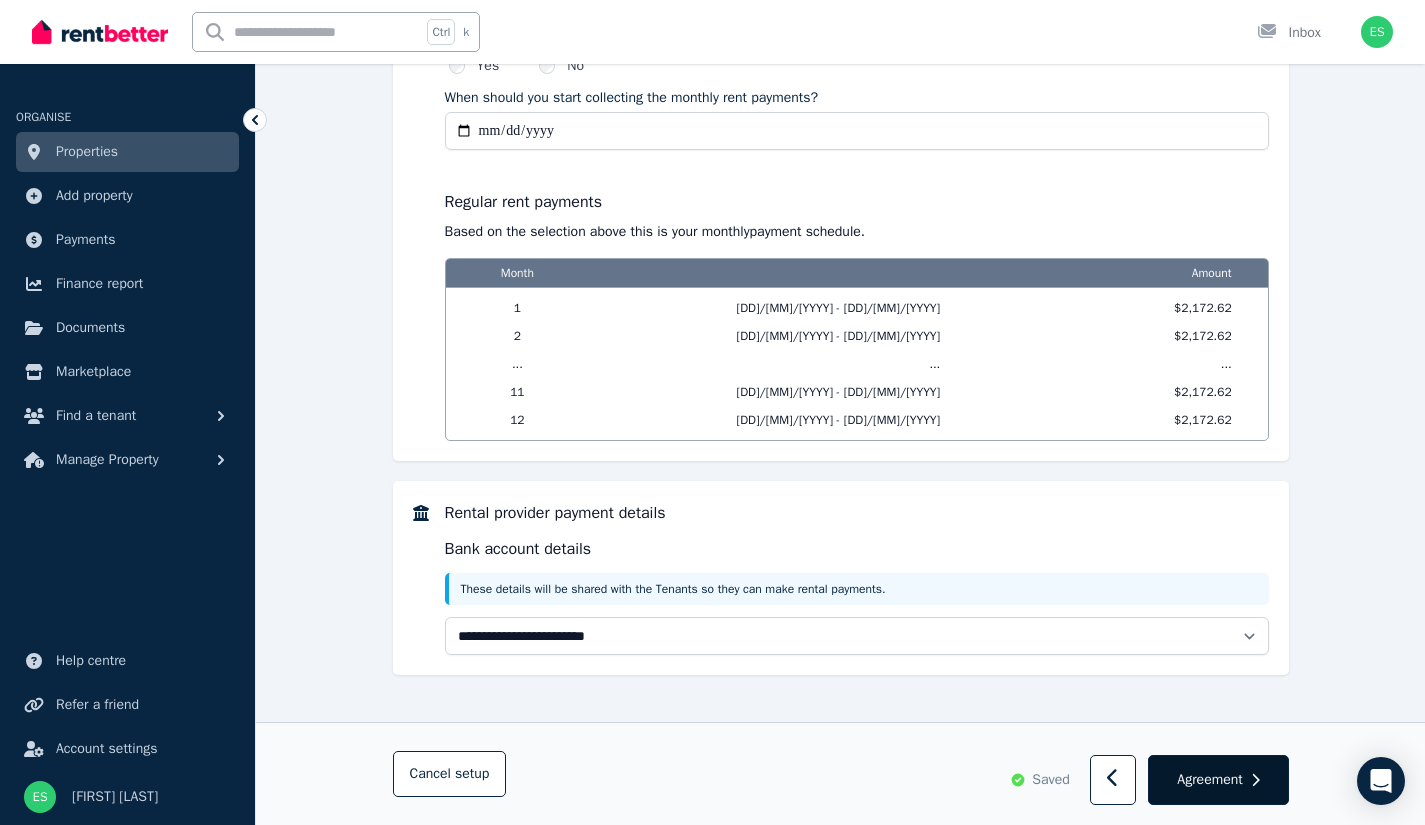click on "Agreement" at bounding box center [1209, 780] 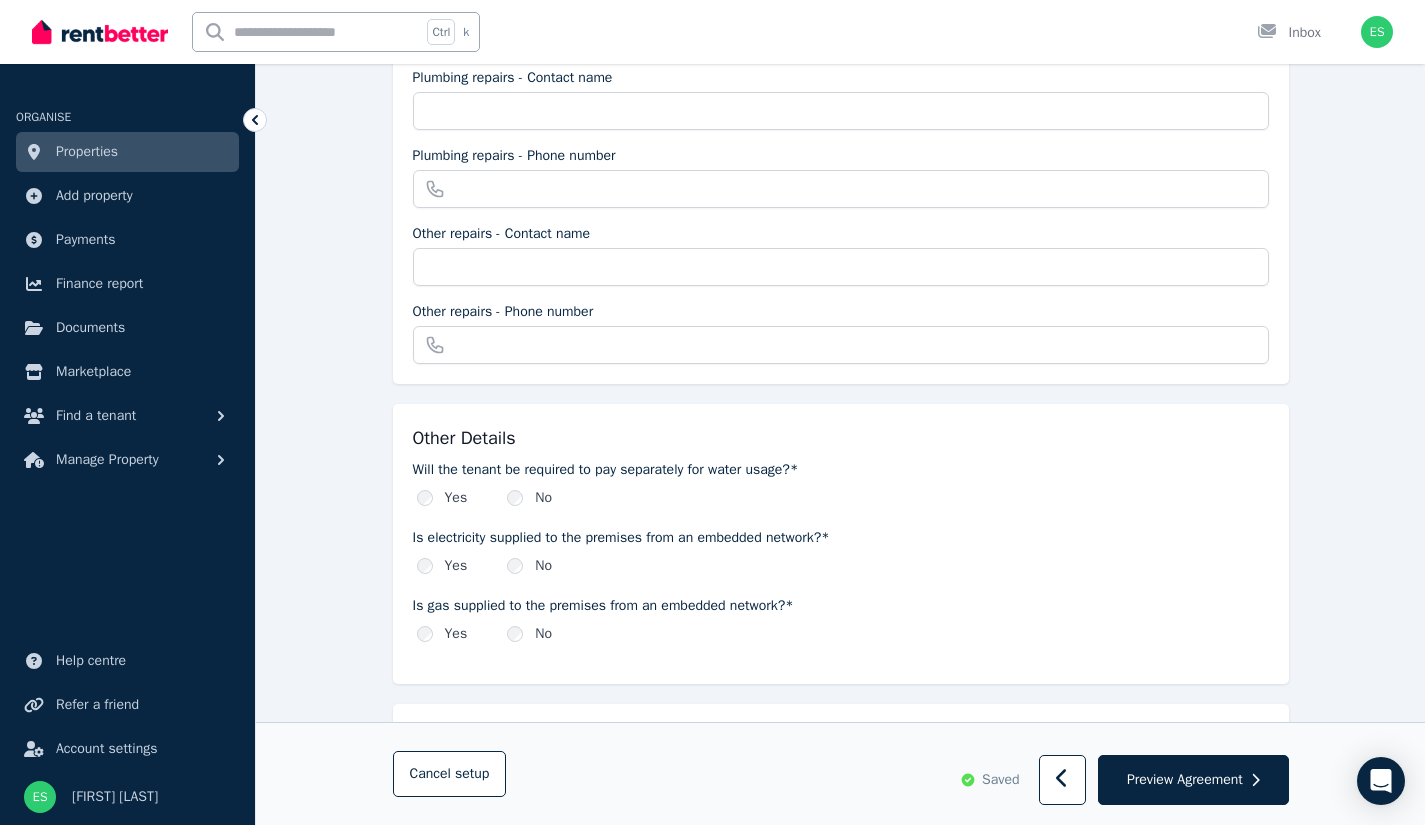 scroll, scrollTop: 2271, scrollLeft: 0, axis: vertical 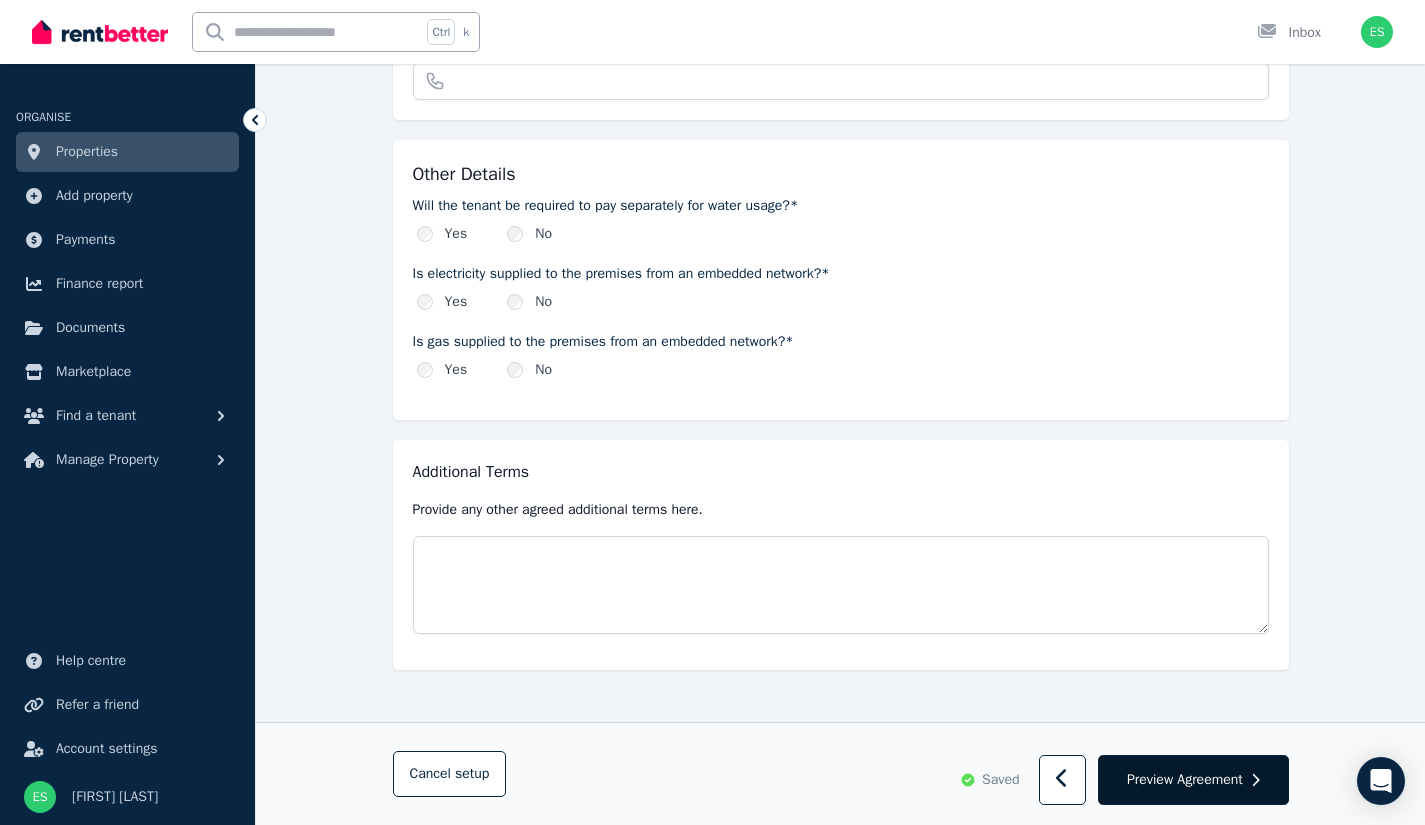 click on "Preview Agreement" at bounding box center (1185, 780) 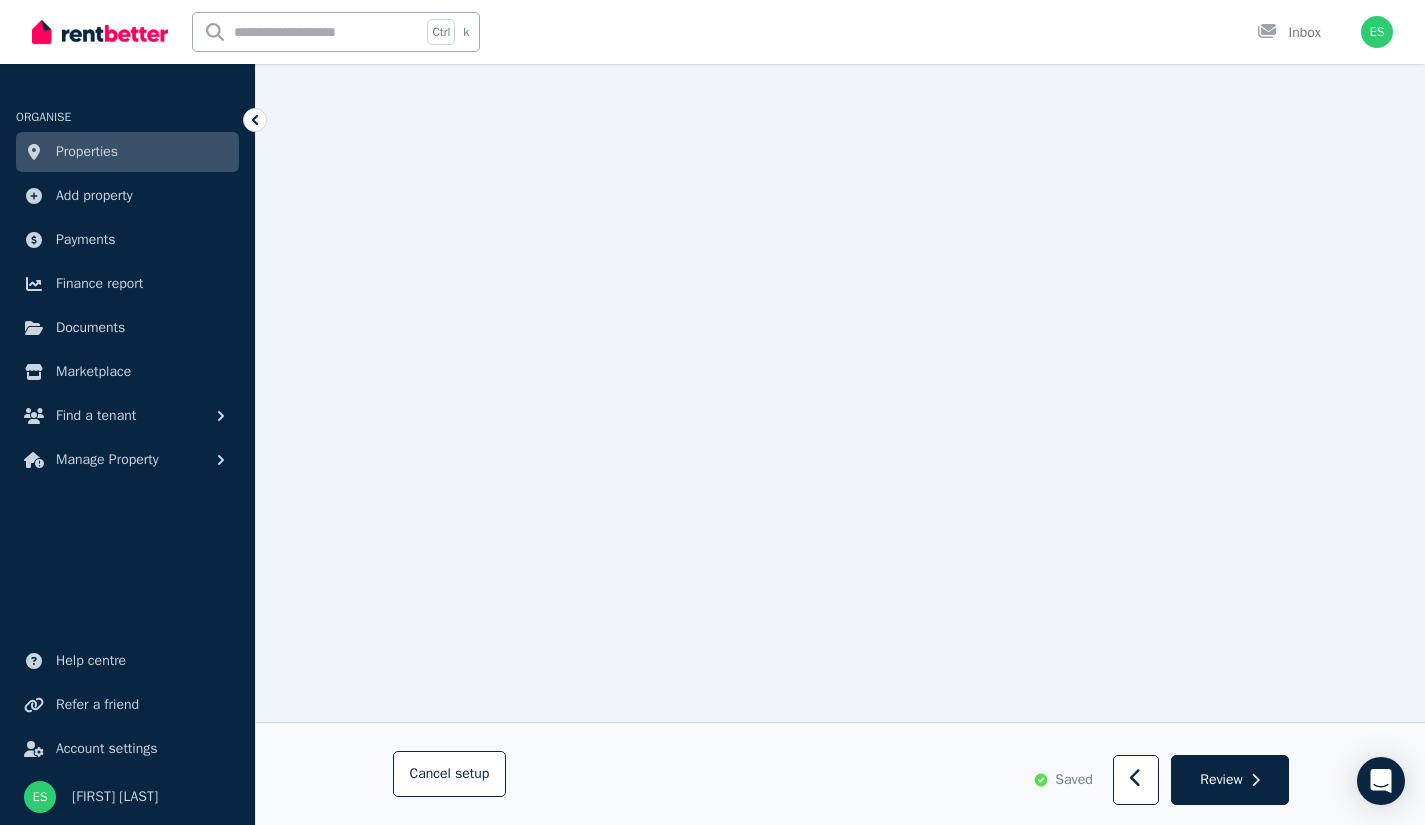 scroll, scrollTop: 5831, scrollLeft: 0, axis: vertical 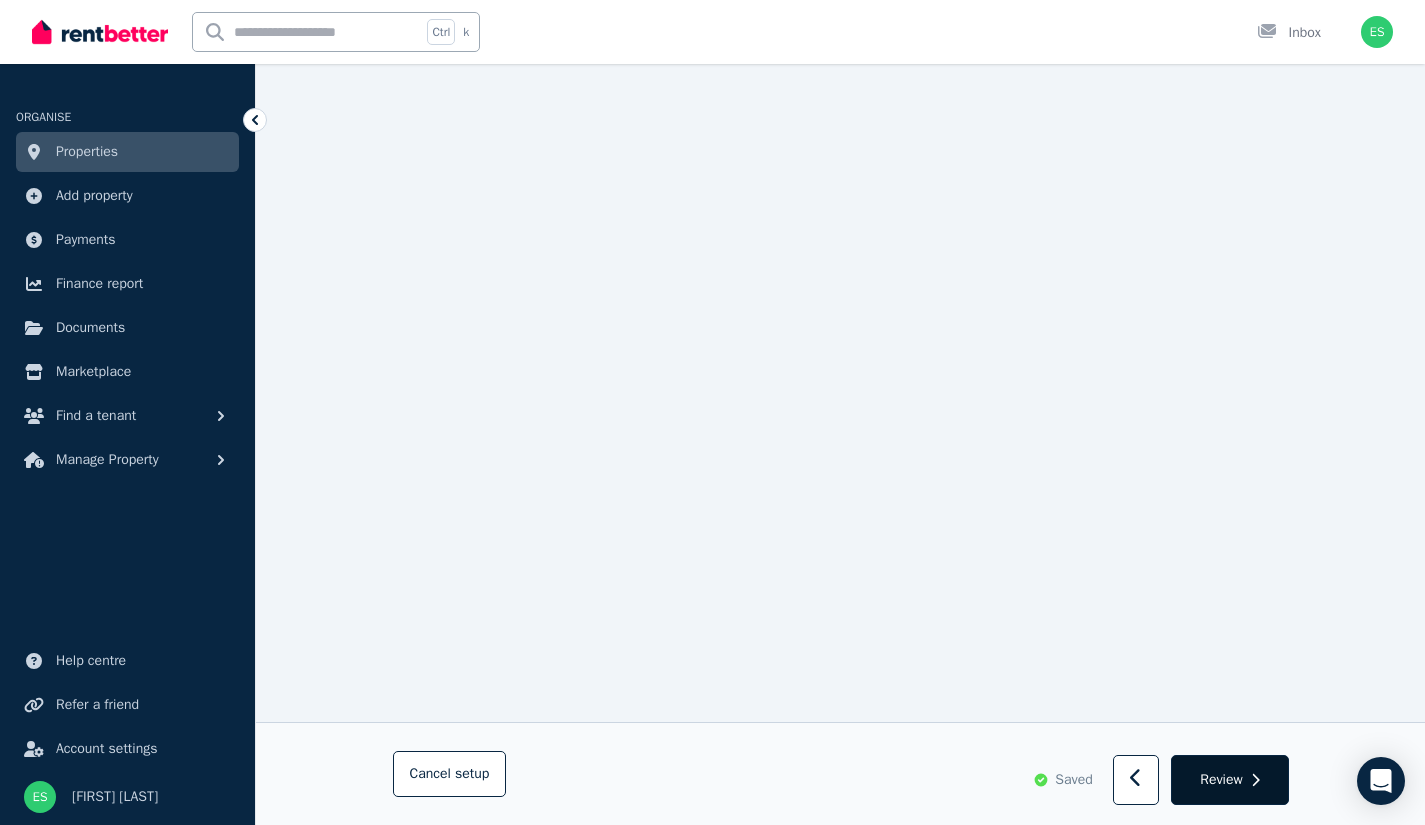 click on "Review" at bounding box center [1221, 780] 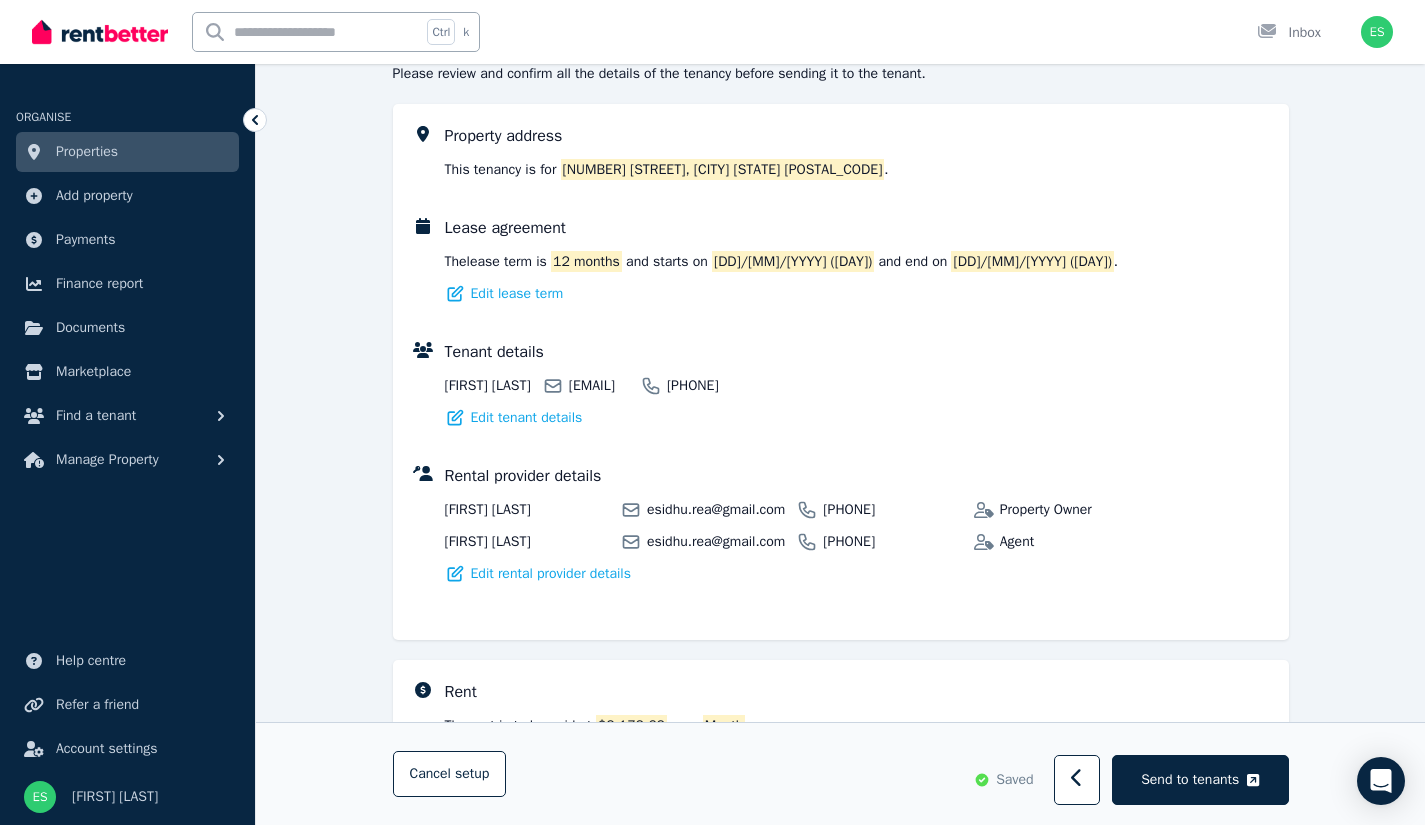 scroll, scrollTop: 412, scrollLeft: 0, axis: vertical 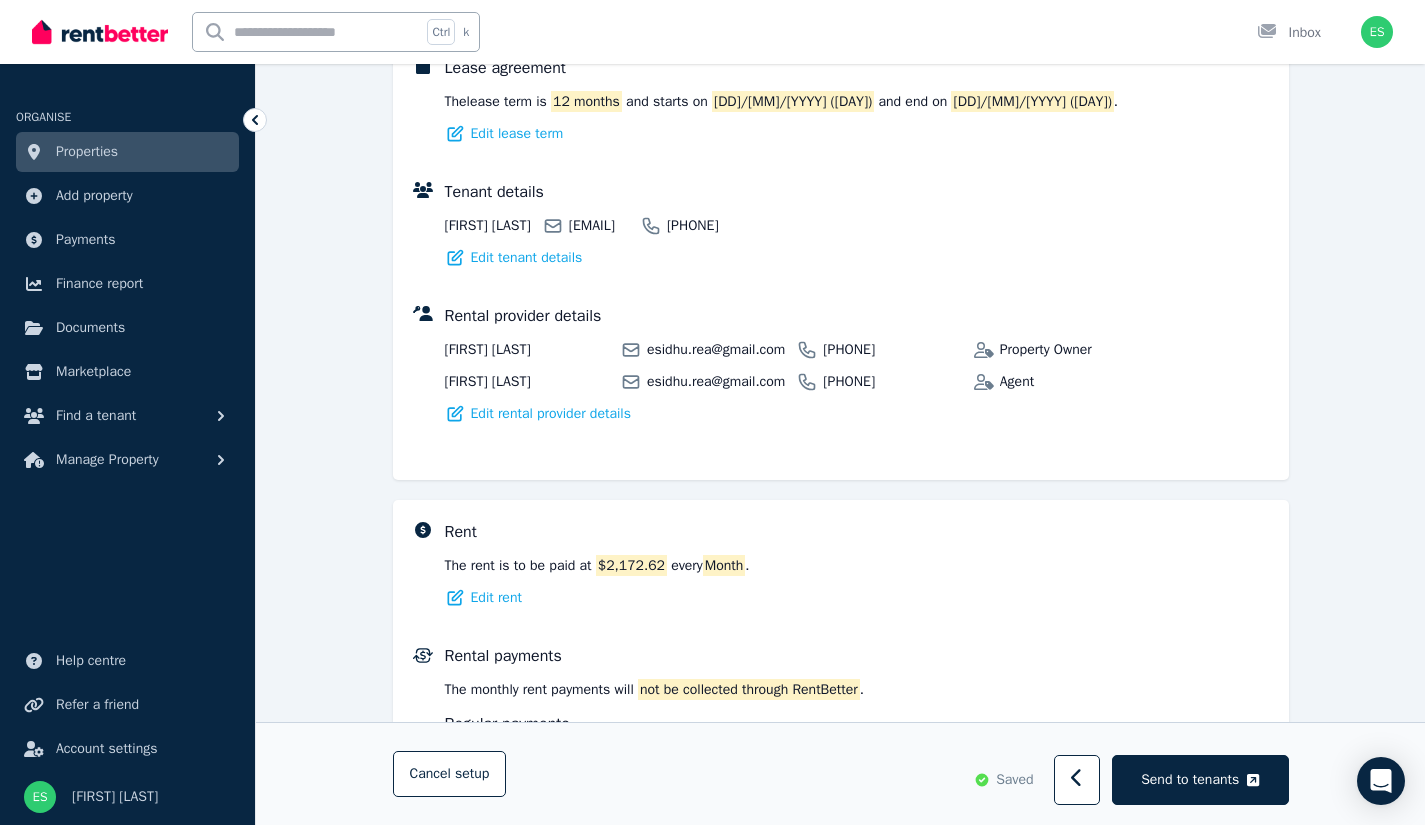 click on "Property address This tenancy is for   [NUMBER] [STREET], [CITY] [STATE] [POSTAL_CODE] . Lease agreement The   lease term is   [NUMBER] months   and starts on   [DD]/[MM]/[YYYY] ([DAY])   and end on   [DD]/[MM]/[YYYY] ([DAY]) . Edit lease term Tenant details [FIRST] [LAST] [EMAIL] [PHONE] Edit   tenant details Rental provider details [FIRST] [LAST] [EMAIL] [PHONE] Property Owner [FIRST] [LAST] [EMAIL] [PHONE] Agent Edit rental provider details" at bounding box center [841, 212] 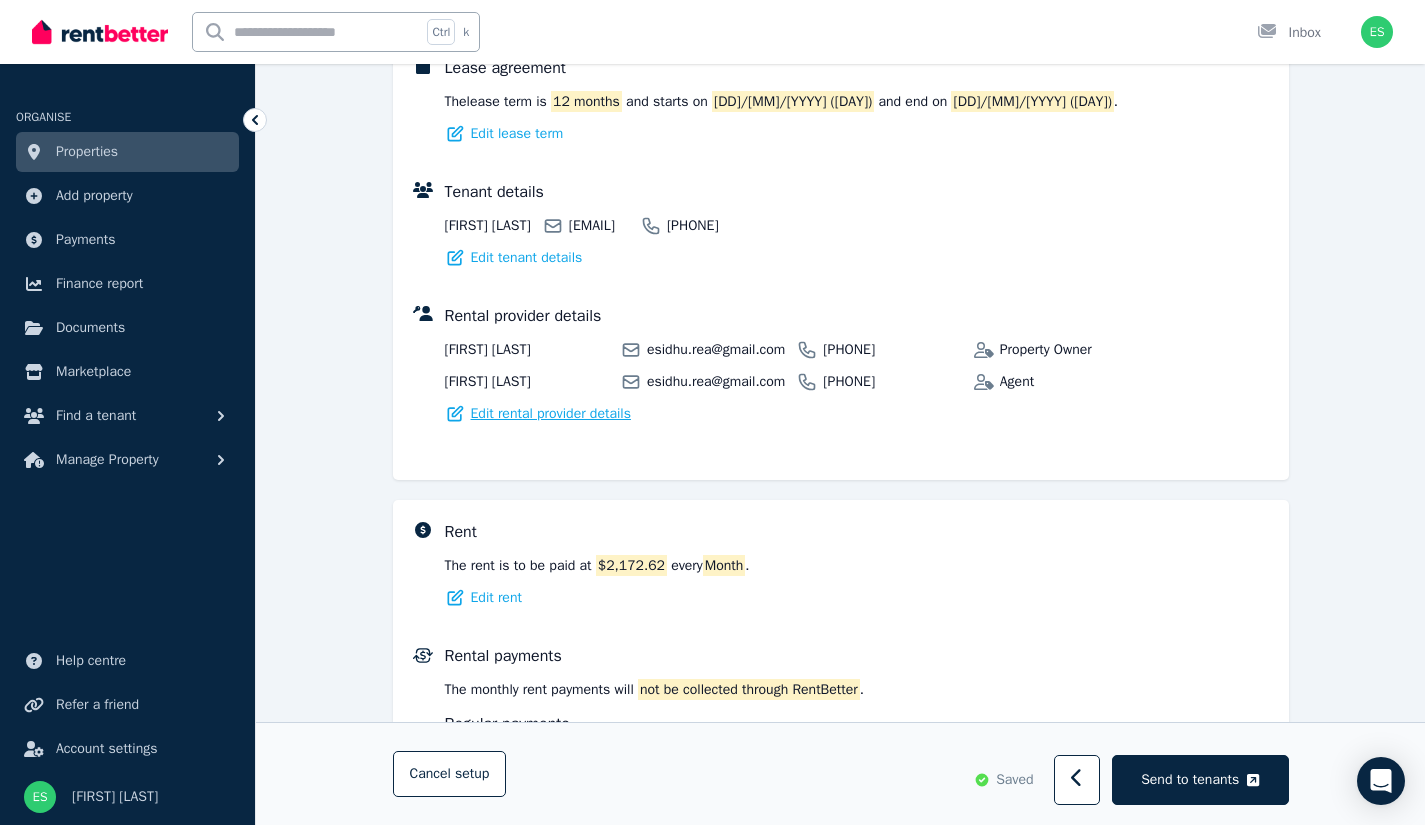 click on "Edit rental provider details" at bounding box center [551, 414] 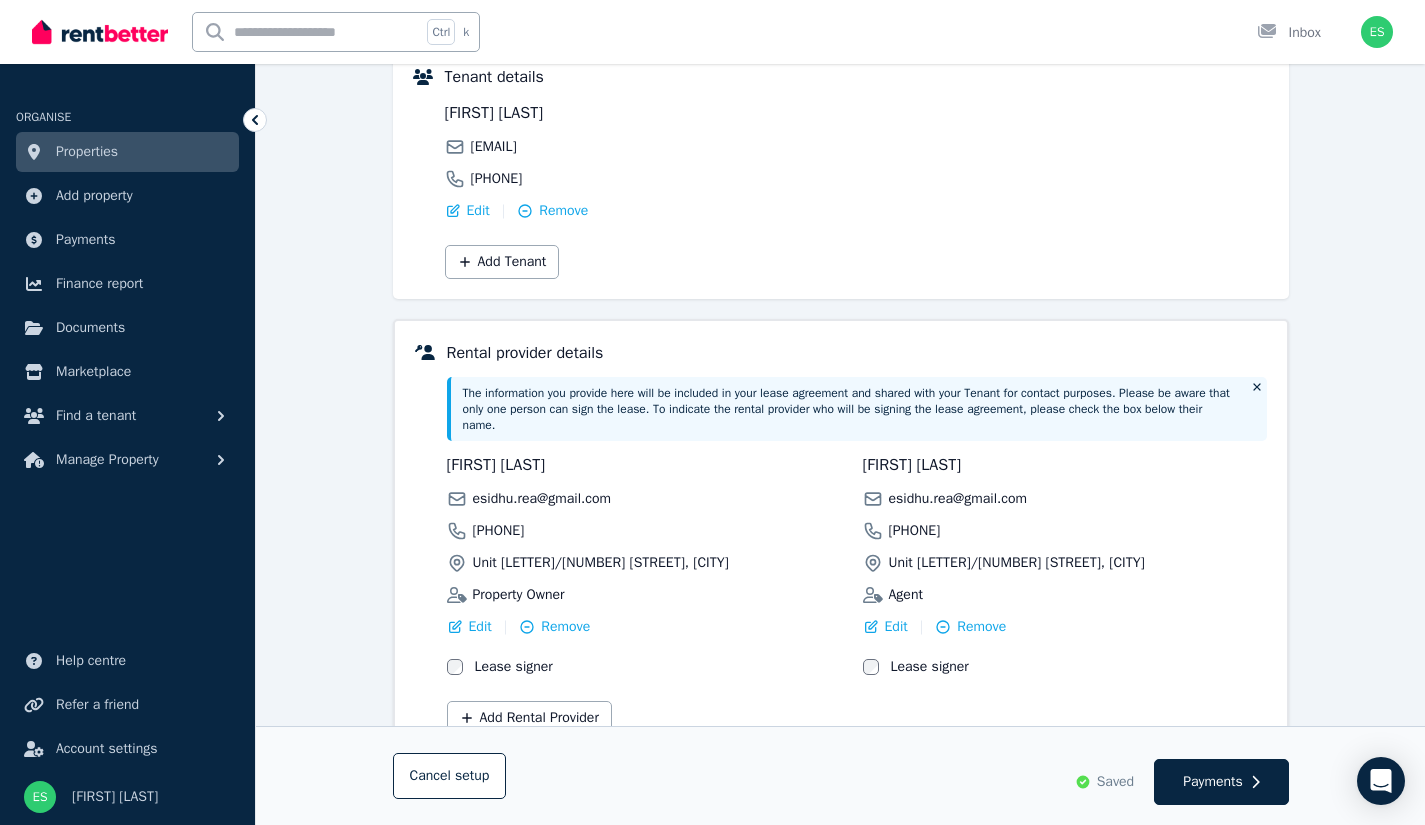 scroll, scrollTop: 358, scrollLeft: 0, axis: vertical 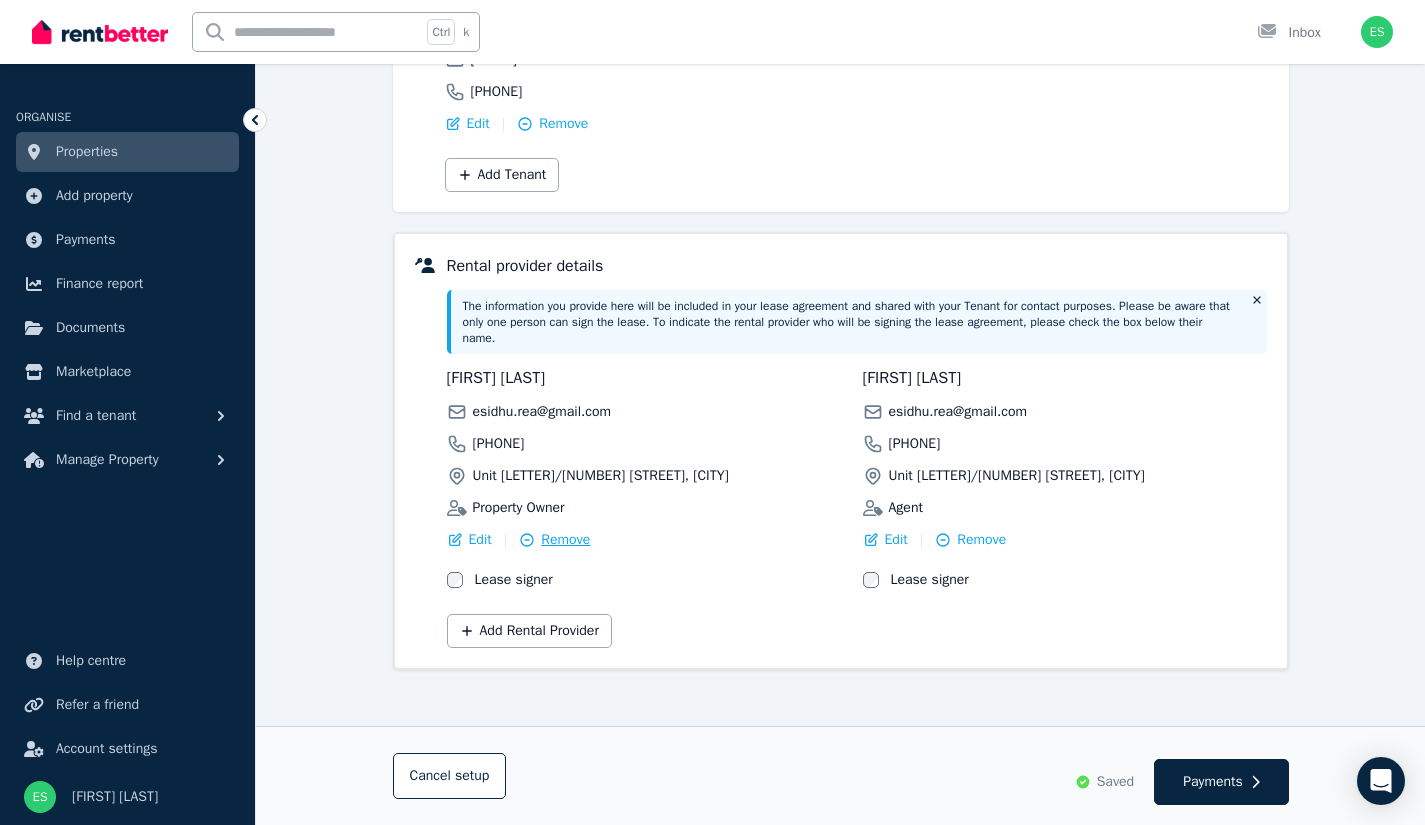 click on "Remove" at bounding box center [565, 540] 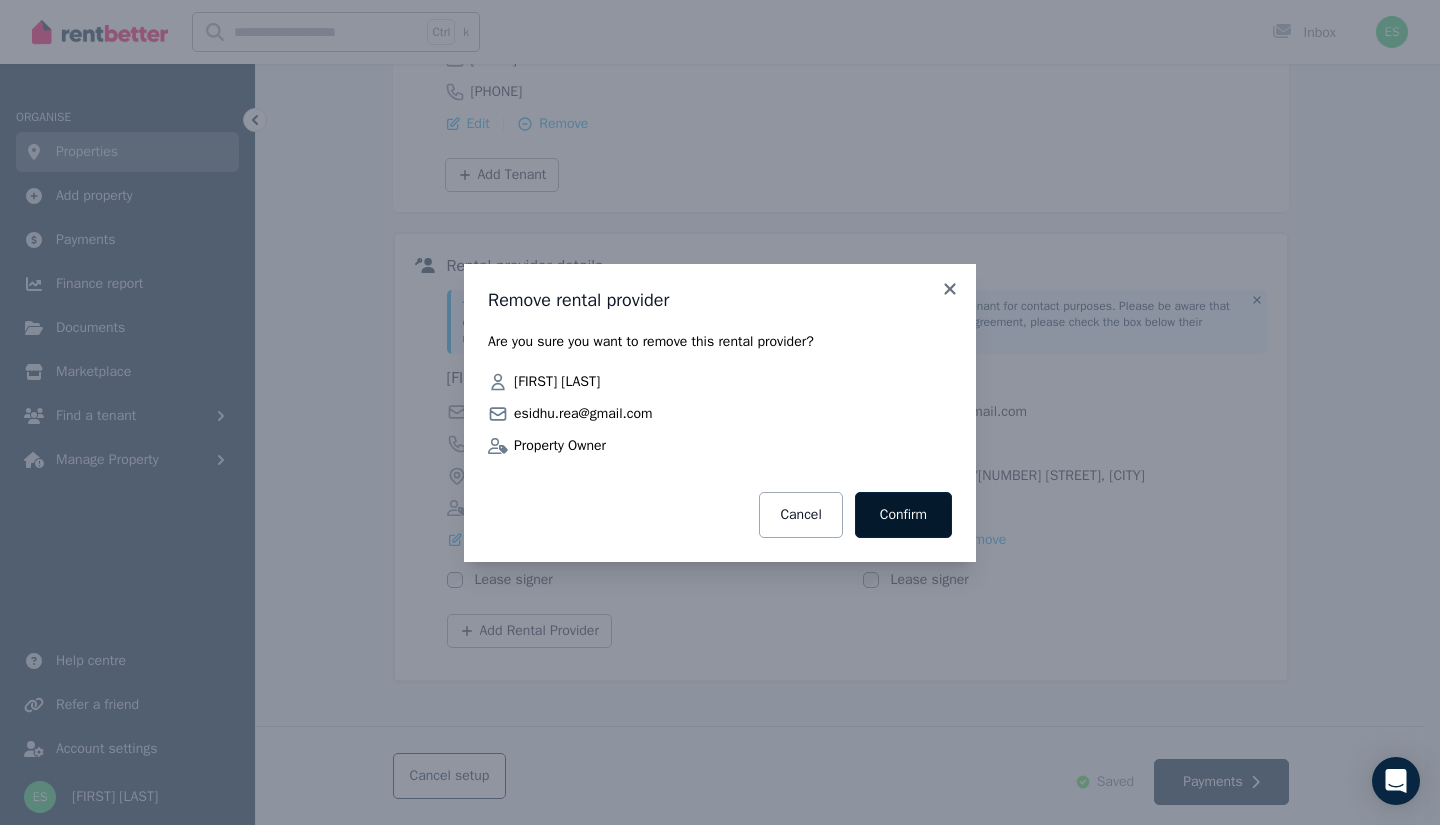 click on "Confirm" at bounding box center [903, 515] 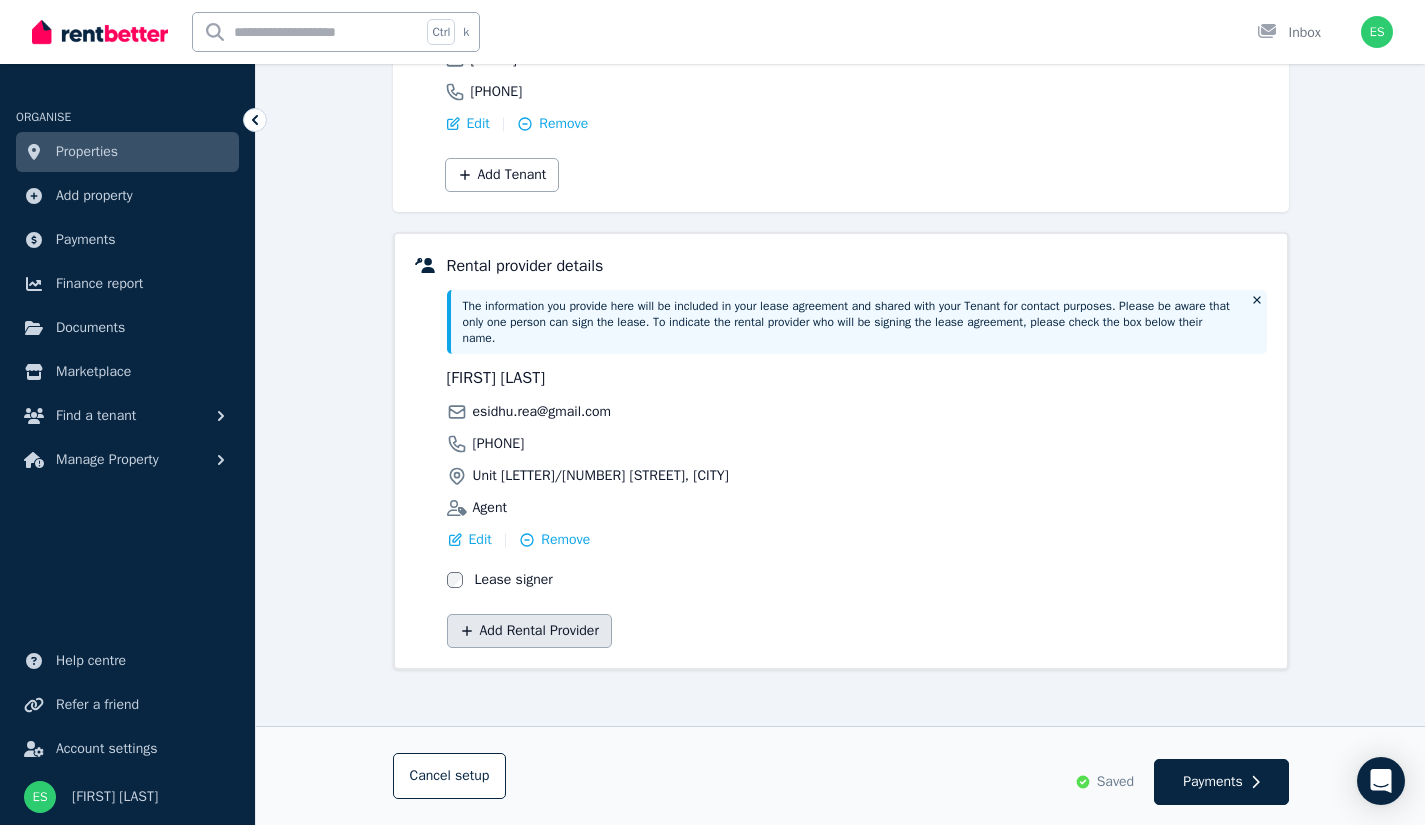 click on "Add Rental Provider" at bounding box center (529, 631) 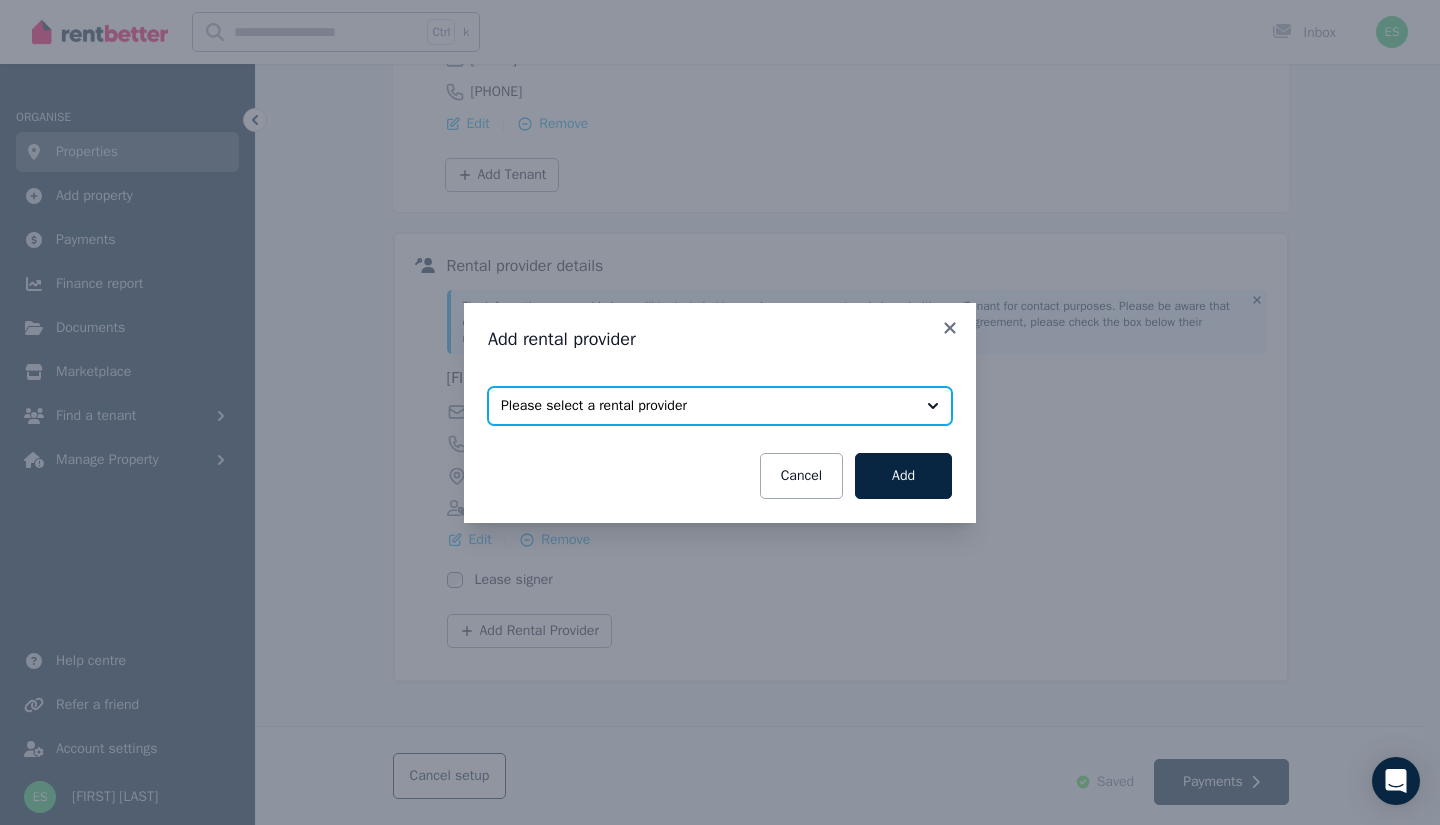 click on "Please select a rental provider" at bounding box center (720, 406) 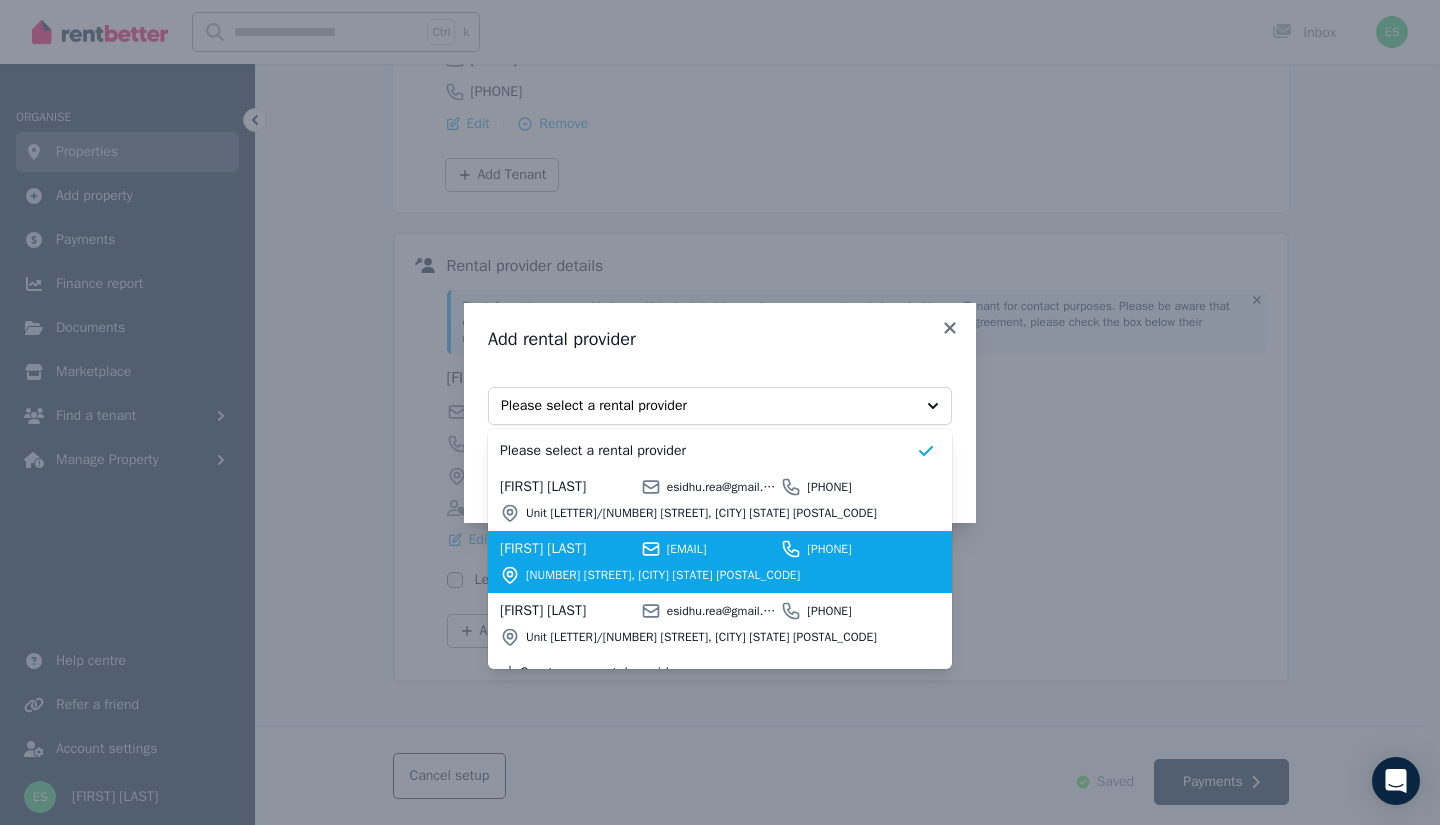 click on "[NUMBER] [STREET], [CITY] [STATE] [POSTAL_CODE]" at bounding box center (721, 575) 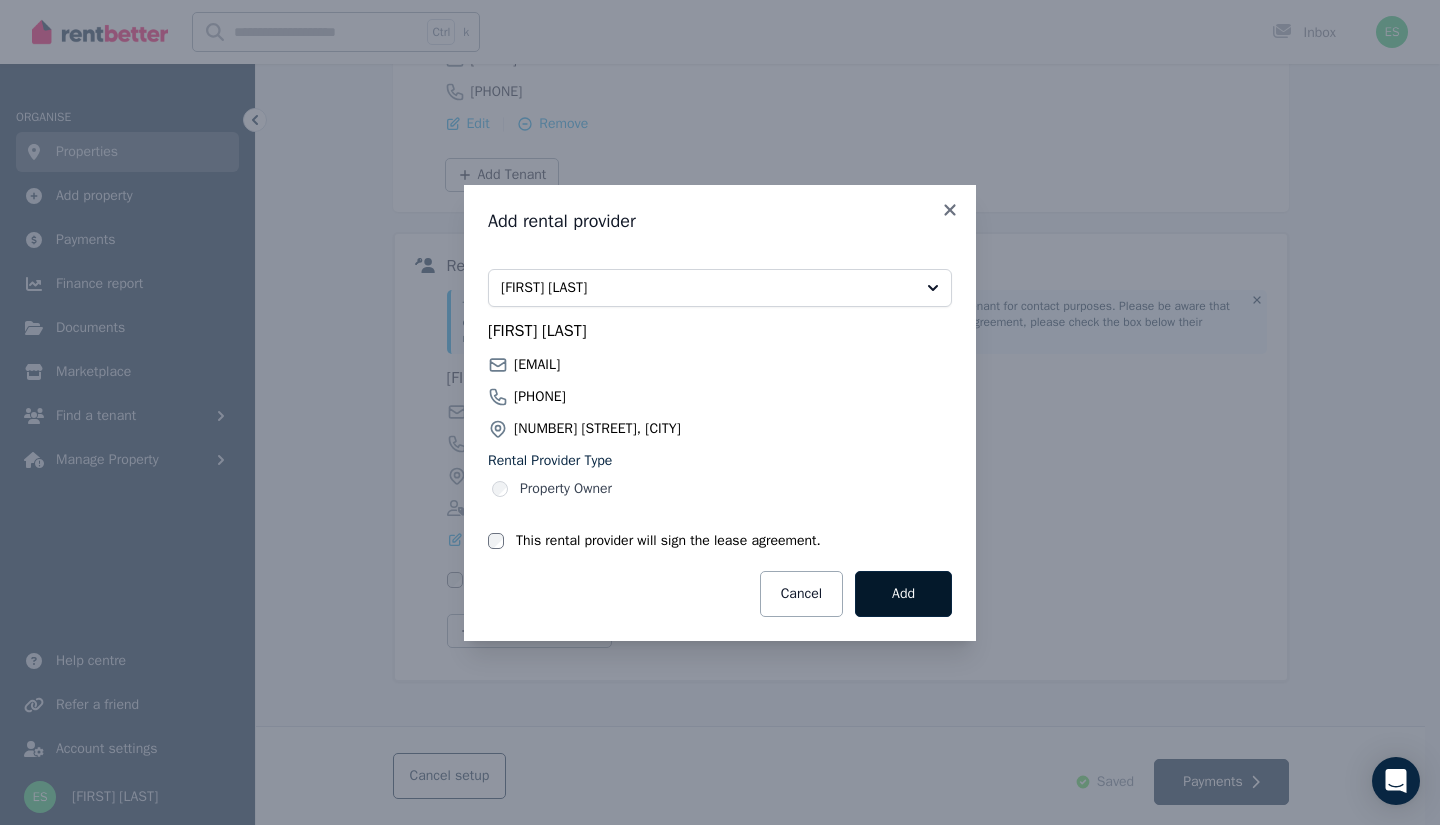 click on "Add" at bounding box center (903, 594) 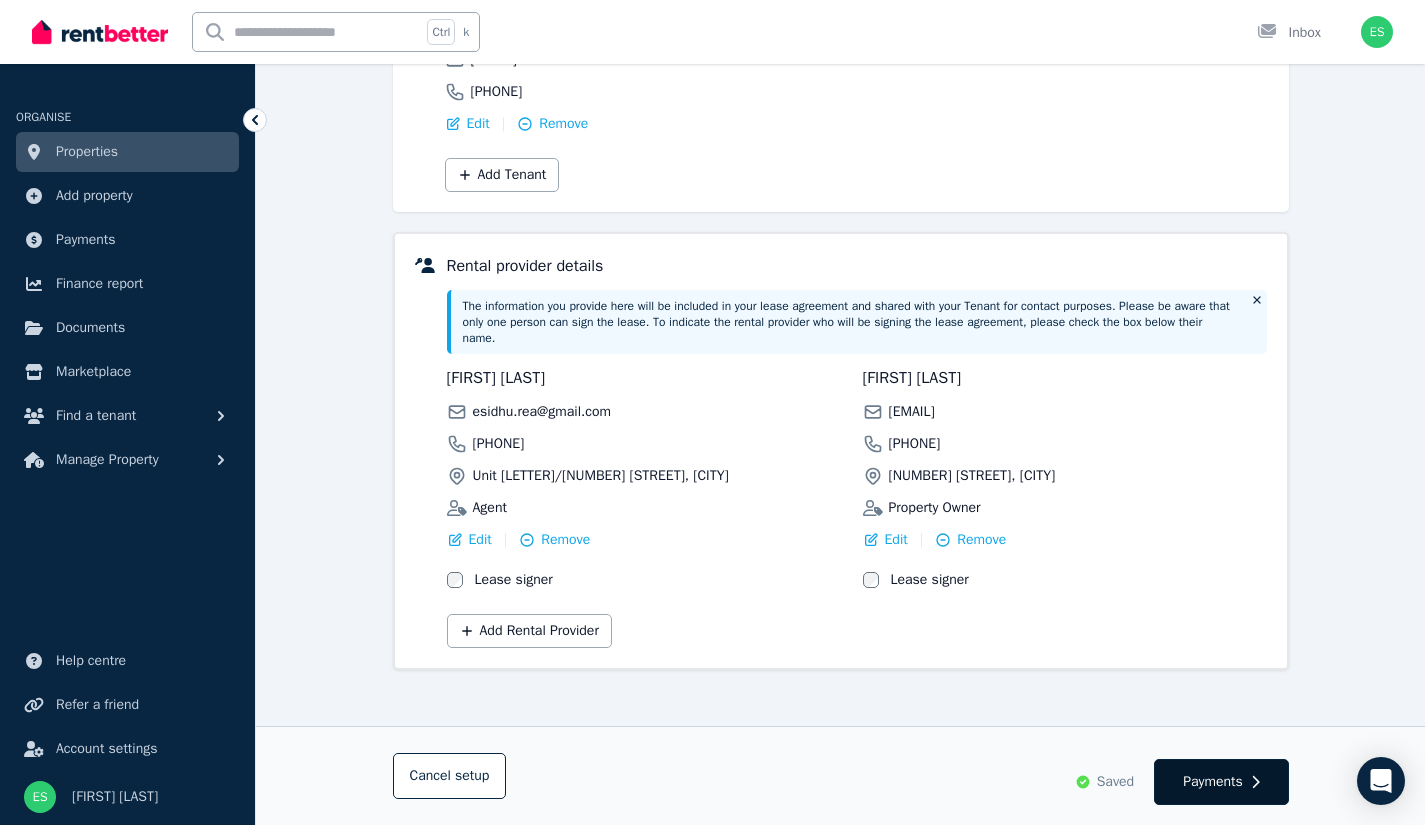 click on "Payments" at bounding box center [1213, 782] 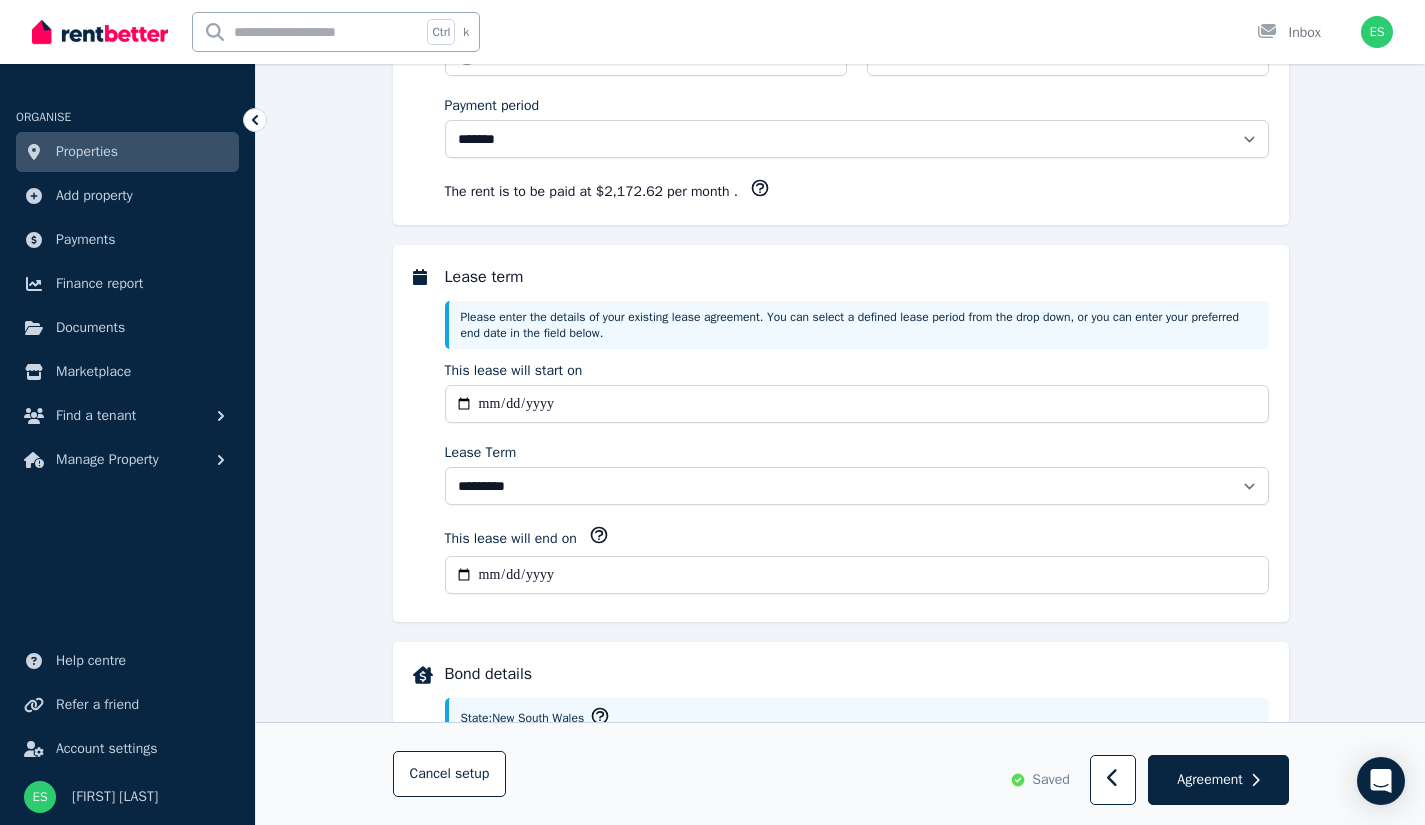 scroll, scrollTop: 0, scrollLeft: 0, axis: both 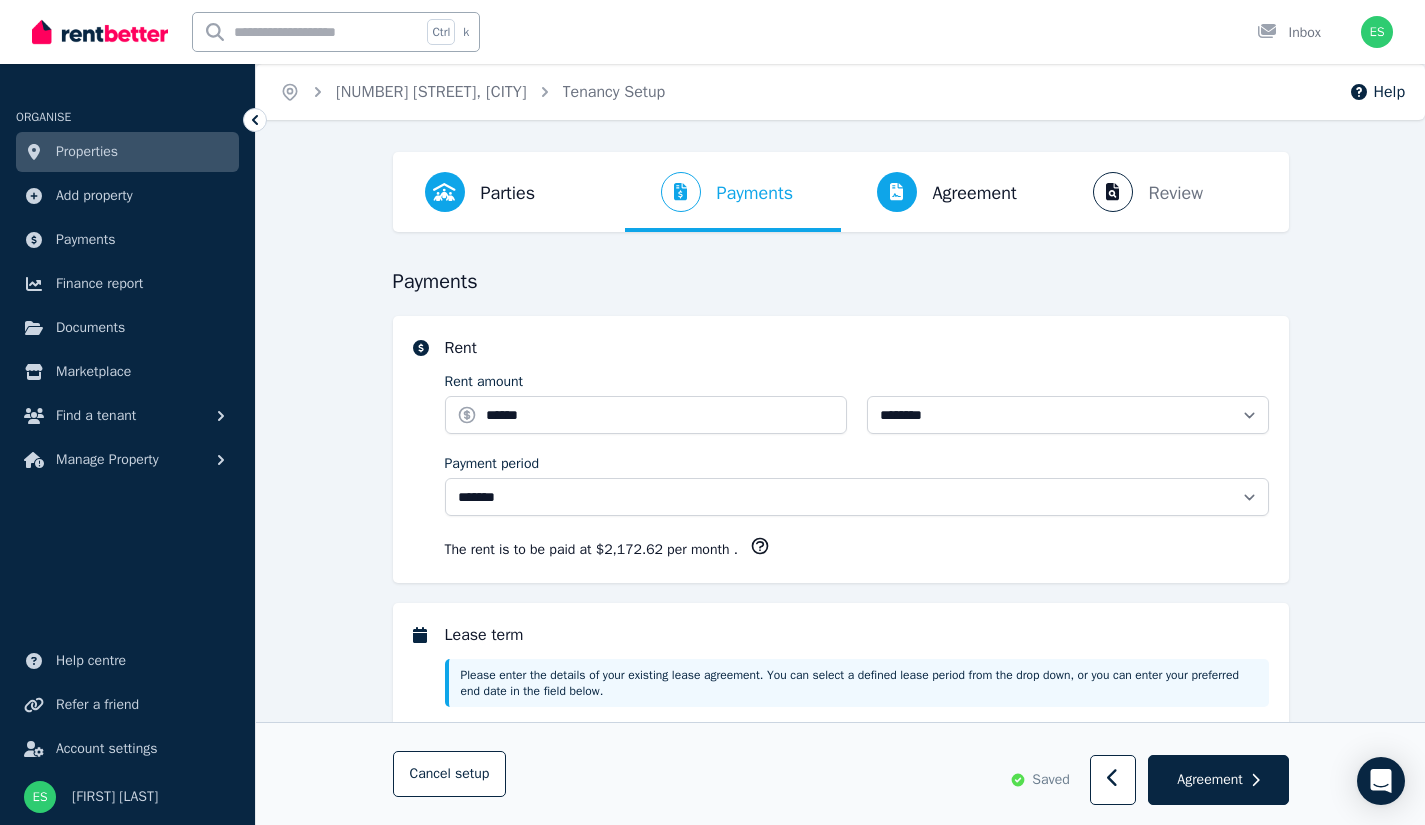 select on "**********" 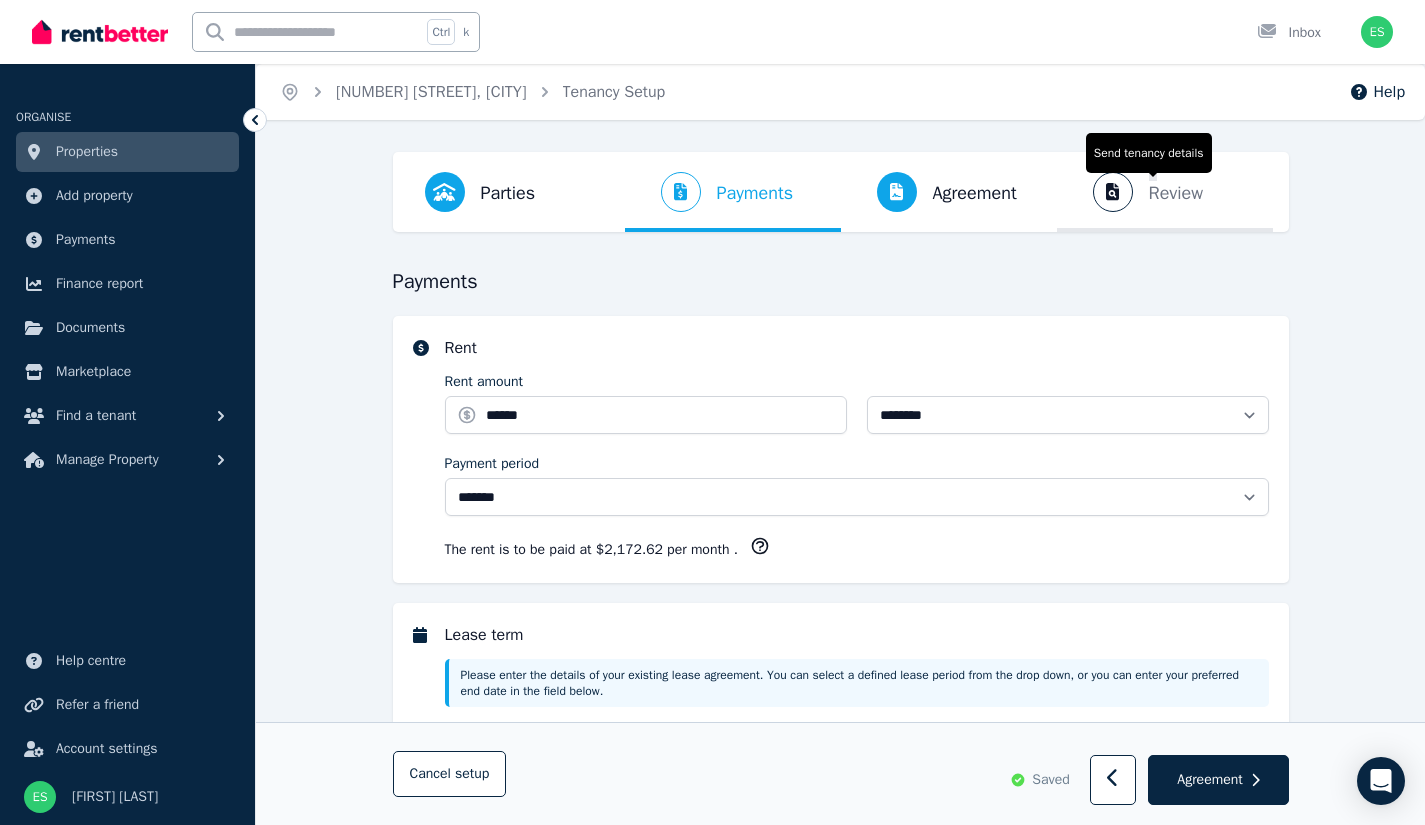 click on "Review" at bounding box center (1176, 193) 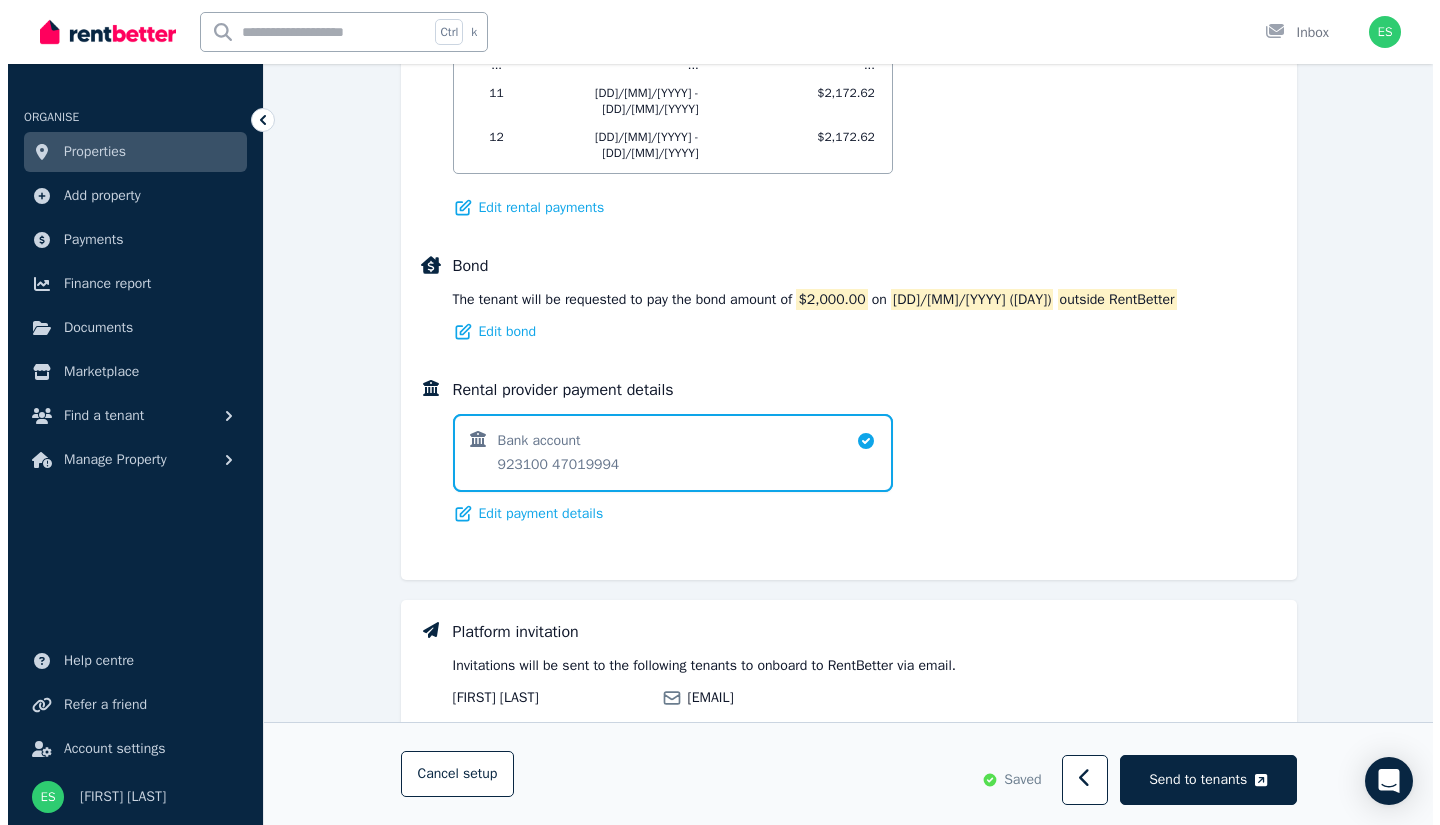 scroll, scrollTop: 1297, scrollLeft: 0, axis: vertical 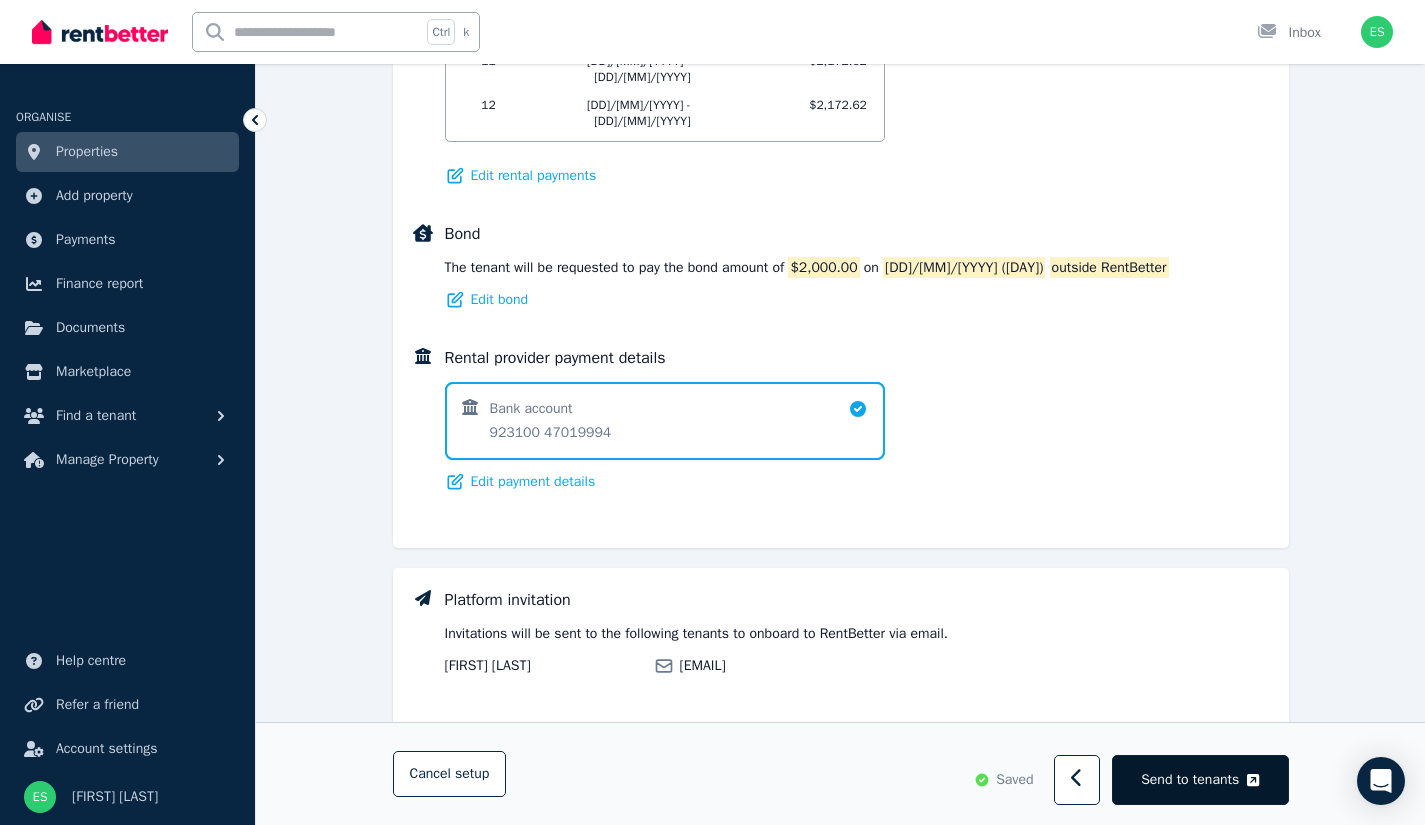 click on "Send to tenants" at bounding box center [1190, 780] 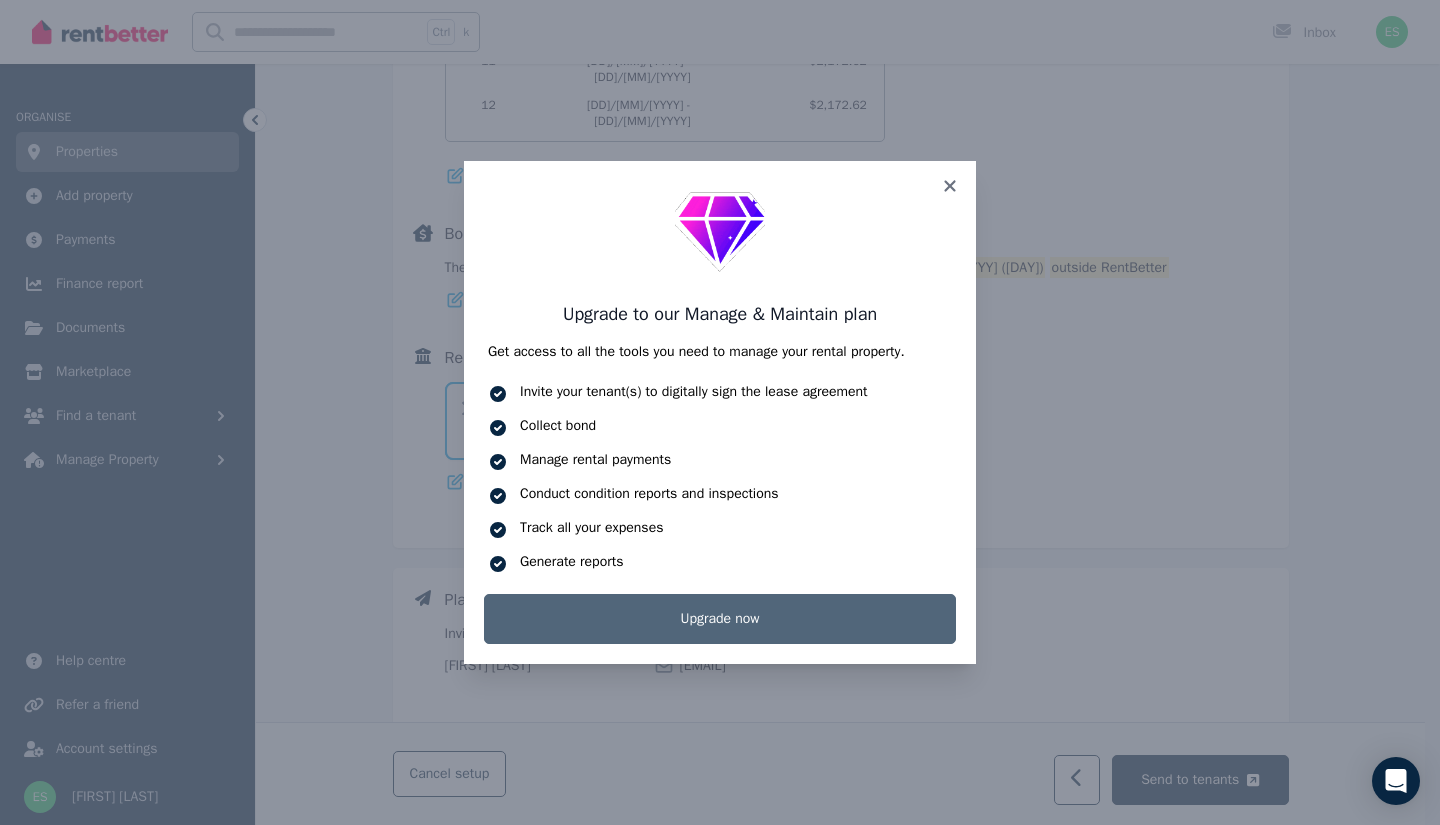 click on "Upgrade now" at bounding box center (720, 619) 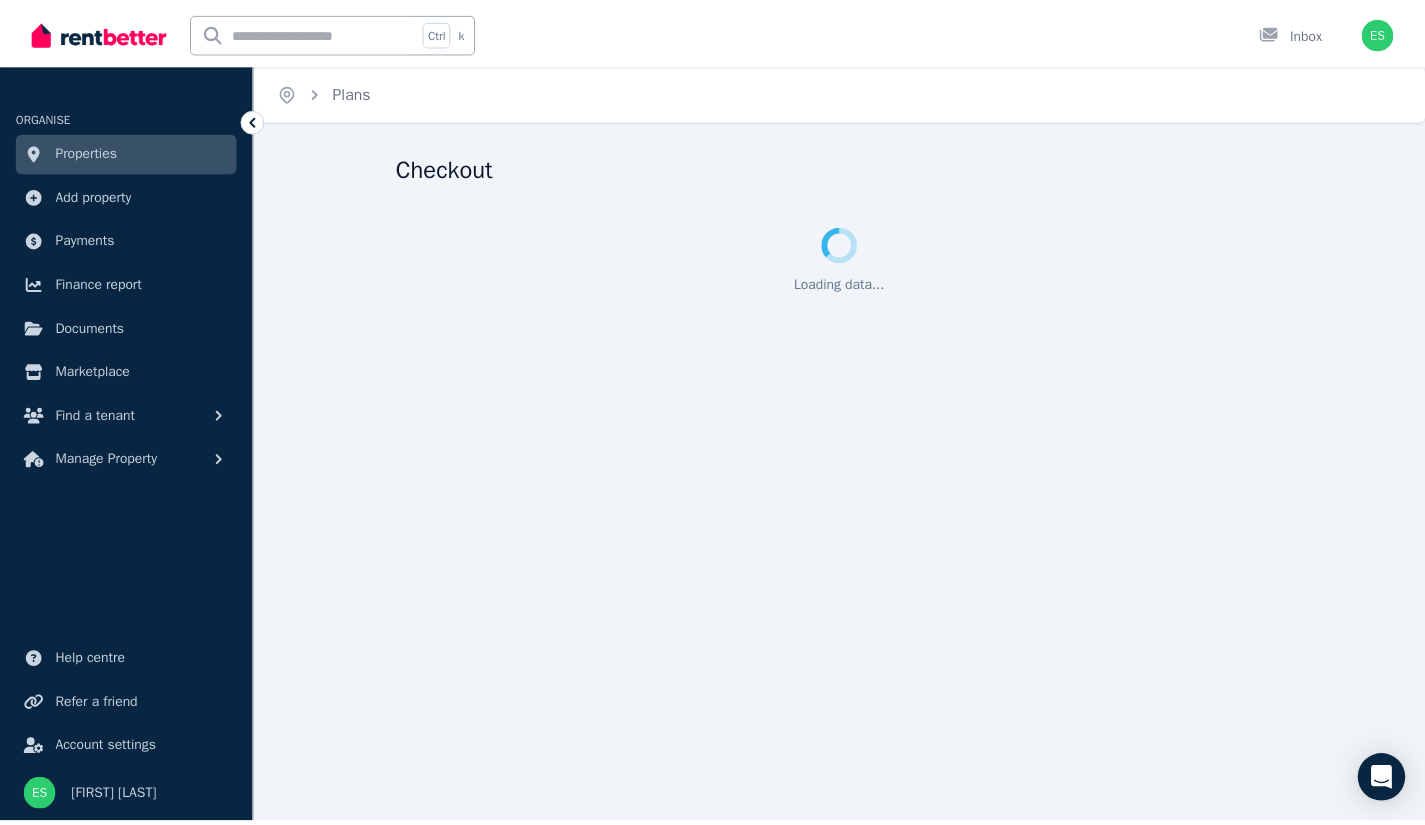 scroll, scrollTop: 0, scrollLeft: 0, axis: both 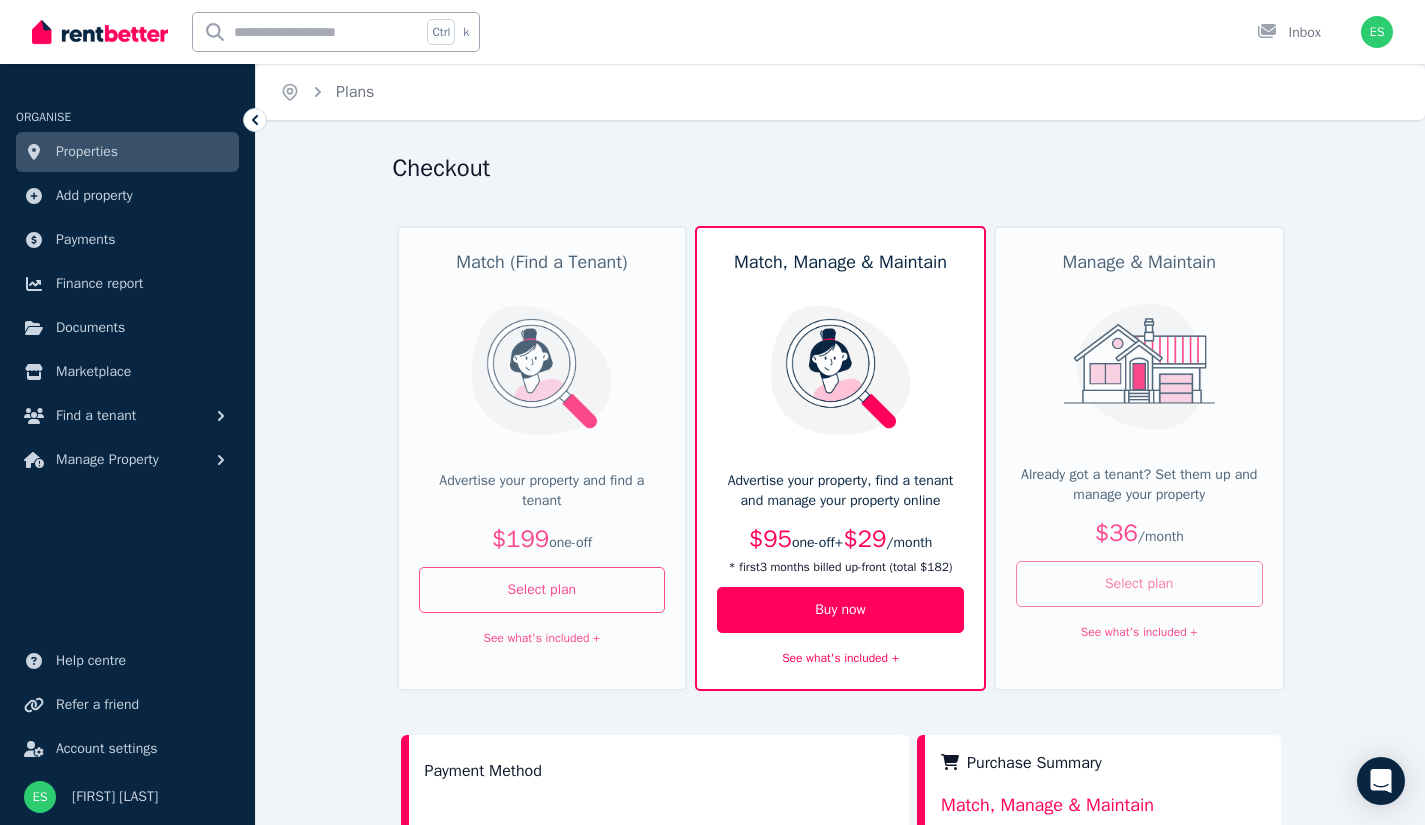 click on "Select plan" at bounding box center [1139, 584] 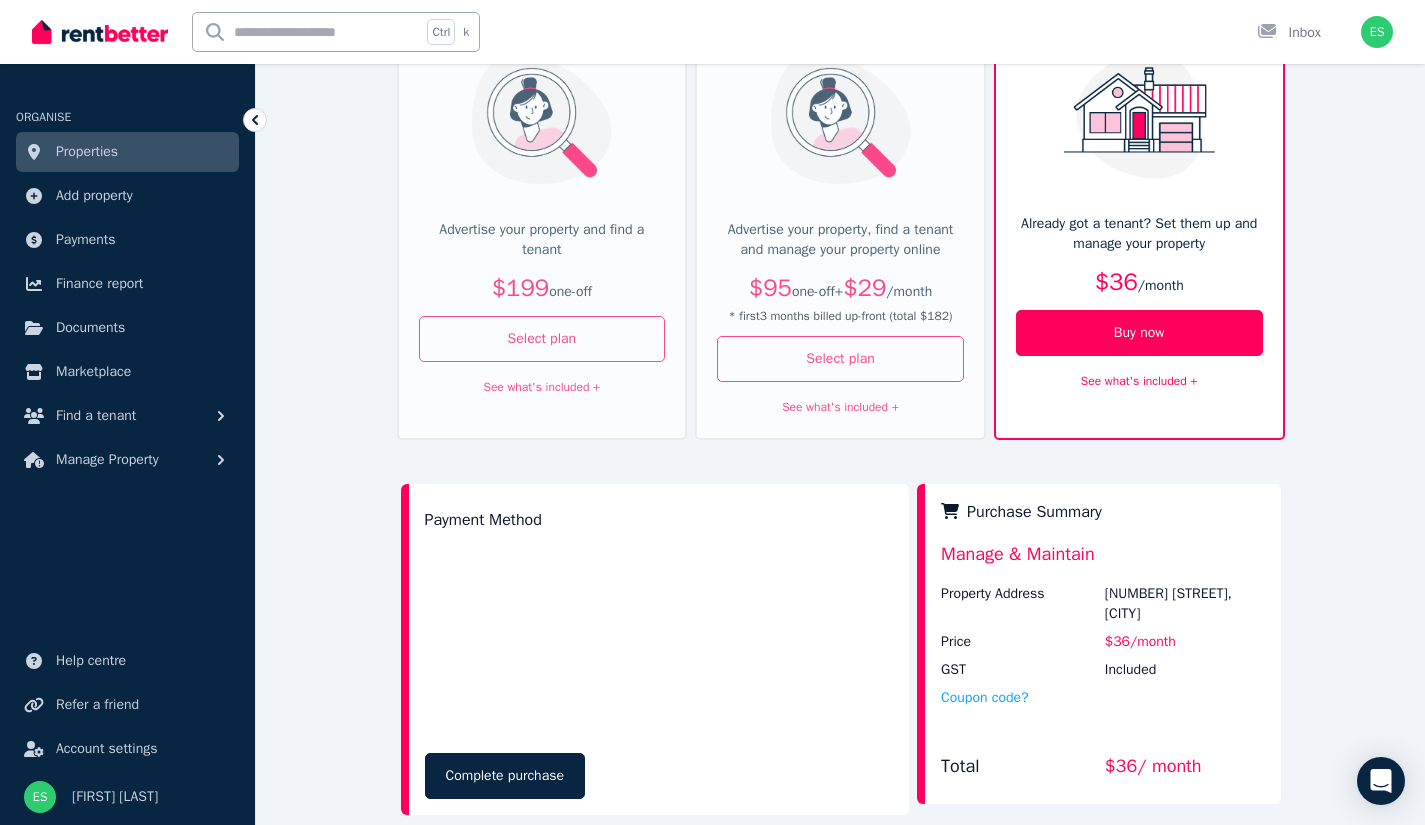 scroll, scrollTop: 454, scrollLeft: 0, axis: vertical 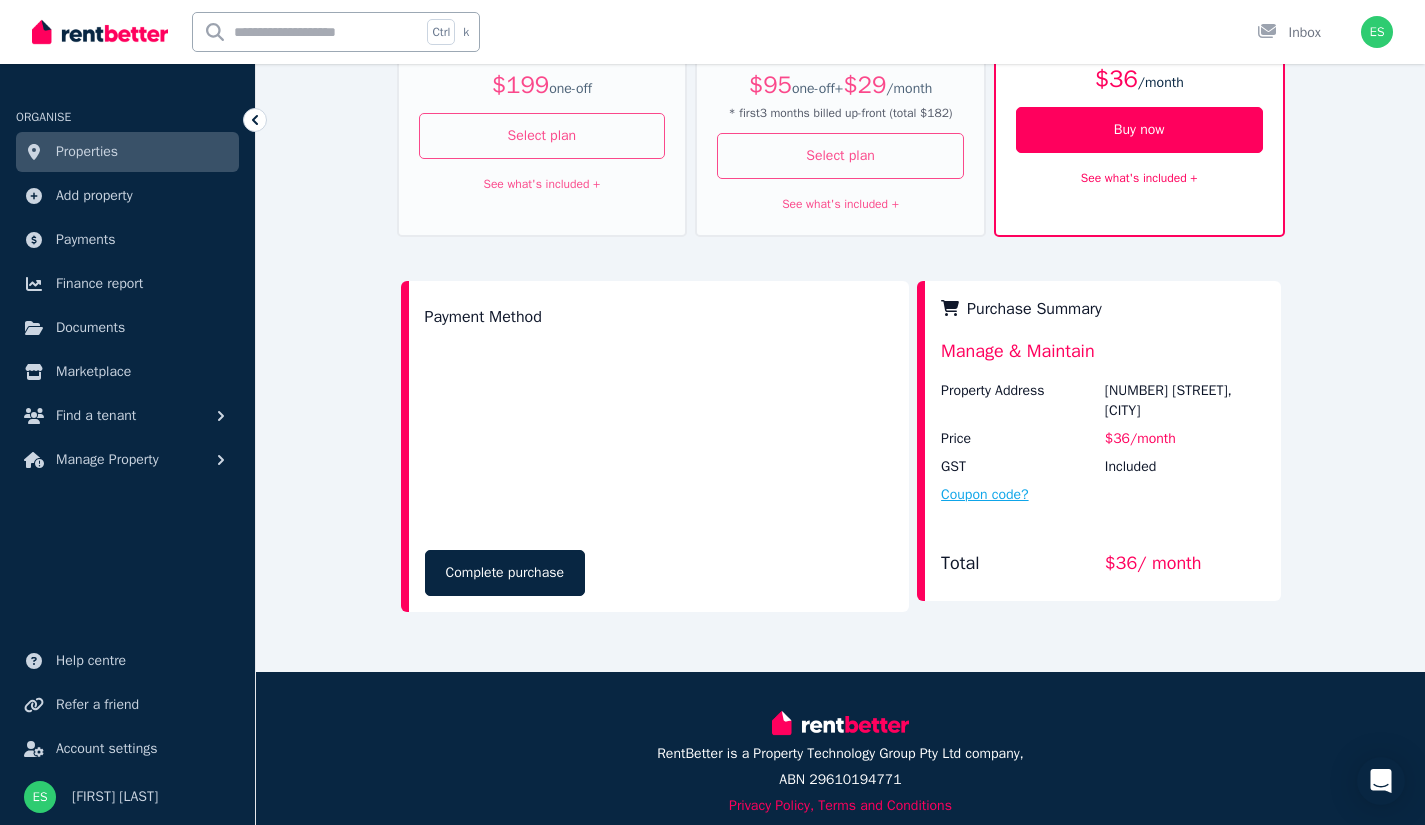 click on "Coupon code?" at bounding box center [985, 495] 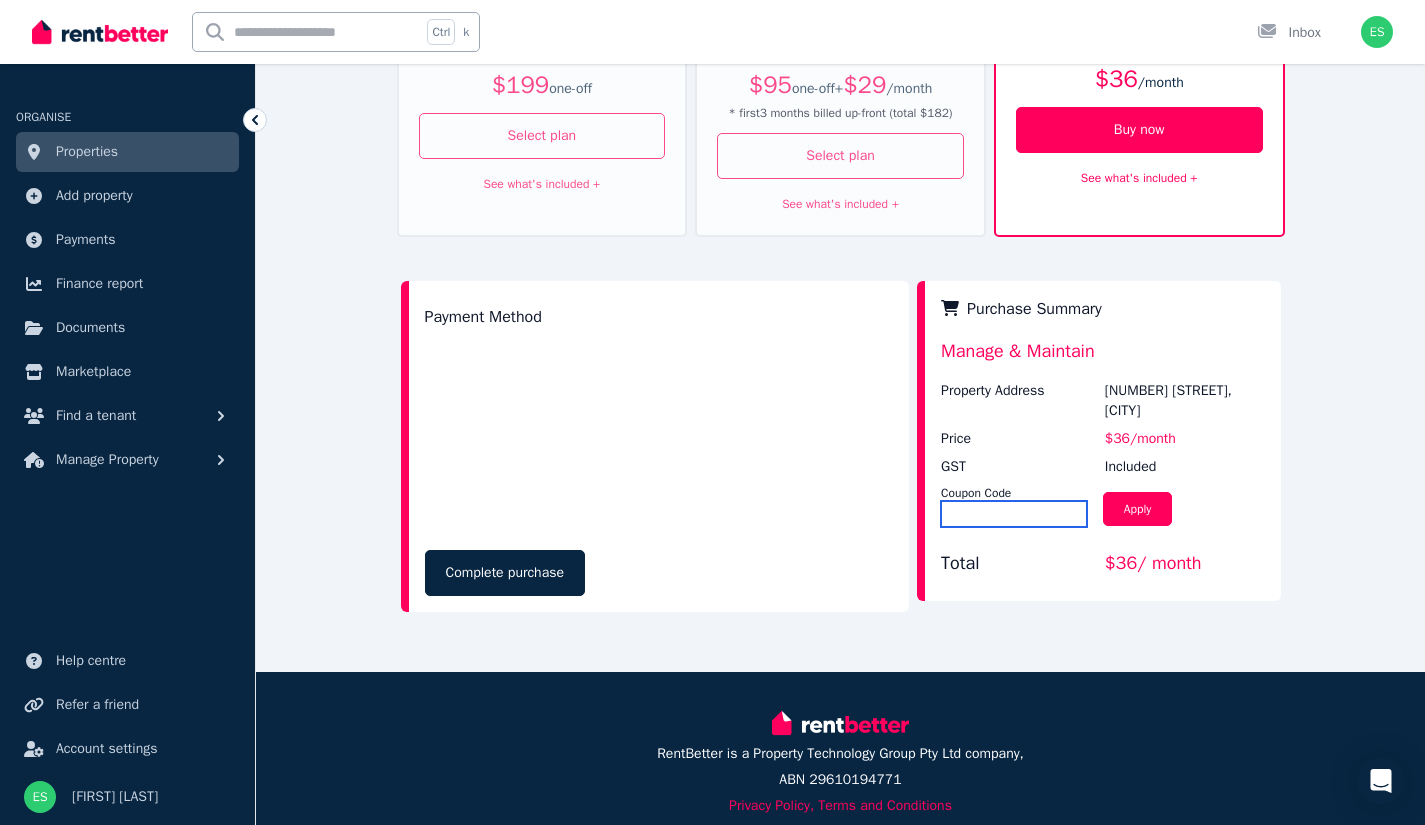 click at bounding box center [1014, 514] 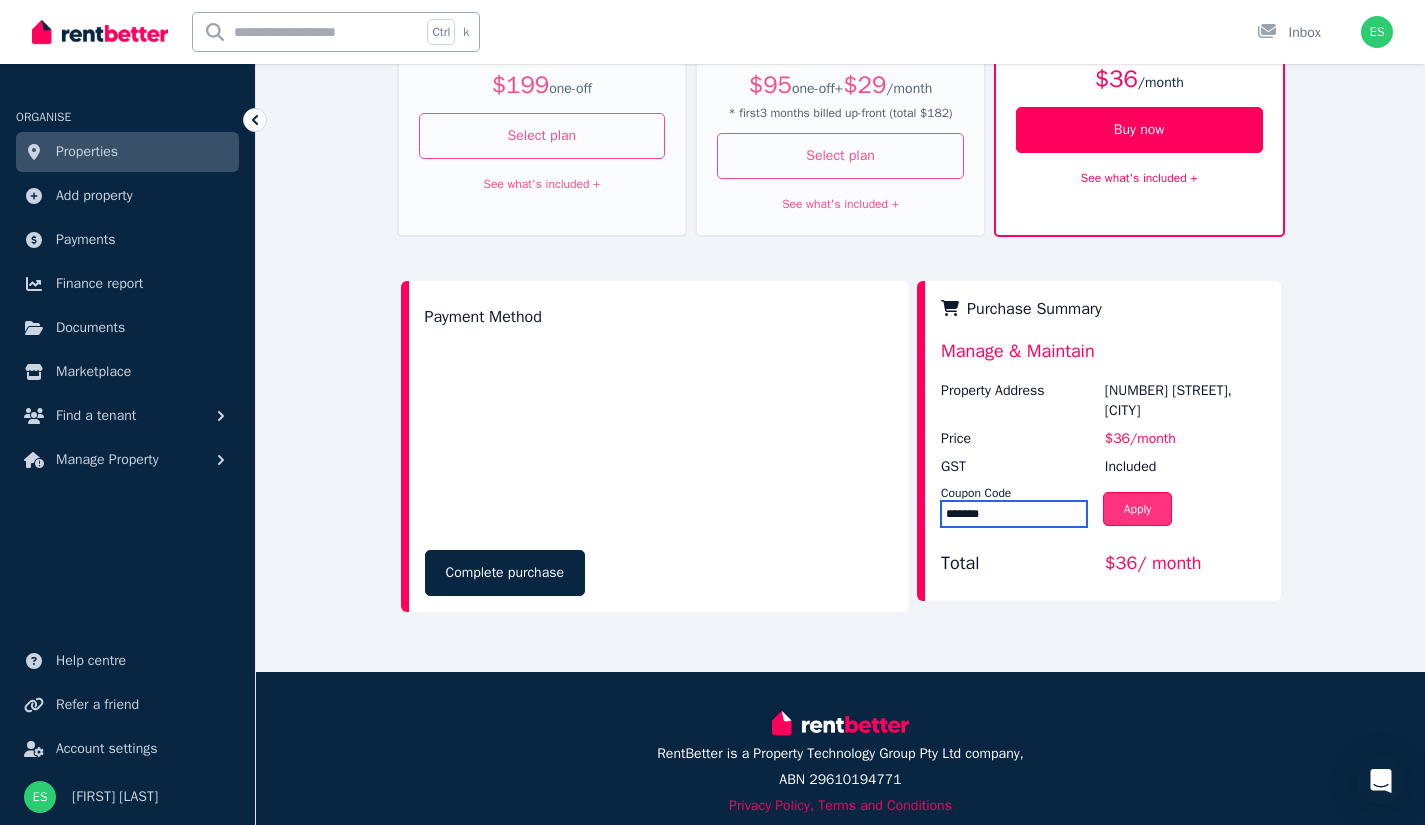 type on "*******" 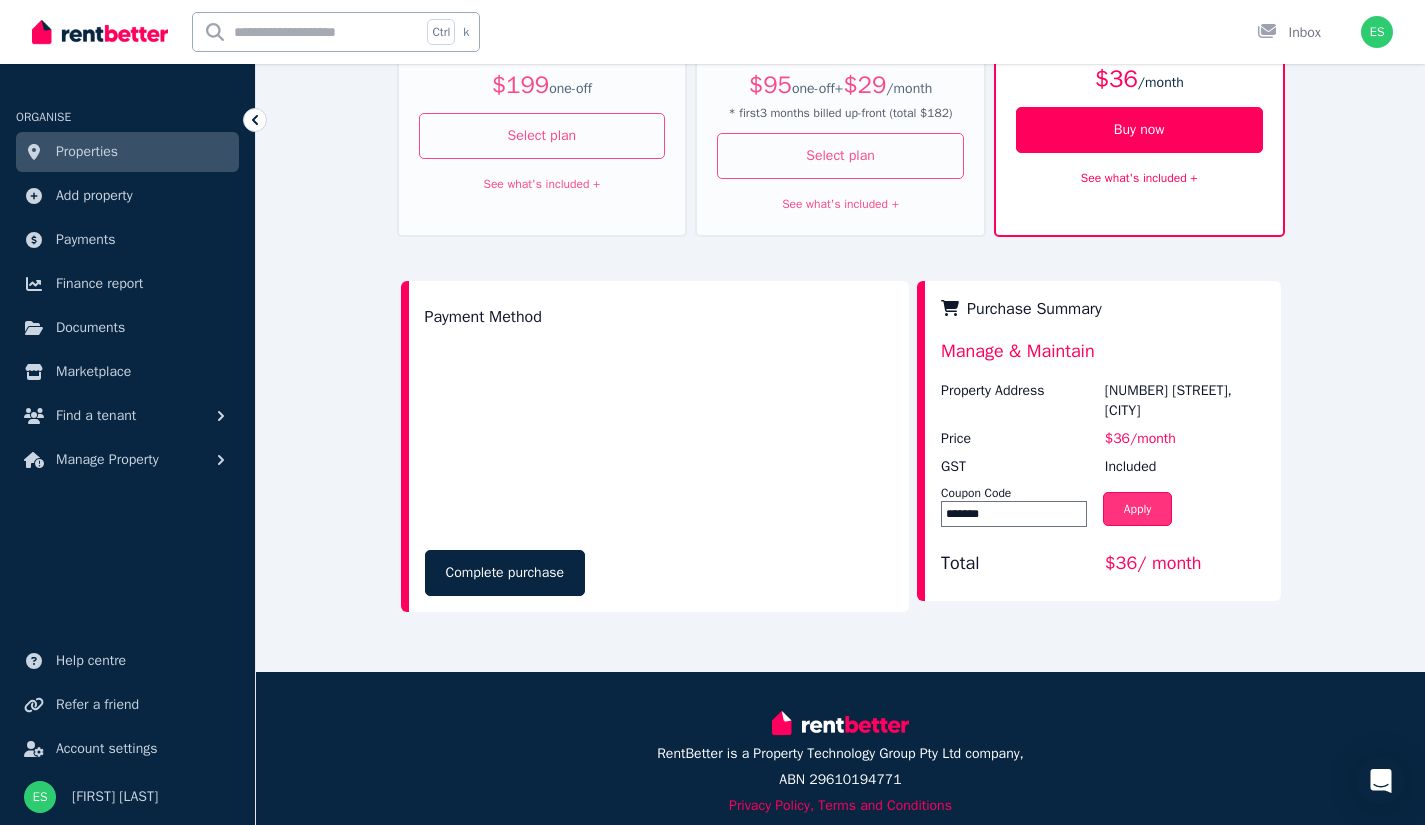 click on "Apply" at bounding box center (1138, 509) 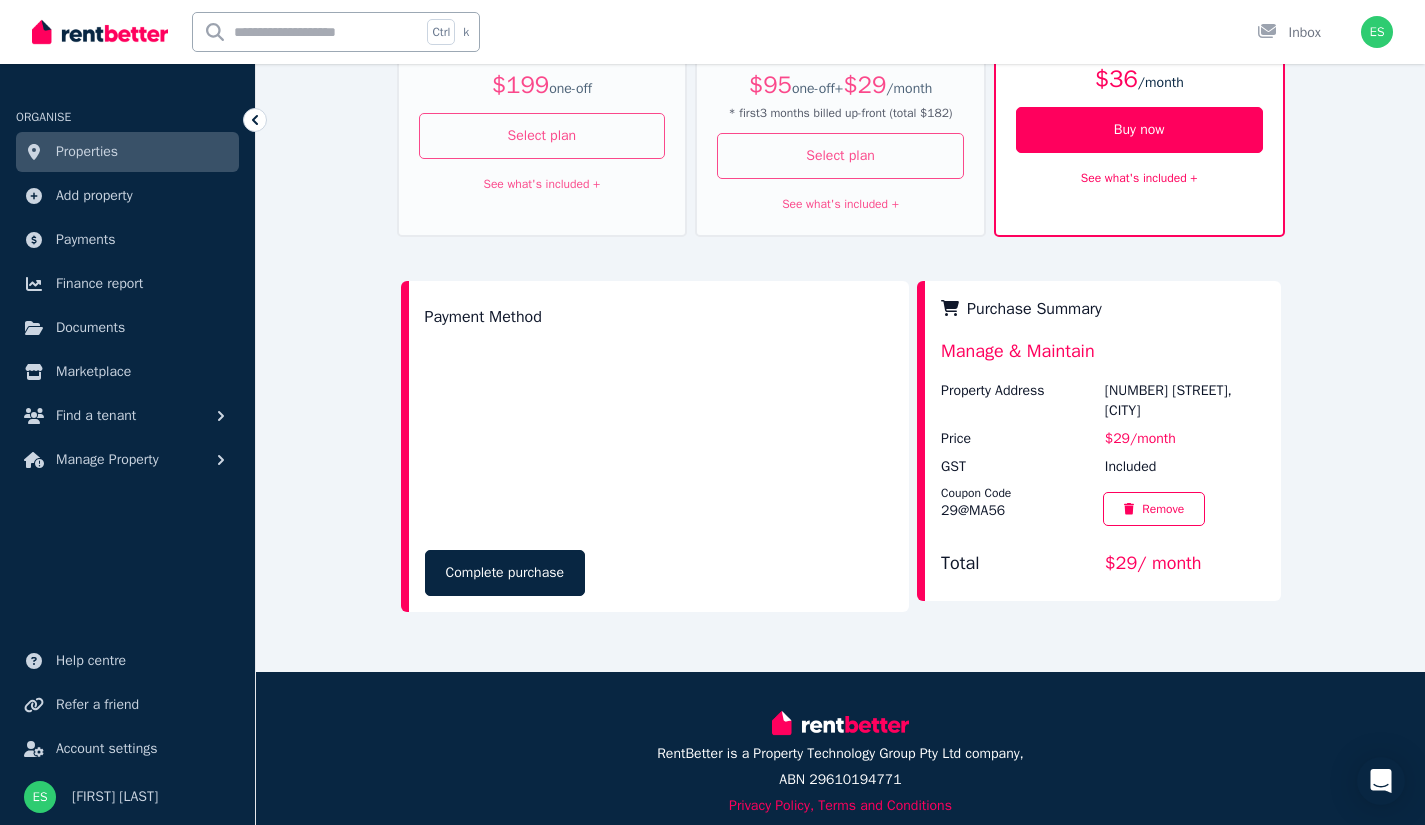click on "Complete purchase" at bounding box center [659, 470] 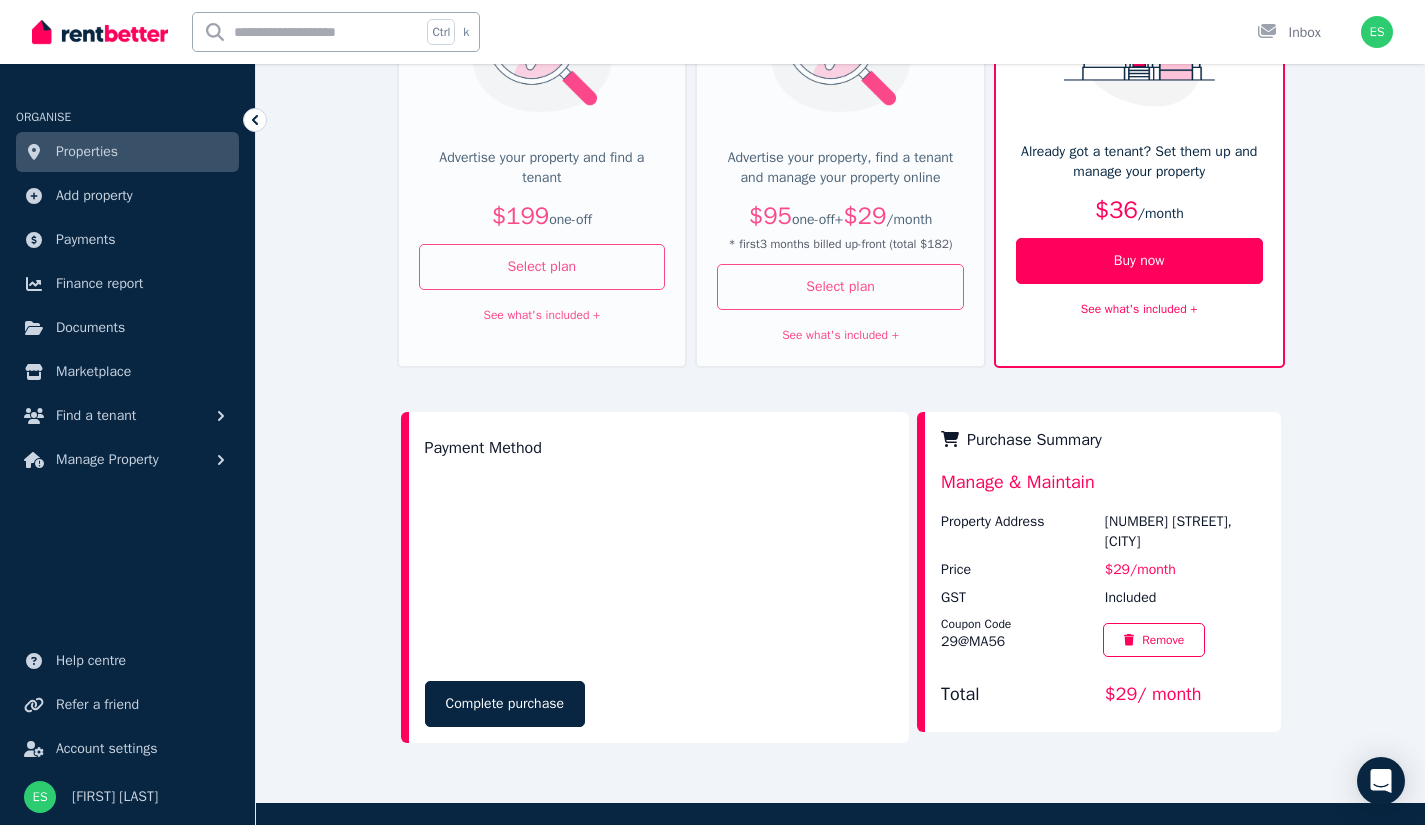 scroll, scrollTop: 399, scrollLeft: 0, axis: vertical 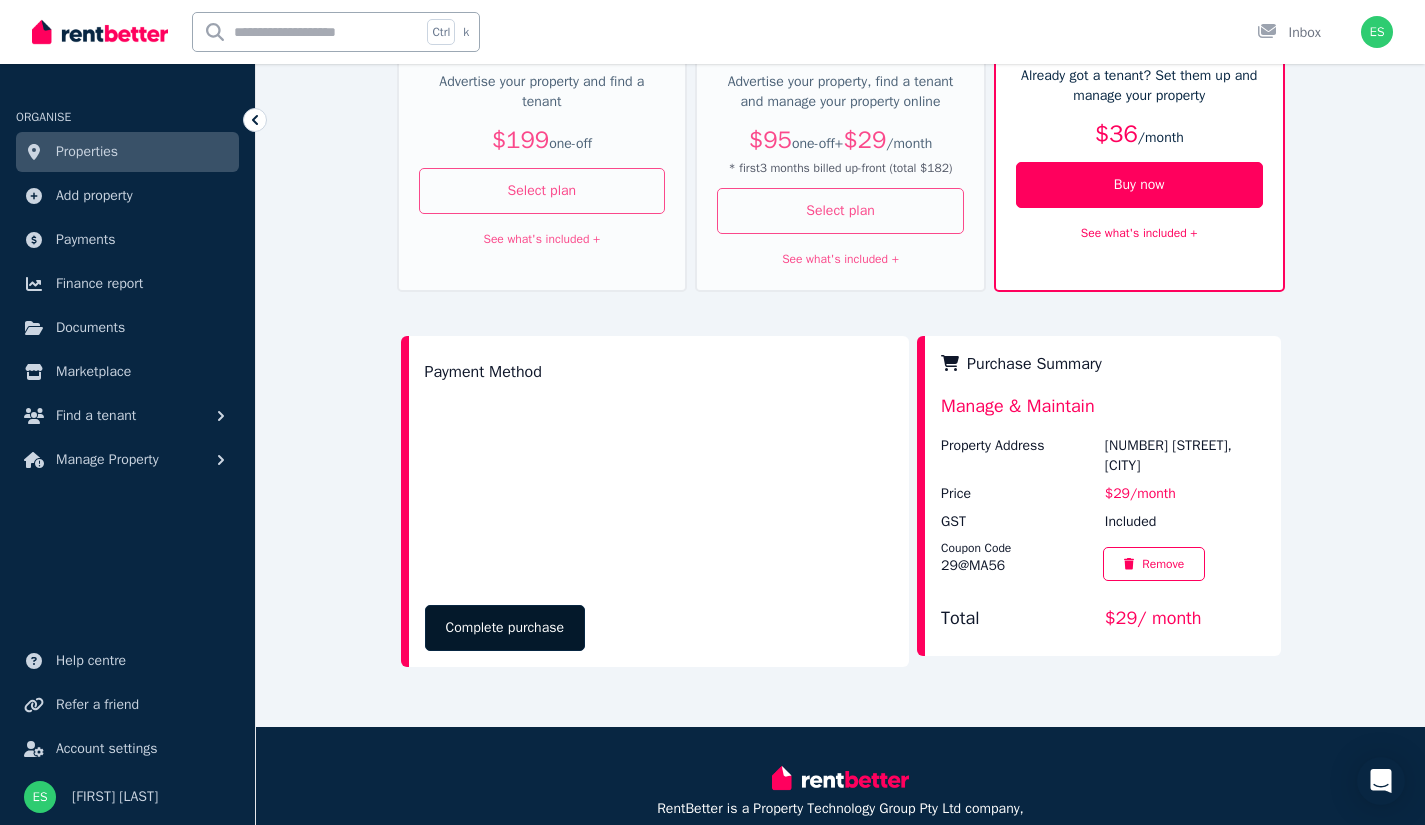 click on "Complete purchase" at bounding box center [505, 628] 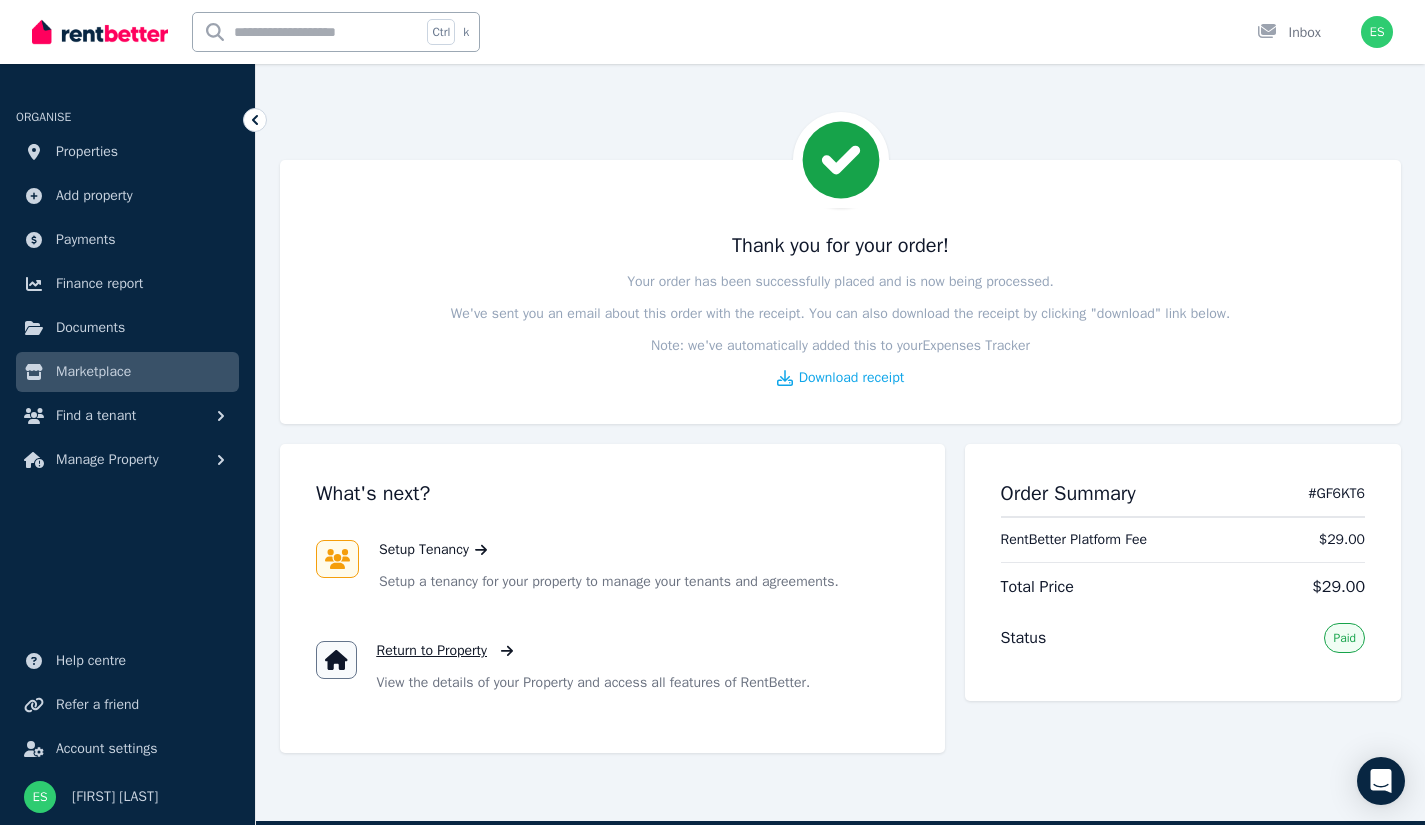scroll, scrollTop: 202, scrollLeft: 0, axis: vertical 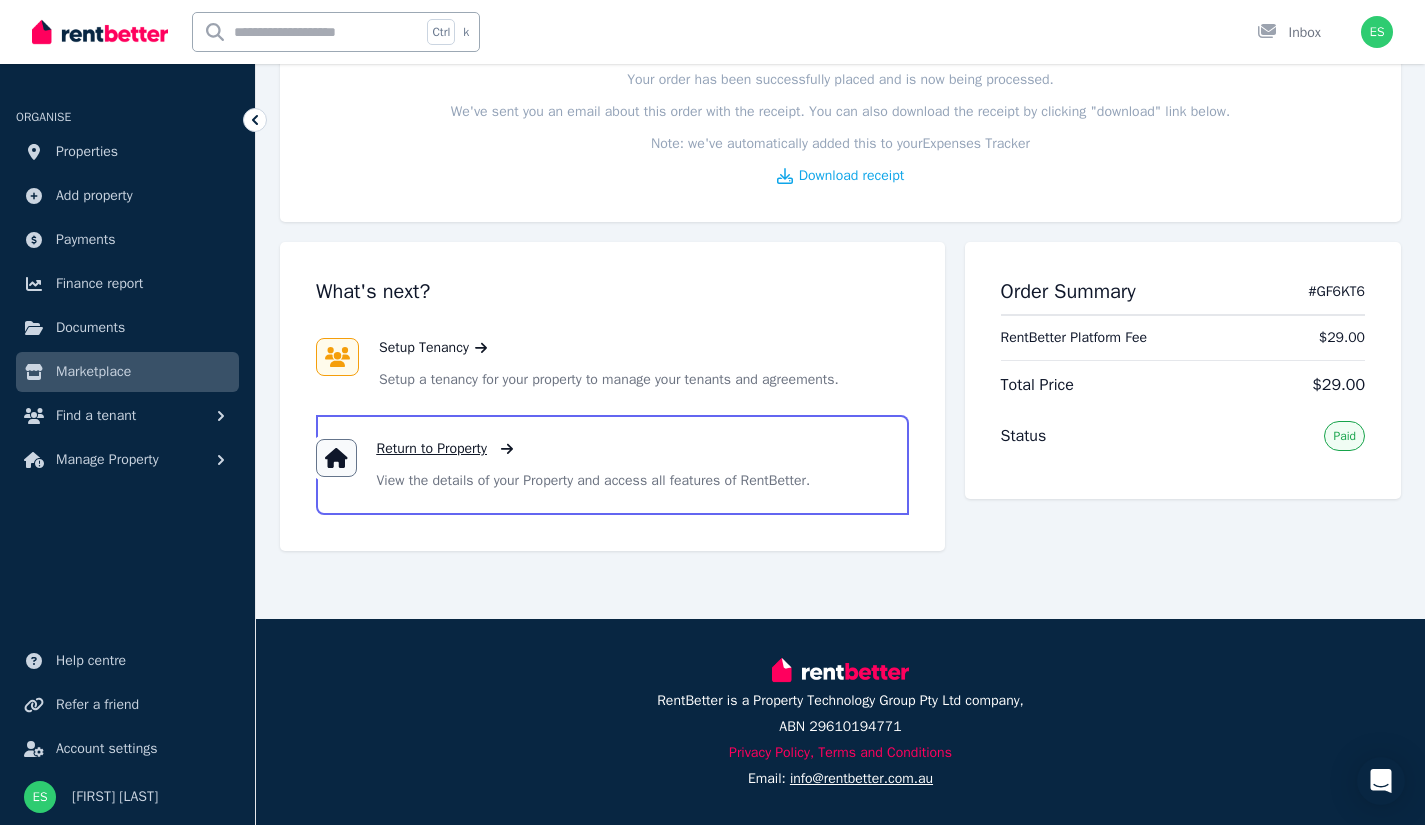 click on "Return to Property" at bounding box center [432, 449] 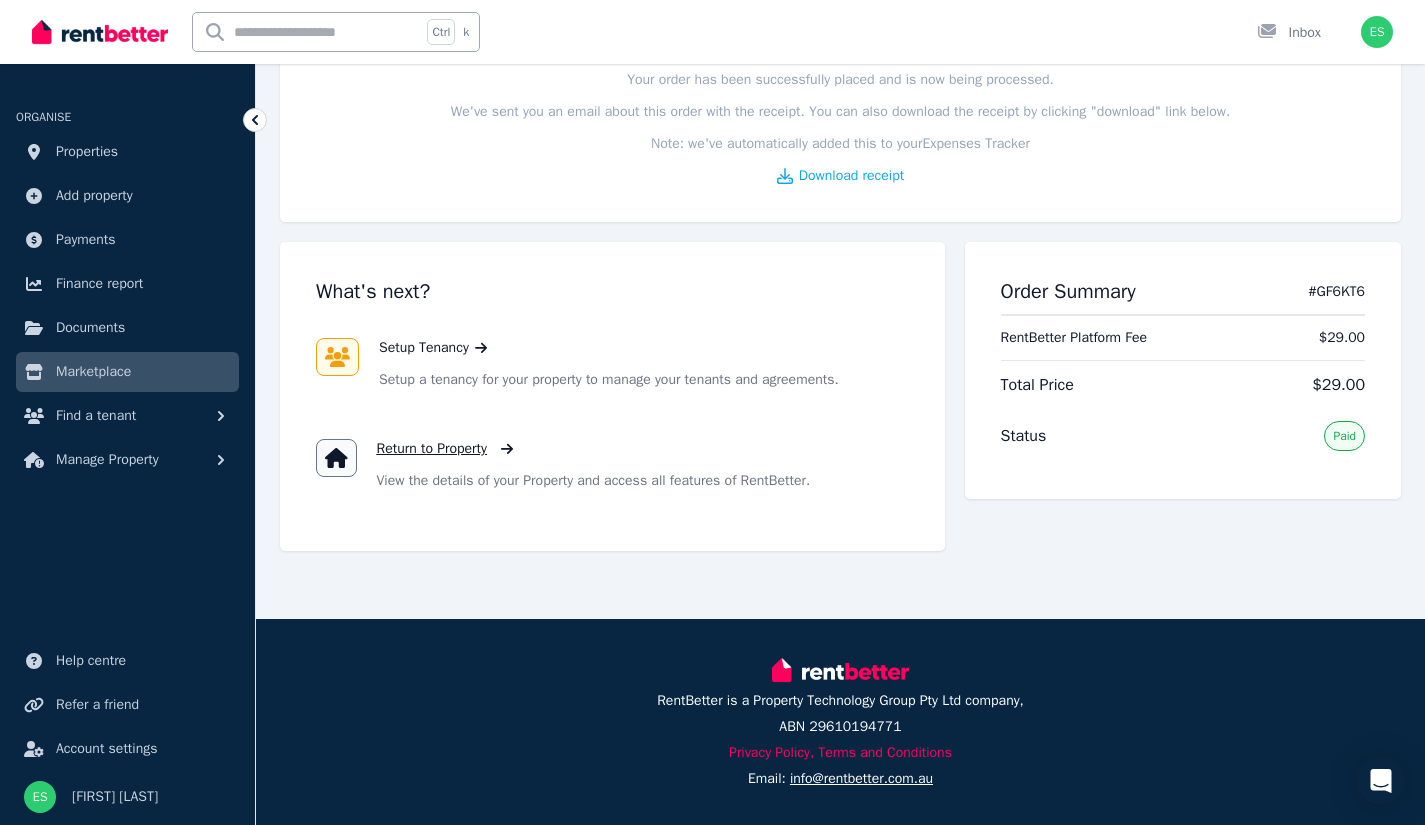 scroll, scrollTop: 0, scrollLeft: 0, axis: both 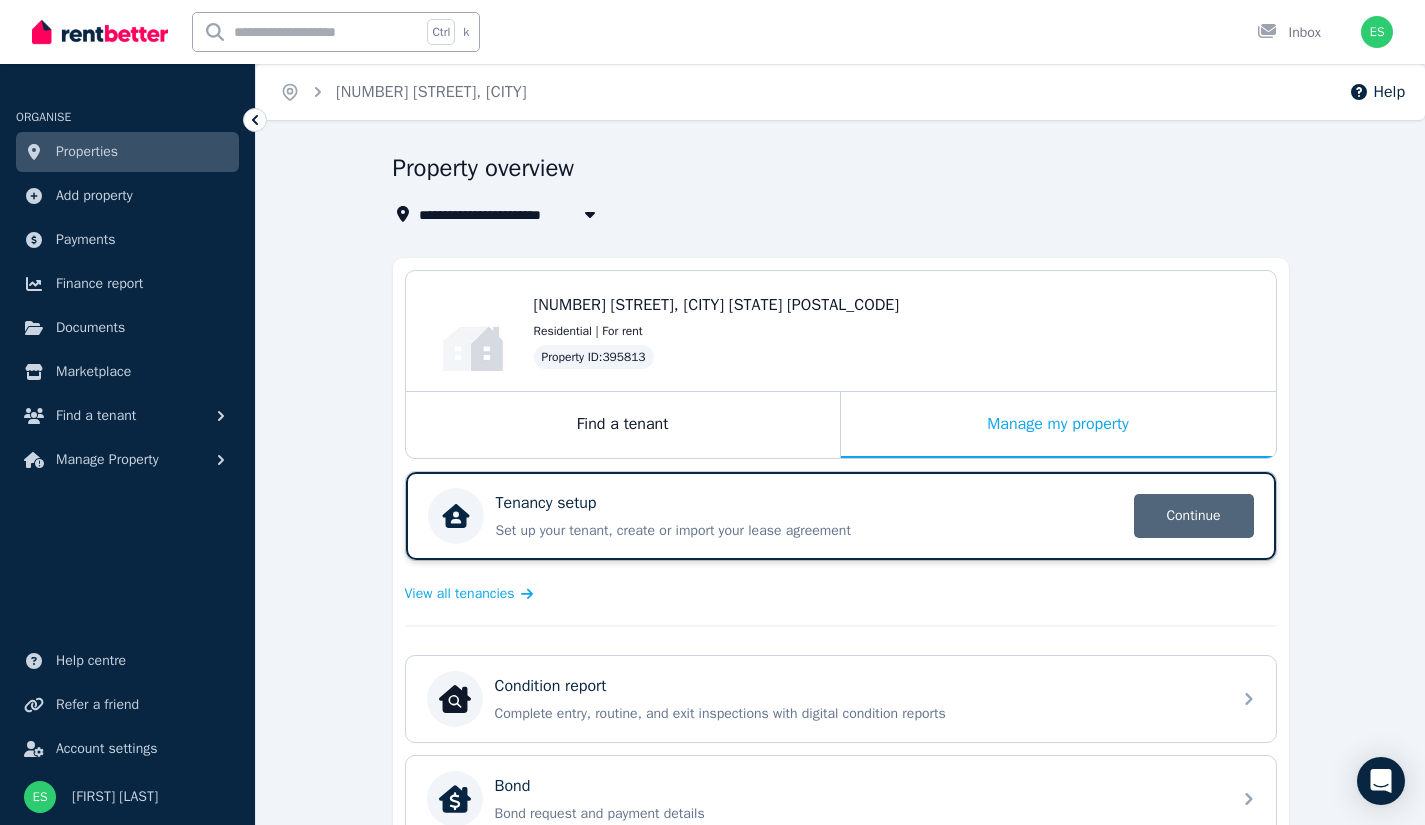 click on "Continue" at bounding box center [1194, 516] 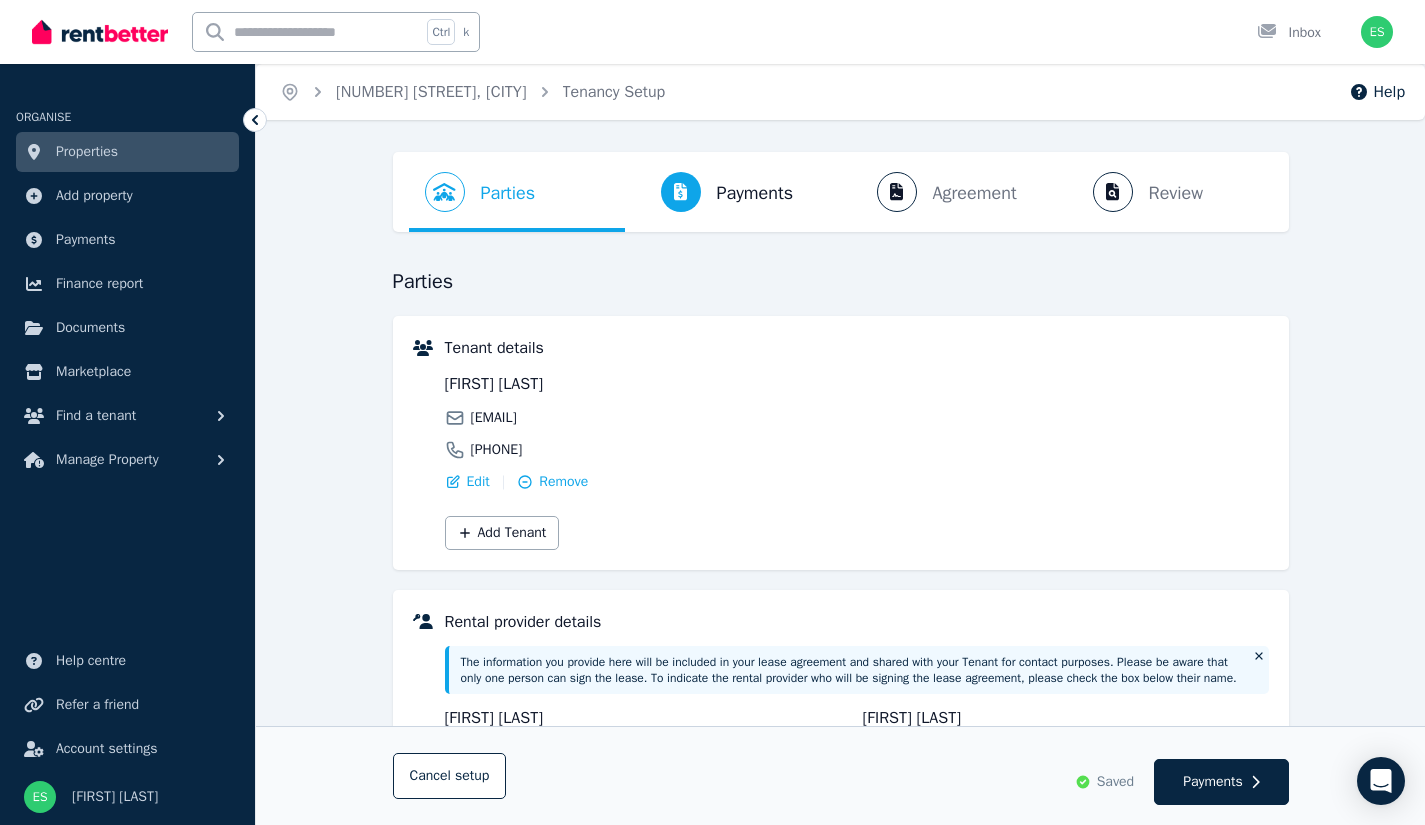 click on "Parties Rental provider and tenant details Payments Bond and rental payments Agreement Lease agreement Review Send tenancy details" at bounding box center [841, 192] 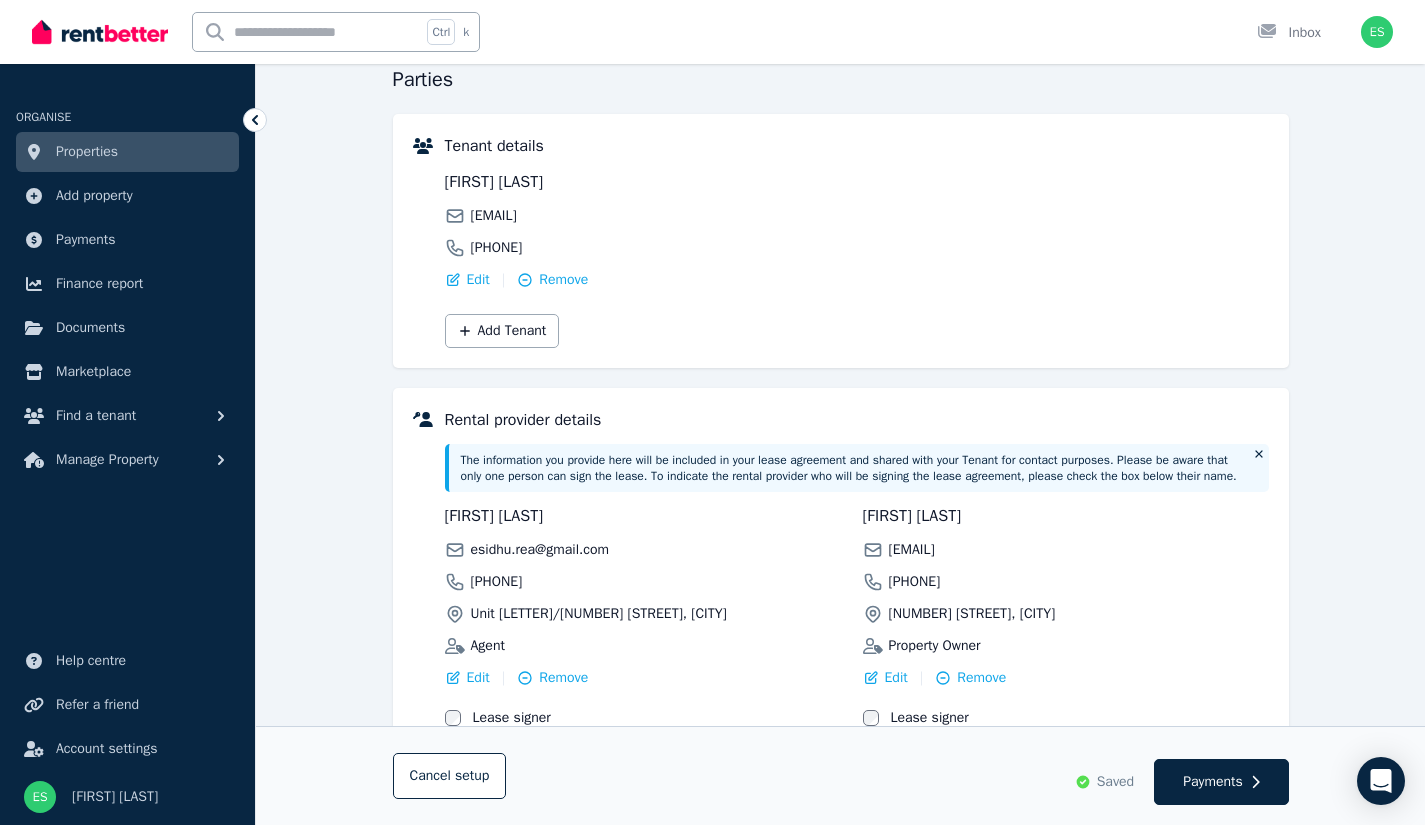 scroll, scrollTop: 338, scrollLeft: 0, axis: vertical 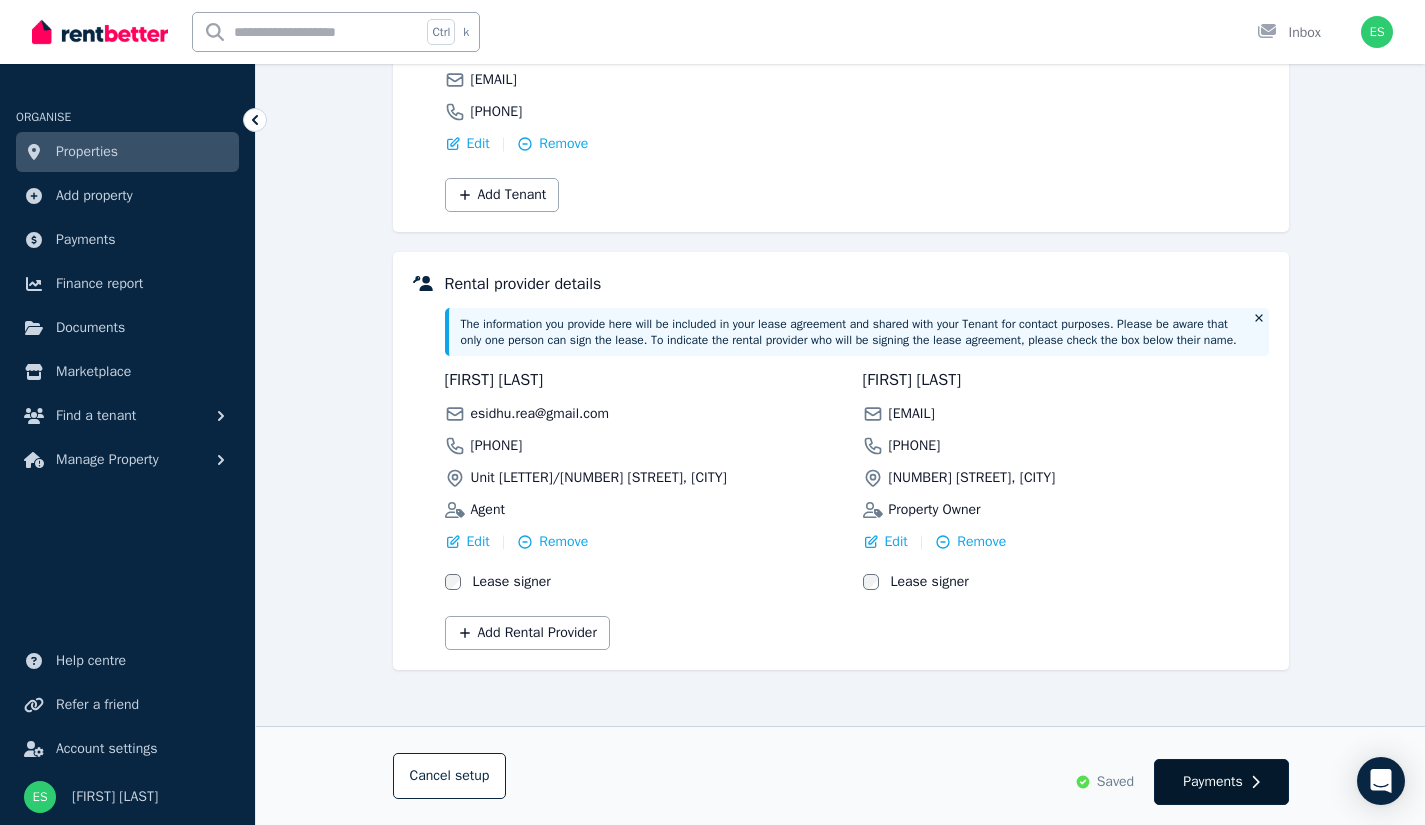 click on "Payments" at bounding box center [1213, 782] 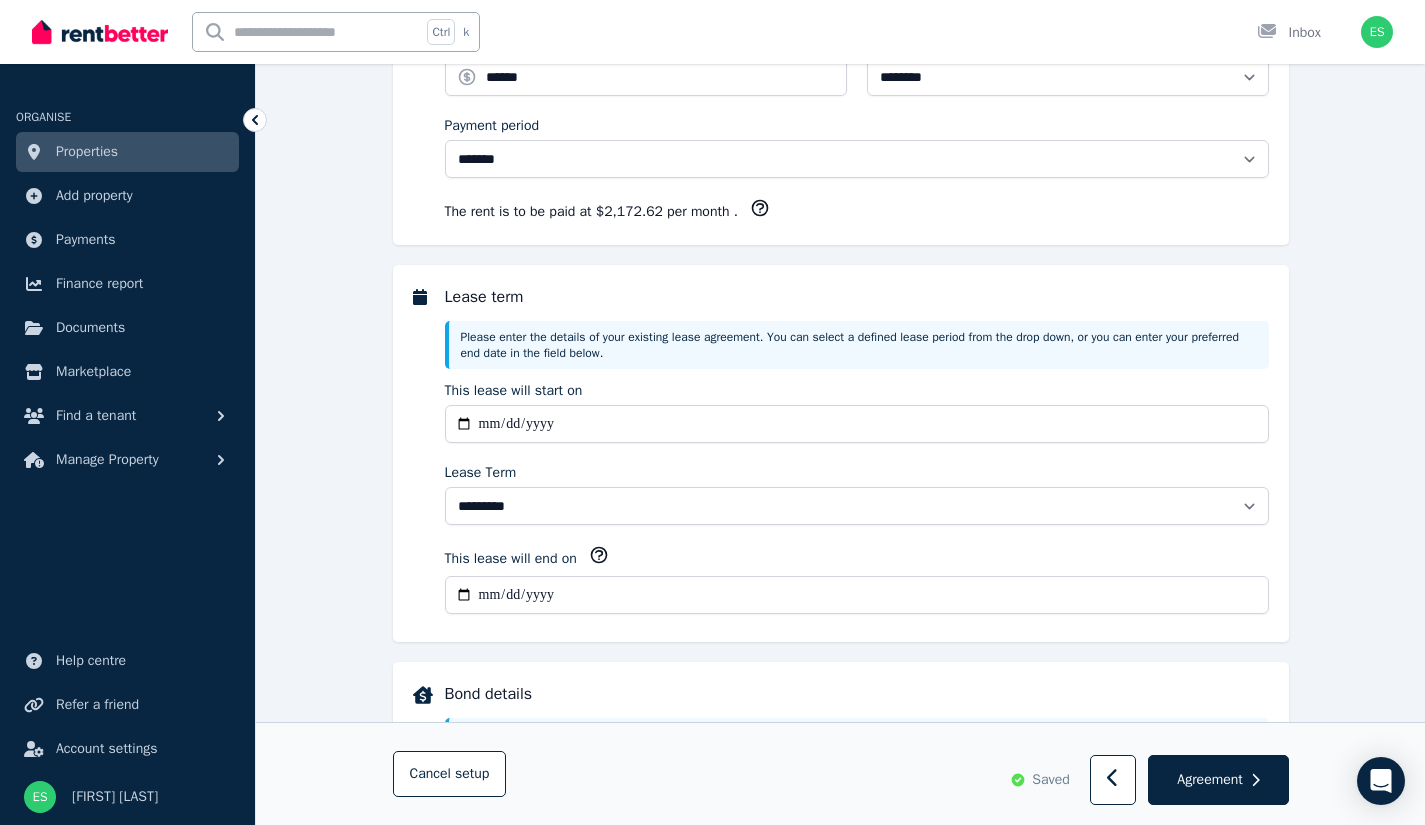 scroll, scrollTop: 0, scrollLeft: 0, axis: both 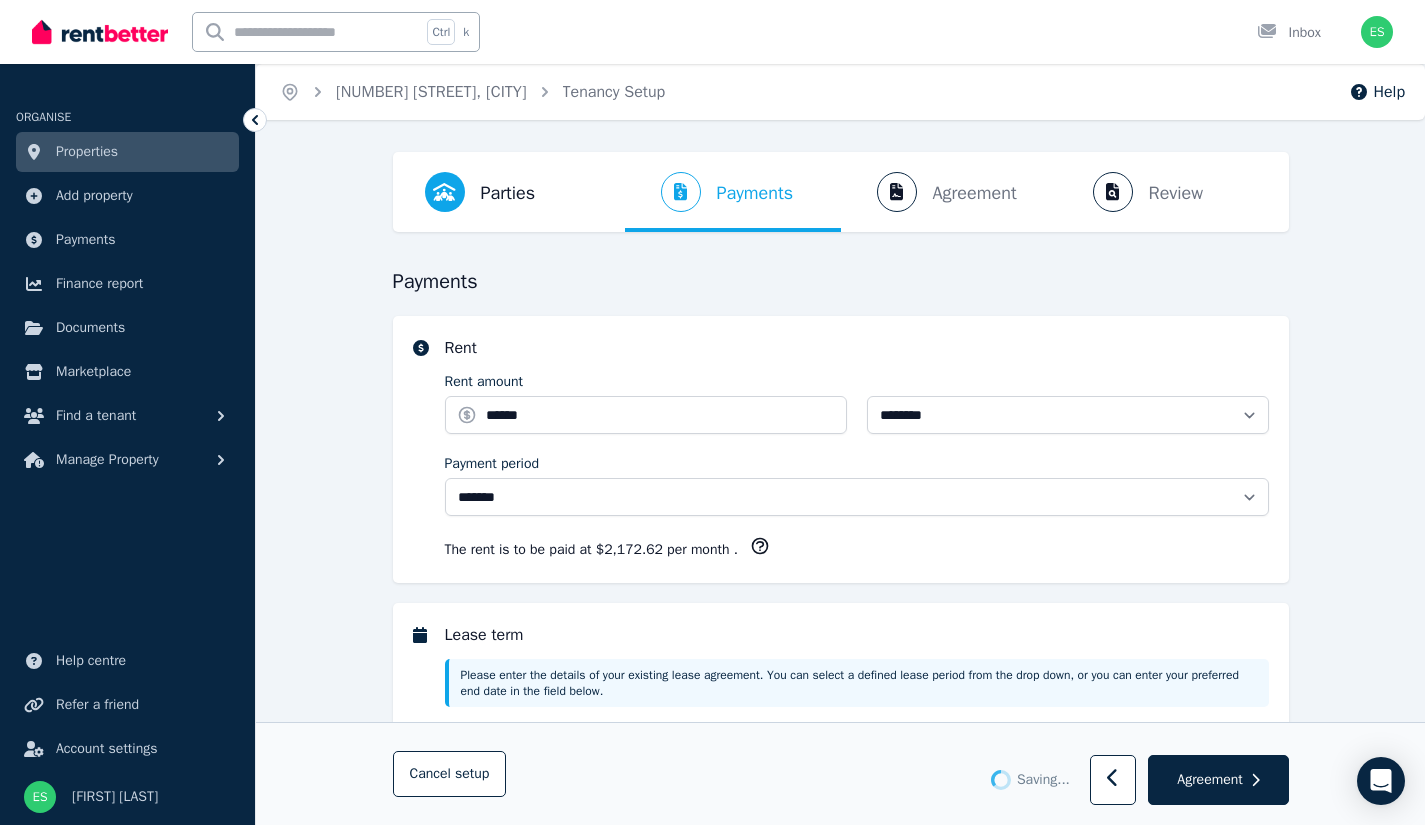 select on "**********" 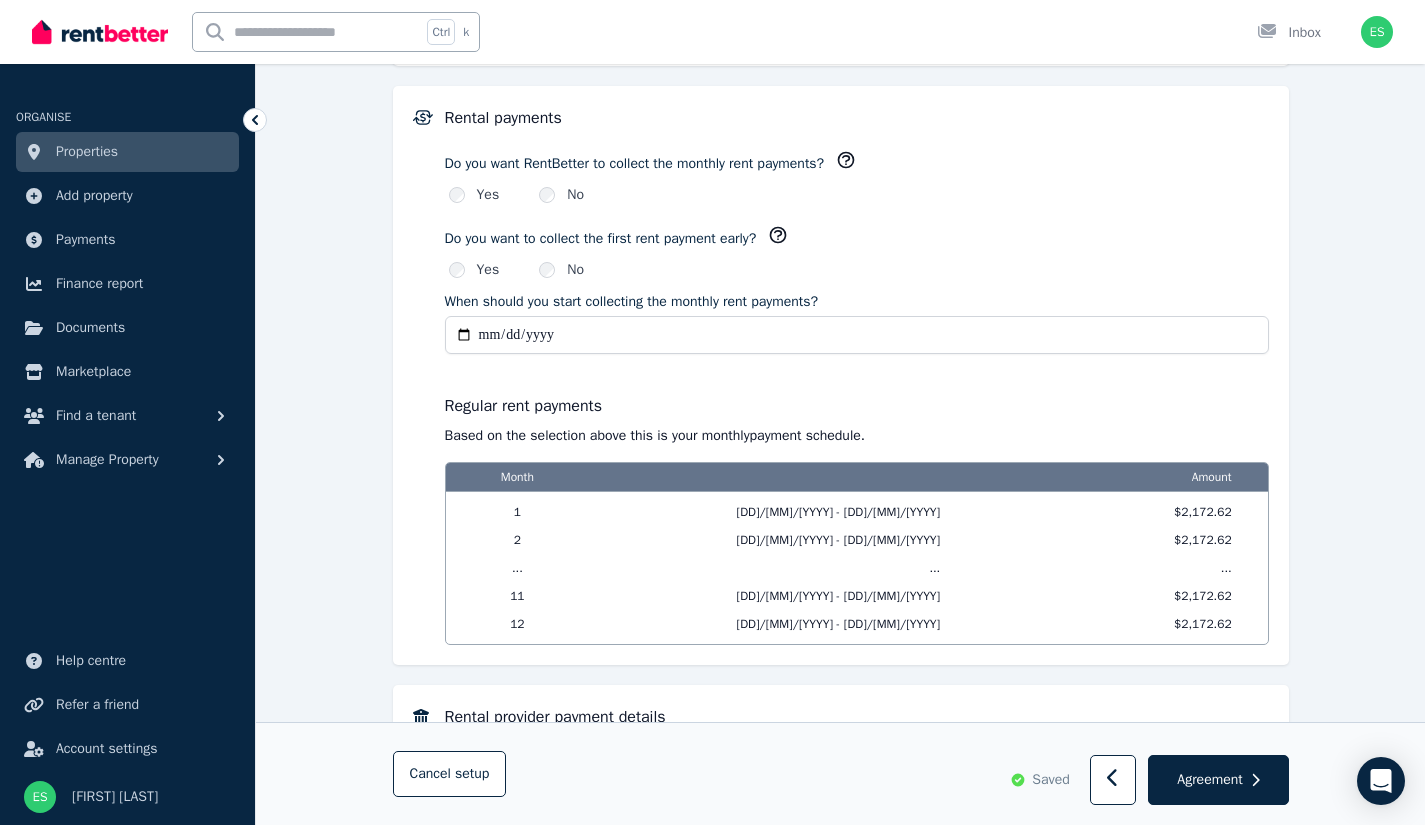 scroll, scrollTop: 1746, scrollLeft: 0, axis: vertical 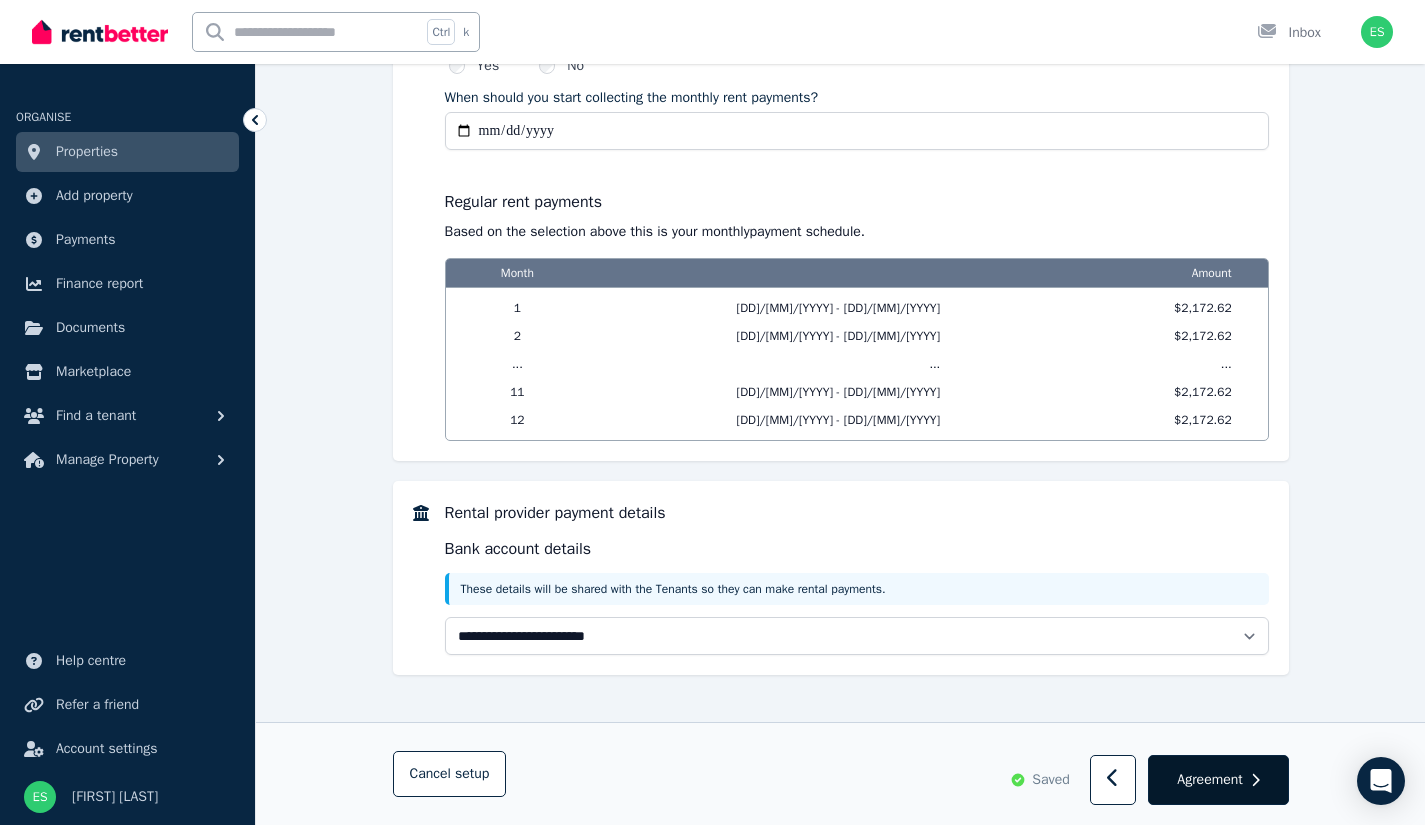 click on "Agreement" at bounding box center [1209, 780] 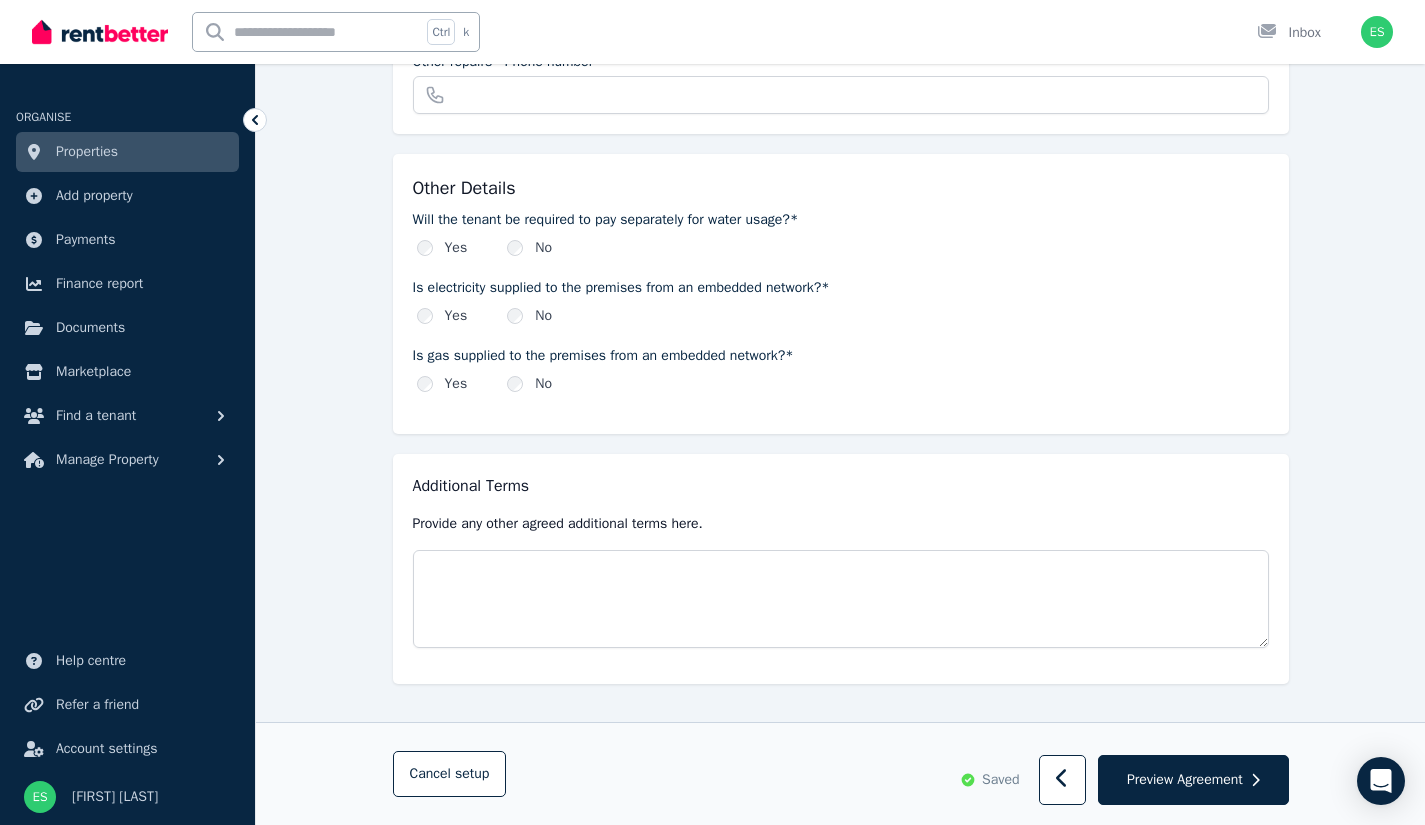 scroll, scrollTop: 2271, scrollLeft: 0, axis: vertical 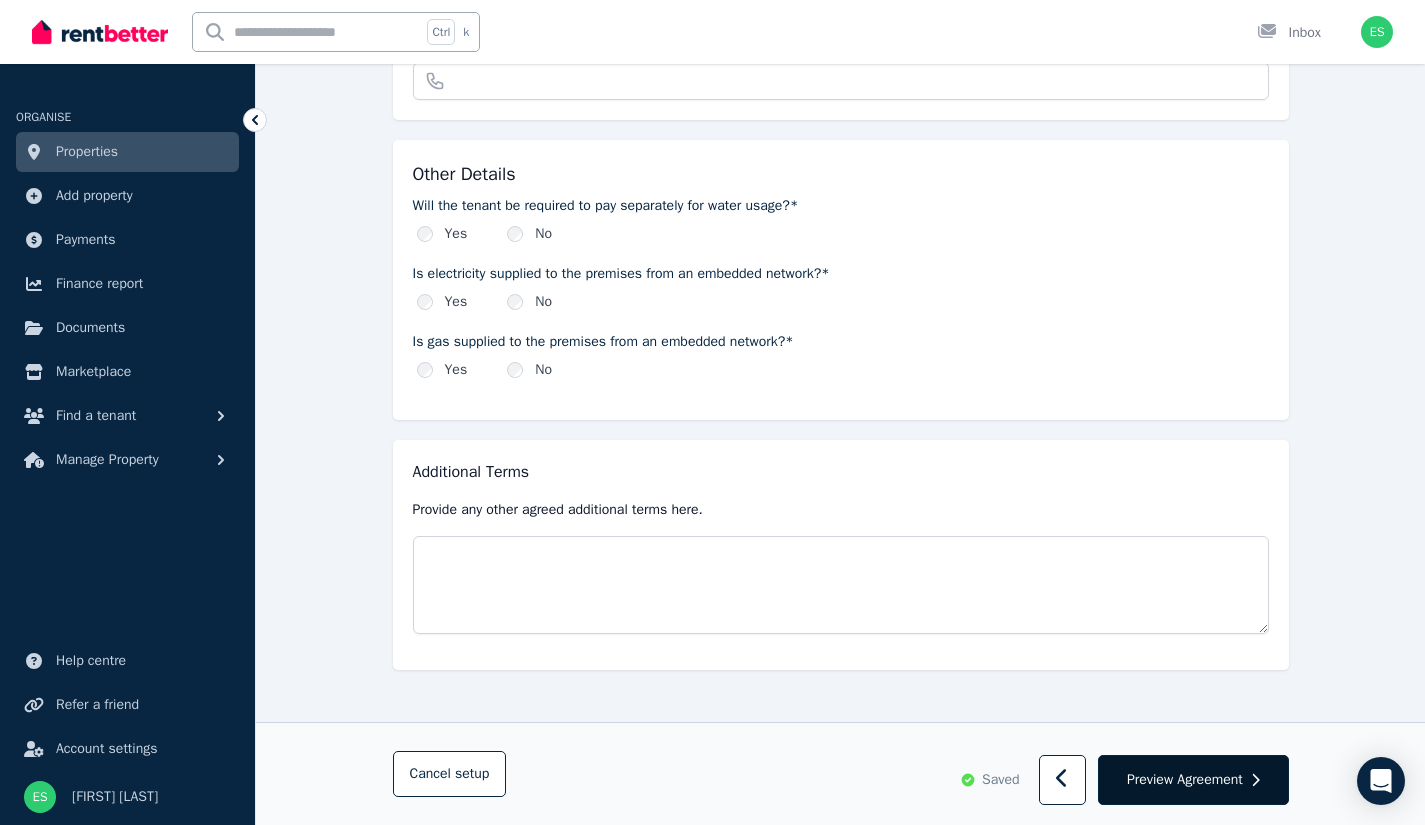 click on "Preview Agreement" at bounding box center [1185, 780] 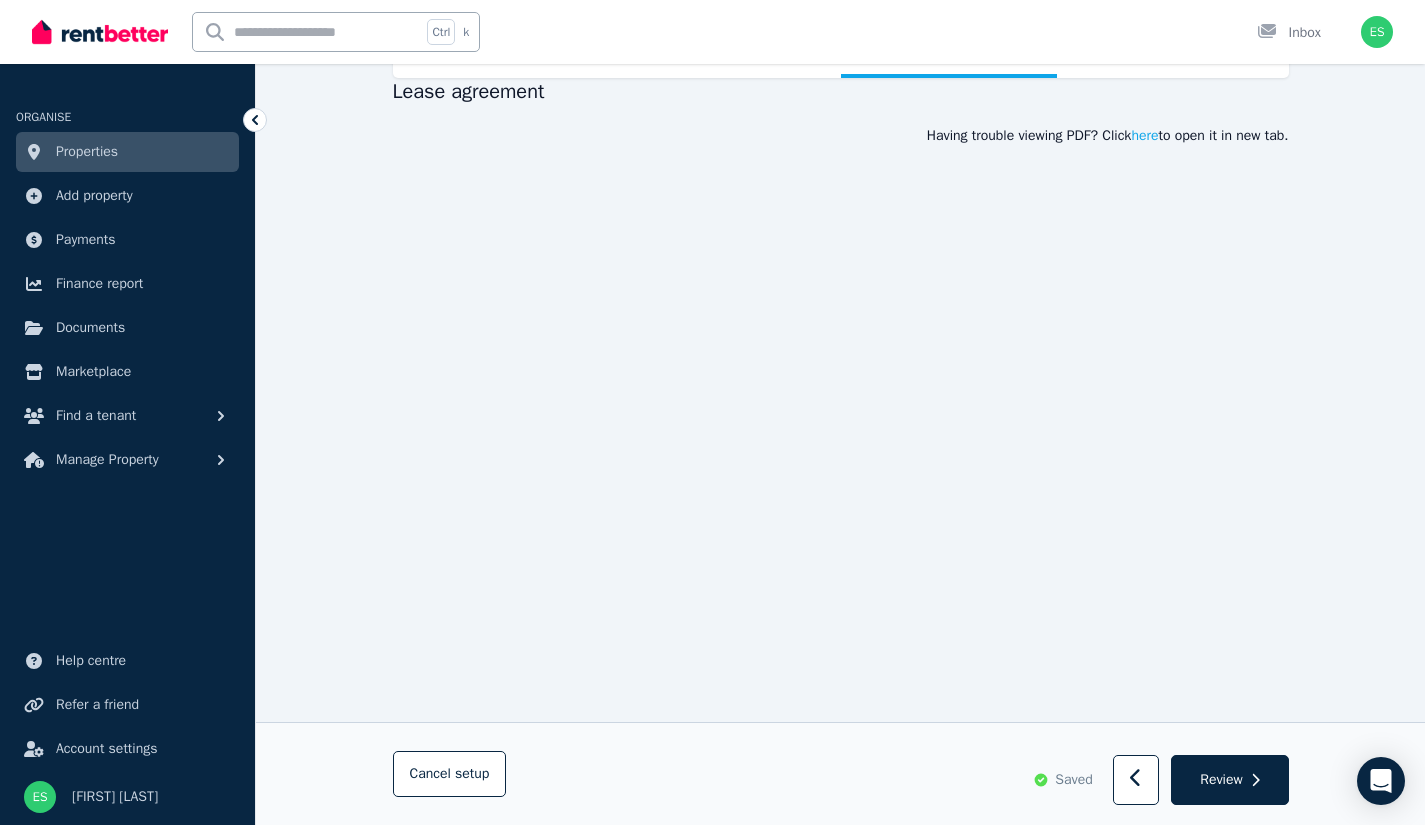 scroll, scrollTop: 0, scrollLeft: 0, axis: both 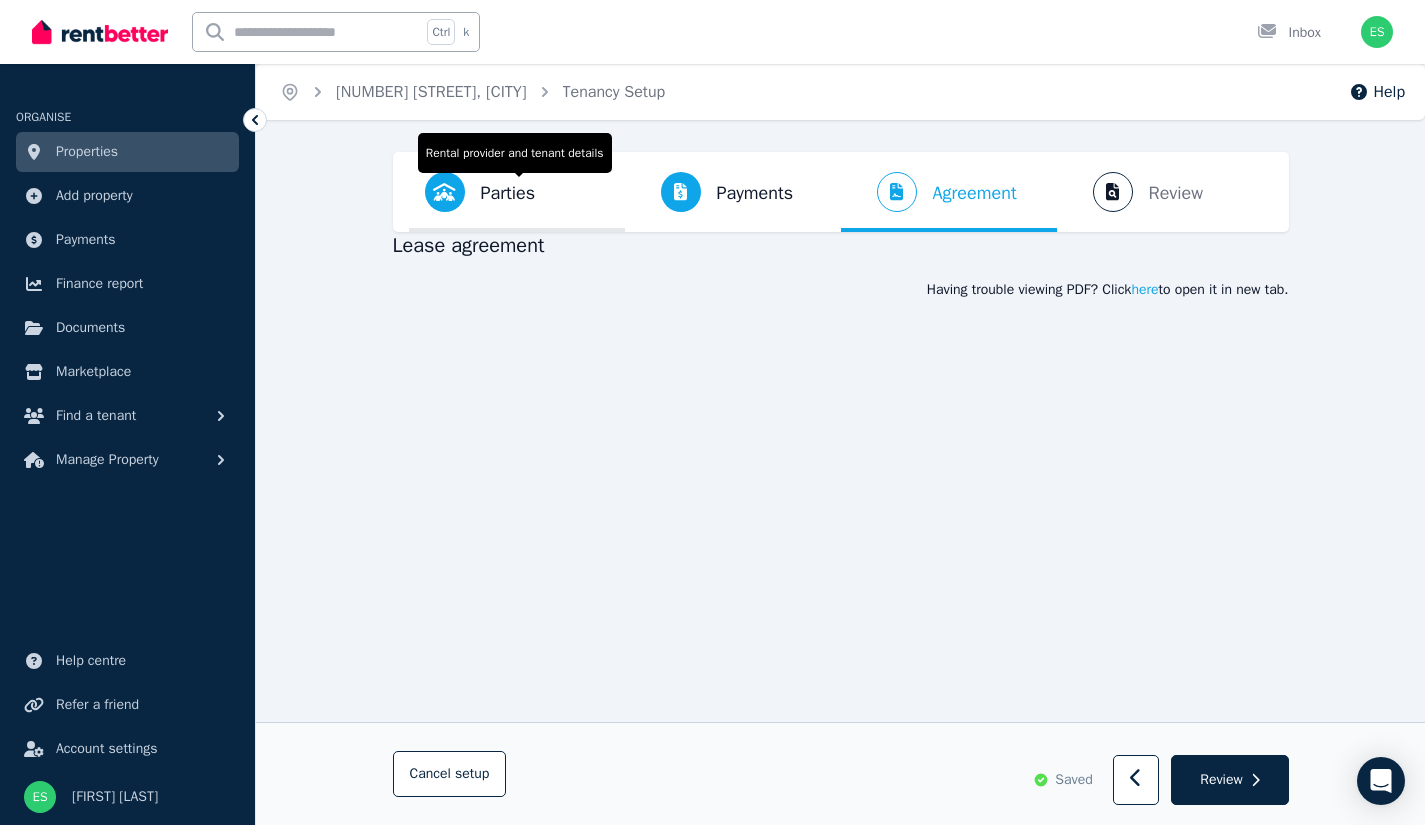 click on "Parties" at bounding box center (508, 193) 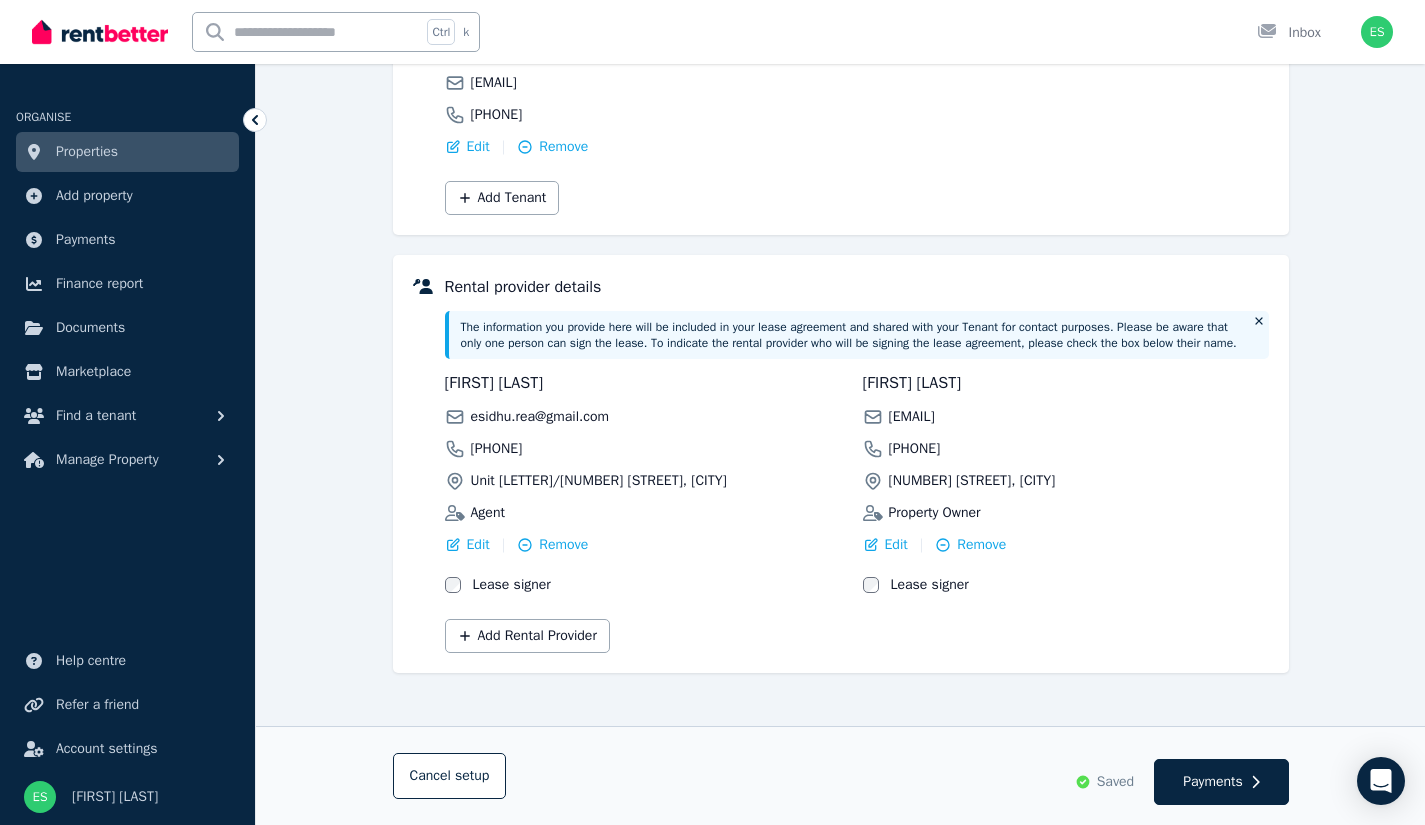 scroll, scrollTop: 338, scrollLeft: 0, axis: vertical 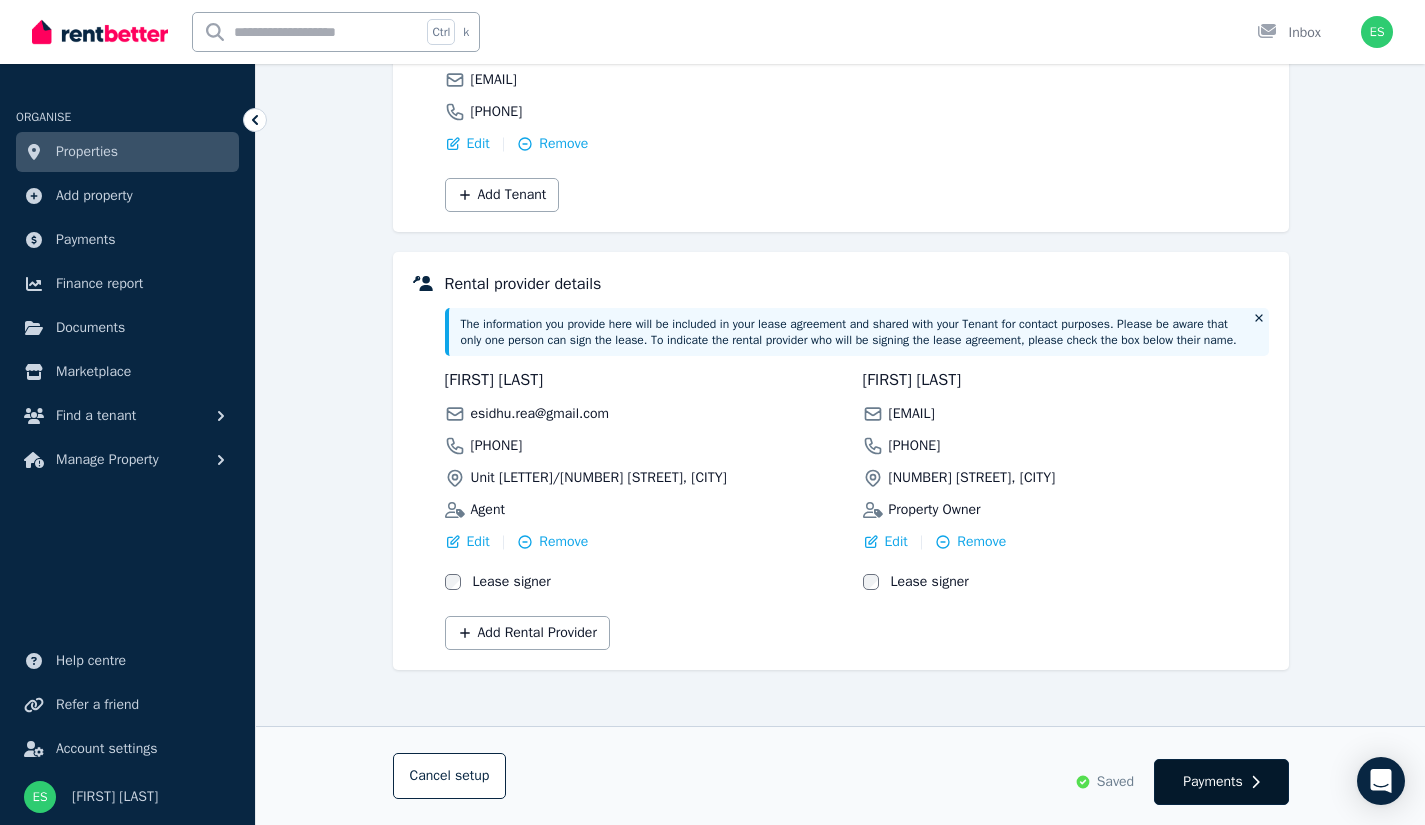 click on "Payments" at bounding box center (1213, 782) 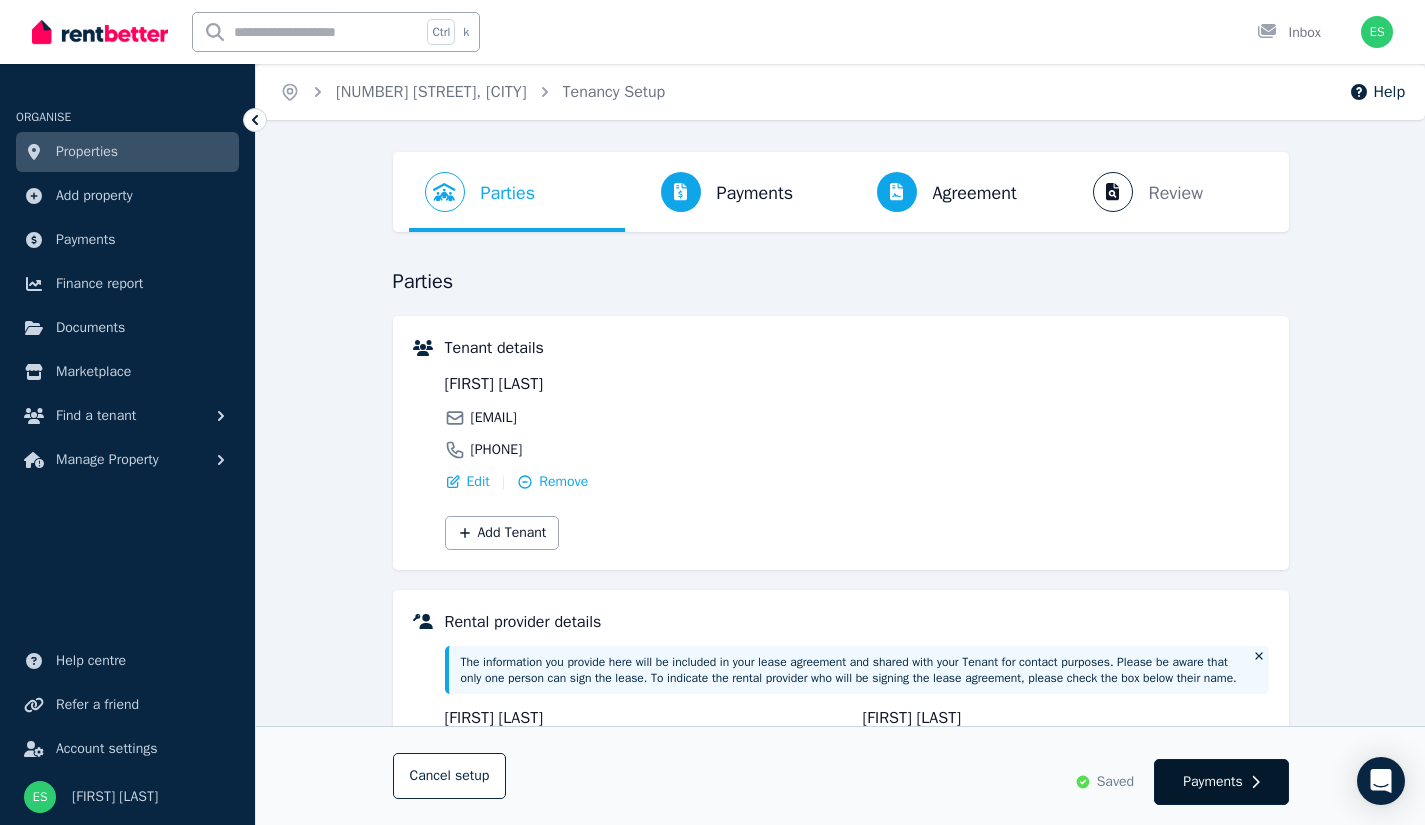 select on "*******" 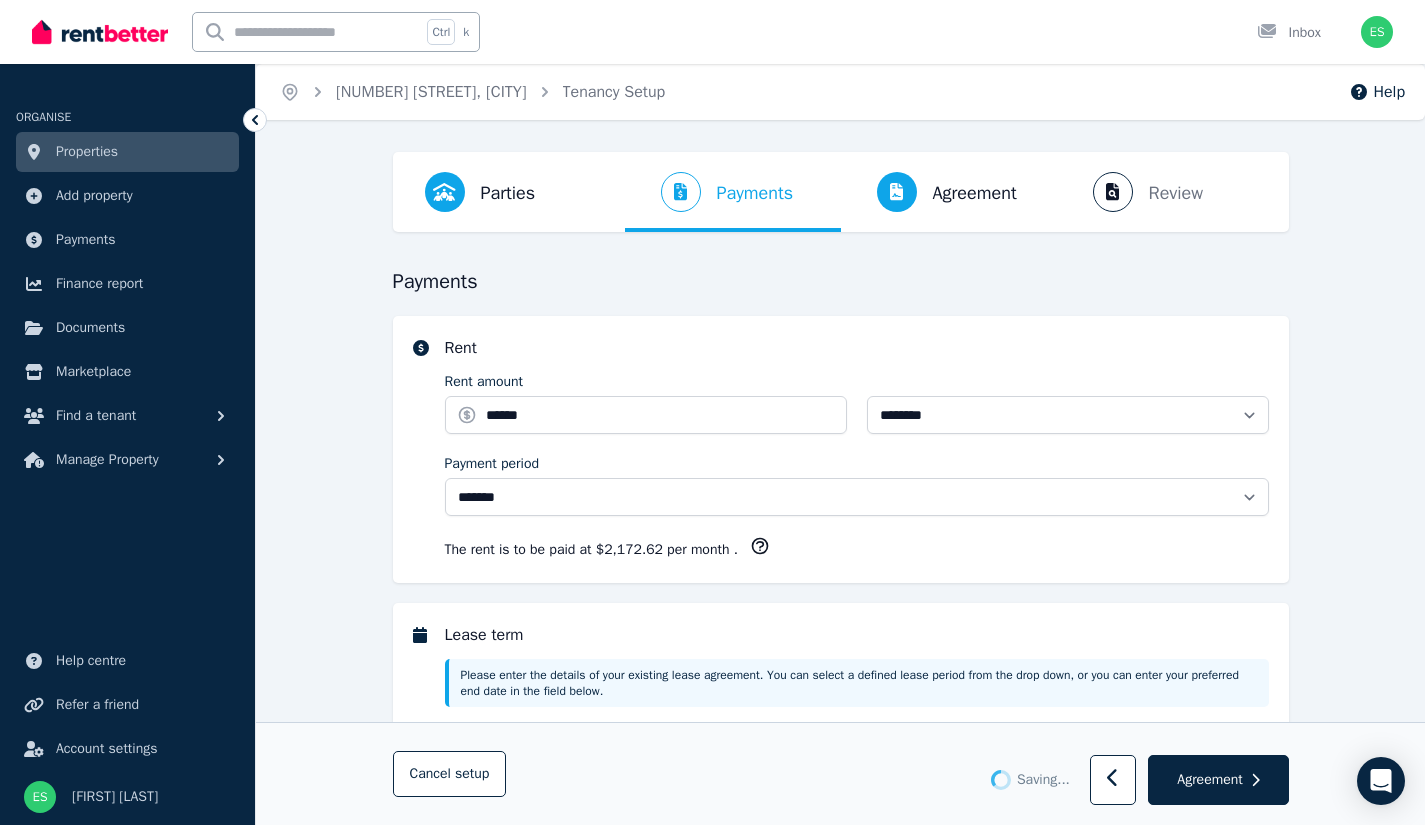 select on "**********" 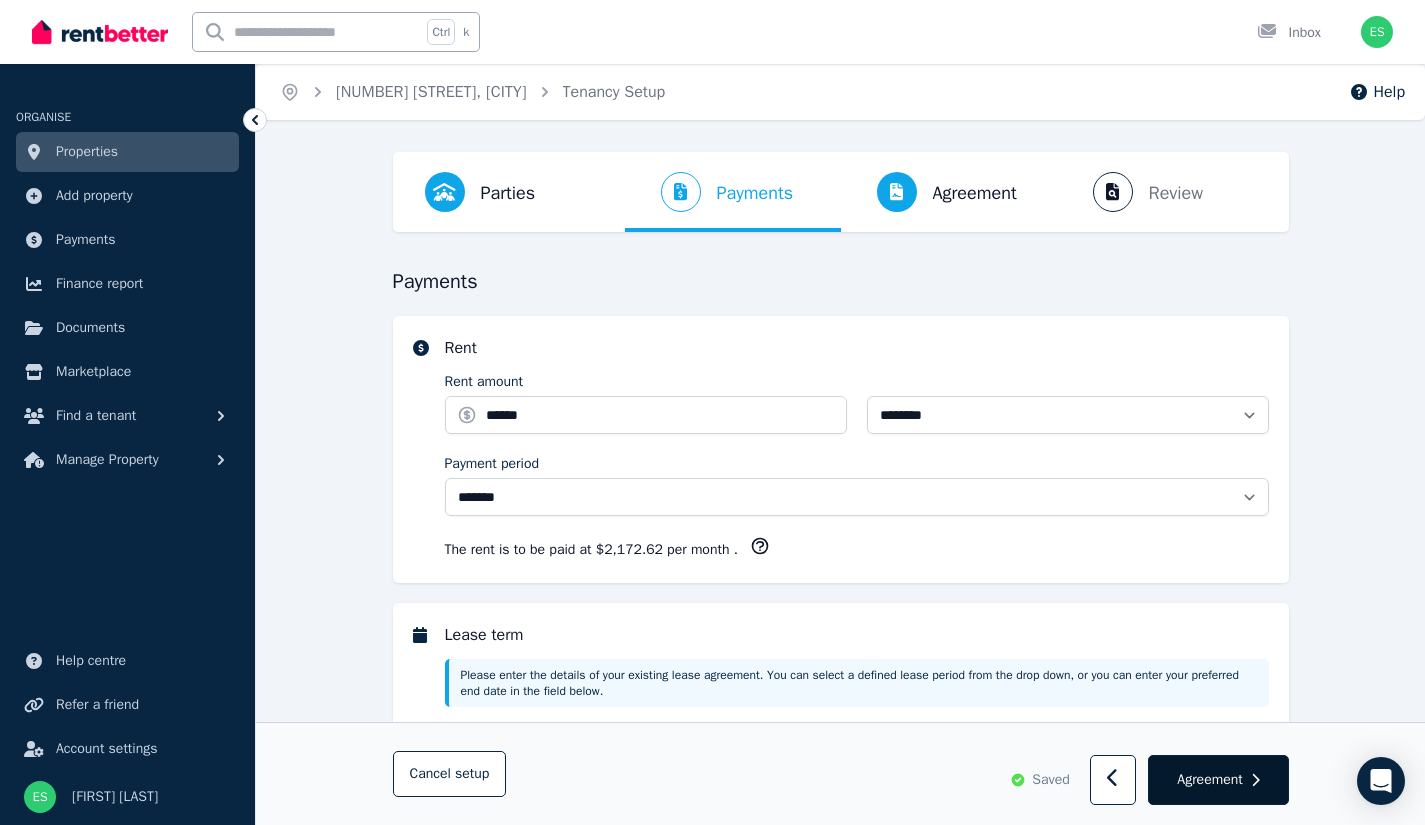 click on "Agreement" at bounding box center (1209, 780) 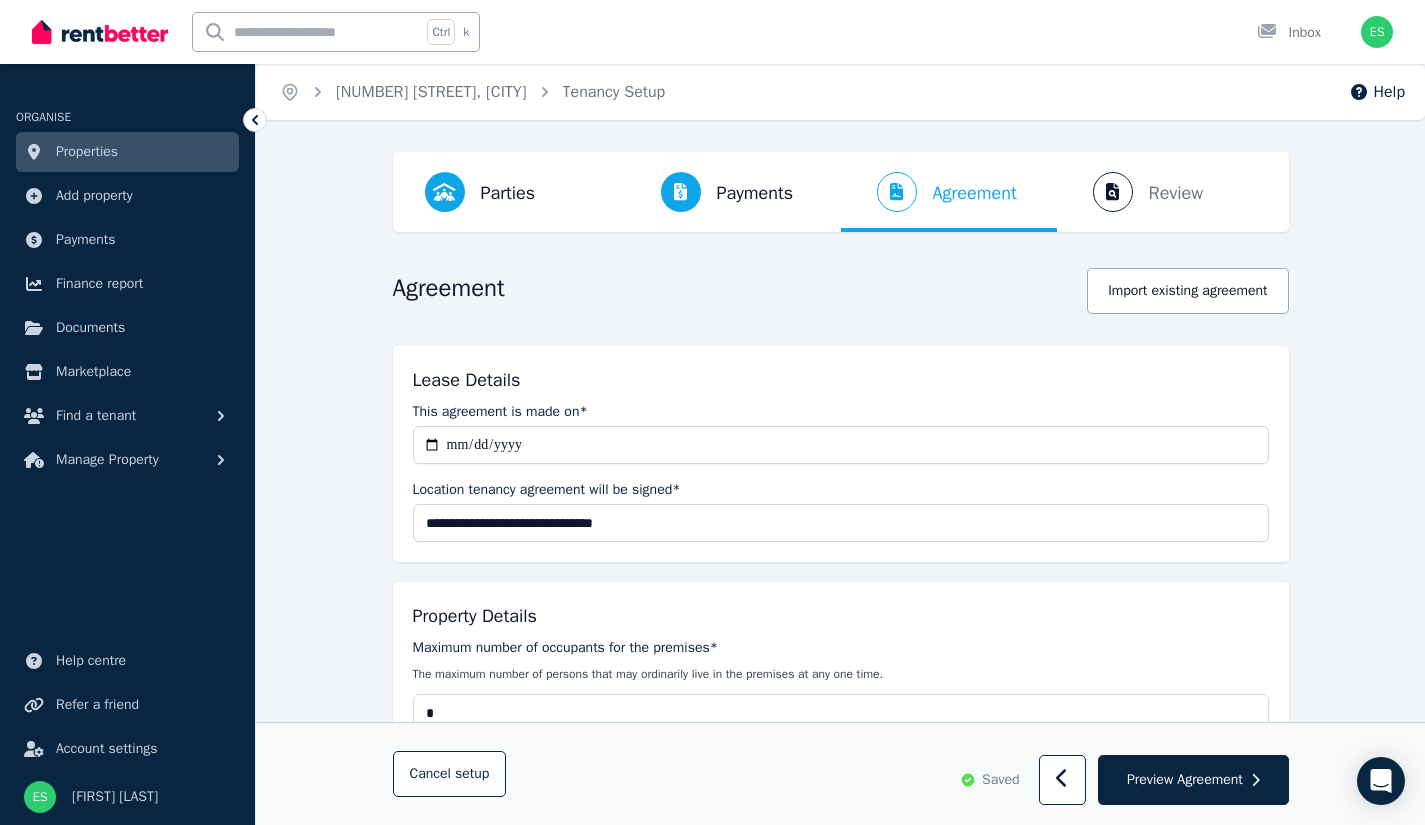 click on "Parties Rental provider and tenant details Payments Bond and rental payments Agreement Lease agreement Review Send tenancy details" at bounding box center [841, 192] 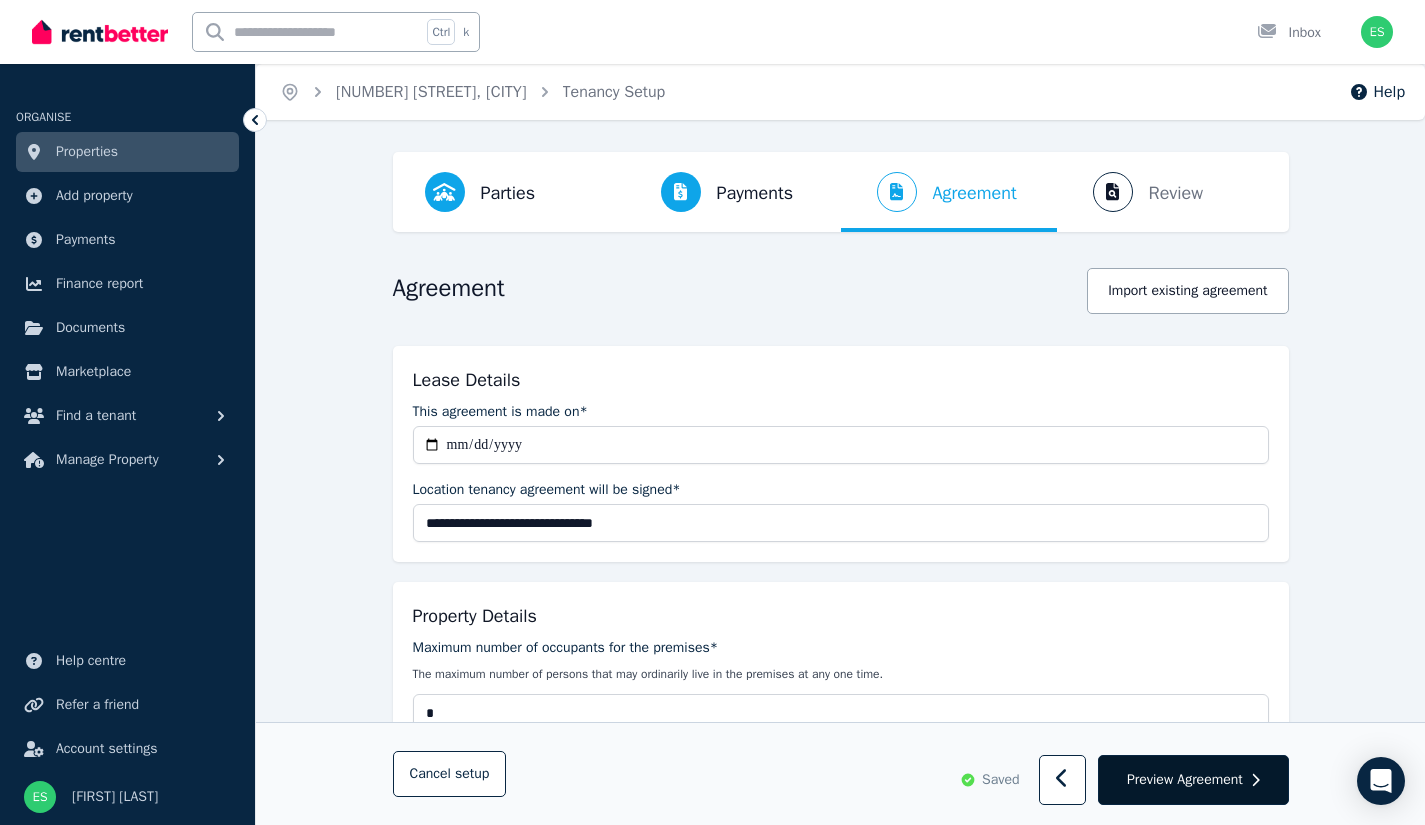 click on "Preview Agreement" at bounding box center [1185, 780] 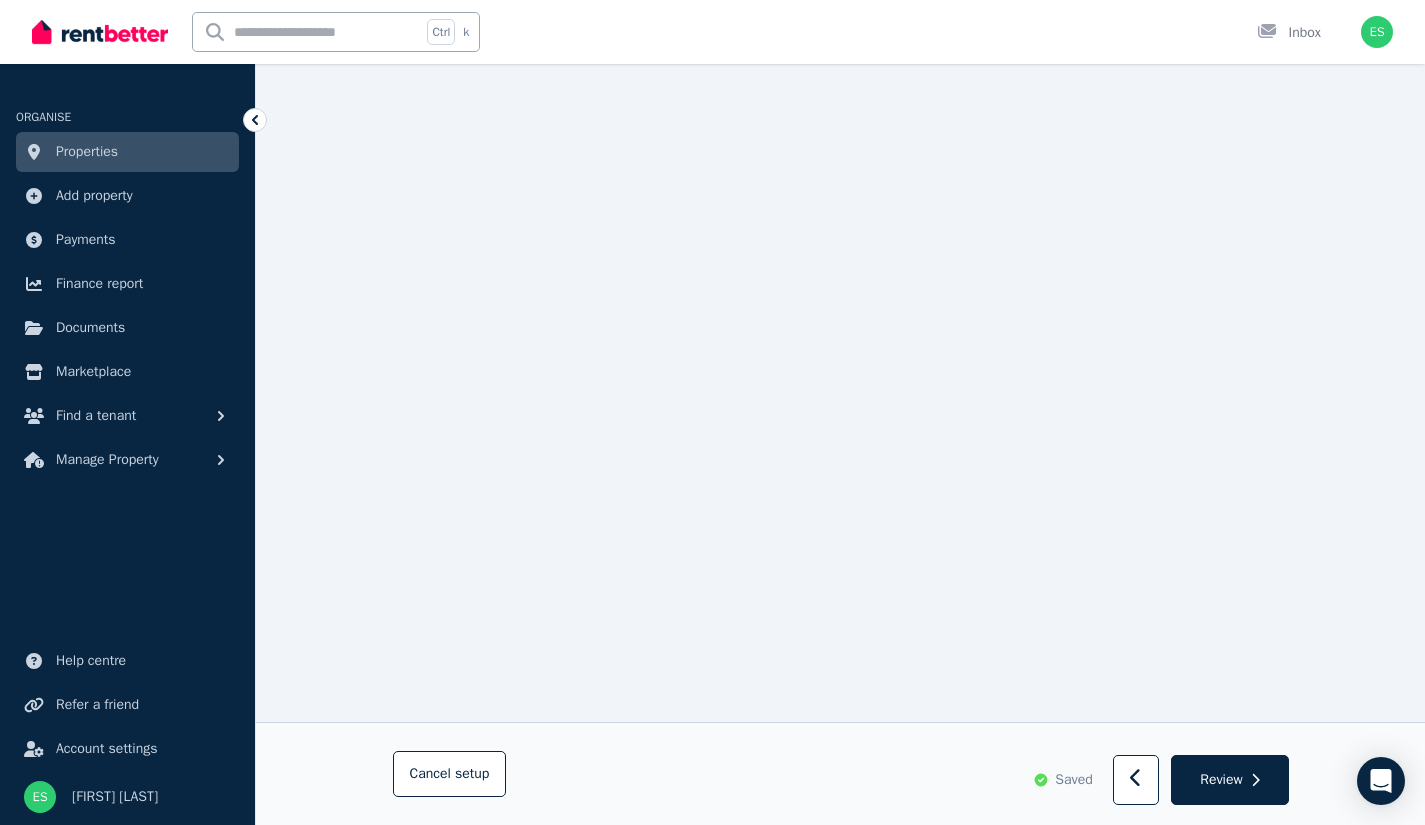 scroll, scrollTop: 4404, scrollLeft: 0, axis: vertical 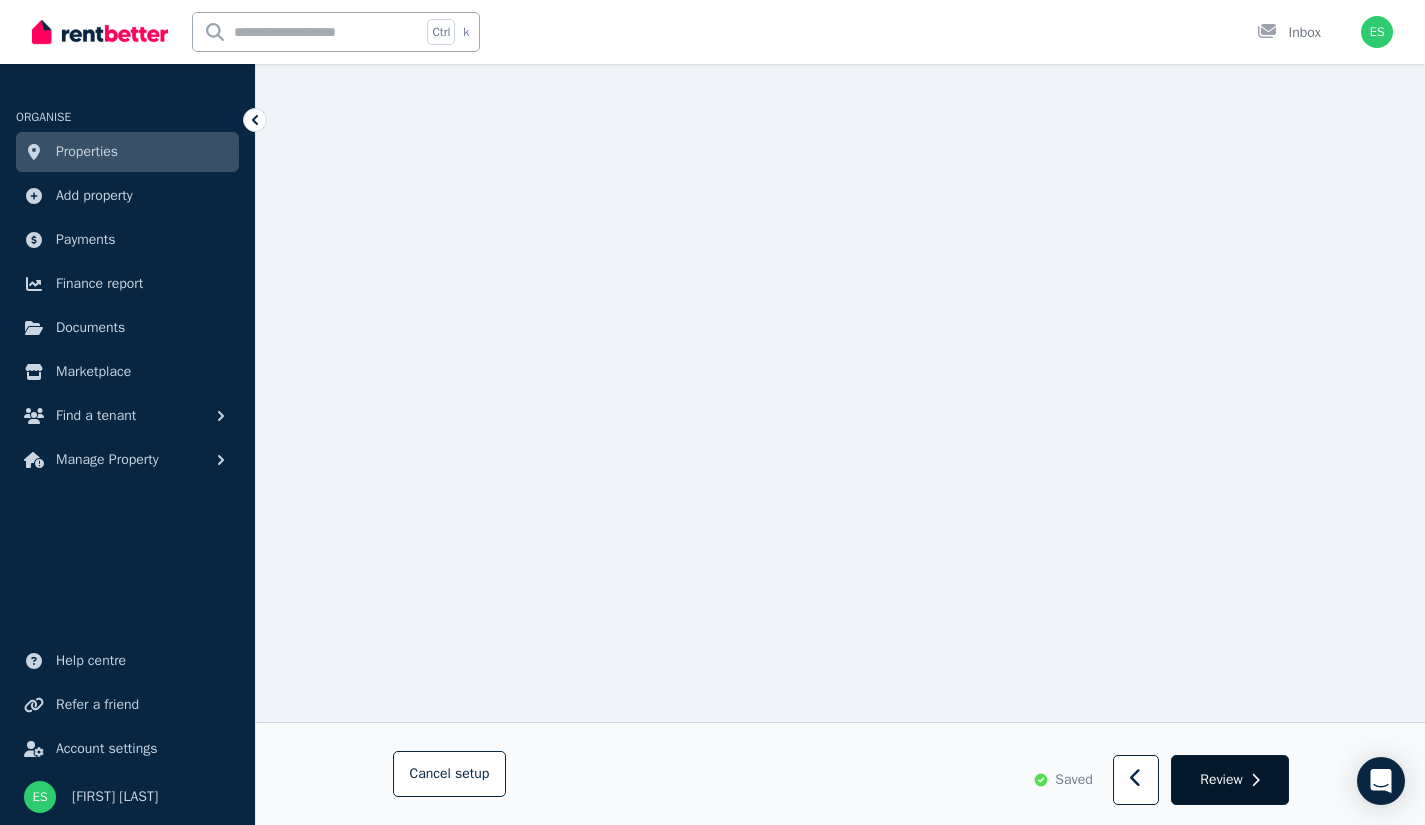 click on "Review" at bounding box center [1221, 780] 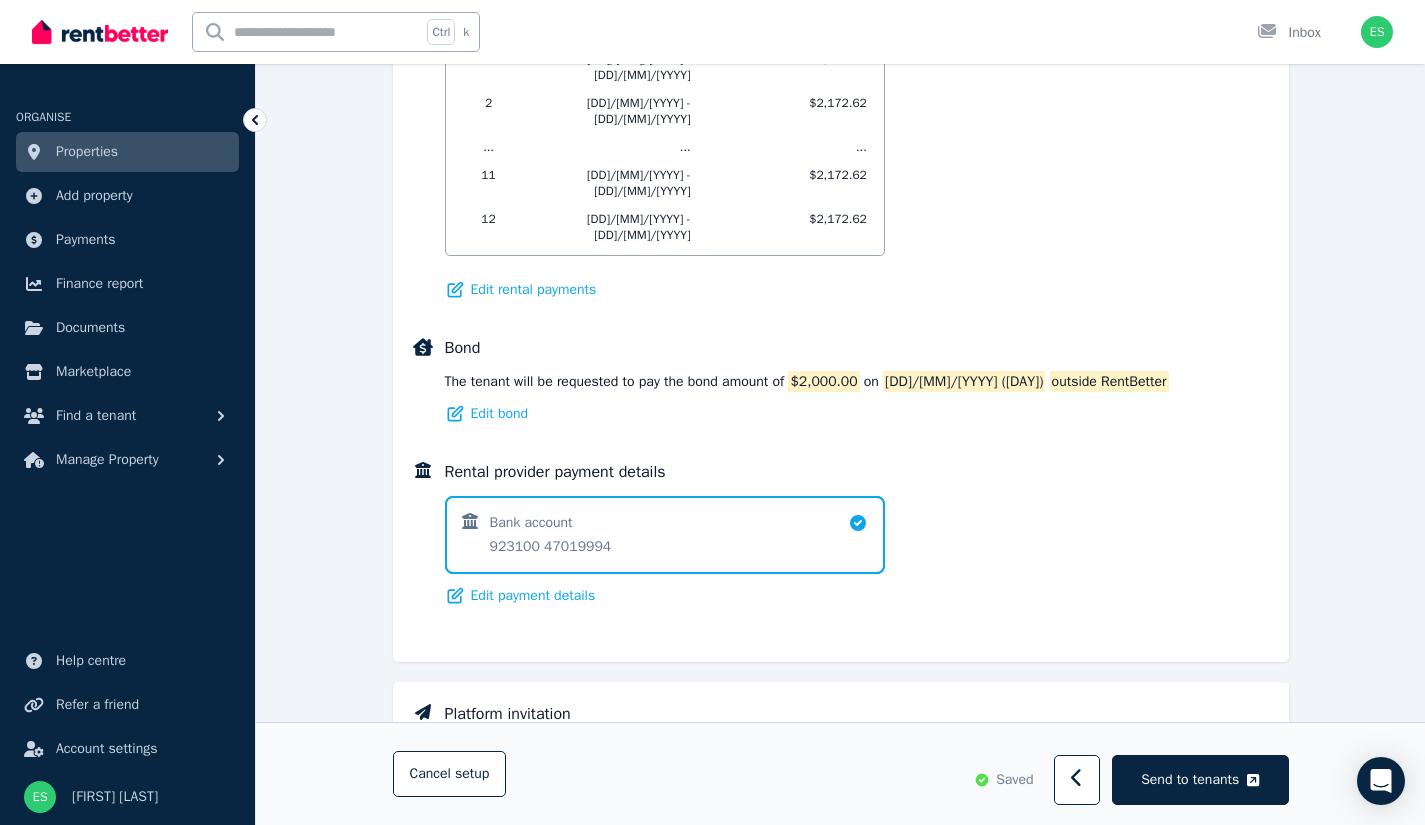 scroll, scrollTop: 1297, scrollLeft: 0, axis: vertical 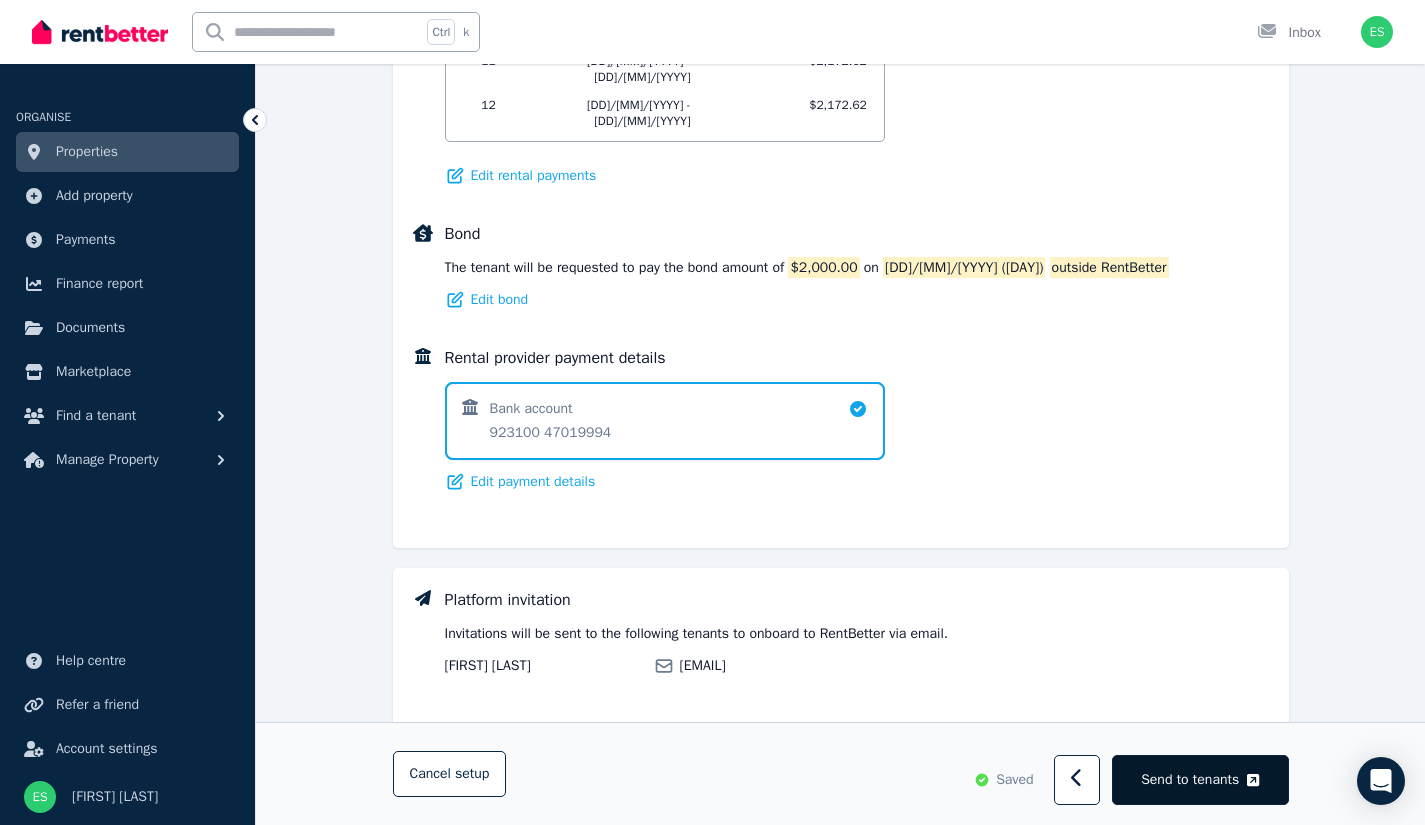 click on "Send to tenants" at bounding box center [1190, 780] 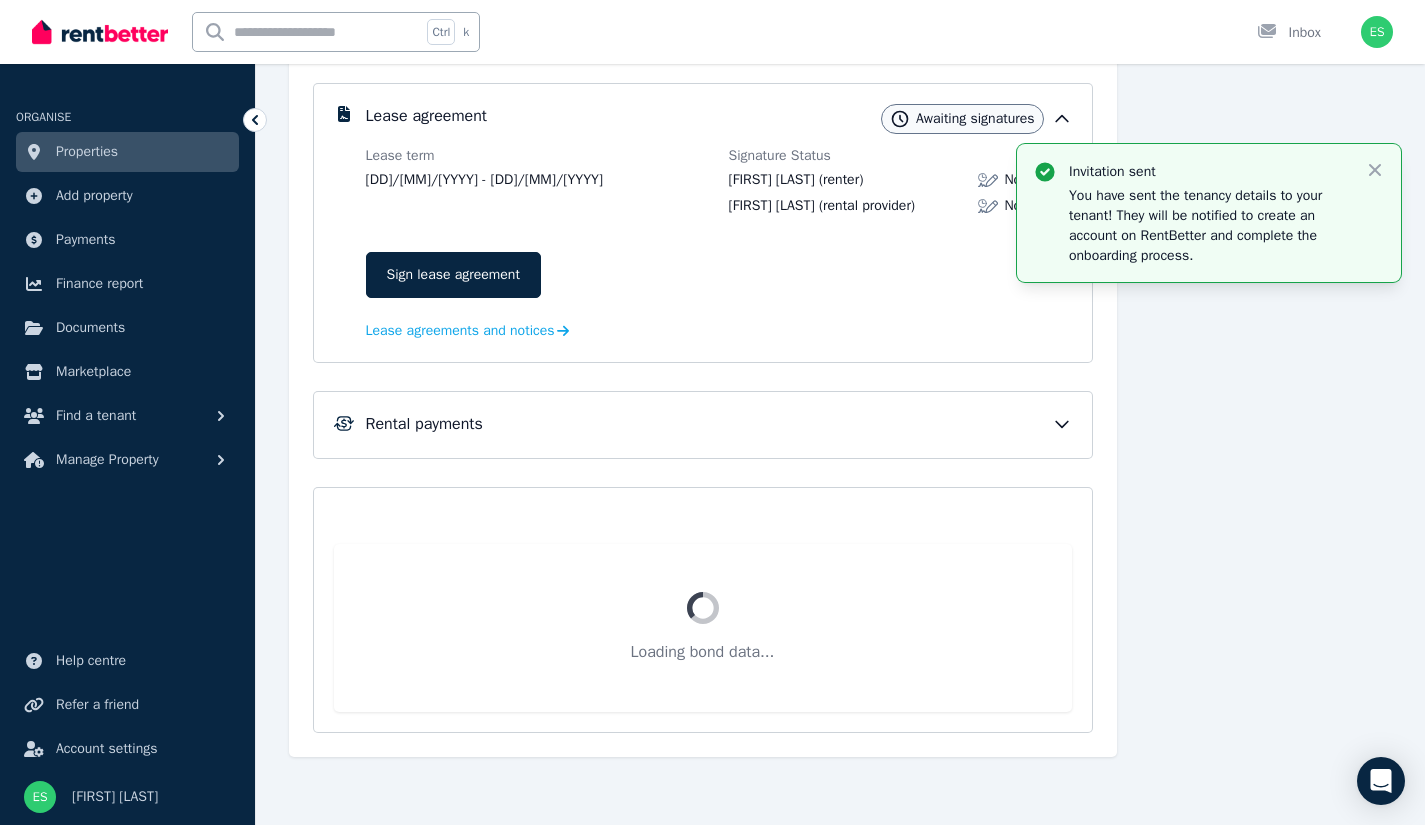 scroll, scrollTop: 209, scrollLeft: 0, axis: vertical 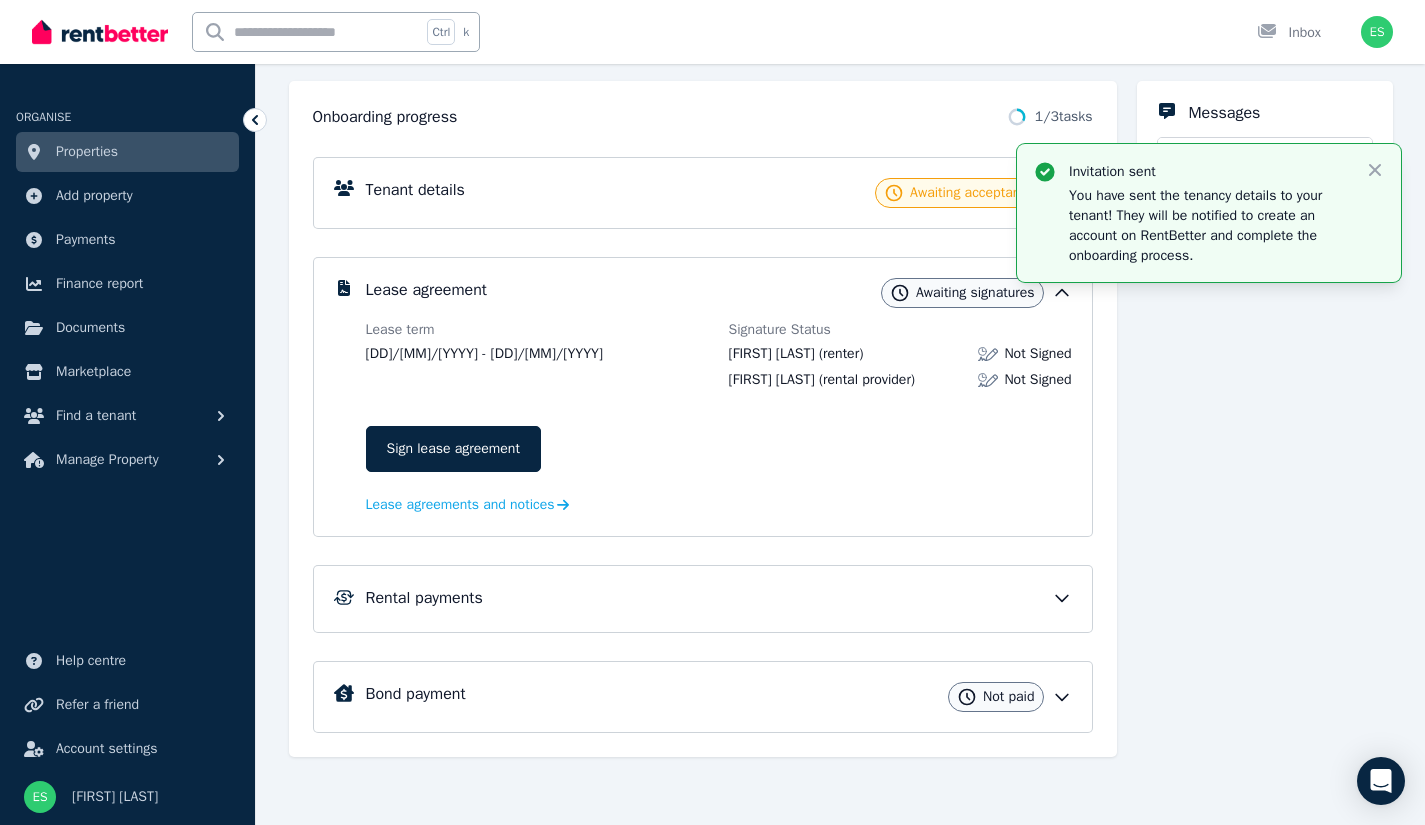 click on "Awaiting signatures" at bounding box center (975, 293) 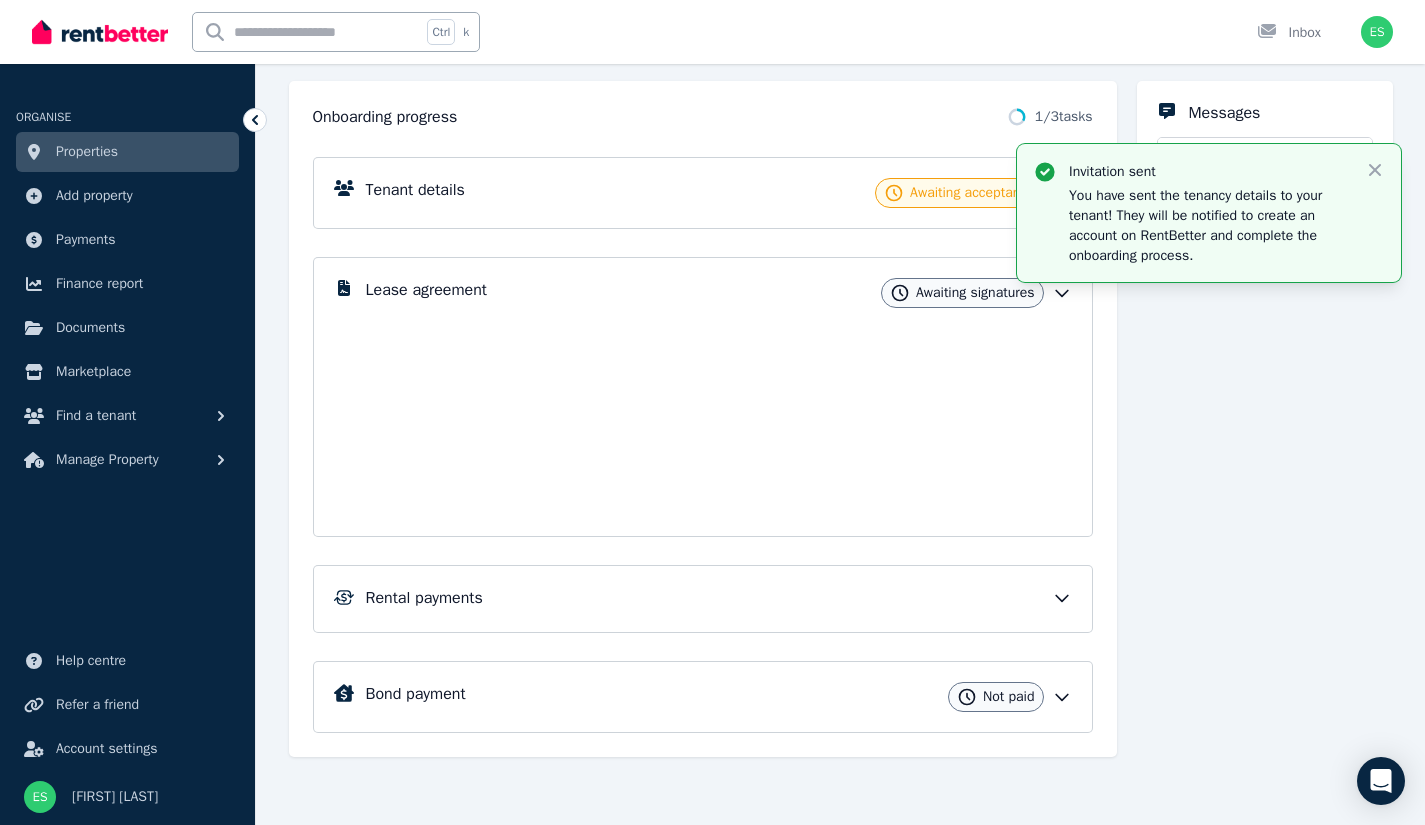 scroll, scrollTop: 32, scrollLeft: 0, axis: vertical 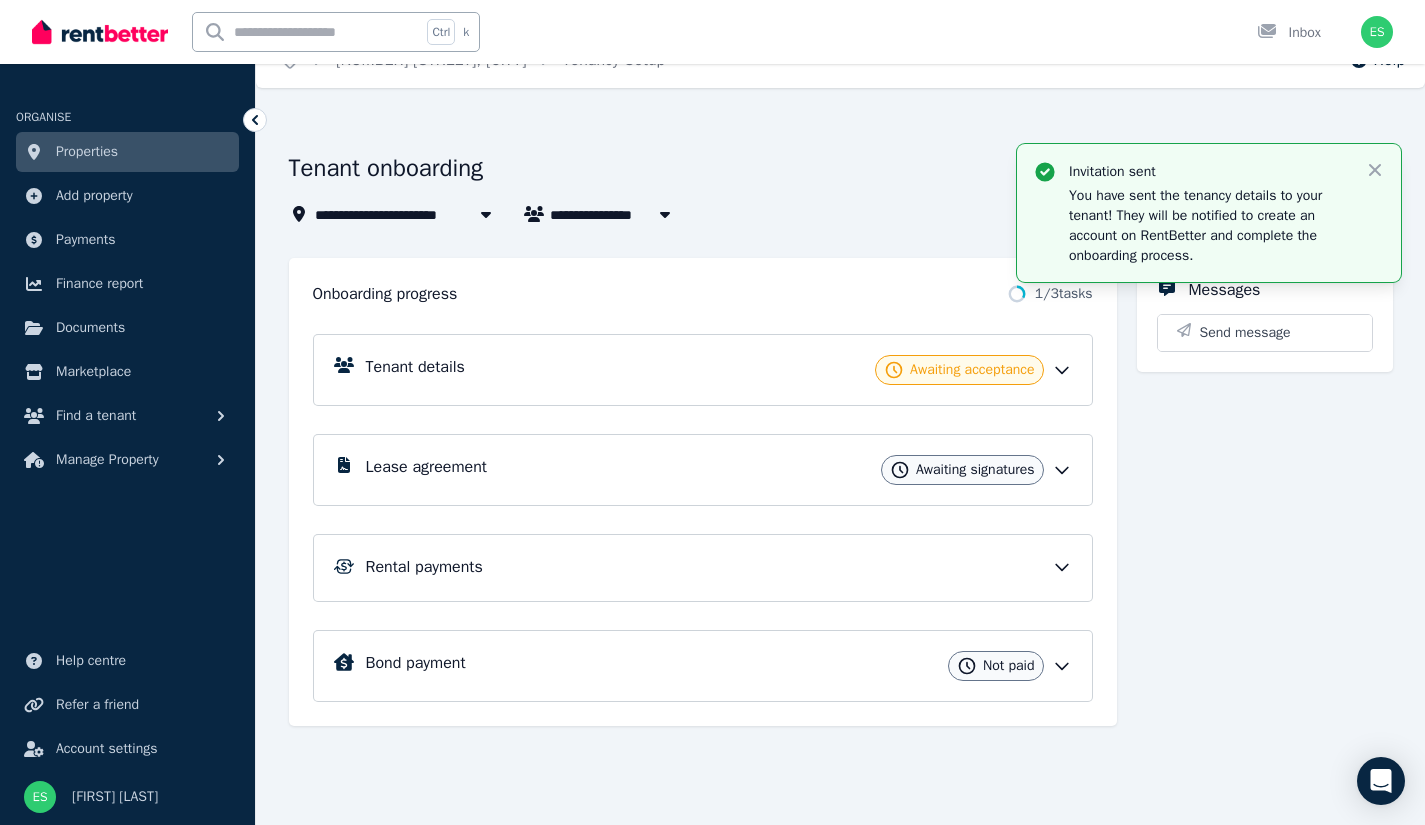 click on "Awaiting signatures" at bounding box center [975, 470] 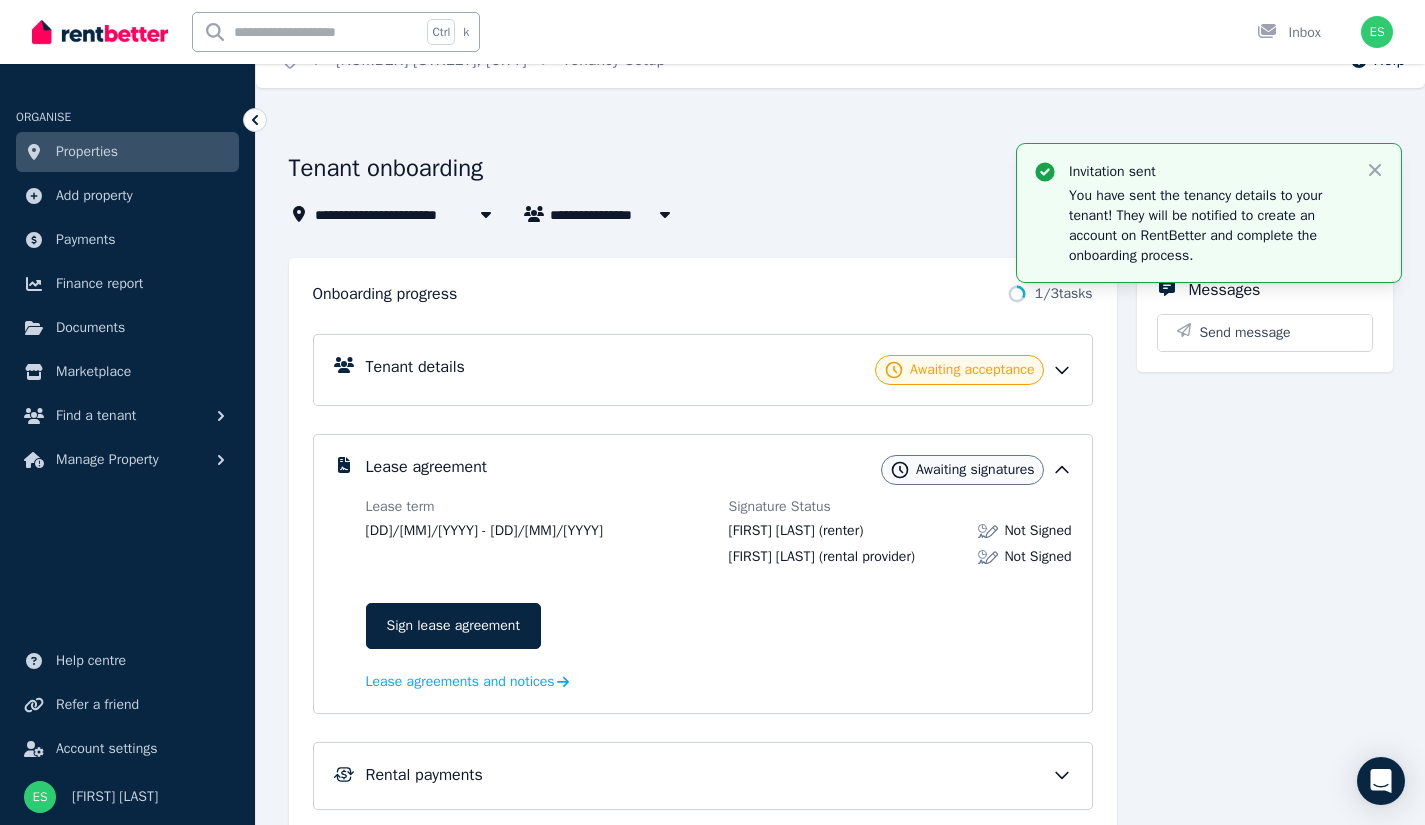 scroll, scrollTop: 209, scrollLeft: 0, axis: vertical 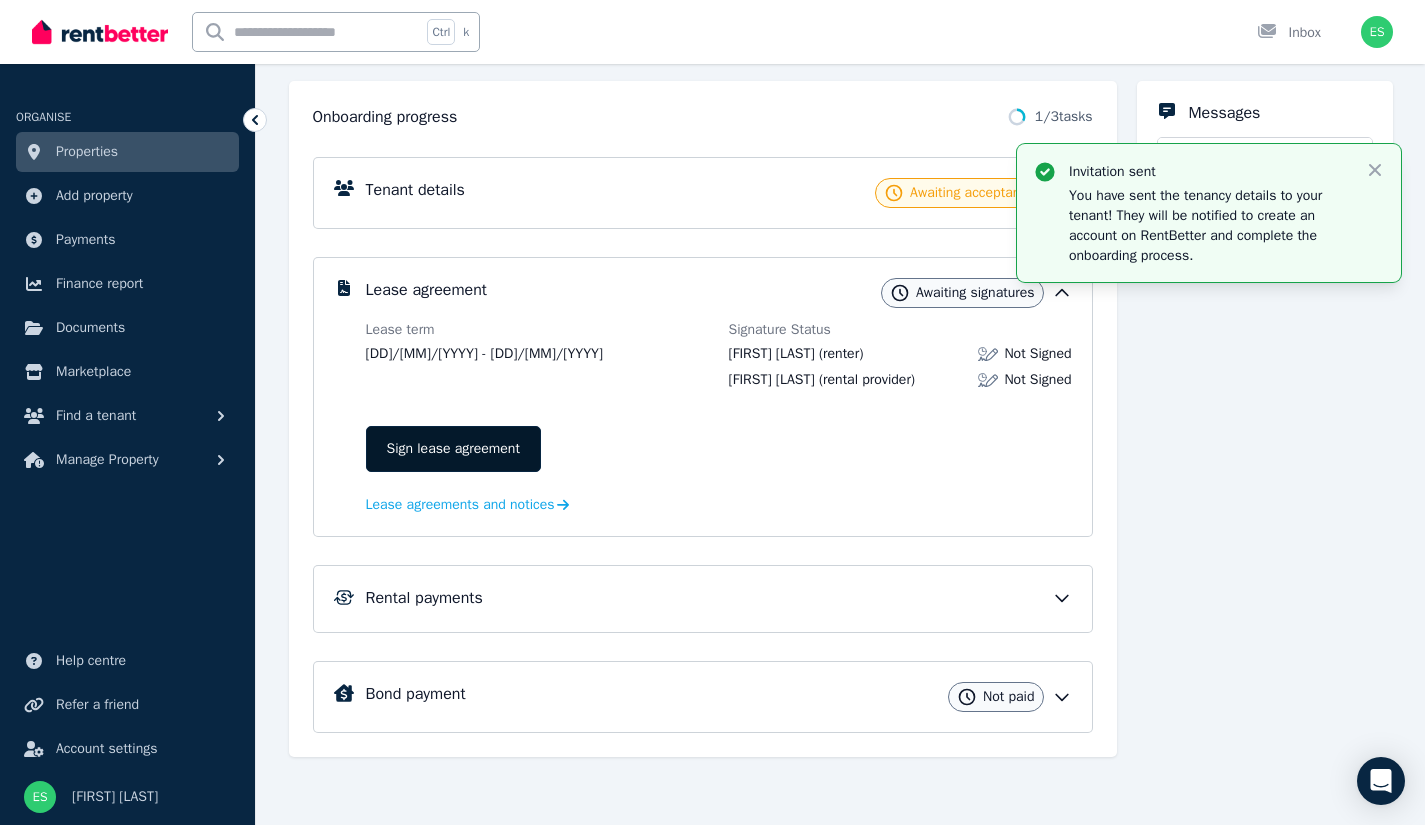 click on "Sign lease agreement" at bounding box center [453, 449] 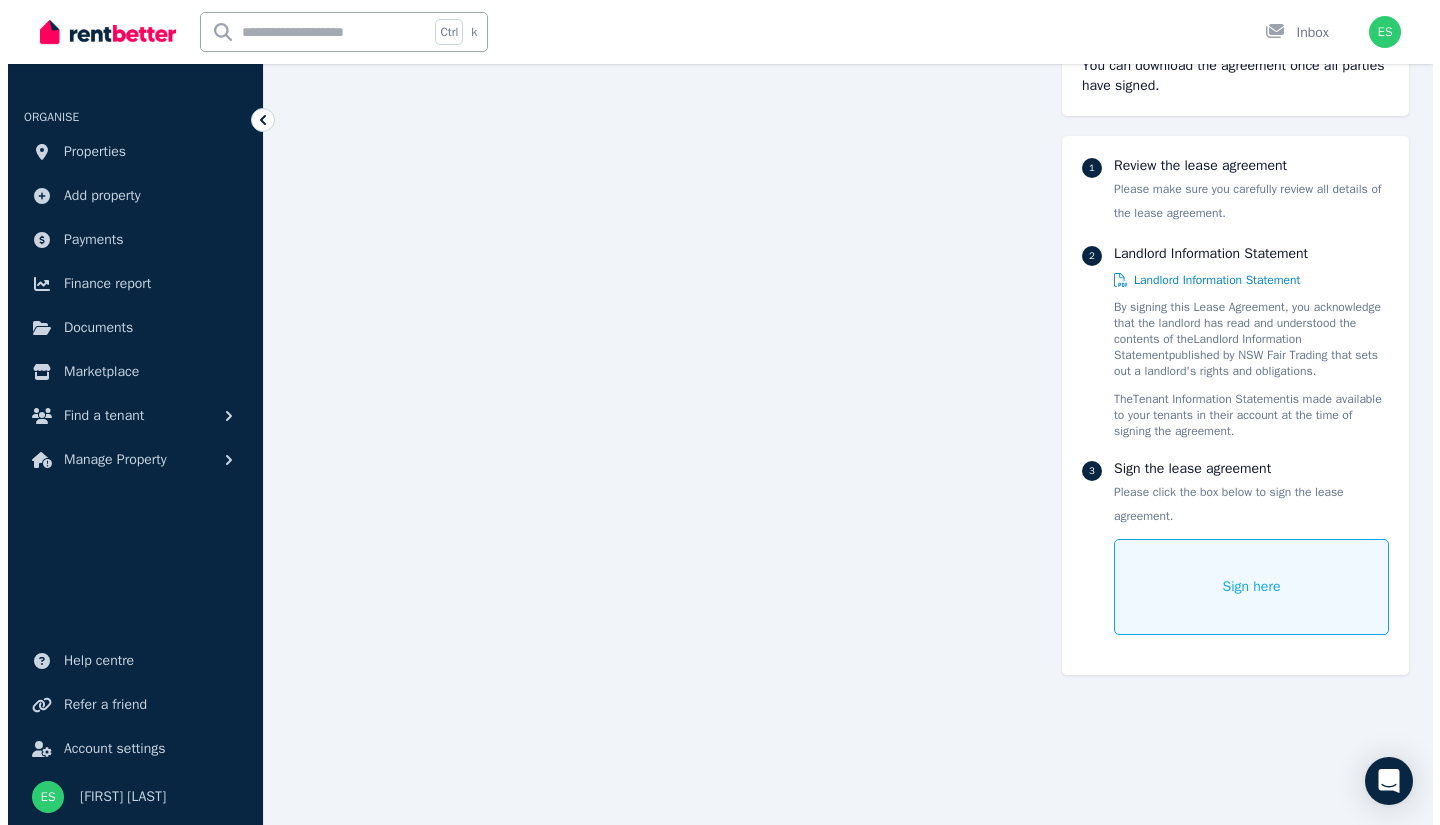 scroll, scrollTop: 15067, scrollLeft: 0, axis: vertical 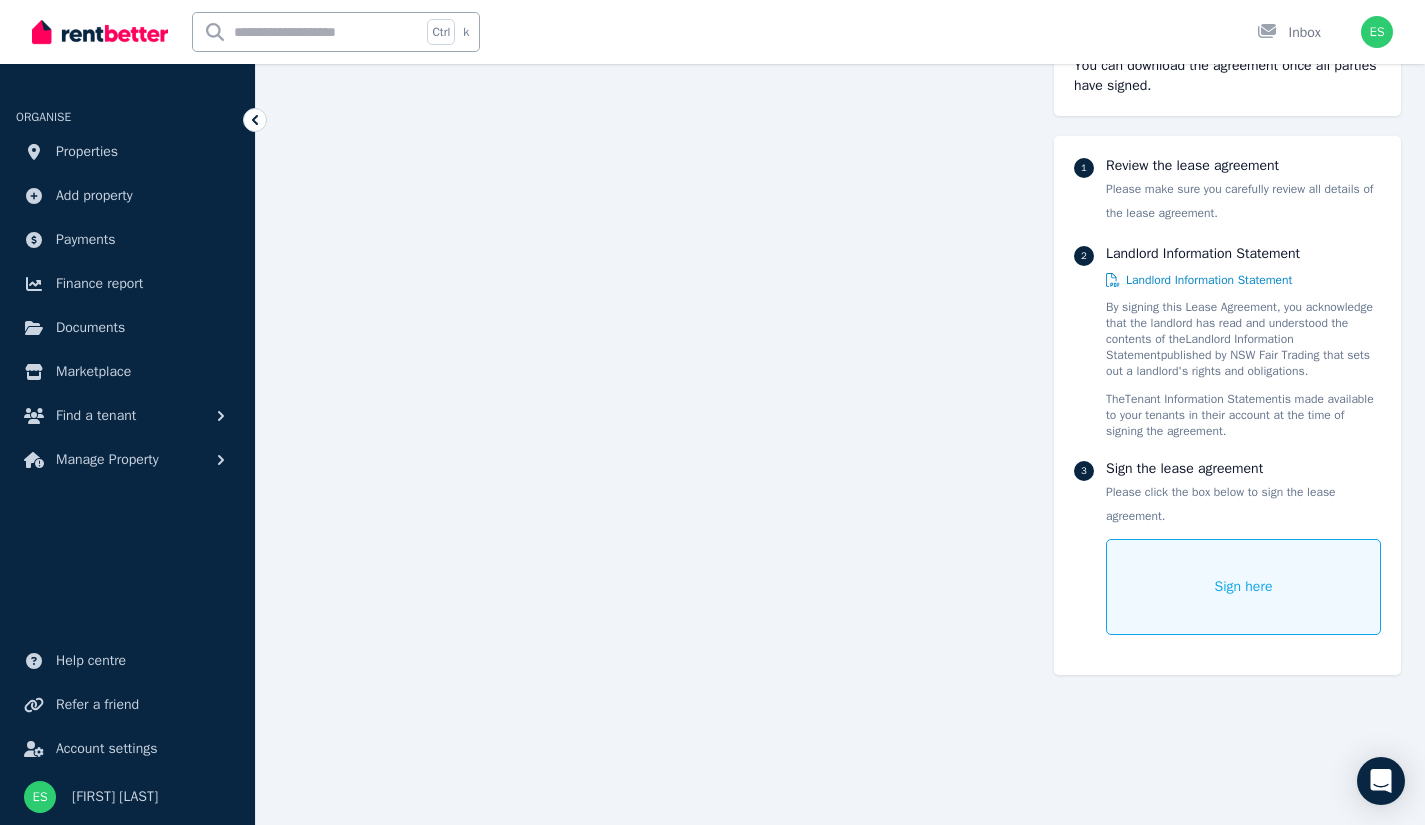 click on "Sign here" at bounding box center [1244, 587] 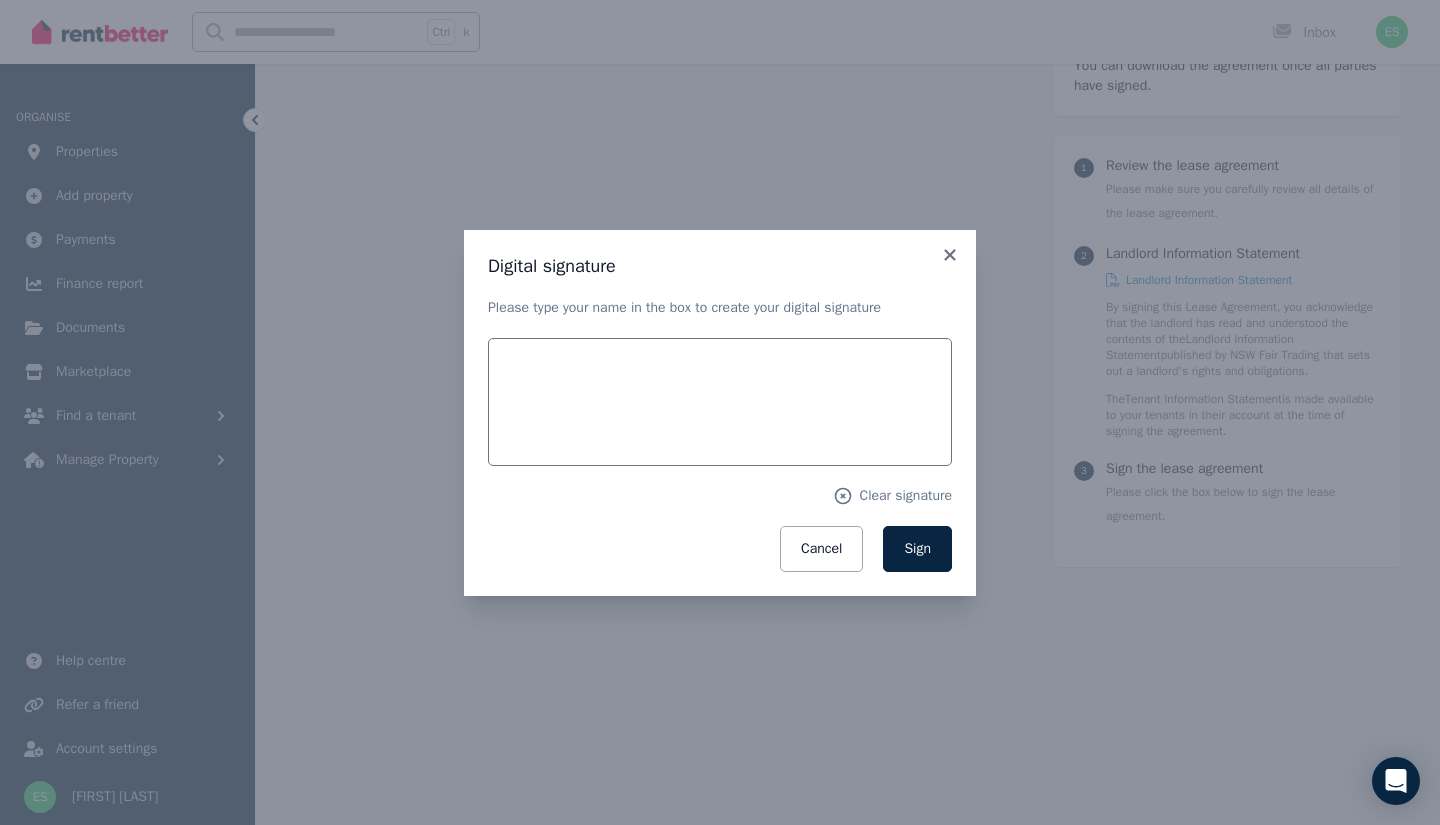 scroll, scrollTop: 15067, scrollLeft: 0, axis: vertical 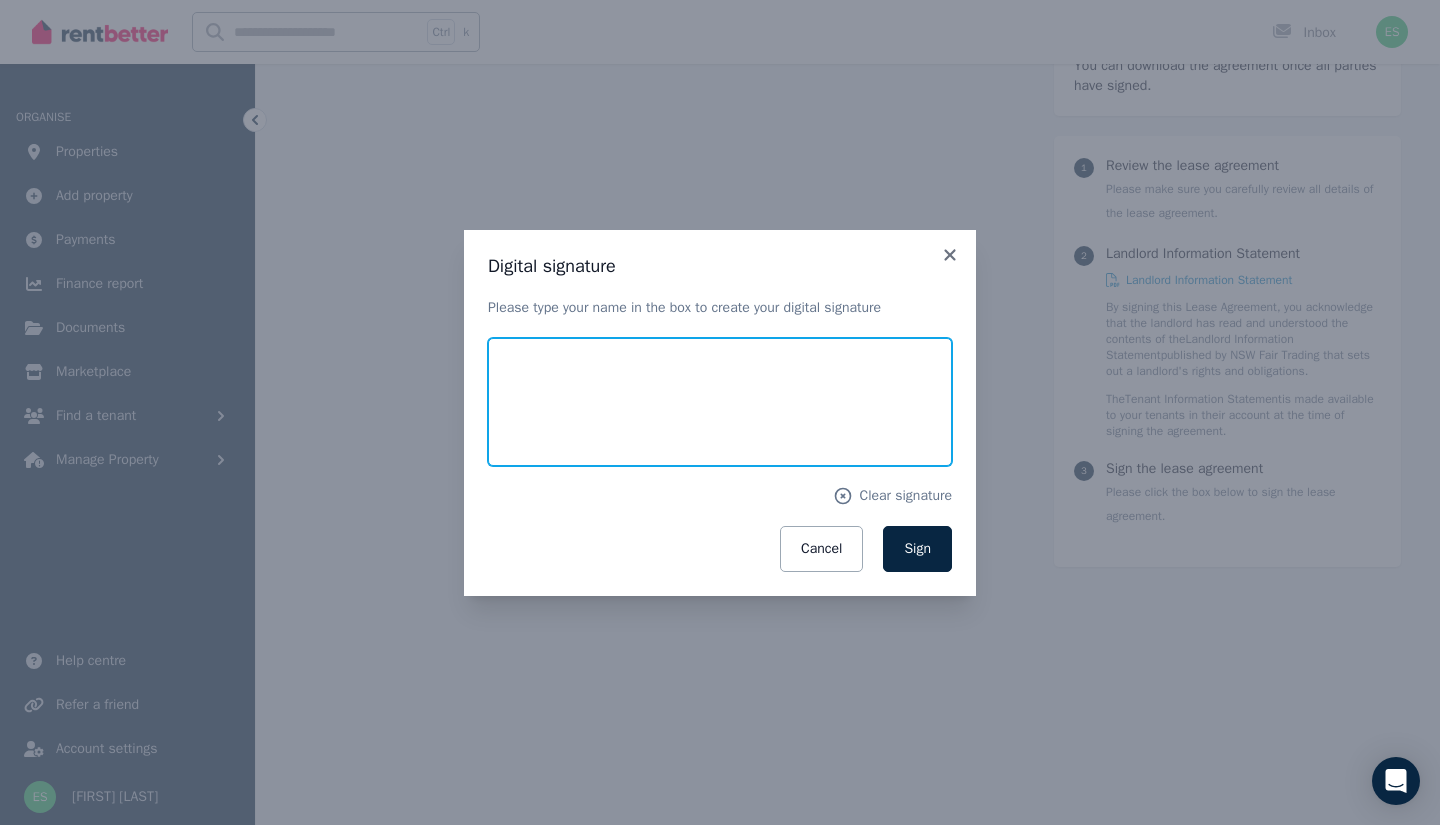 click at bounding box center (720, 402) 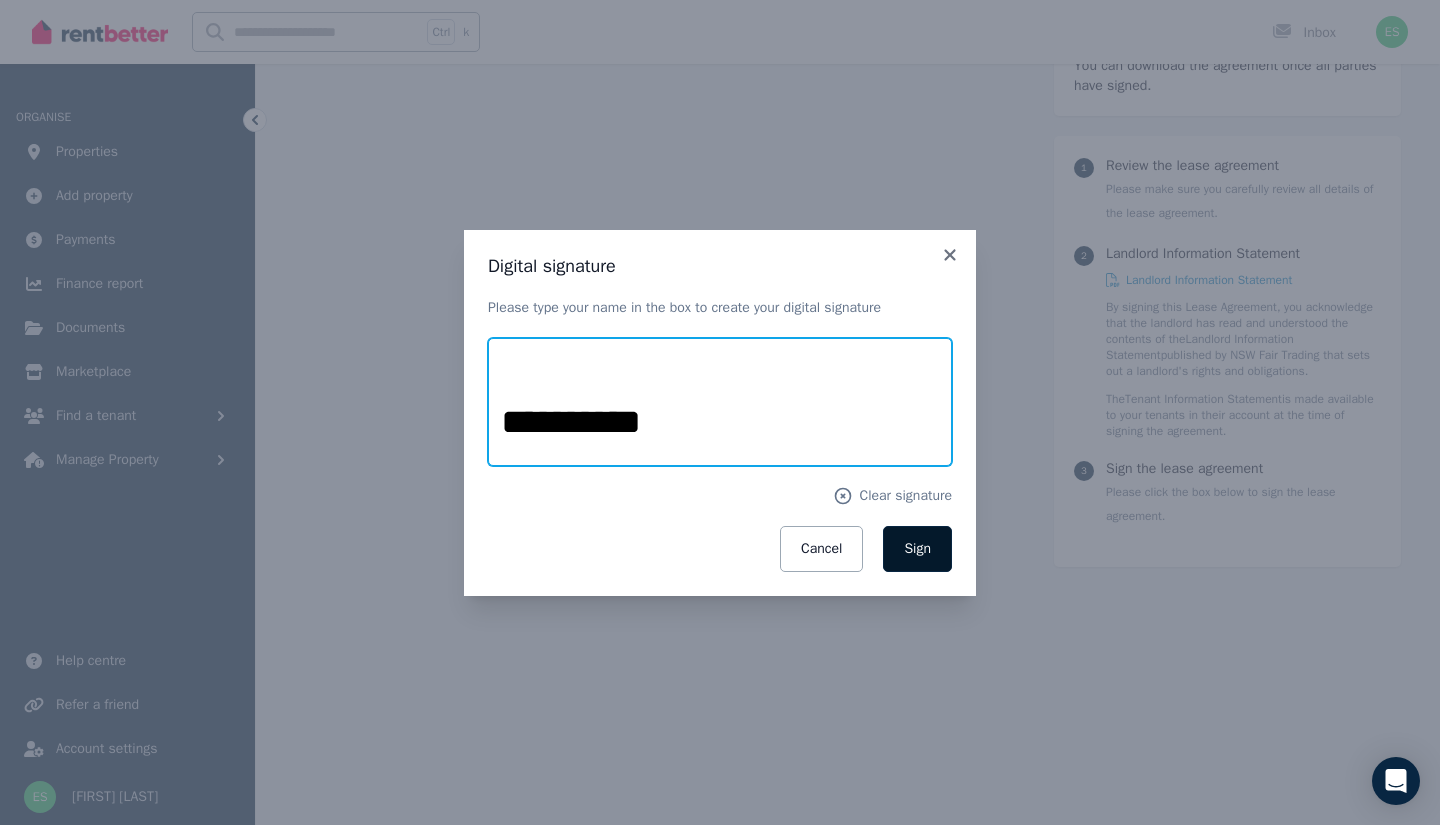 type on "**********" 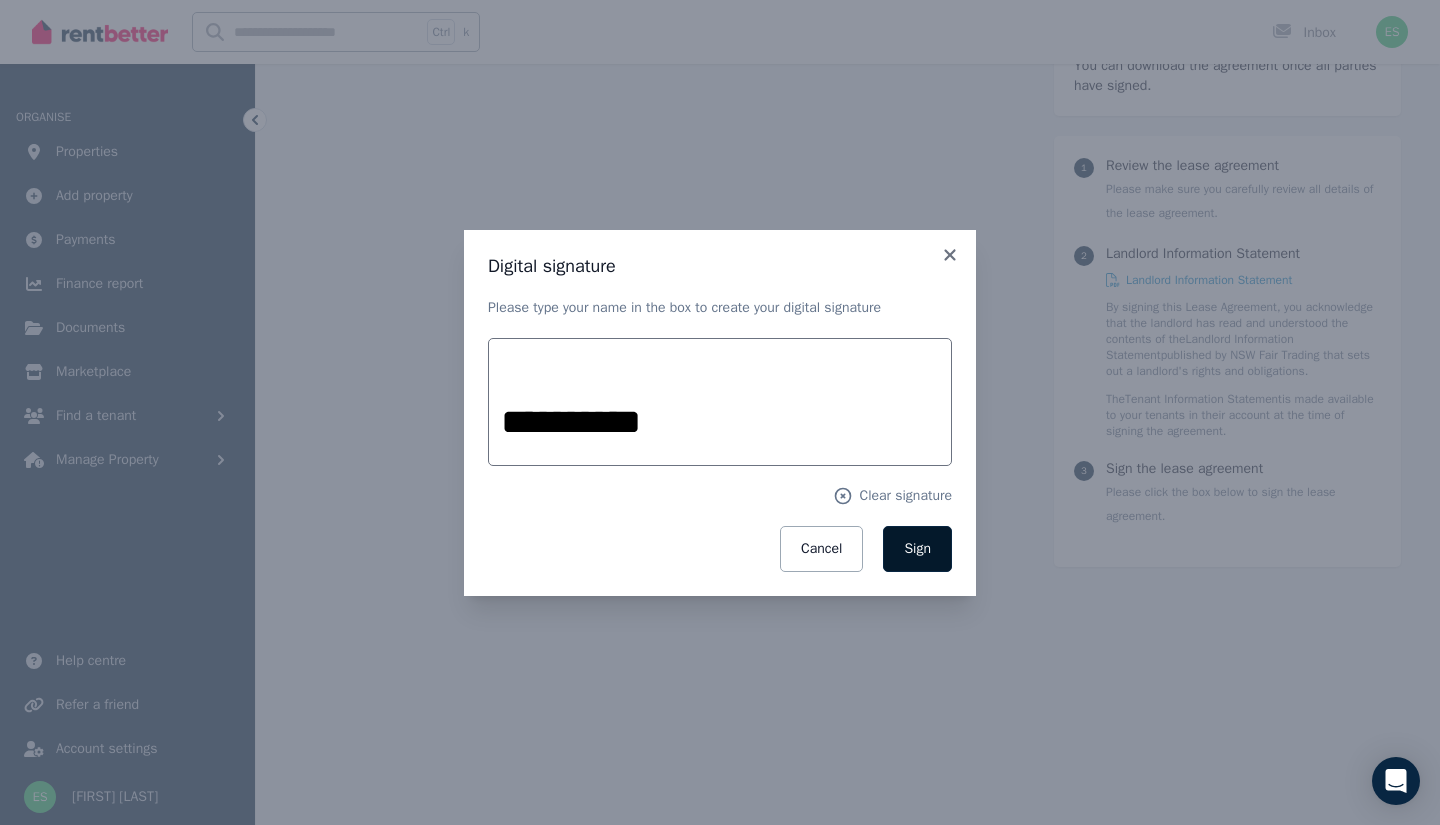 click on "Sign" at bounding box center (917, 548) 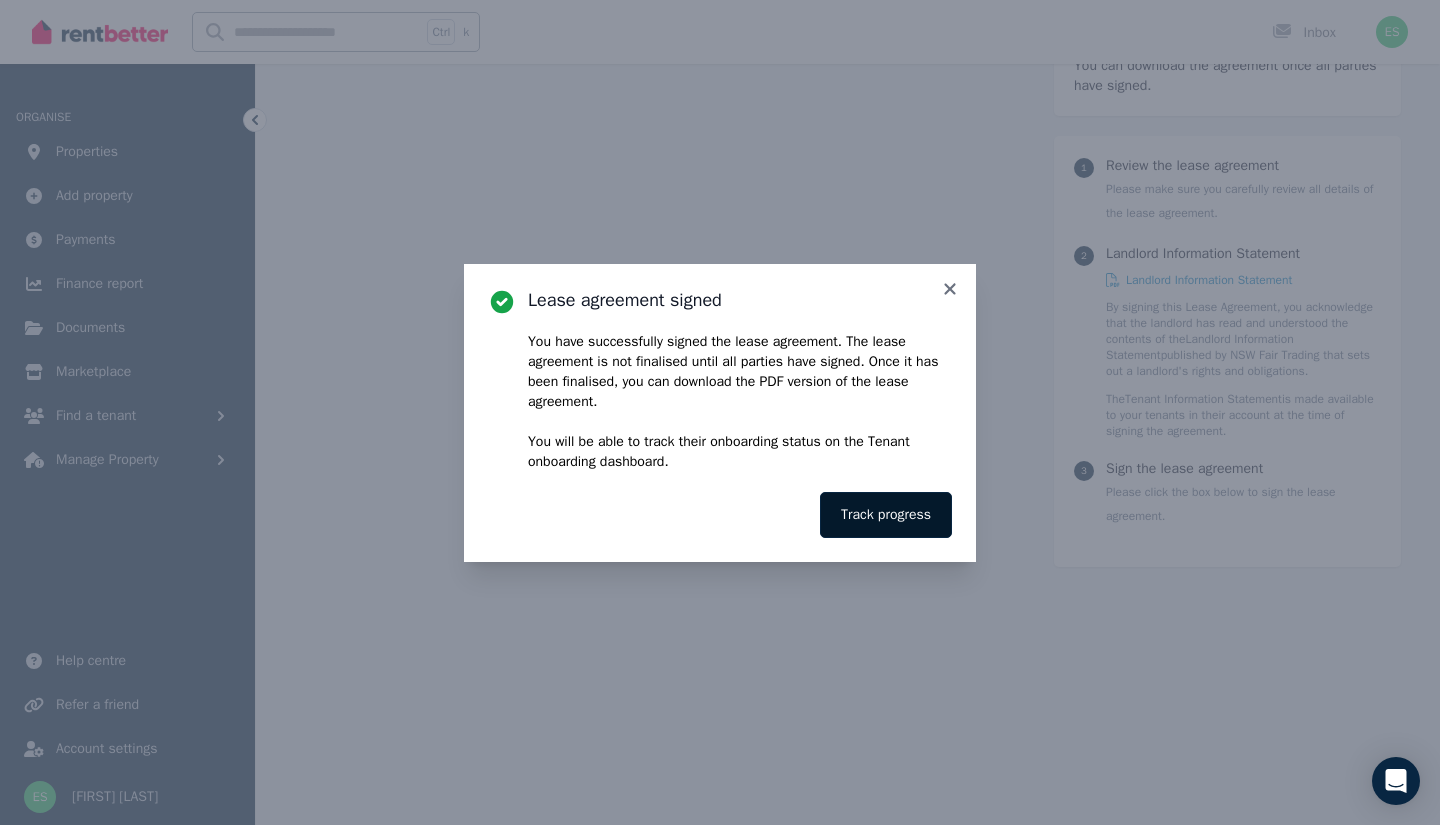 click on "Track progress" at bounding box center (886, 515) 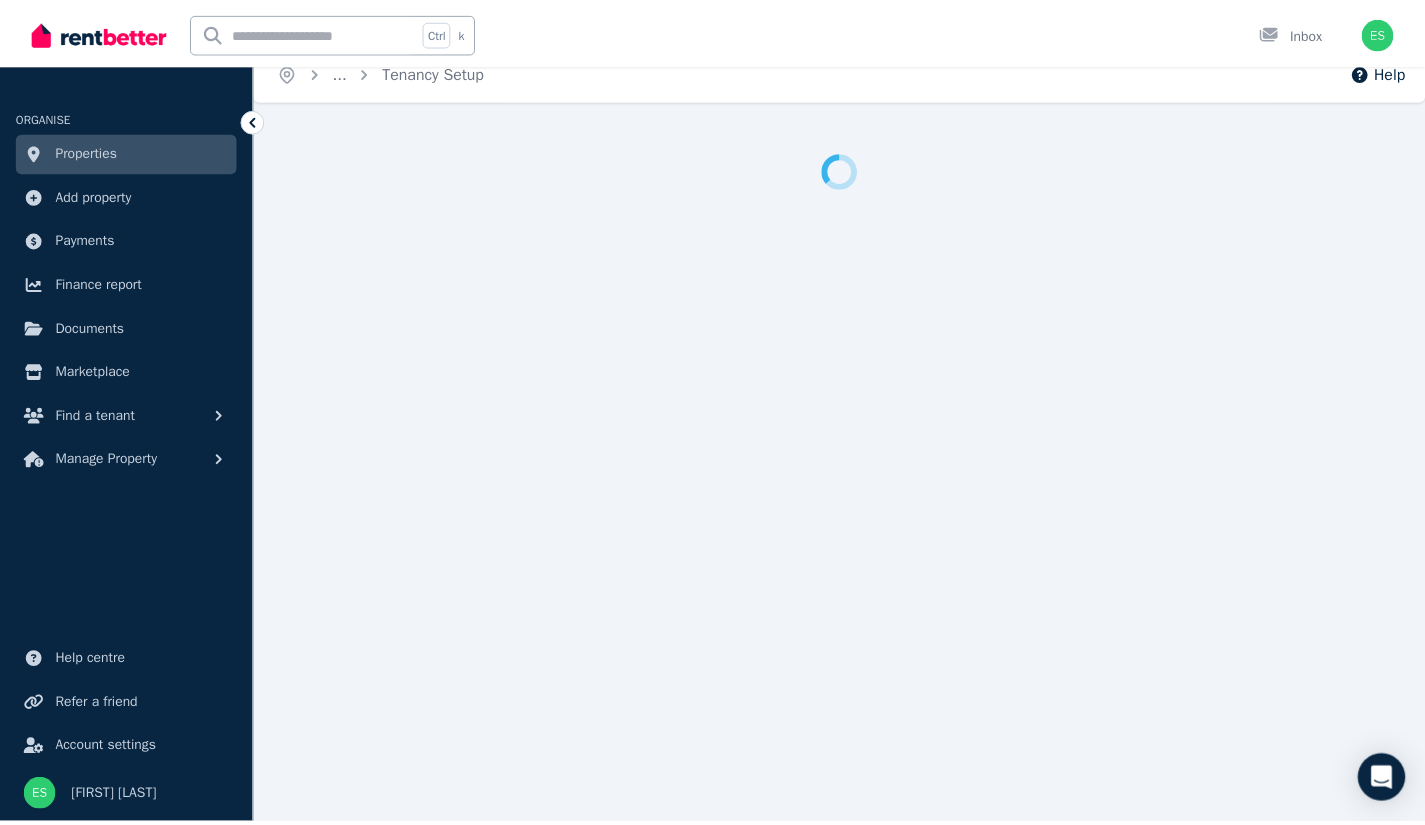 scroll, scrollTop: 0, scrollLeft: 0, axis: both 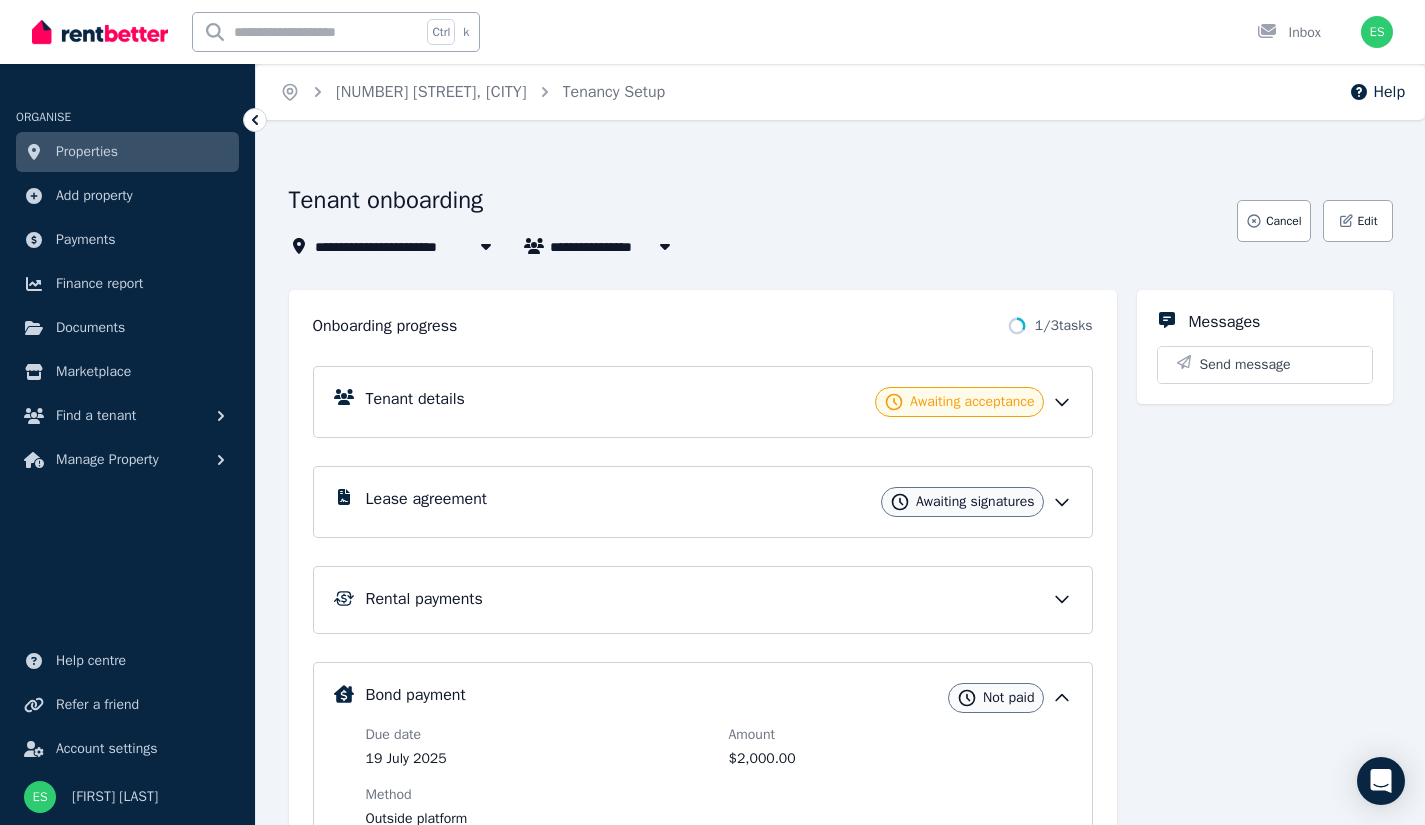 click 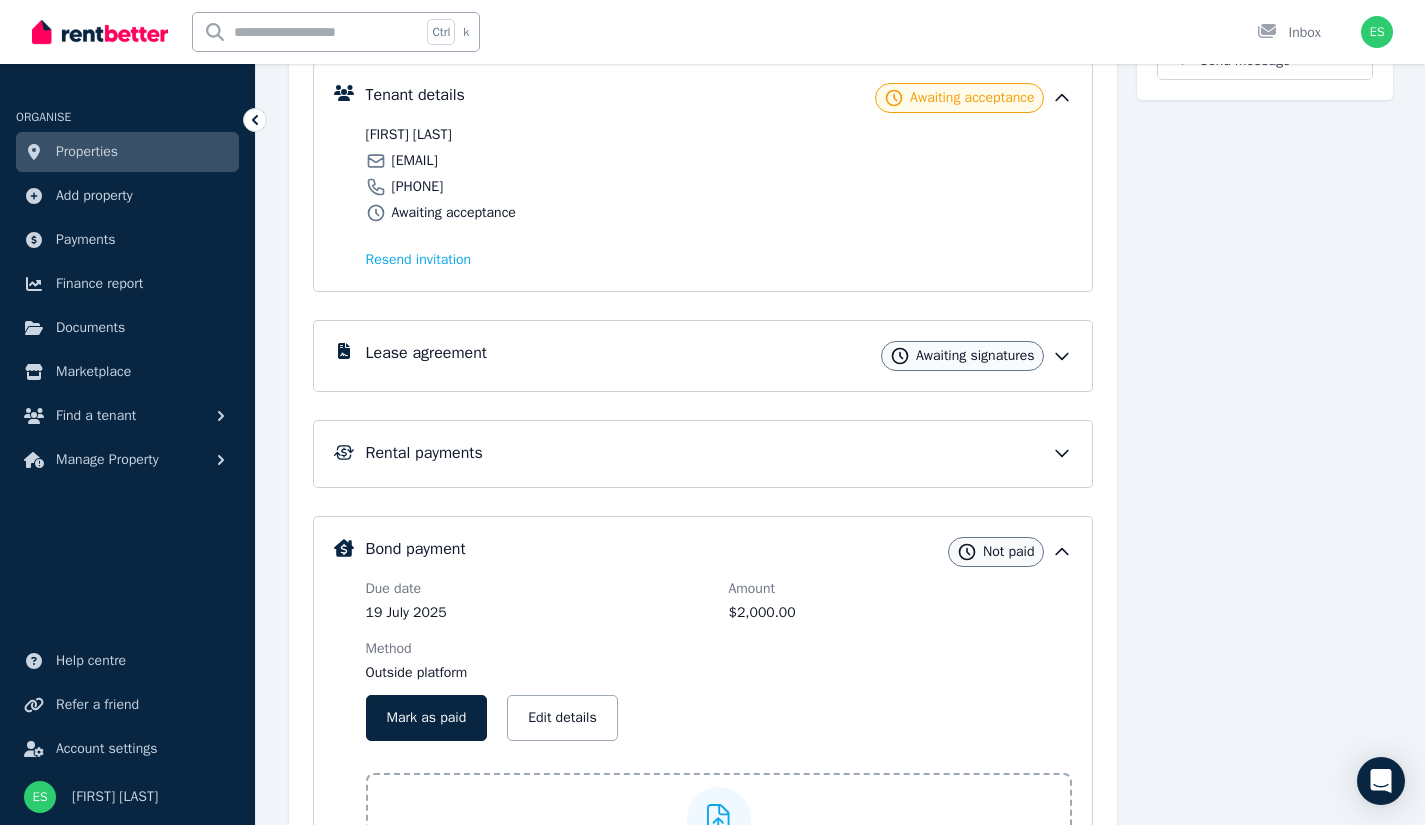 scroll, scrollTop: 305, scrollLeft: 0, axis: vertical 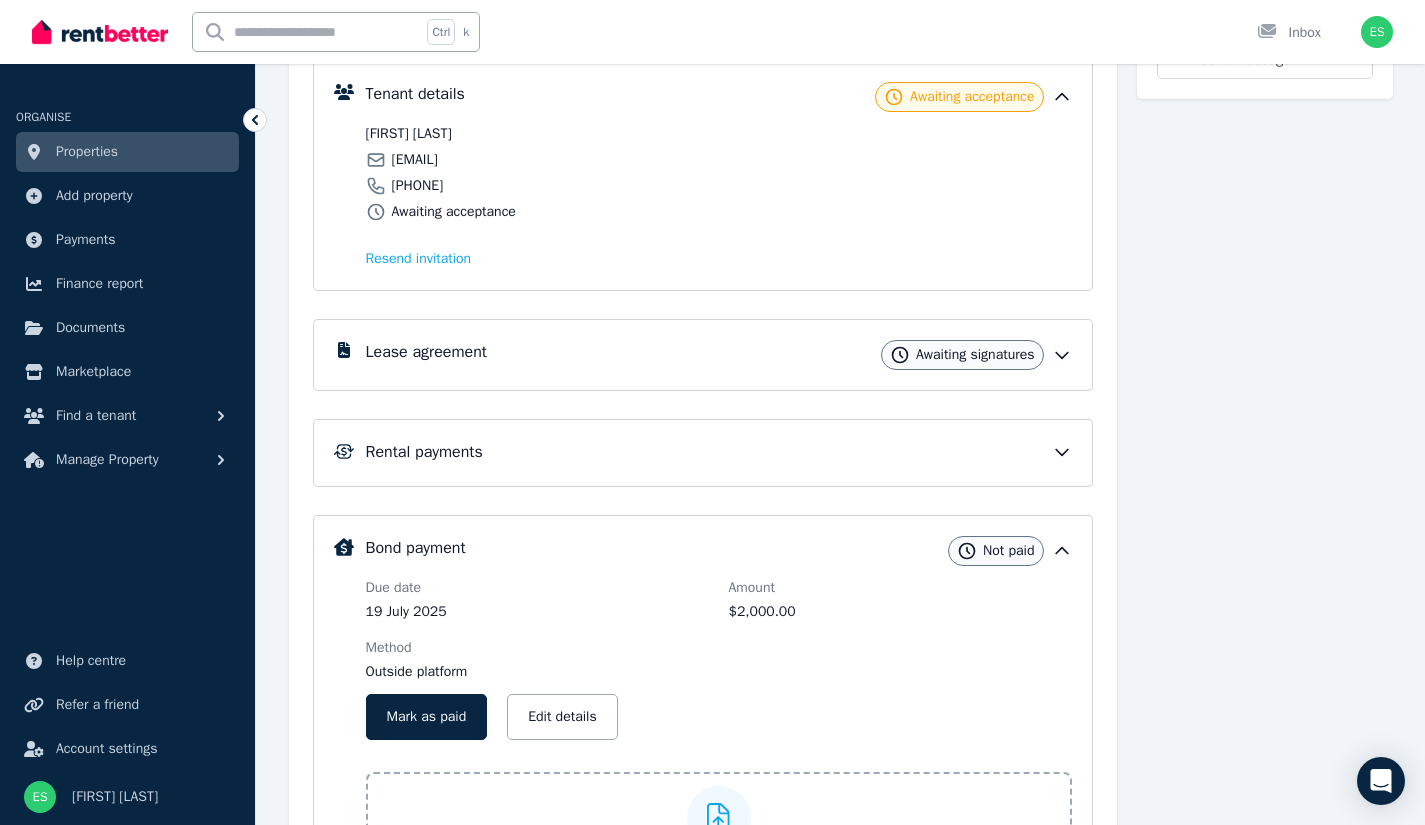 click 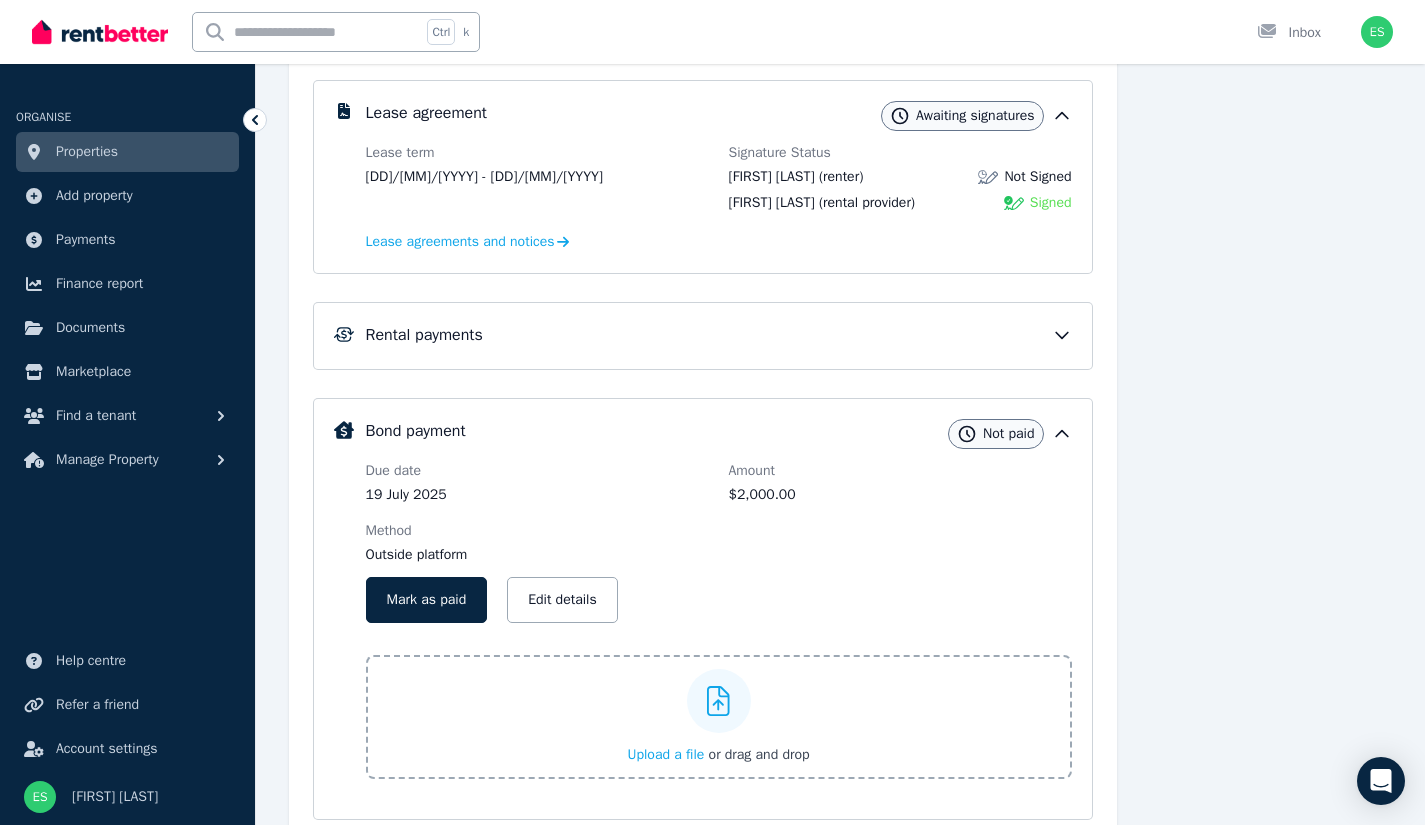 scroll, scrollTop: 546, scrollLeft: 0, axis: vertical 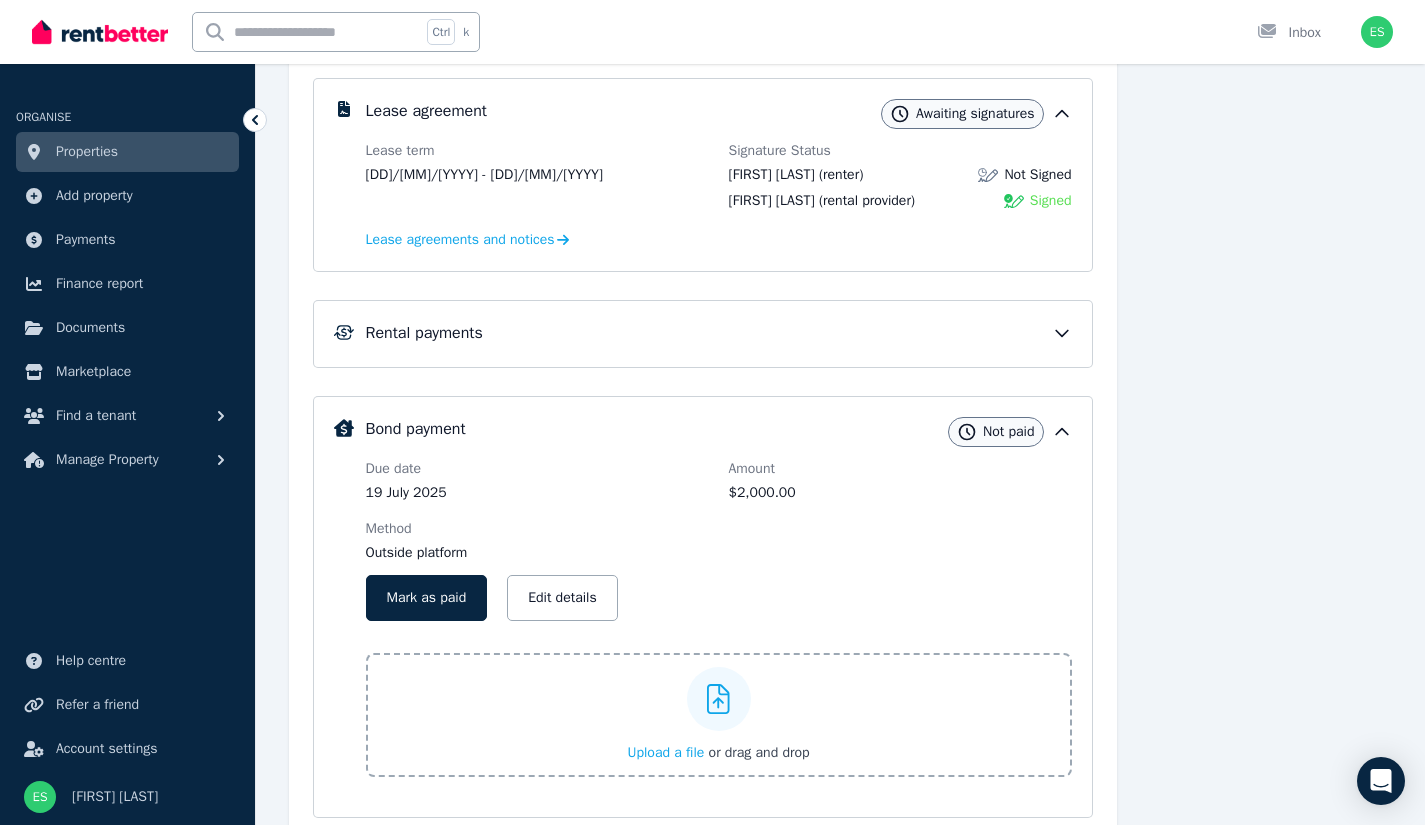 click 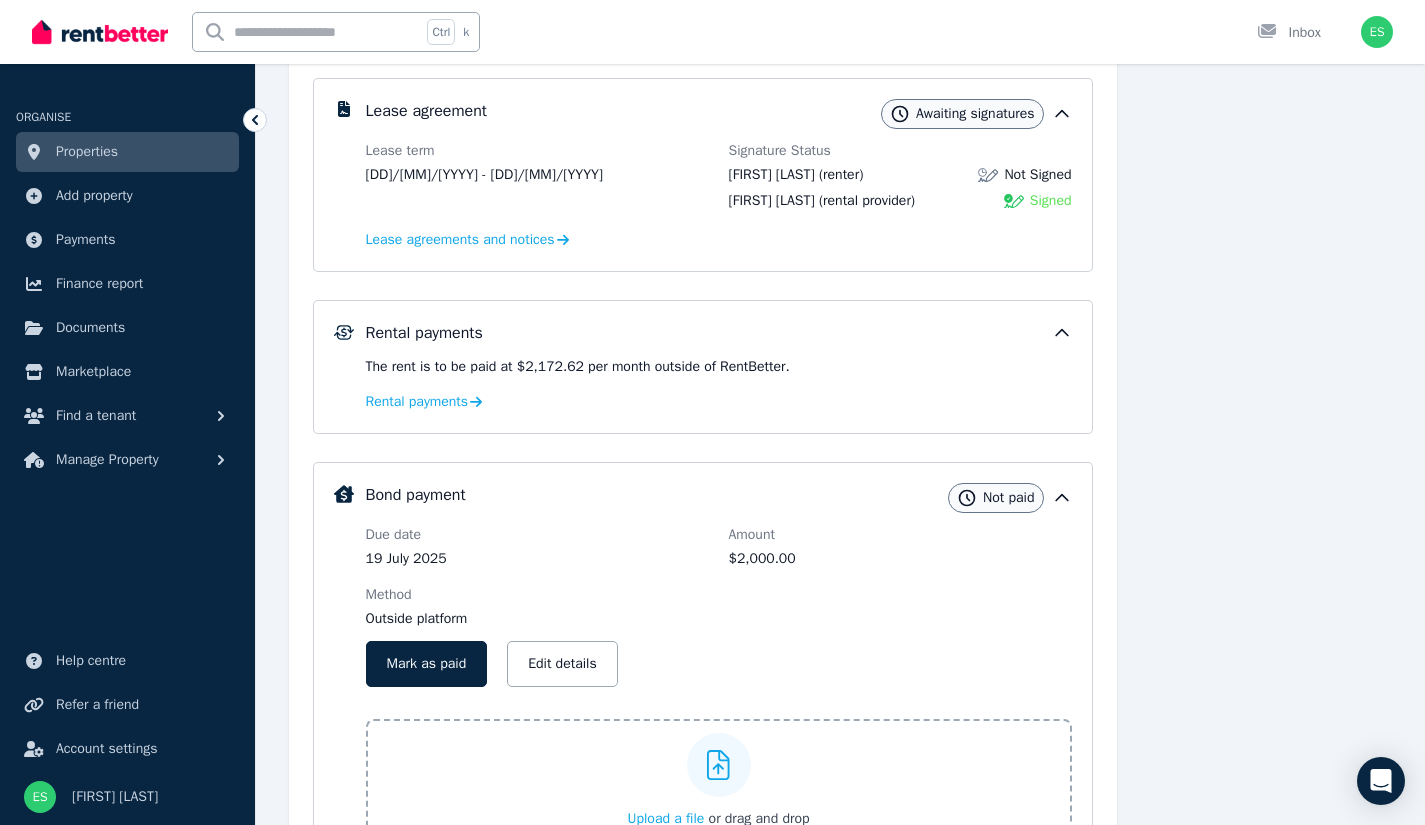 click 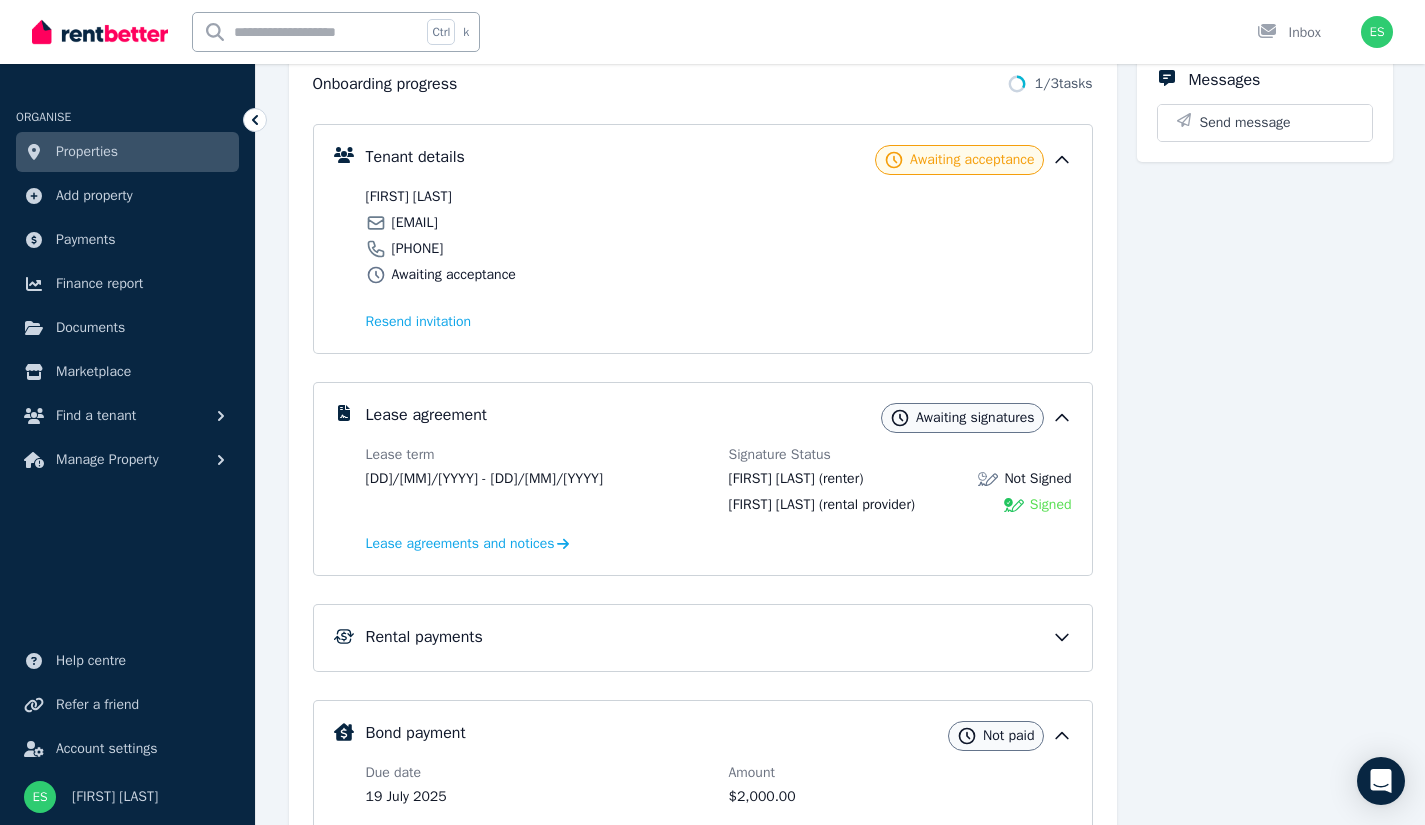 scroll, scrollTop: 0, scrollLeft: 0, axis: both 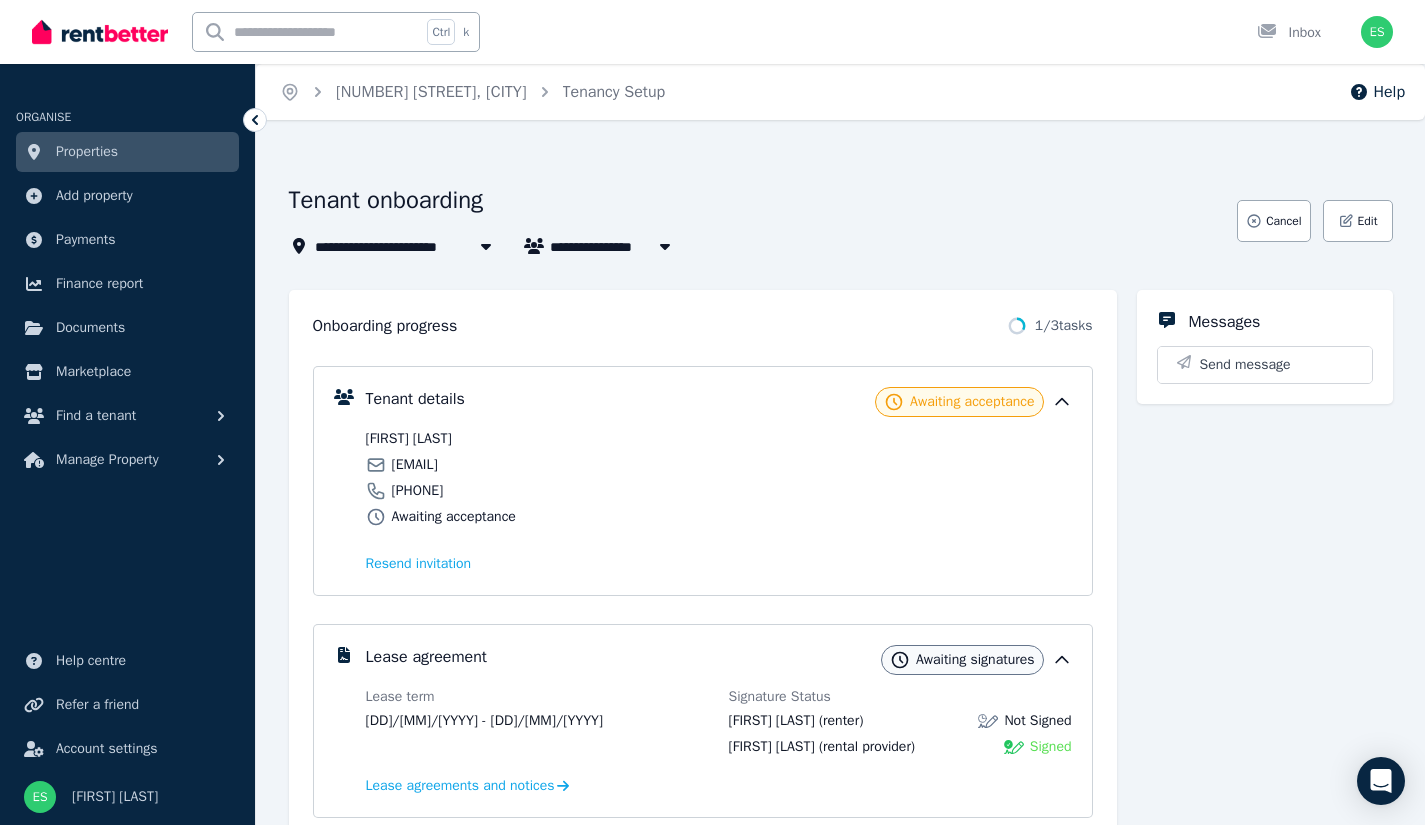 click on "Properties" at bounding box center (87, 152) 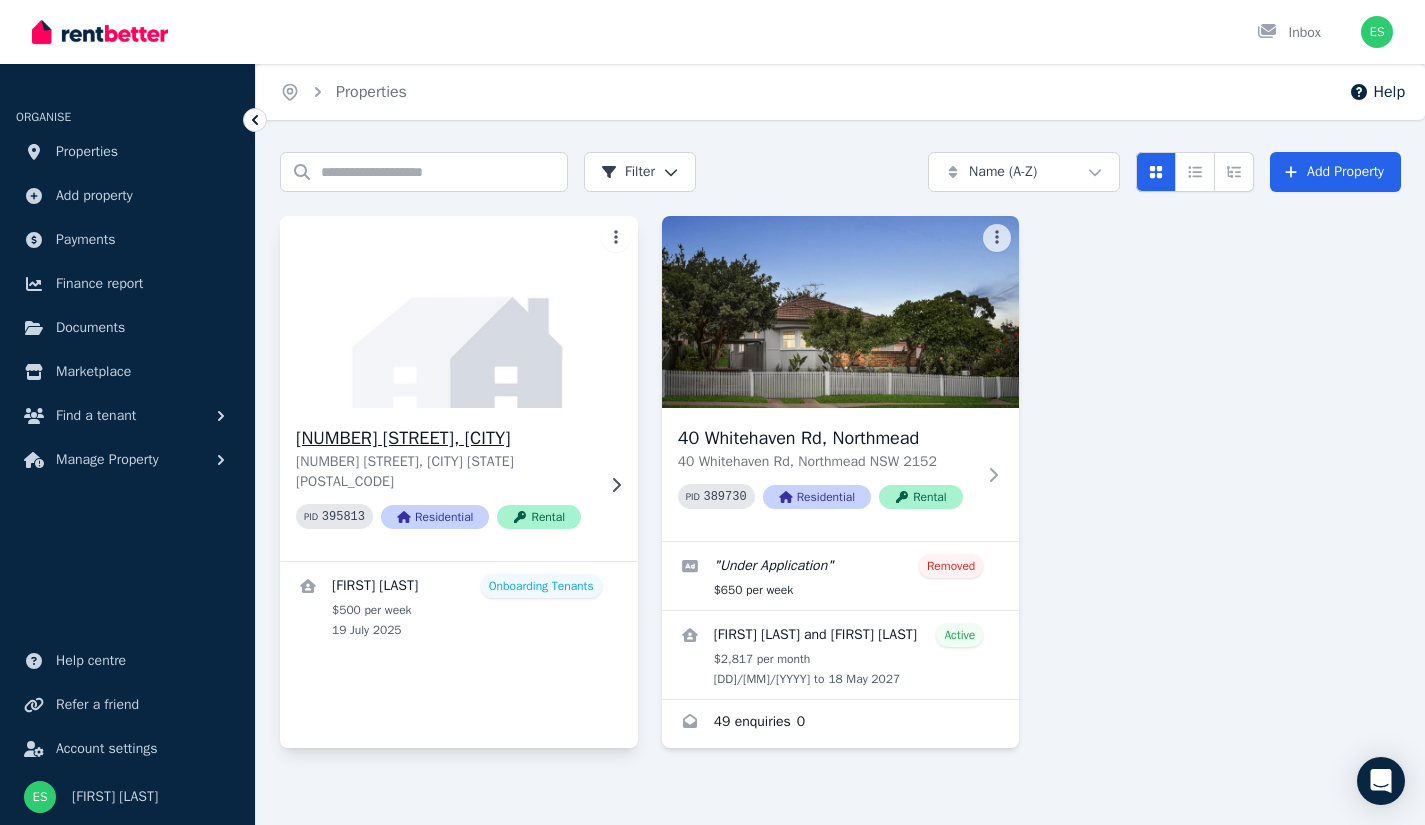 click on "[NUMBER] [STREET], [CITY] [STATE] [POSTAL_CODE] PID   [NUMBER] Residential Rental" at bounding box center (459, 484) 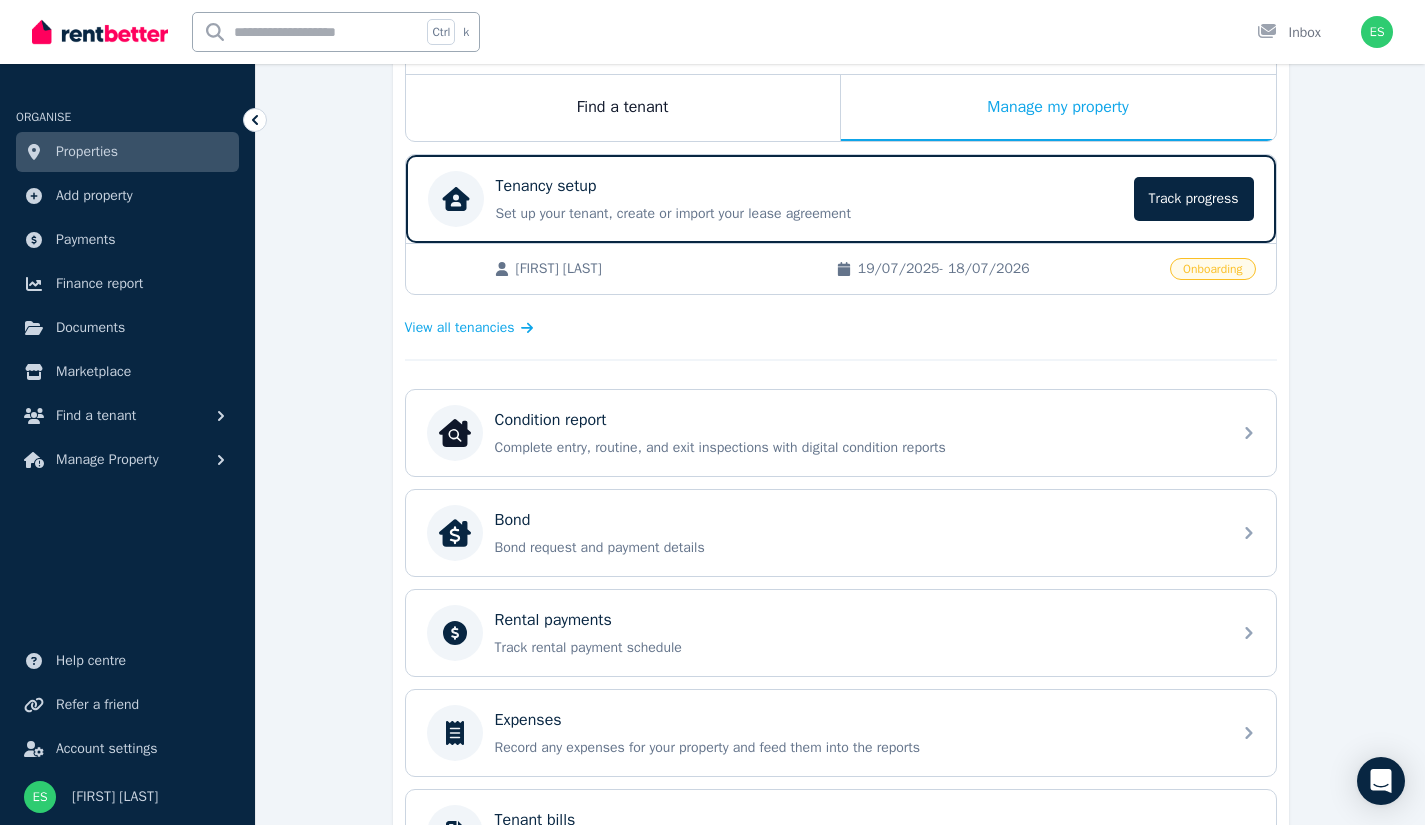 scroll, scrollTop: 318, scrollLeft: 0, axis: vertical 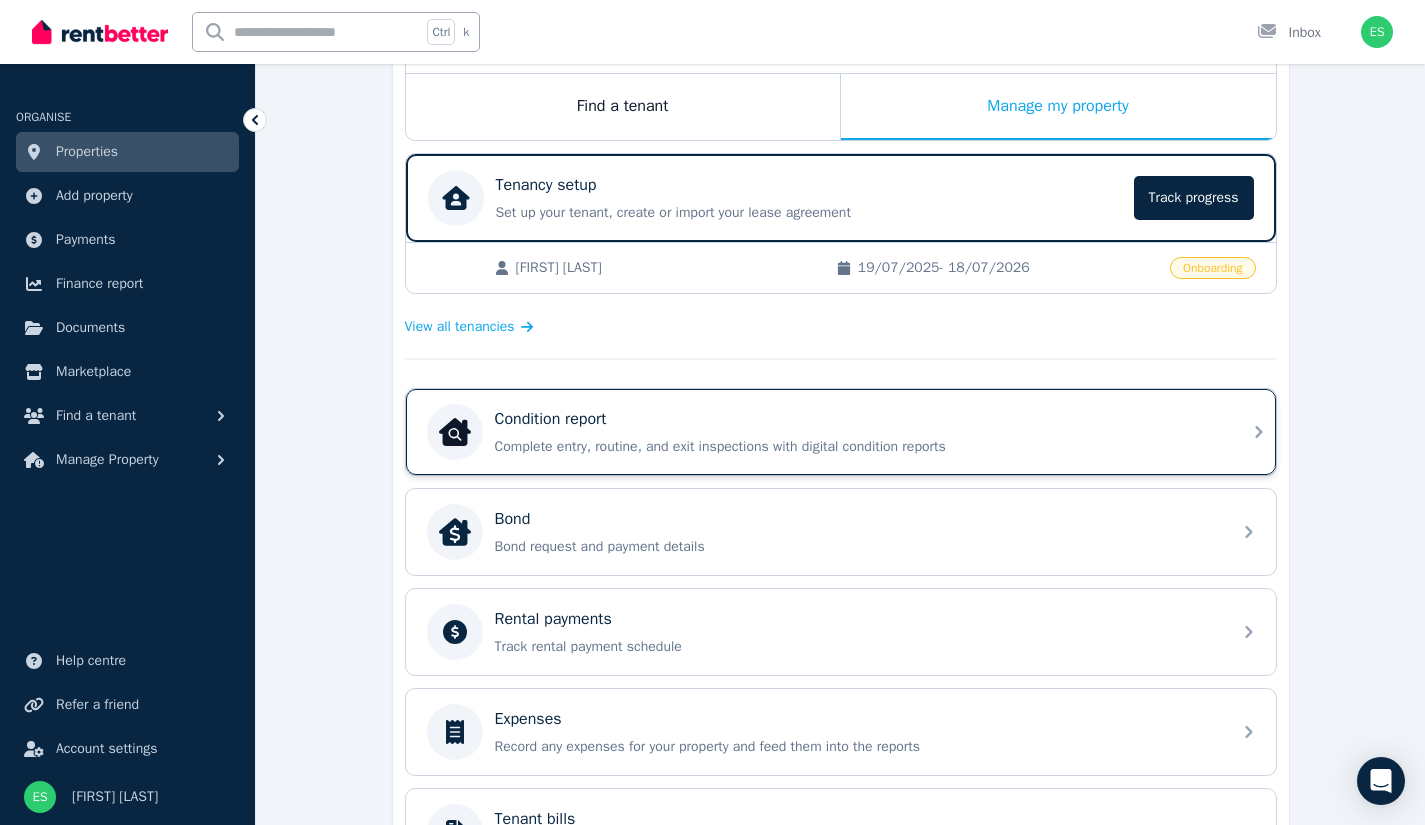 click on "Complete entry, routine, and exit inspections with digital condition reports" at bounding box center [857, 447] 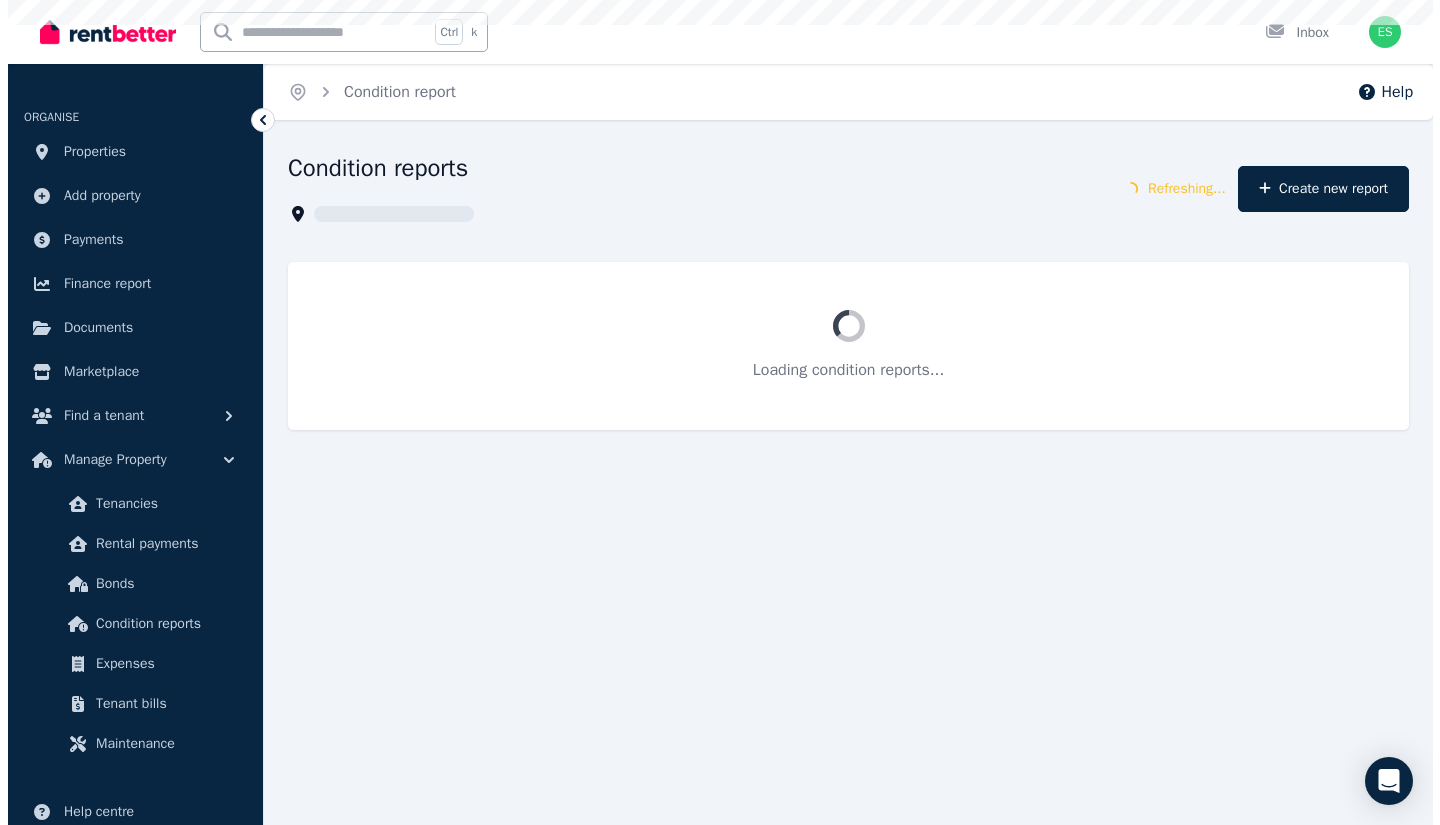 scroll, scrollTop: 0, scrollLeft: 0, axis: both 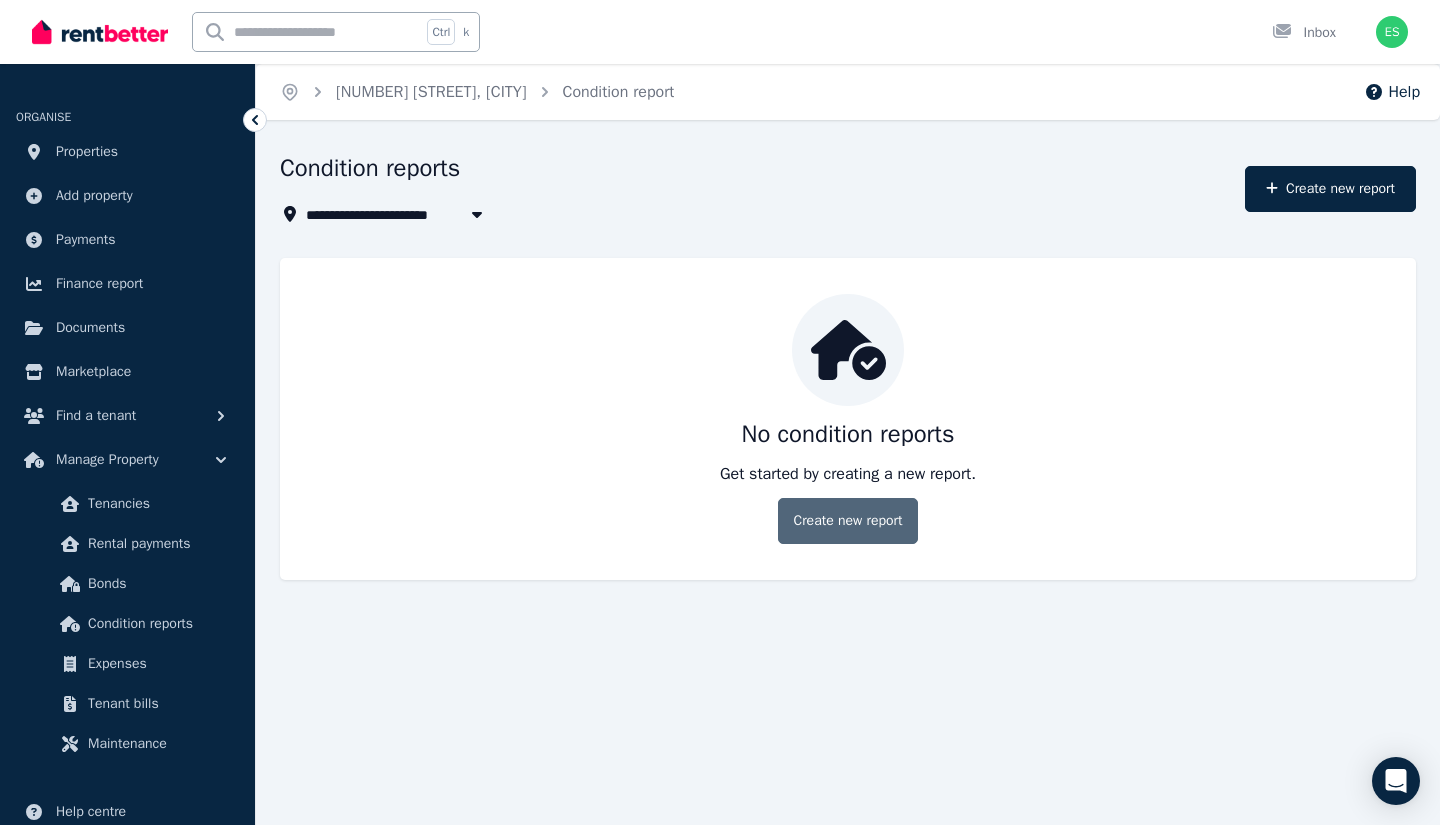 click on "Create new report" at bounding box center [847, 521] 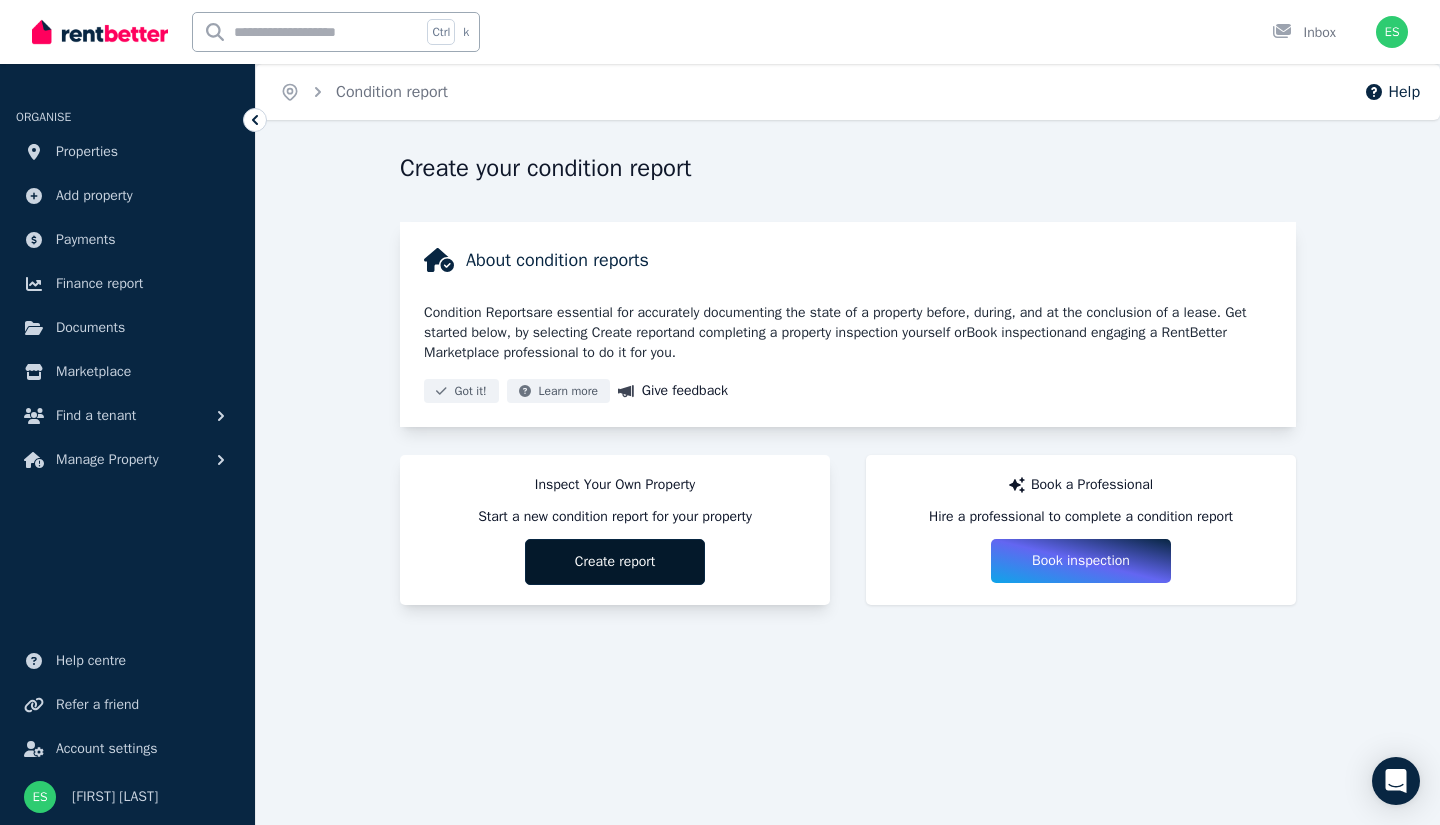 click on "Create report" at bounding box center (615, 562) 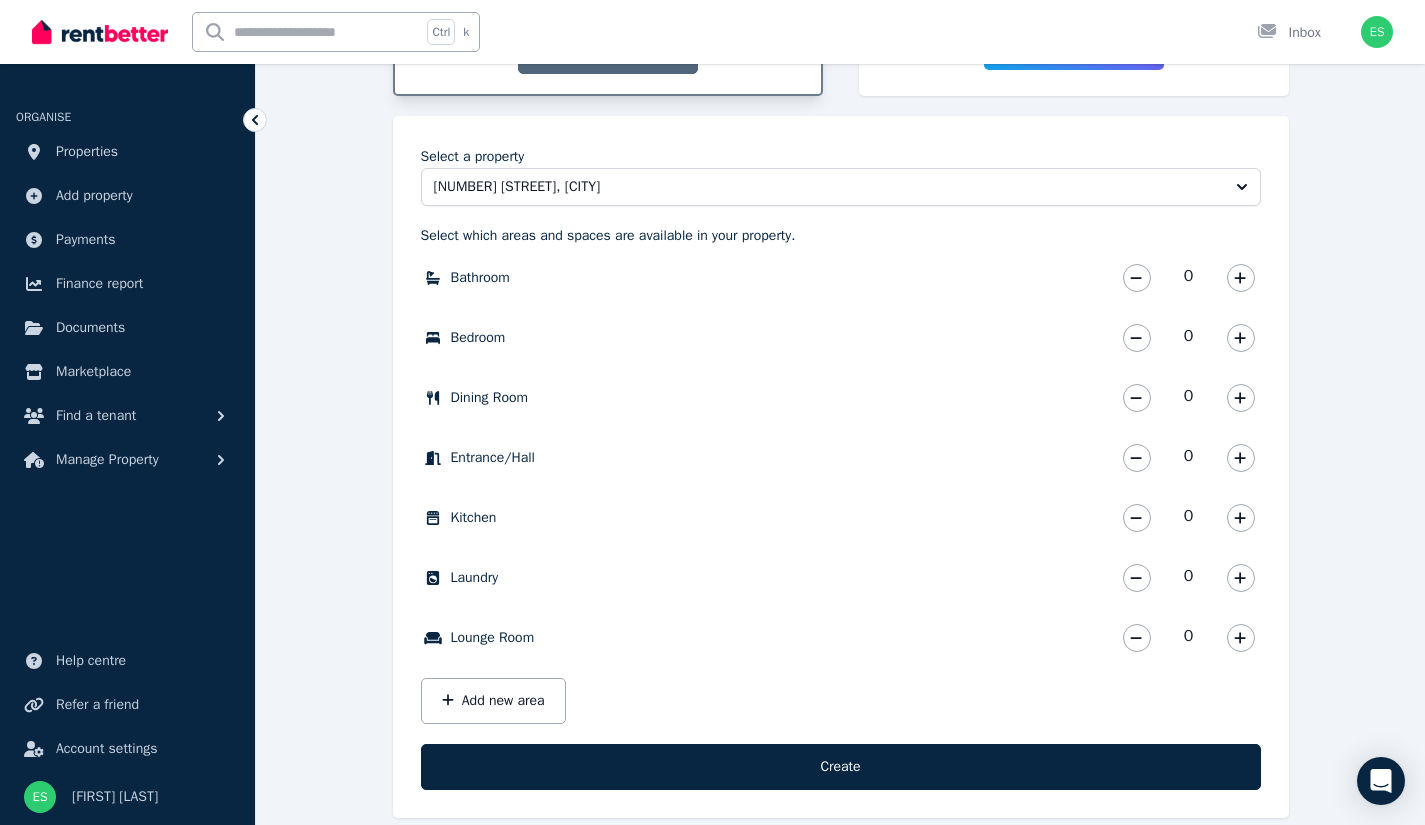 scroll, scrollTop: 514, scrollLeft: 0, axis: vertical 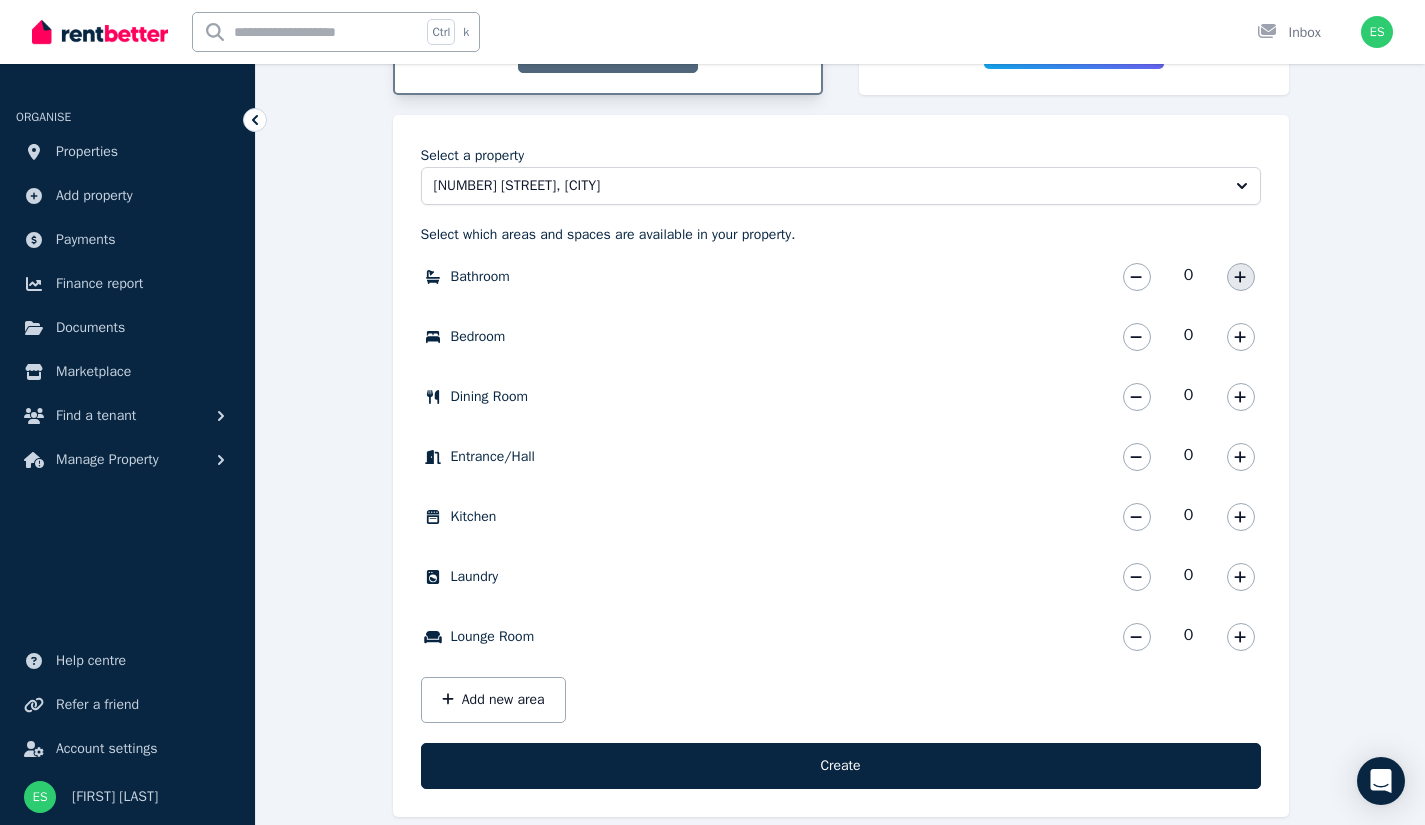click 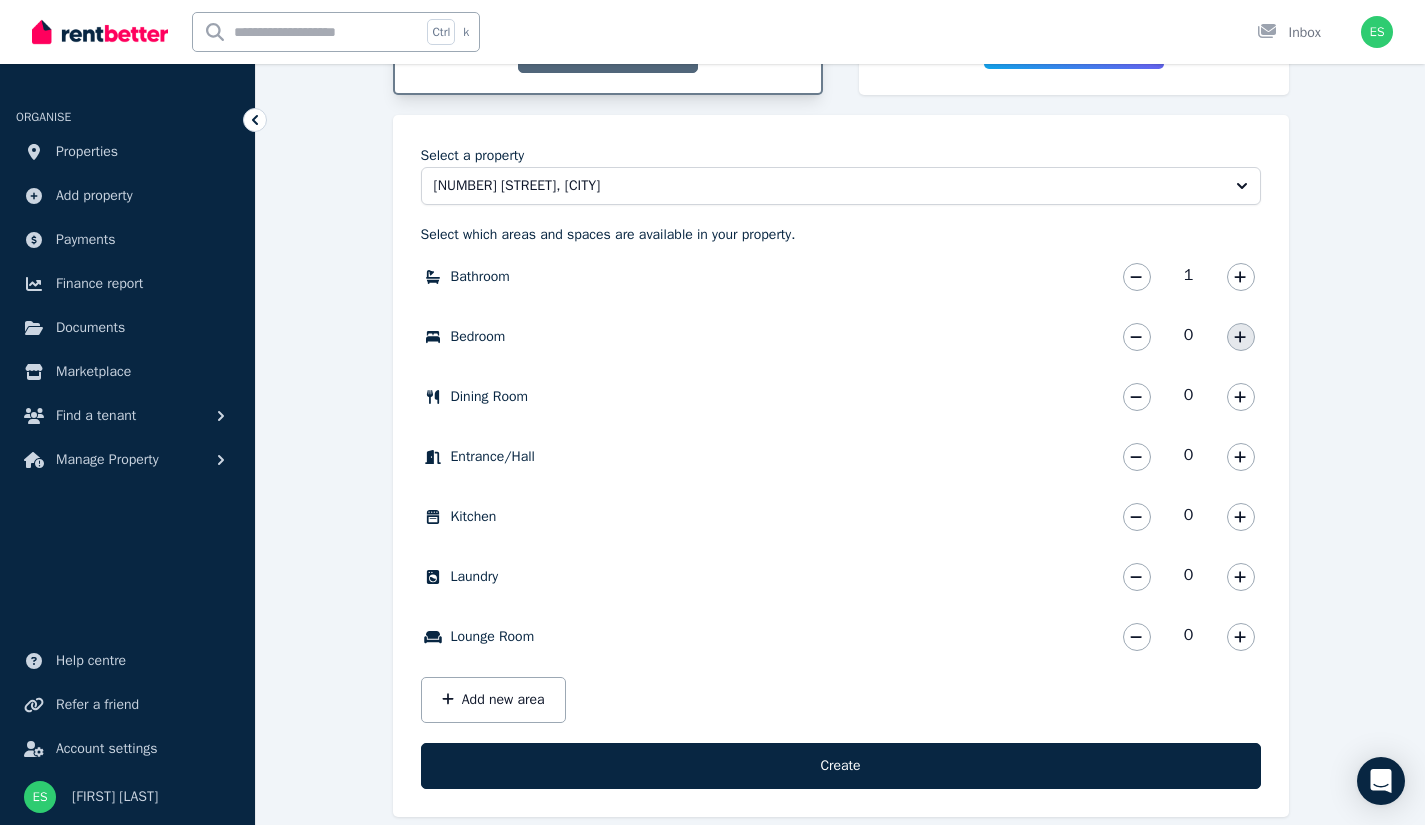click 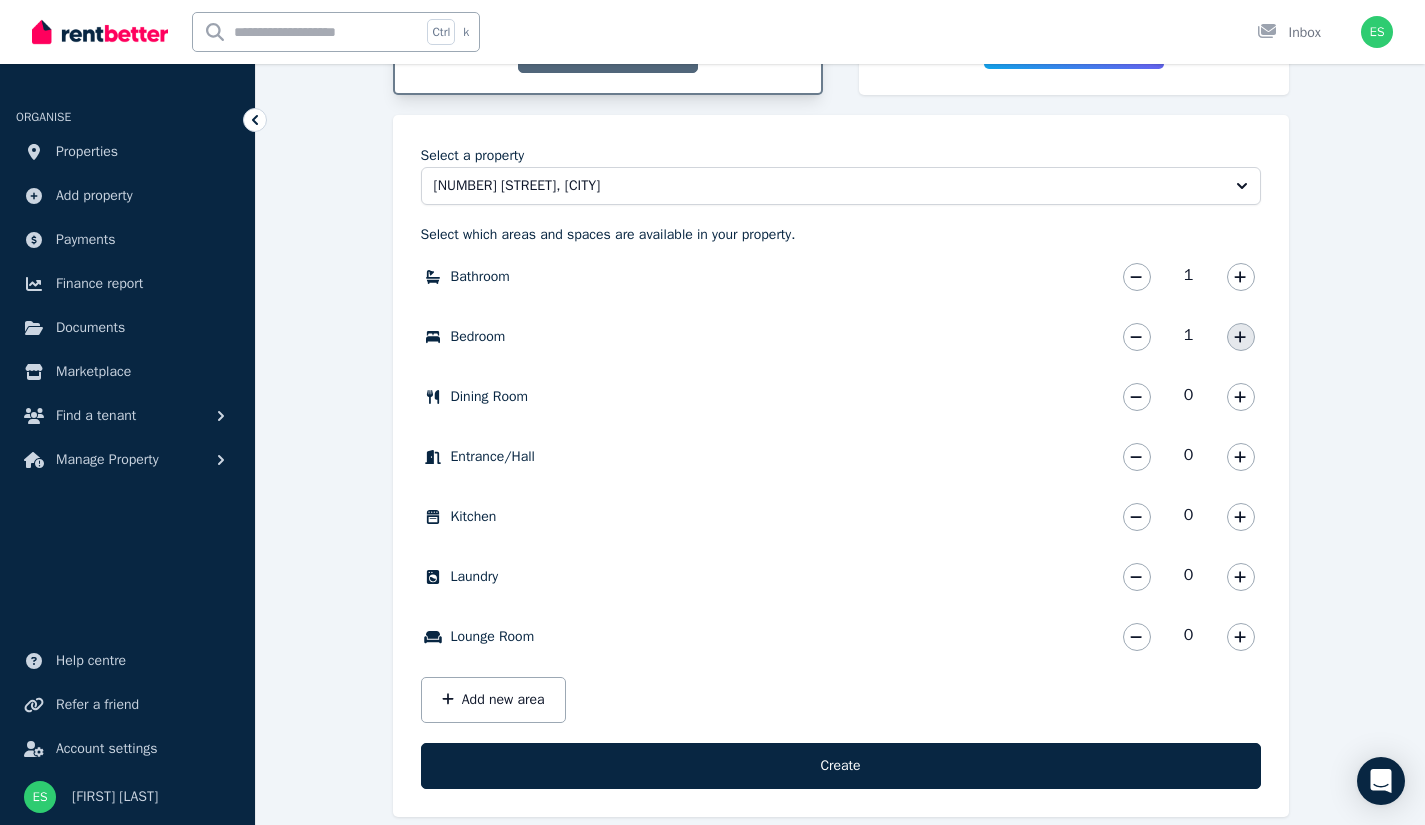 click 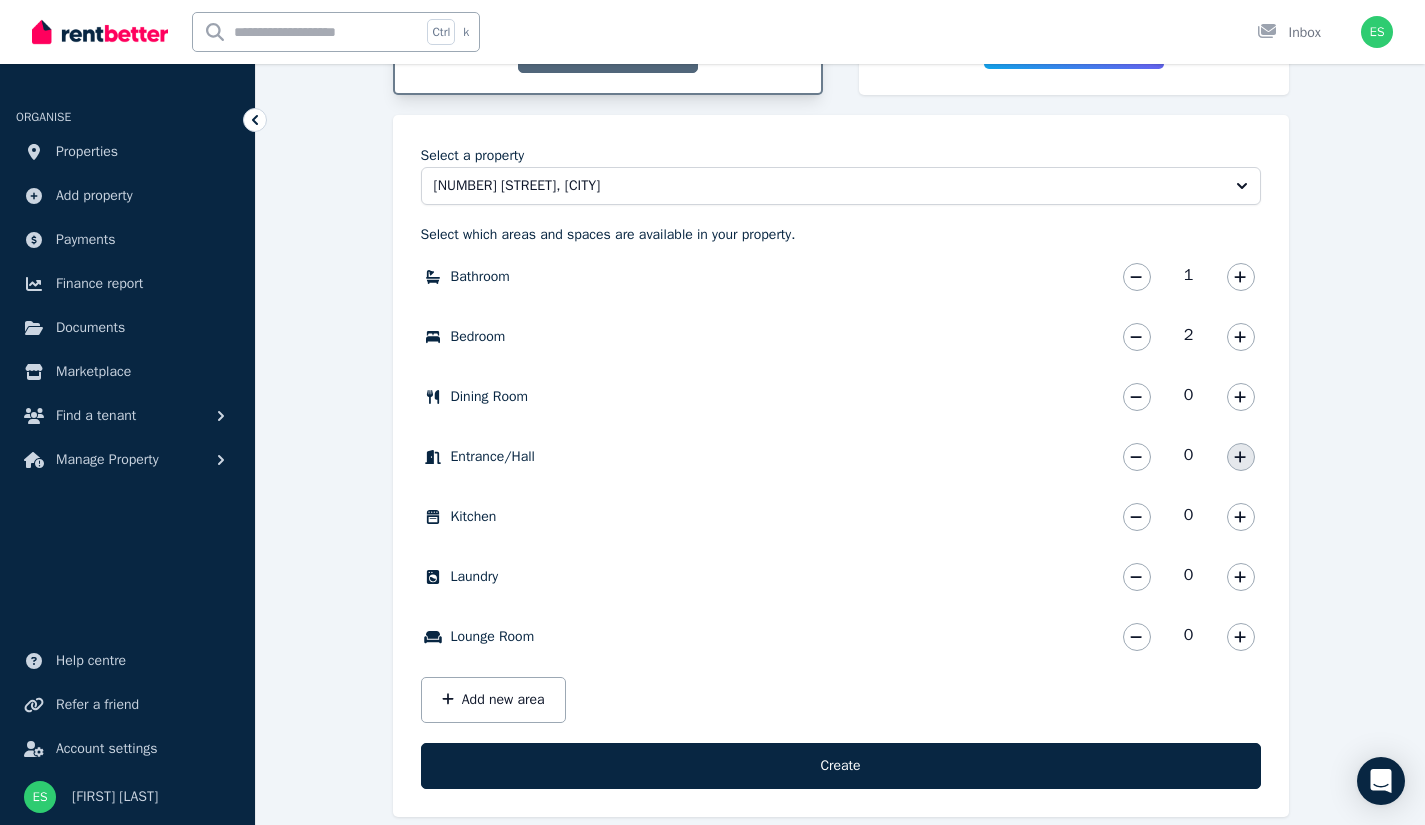 click 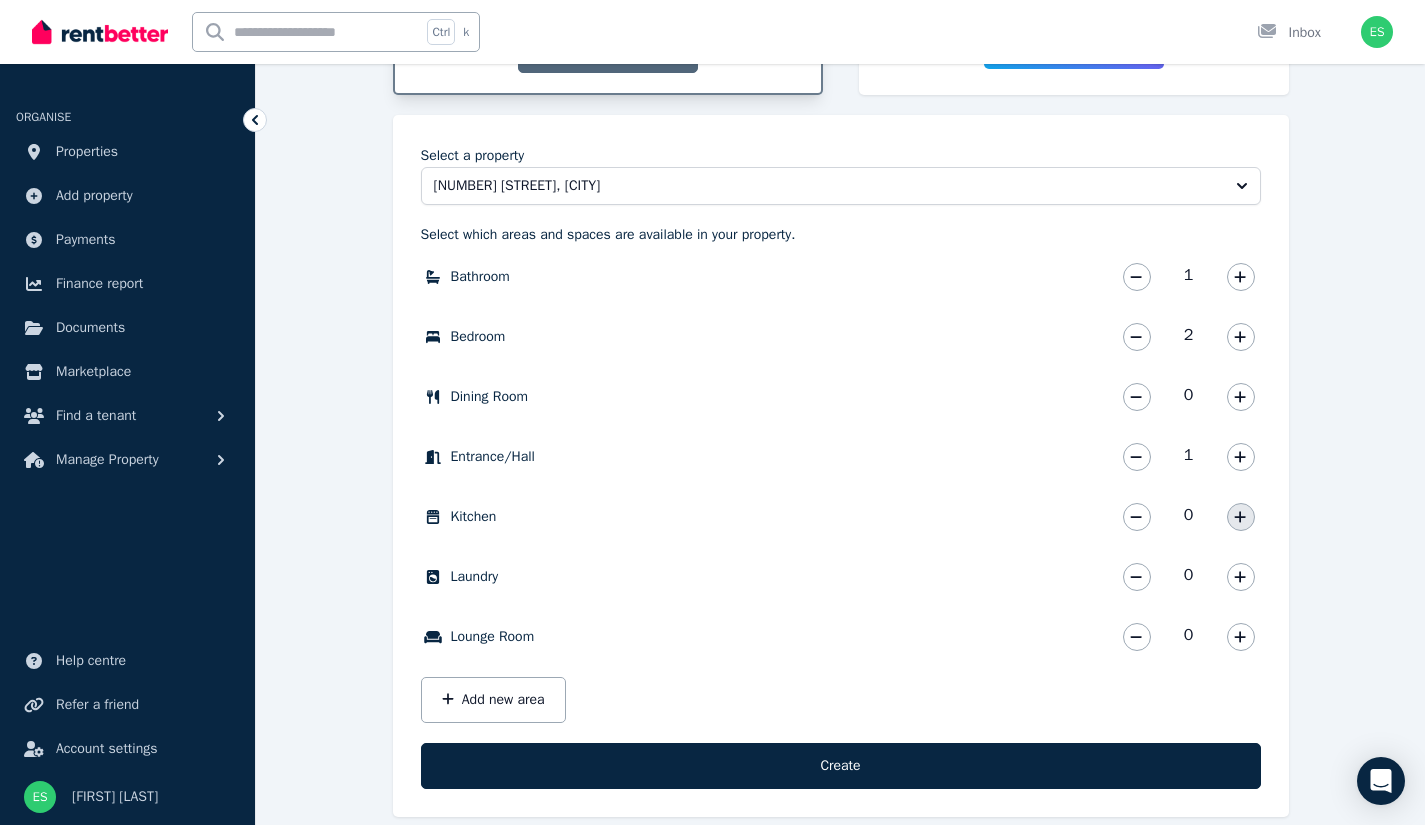 click 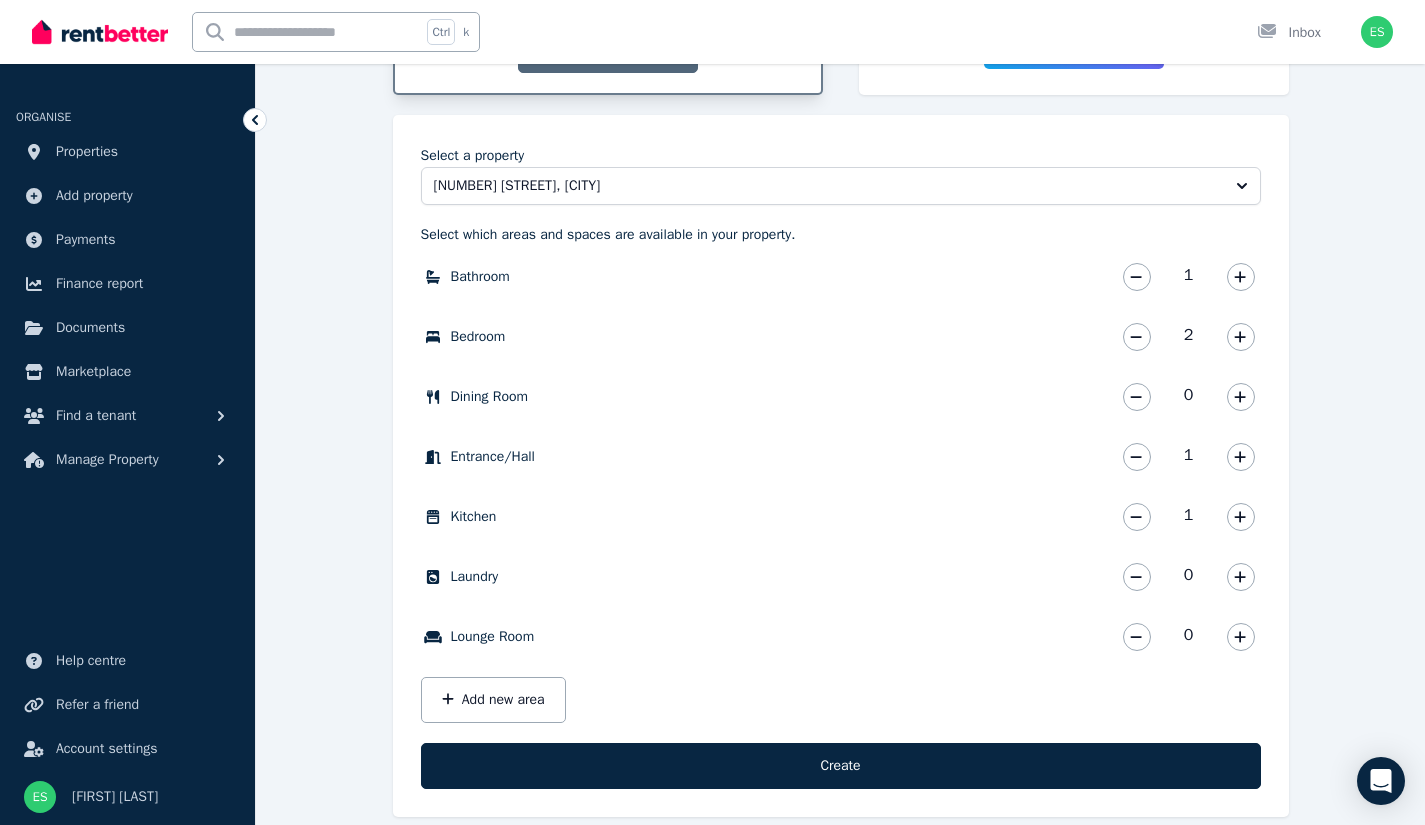 scroll, scrollTop: 542, scrollLeft: 0, axis: vertical 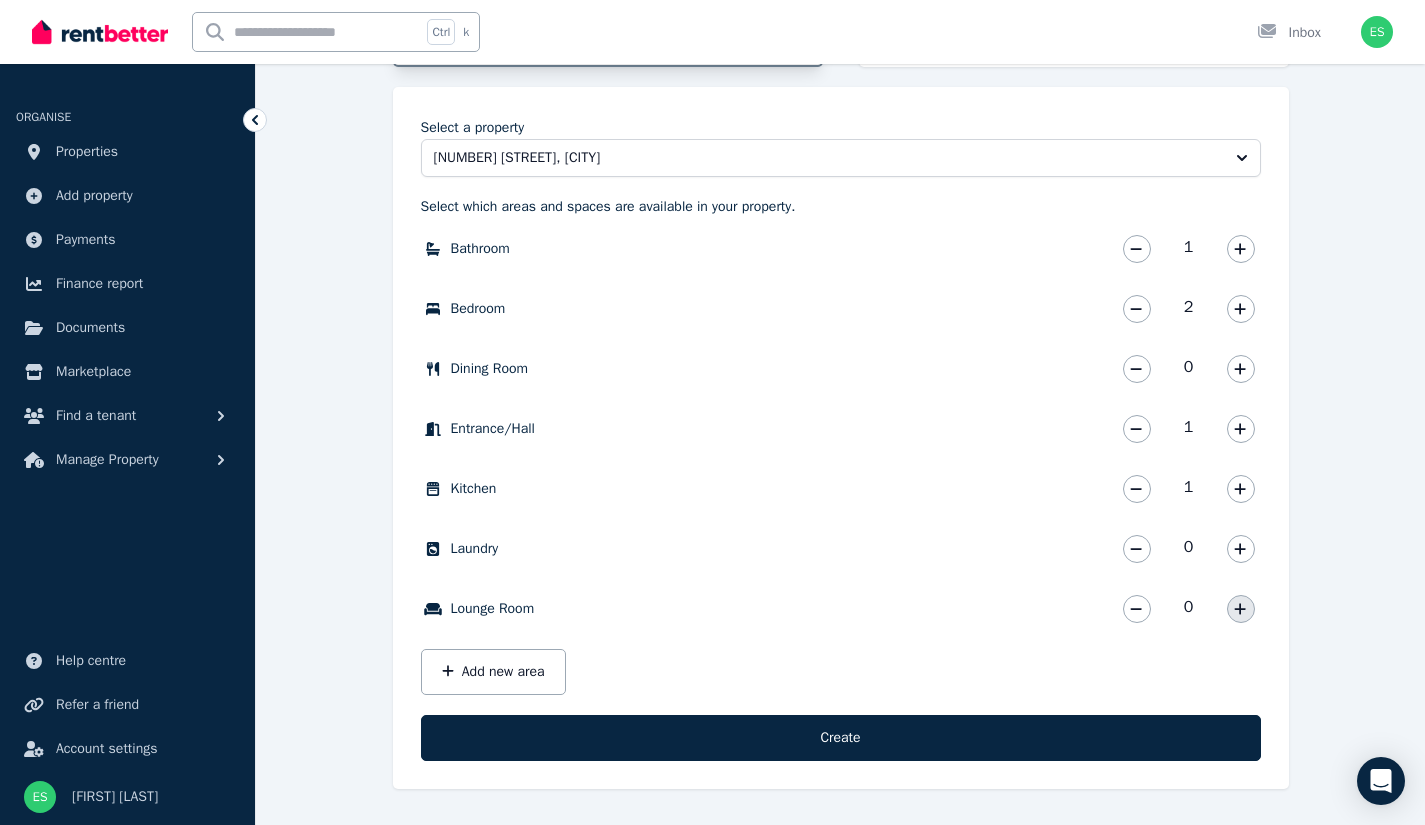 click 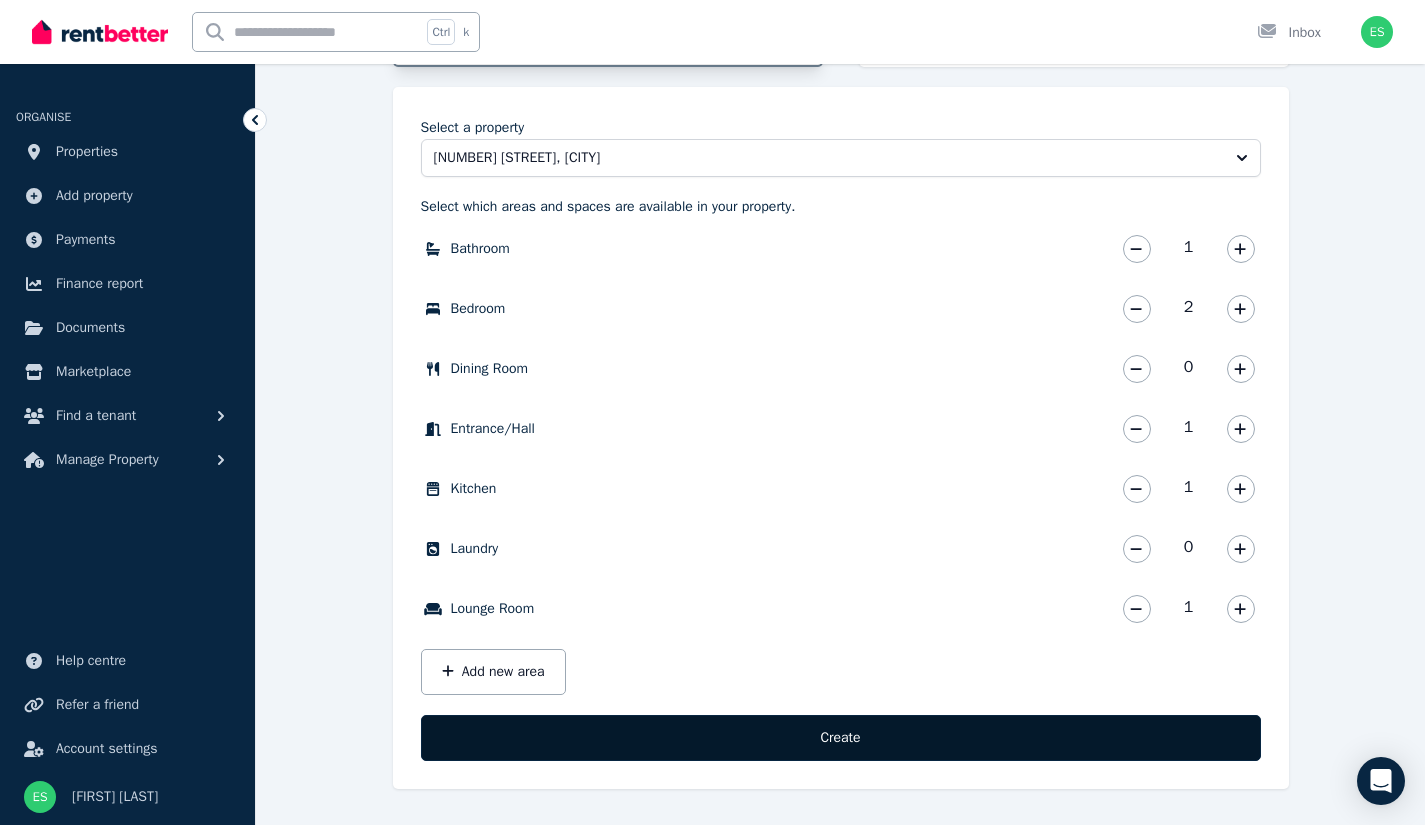 click on "Create" at bounding box center [841, 738] 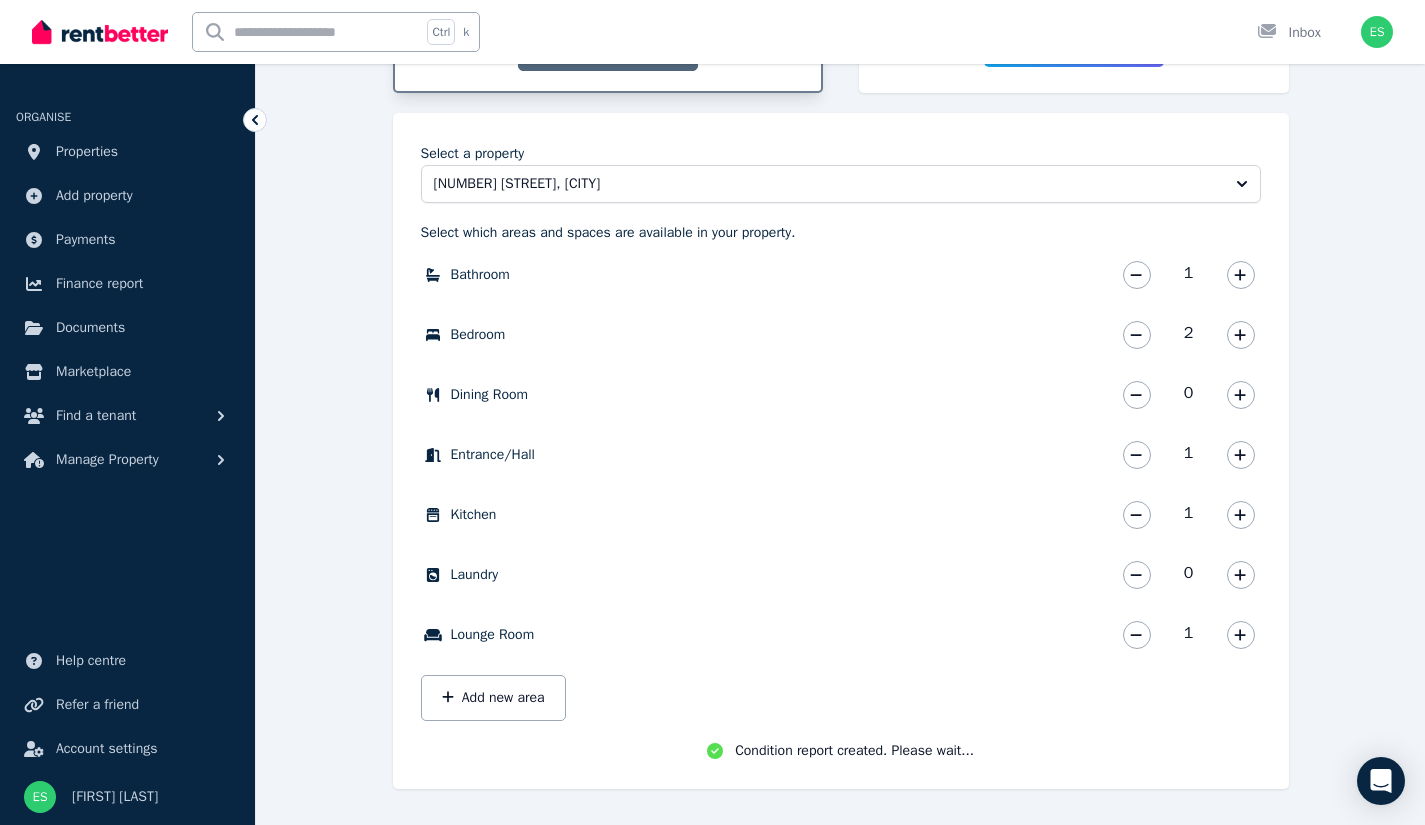 scroll, scrollTop: 520, scrollLeft: 0, axis: vertical 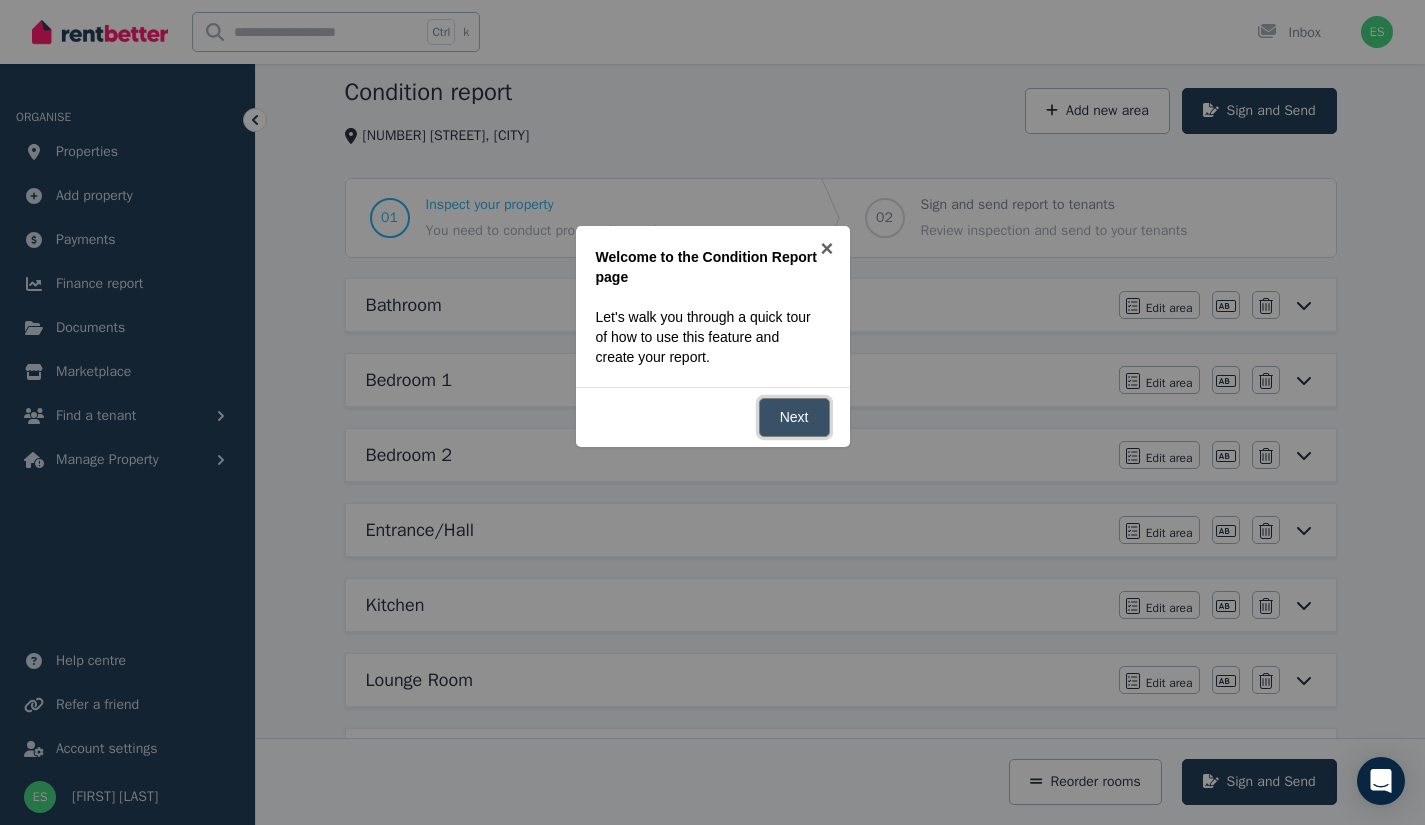 click on "Next" at bounding box center [794, 417] 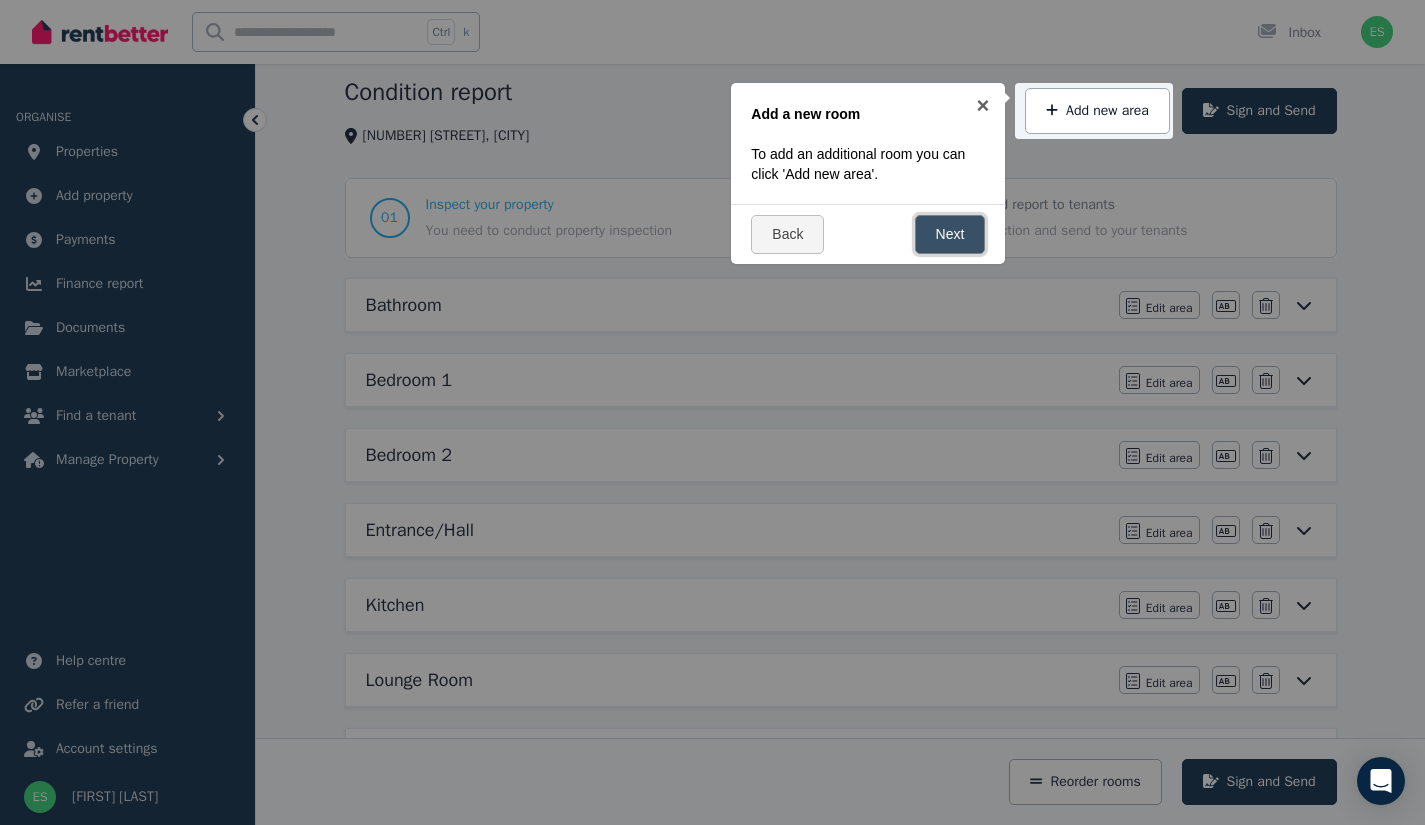 click on "Next" at bounding box center (950, 234) 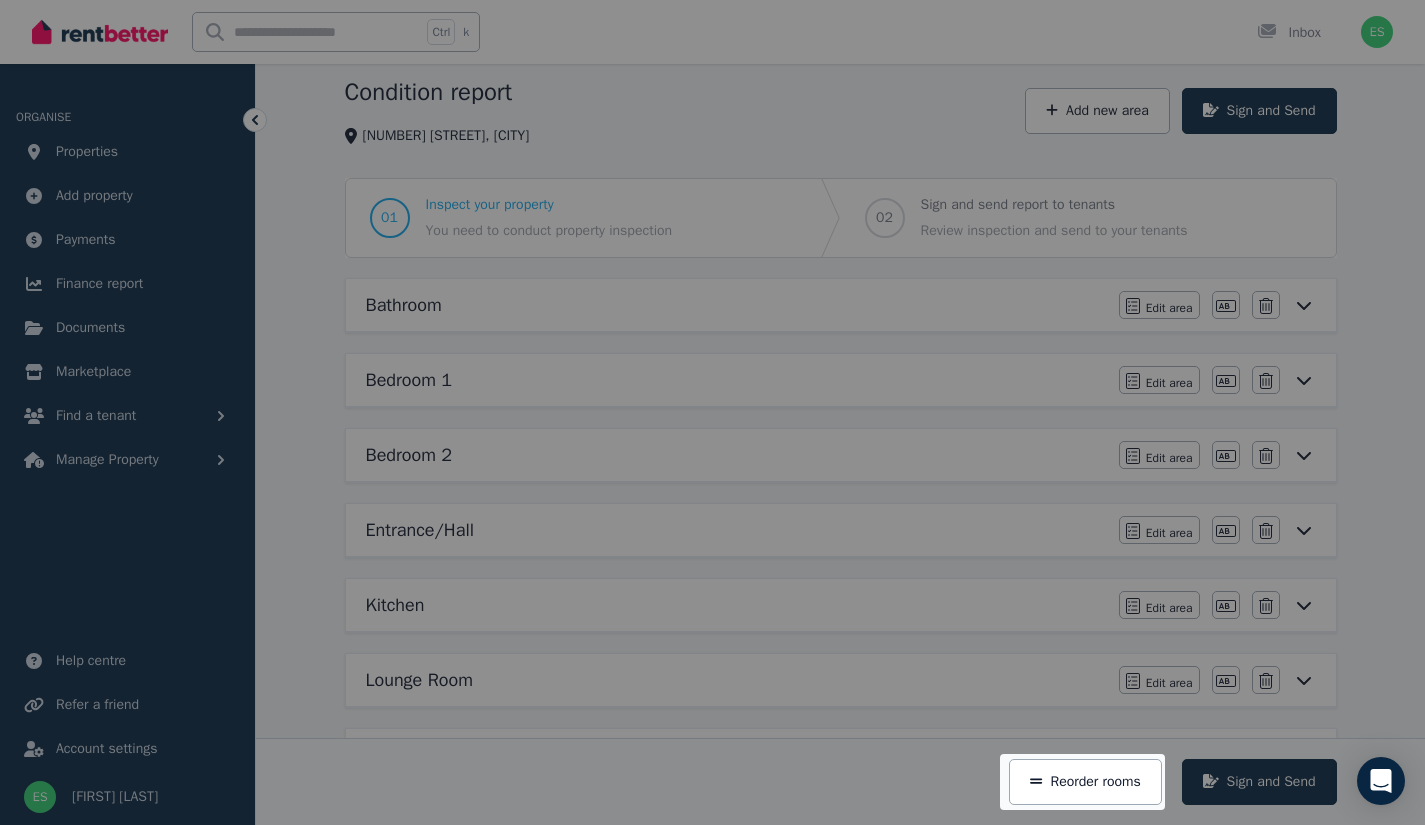 scroll, scrollTop: 382, scrollLeft: 0, axis: vertical 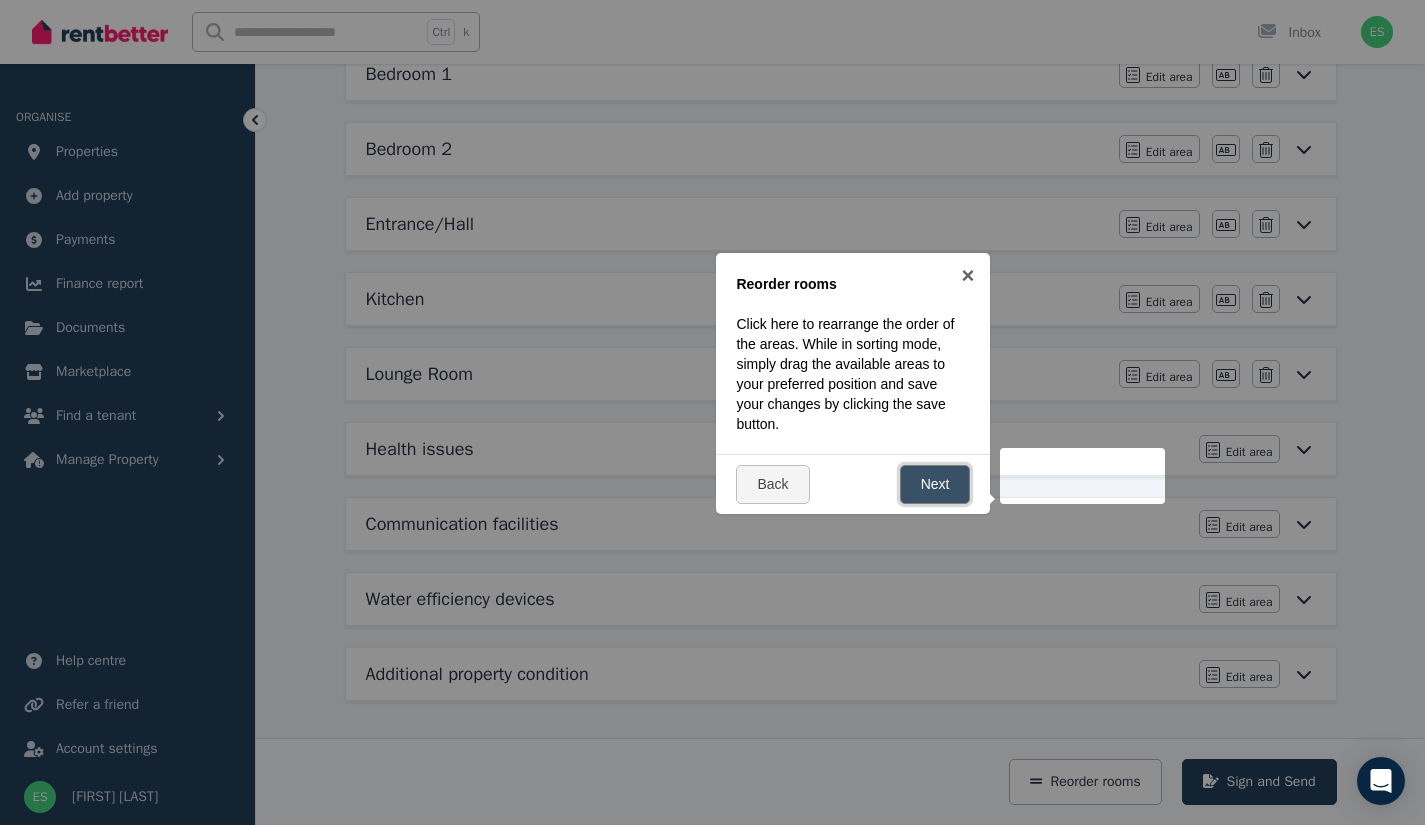 click on "Next" at bounding box center [935, 484] 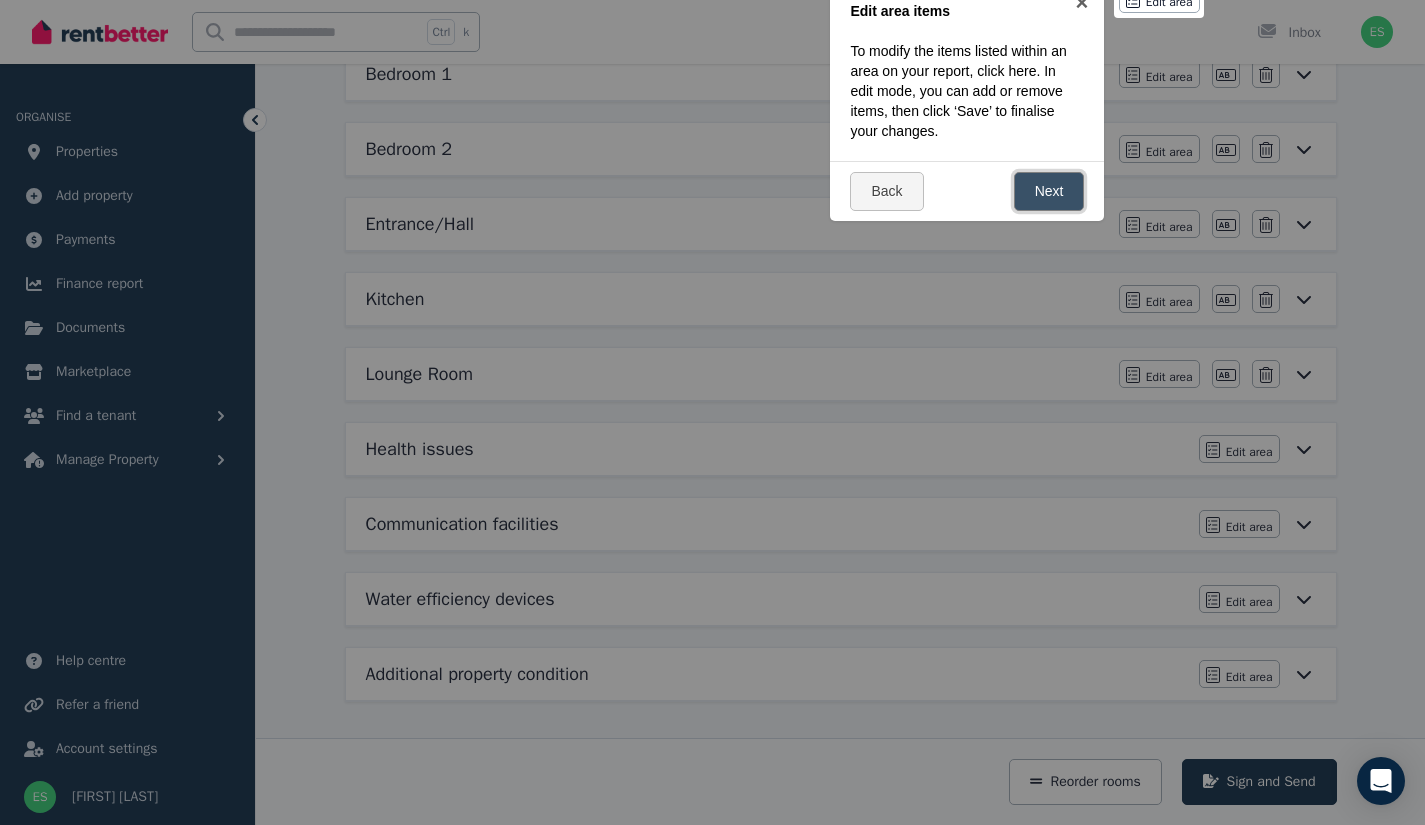 scroll, scrollTop: 0, scrollLeft: 0, axis: both 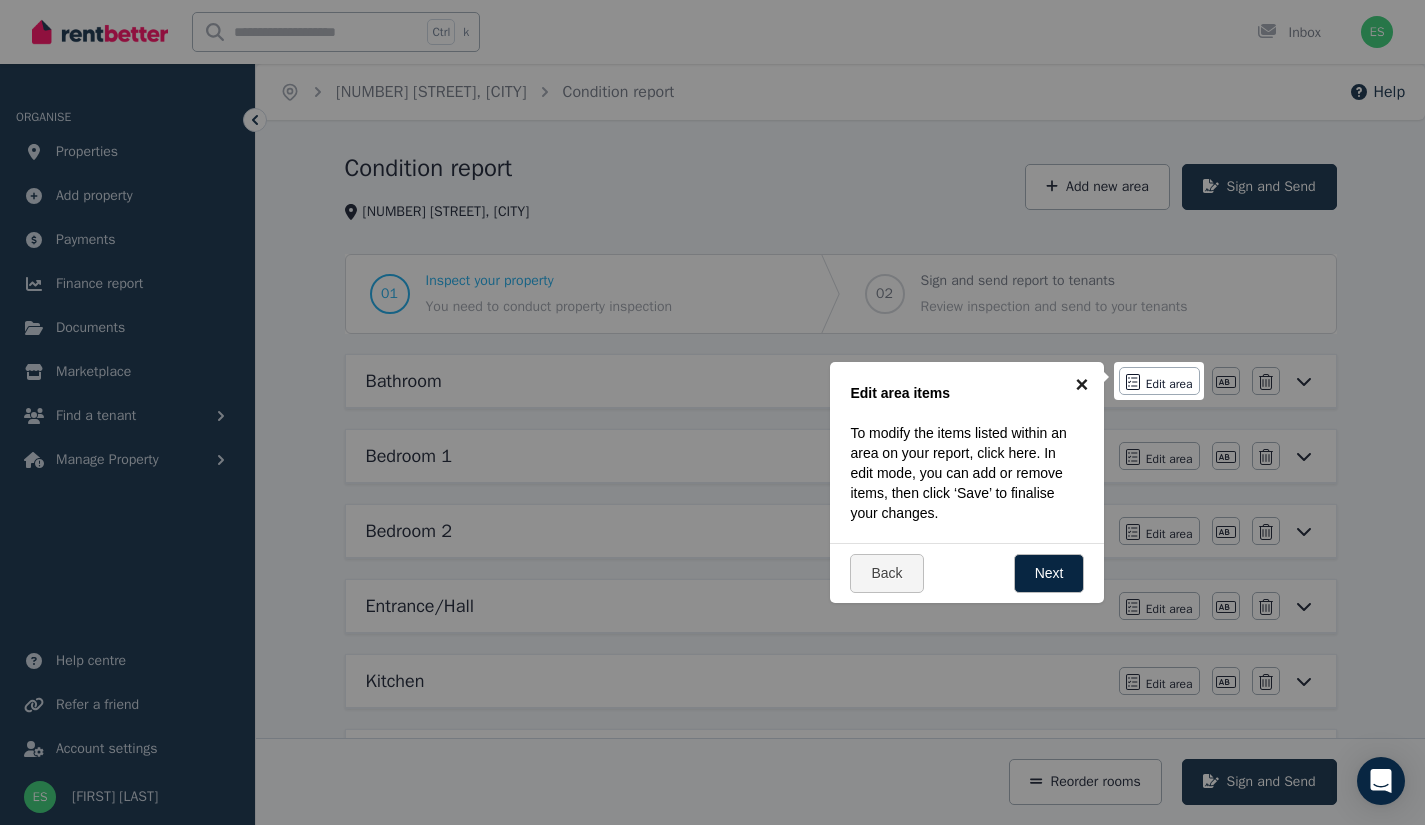 click on "×" at bounding box center [1081, 384] 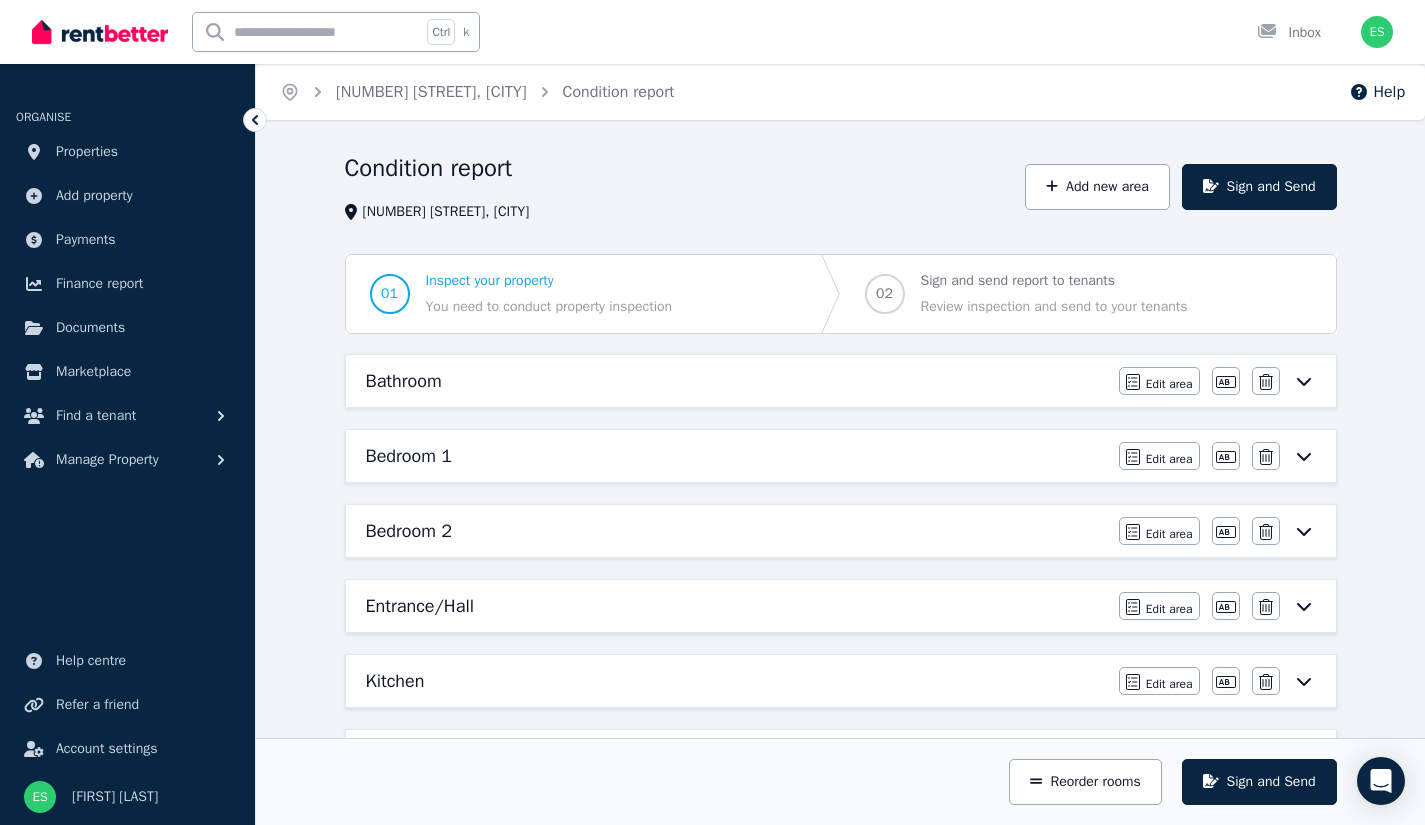 click 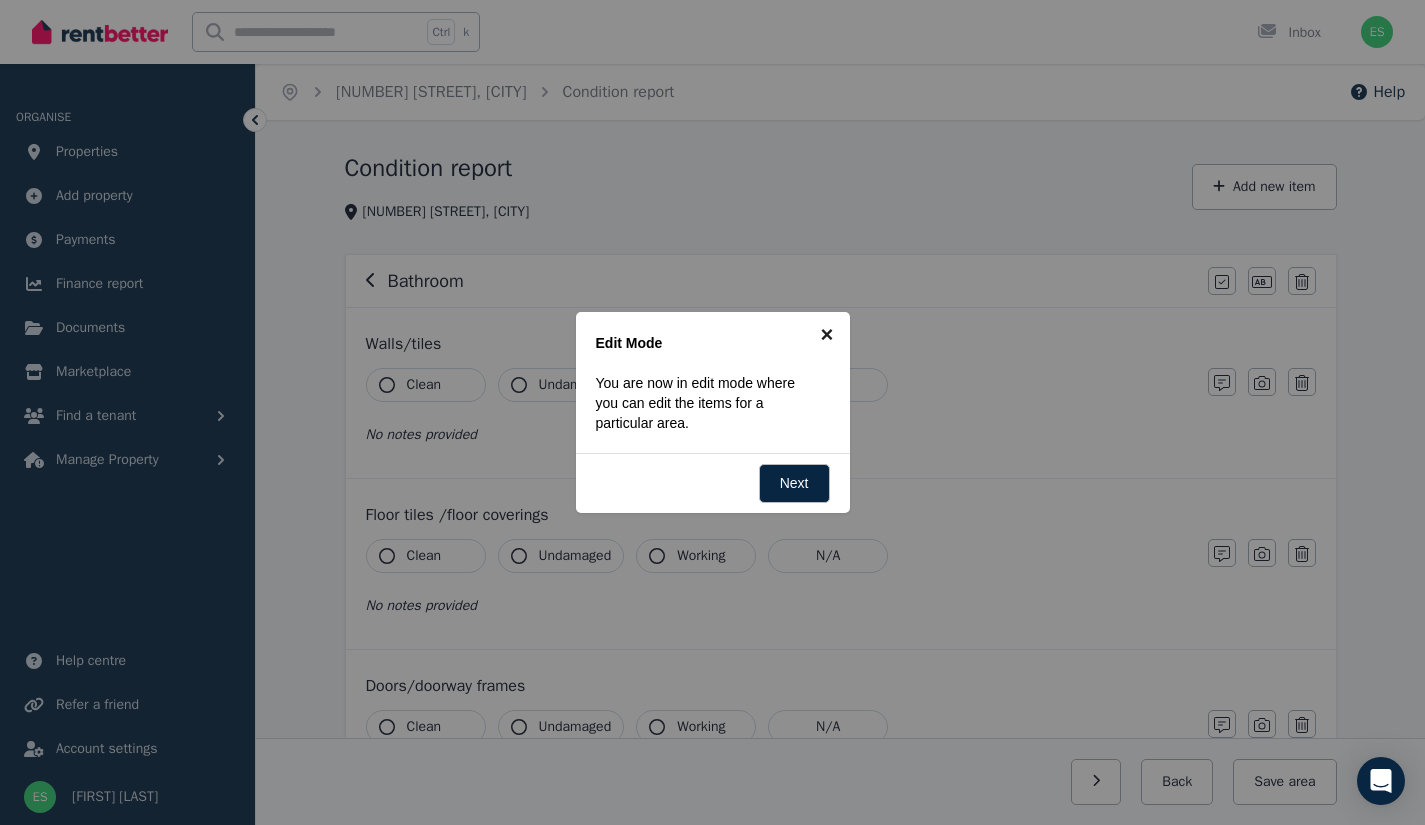 click on "×" at bounding box center (827, 334) 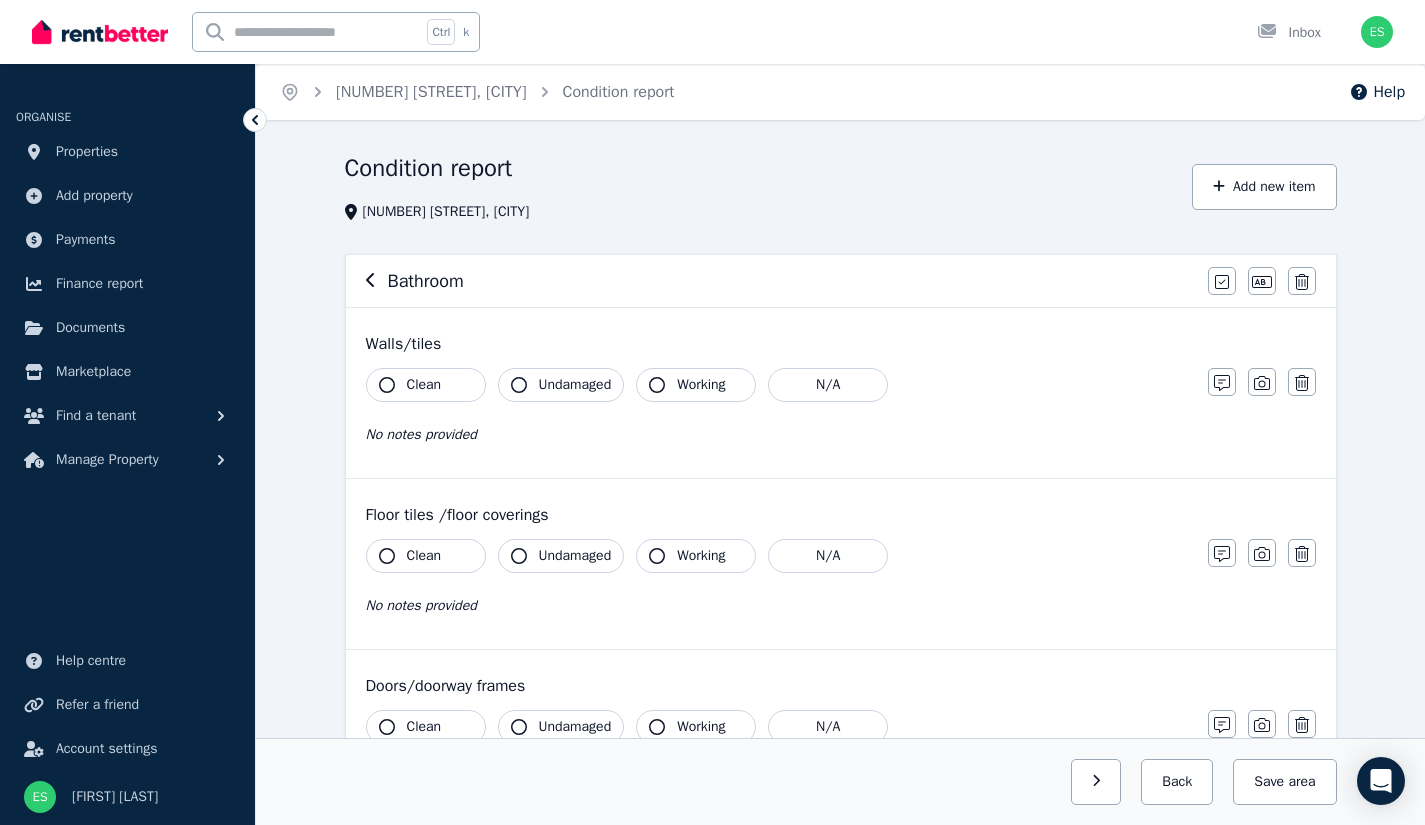 click 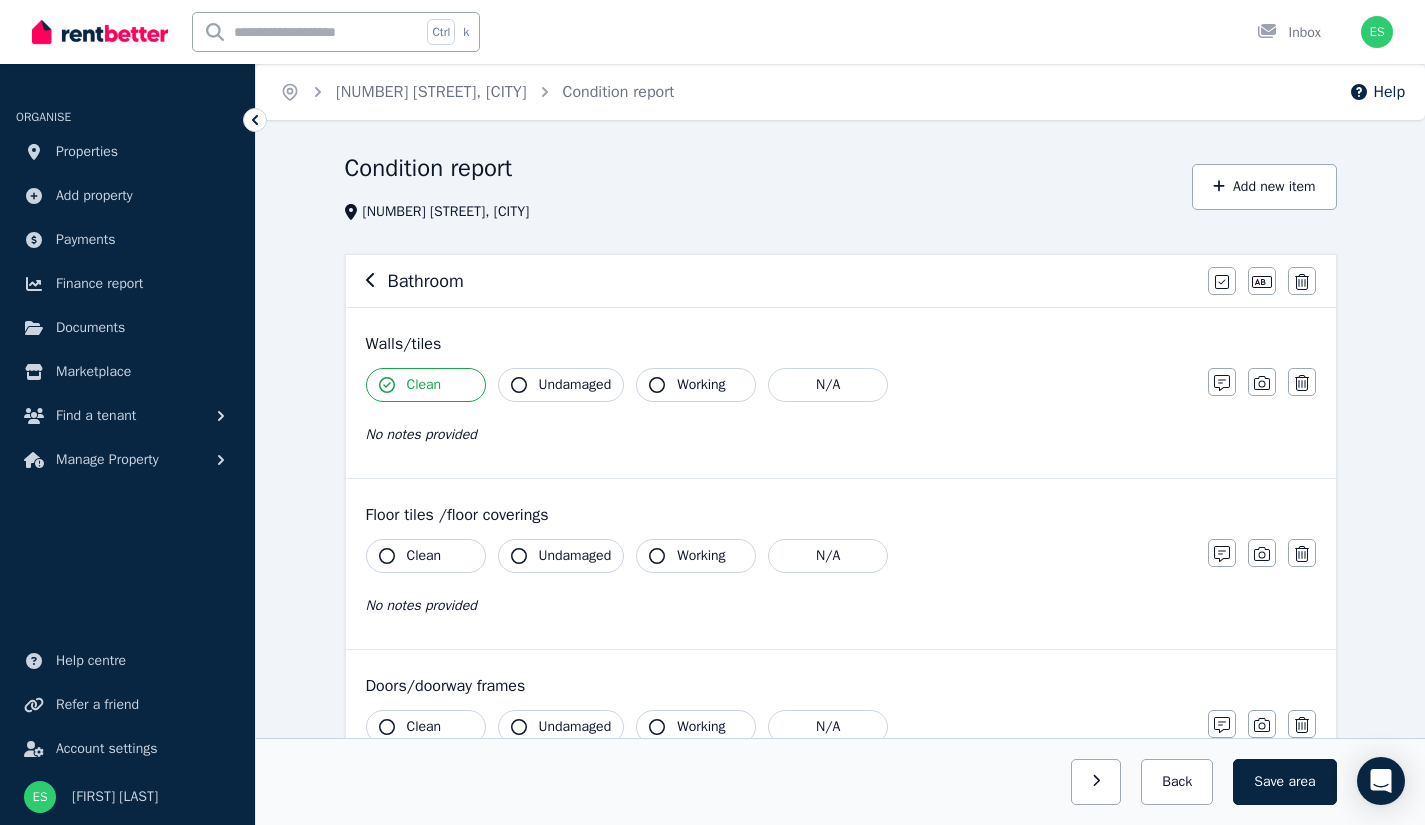 click on "Undamaged" at bounding box center [561, 385] 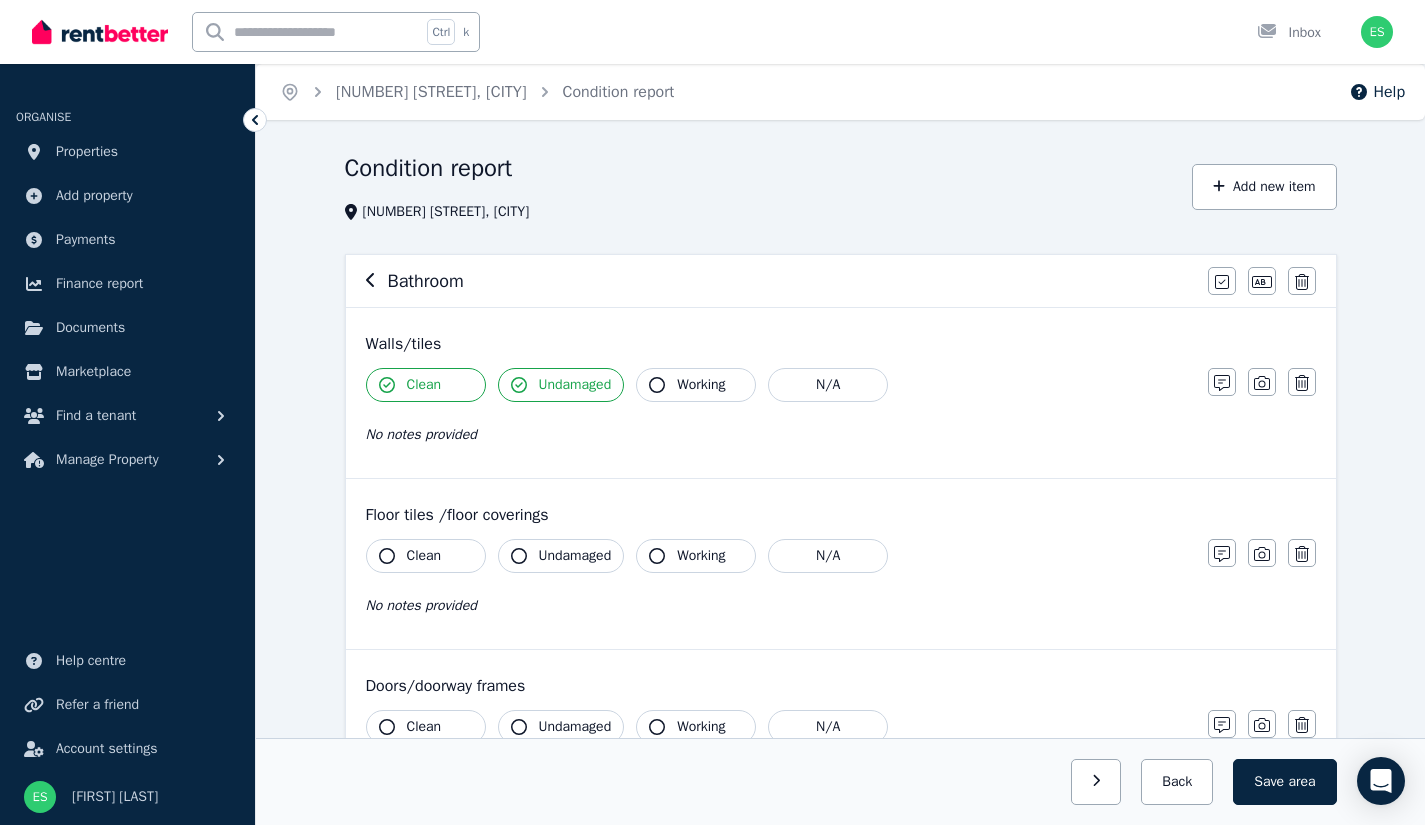 click 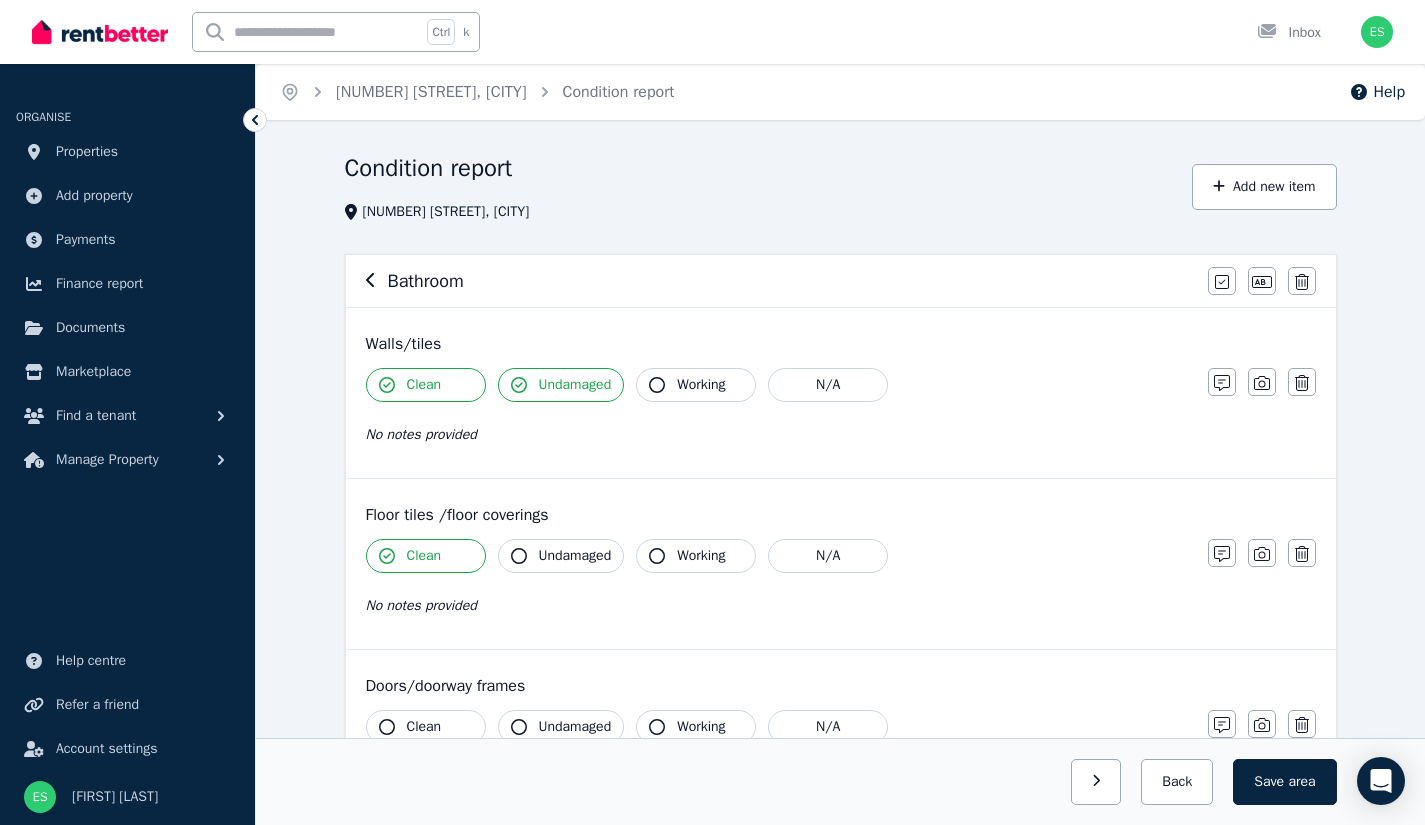 click 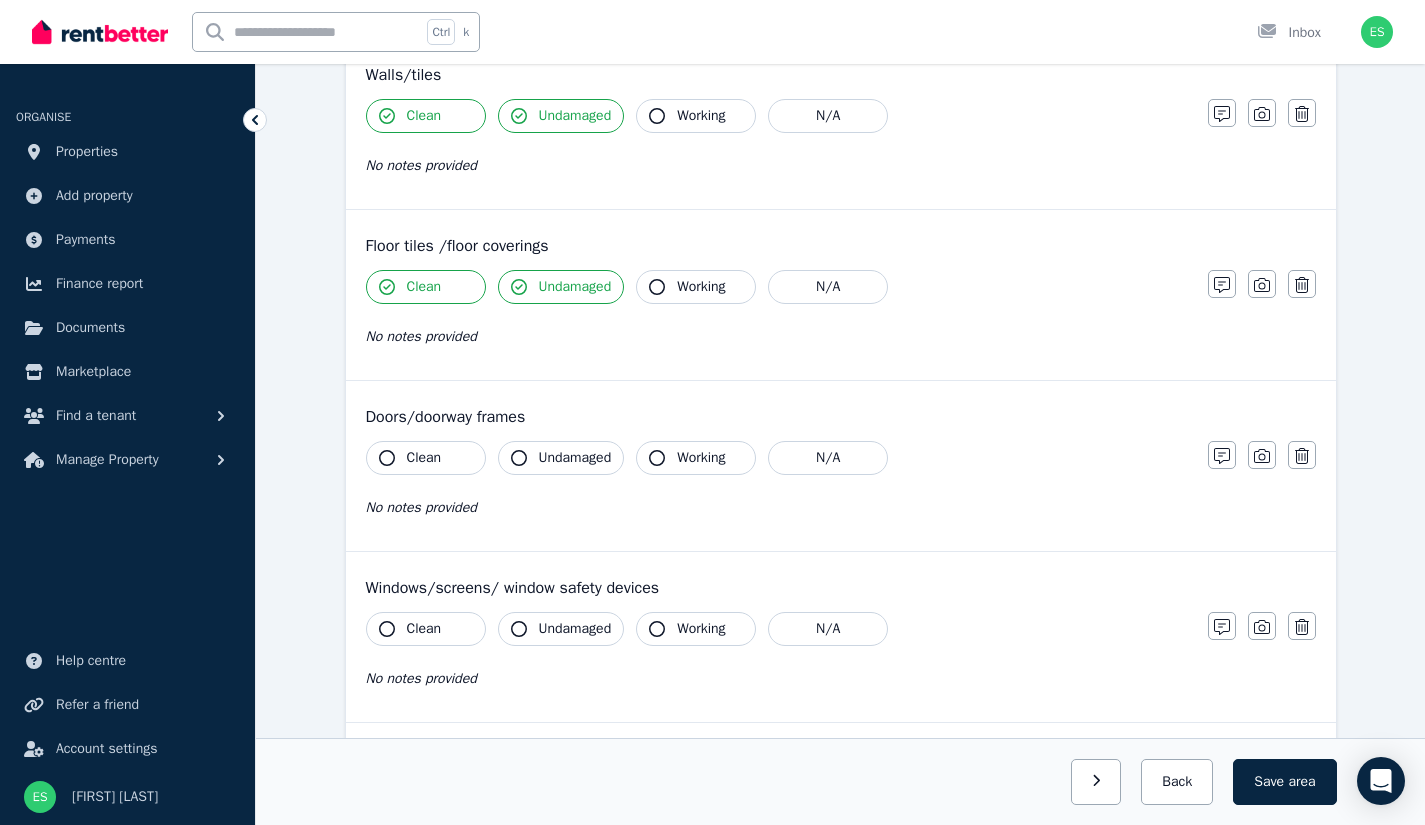 scroll, scrollTop: 270, scrollLeft: 0, axis: vertical 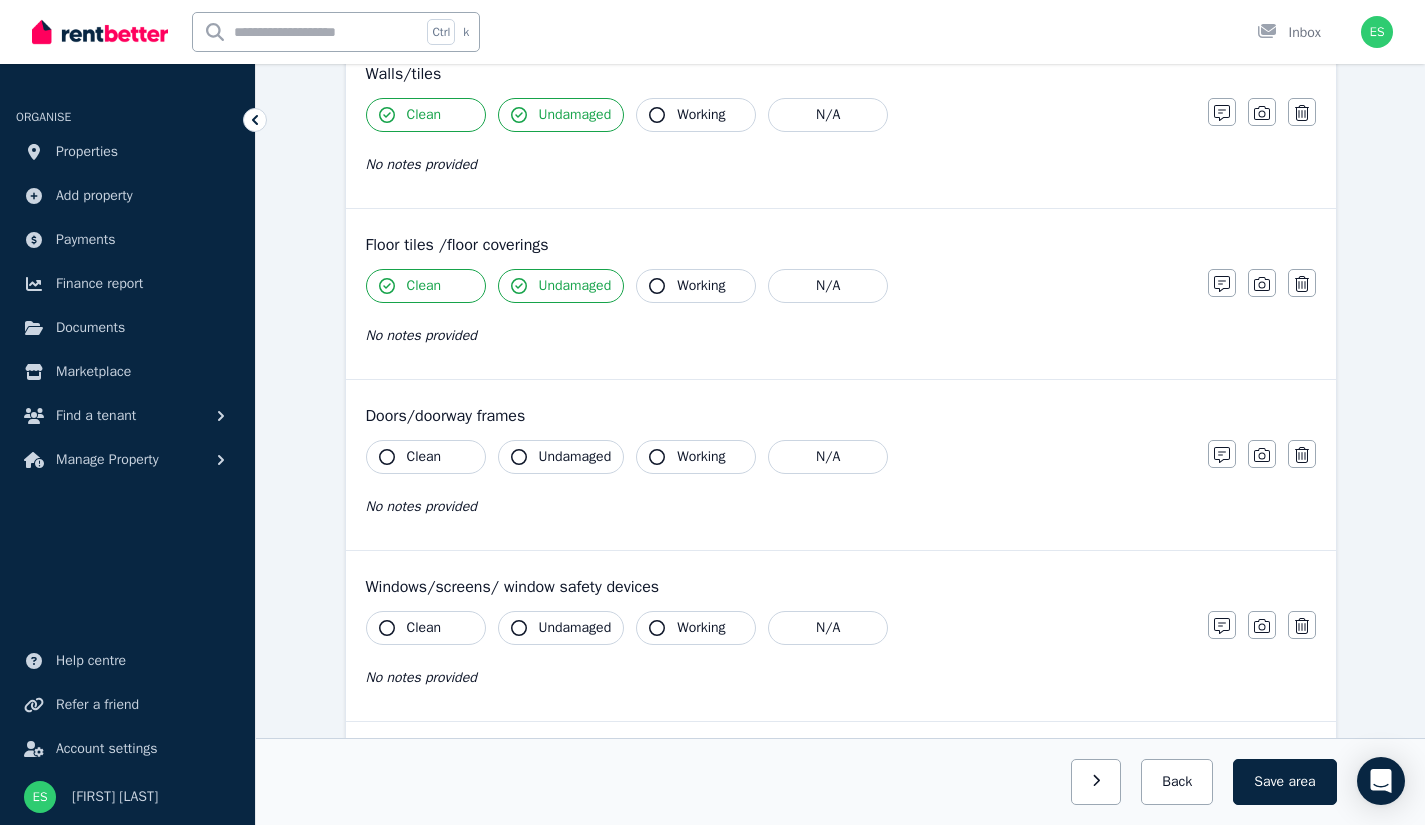 click on "Clean" at bounding box center [426, 457] 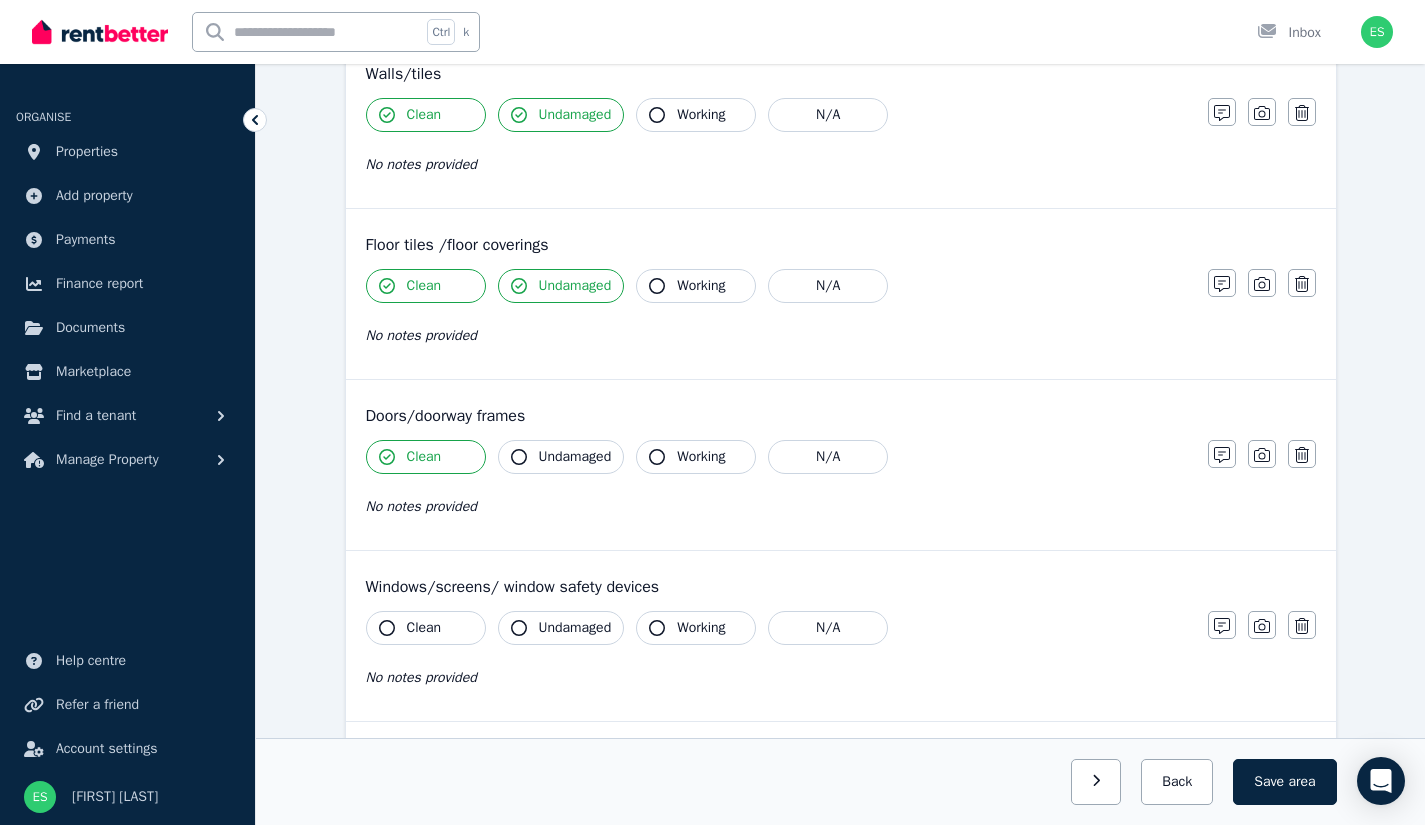 click 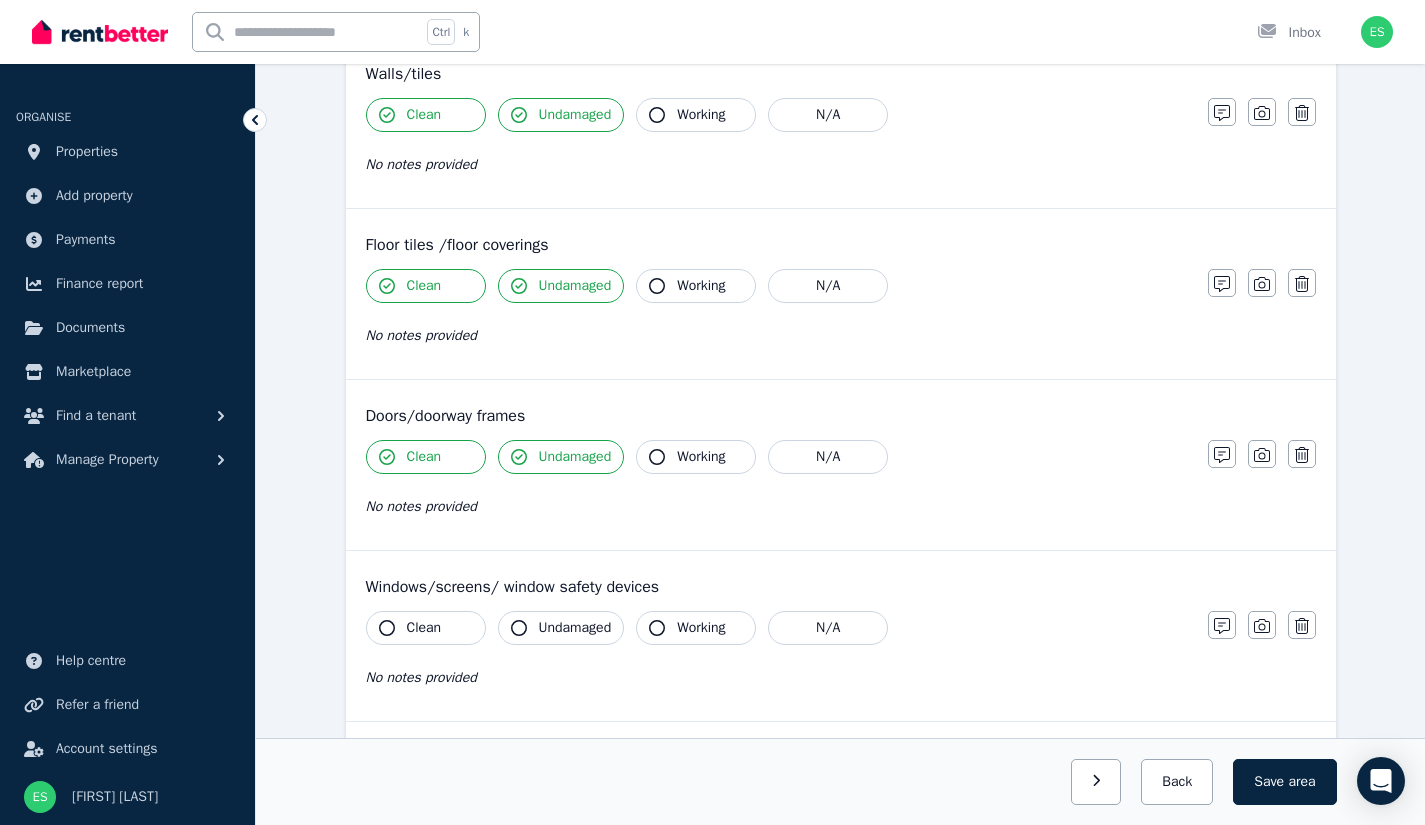 click 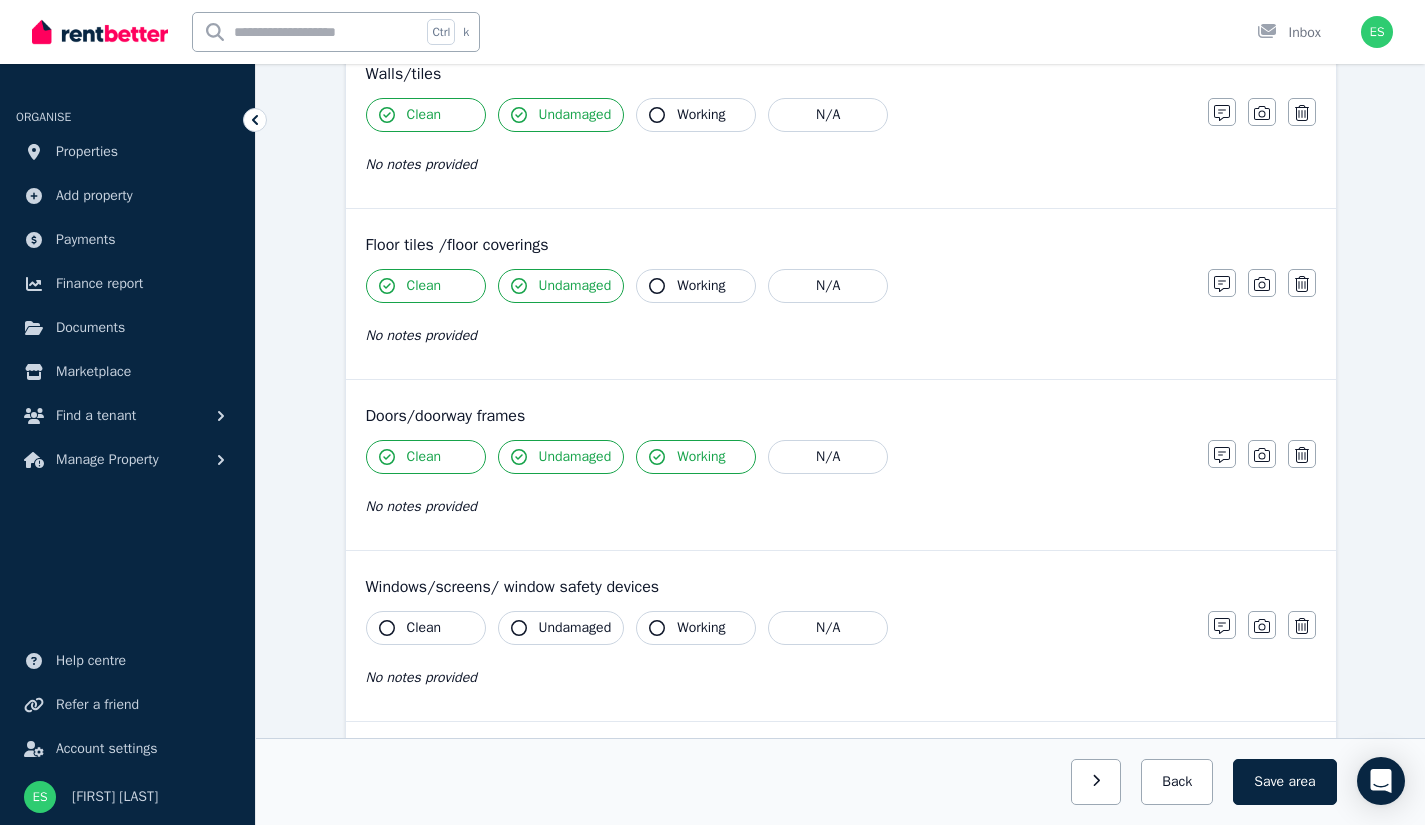 click on "Working" at bounding box center [696, 628] 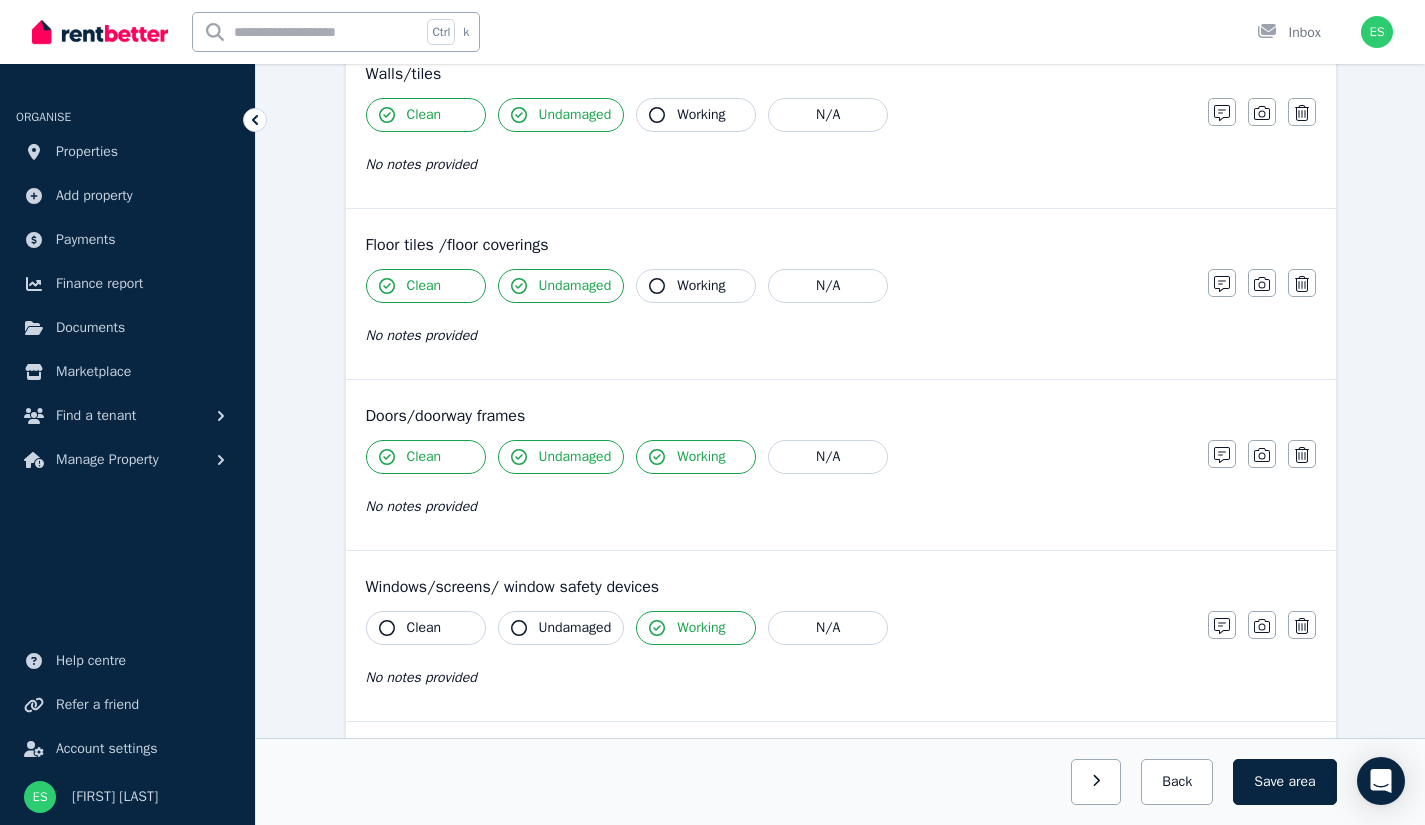 click on "Undamaged" at bounding box center (561, 628) 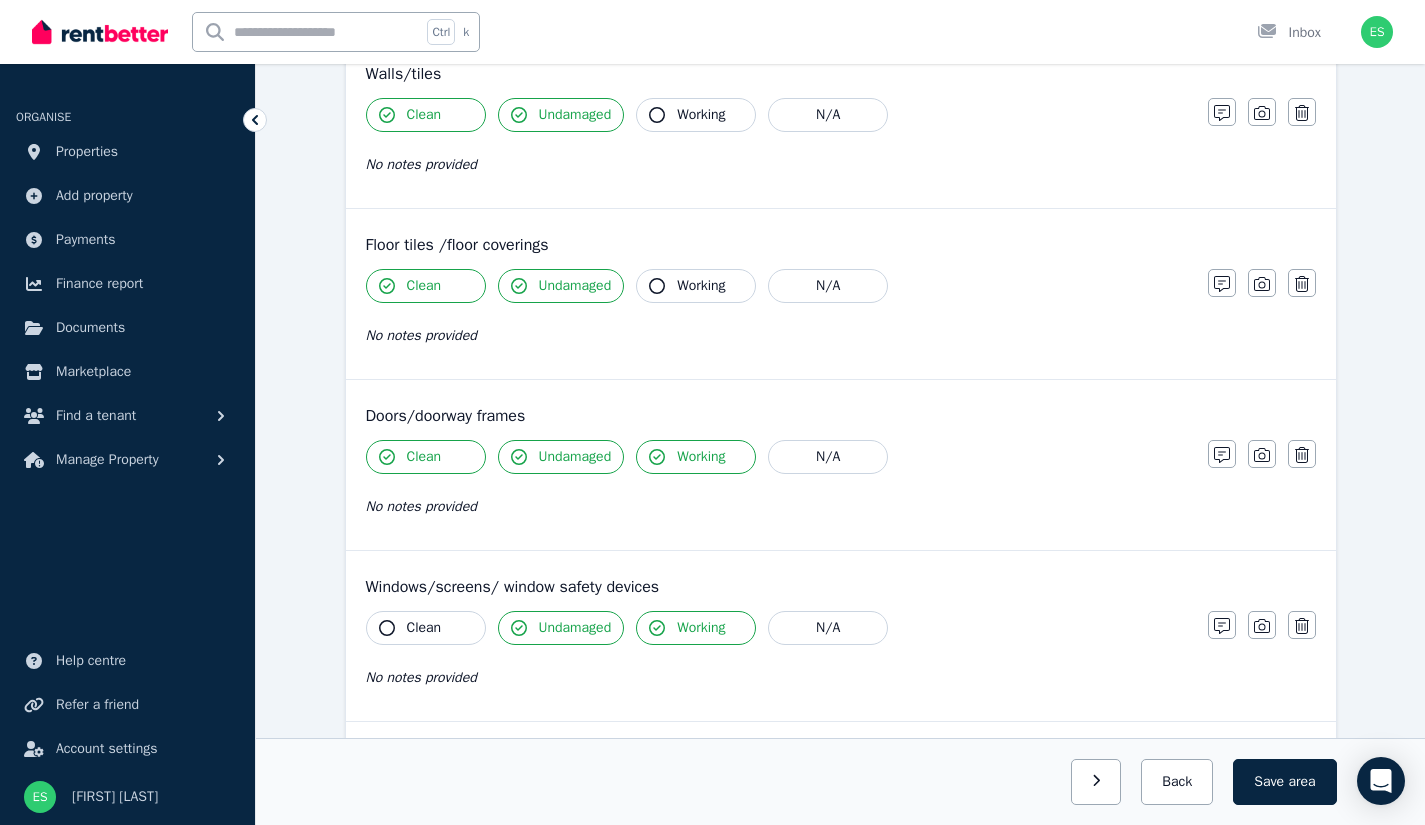 click 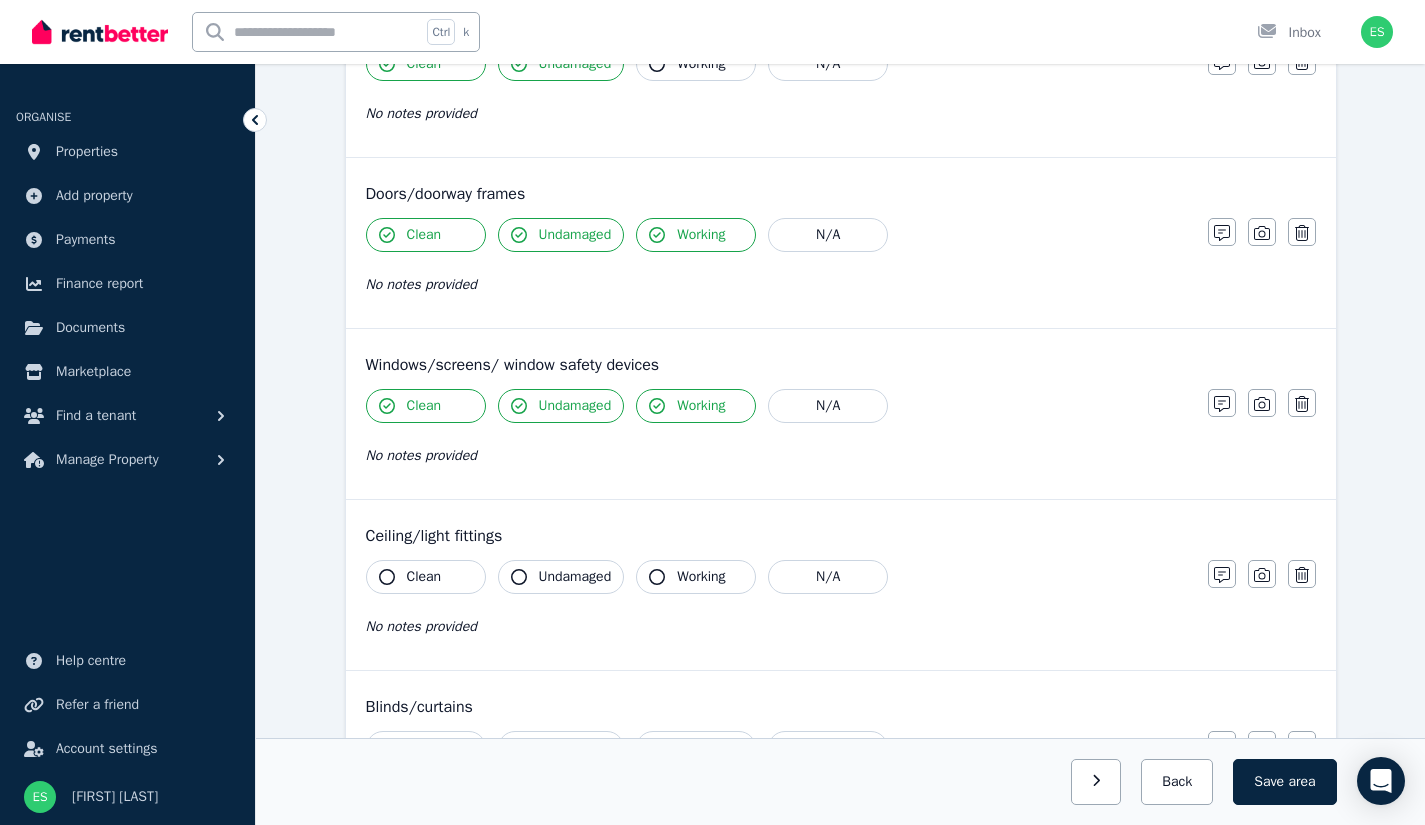 scroll, scrollTop: 551, scrollLeft: 0, axis: vertical 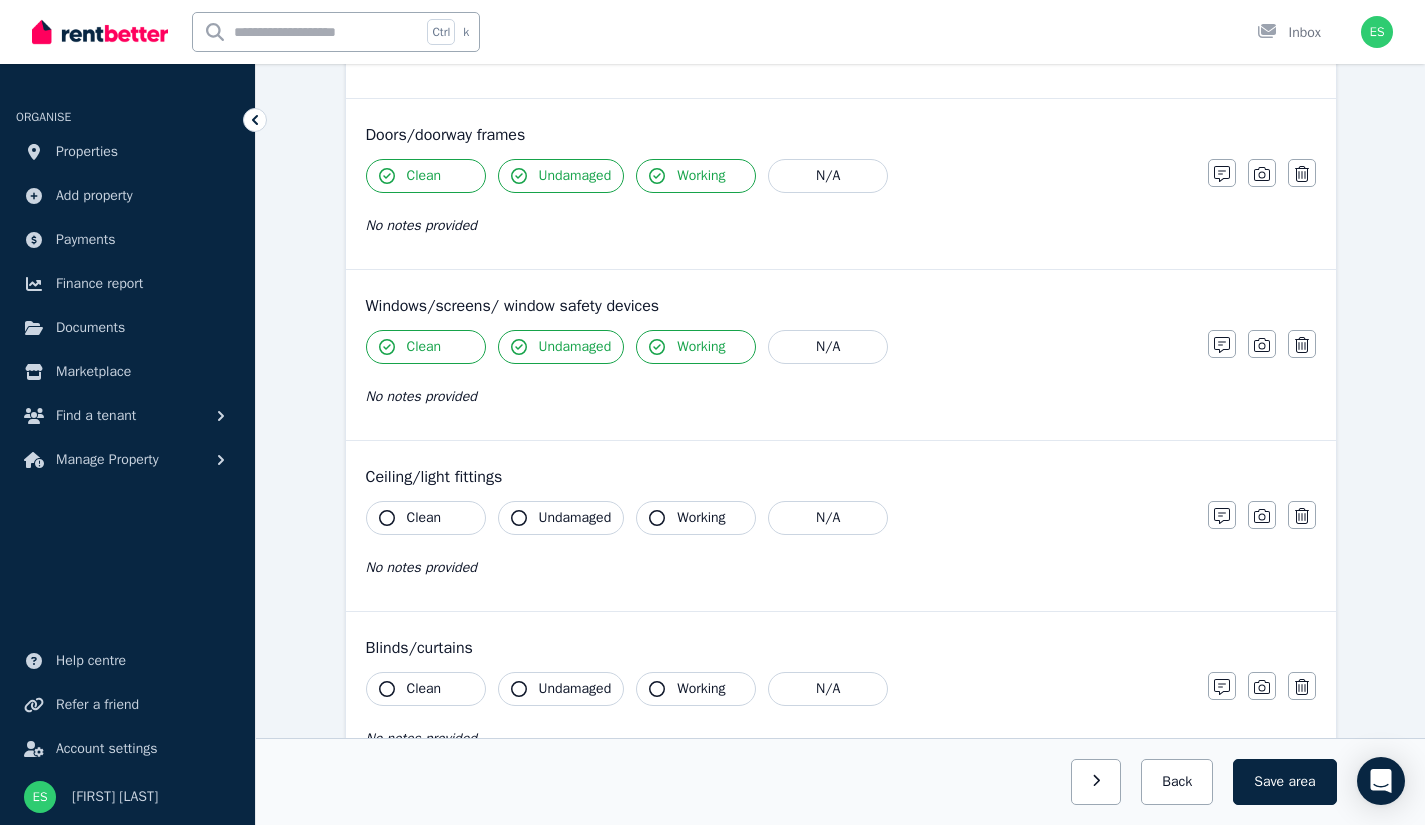 click 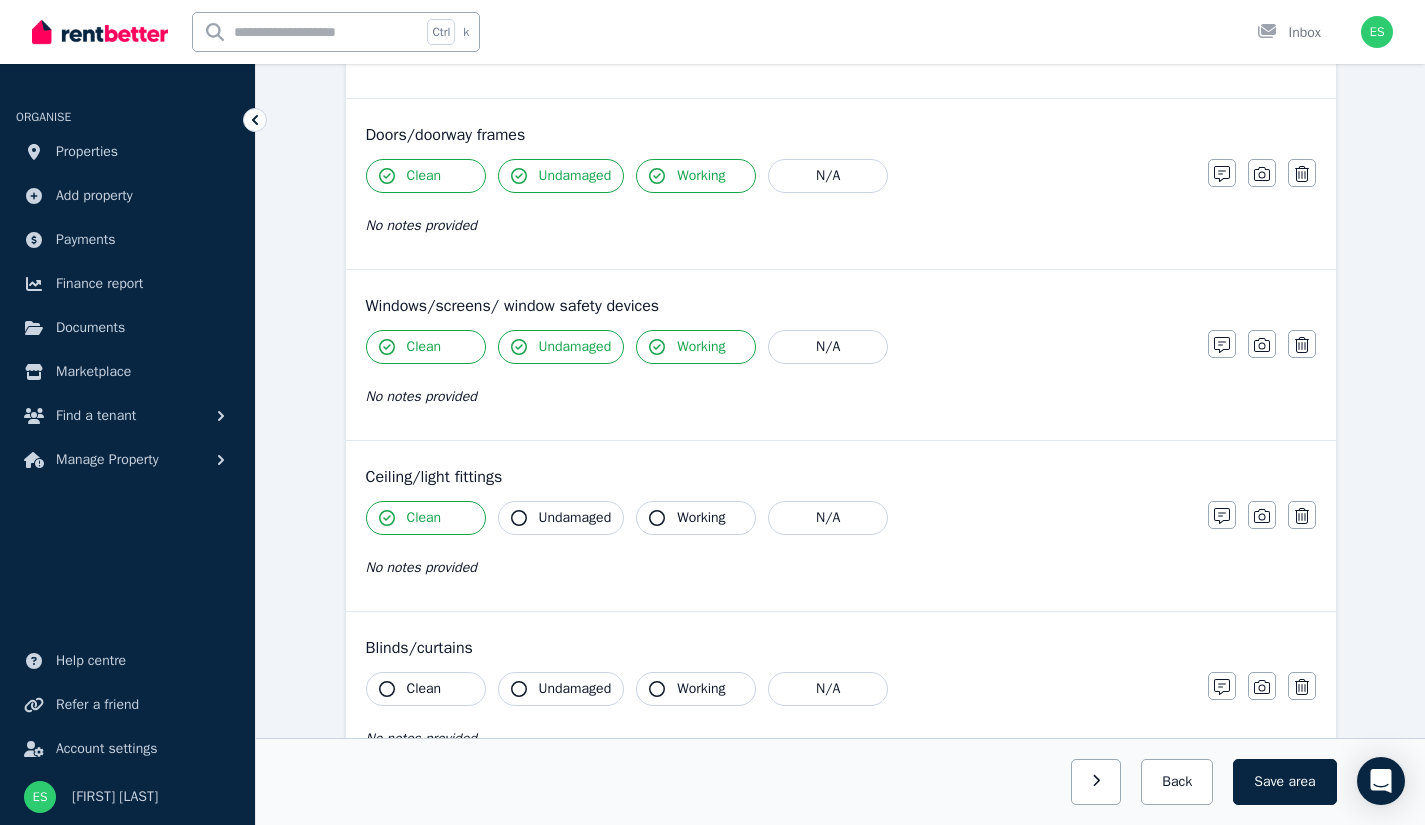 click 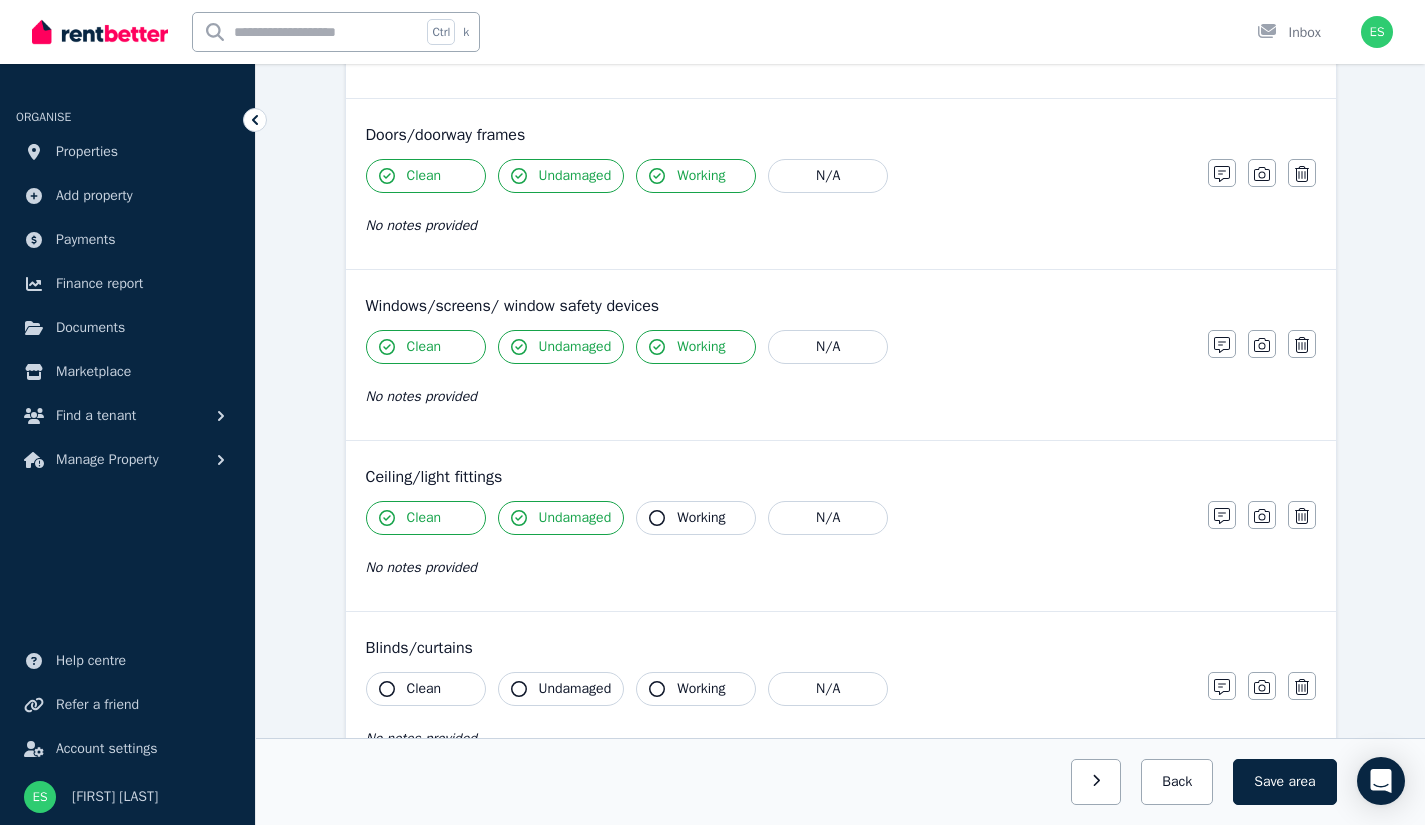 click 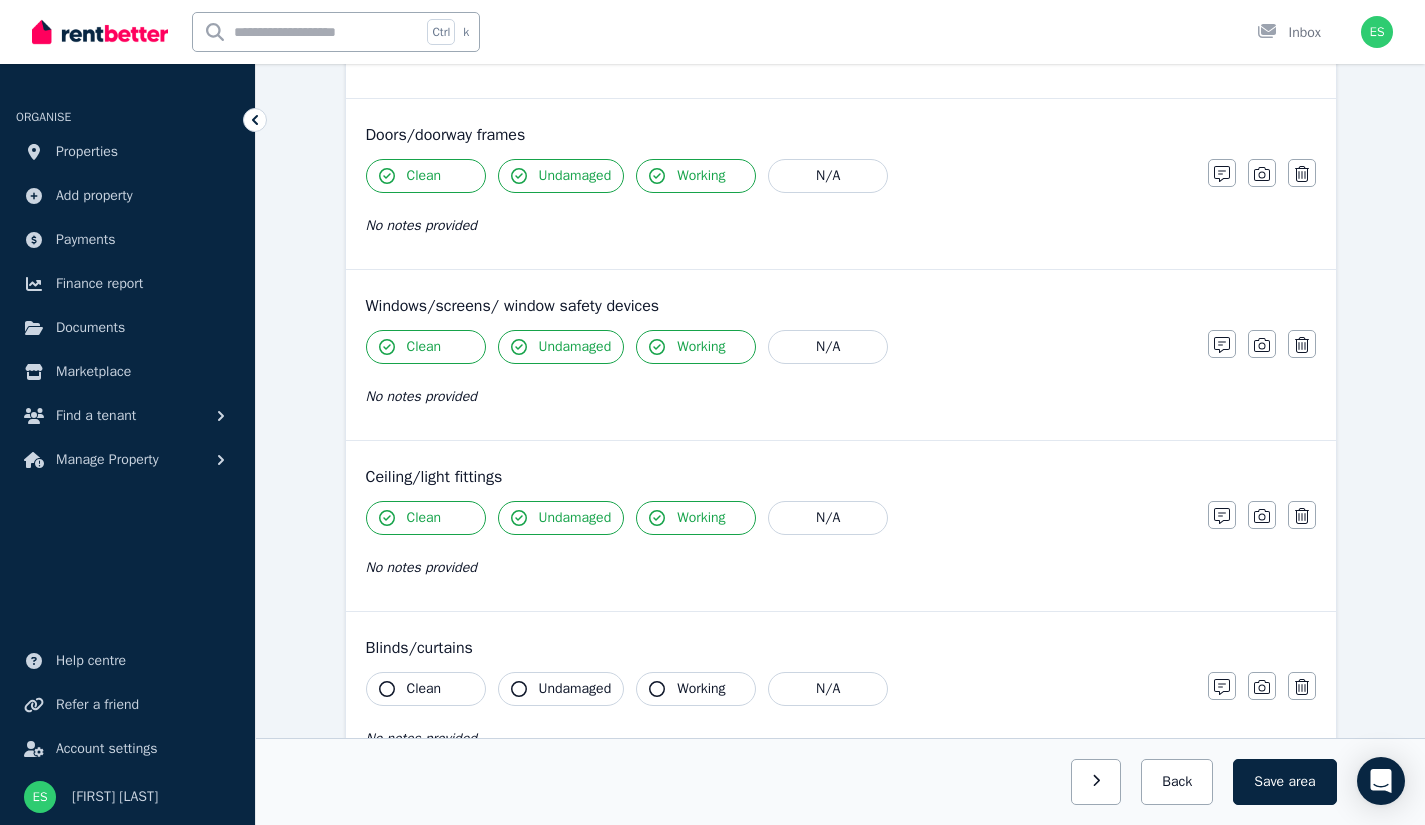 click 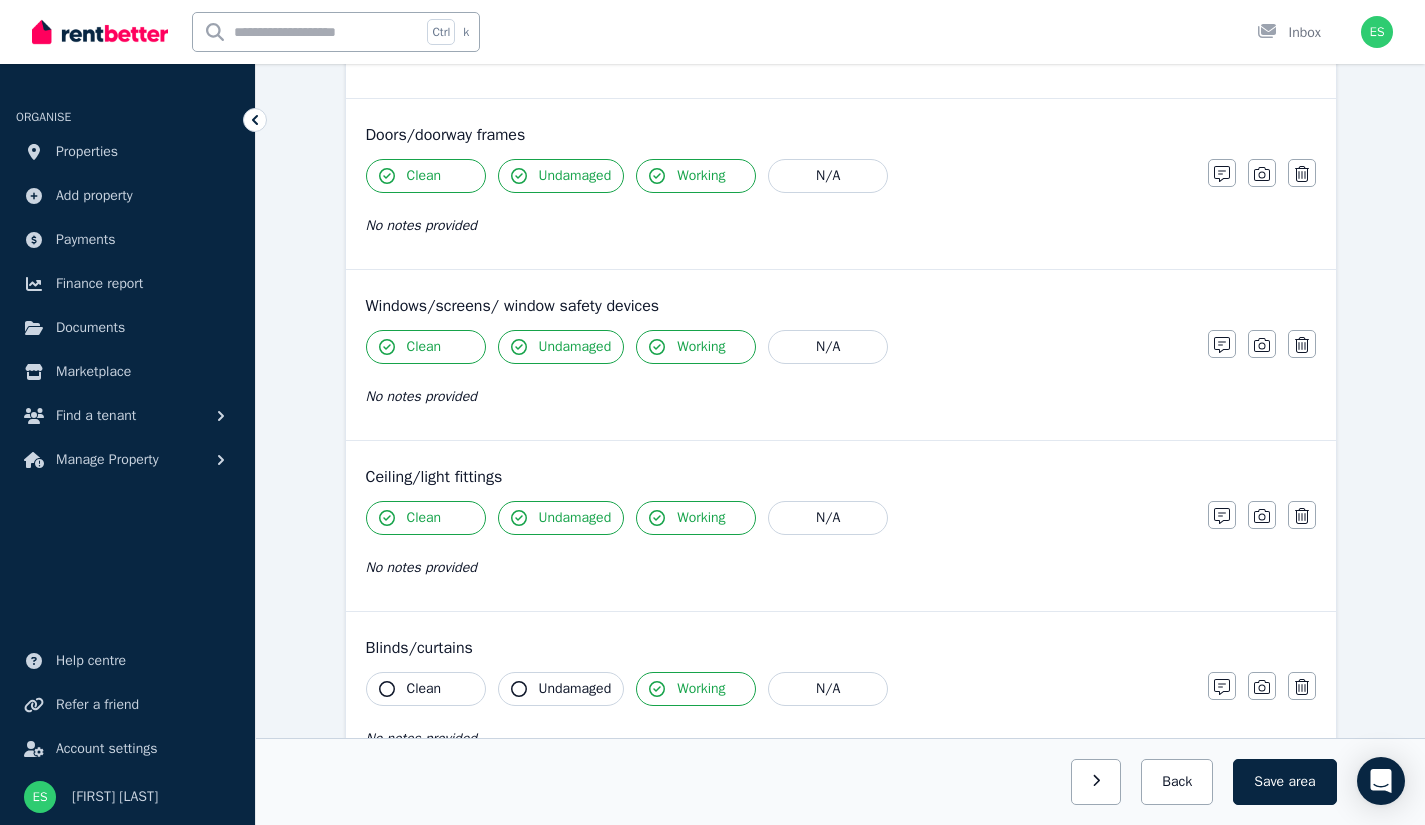 click 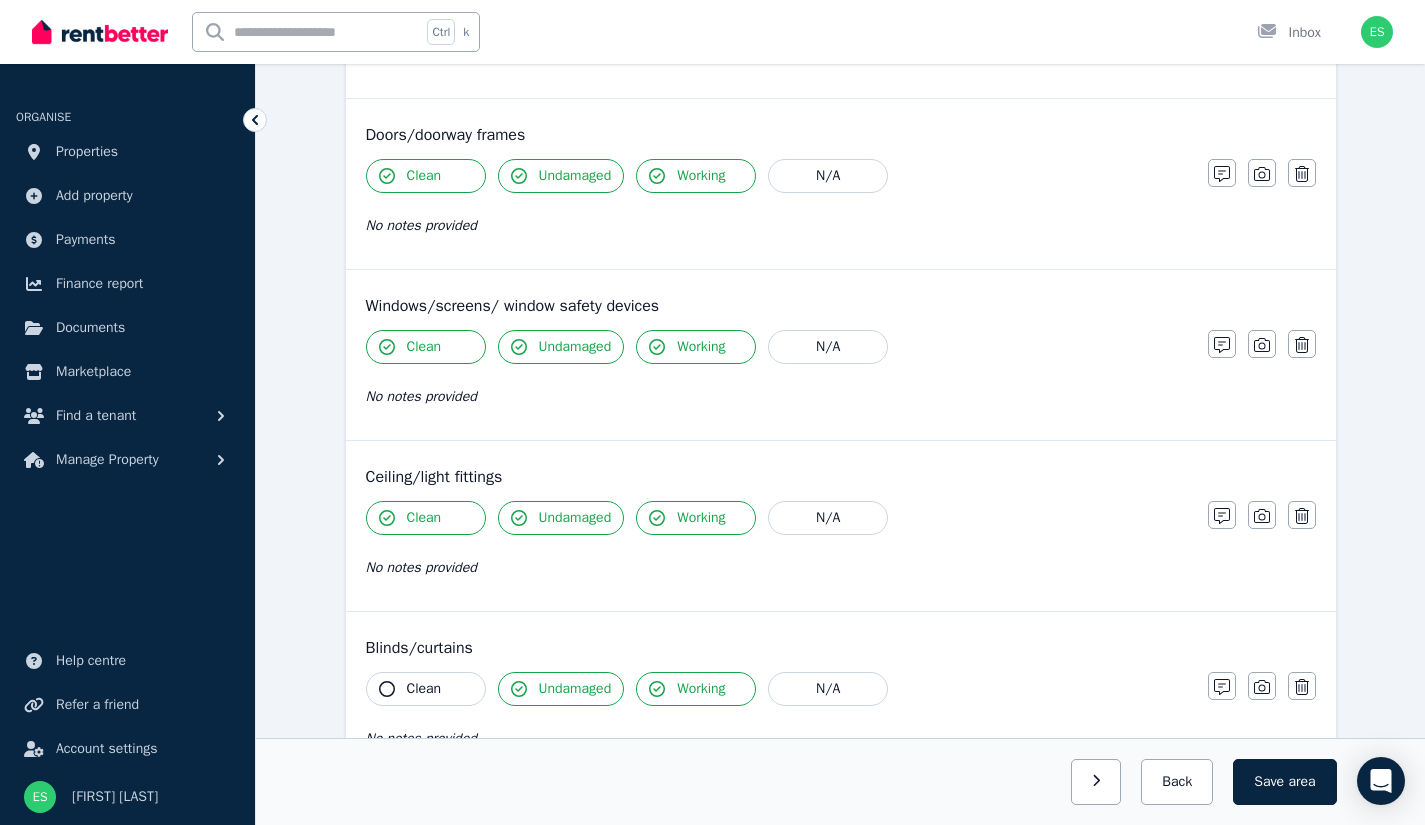 click 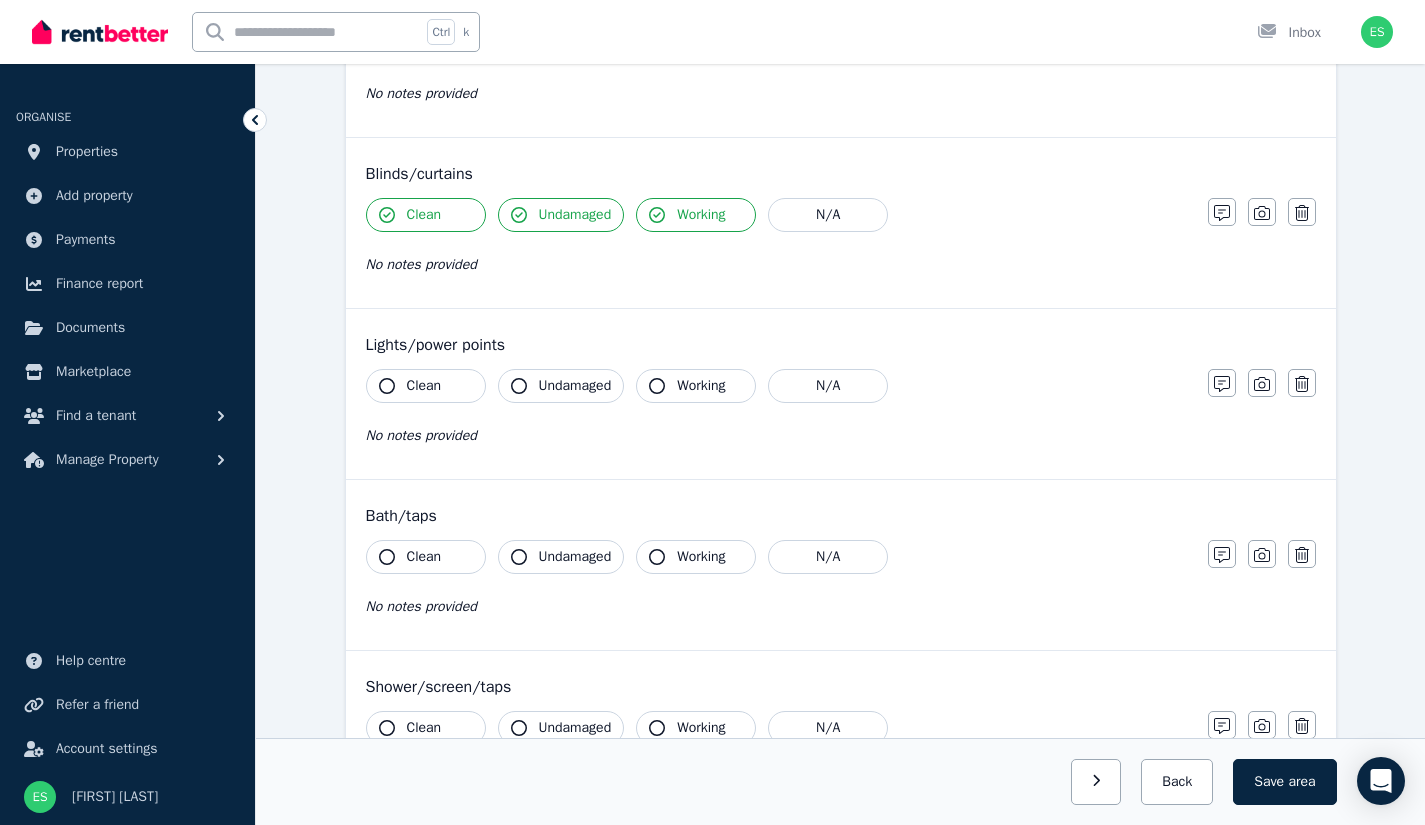 scroll, scrollTop: 1026, scrollLeft: 0, axis: vertical 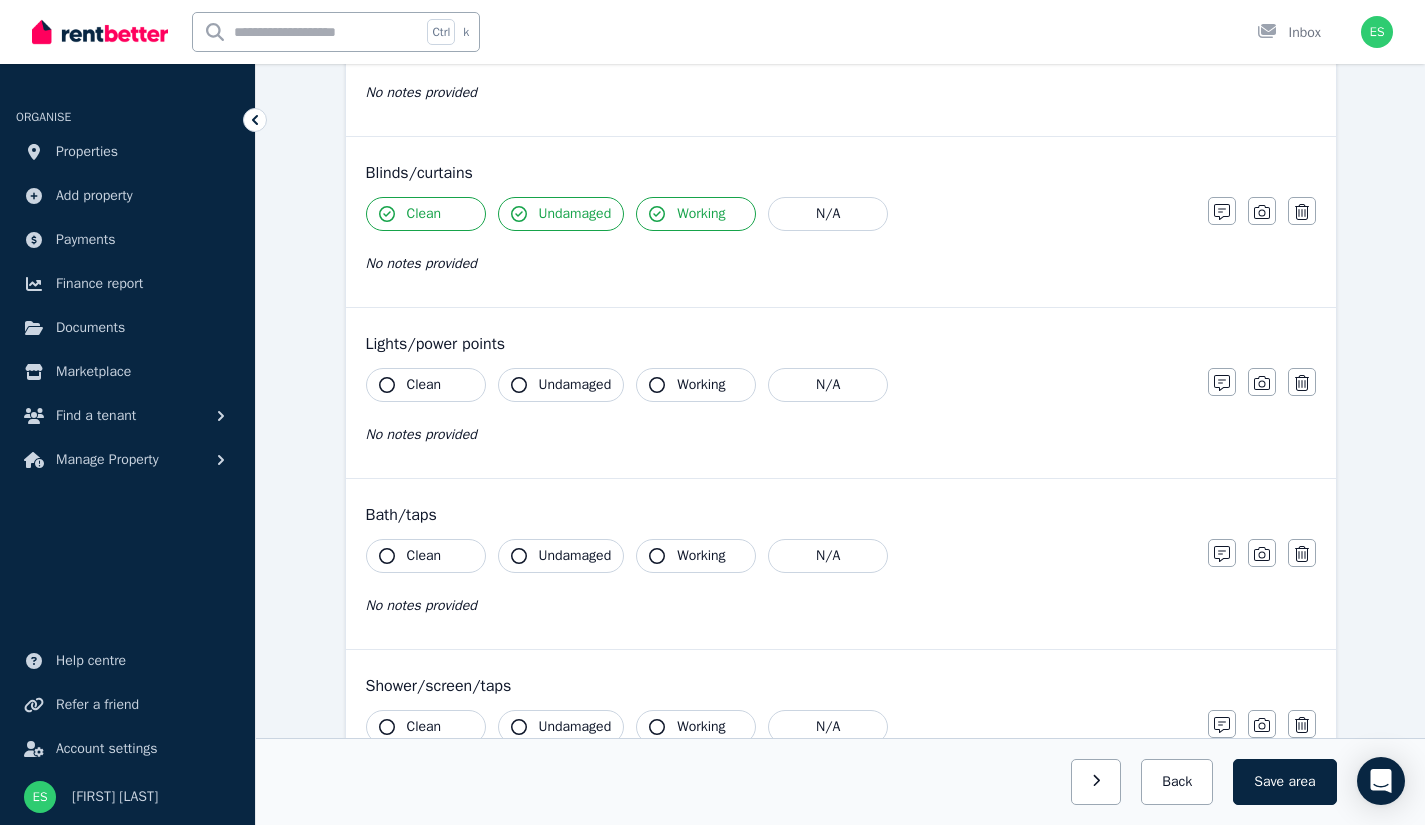 click 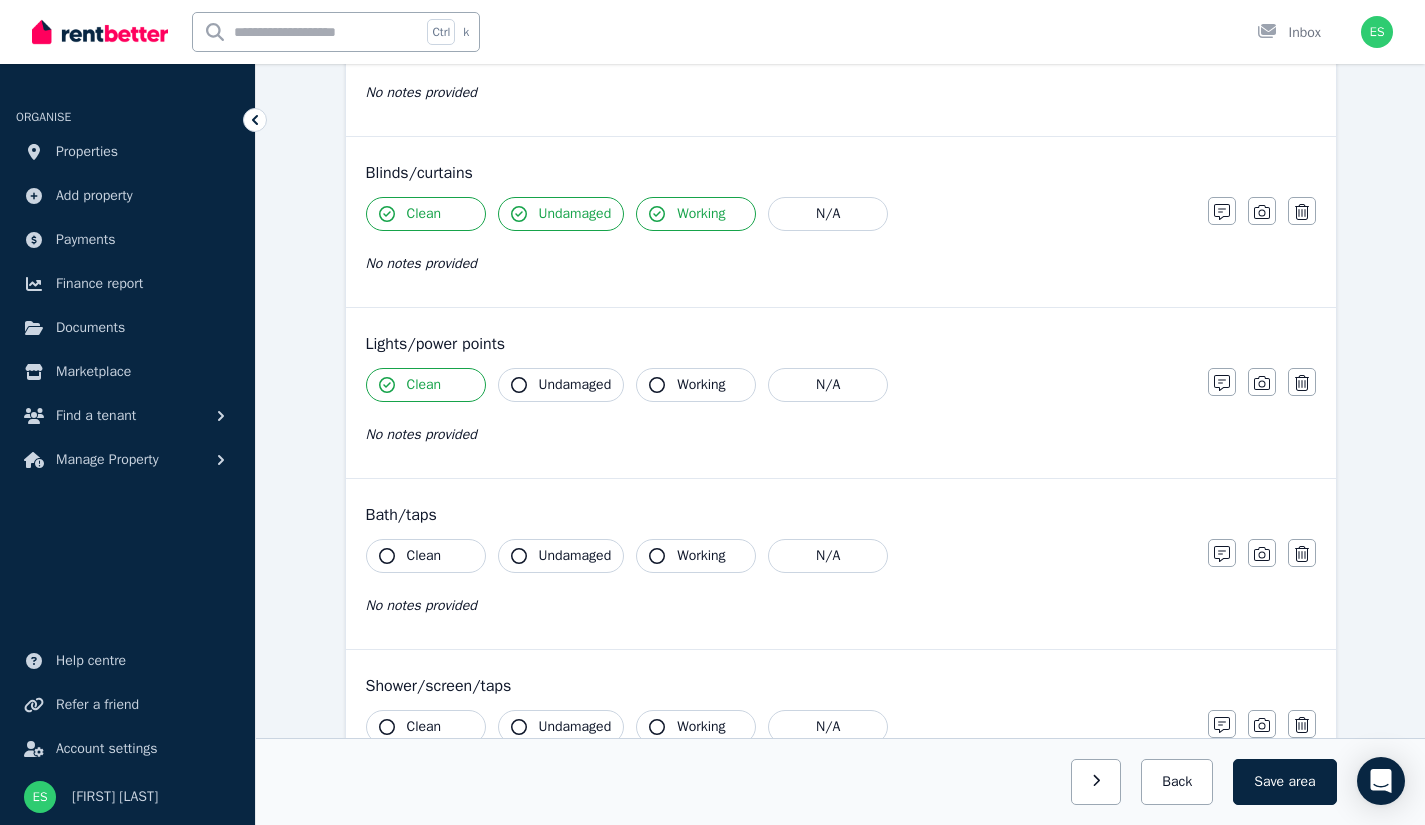 click 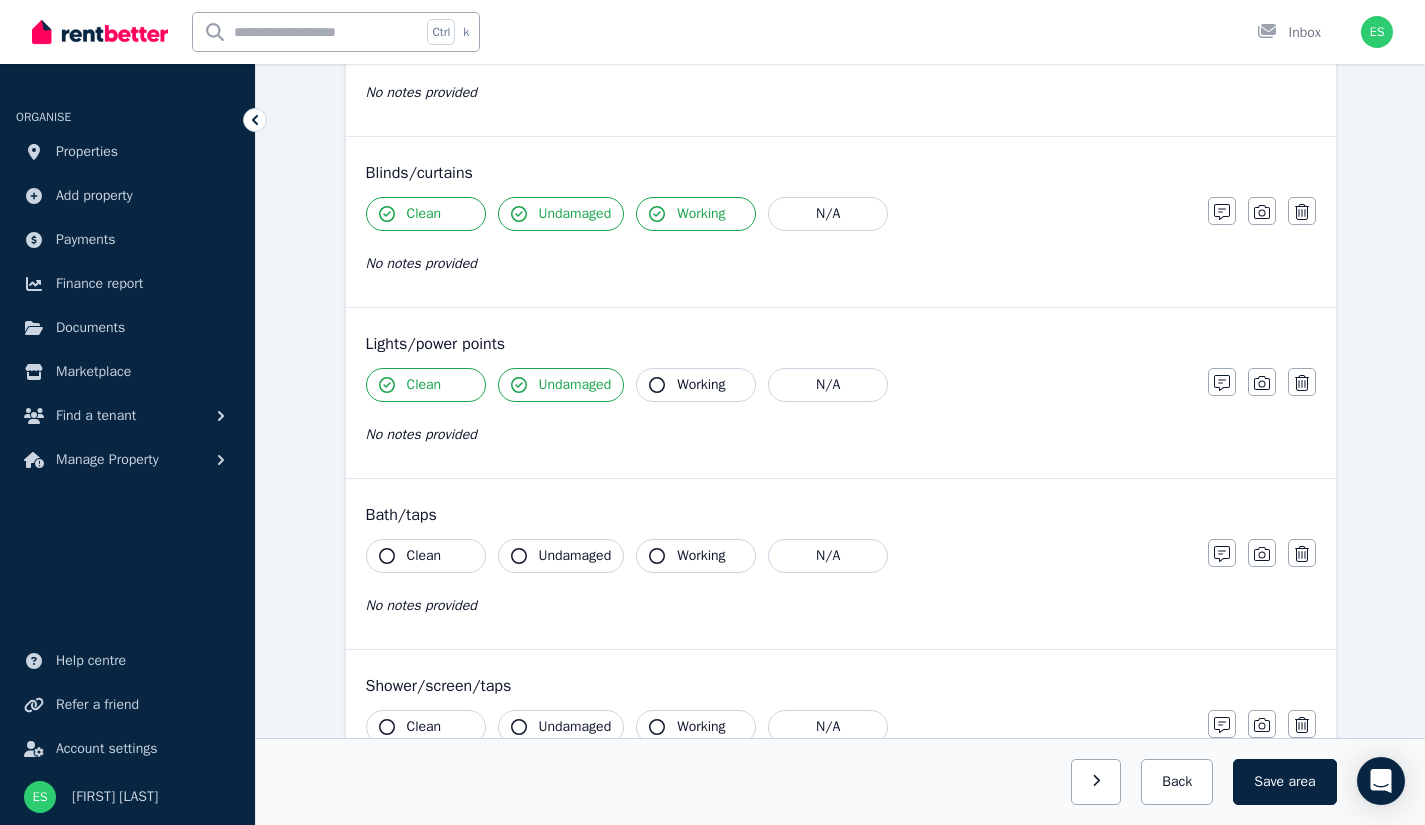 click 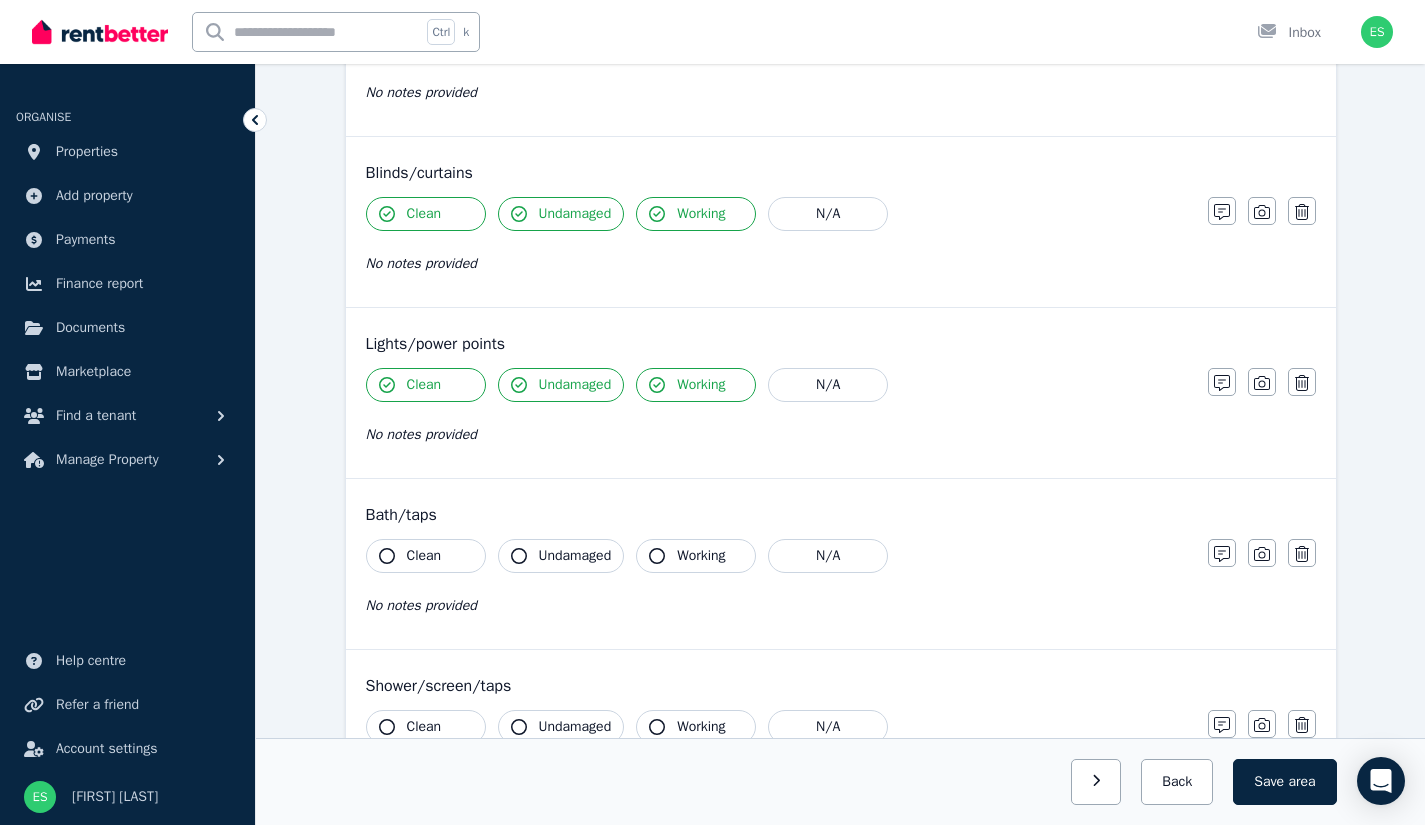 click 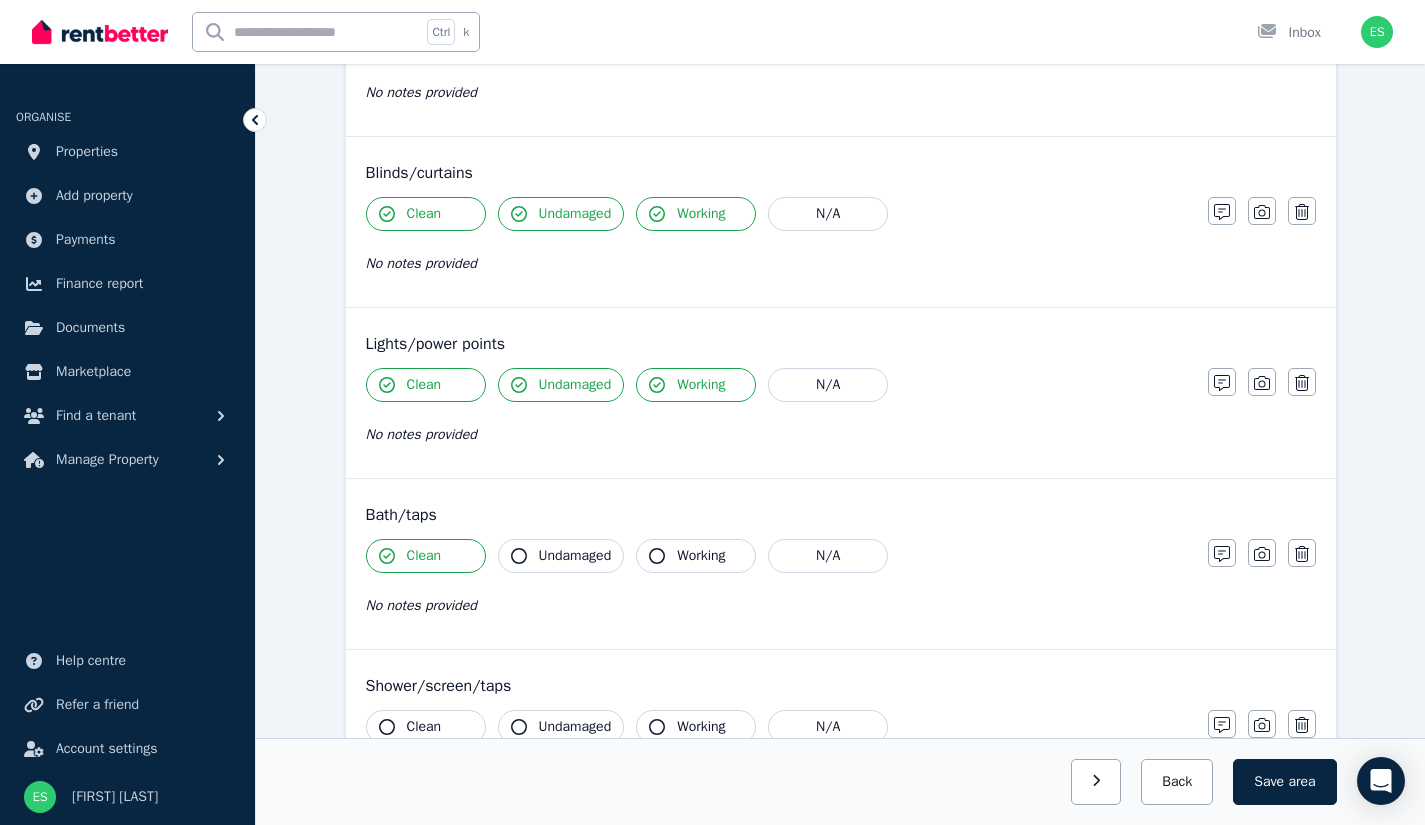 click on "Undamaged" at bounding box center (561, 556) 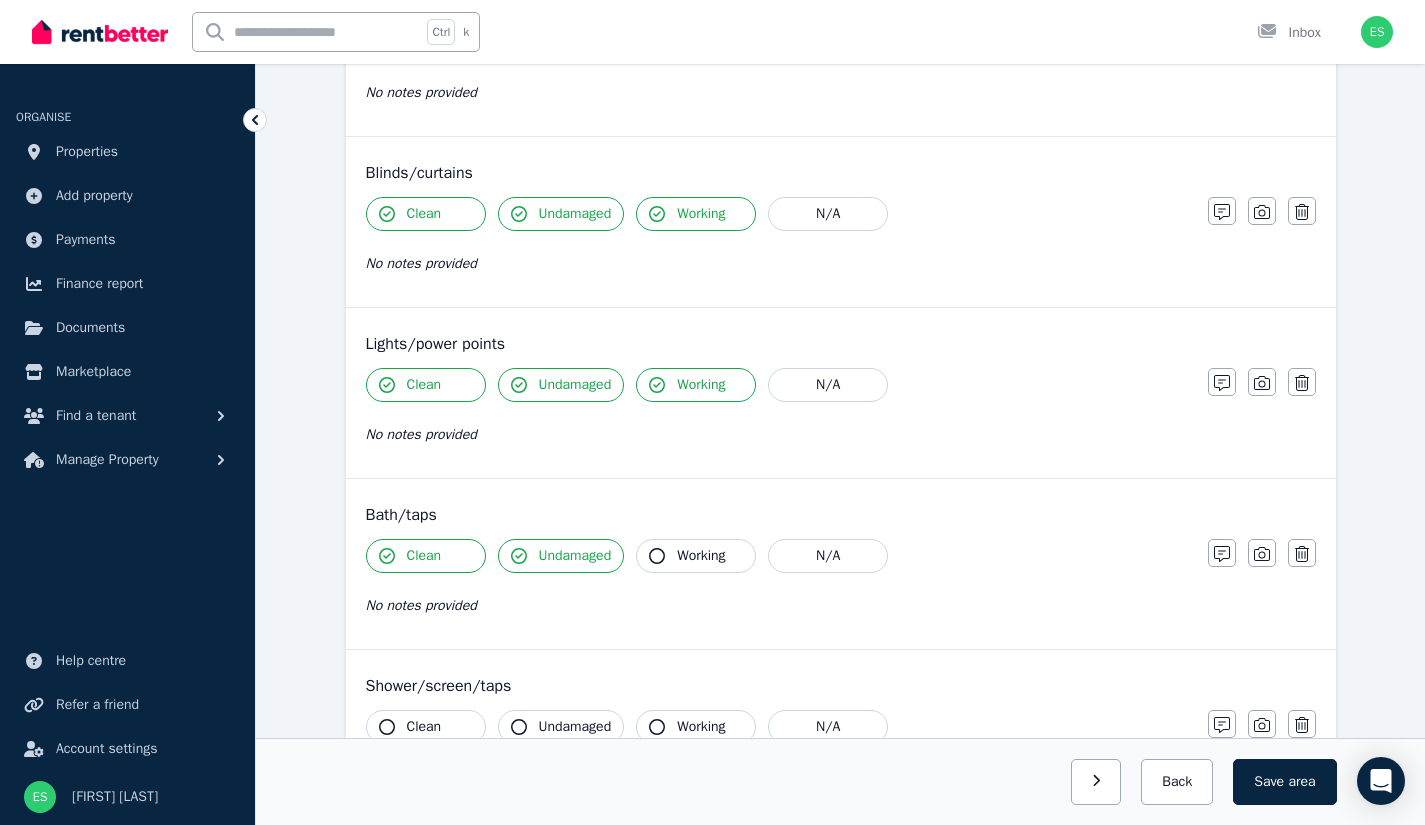 click 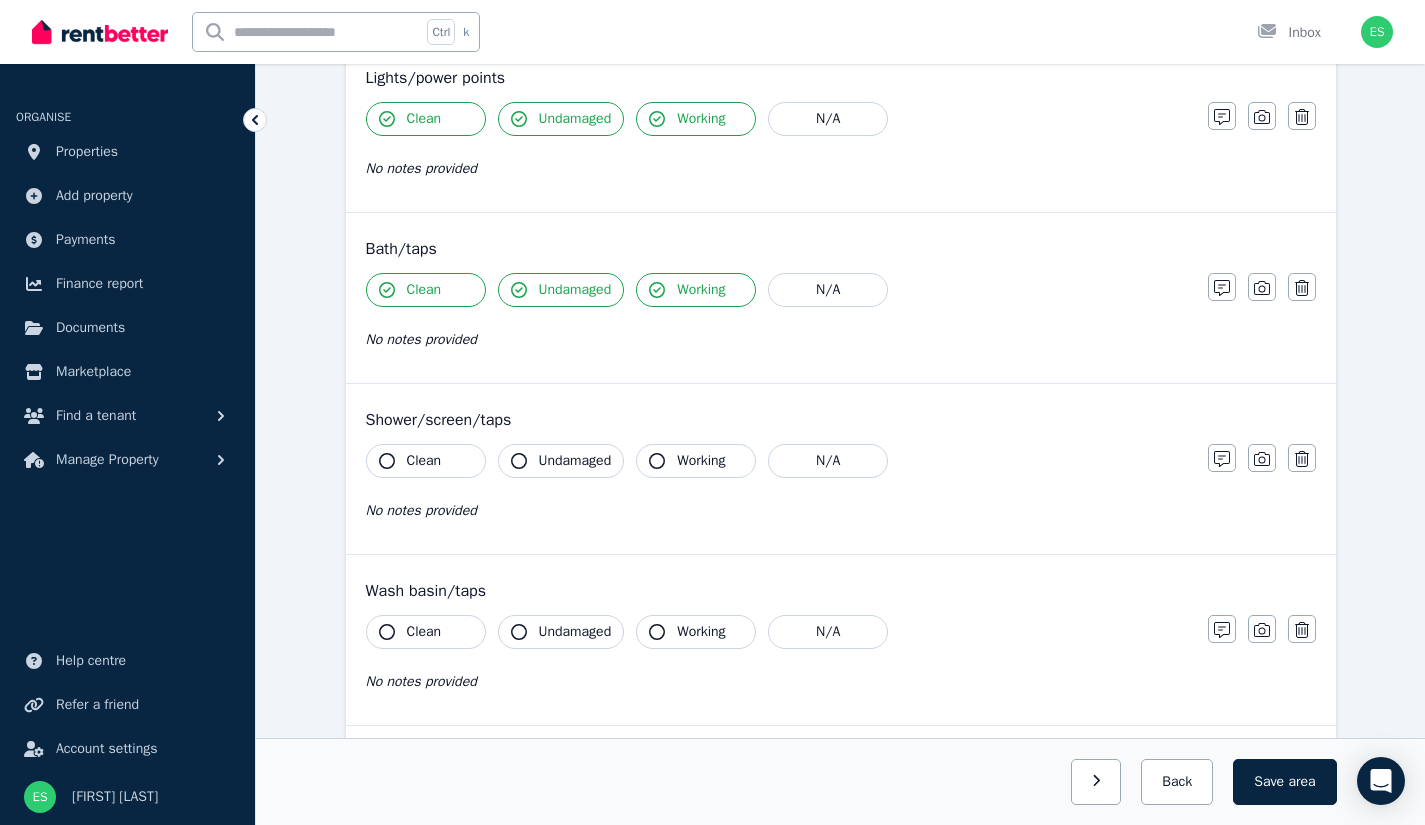 scroll, scrollTop: 1354, scrollLeft: 0, axis: vertical 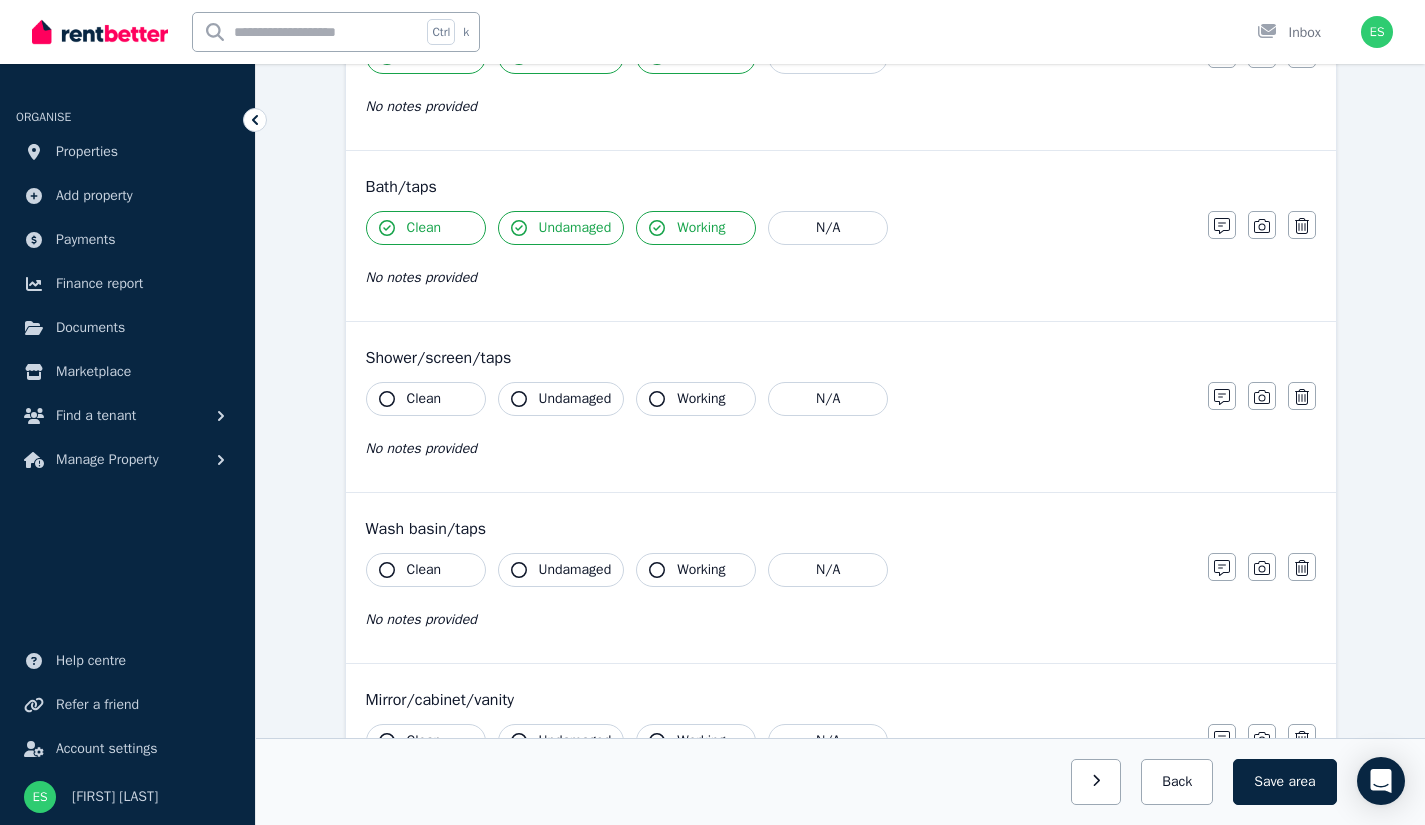 click 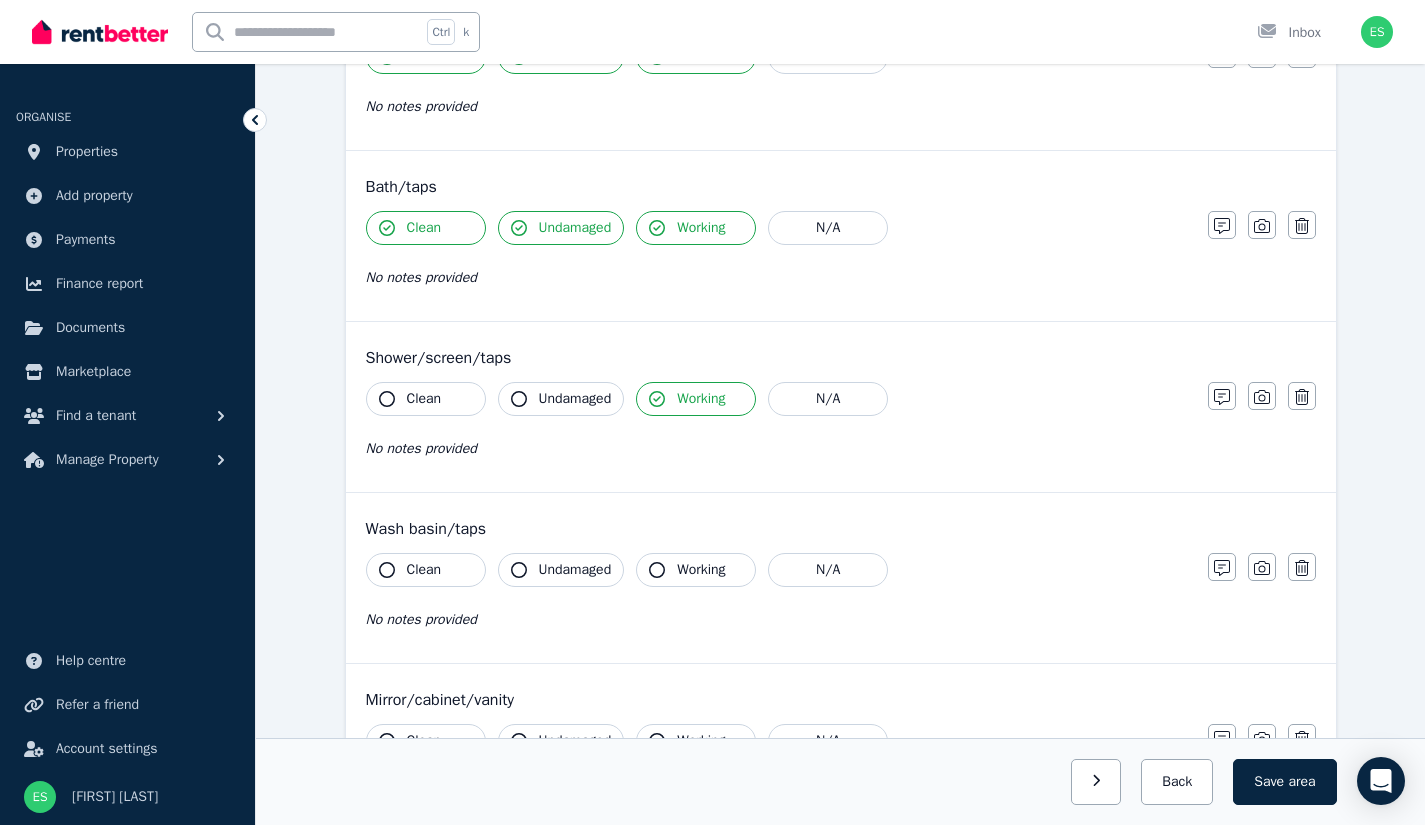 click on "Undamaged" at bounding box center [561, 399] 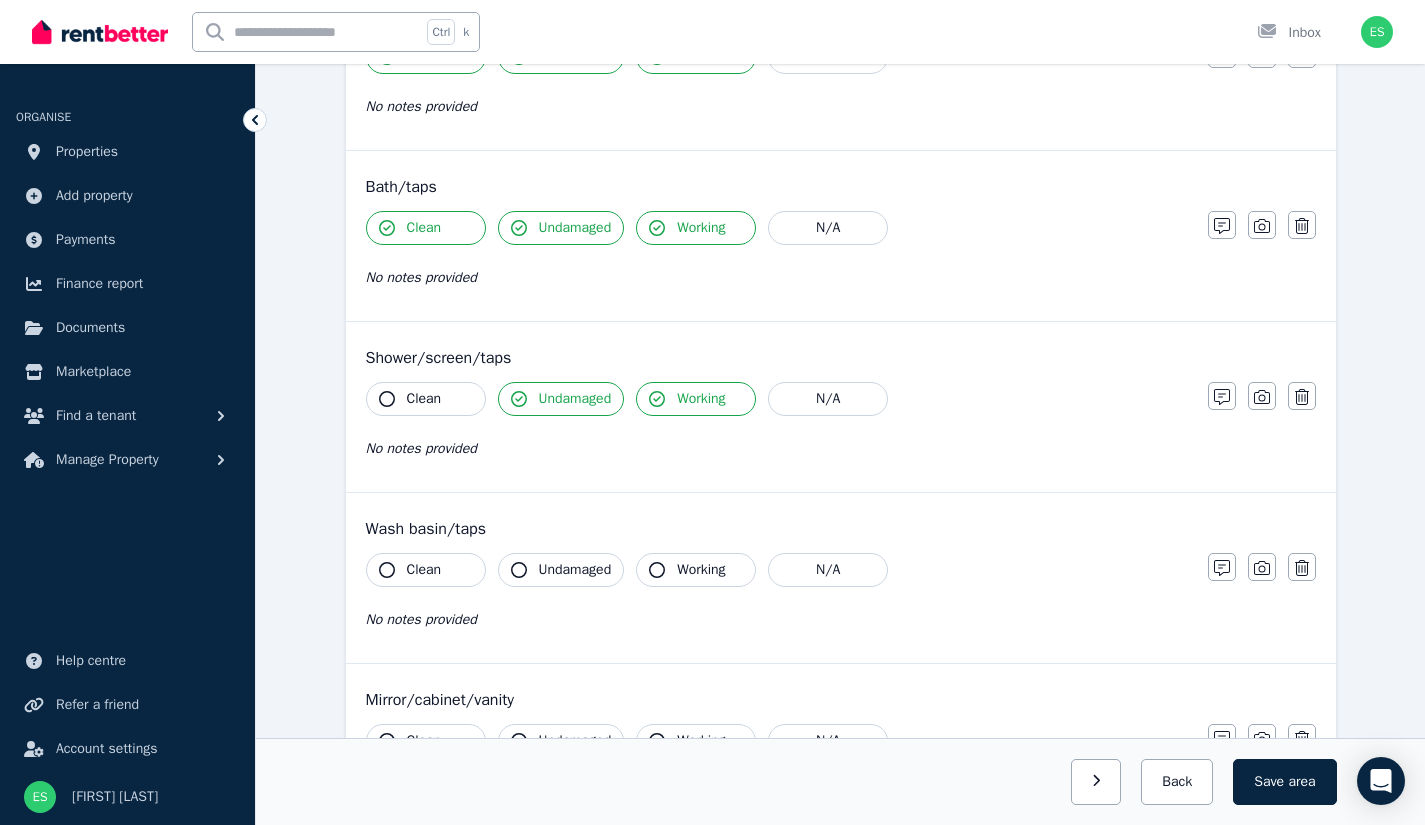 click 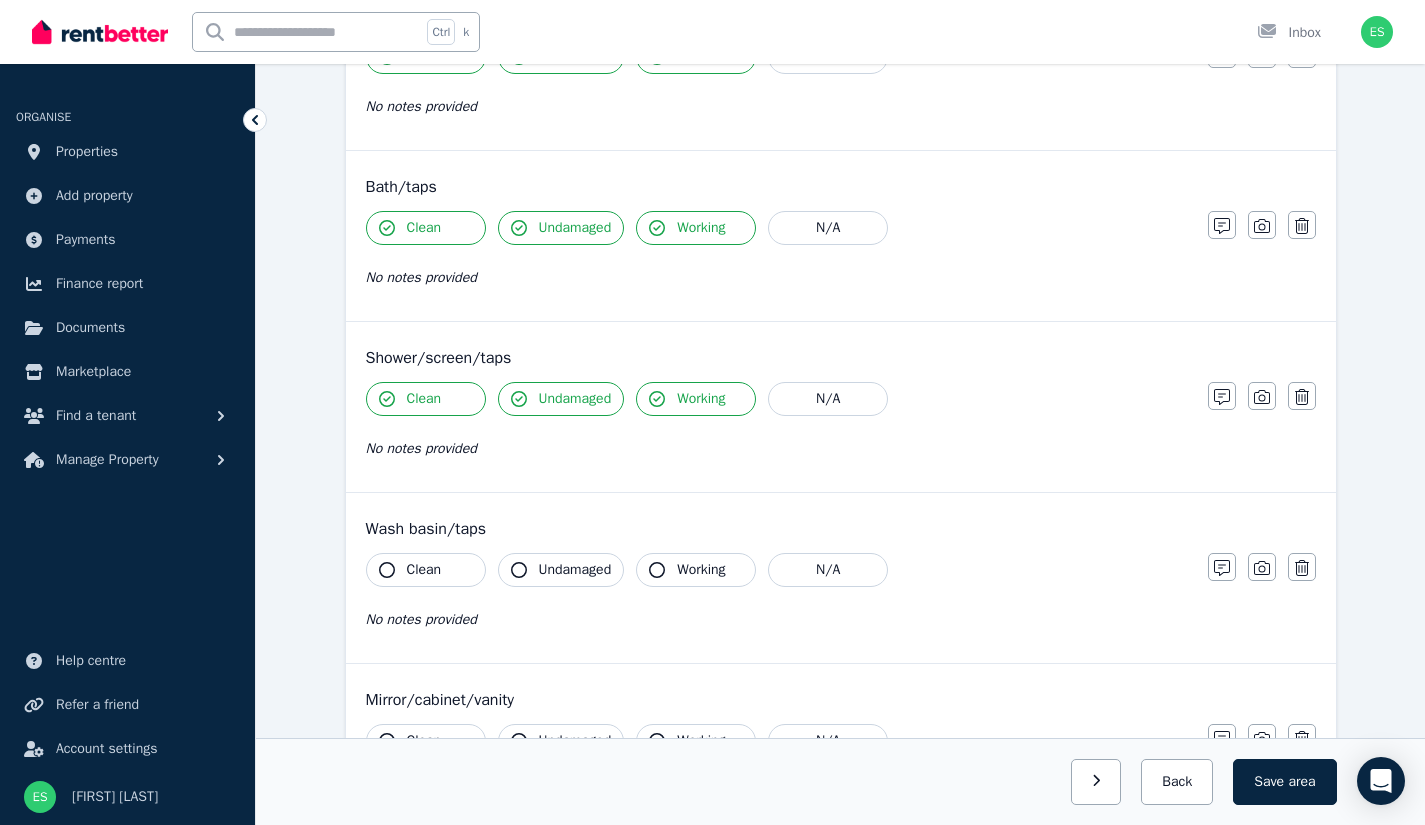 click 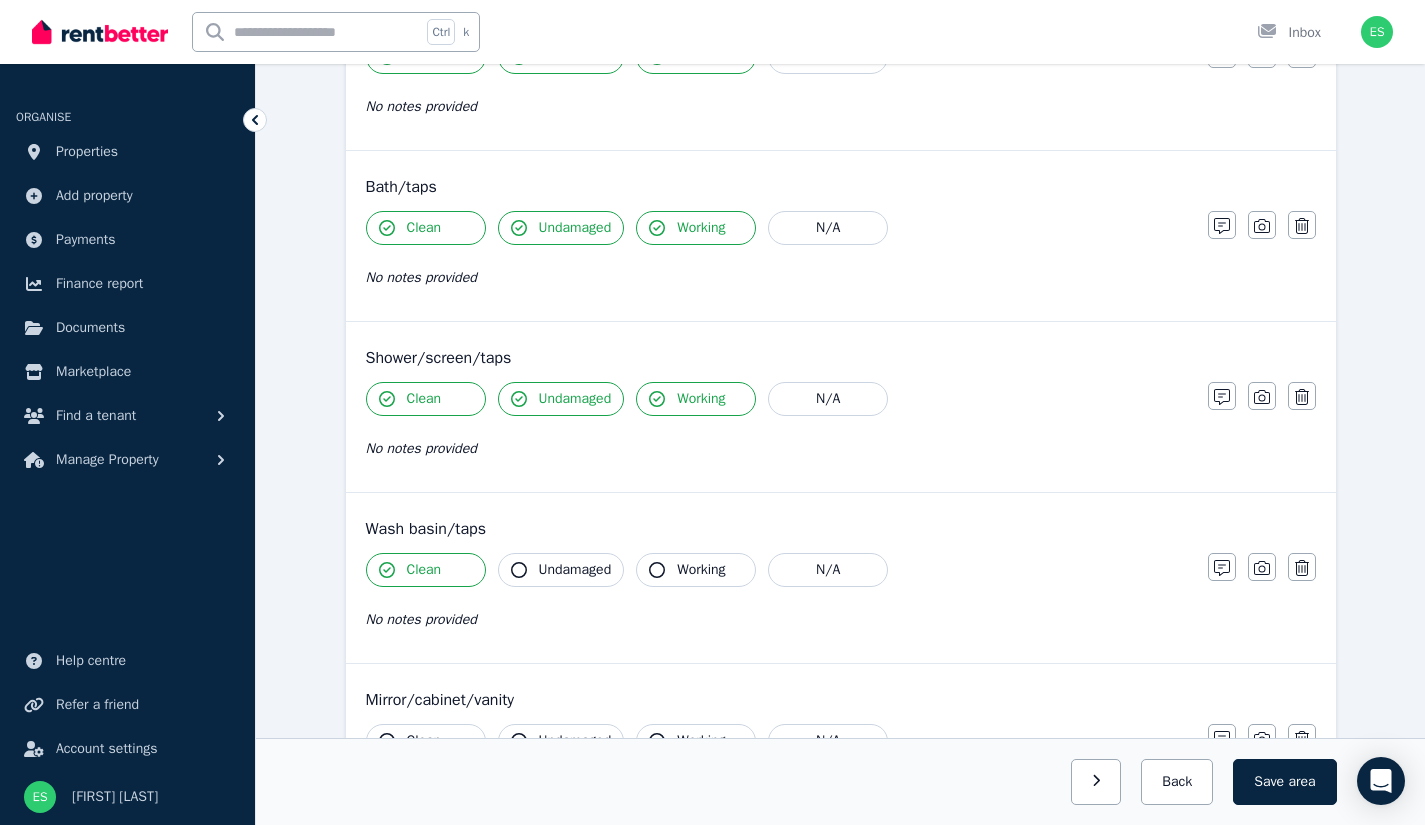 click on "Undamaged" at bounding box center [561, 570] 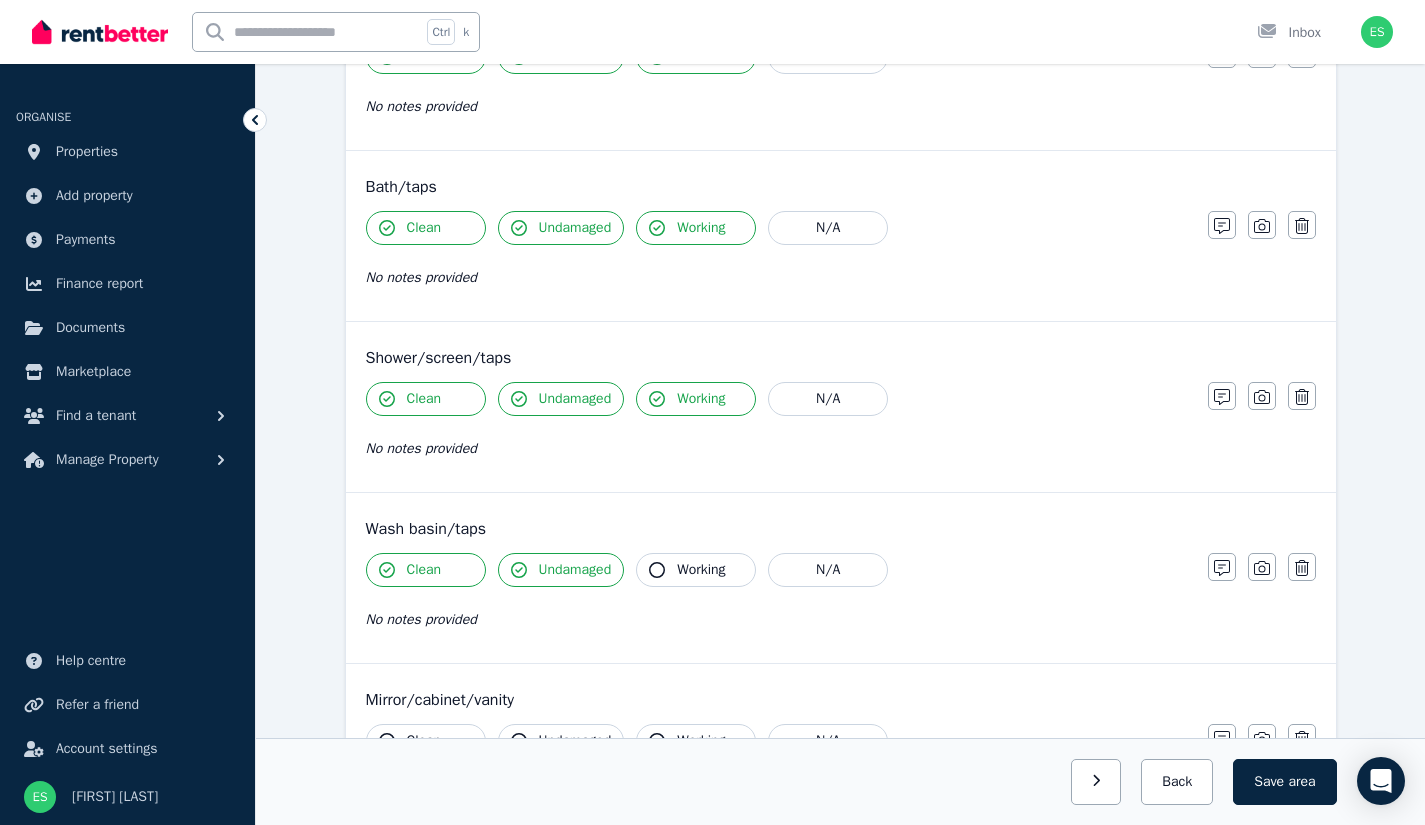 click 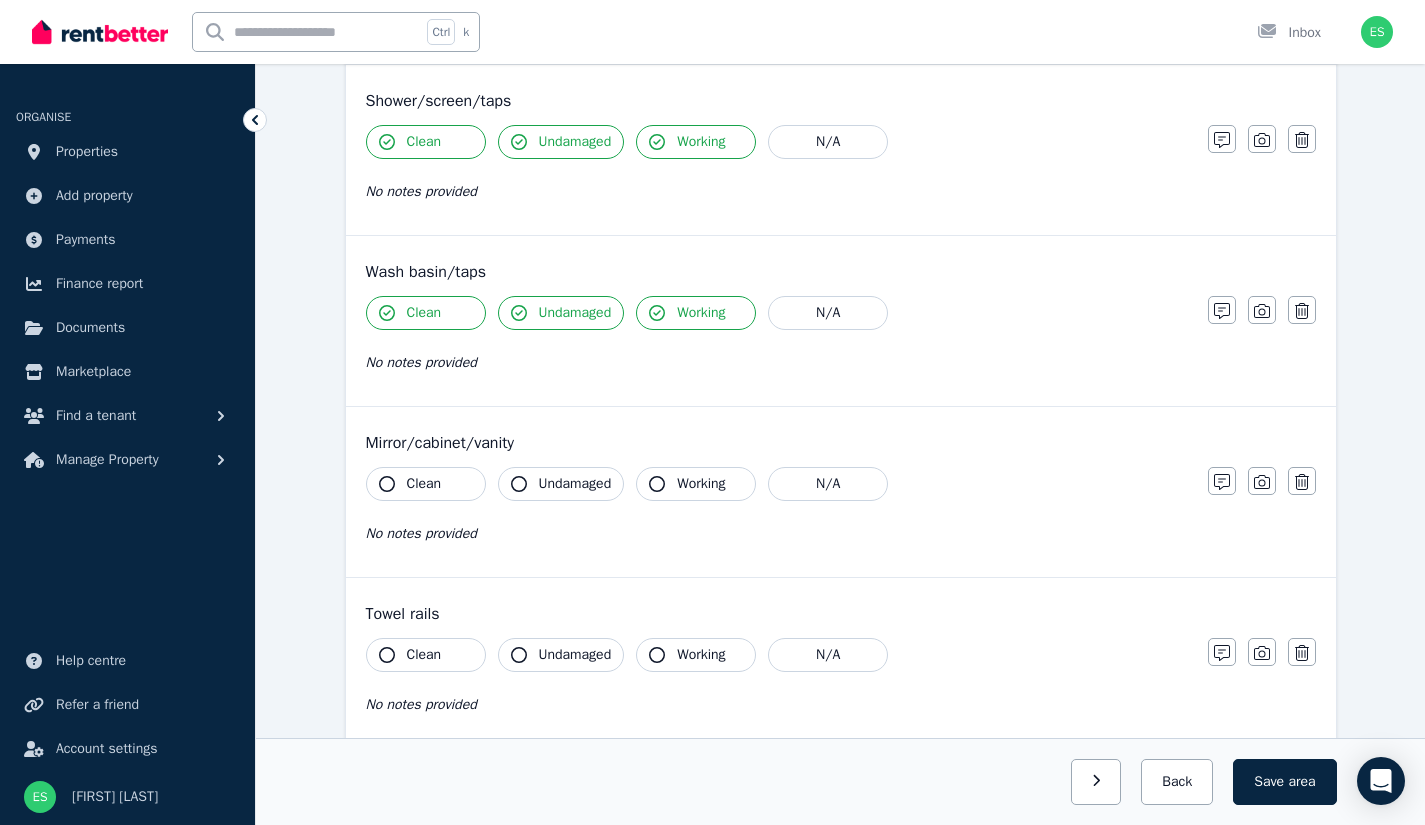 scroll, scrollTop: 1613, scrollLeft: 0, axis: vertical 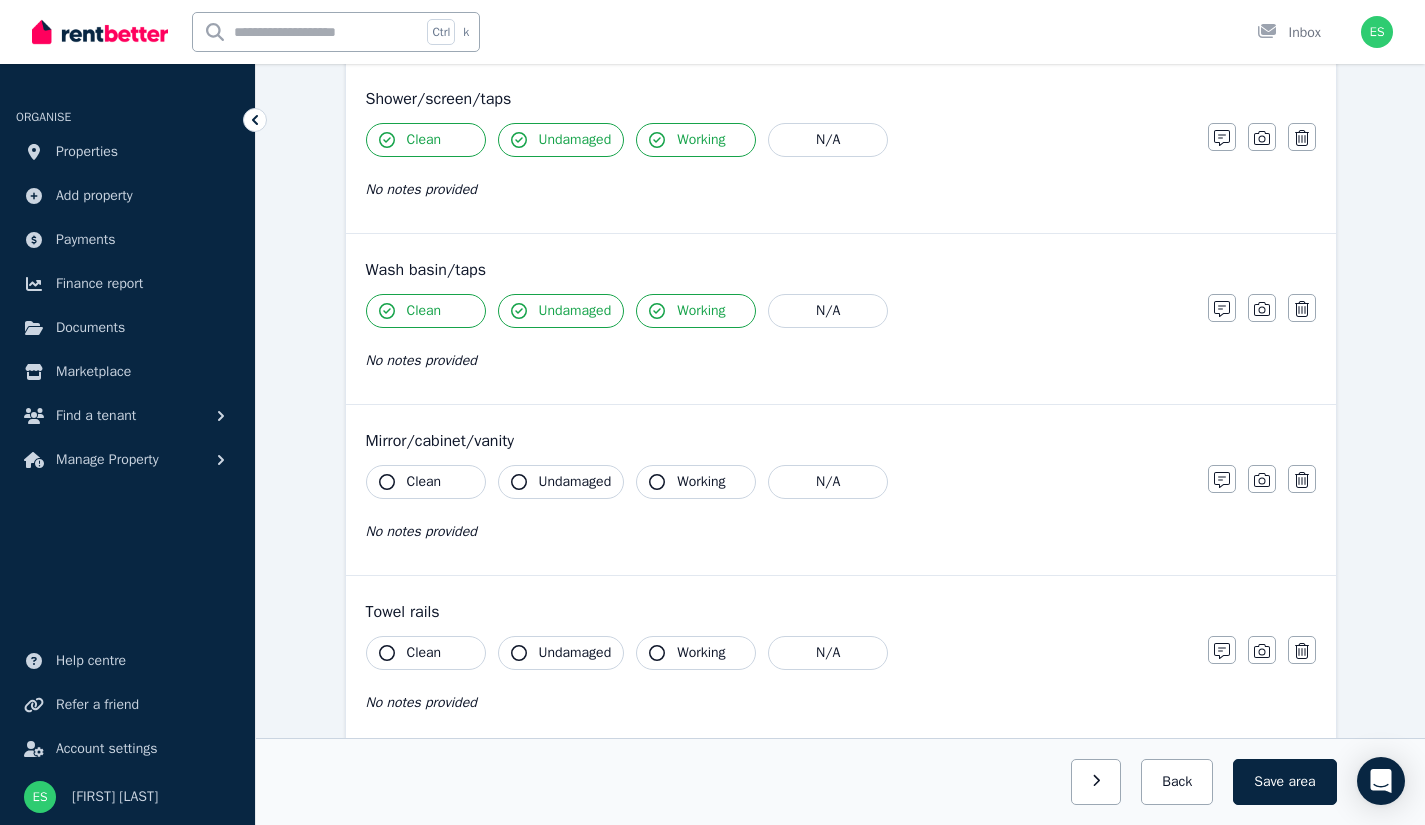 click 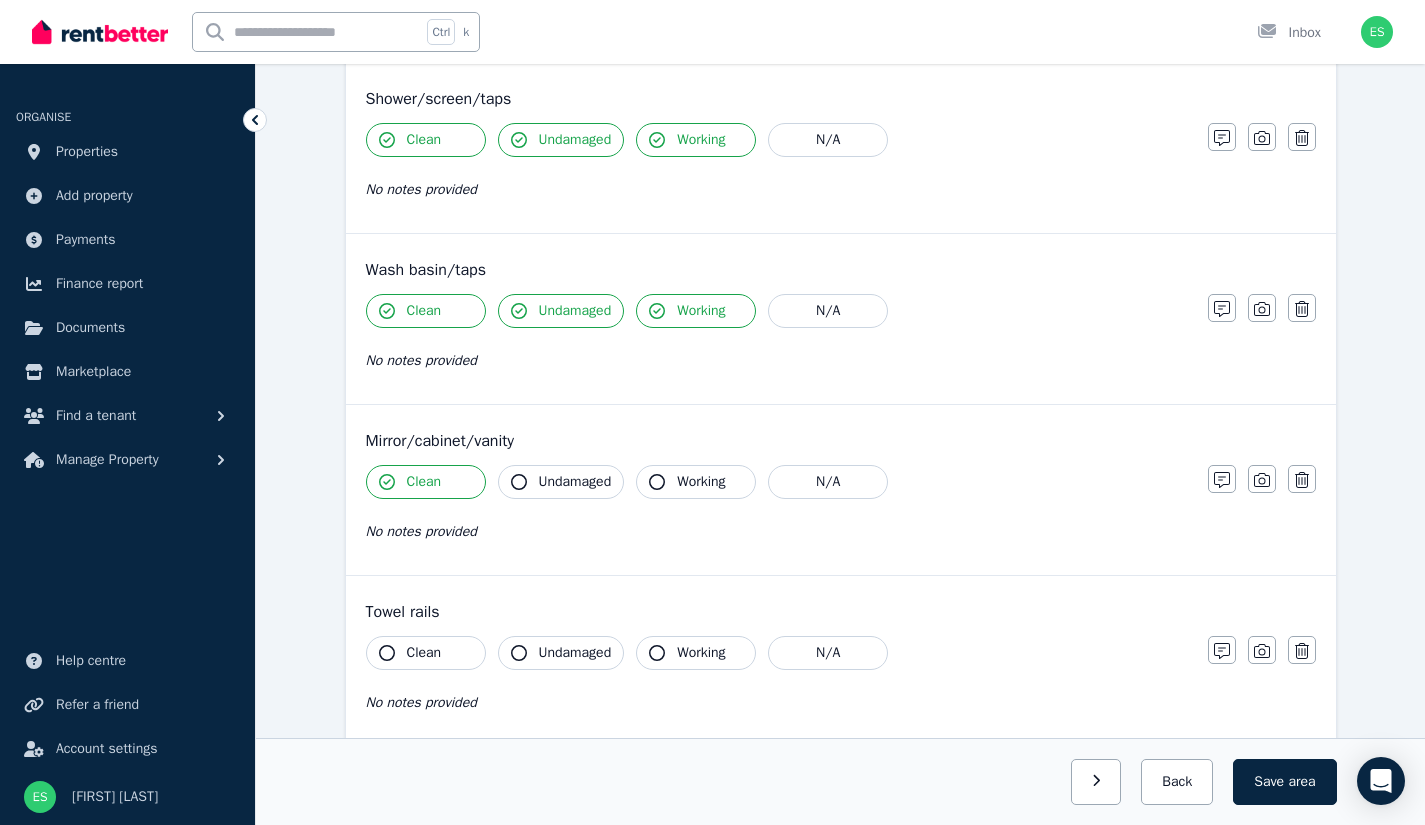 click 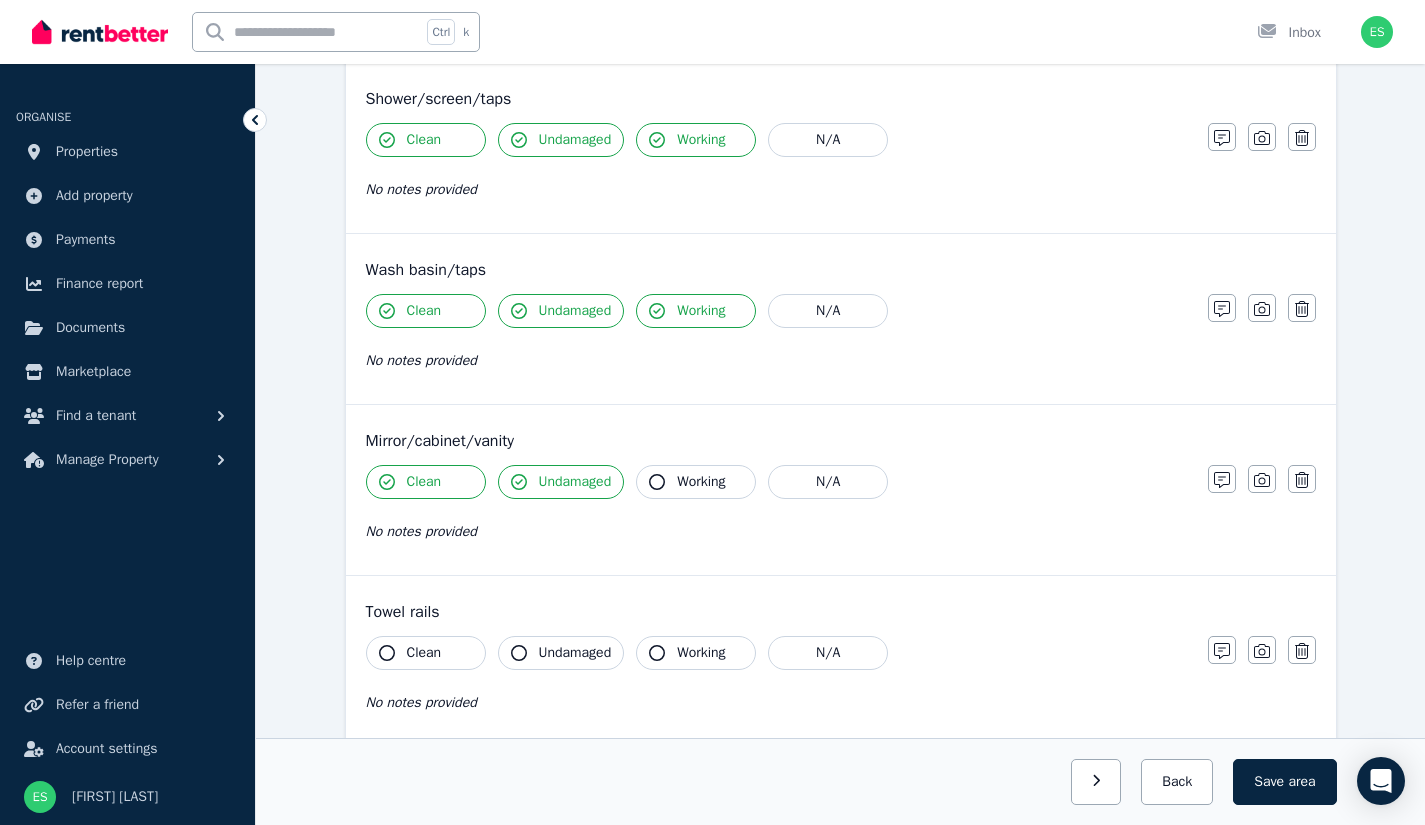 click 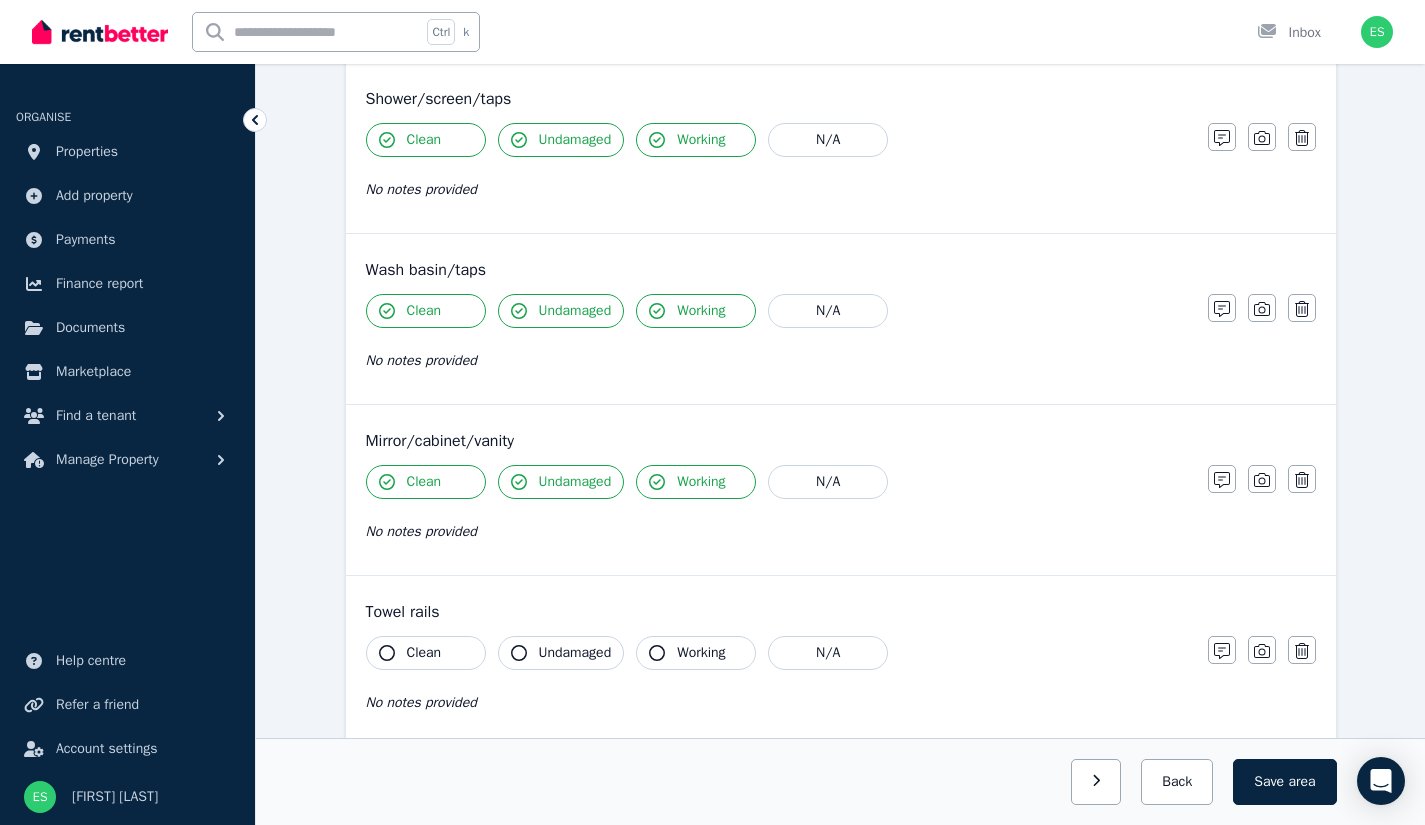 click 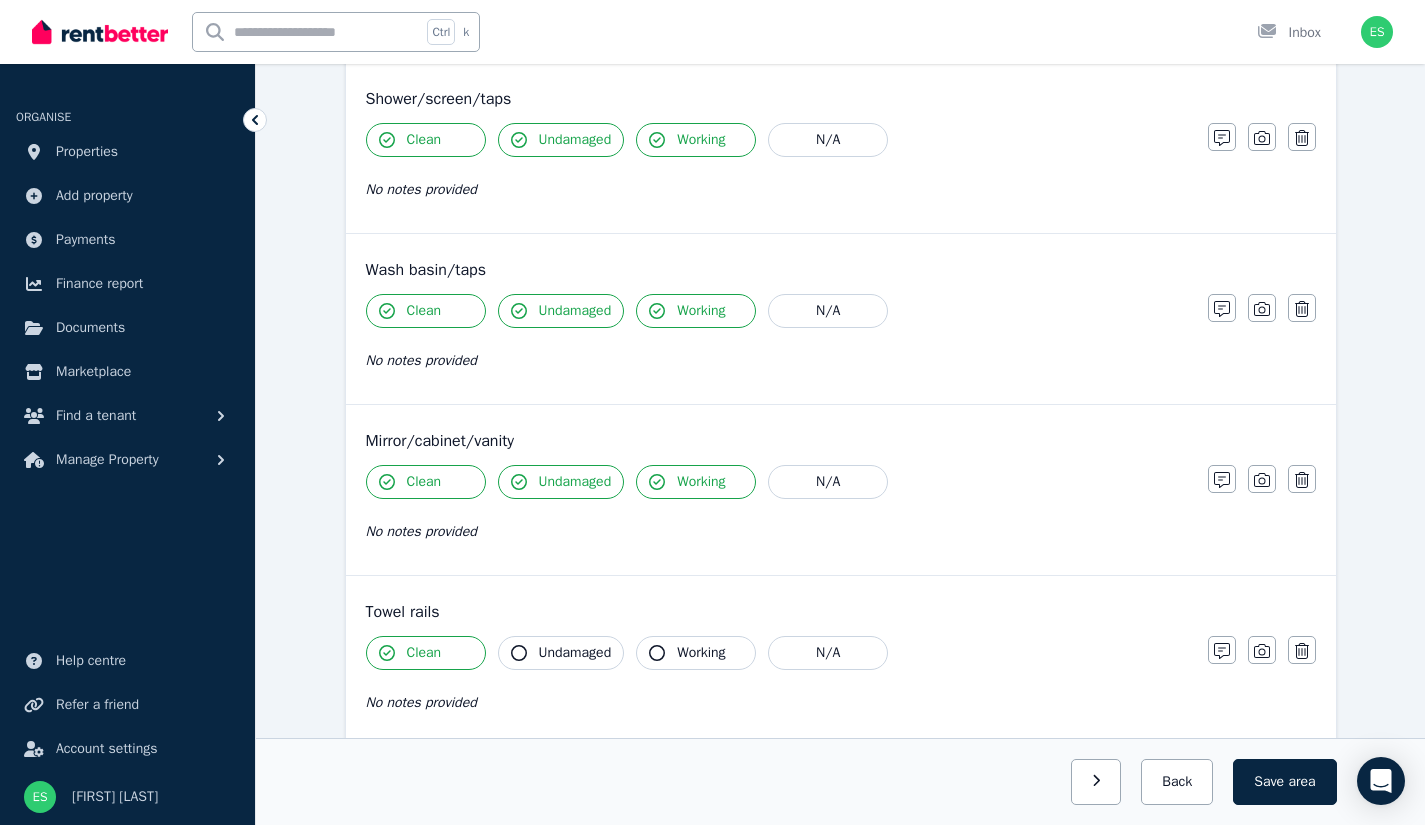 click 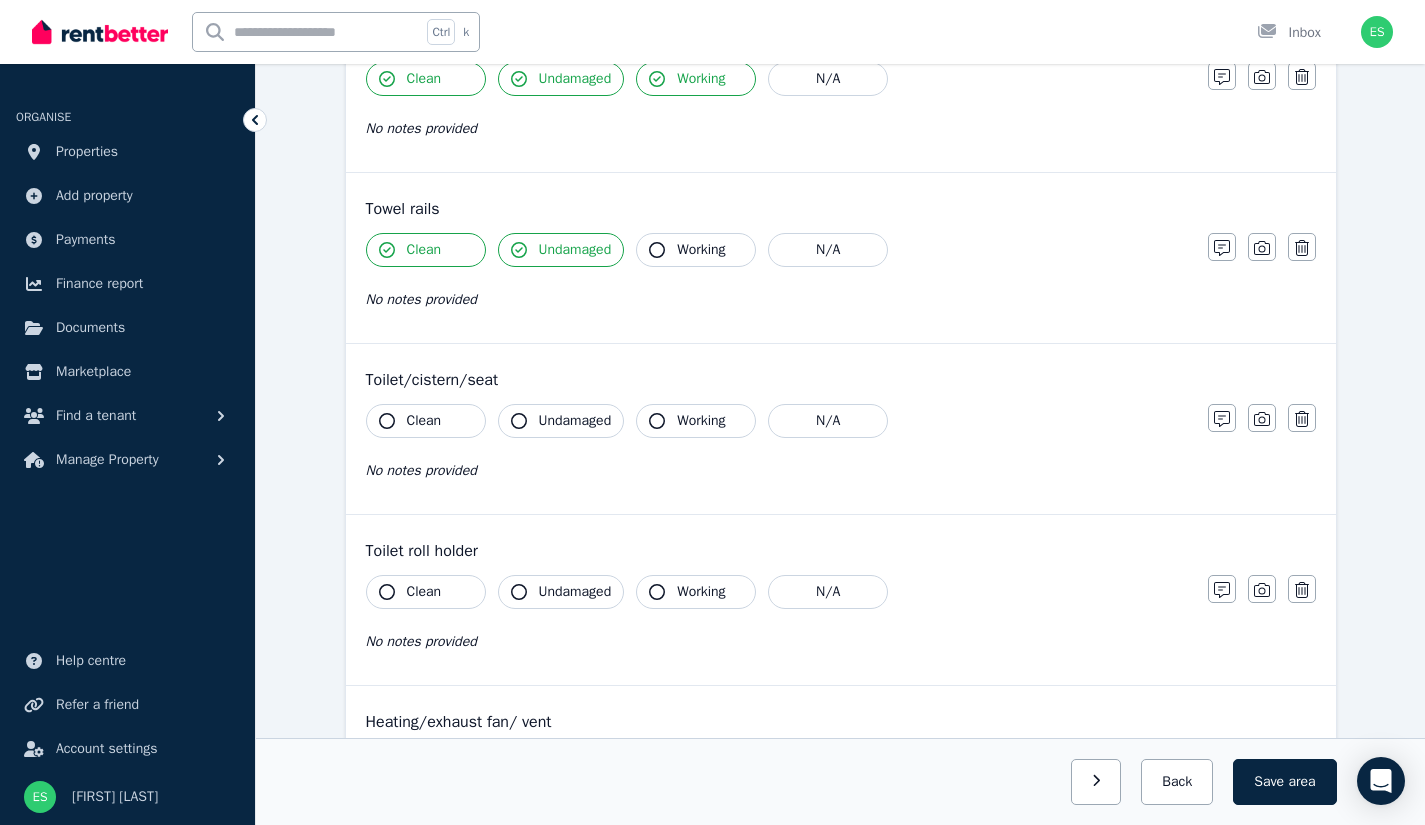 scroll, scrollTop: 2017, scrollLeft: 0, axis: vertical 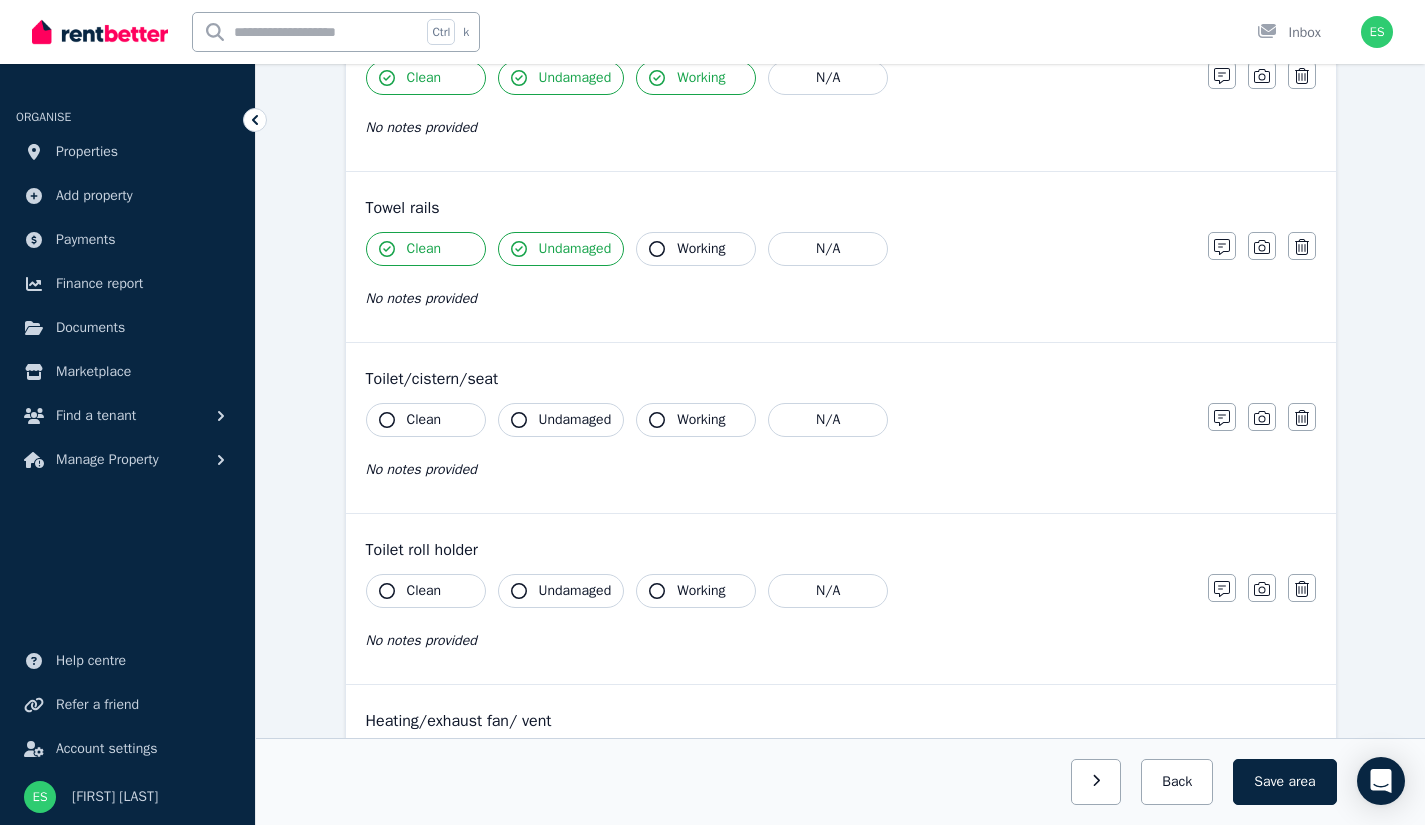 click on "Clean" at bounding box center [426, 420] 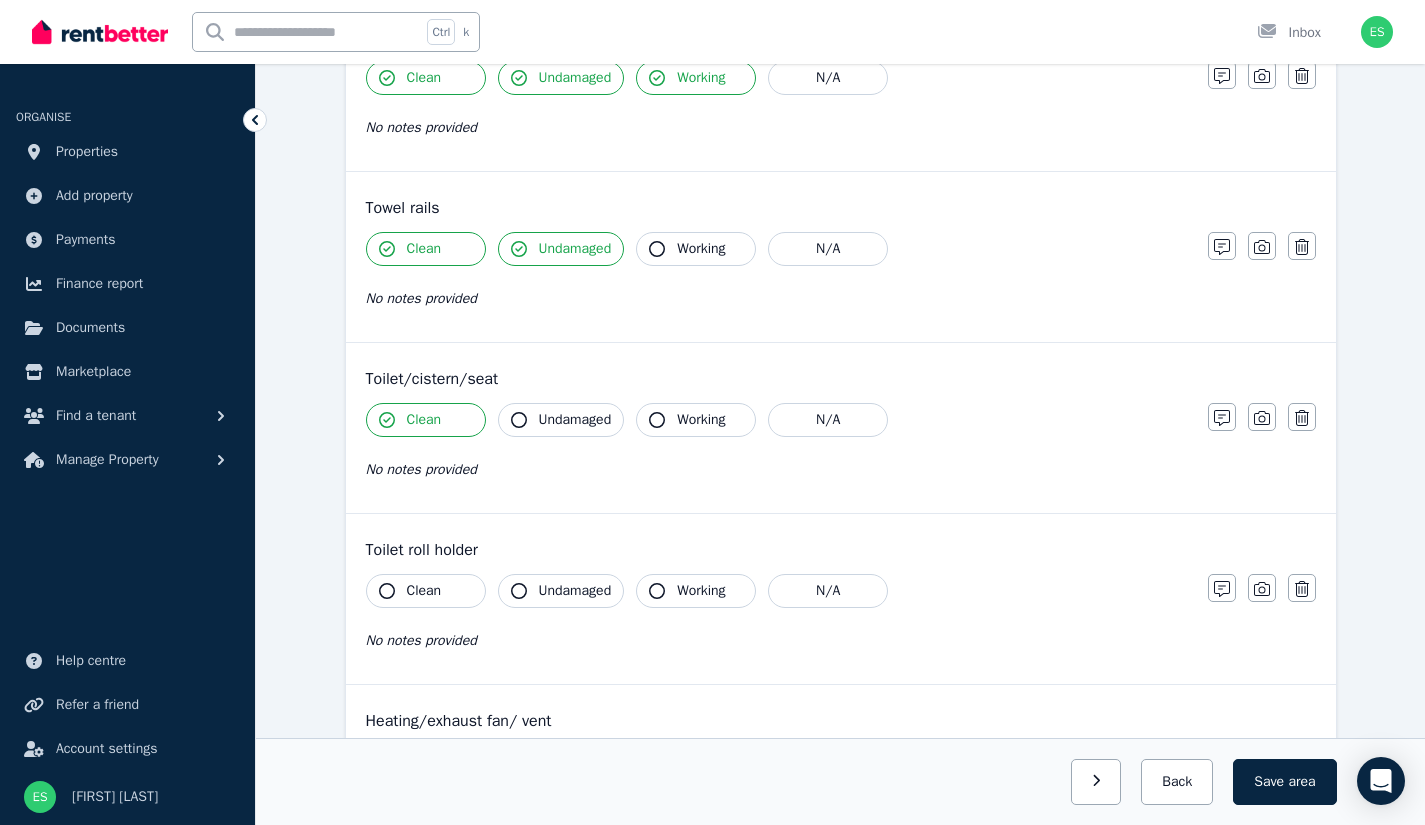 click 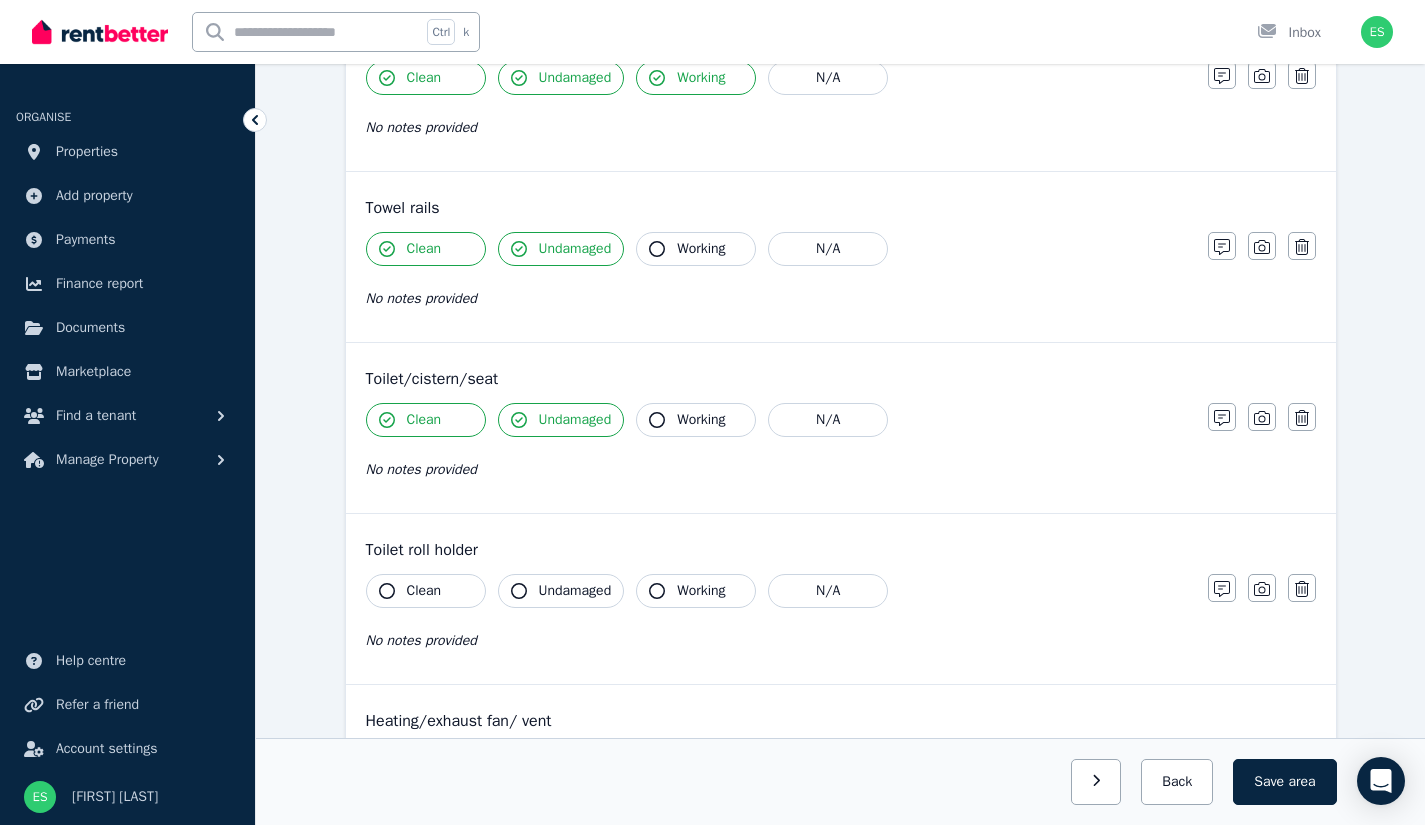 click on "Working" at bounding box center (696, 420) 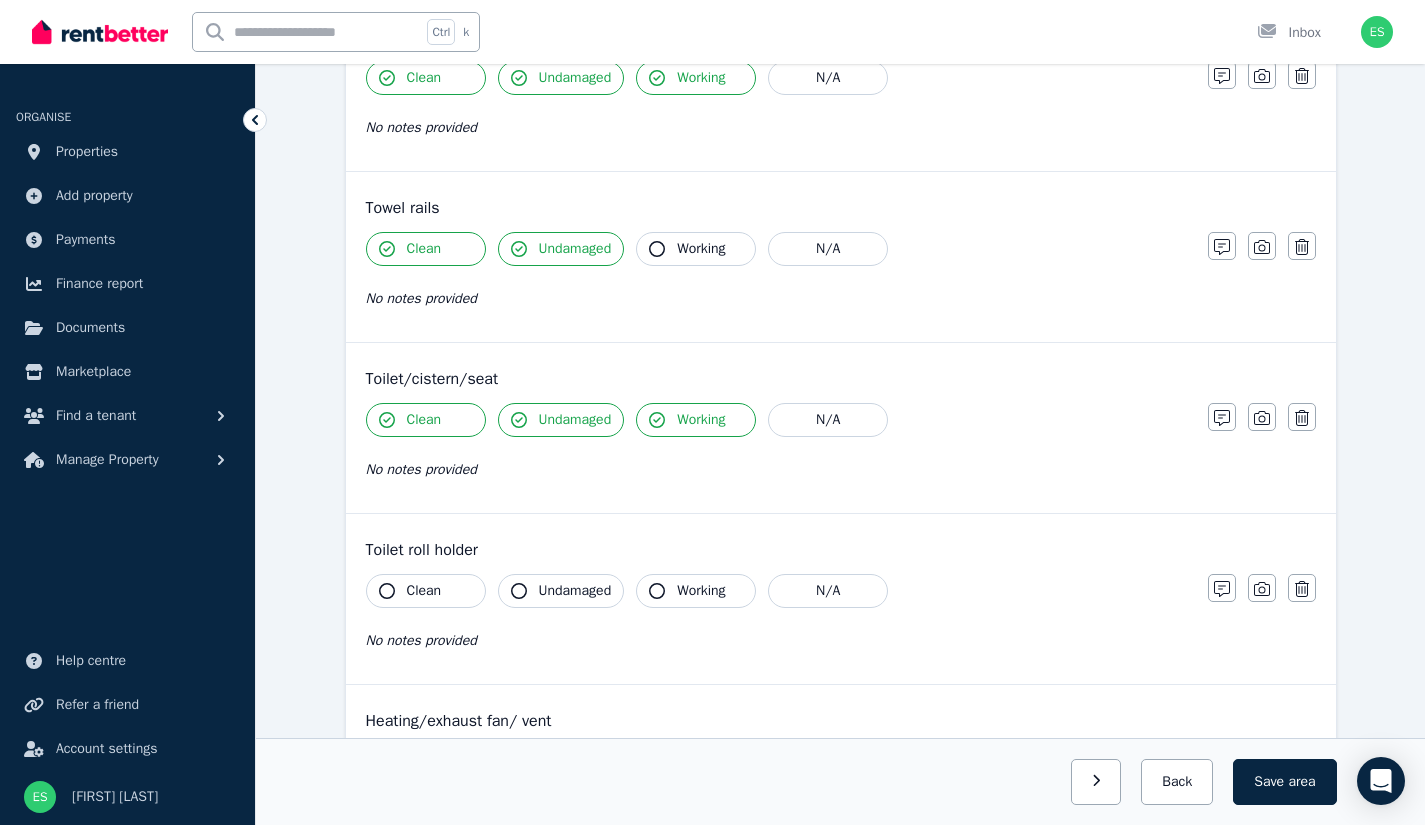 click 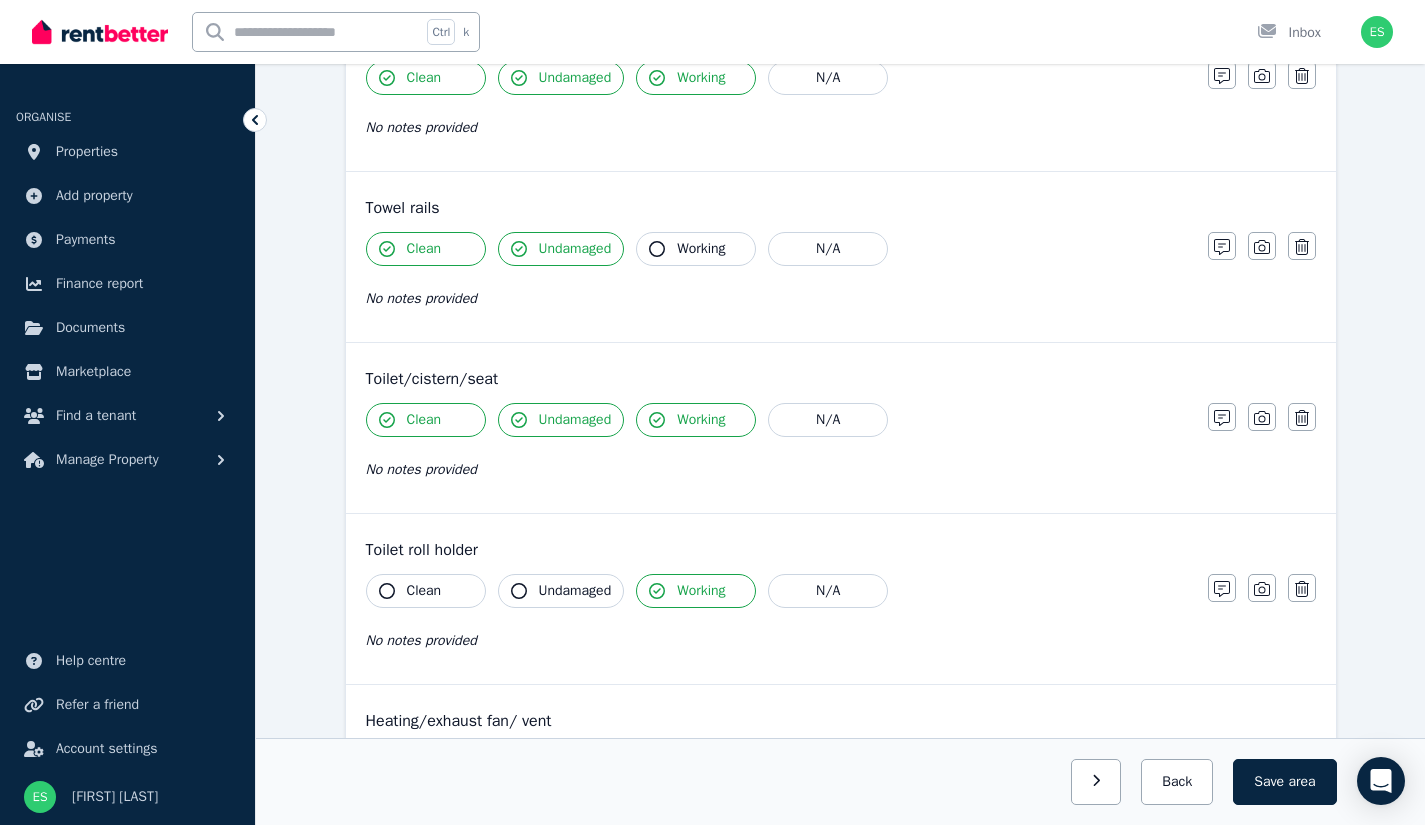 click 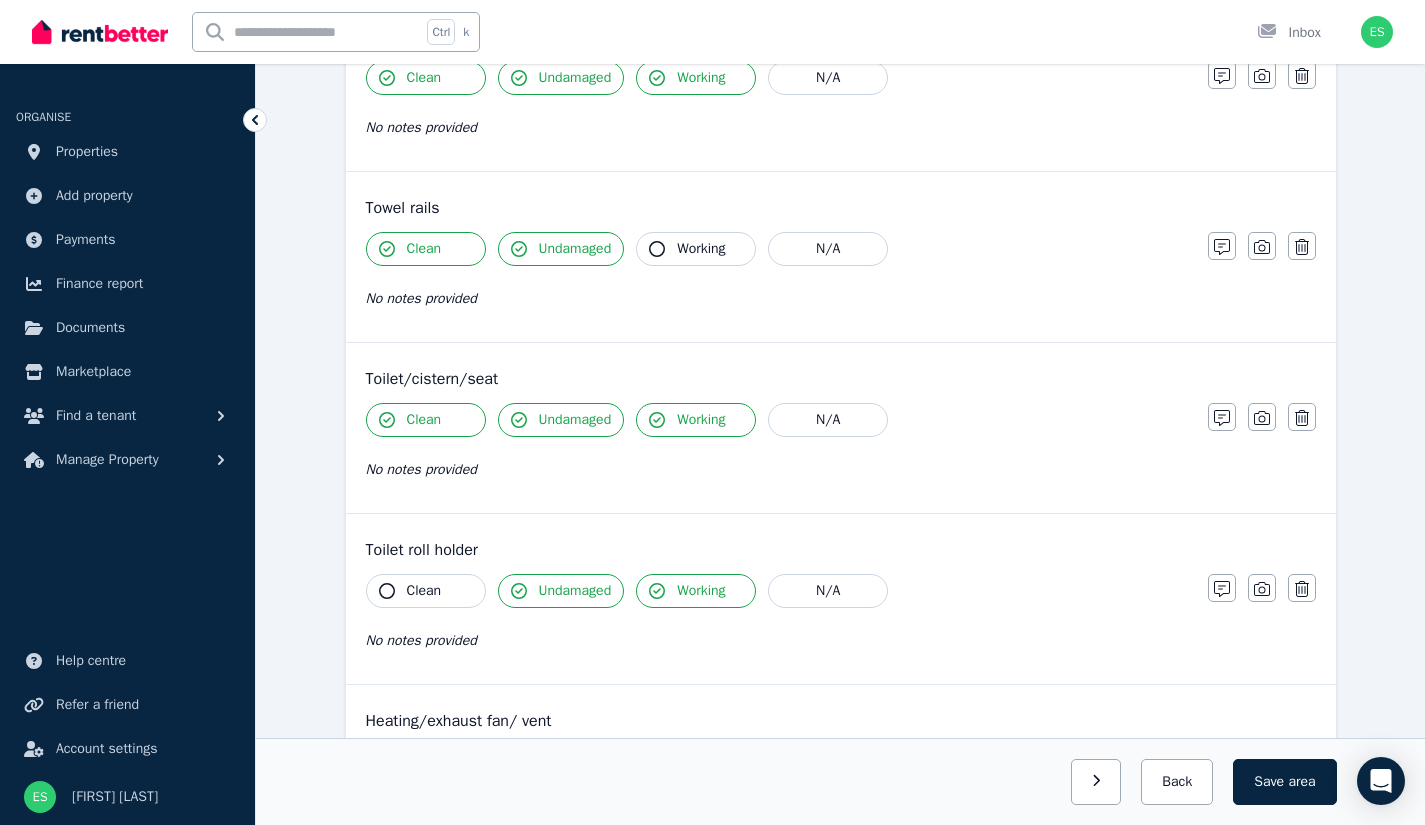 click on "Clean" at bounding box center (426, 591) 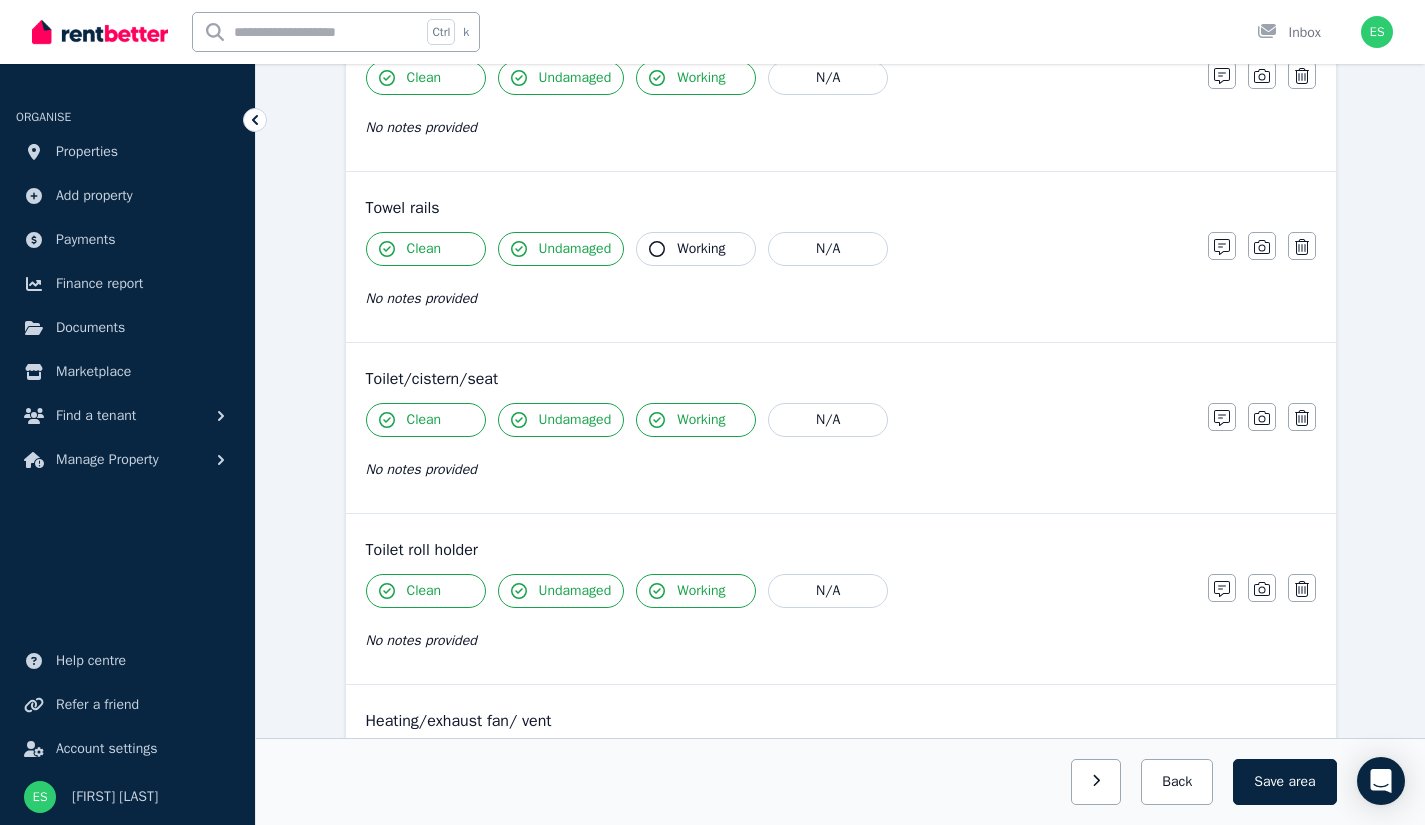 click on "Working" at bounding box center [696, 591] 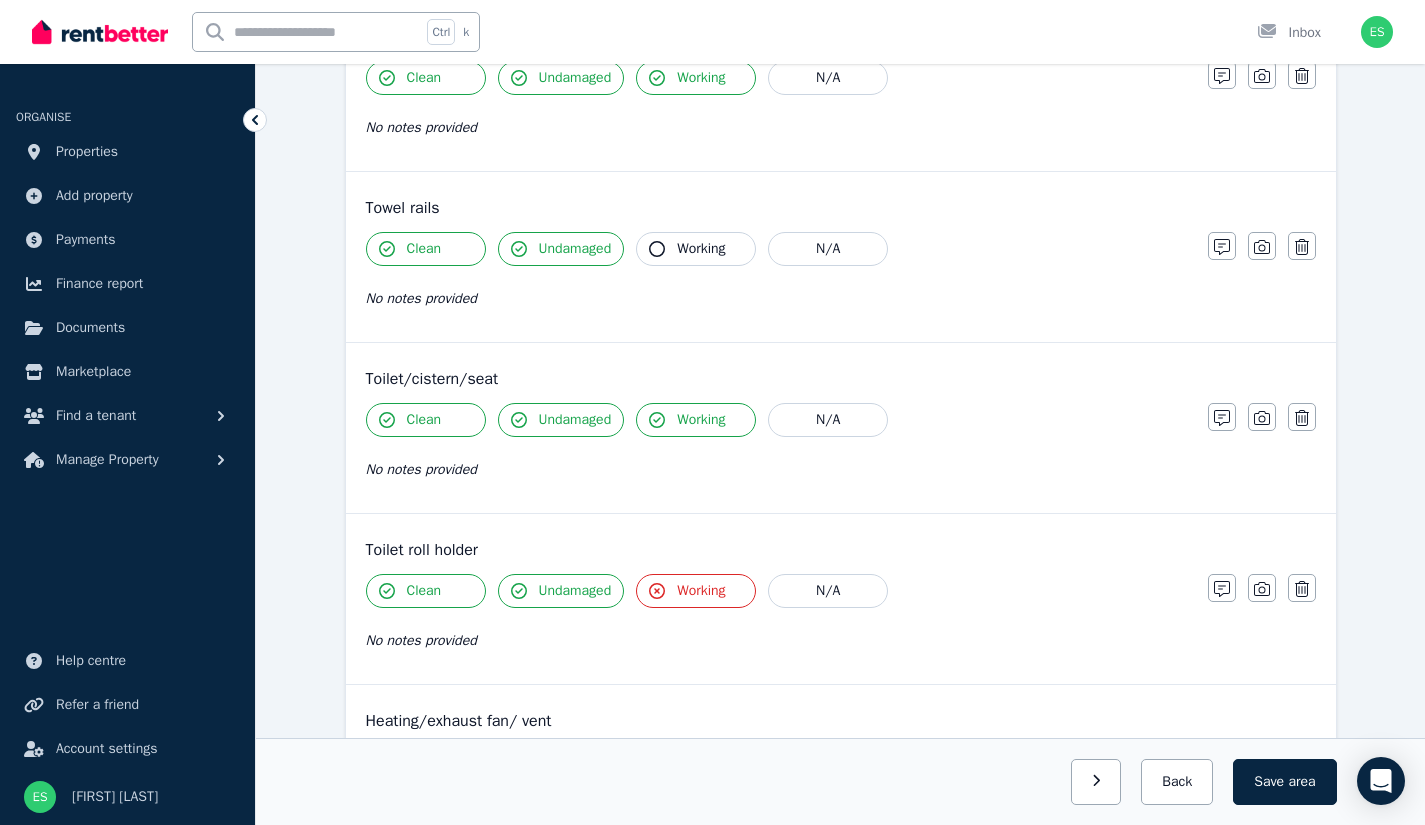 click on "Working" at bounding box center (696, 591) 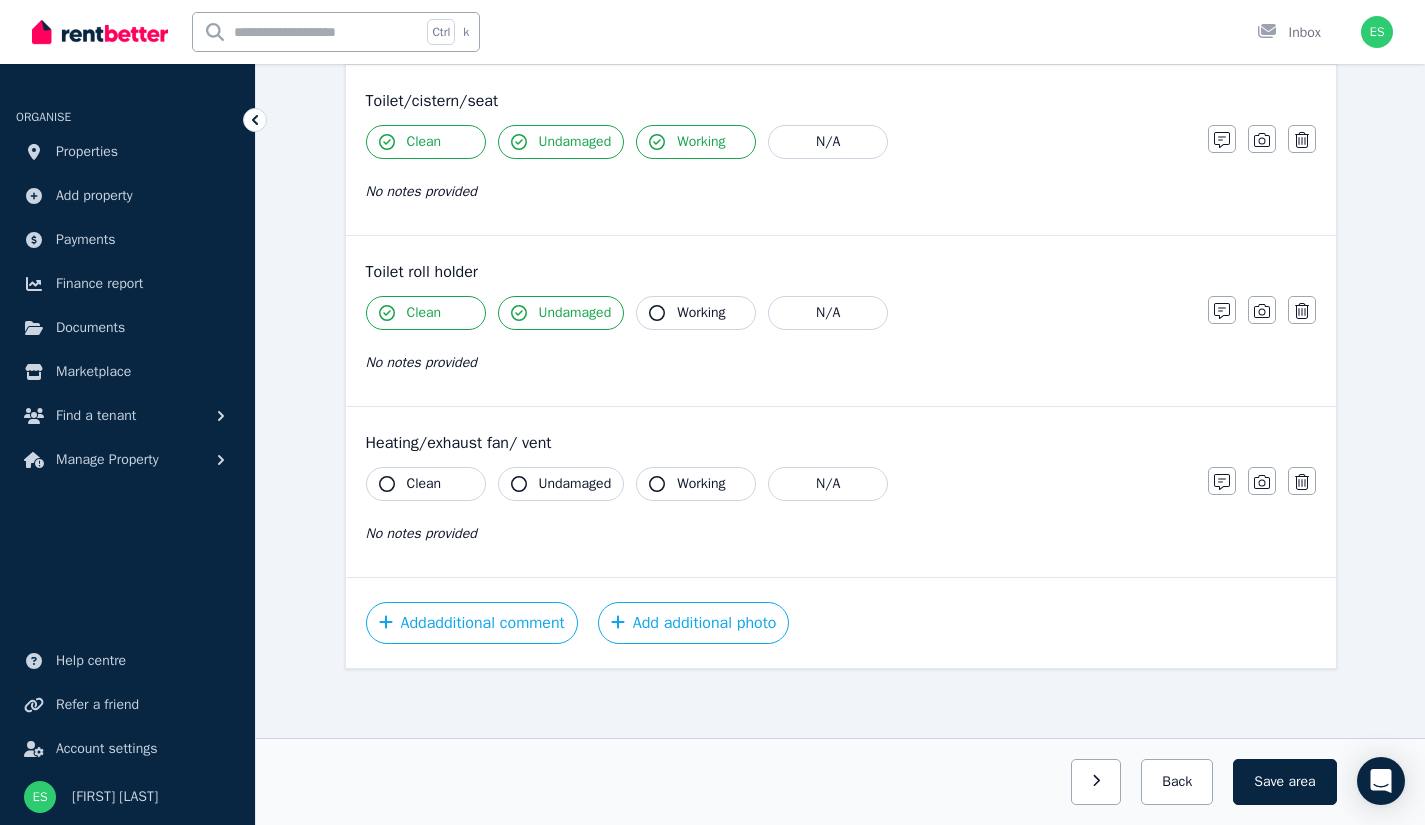 scroll, scrollTop: 2298, scrollLeft: 0, axis: vertical 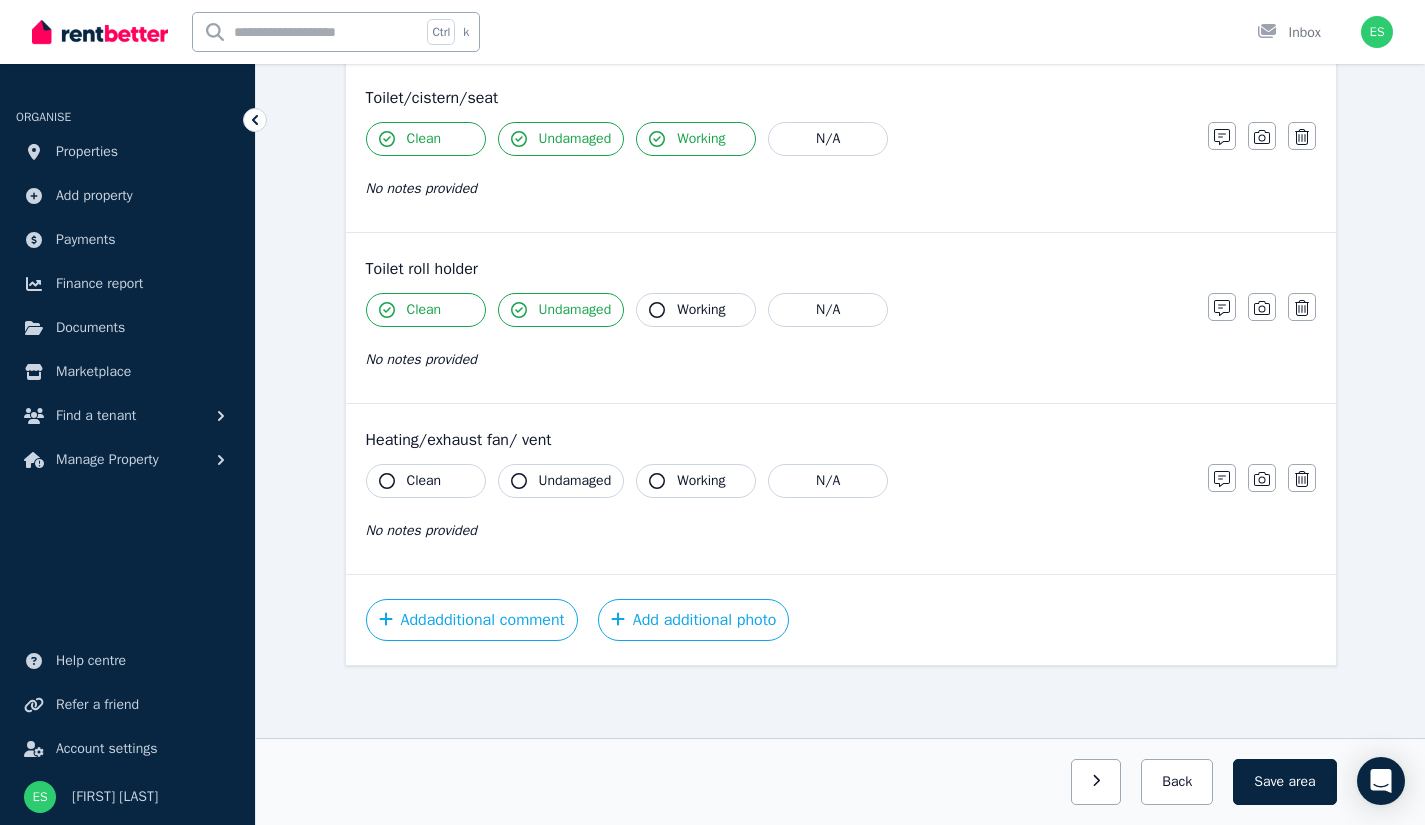 click 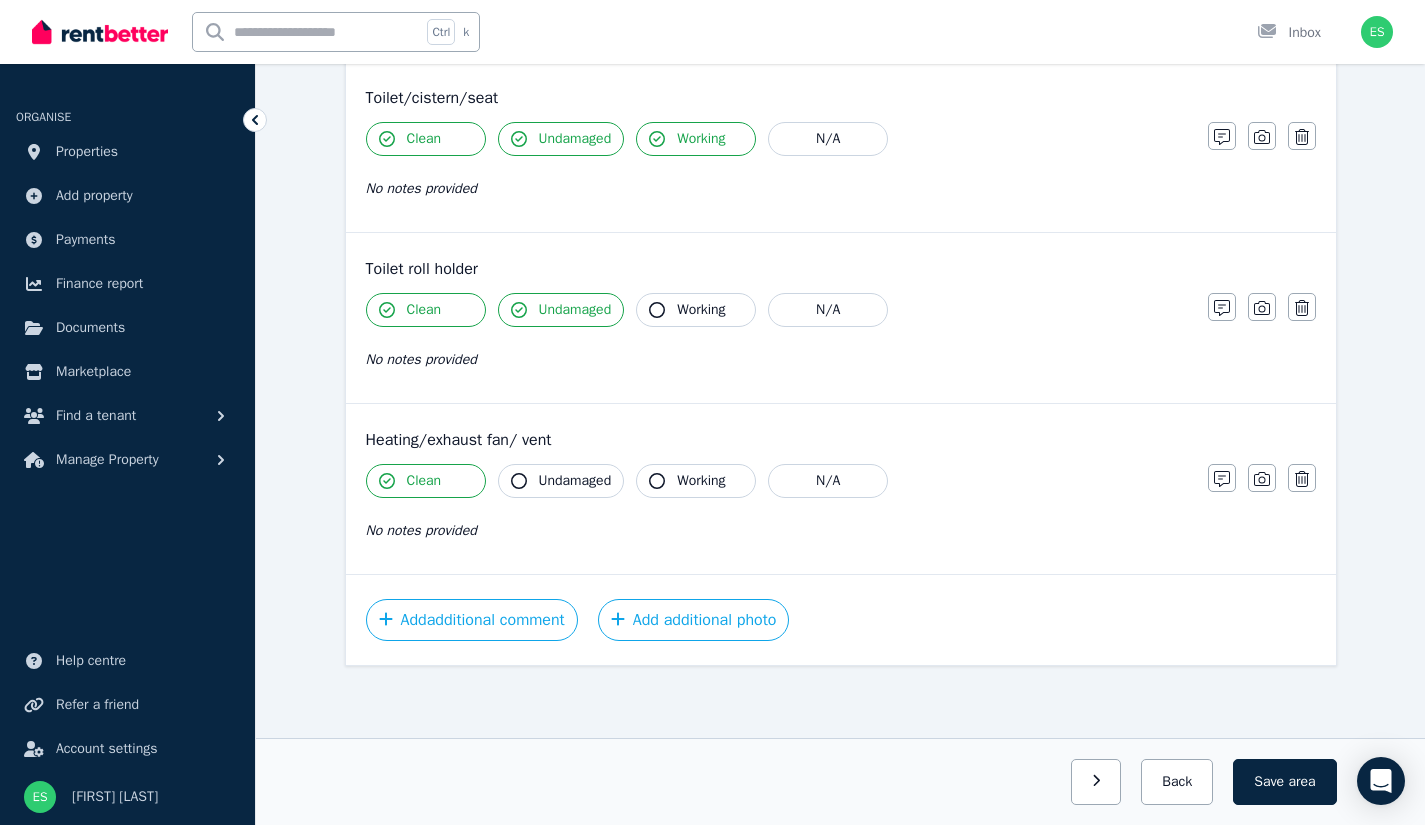 click 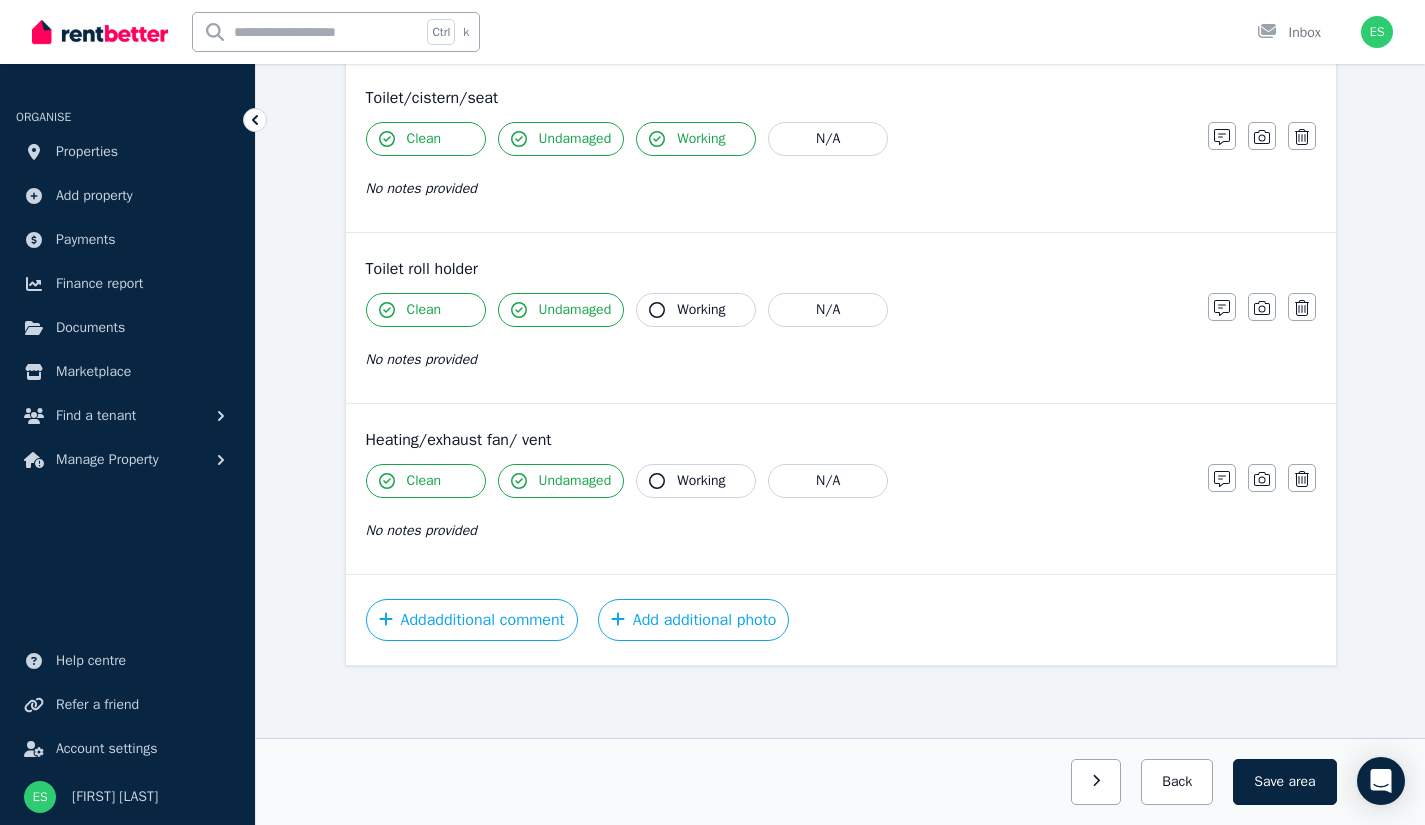 click 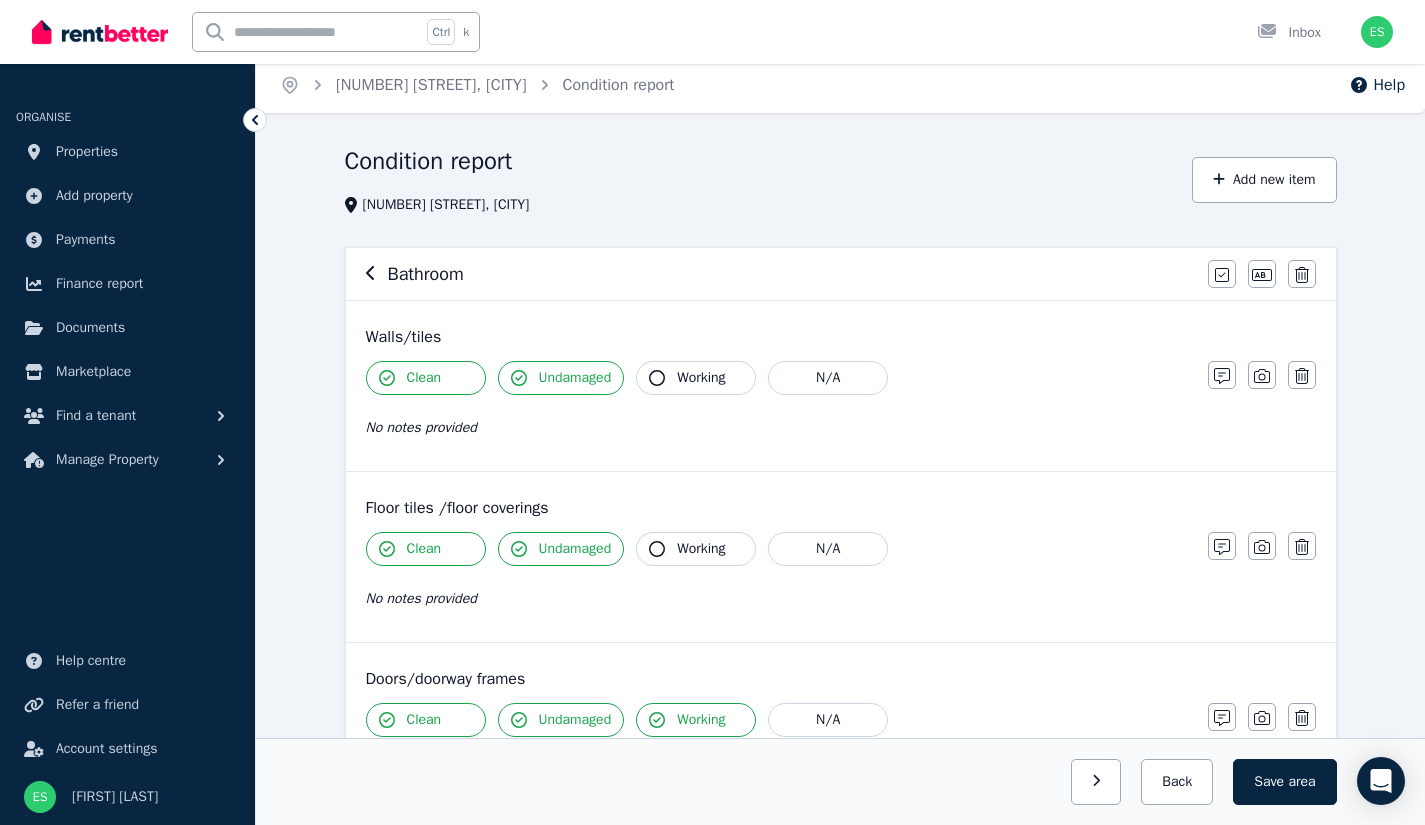 scroll, scrollTop: 0, scrollLeft: 0, axis: both 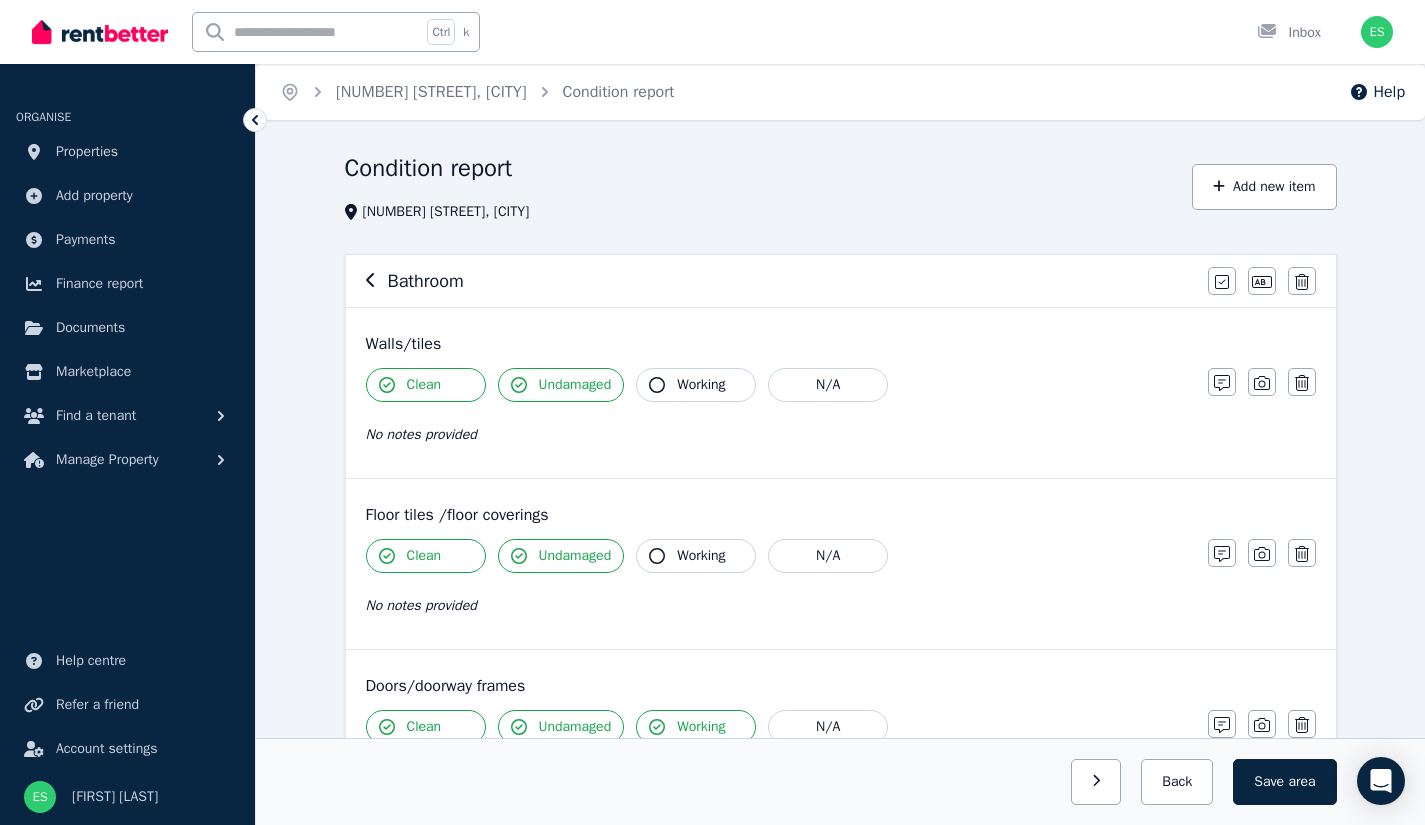 click on "Bathroom Mark all items as good Edit name Delete" at bounding box center [841, 281] 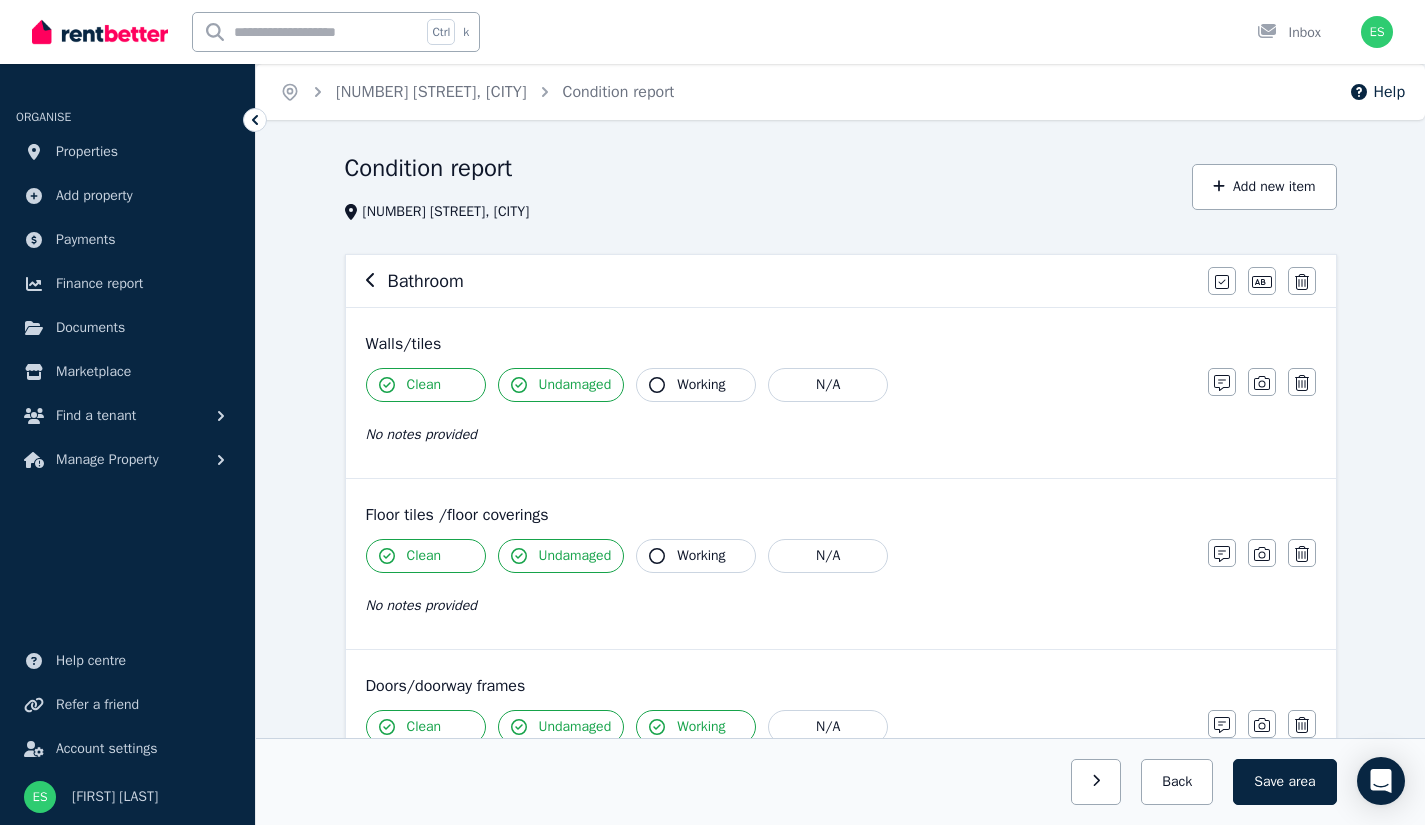 click 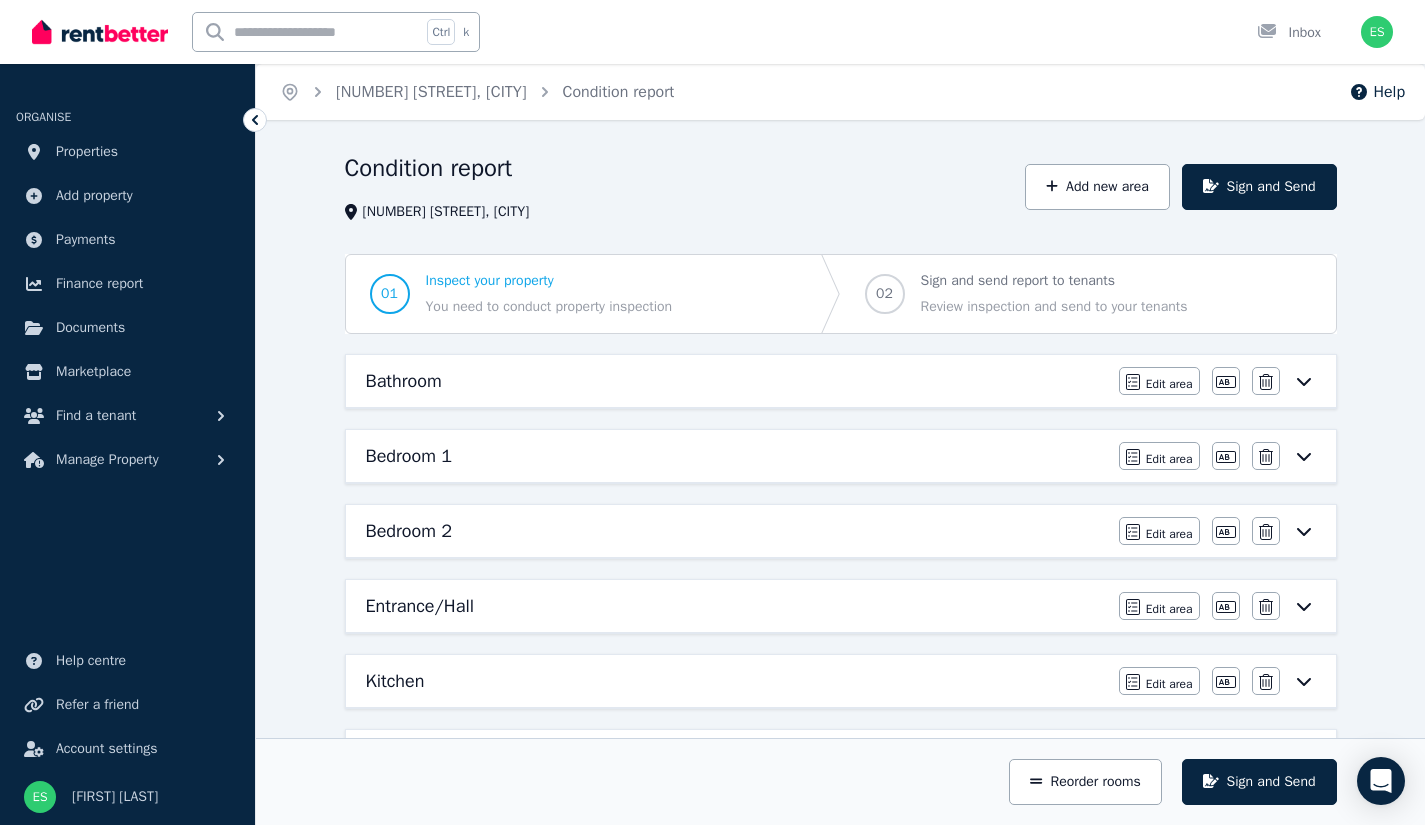click 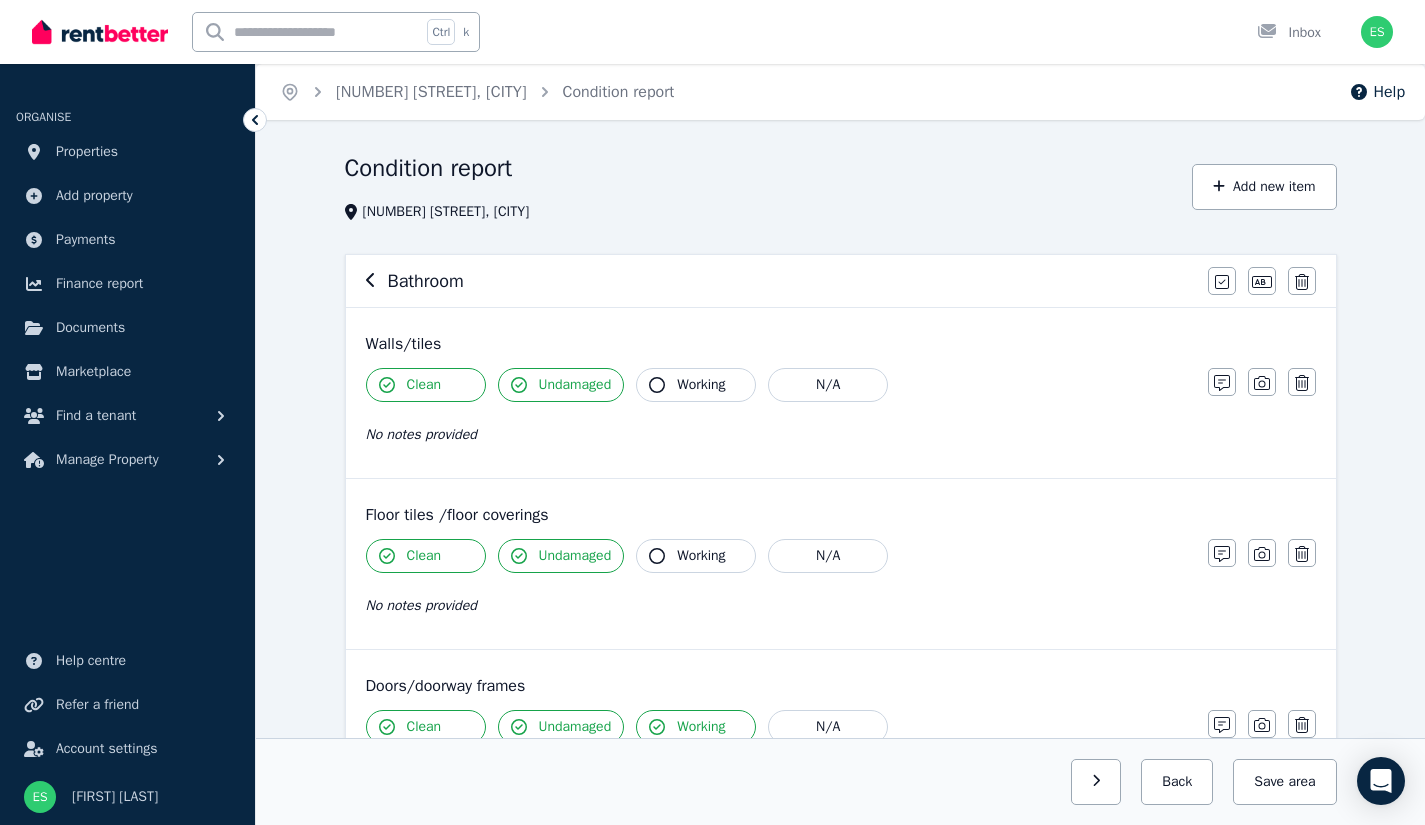 click 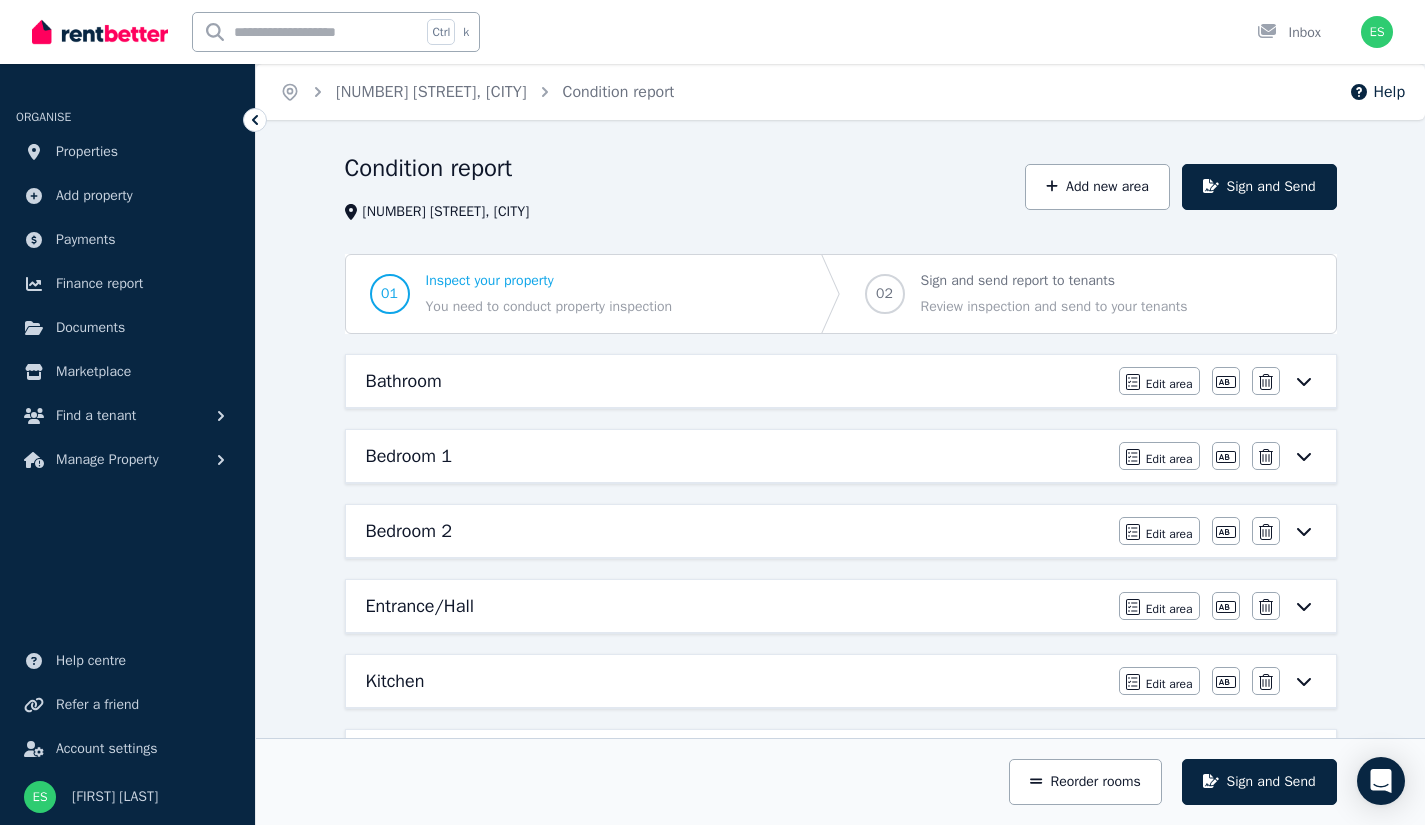 click 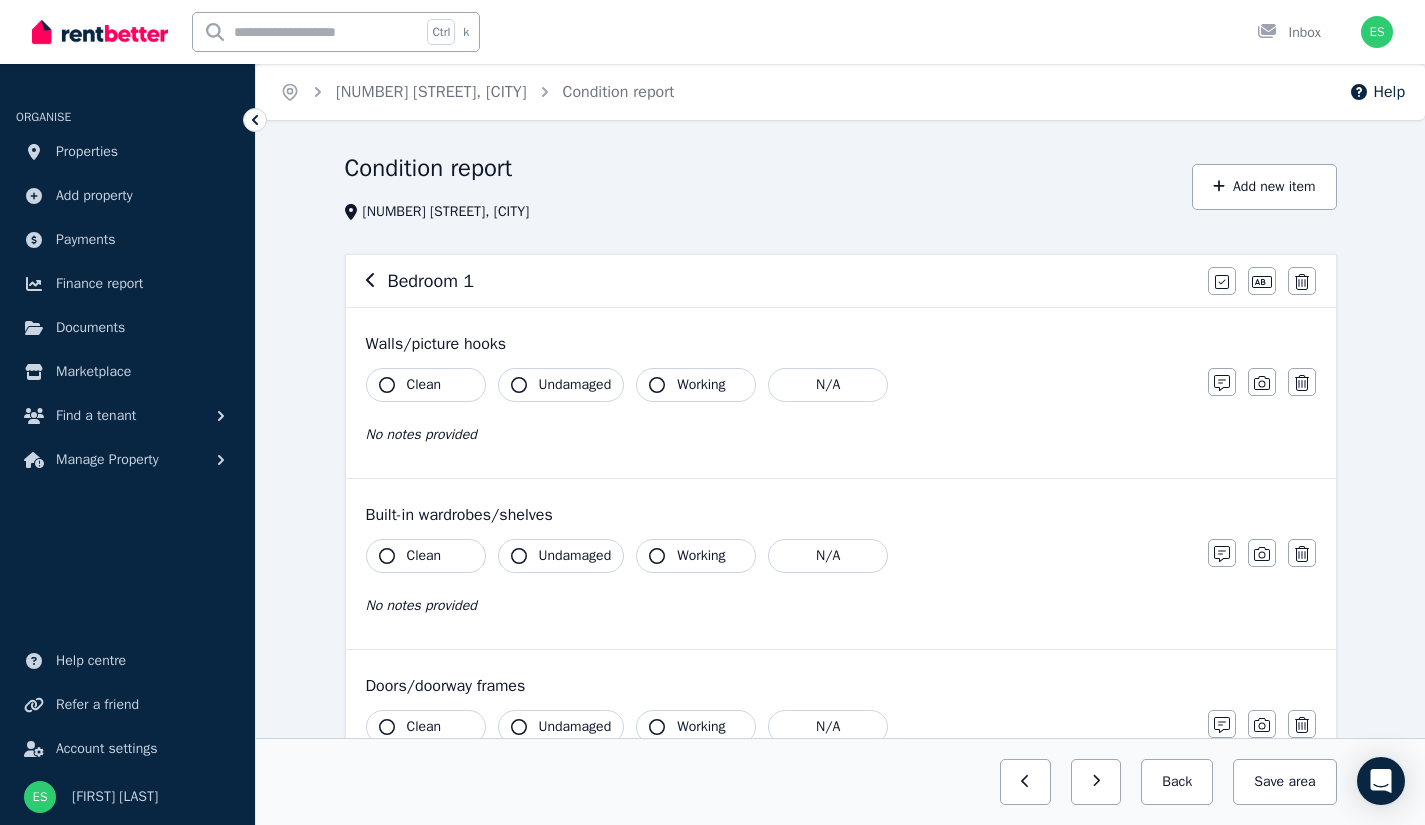 click 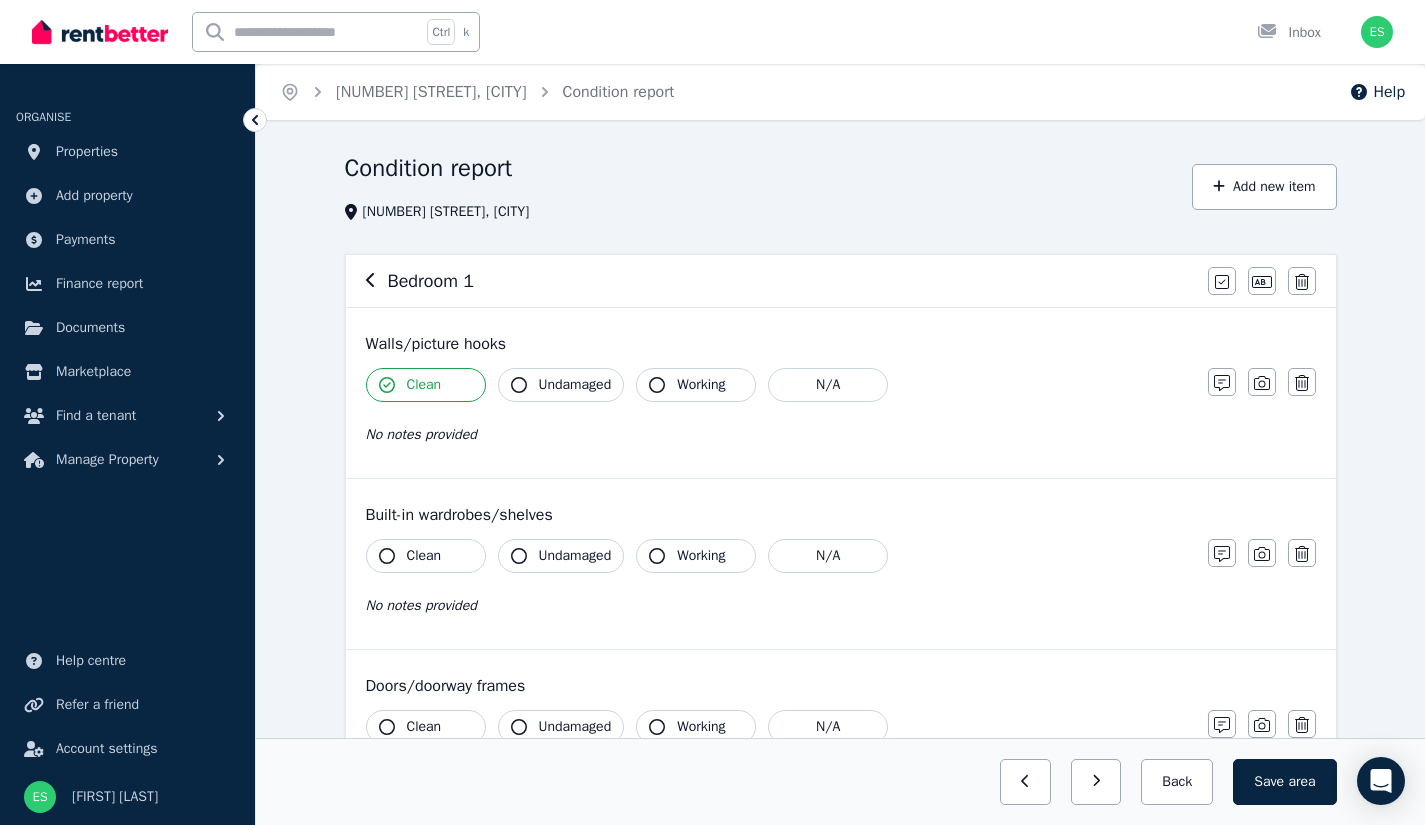 click 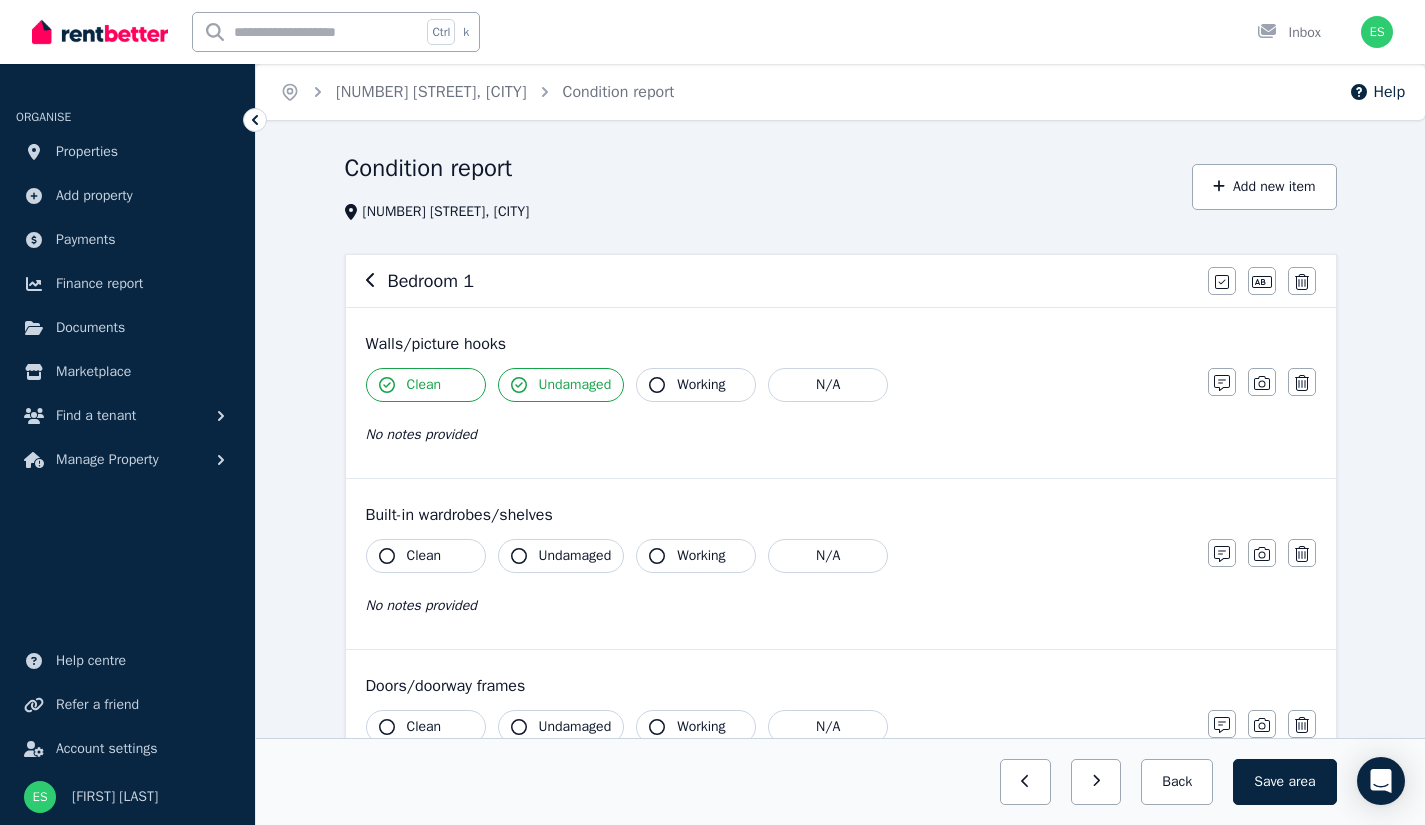click 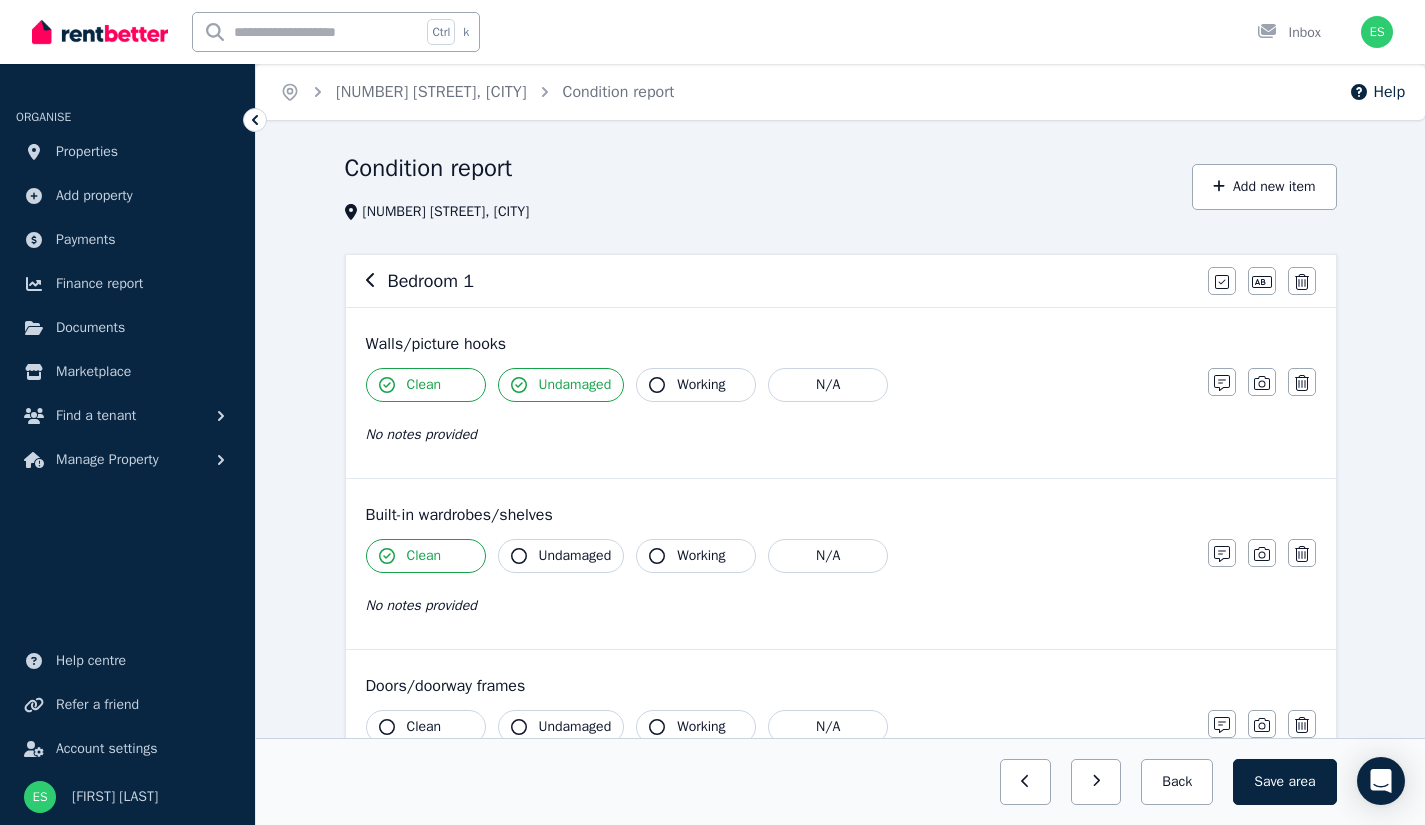 click 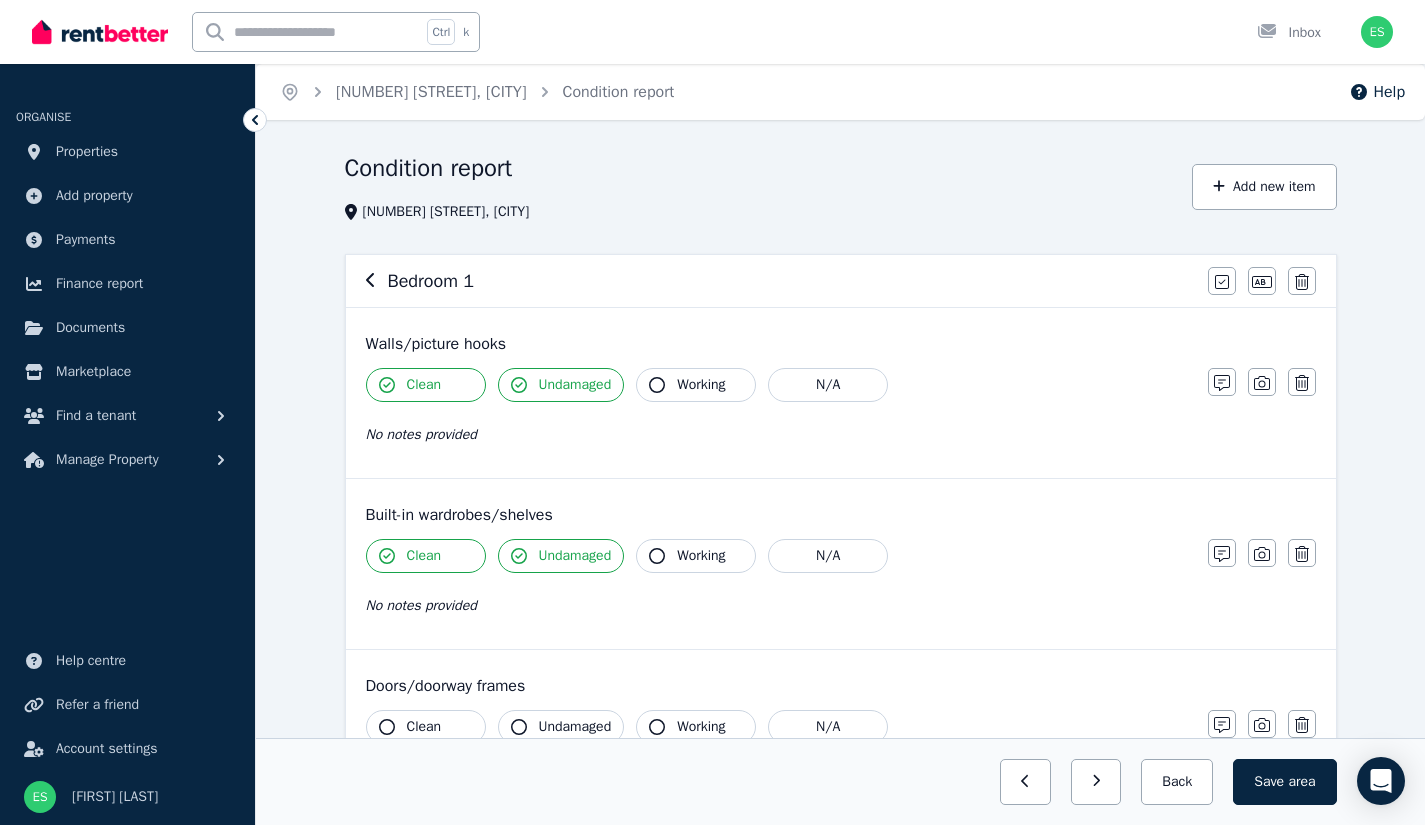 click 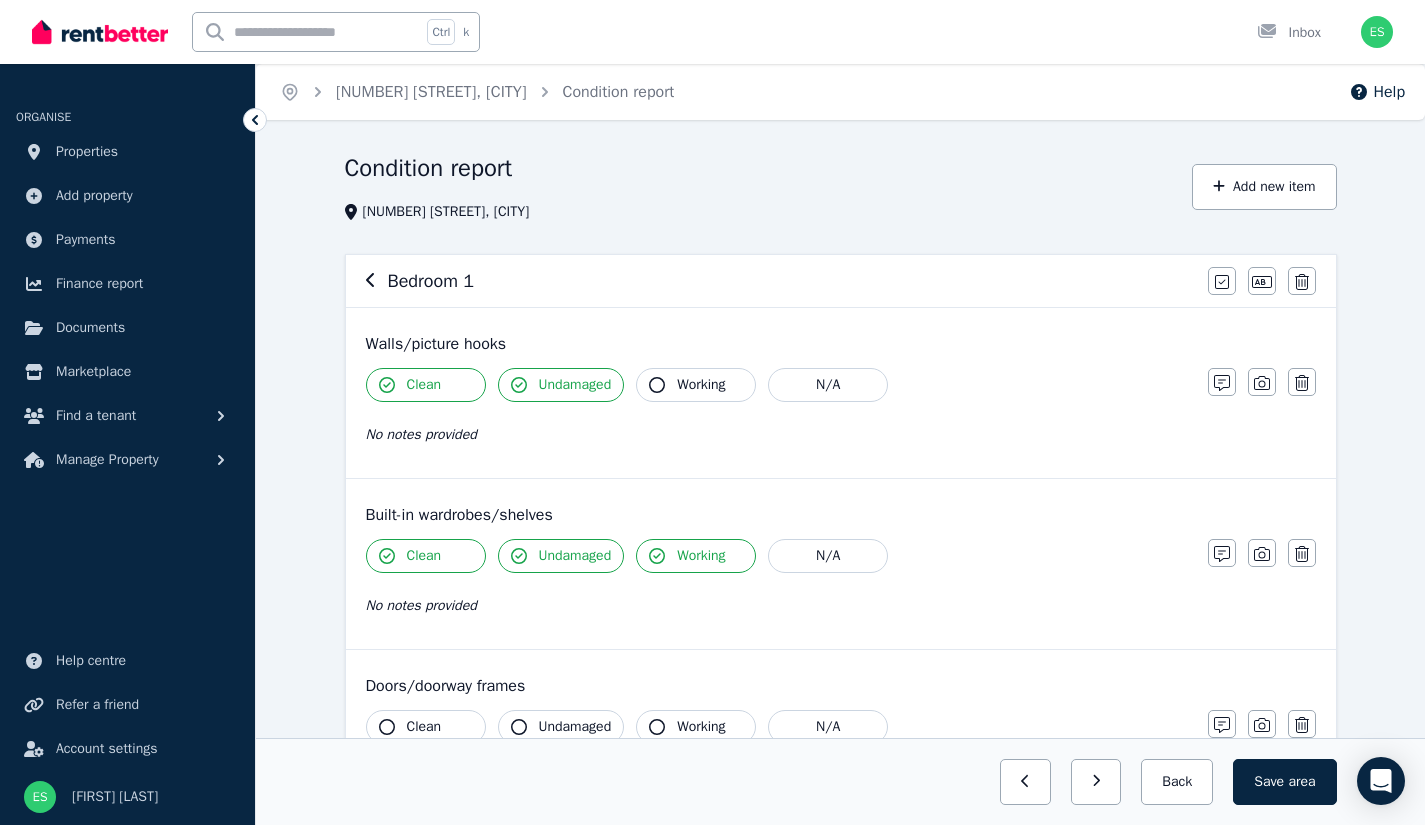 click 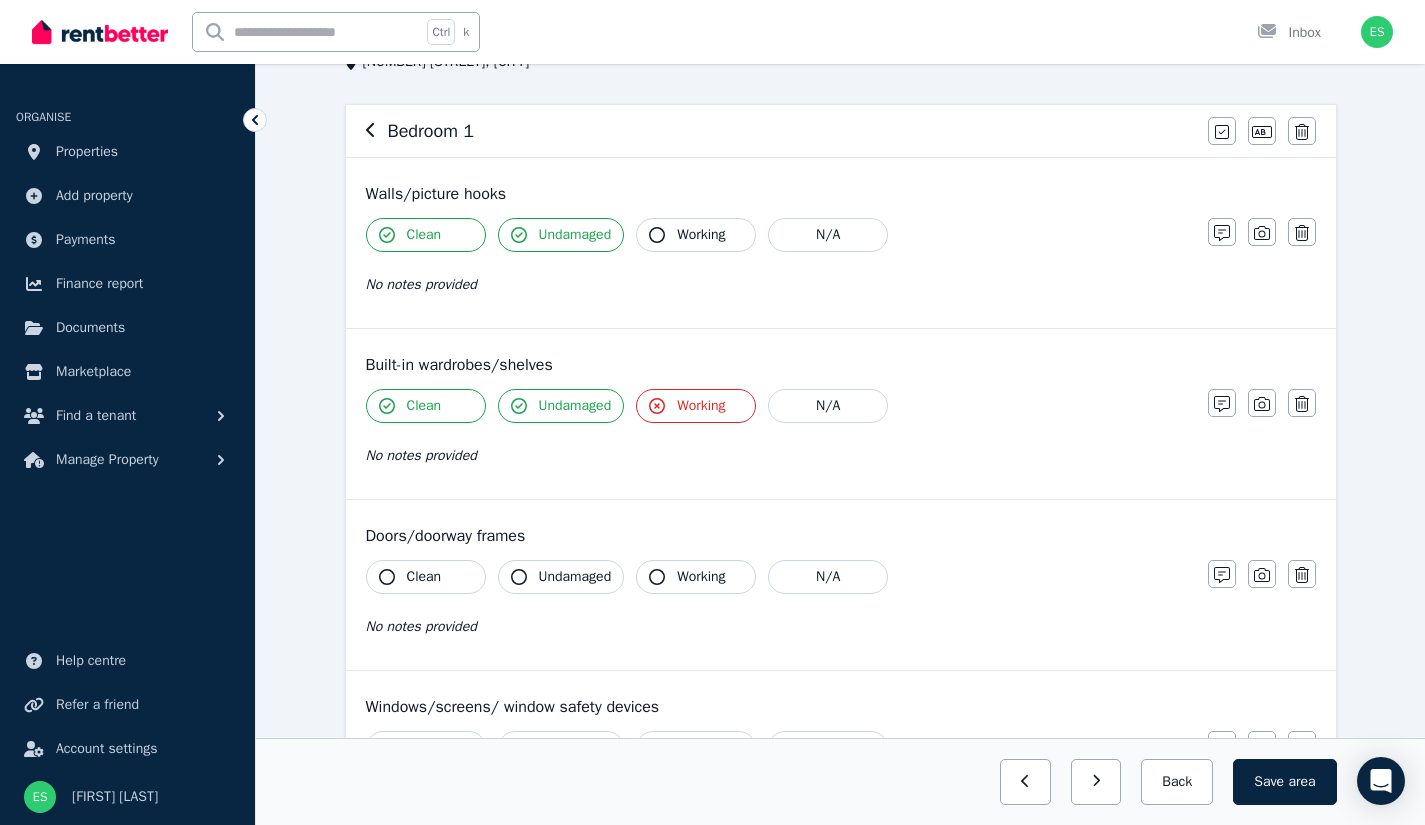 scroll, scrollTop: 170, scrollLeft: 0, axis: vertical 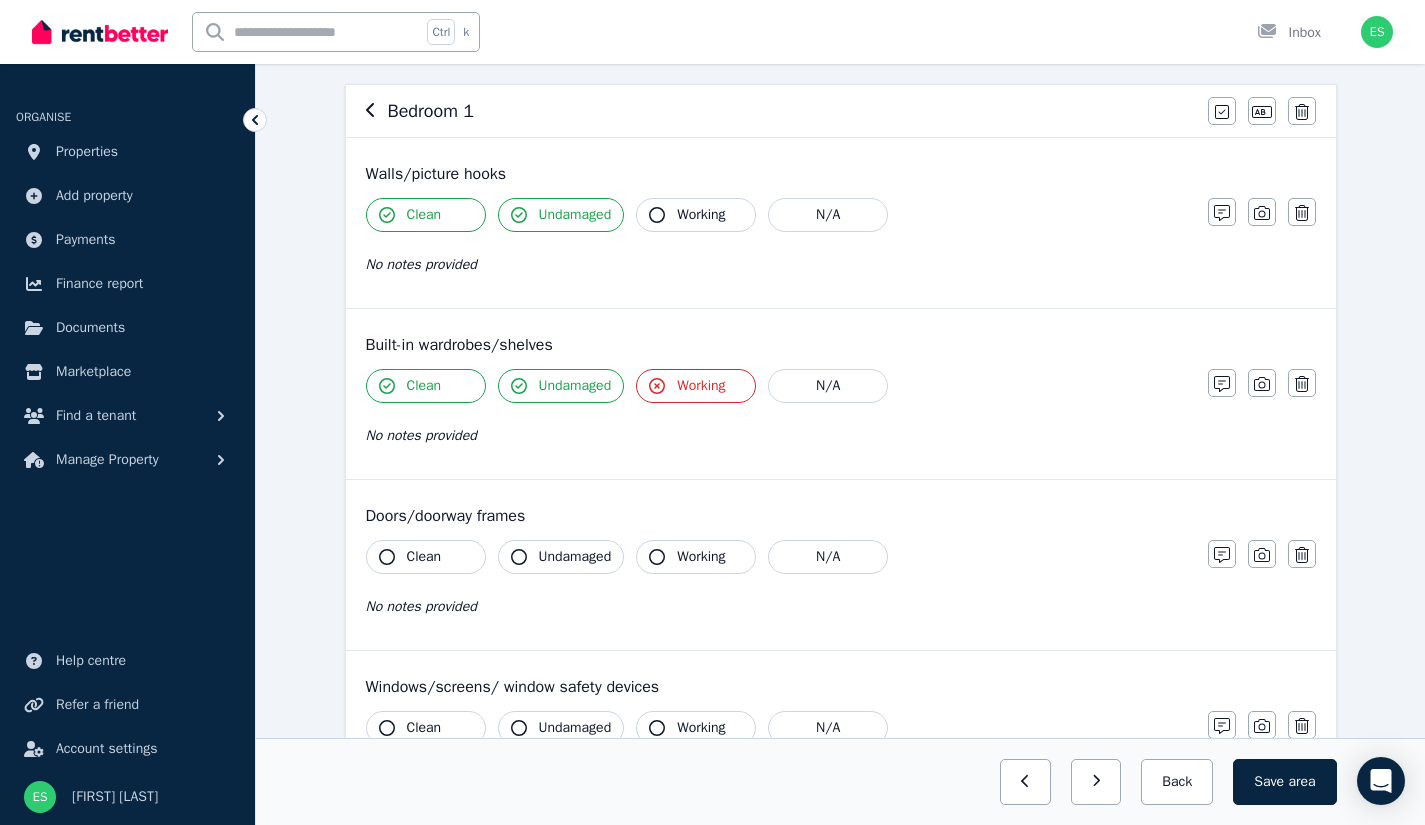 click on "Working" at bounding box center [696, 386] 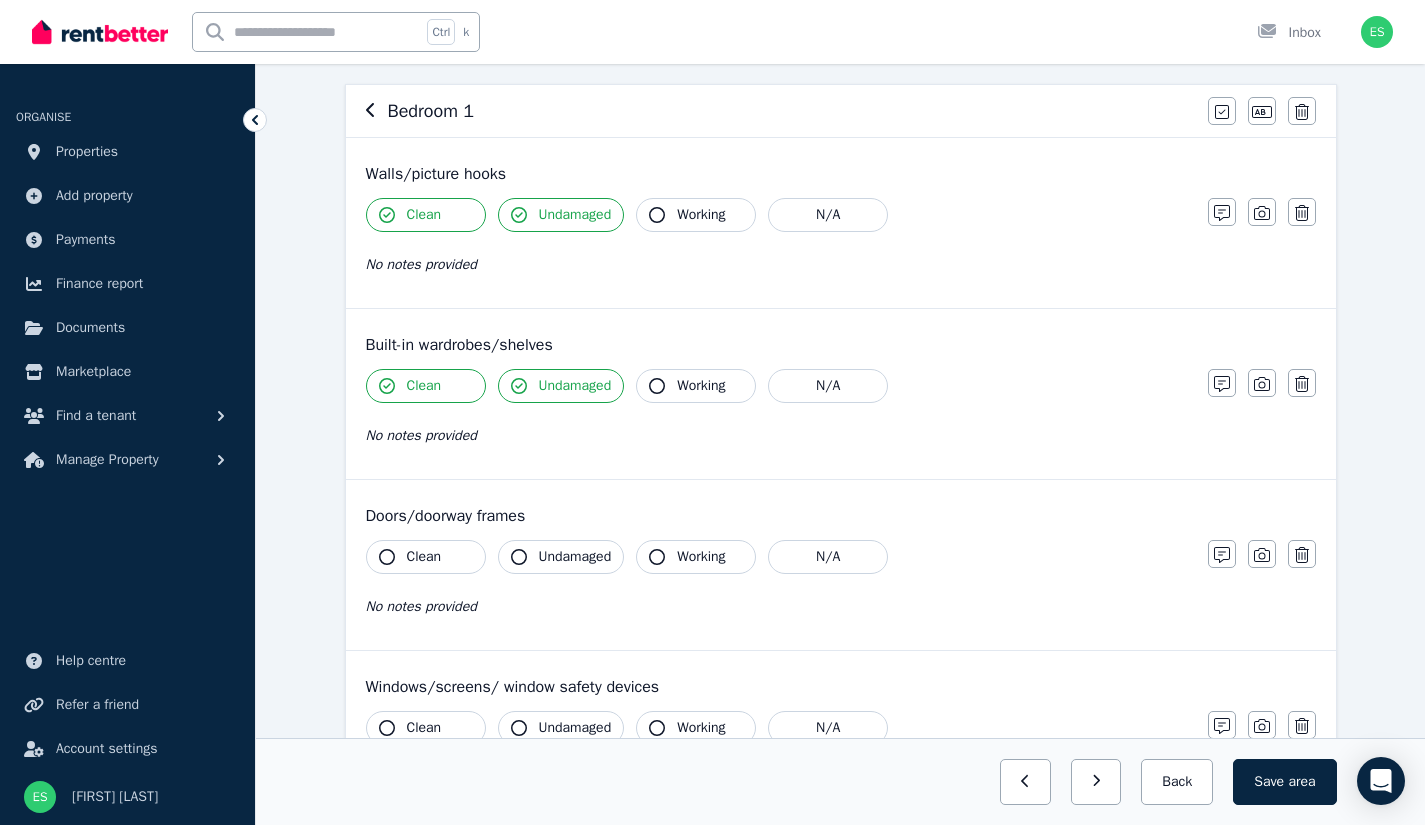 click on "Working" at bounding box center [696, 386] 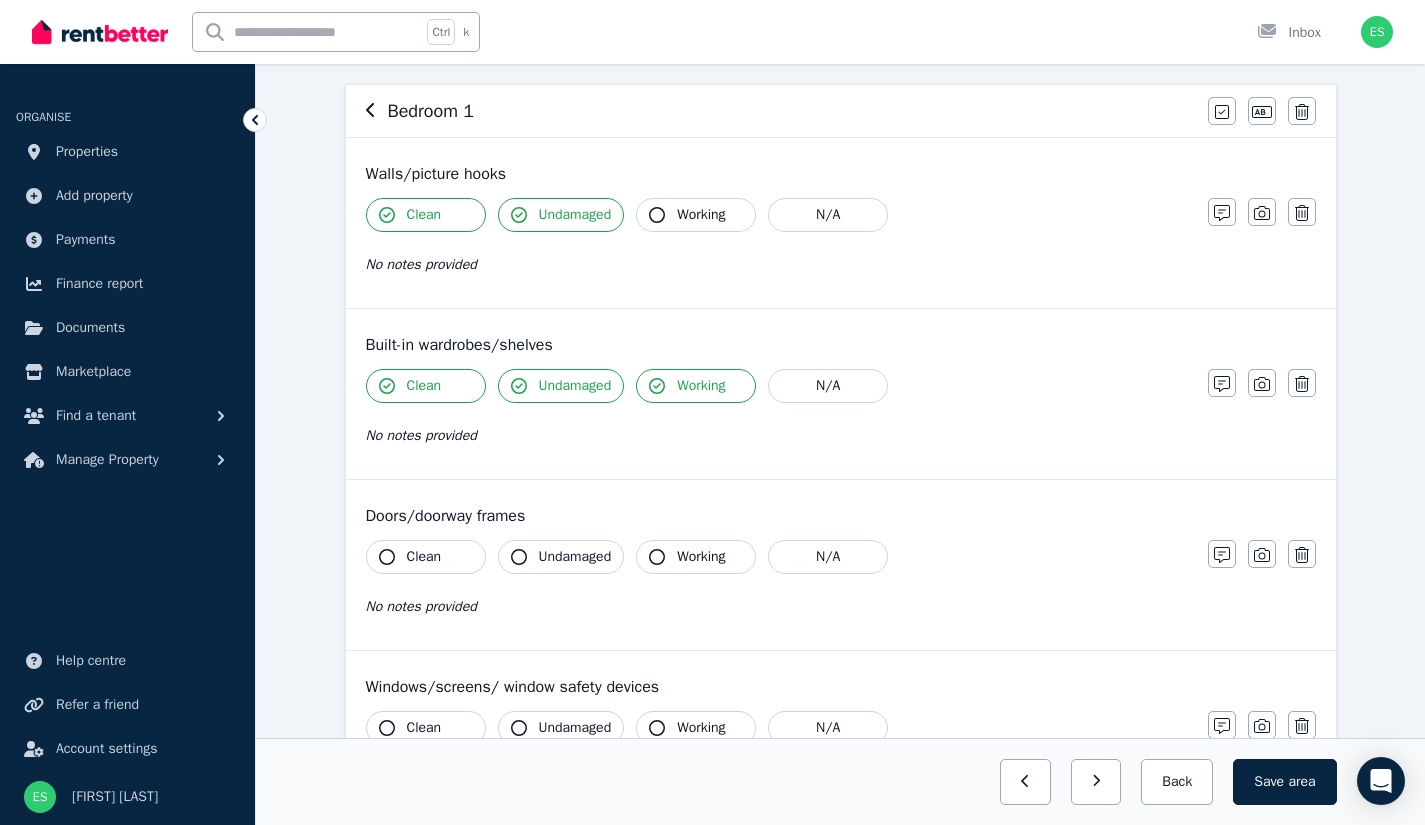 click 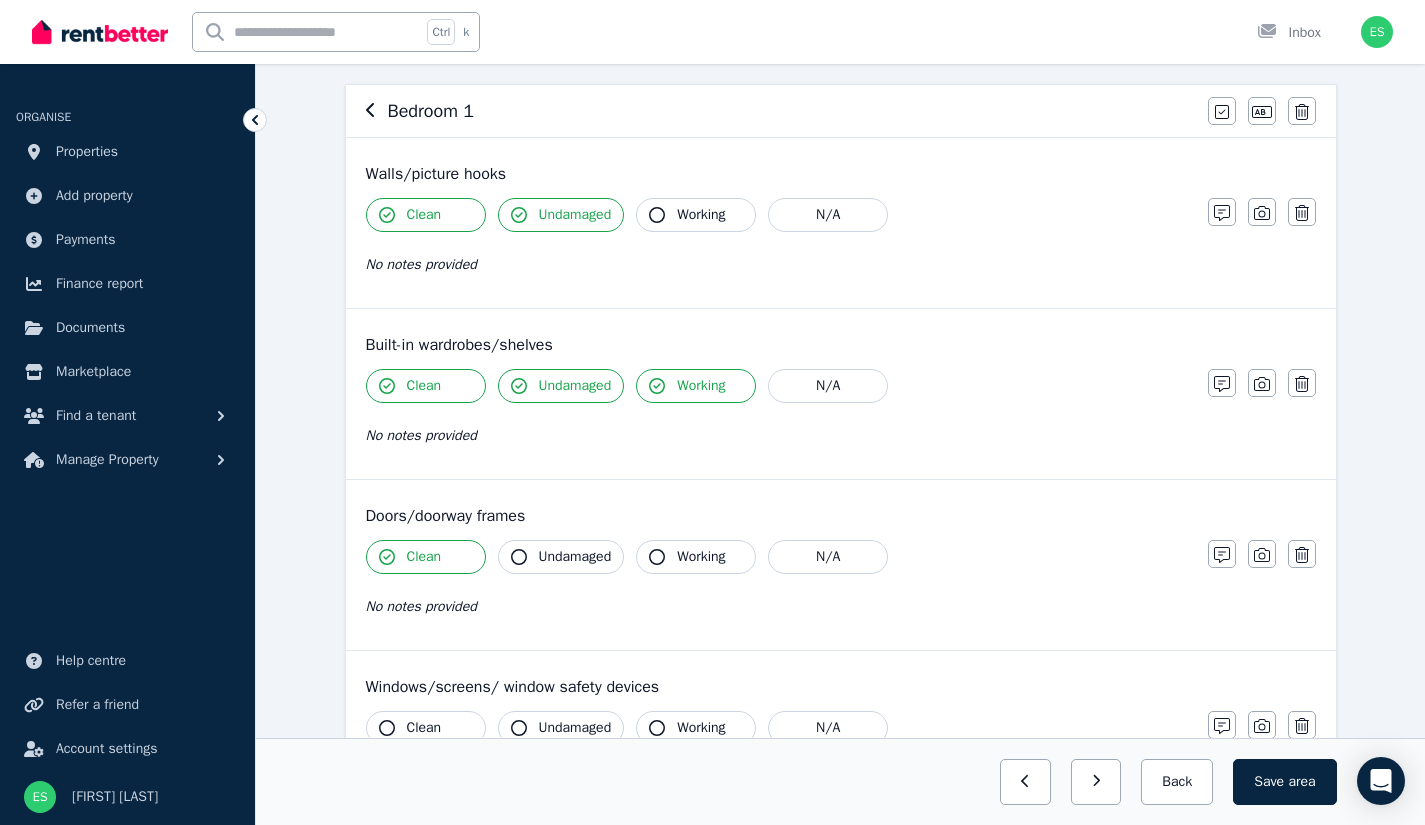 click 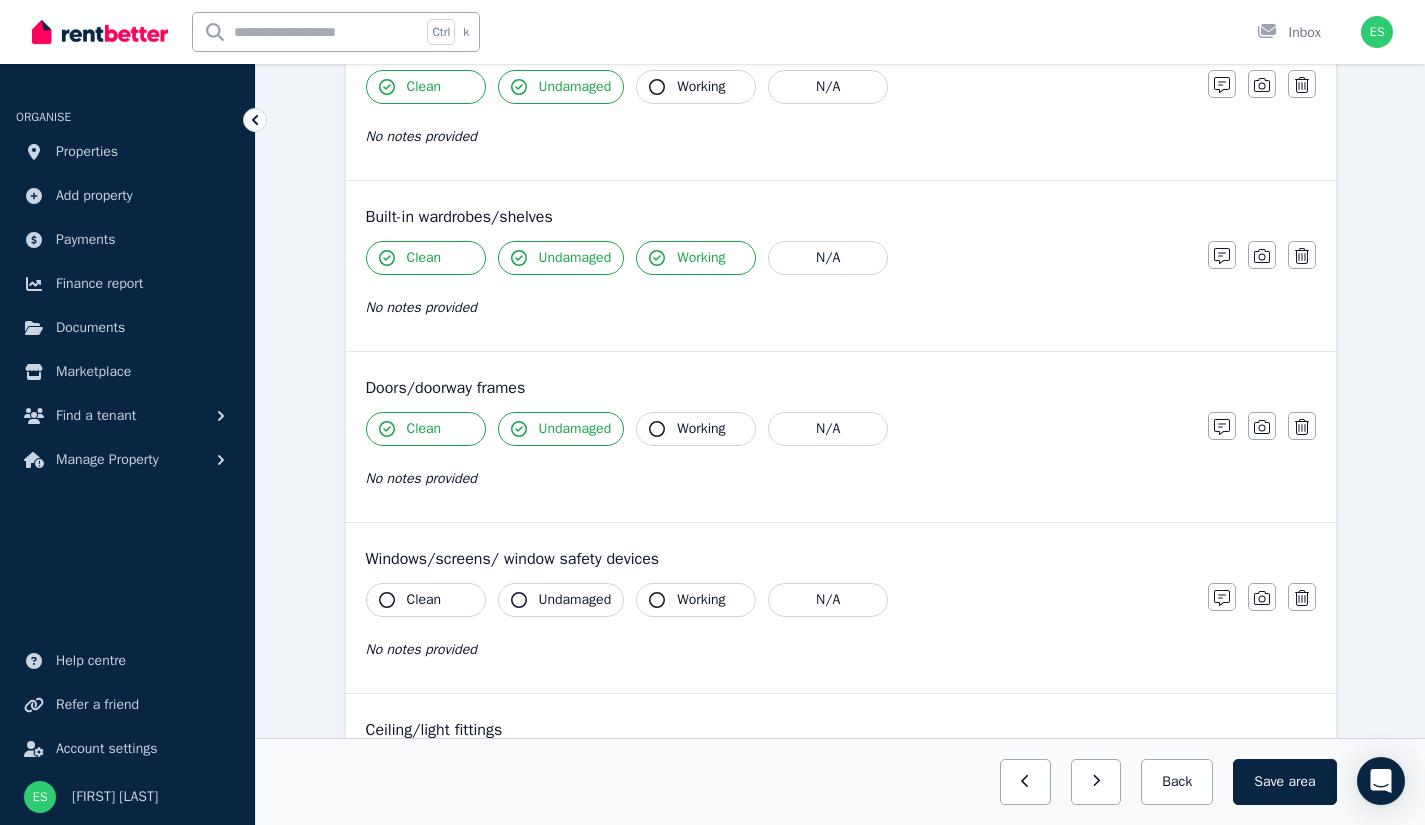 scroll, scrollTop: 299, scrollLeft: 0, axis: vertical 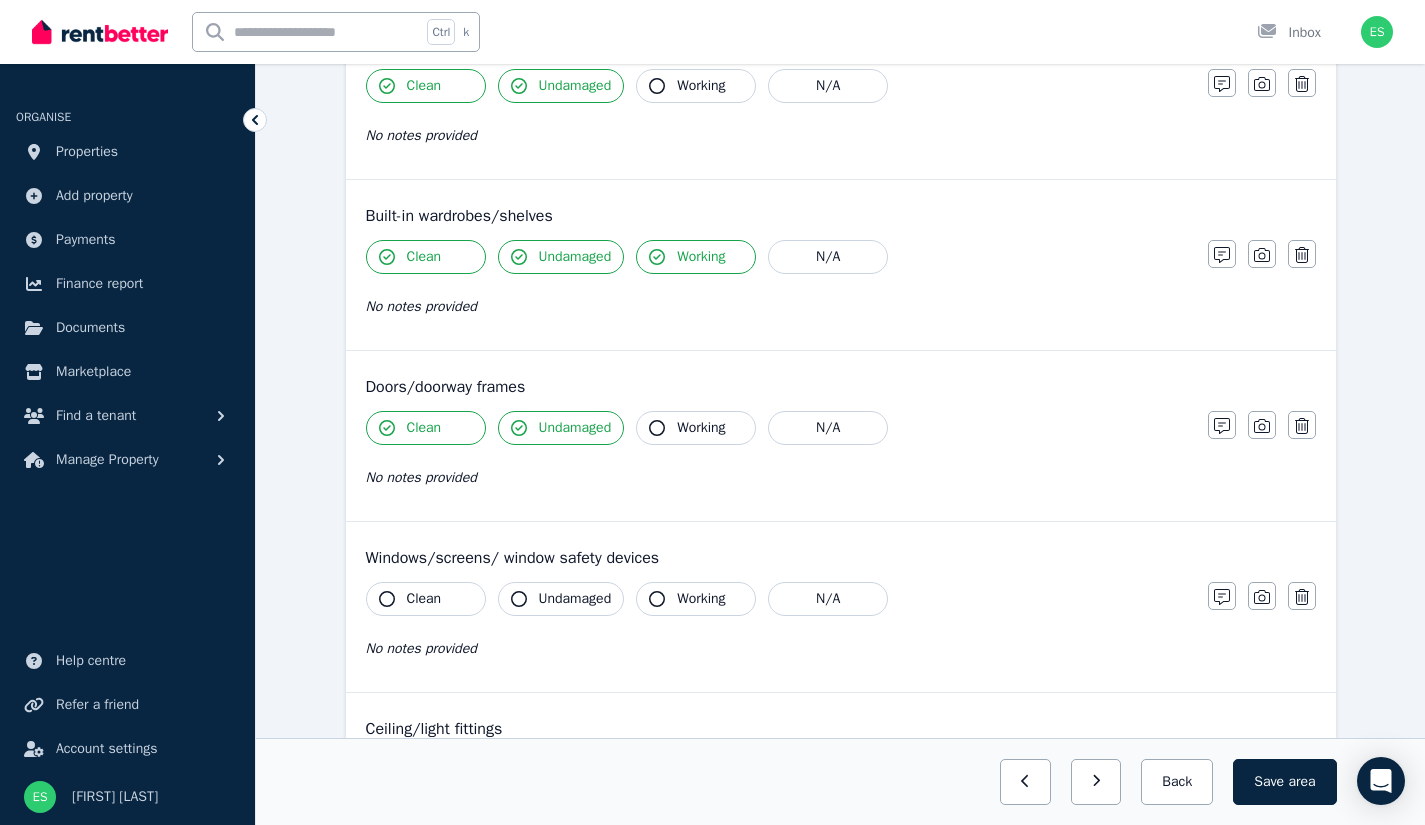 click 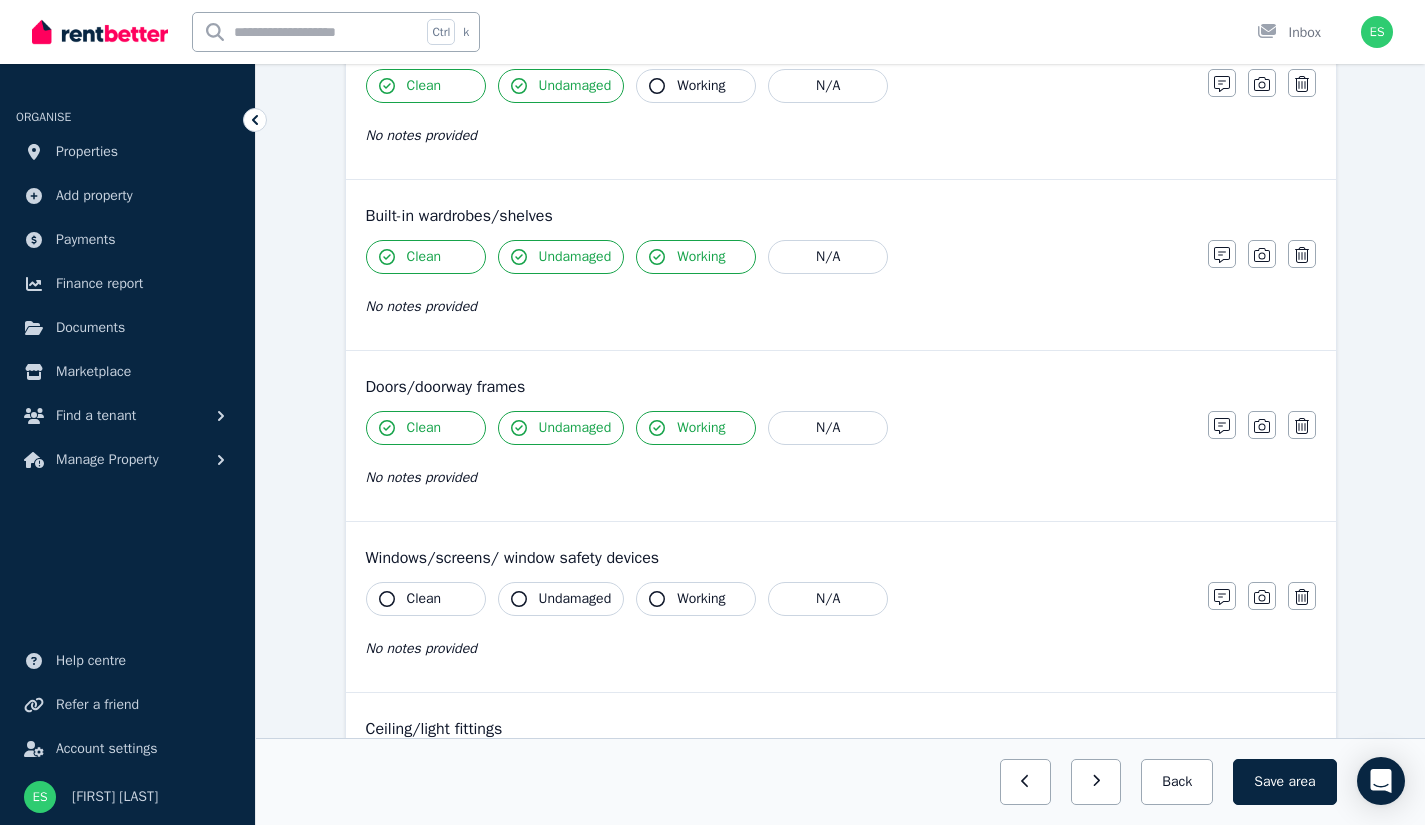 click 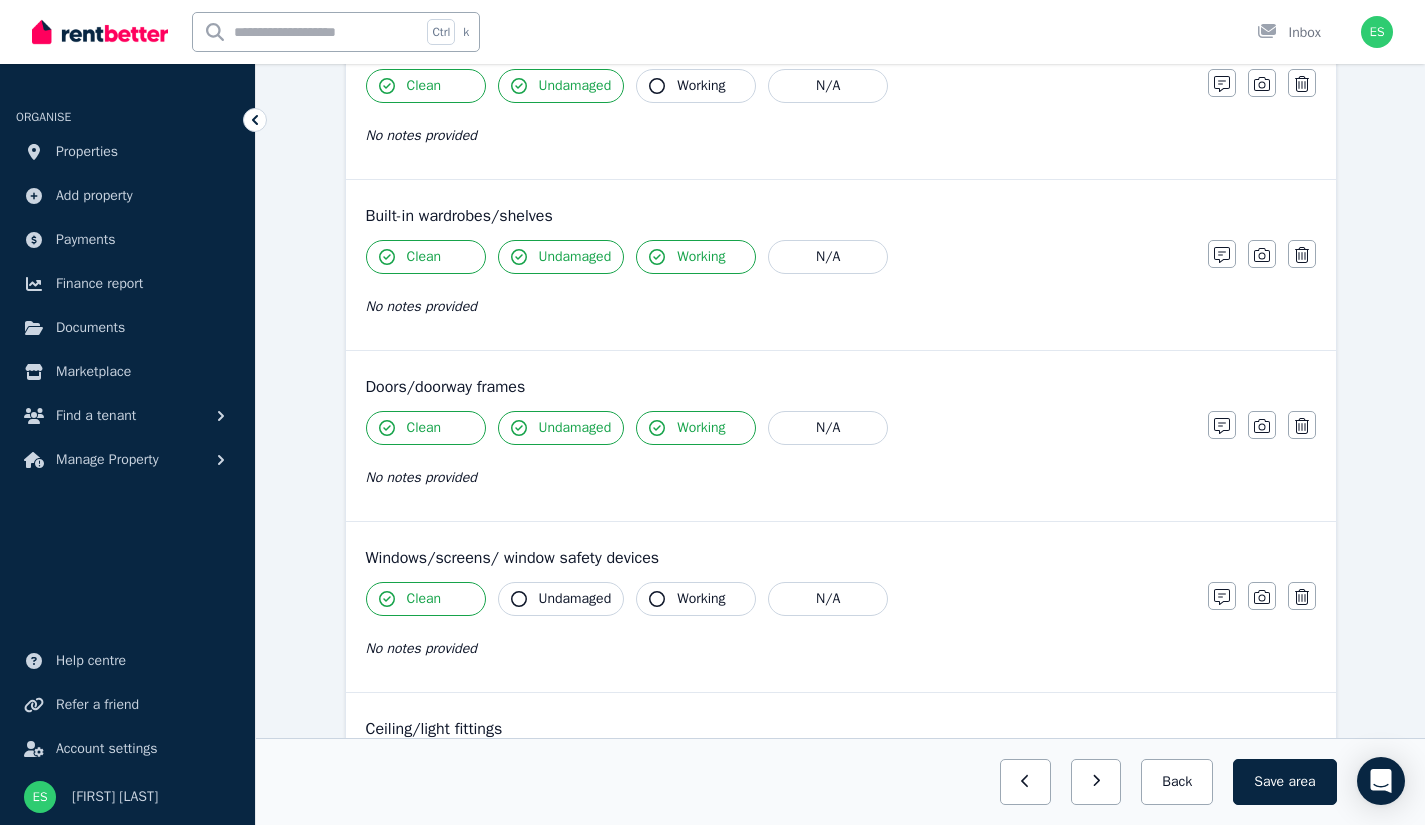 click 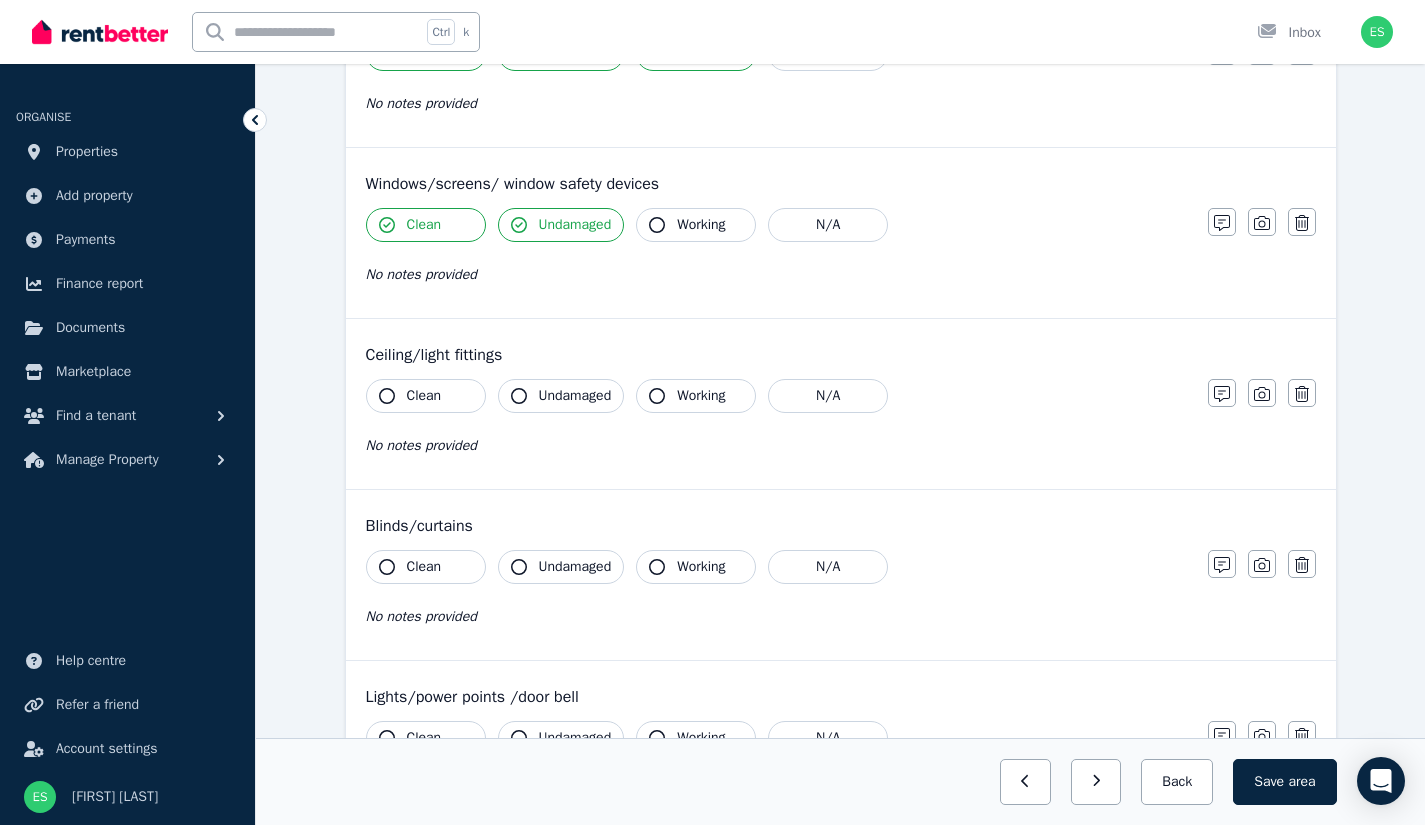 scroll, scrollTop: 674, scrollLeft: 0, axis: vertical 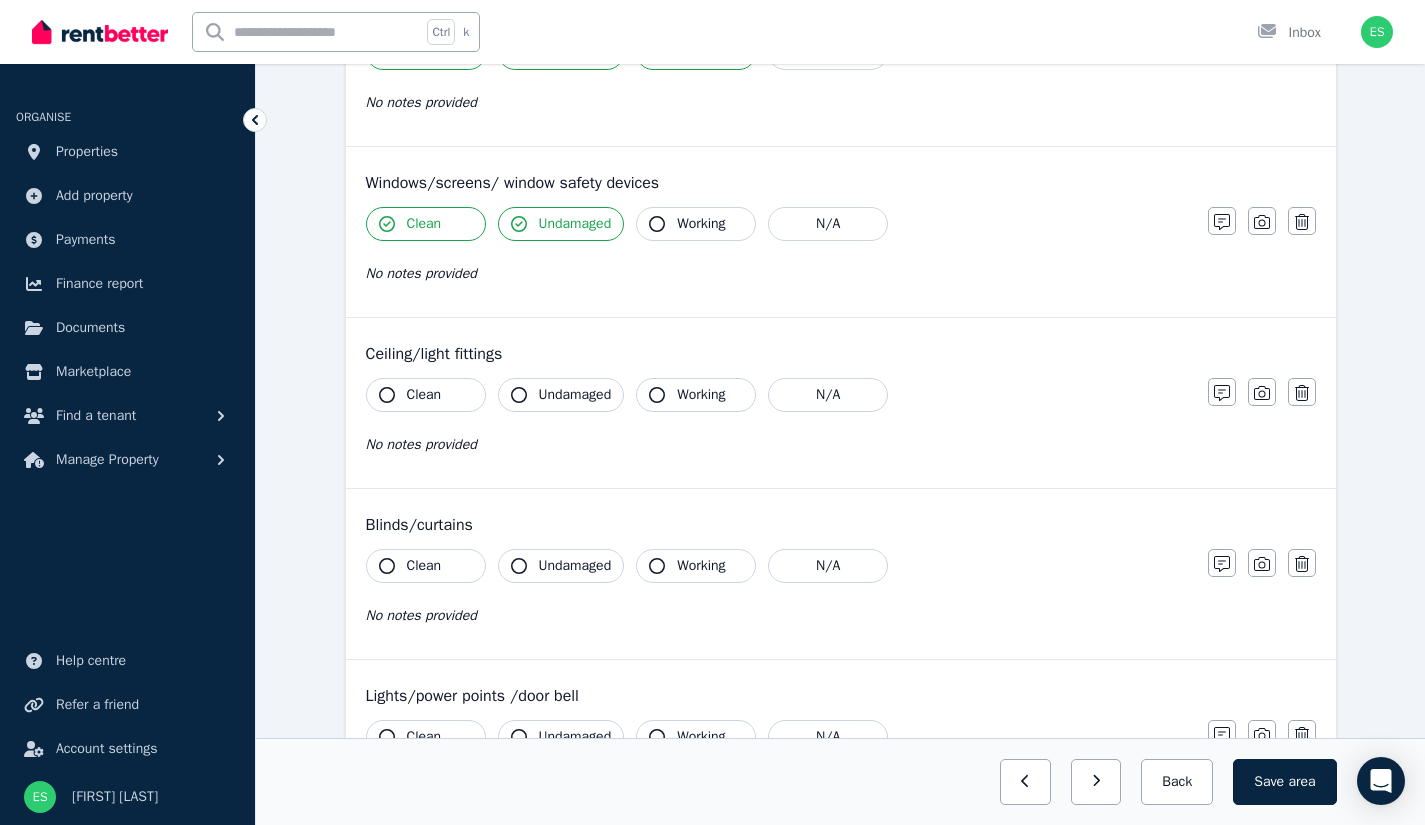 click 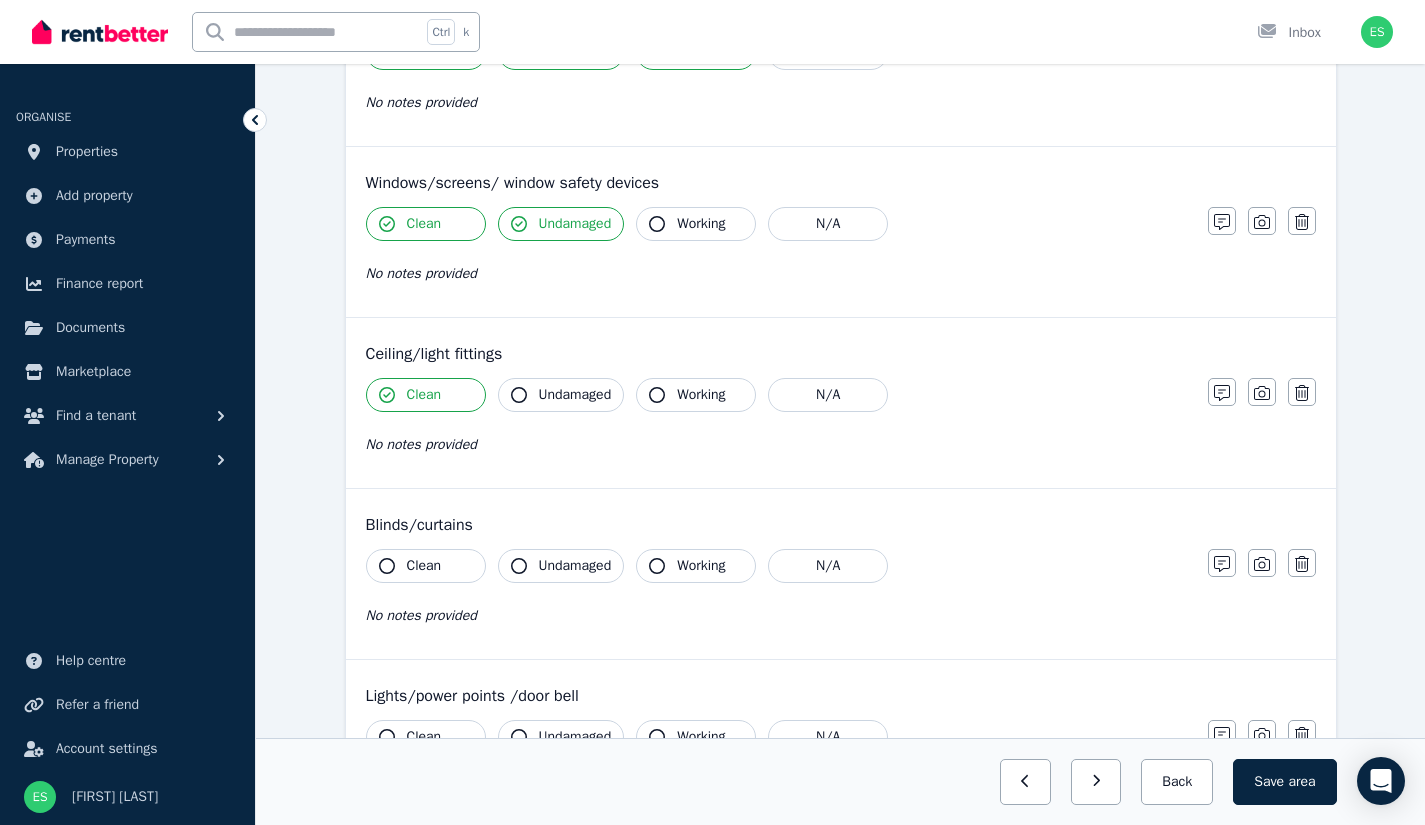 click 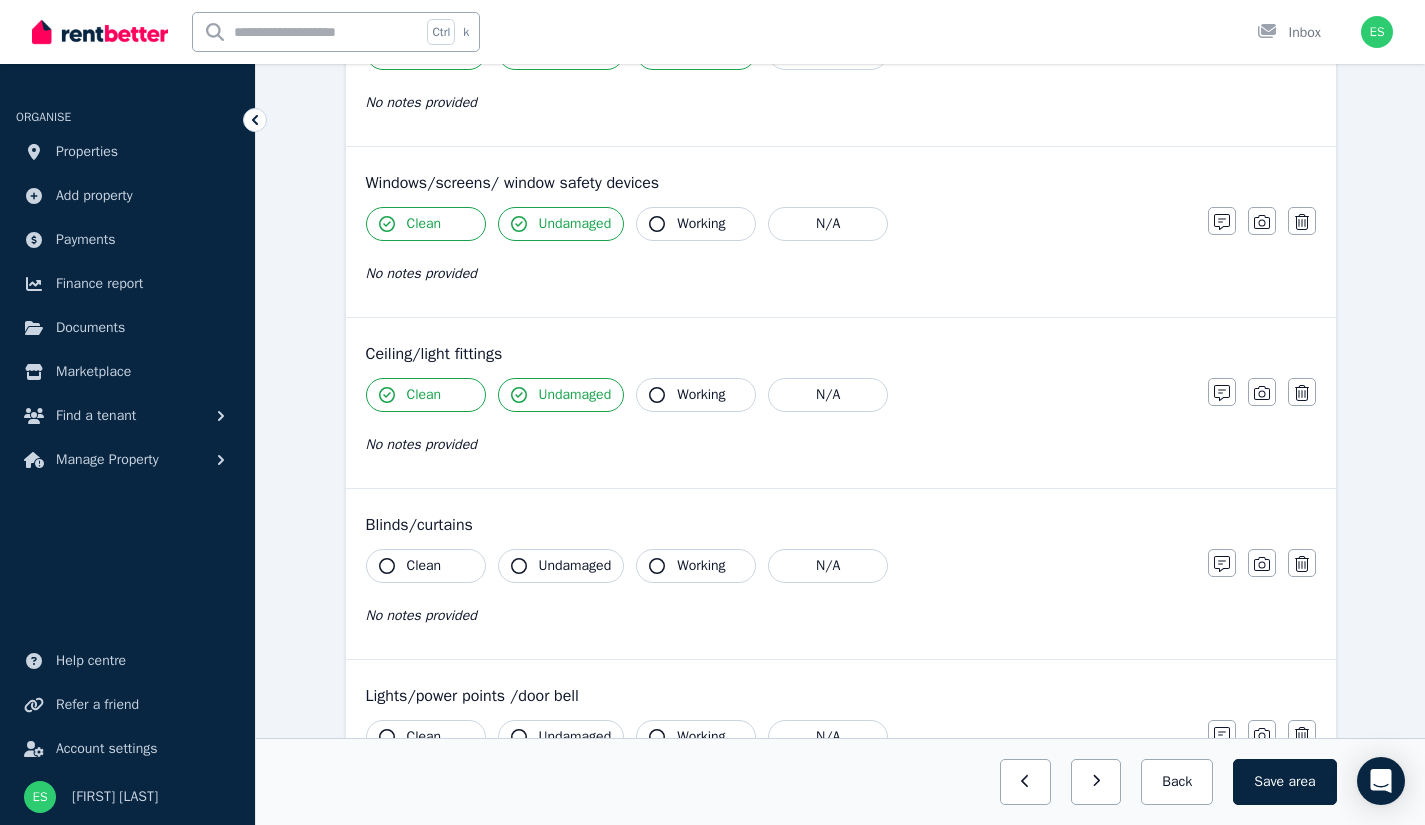 click 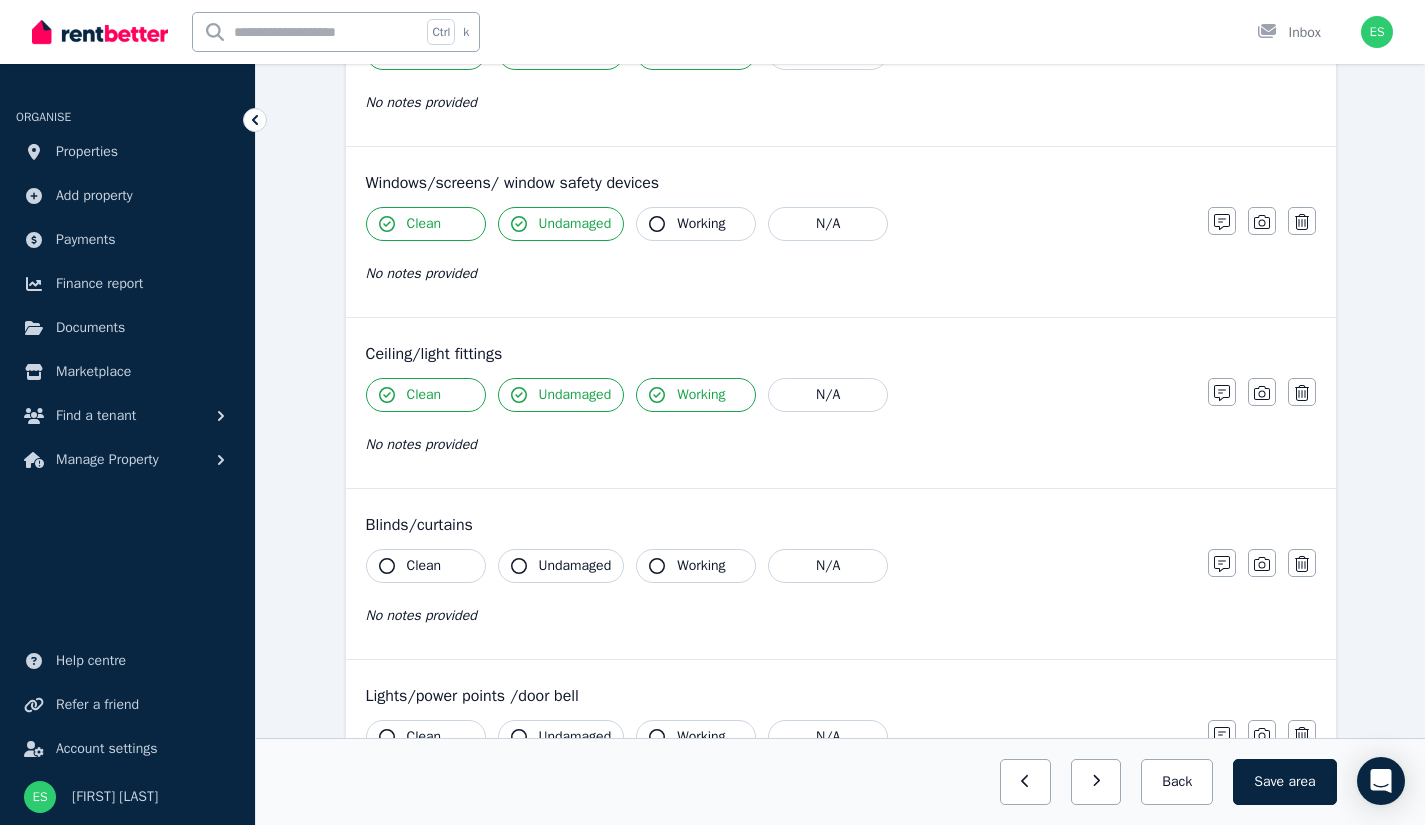 click on "Clean" at bounding box center (426, 566) 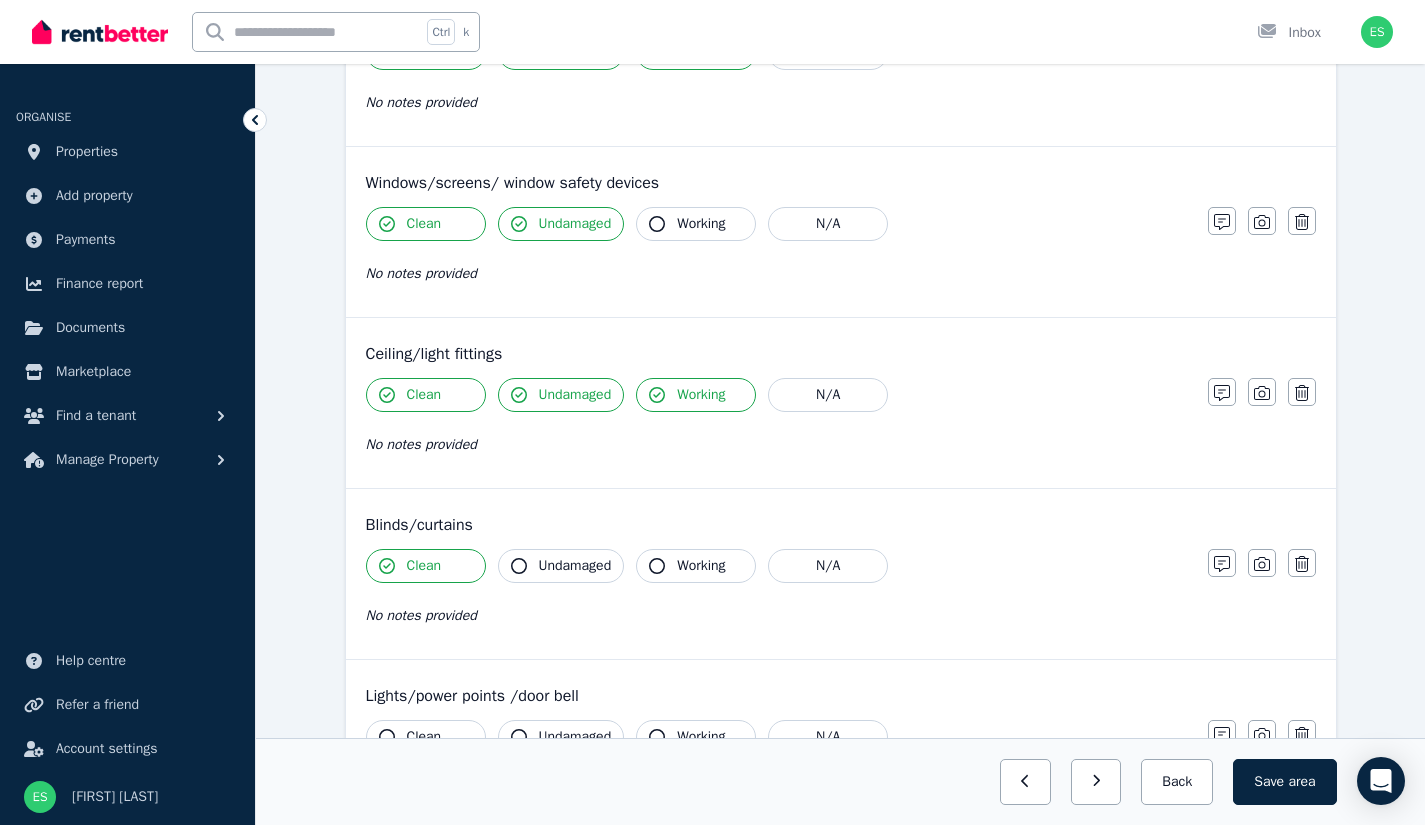 click 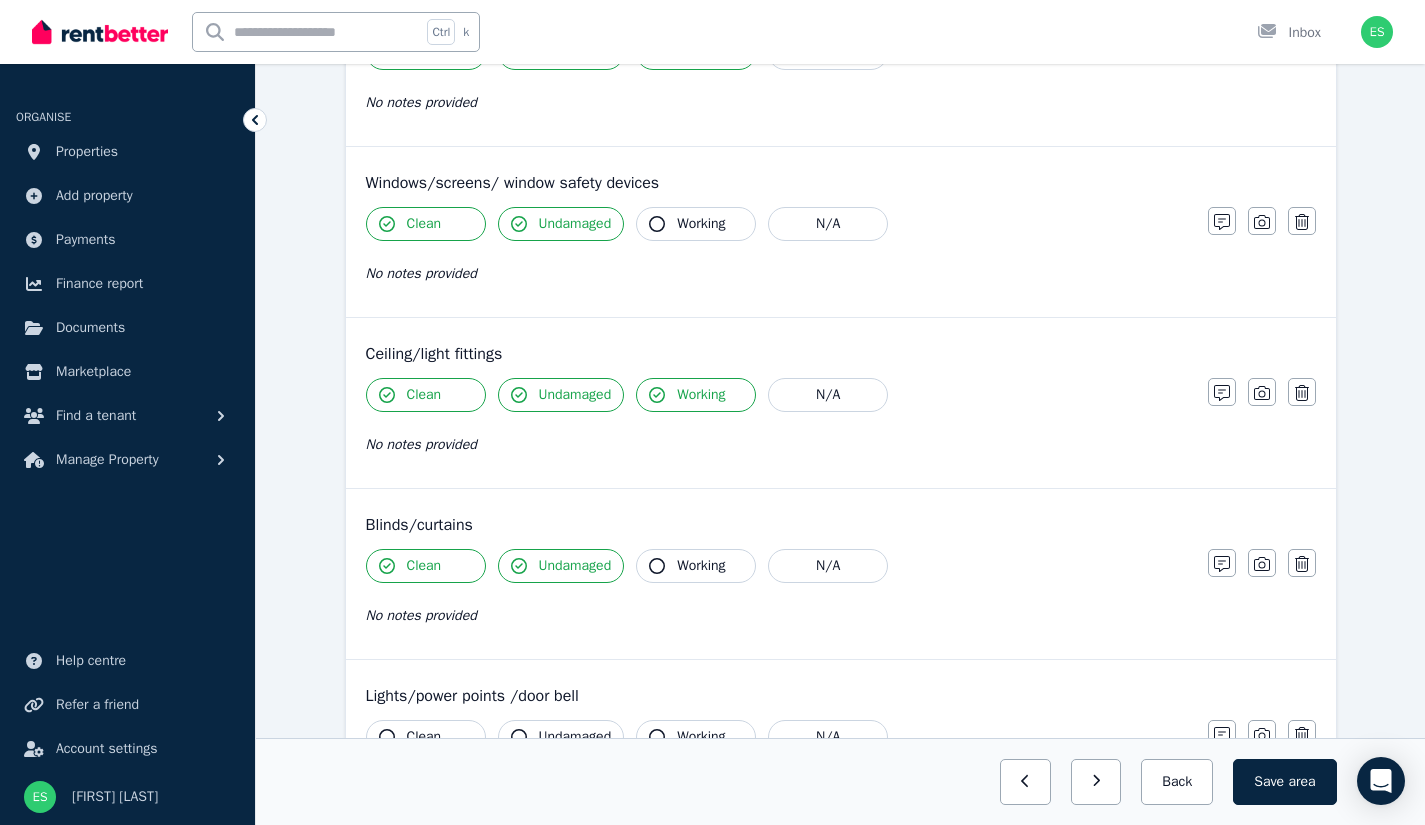 click 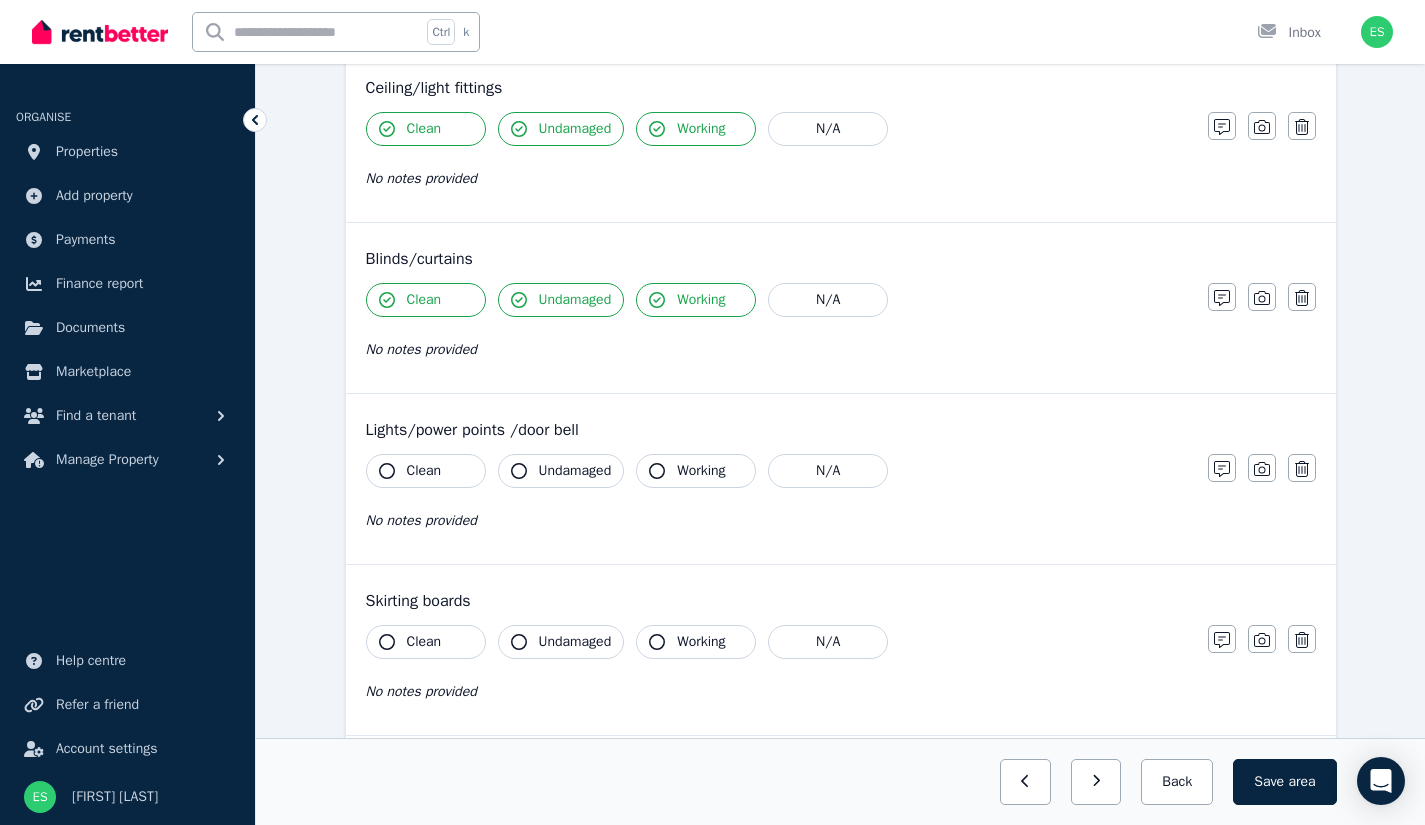 scroll, scrollTop: 948, scrollLeft: 0, axis: vertical 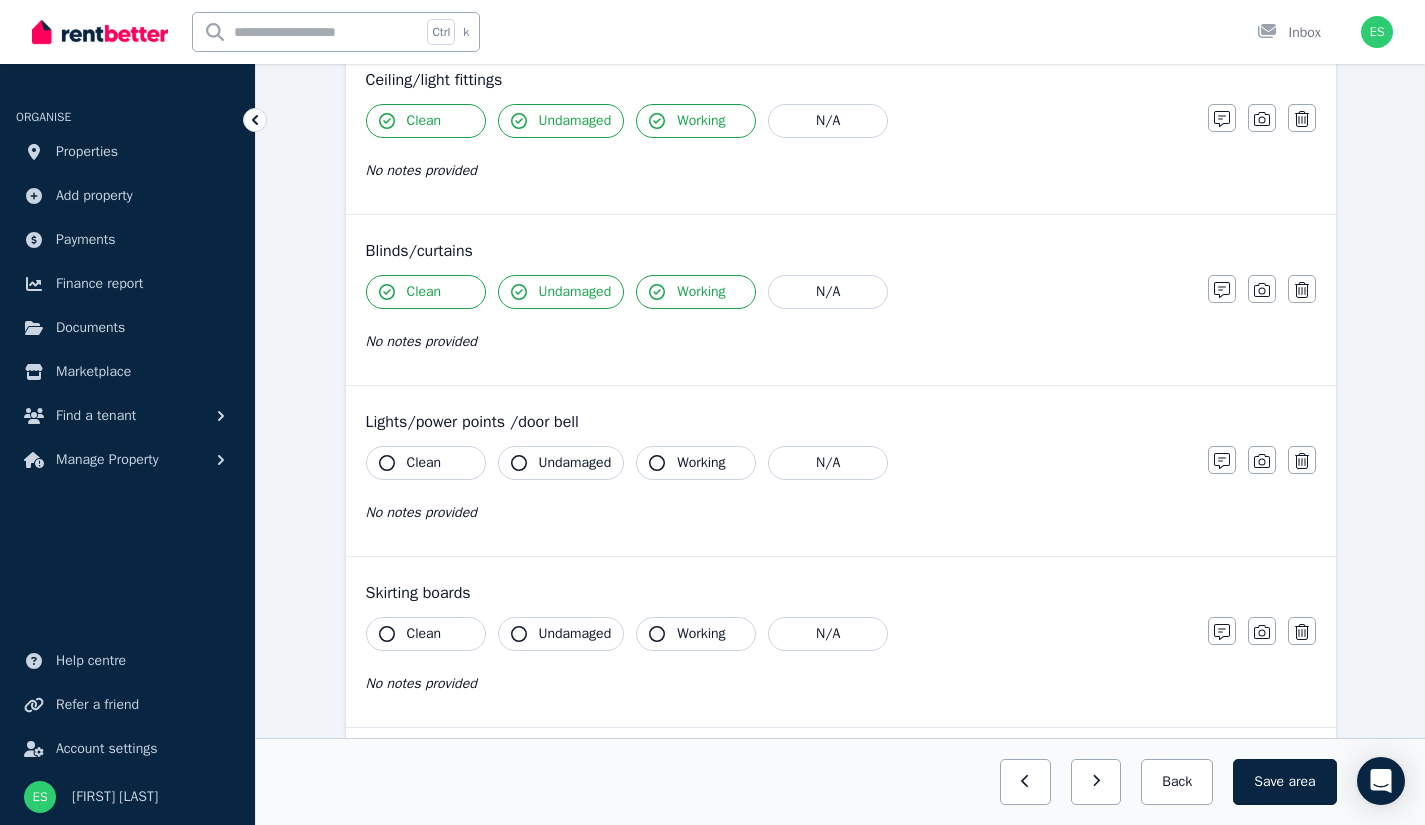 click on "Clean" at bounding box center (426, 463) 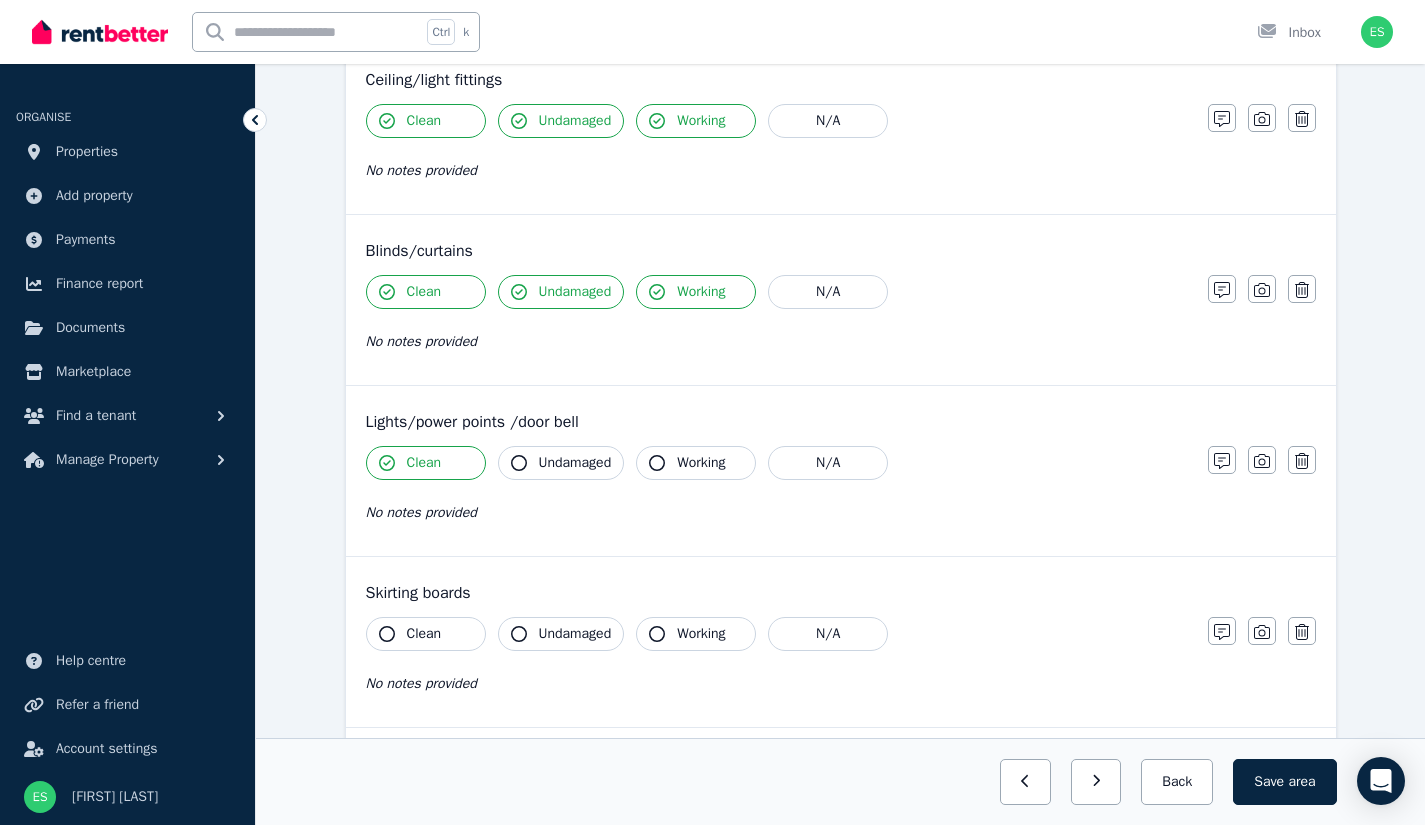 click 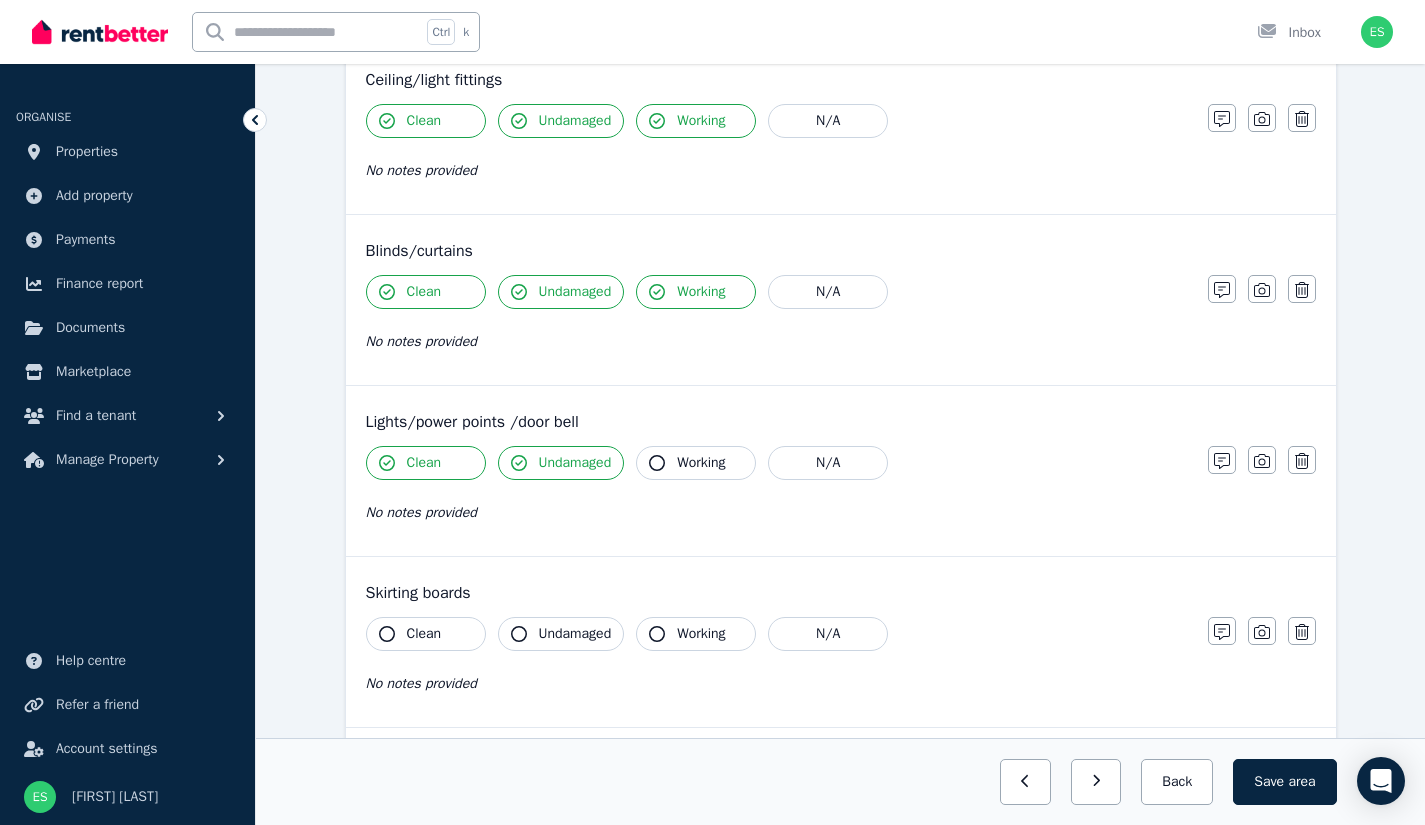 click 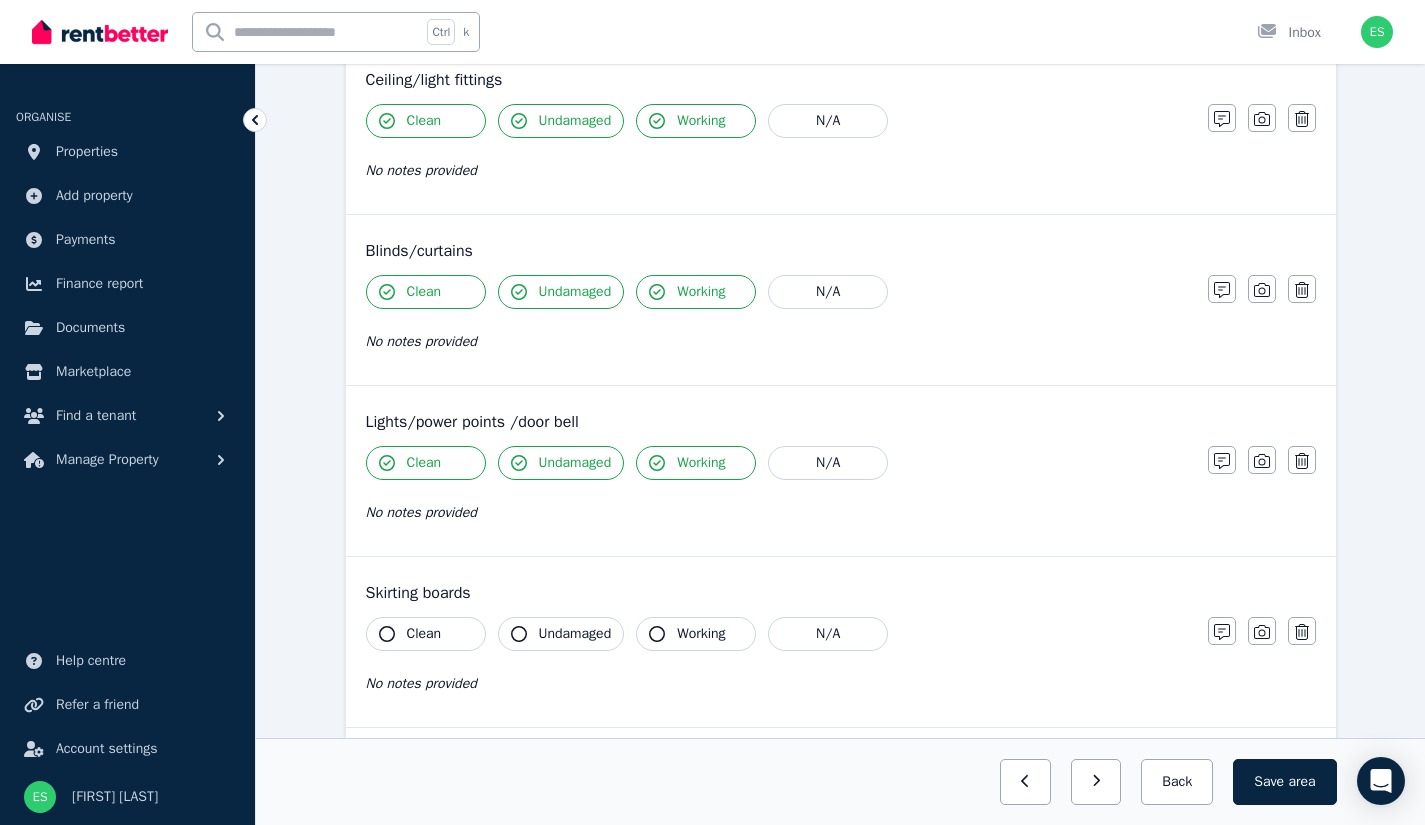 click 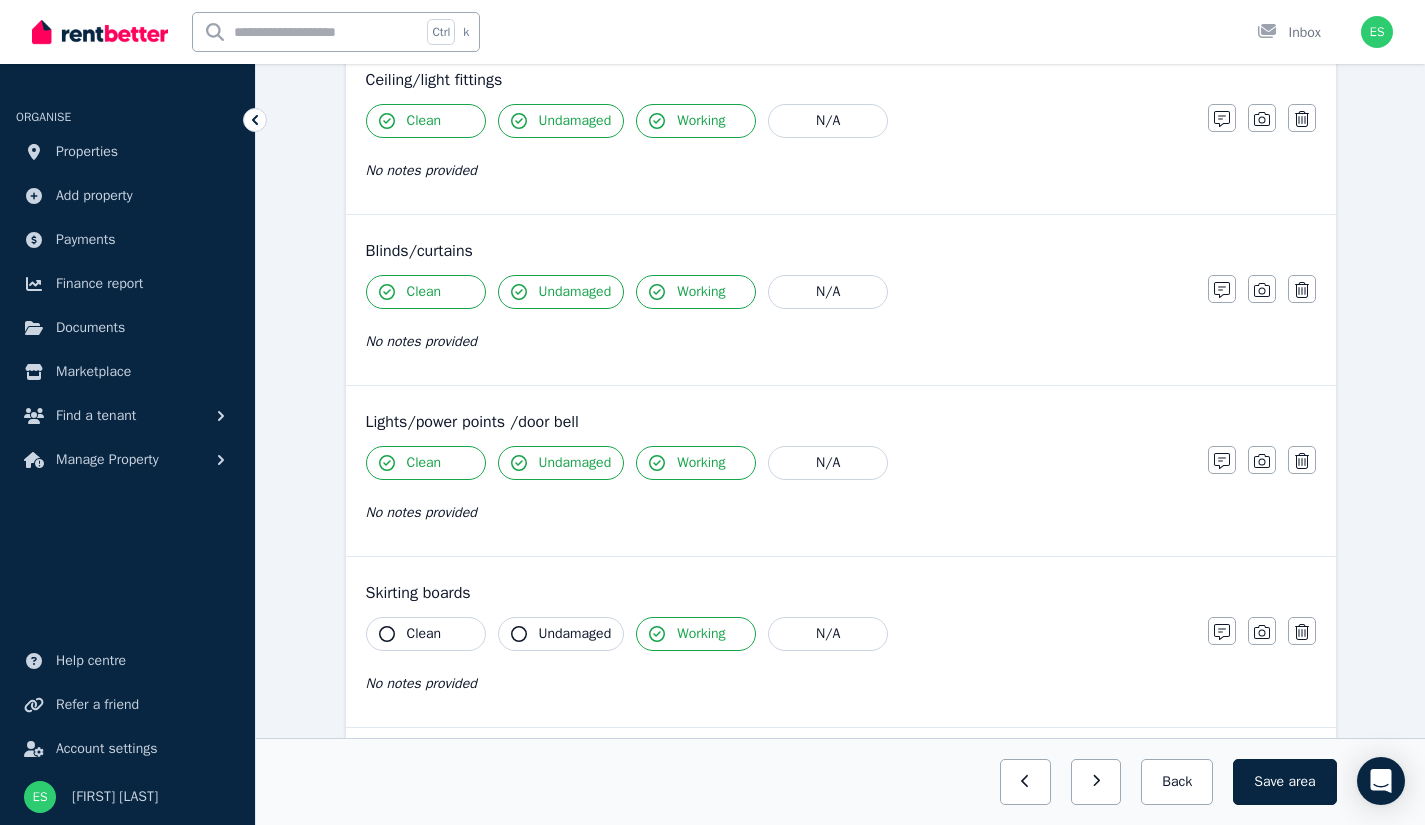 click 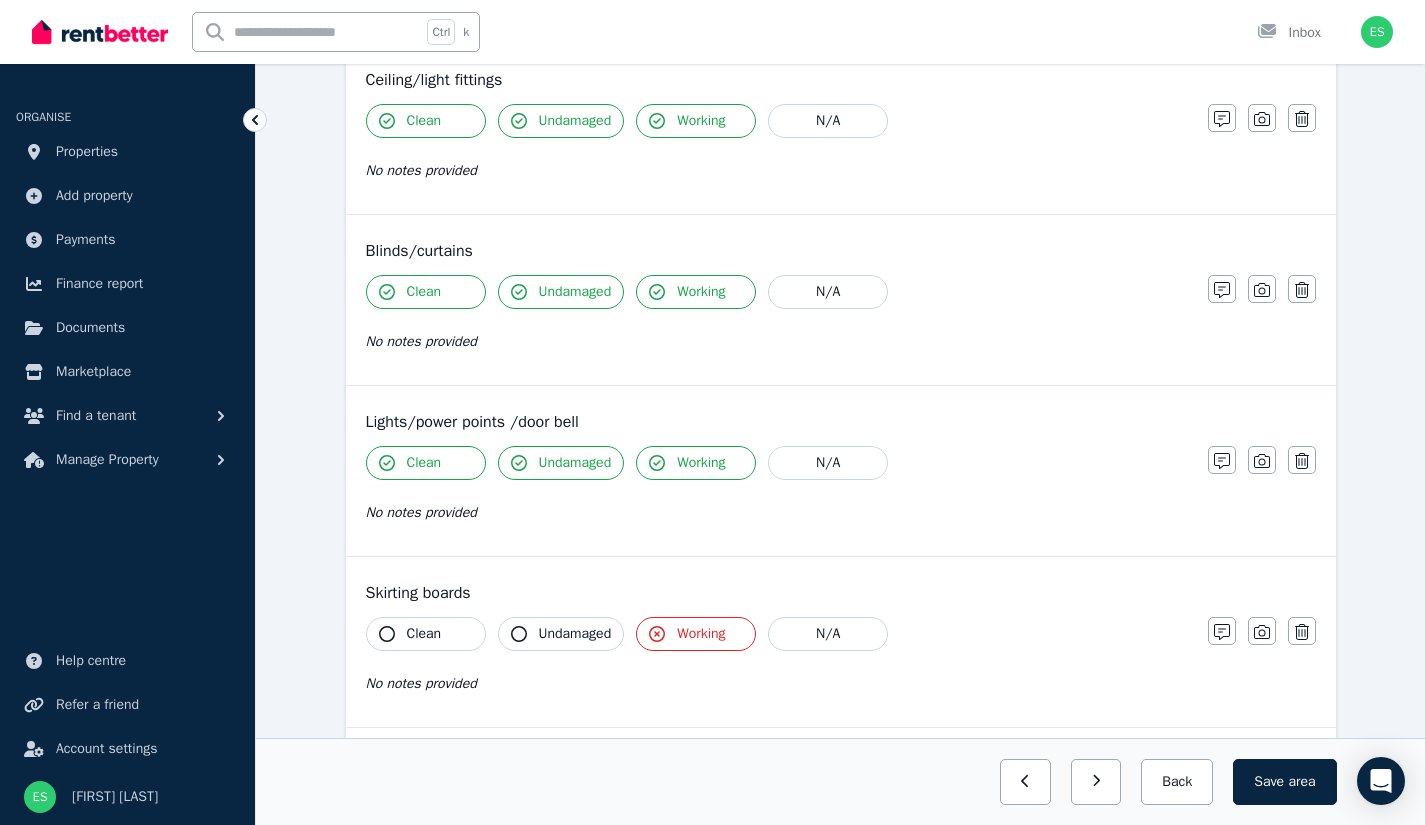 click 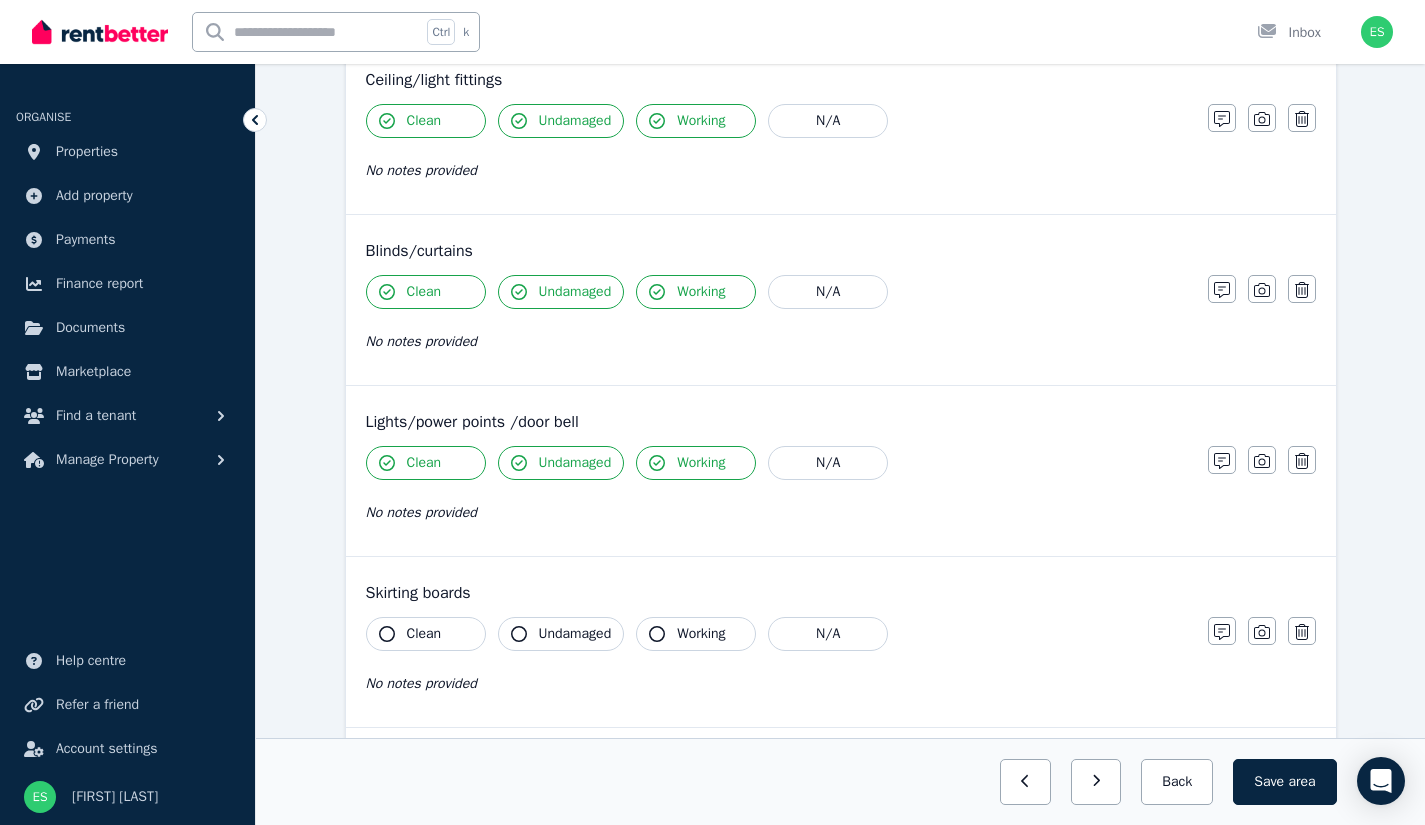click 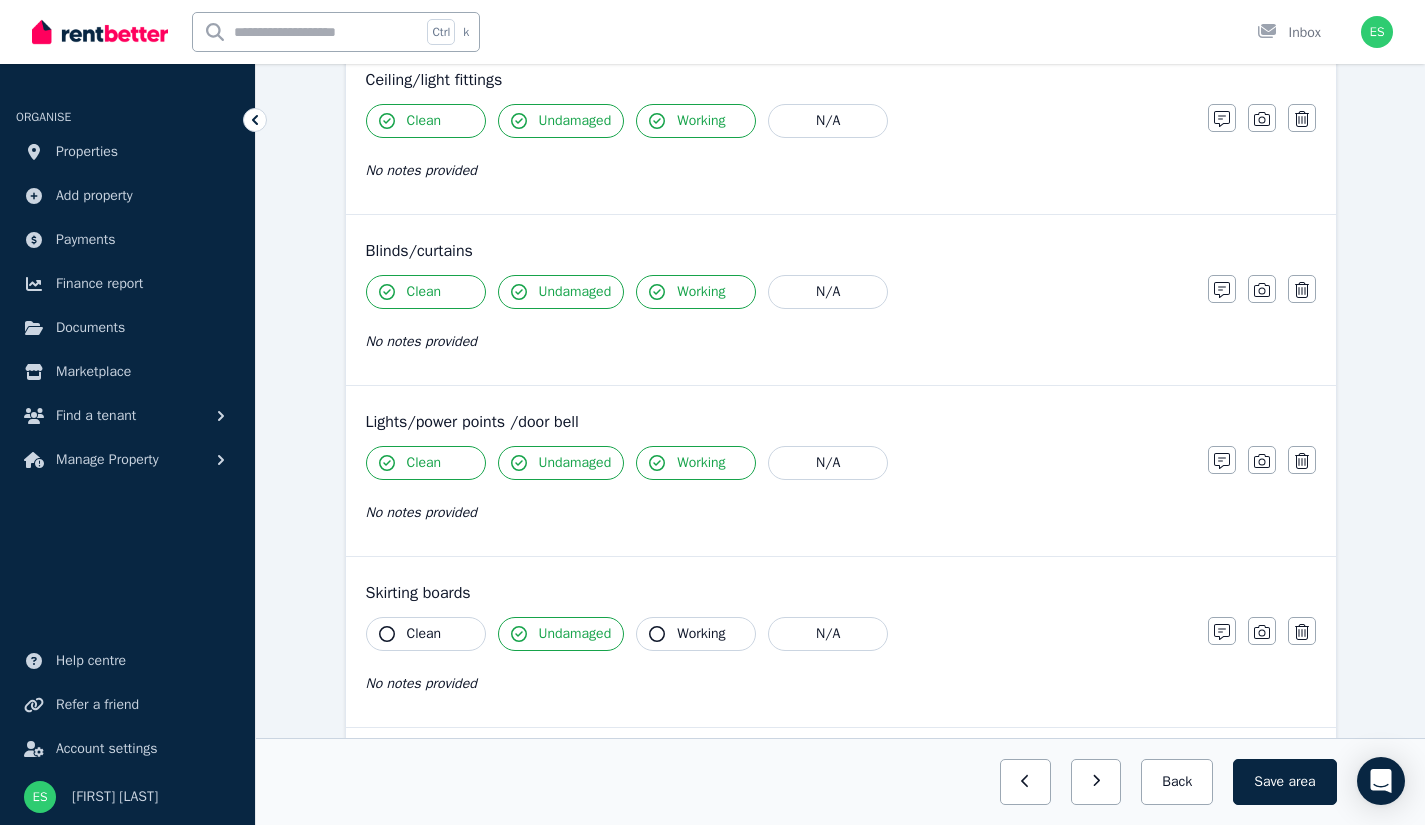click 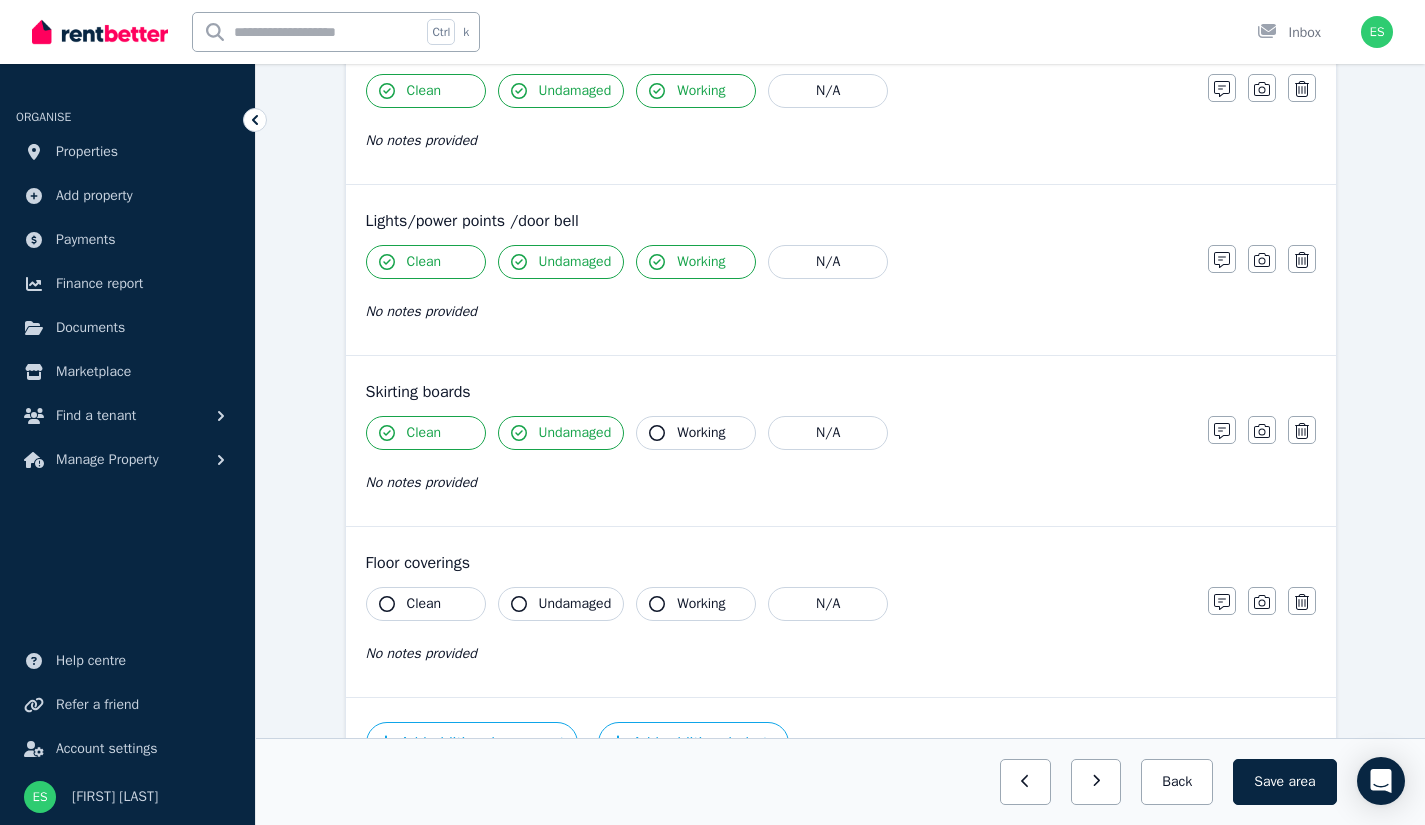 scroll, scrollTop: 1272, scrollLeft: 0, axis: vertical 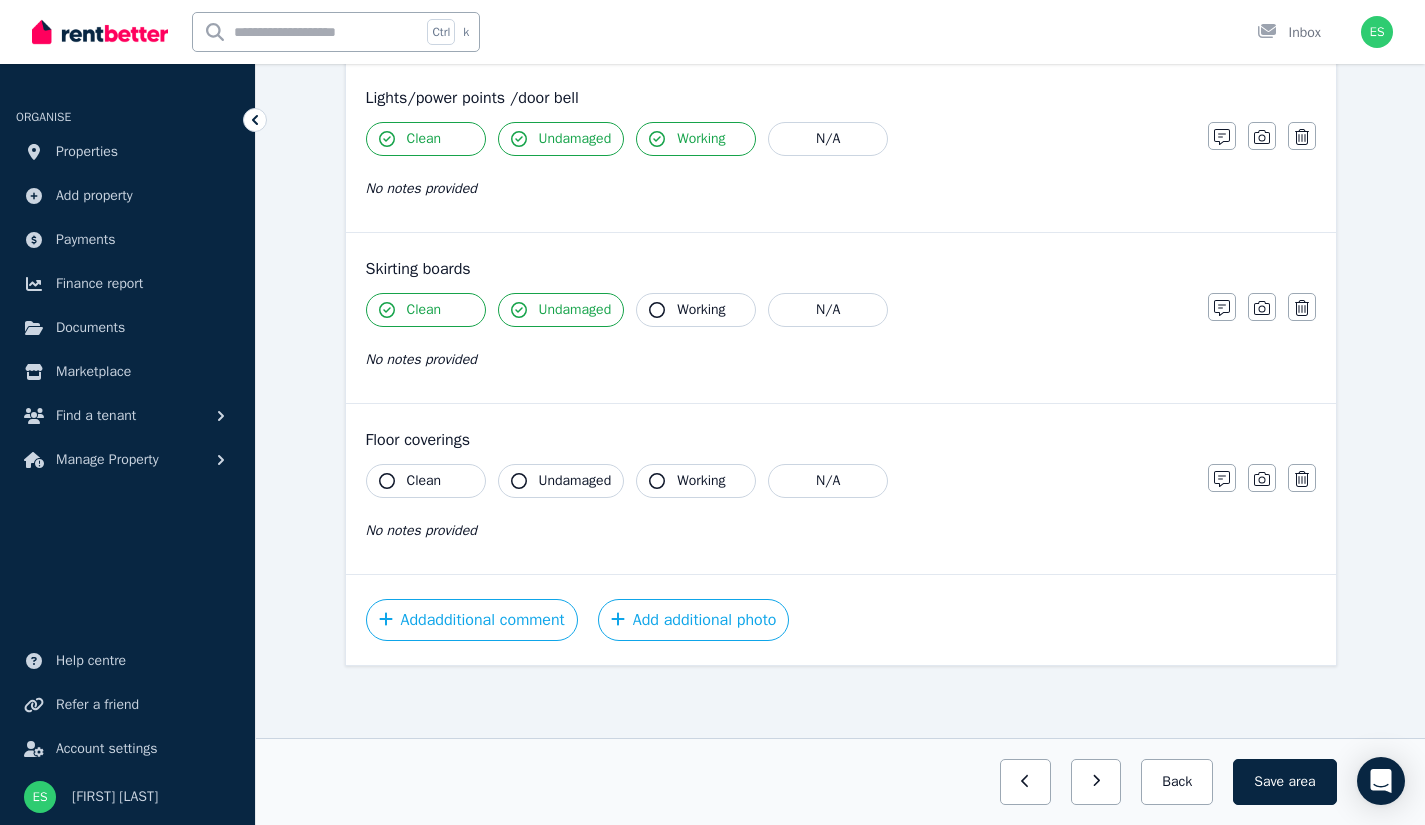 click 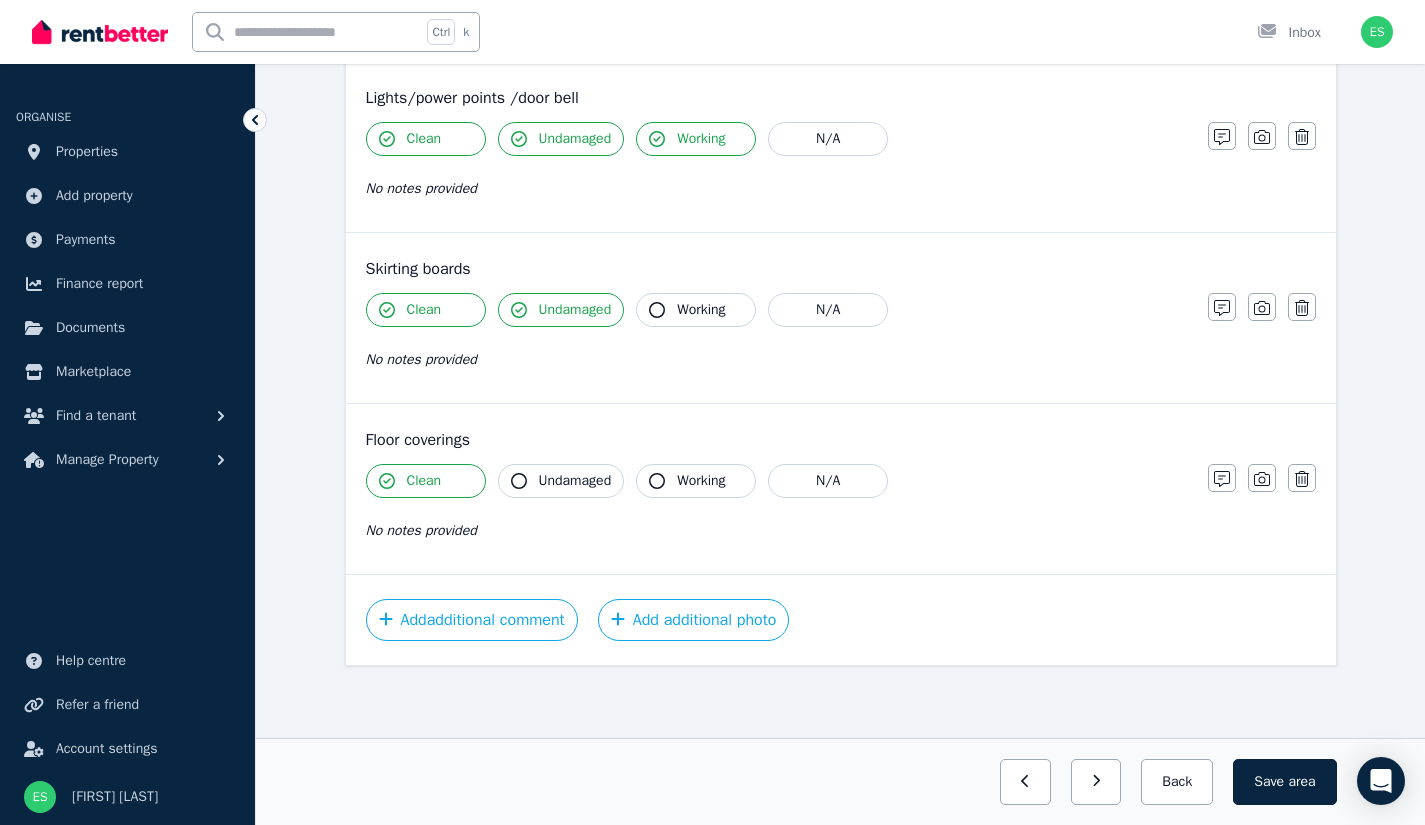 click 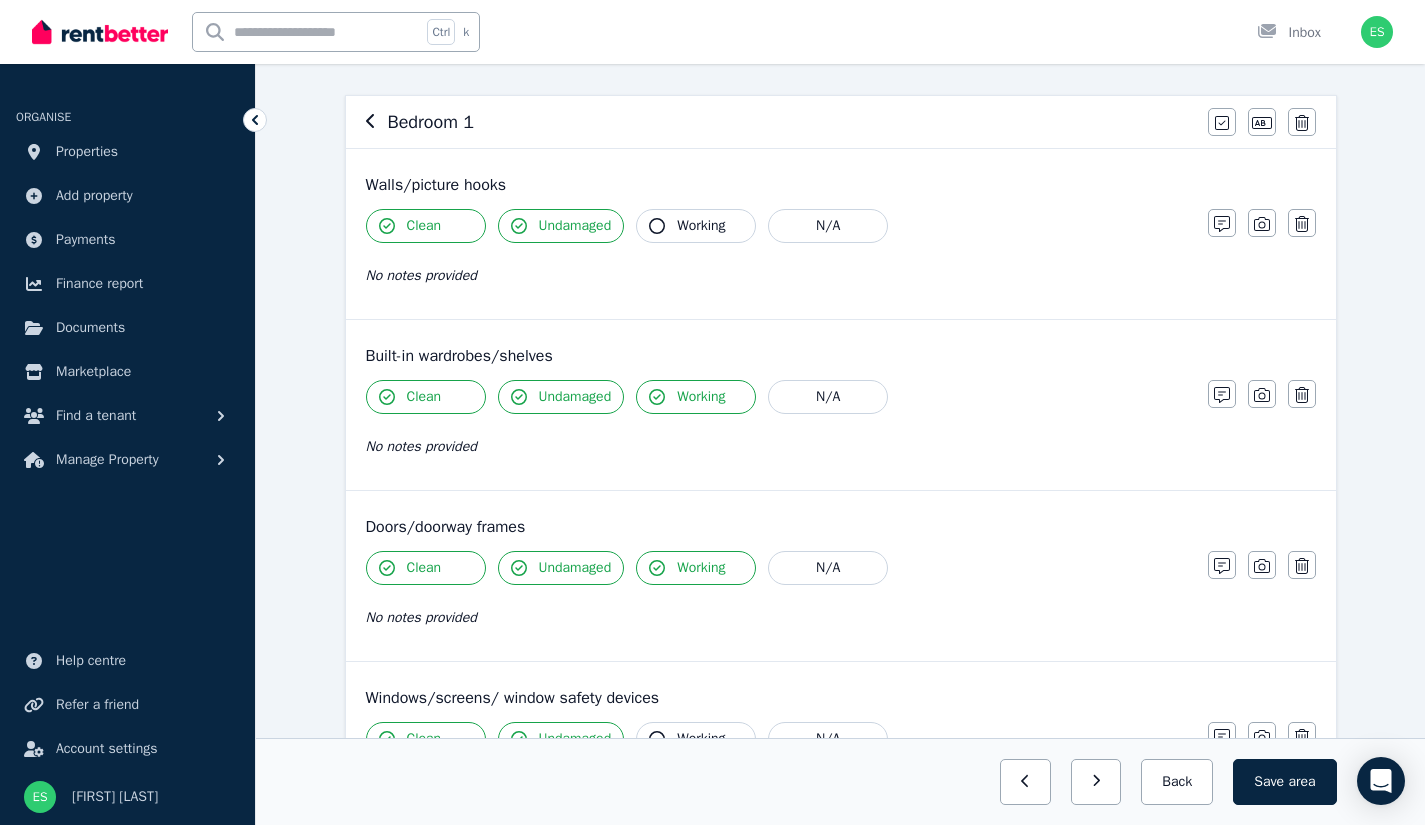 scroll, scrollTop: 0, scrollLeft: 0, axis: both 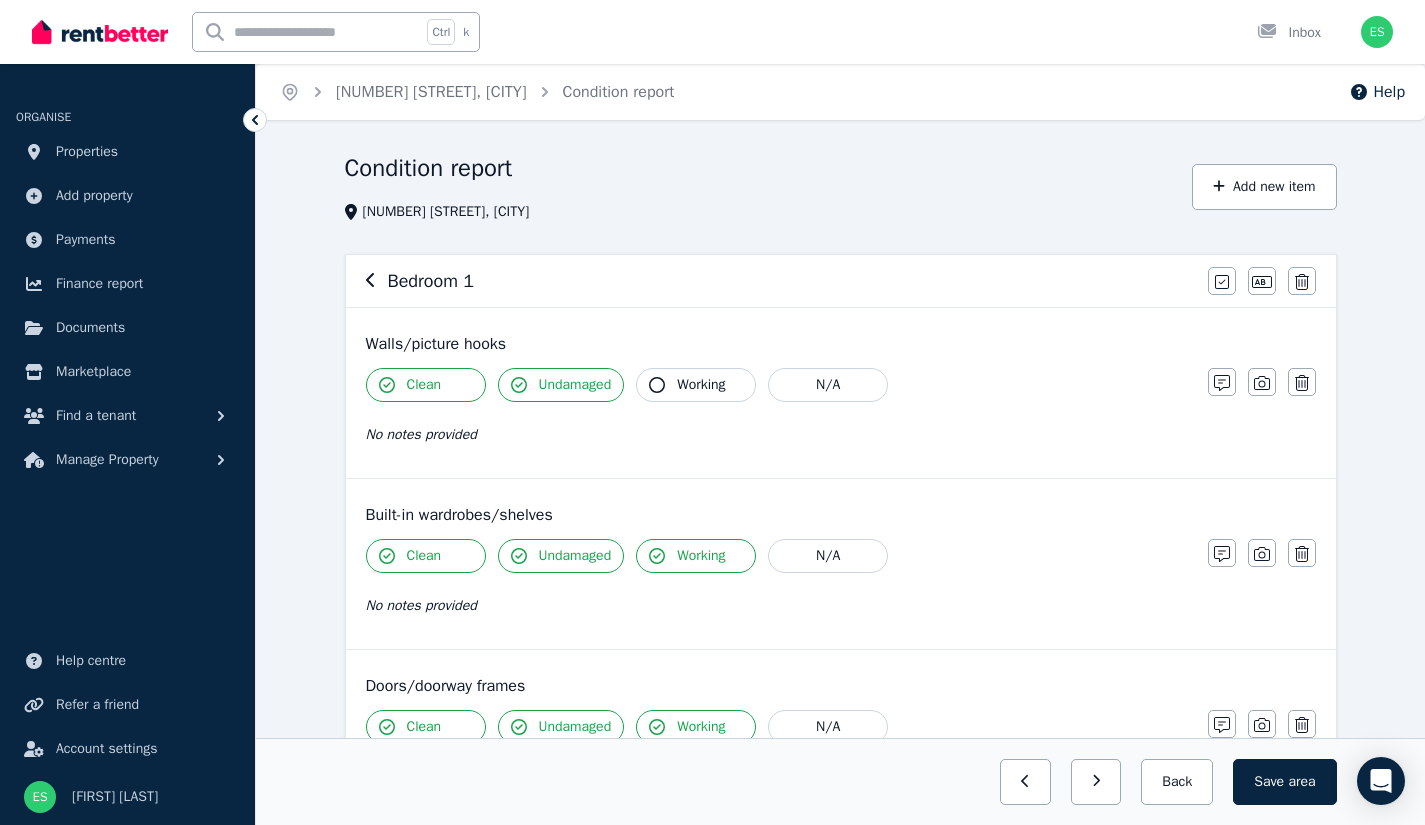 click 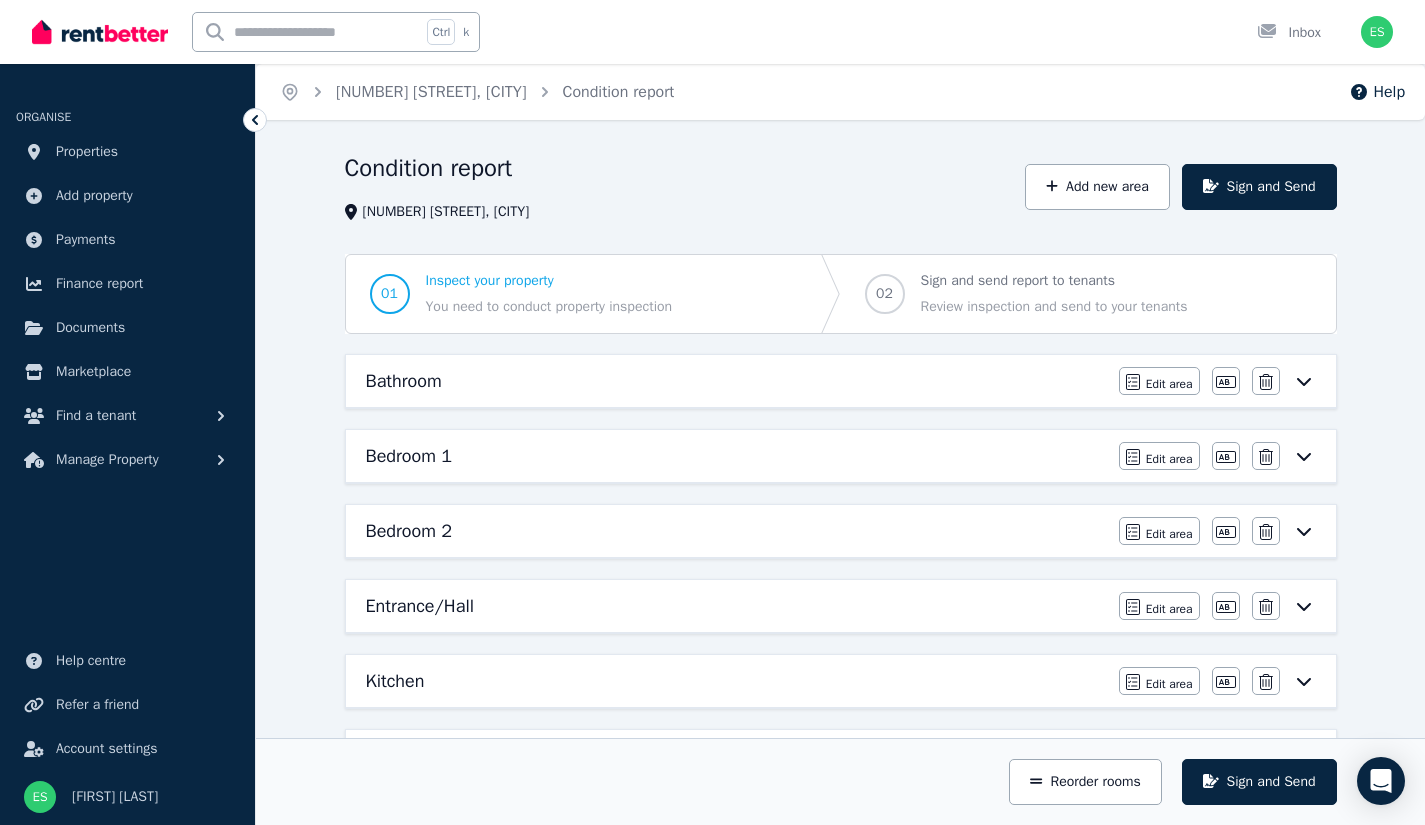 click 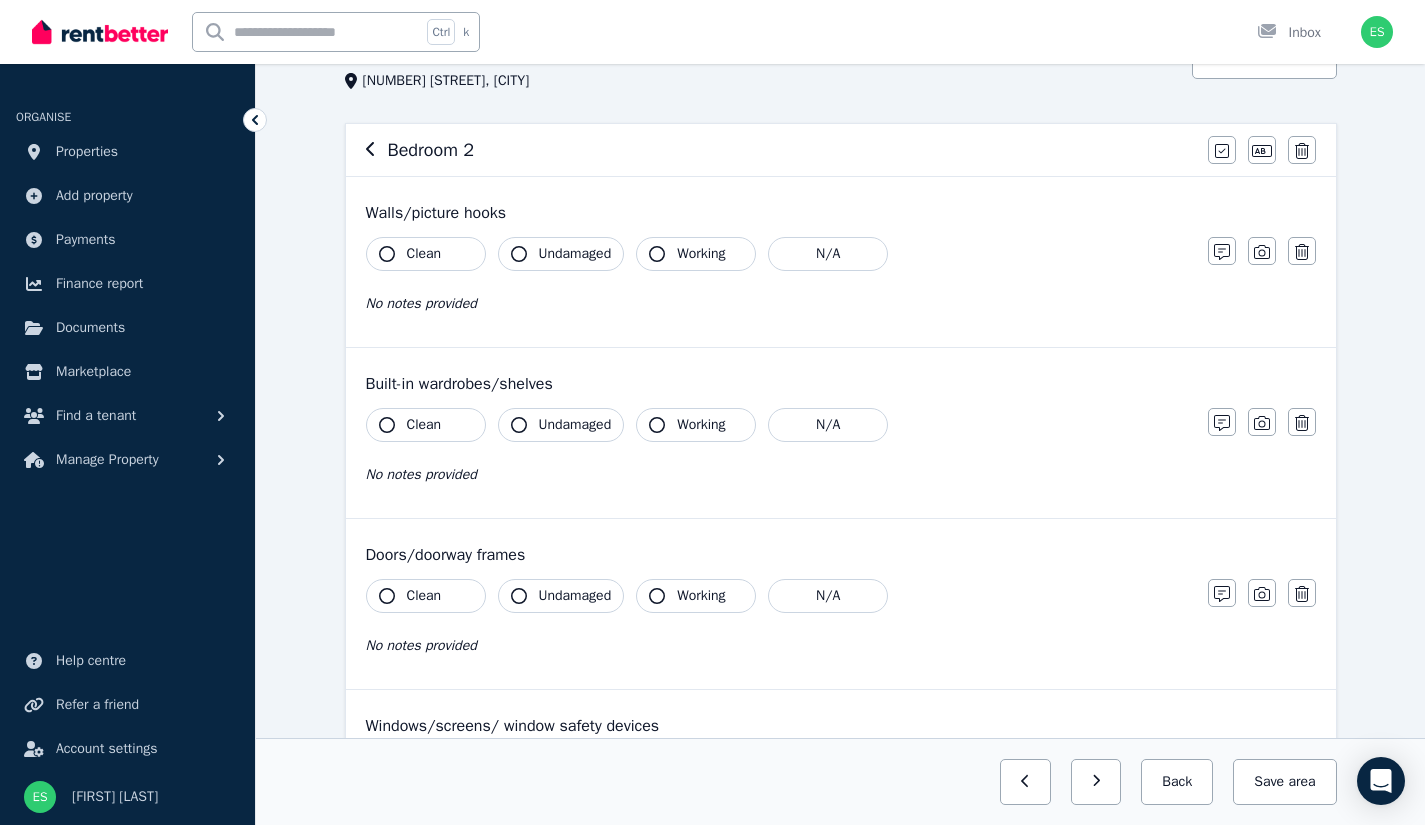 scroll, scrollTop: 147, scrollLeft: 0, axis: vertical 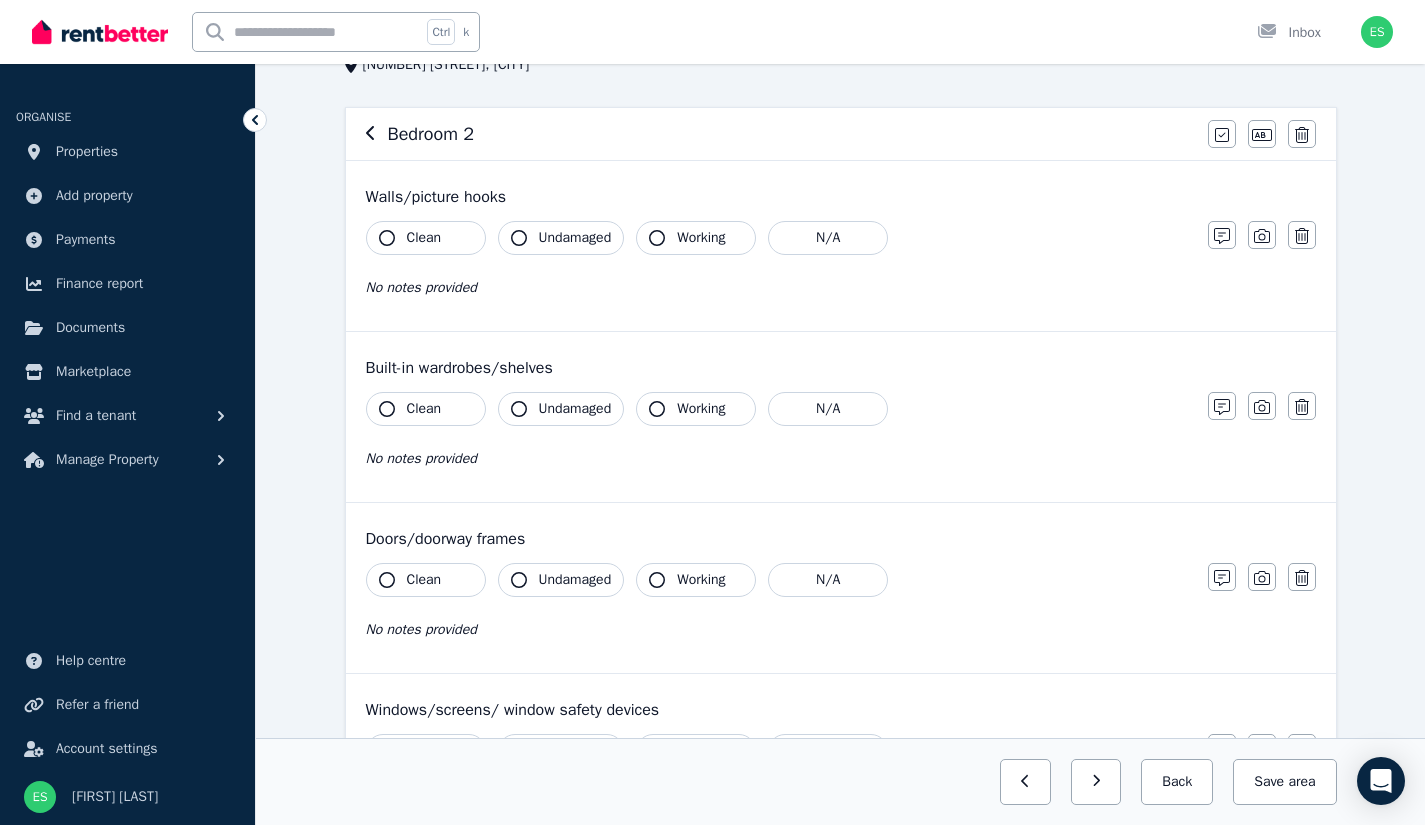 click on "Clean" at bounding box center (426, 238) 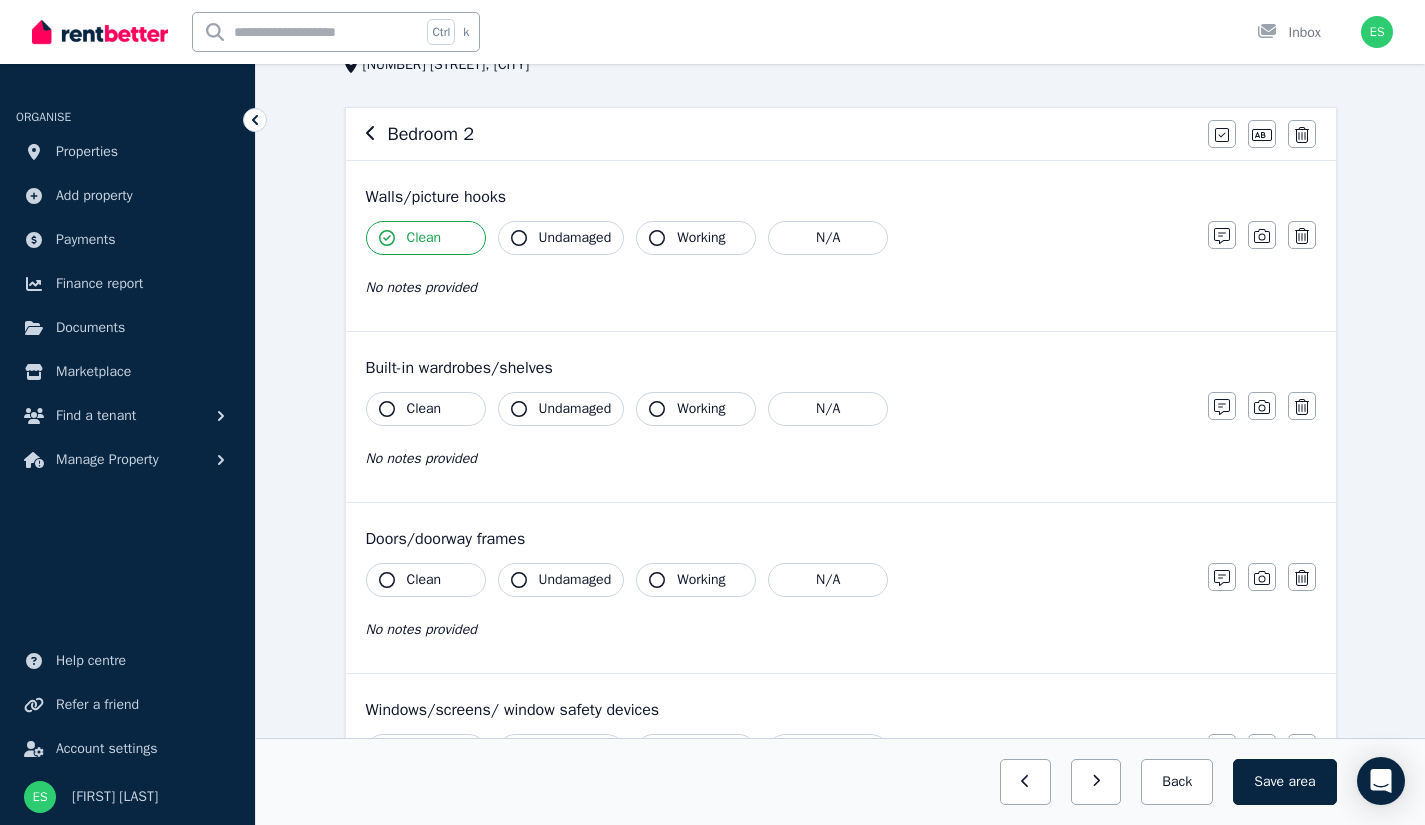 click on "Undamaged" at bounding box center [561, 238] 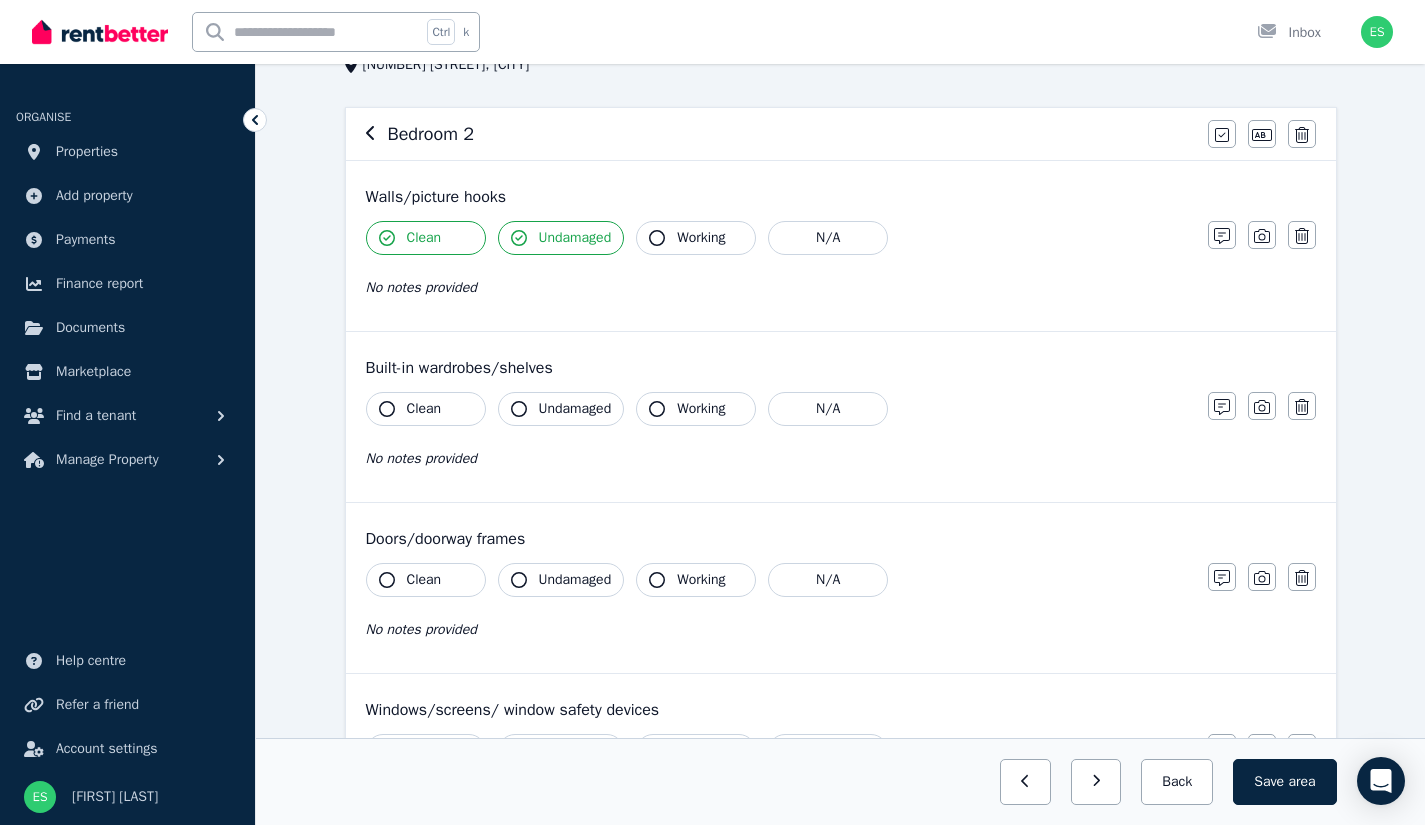click 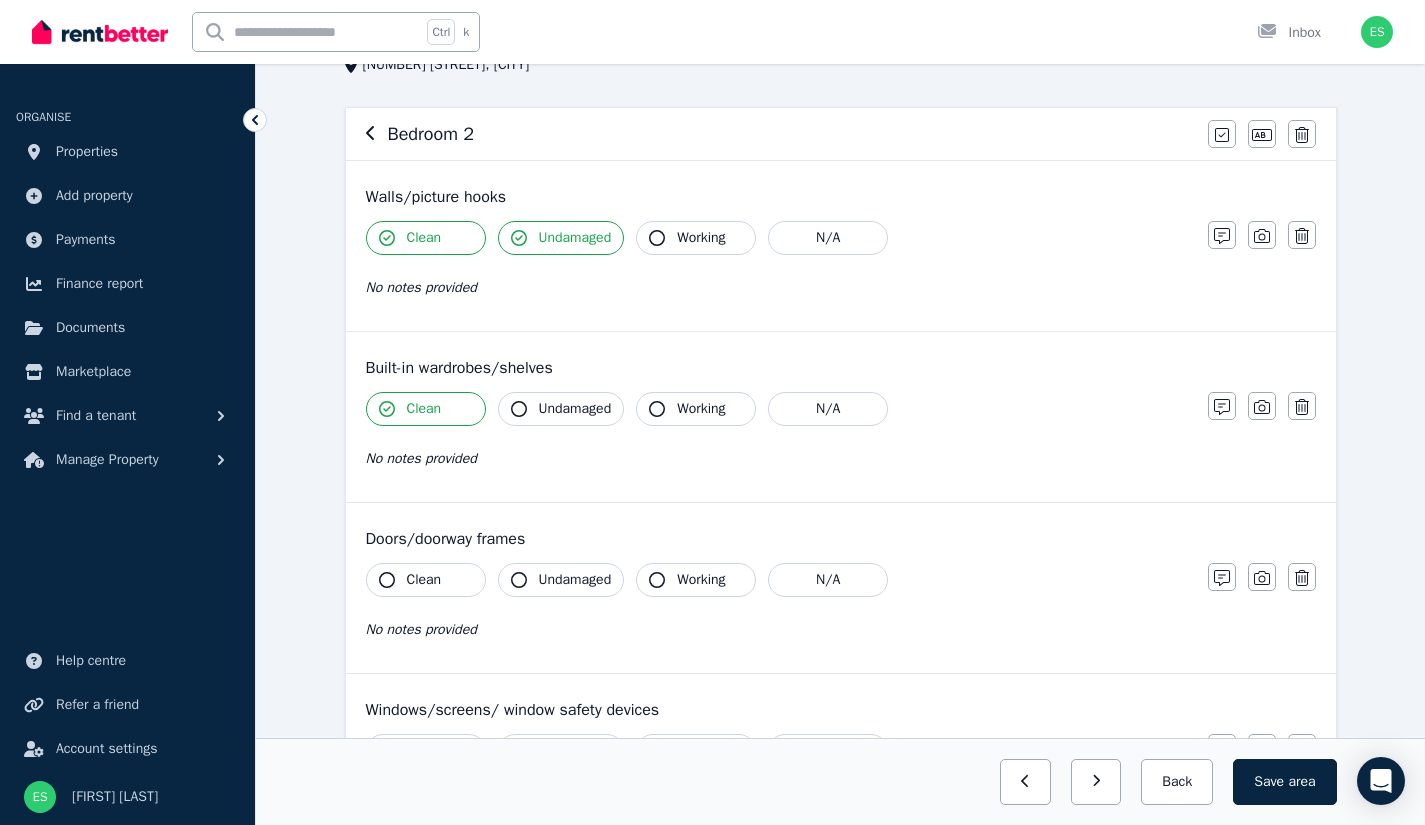 click 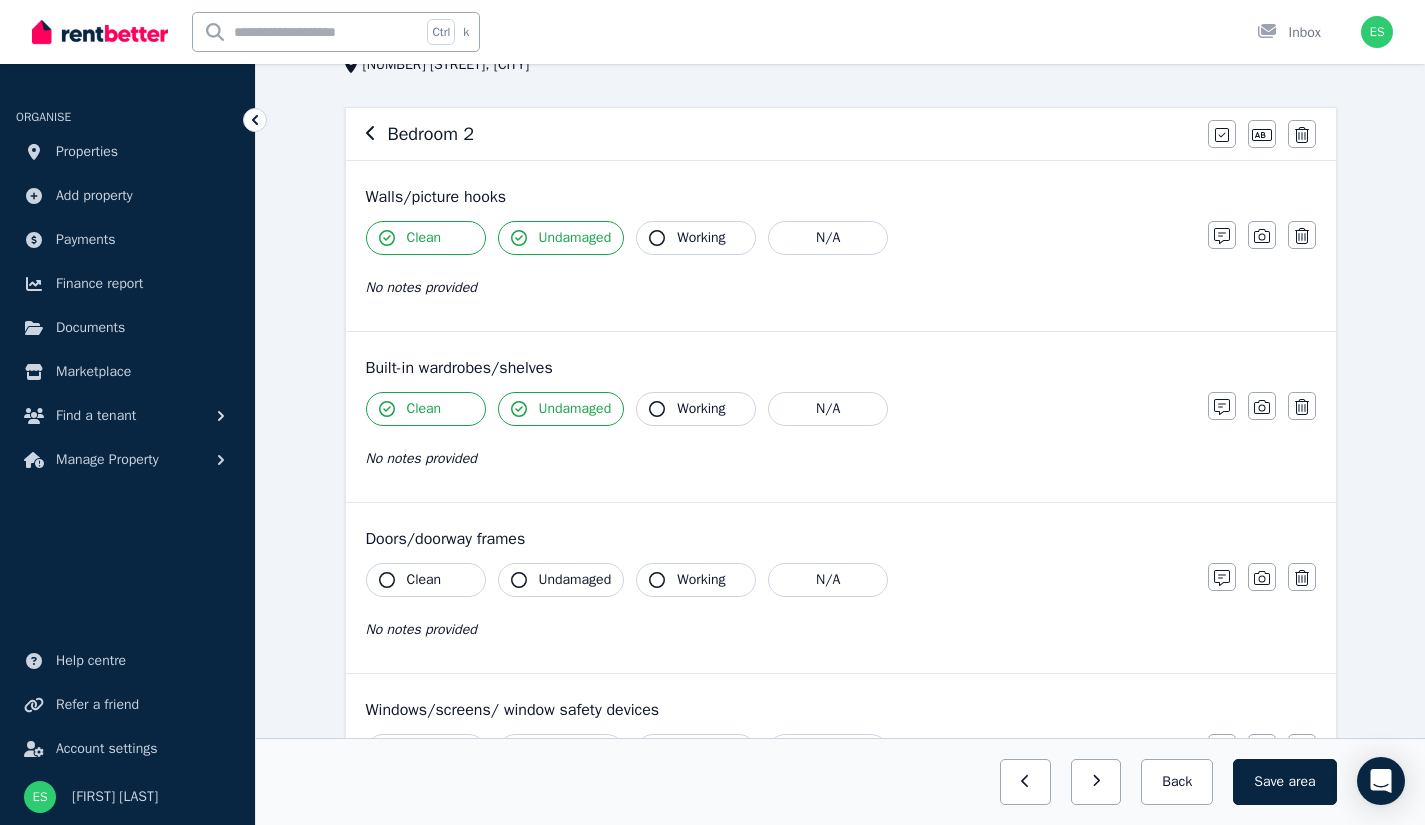 click 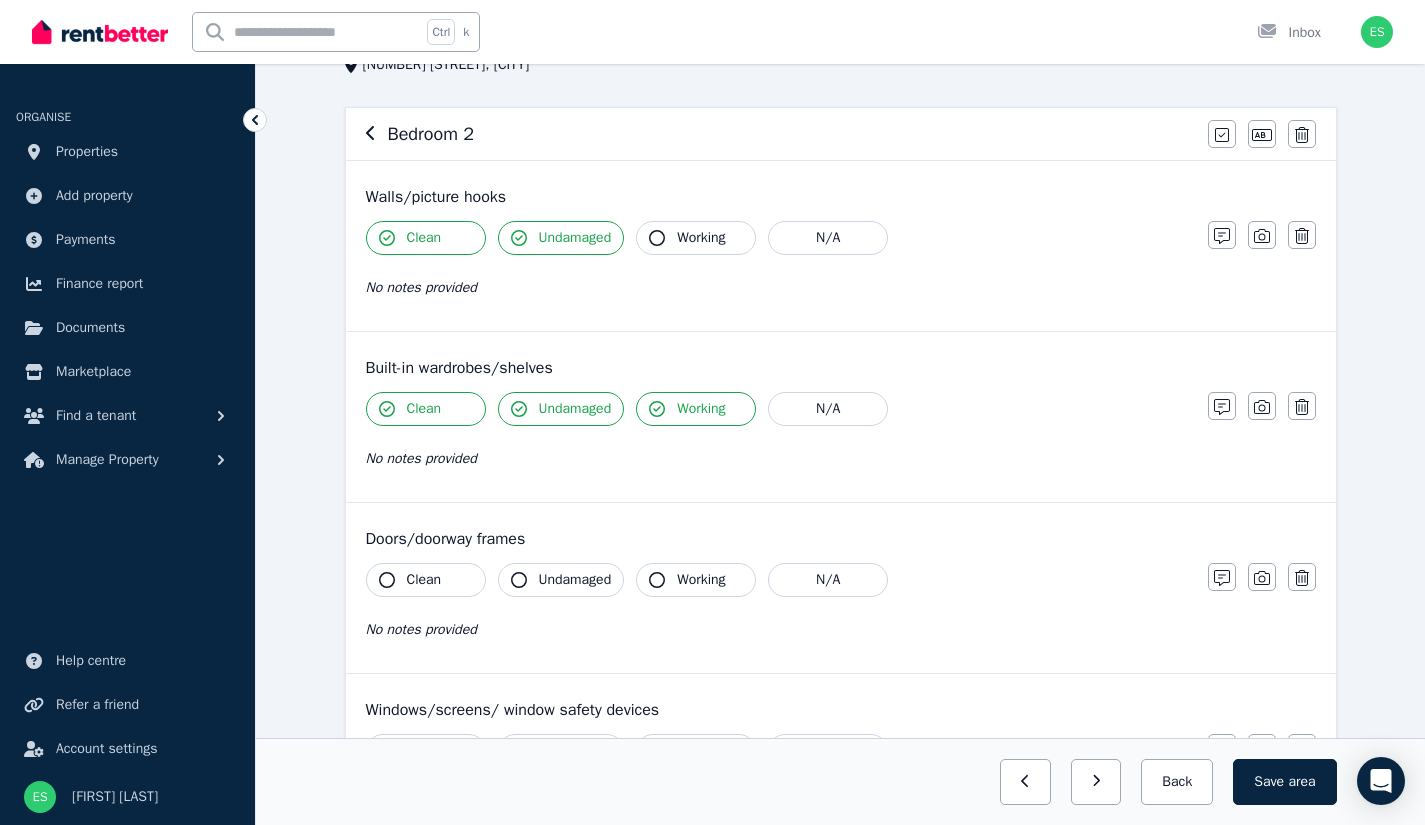 click 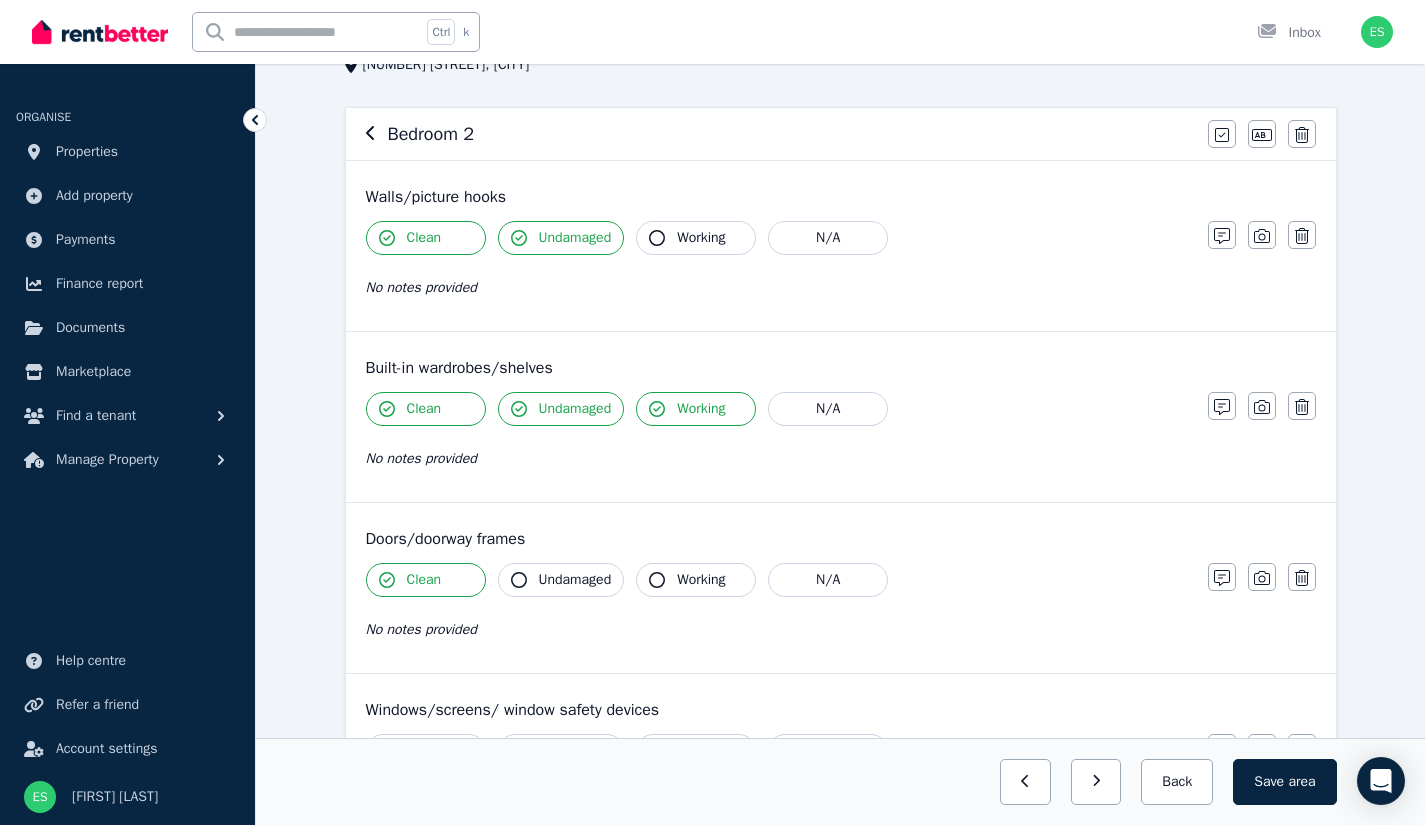 click 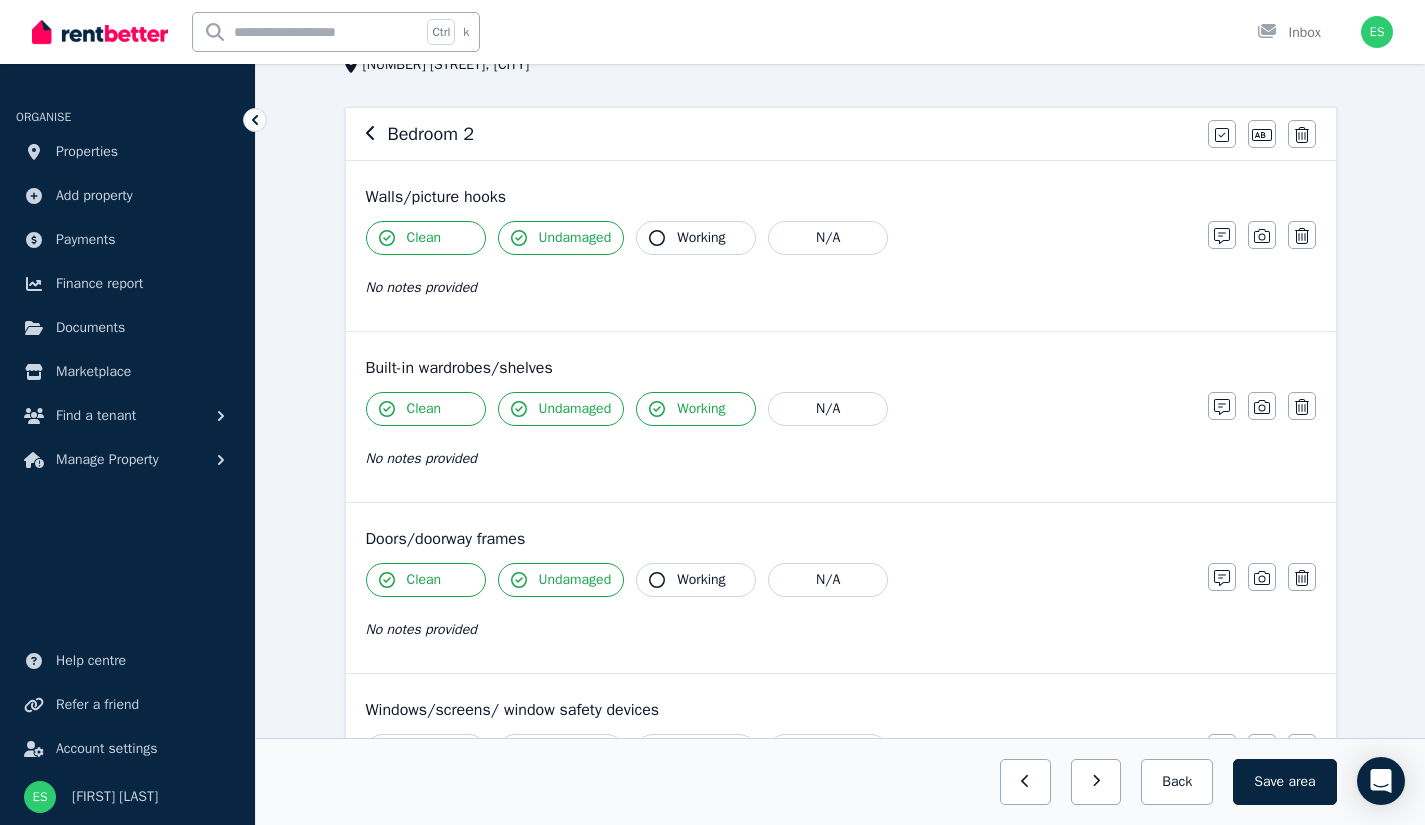 click 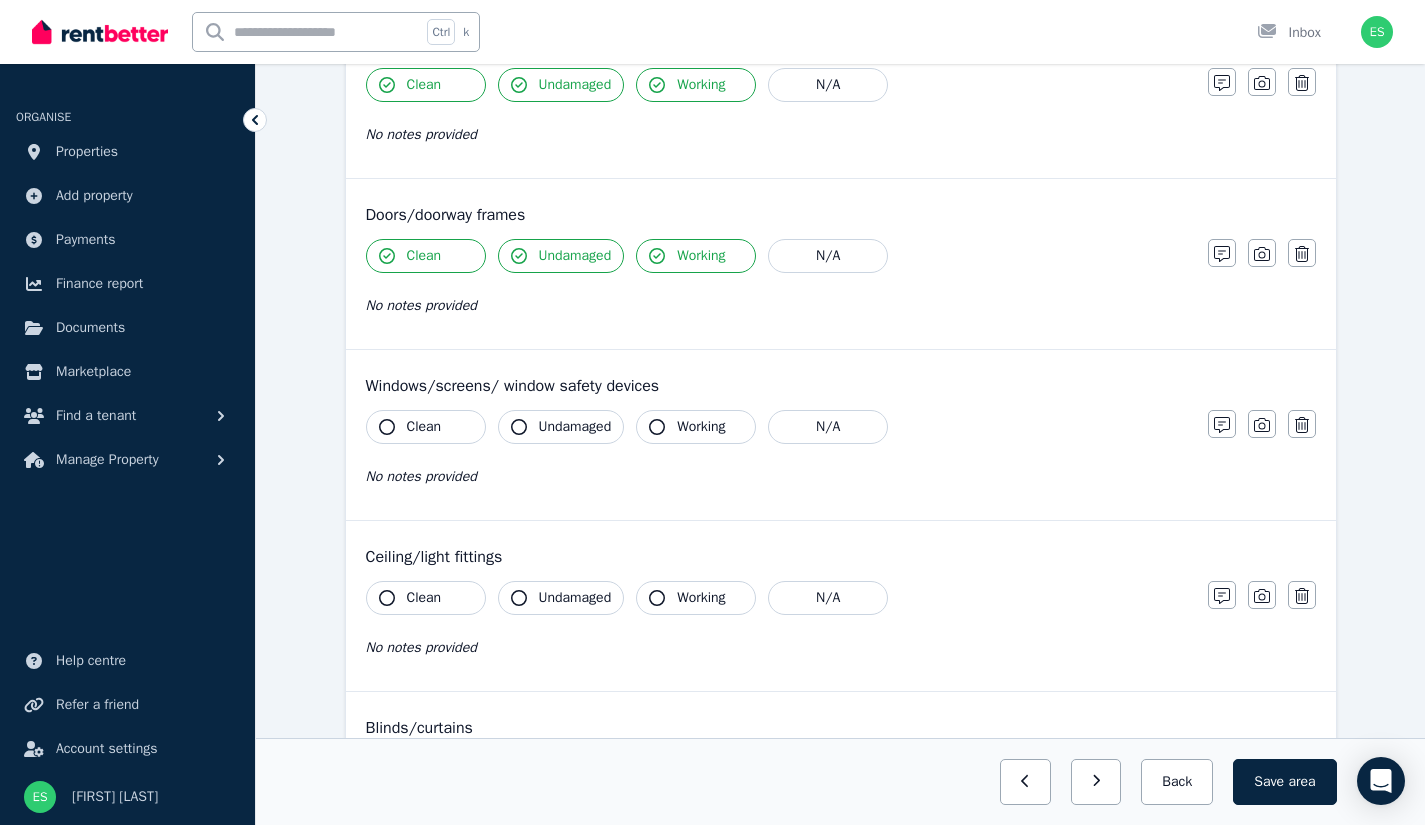 scroll, scrollTop: 578, scrollLeft: 0, axis: vertical 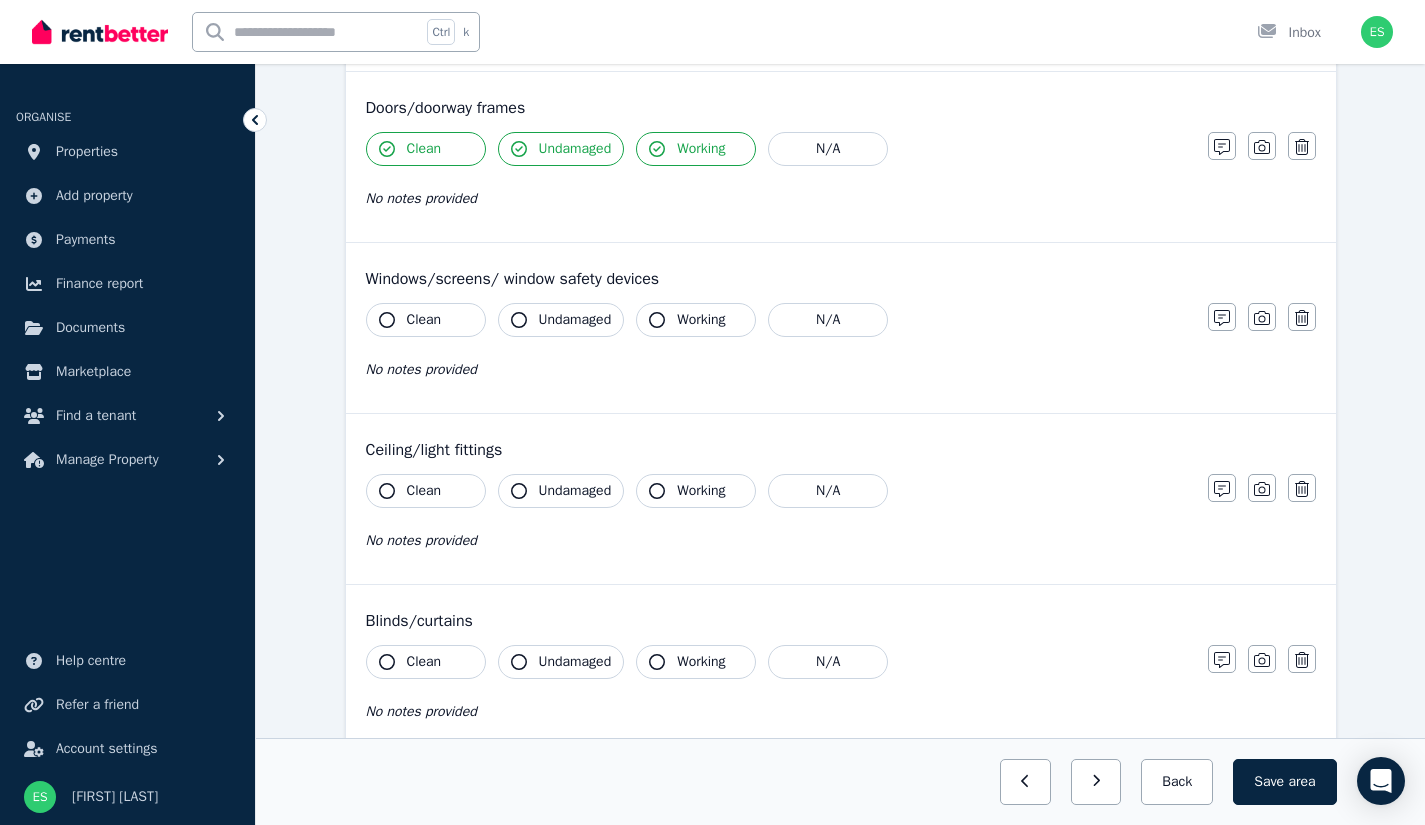 click on "Clean" at bounding box center [424, 320] 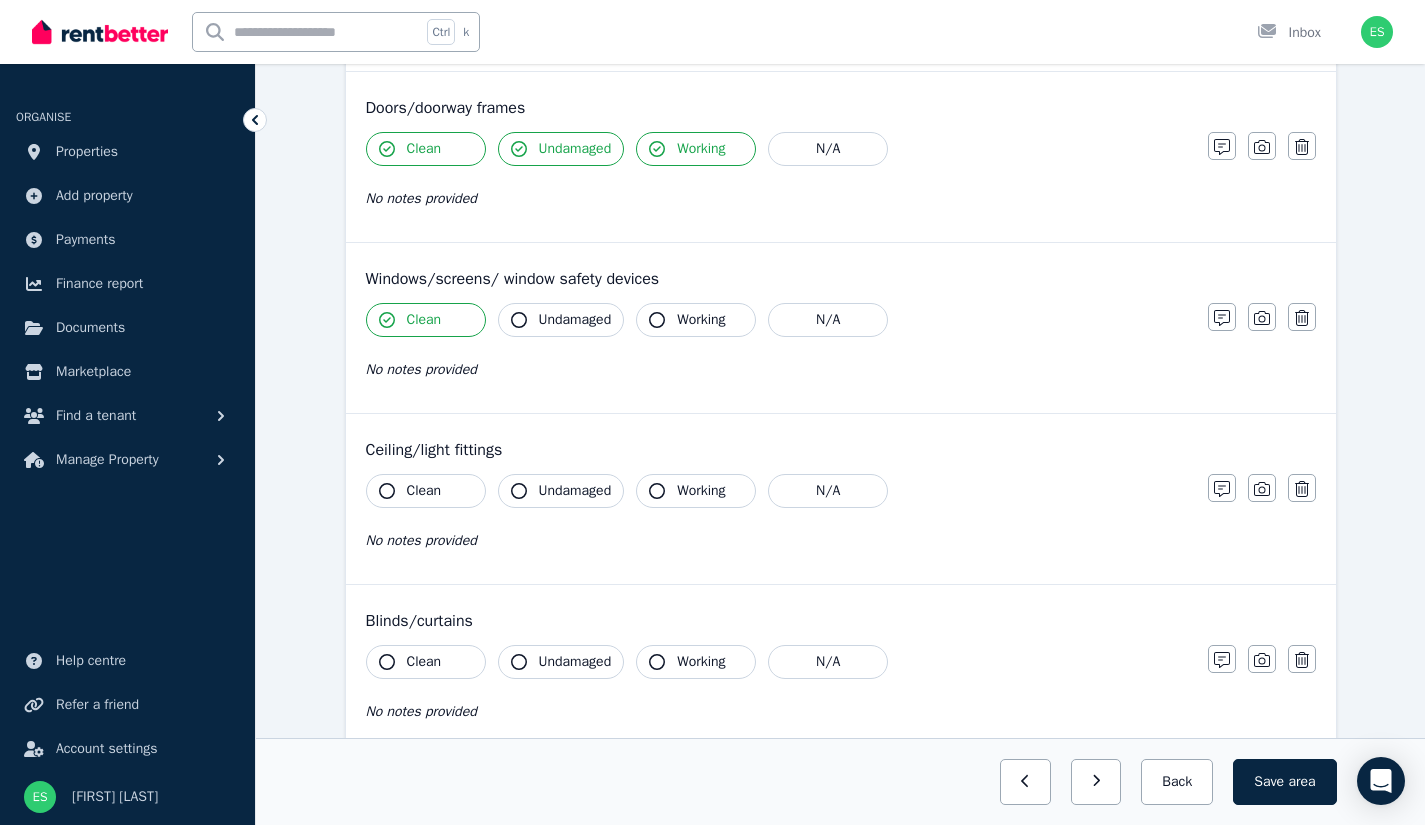 click on "Undamaged" at bounding box center [575, 320] 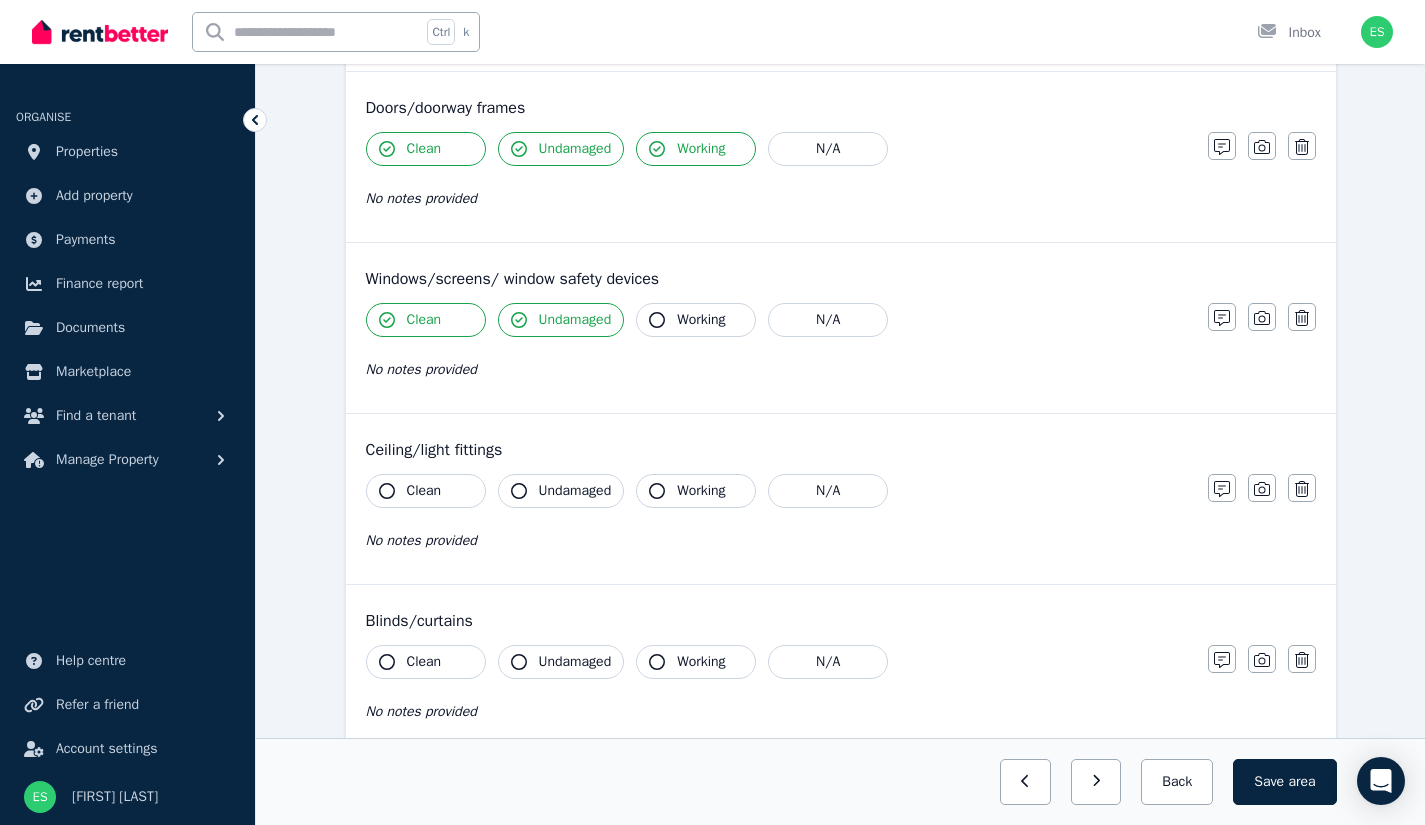 click on "Clean" at bounding box center (426, 491) 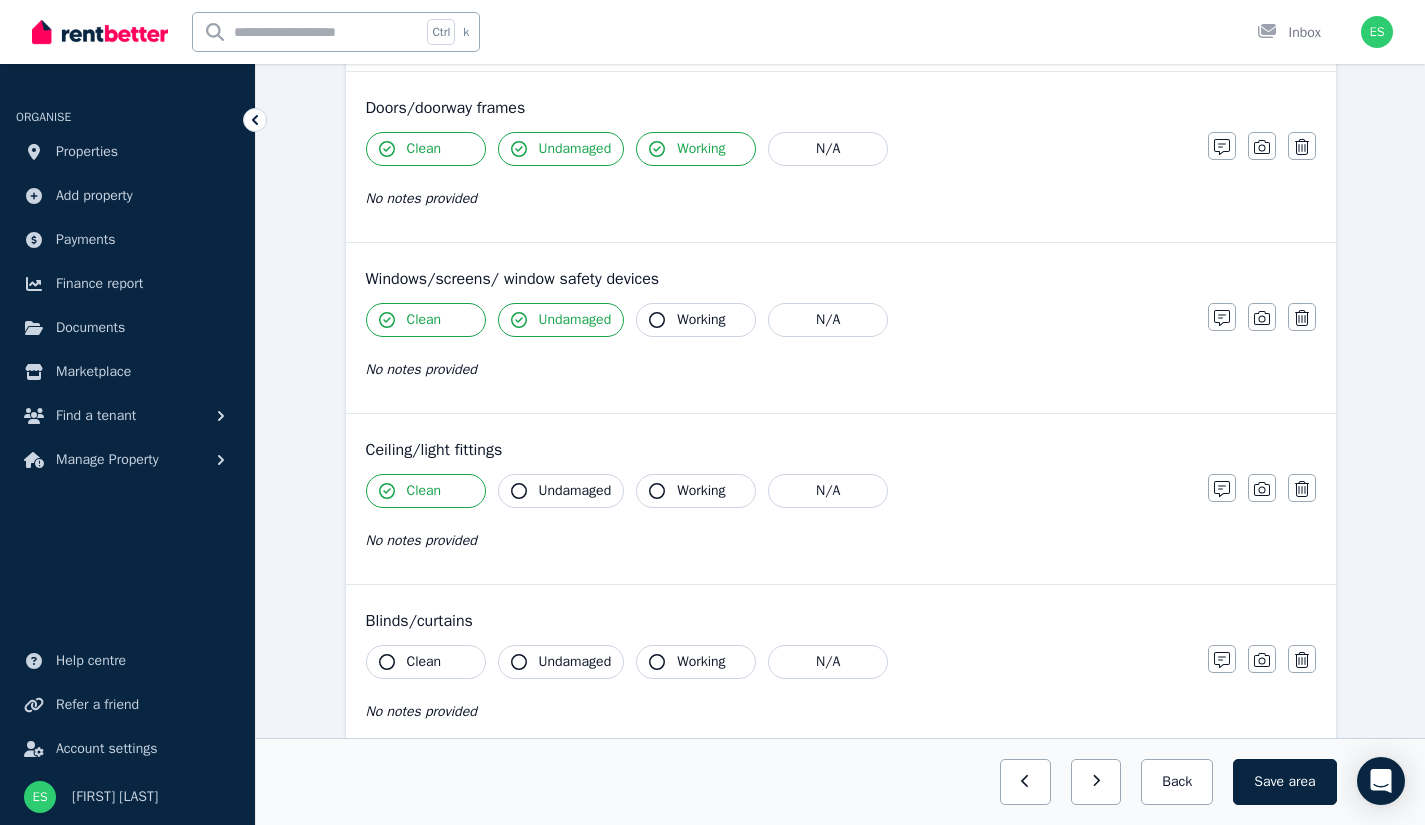click on "Undamaged" at bounding box center (575, 491) 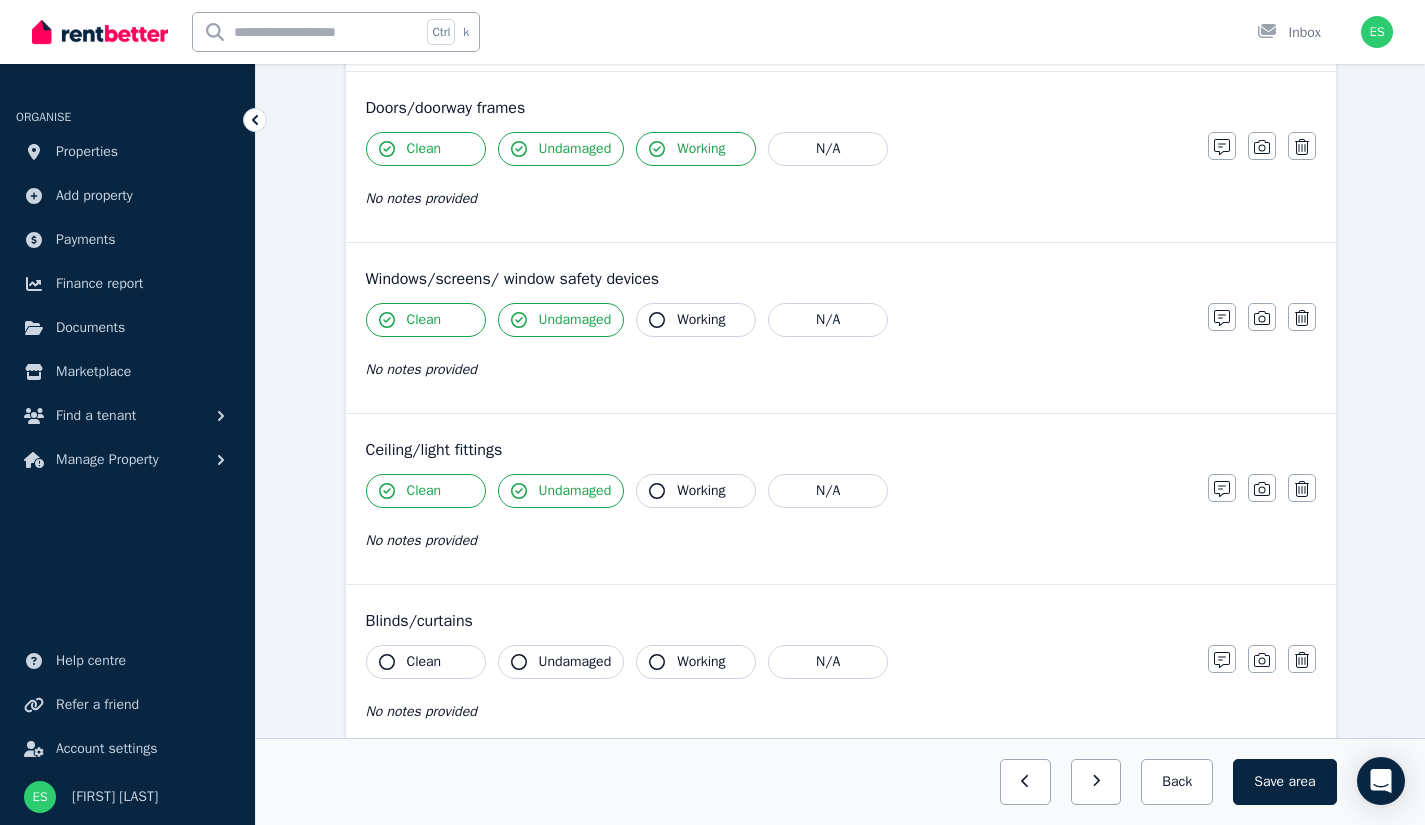 click on "Clean" at bounding box center [426, 662] 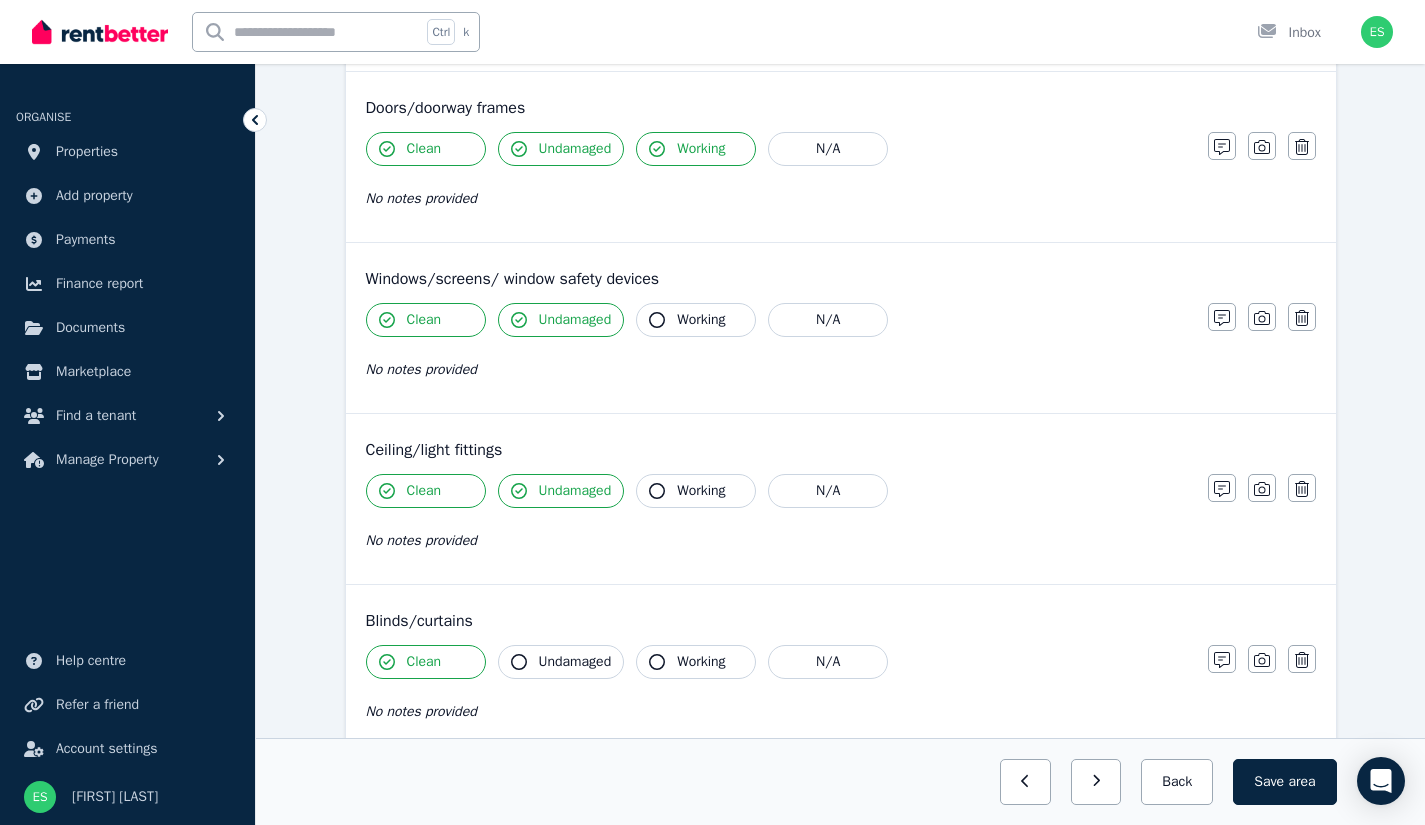 click on "Undamaged" at bounding box center (575, 662) 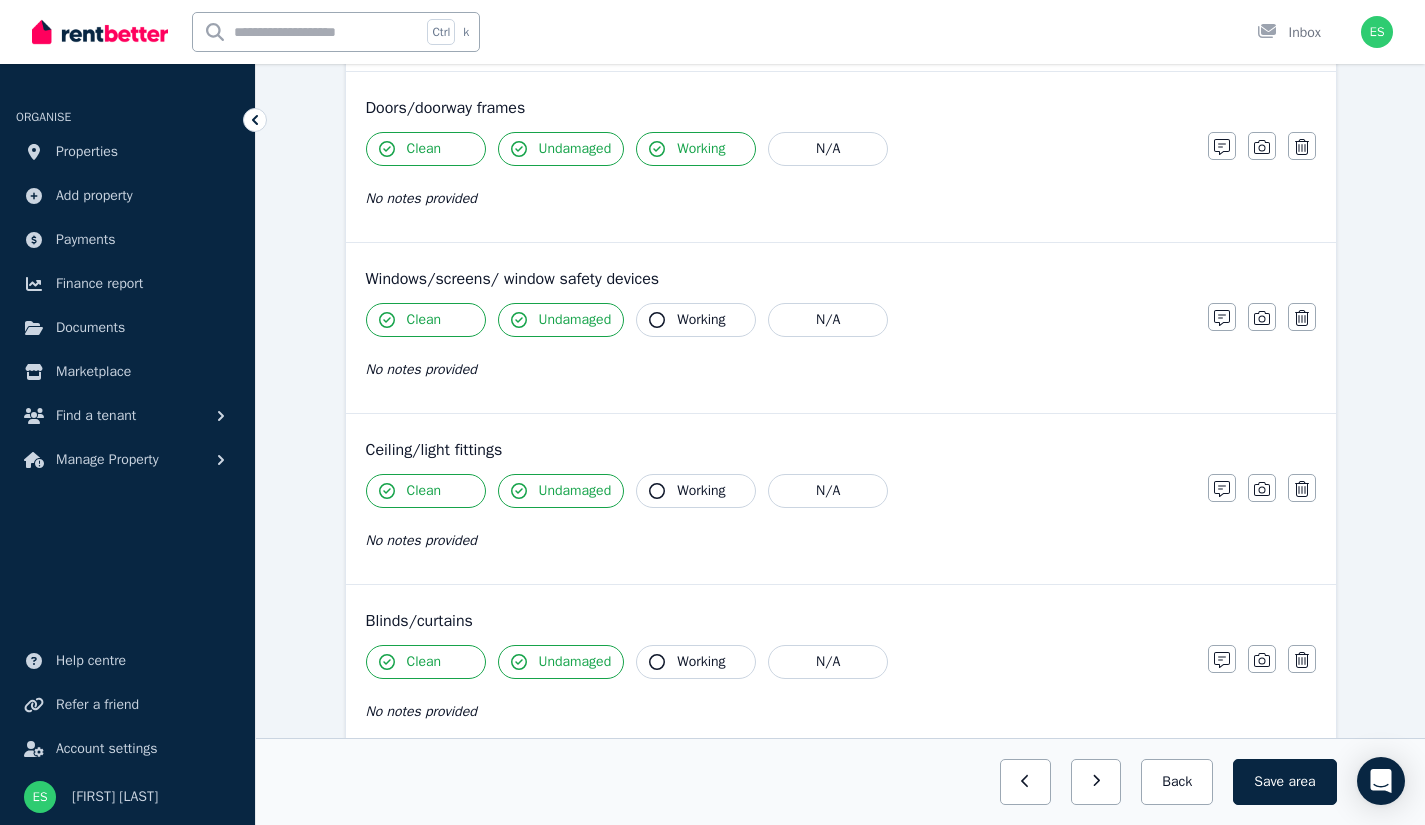 click on "Working" at bounding box center (696, 662) 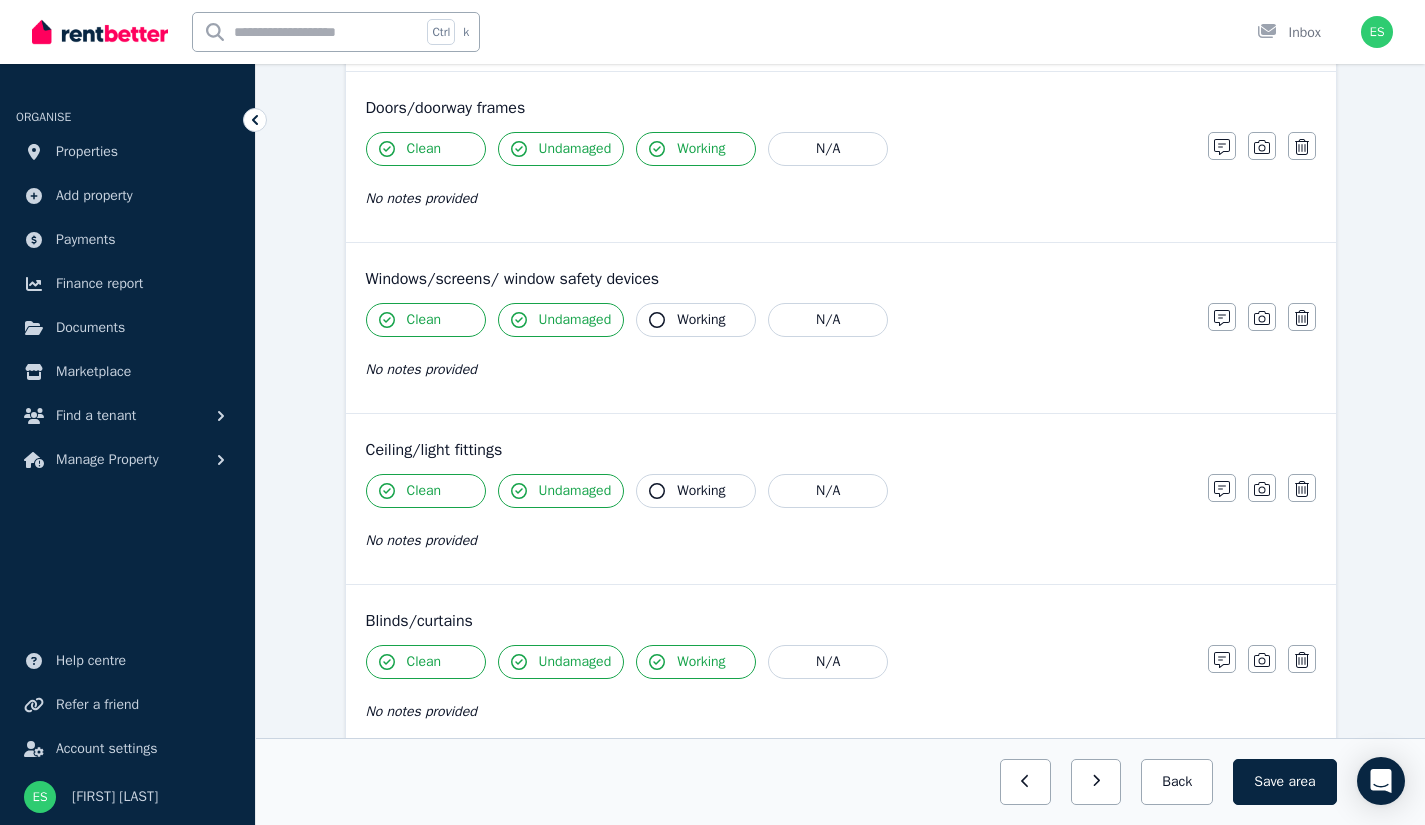 click on "Working" at bounding box center (696, 662) 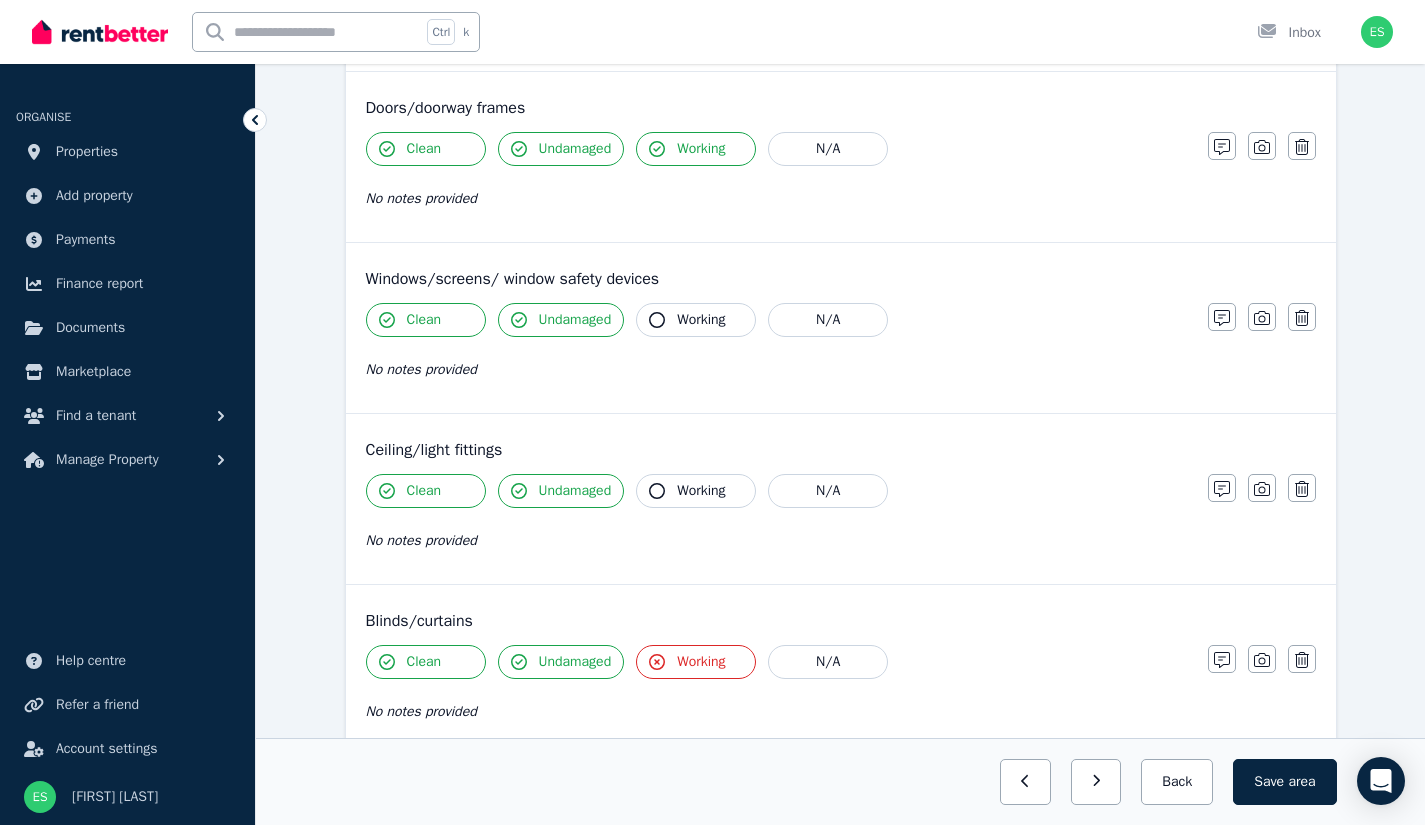click on "Working" at bounding box center [696, 662] 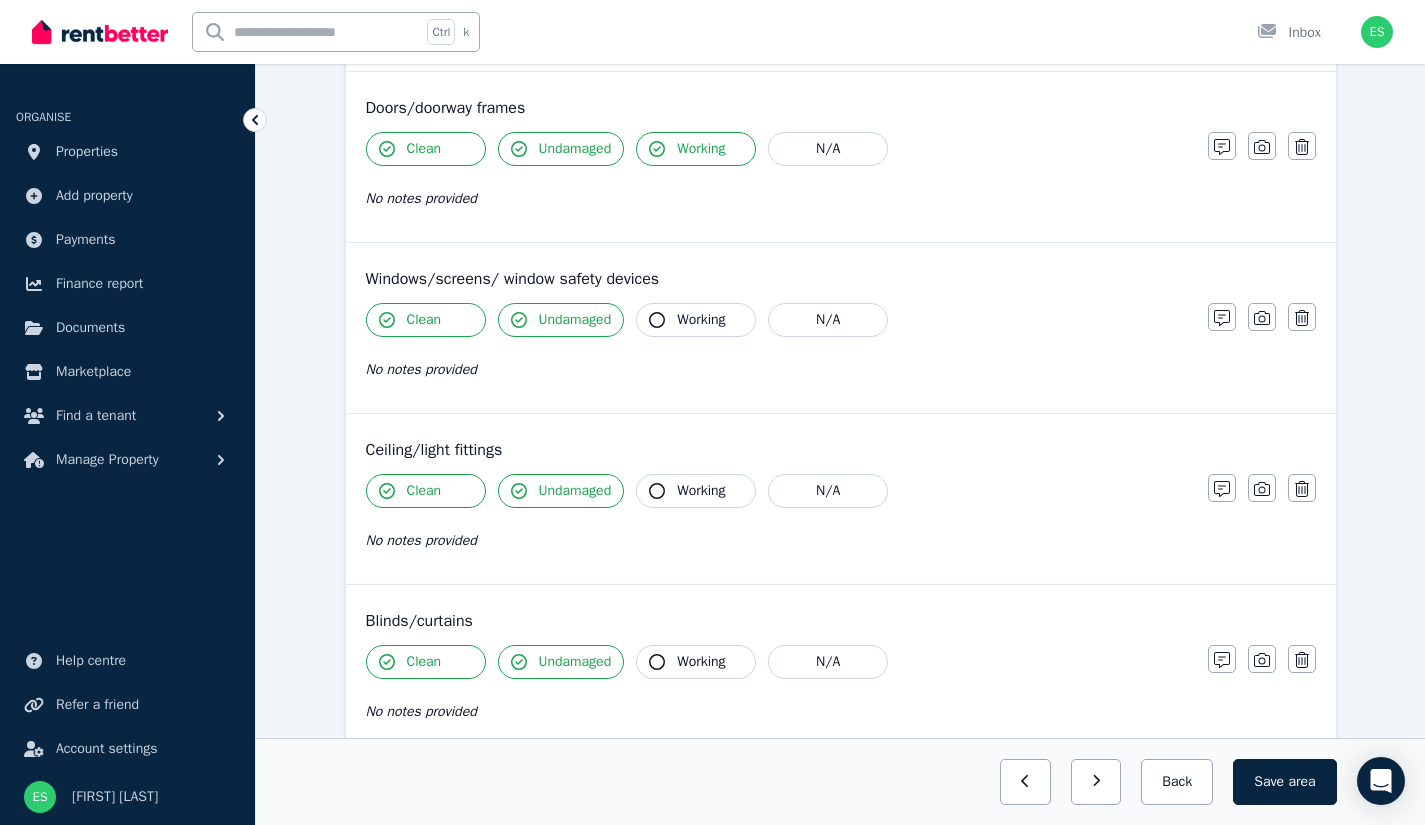 click on "Working" at bounding box center [696, 662] 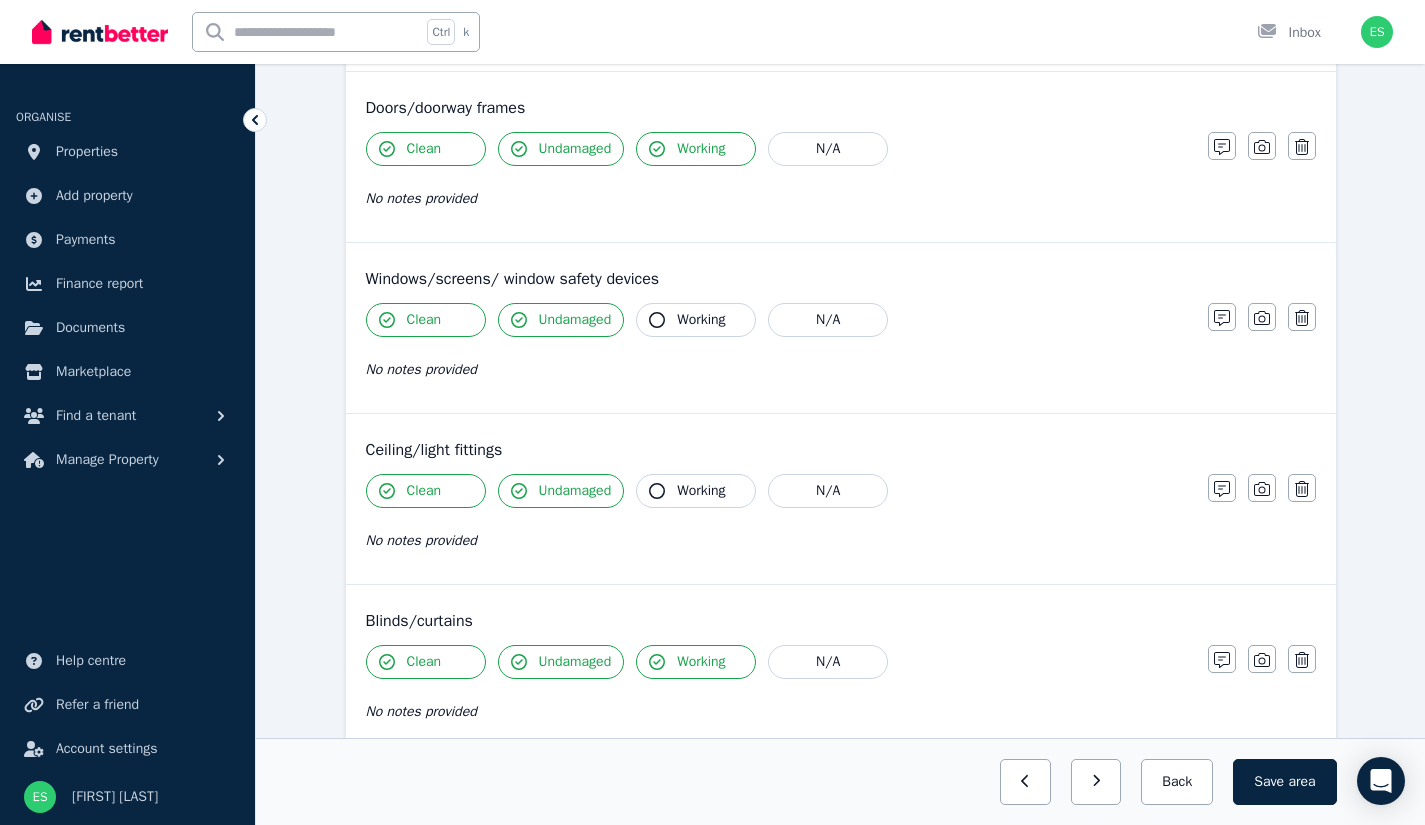 click on "Working" at bounding box center (696, 491) 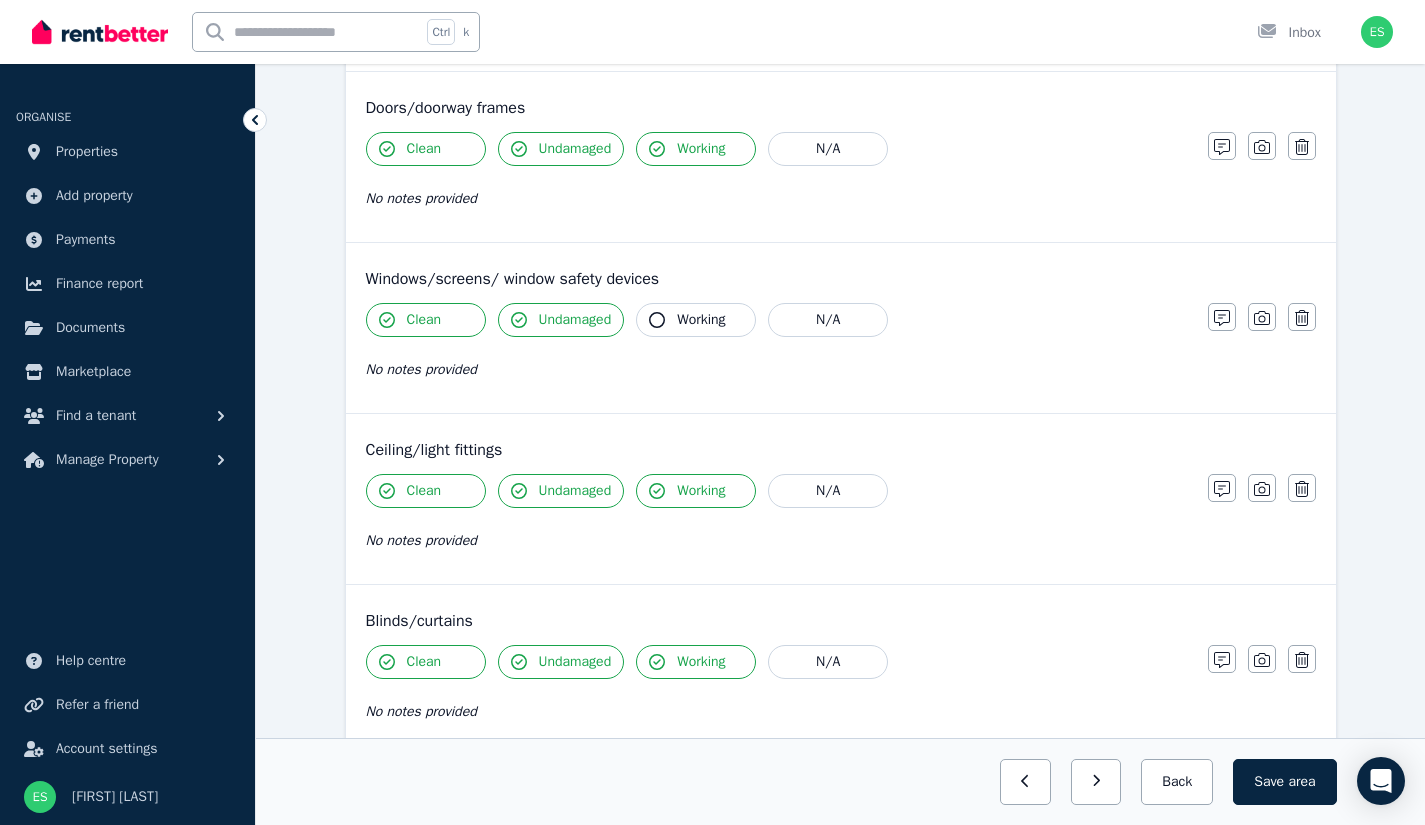click 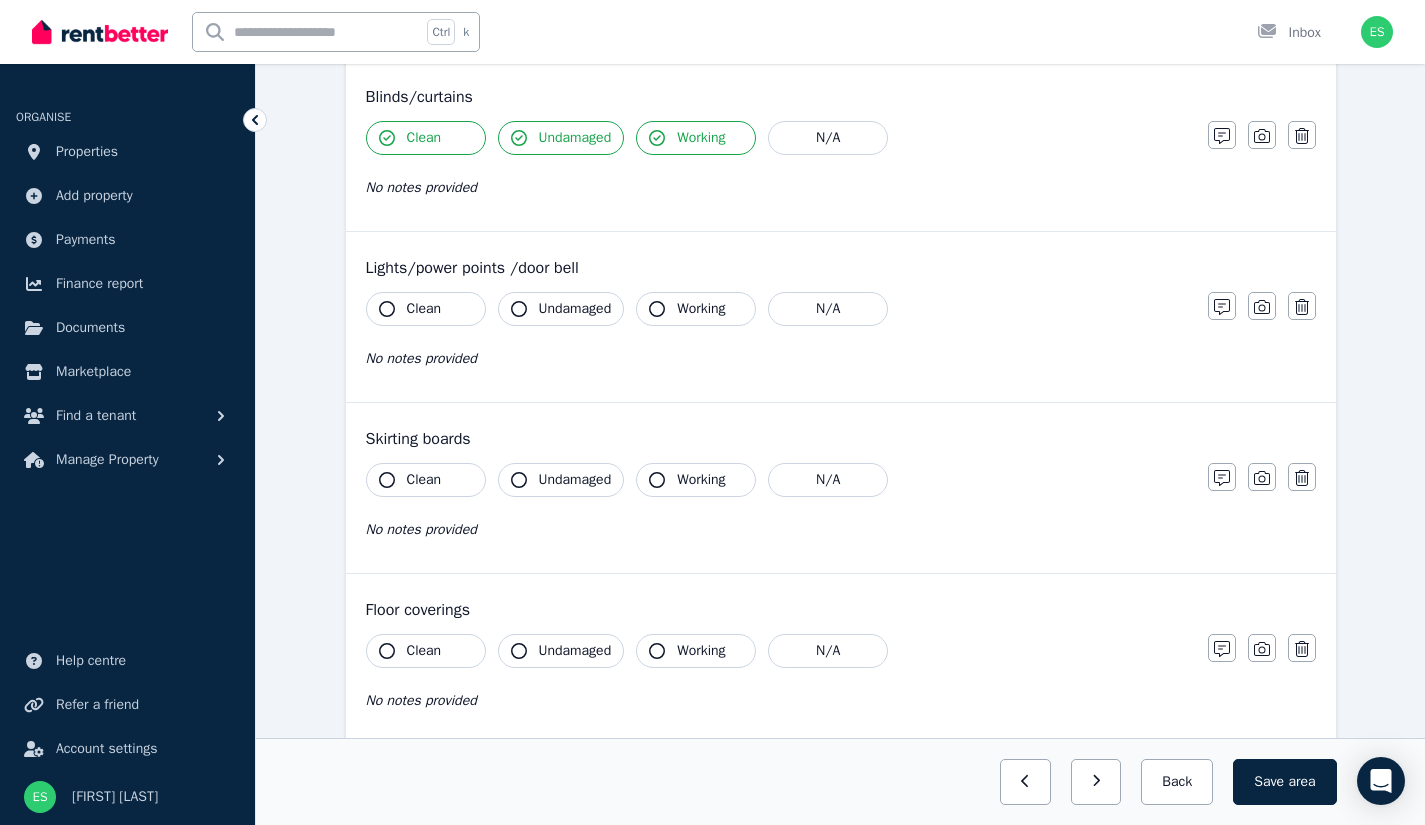 scroll, scrollTop: 1103, scrollLeft: 0, axis: vertical 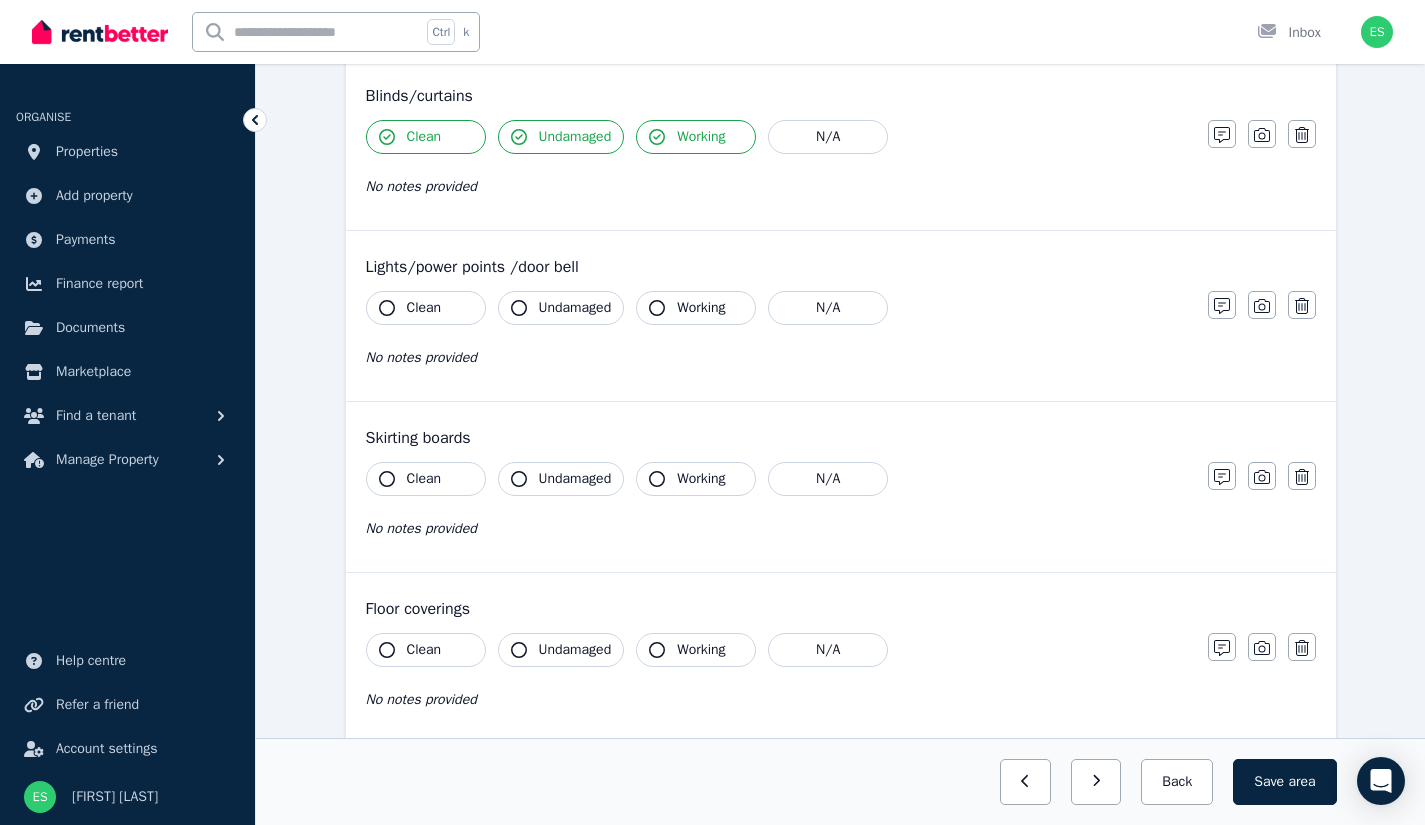 click on "Working" at bounding box center (696, 308) 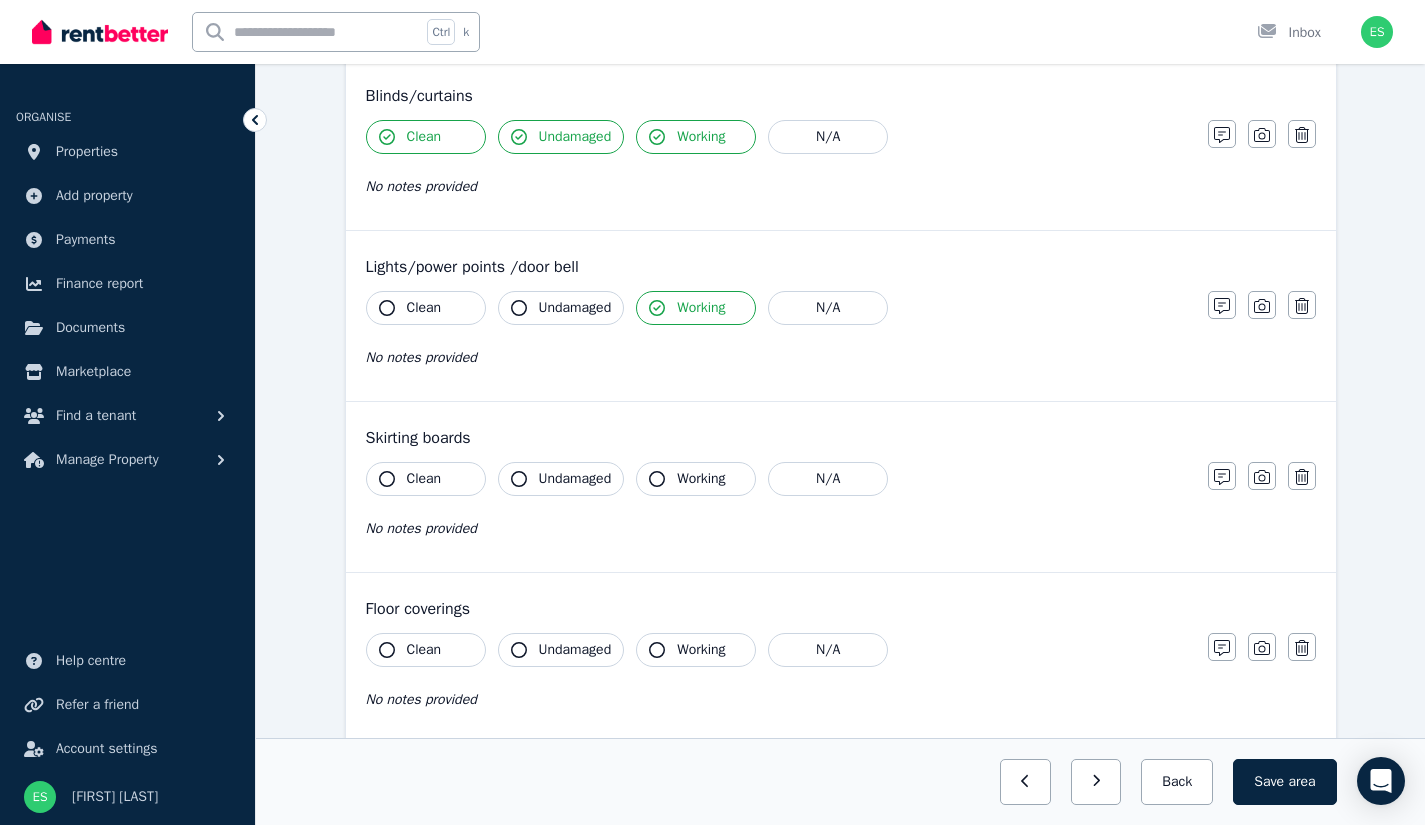 click on "Undamaged" at bounding box center (561, 308) 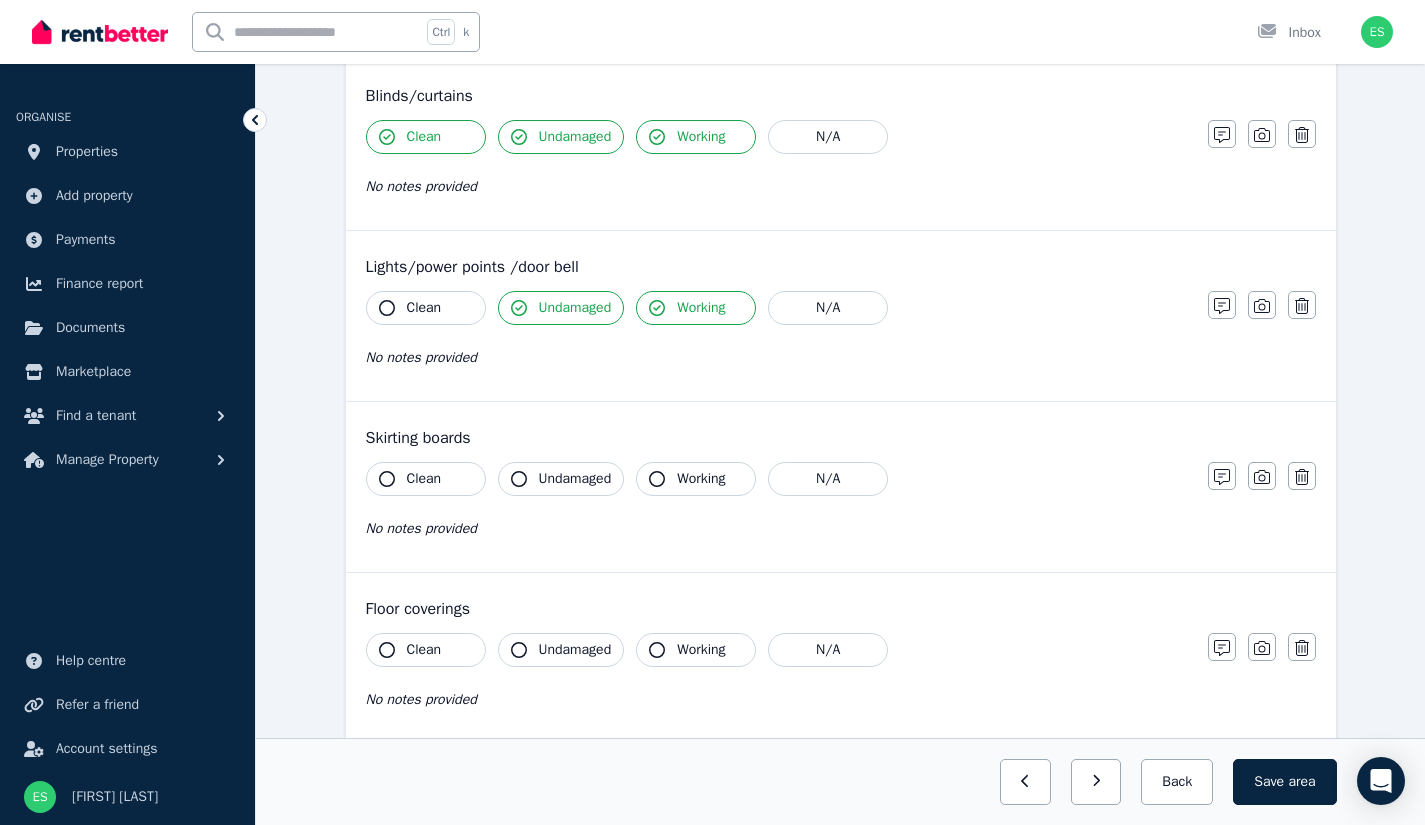 click on "Clean" at bounding box center [426, 308] 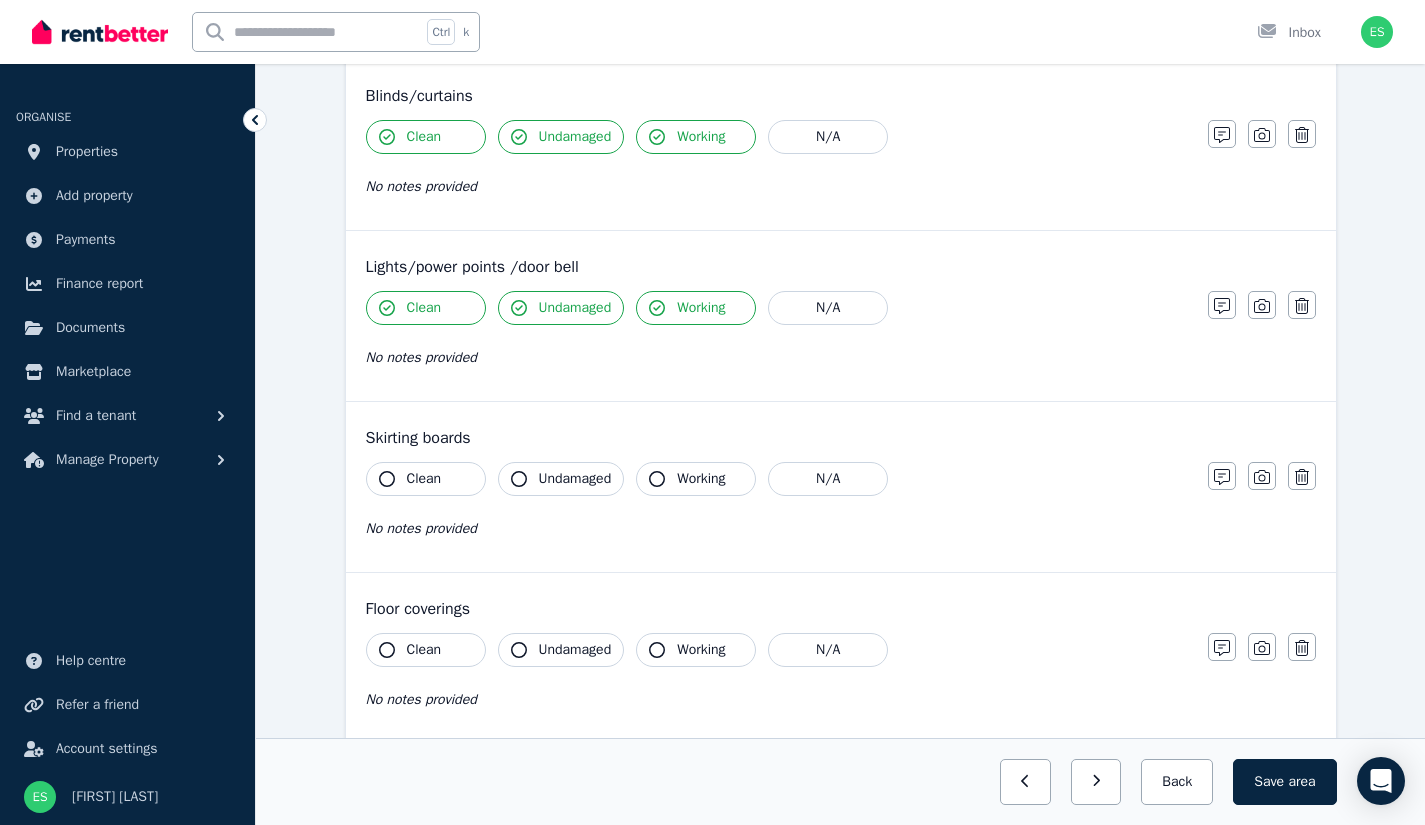 click on "Clean" at bounding box center (426, 479) 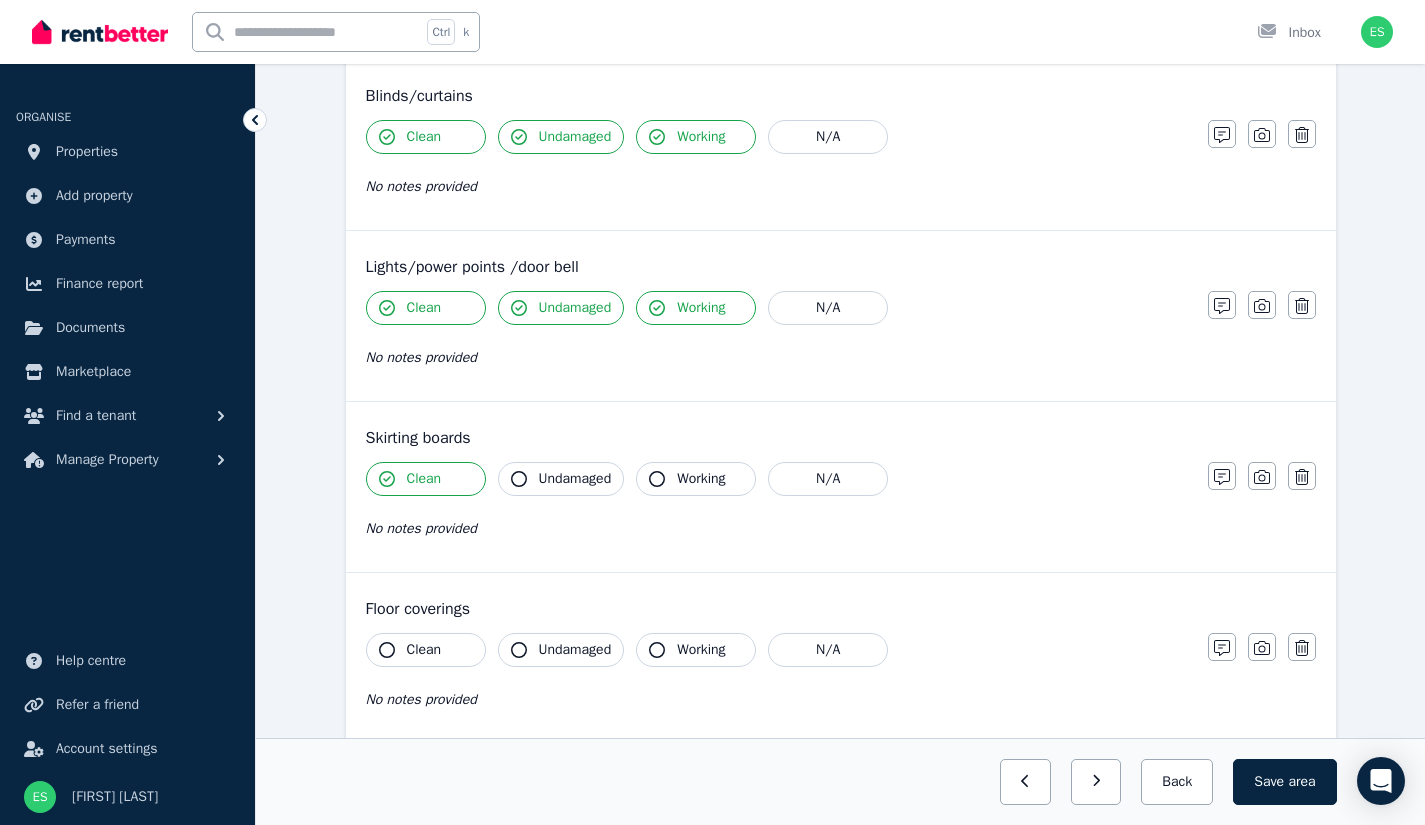 click on "Undamaged" at bounding box center (575, 479) 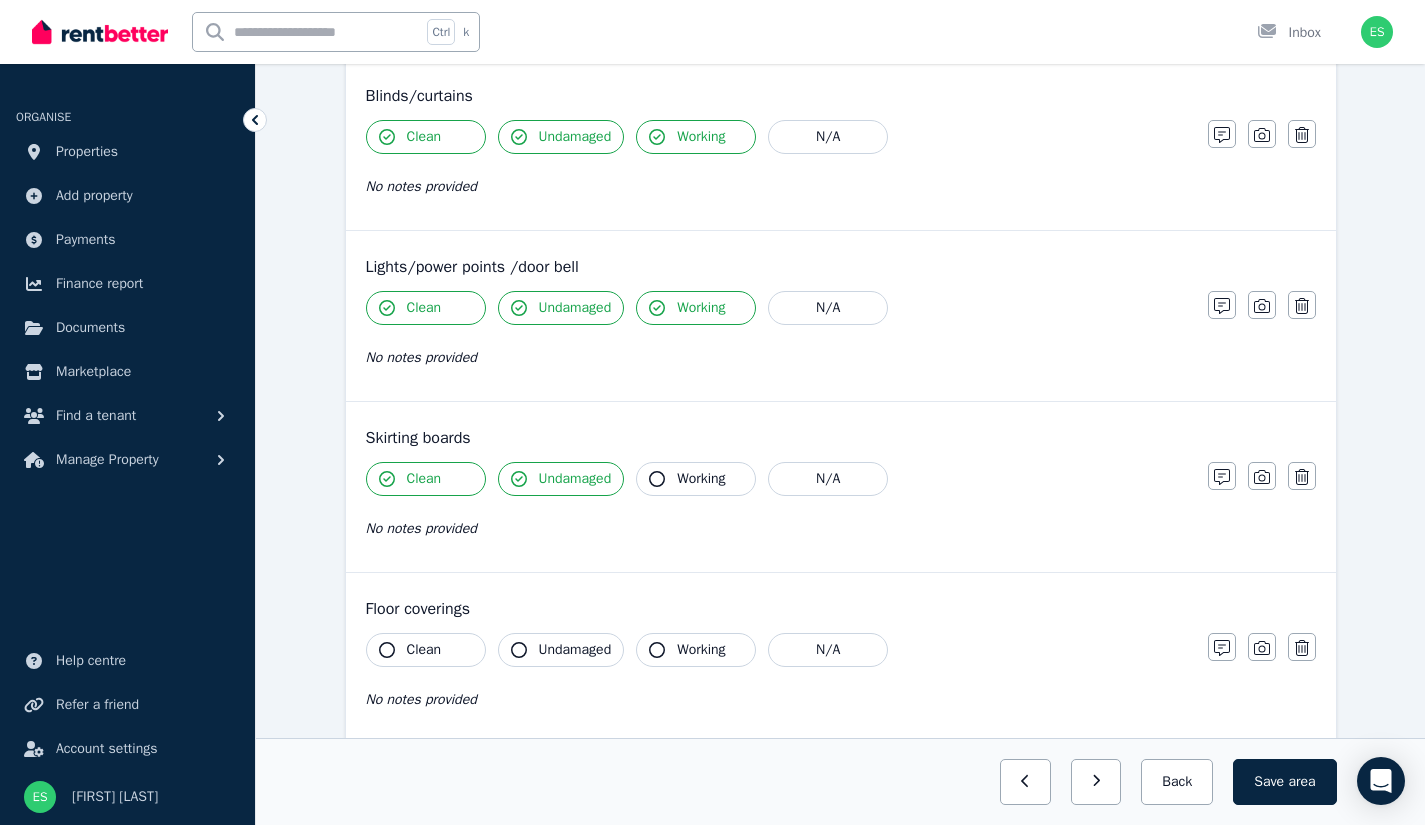 click on "Clean" at bounding box center [424, 650] 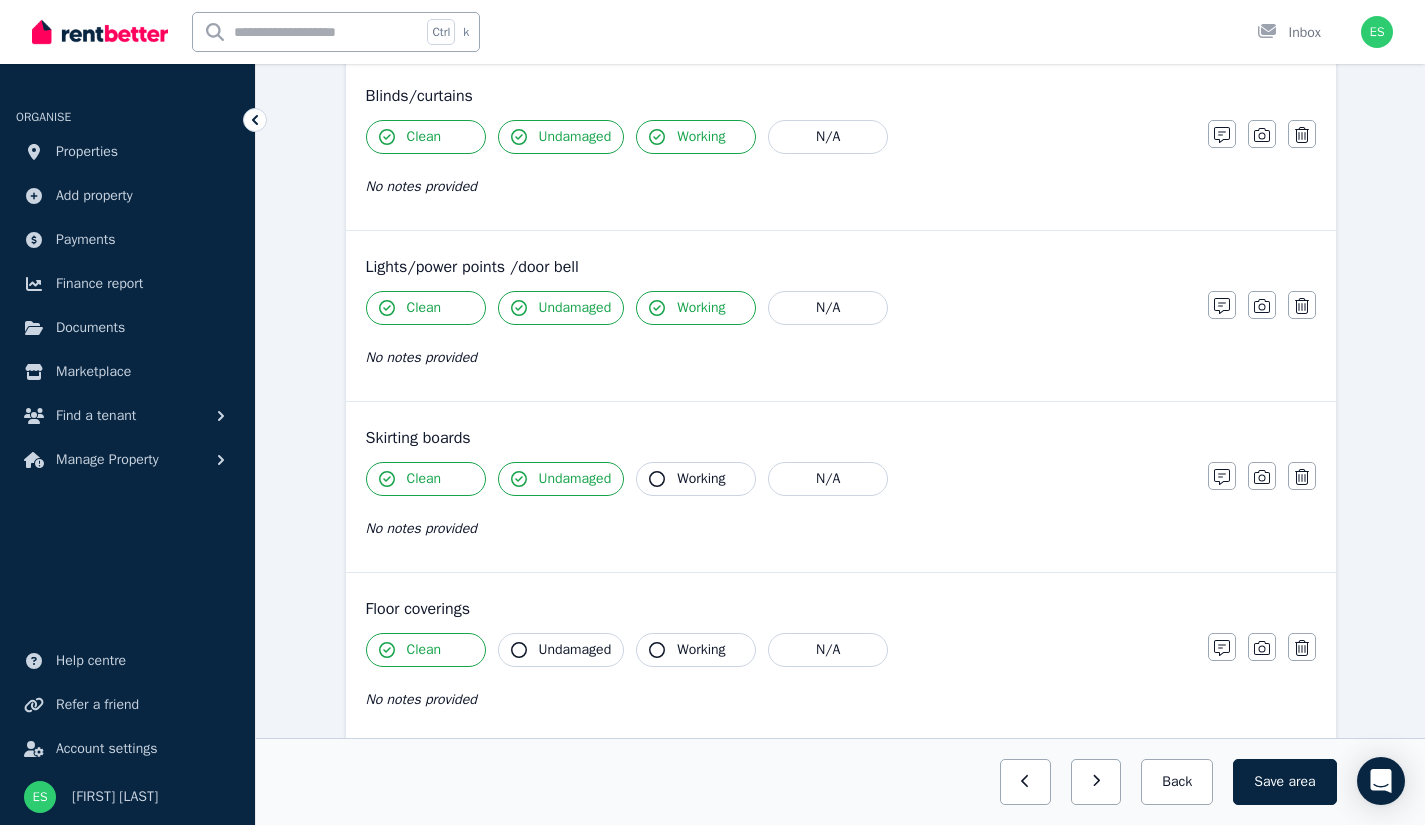 click on "Undamaged" at bounding box center (575, 650) 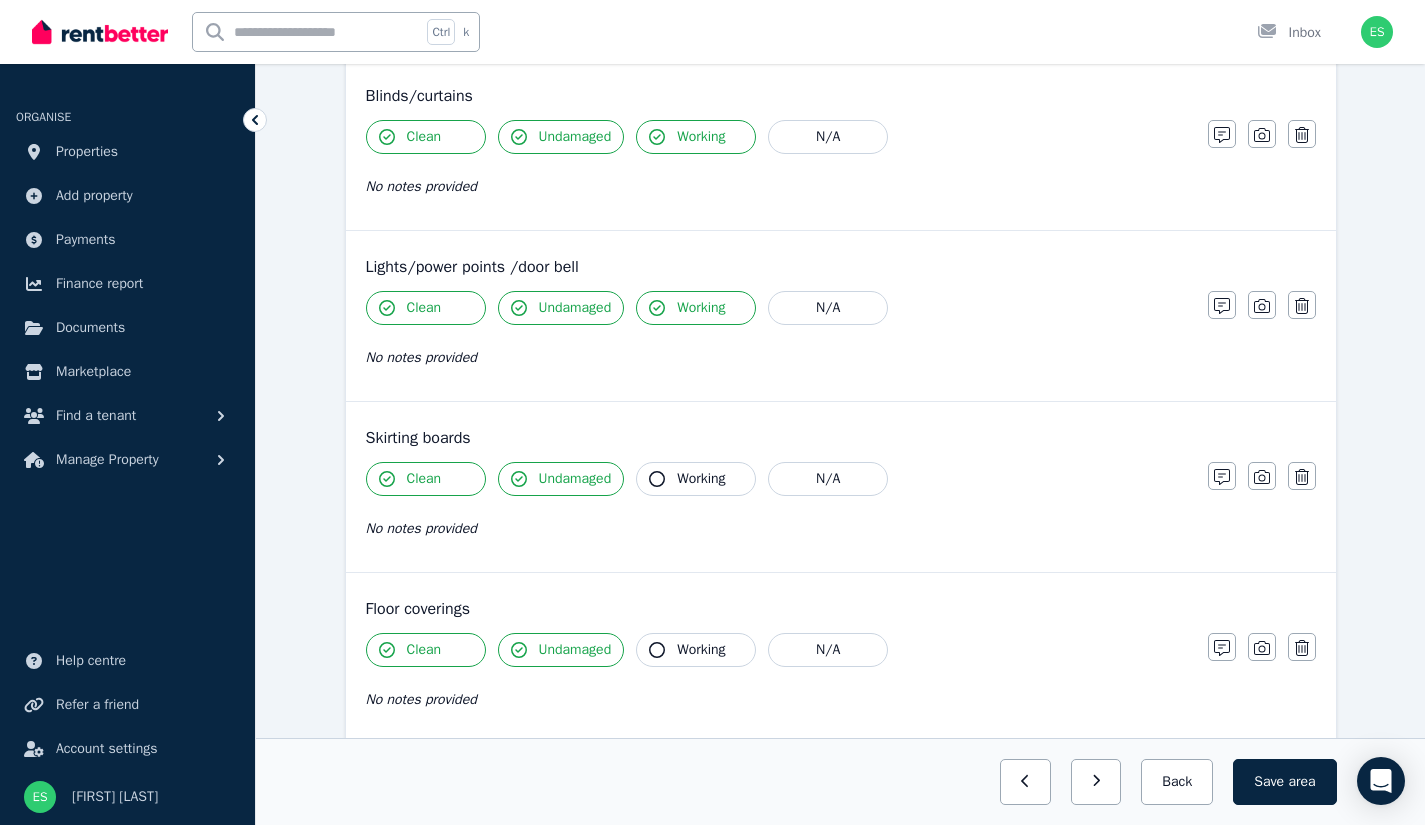 scroll, scrollTop: 1272, scrollLeft: 0, axis: vertical 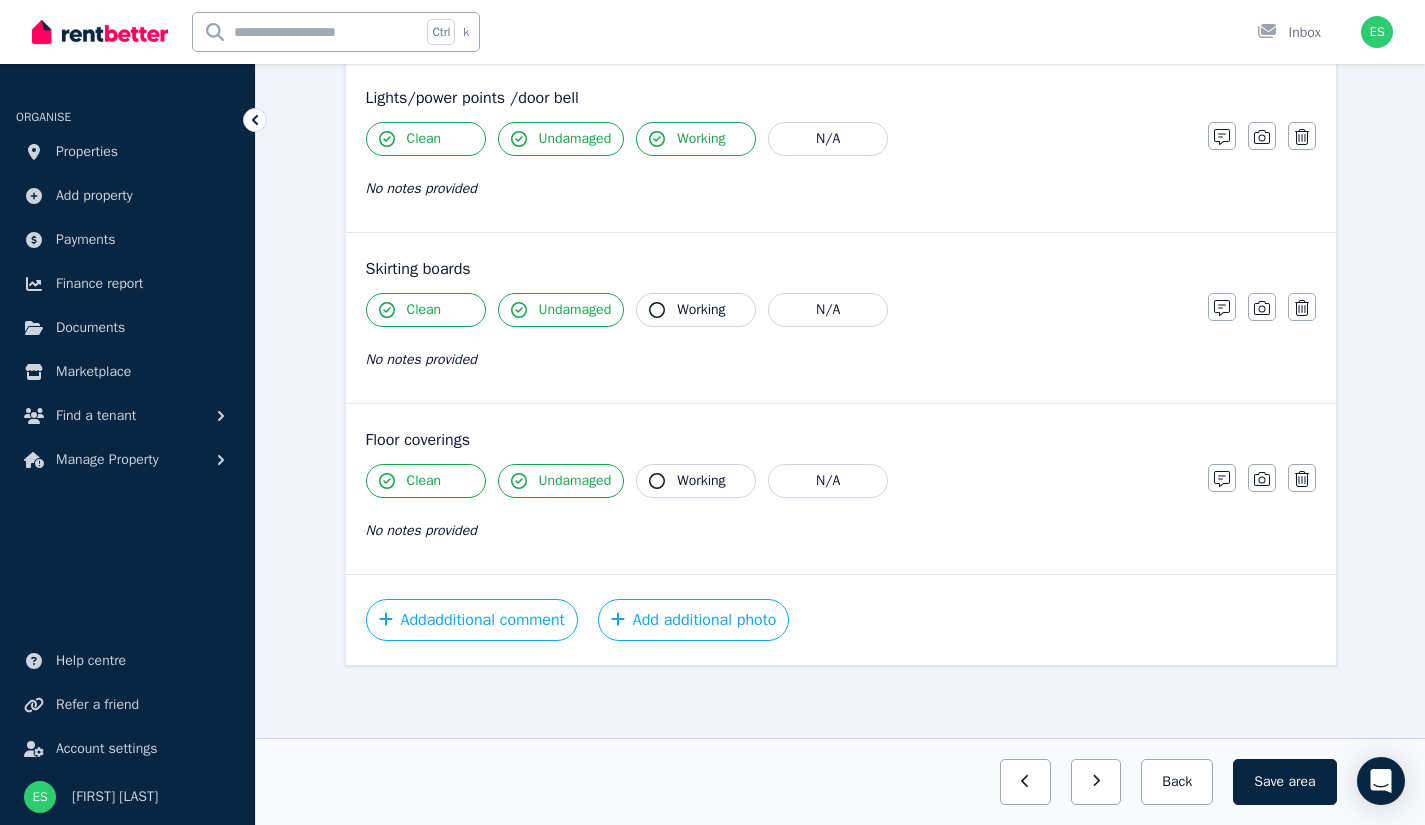 click on "Bedroom [NUMBER] Mark all items as good Edit name Delete Walls/picture hooks Clean Undamaged Working N/A No notes provided Notes Photo Delete Built-in wardrobes/shelves Clean Undamaged Working N/A No notes provided Notes Photo Delete Doors/doorway frames Clean Undamaged Working N/A No notes provided Notes Photo Delete Windows/screens/ window safety devices Clean Undamaged Working N/A No notes provided Notes Photo Delete Ceiling/light fittings Clean Undamaged Working N/A No notes provided Notes Photo Delete Blinds/curtains Clean Undamaged Working N/A No notes provided Notes Photo Delete Lights/power points /door bell Clean Undamaged Working N/A No notes provided Notes Photo Delete Skirting boards Clean Undamaged Working N/A No notes provided Notes Photo Delete Floor coverings Clean Undamaged Working N/A No notes provided Notes Photo Delete Add  additional comment Add additional photo" at bounding box center [841, -158] 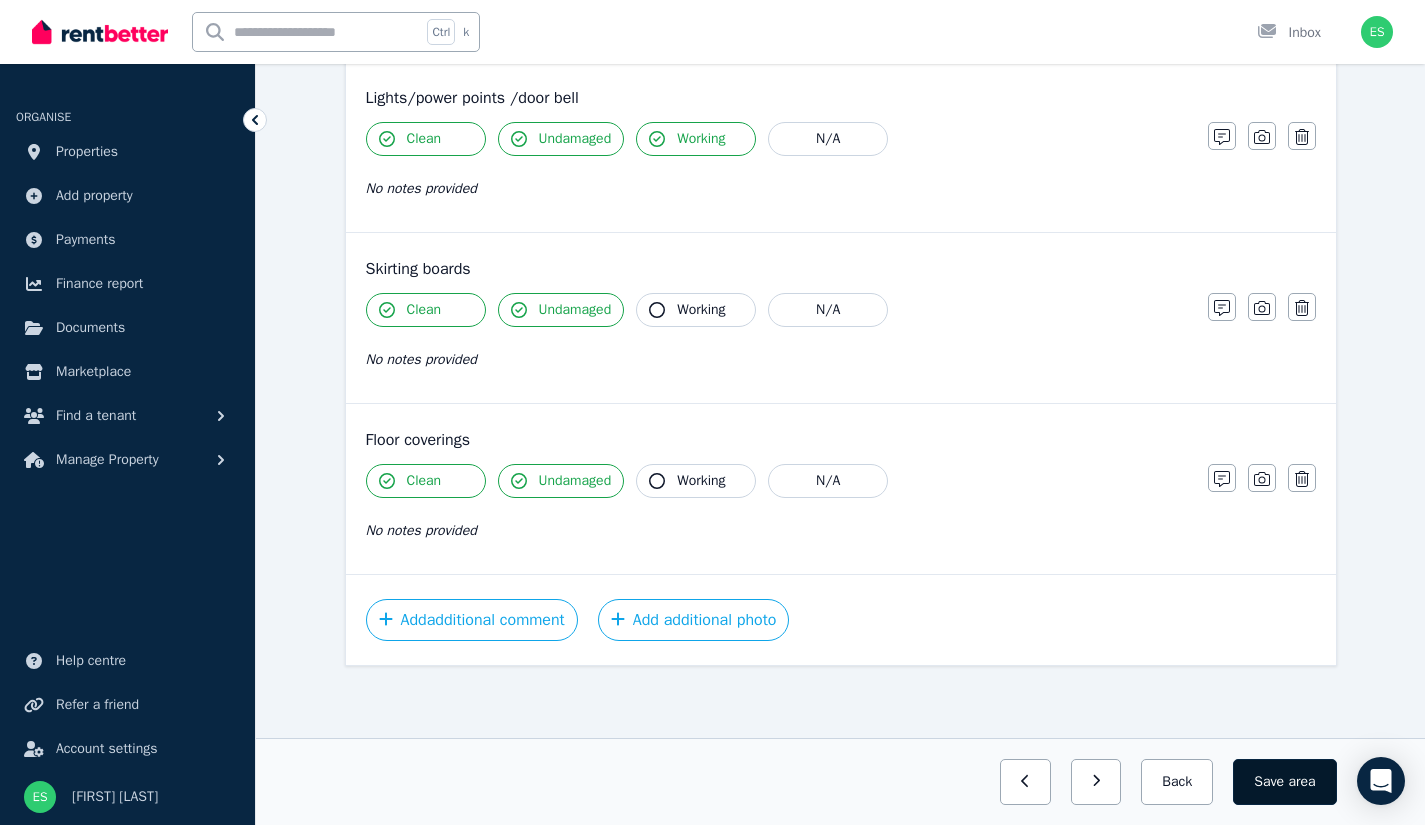 click on "Save   area" at bounding box center [1284, 782] 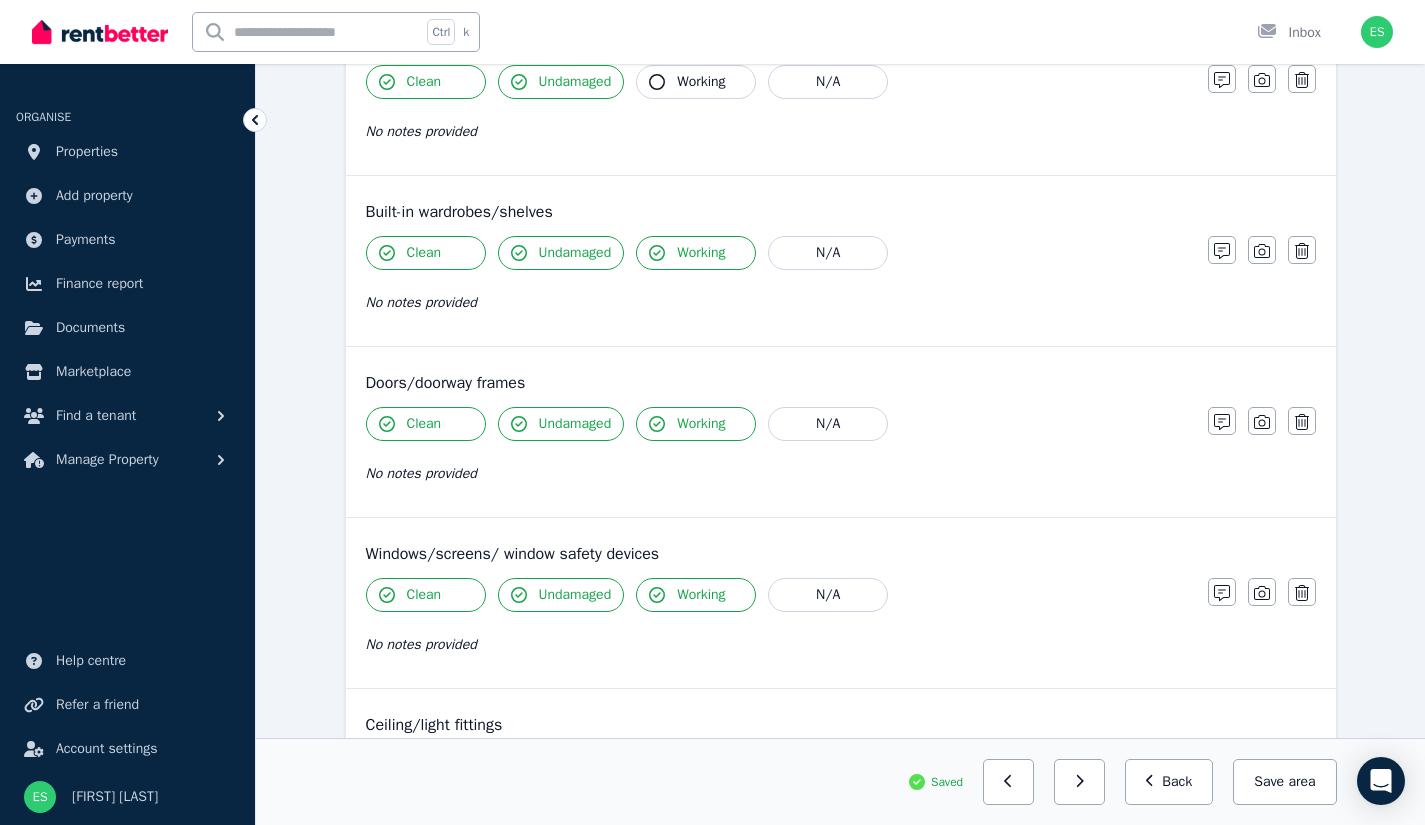 scroll, scrollTop: 0, scrollLeft: 0, axis: both 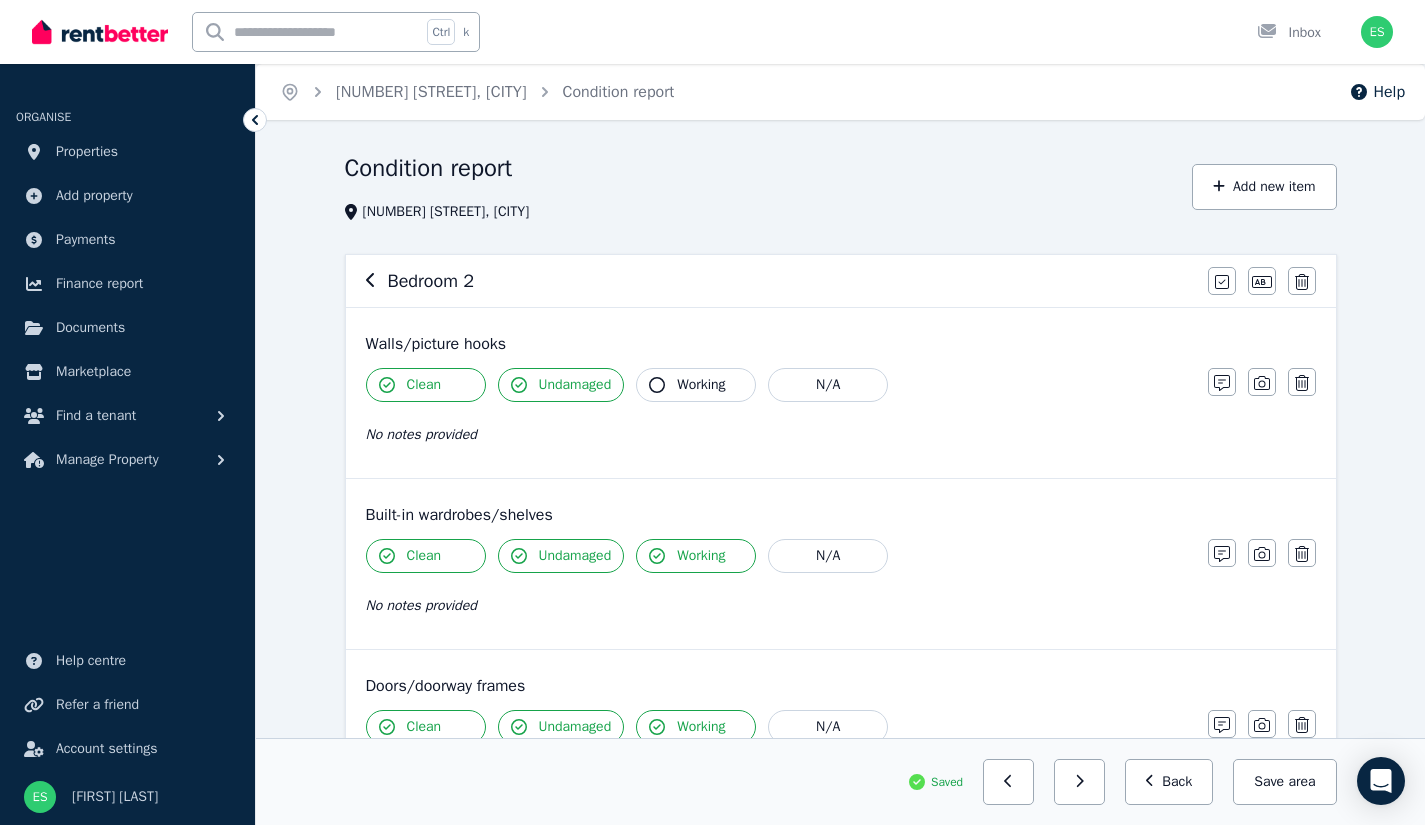 click on "Bedroom 2" at bounding box center (431, 281) 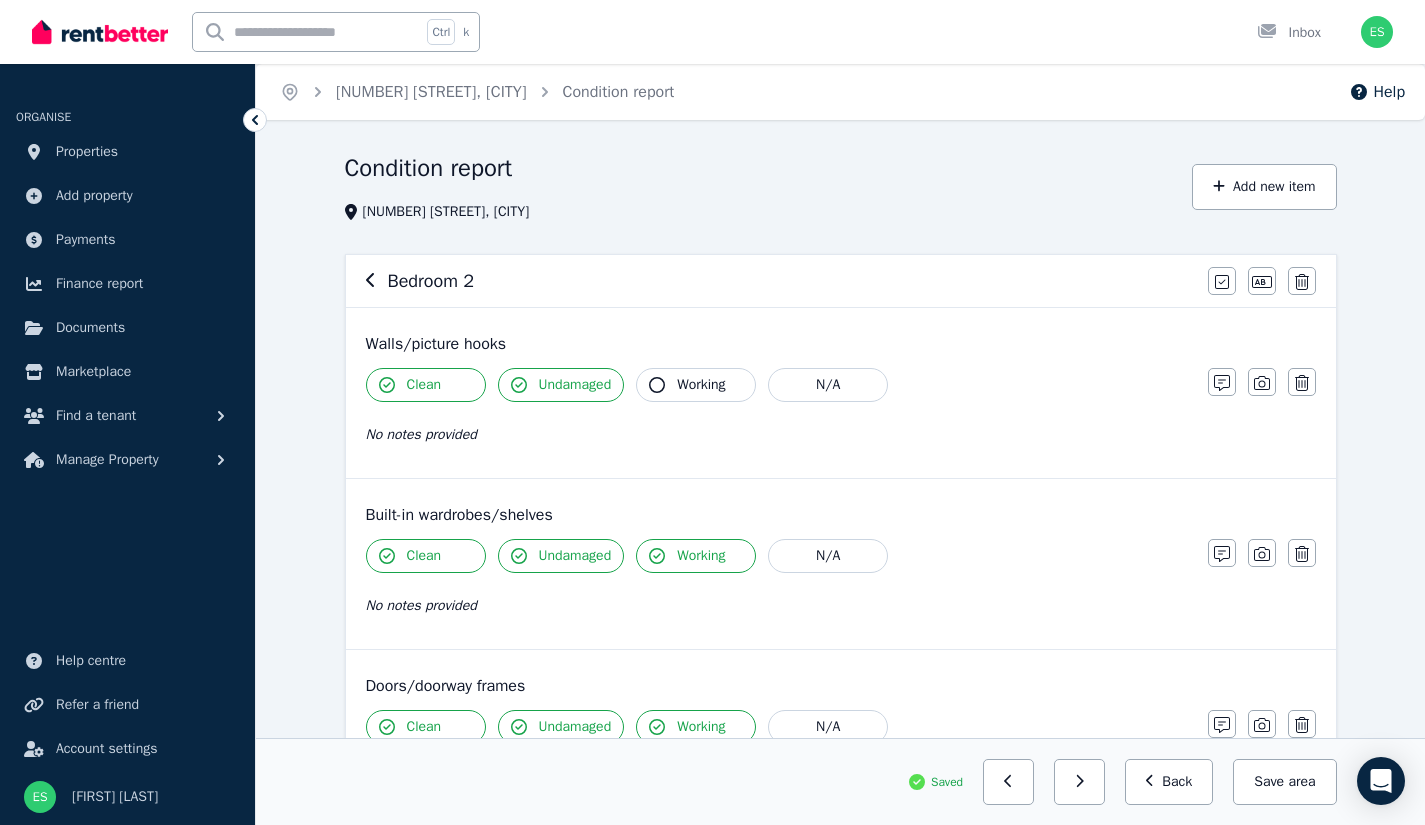 click 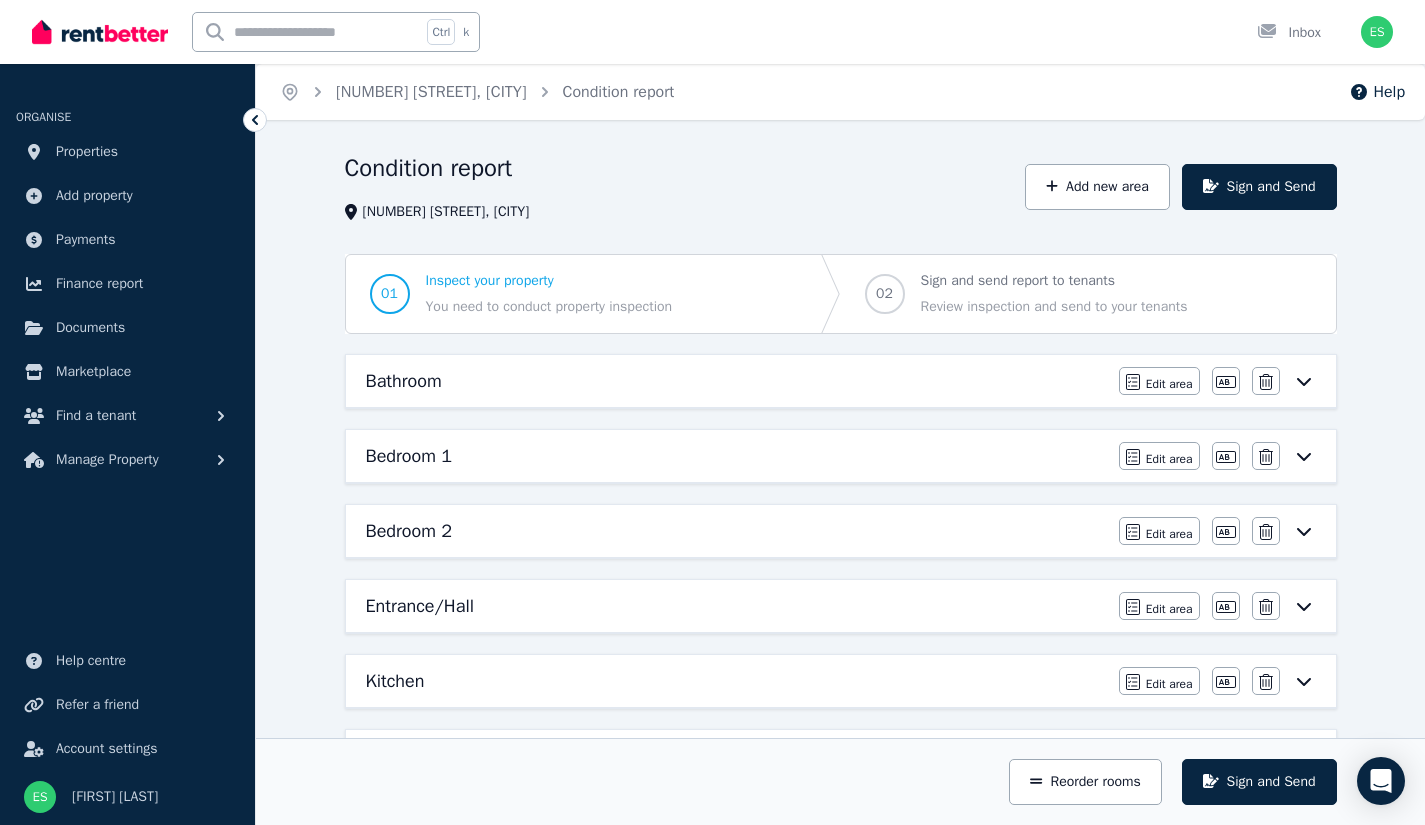 click 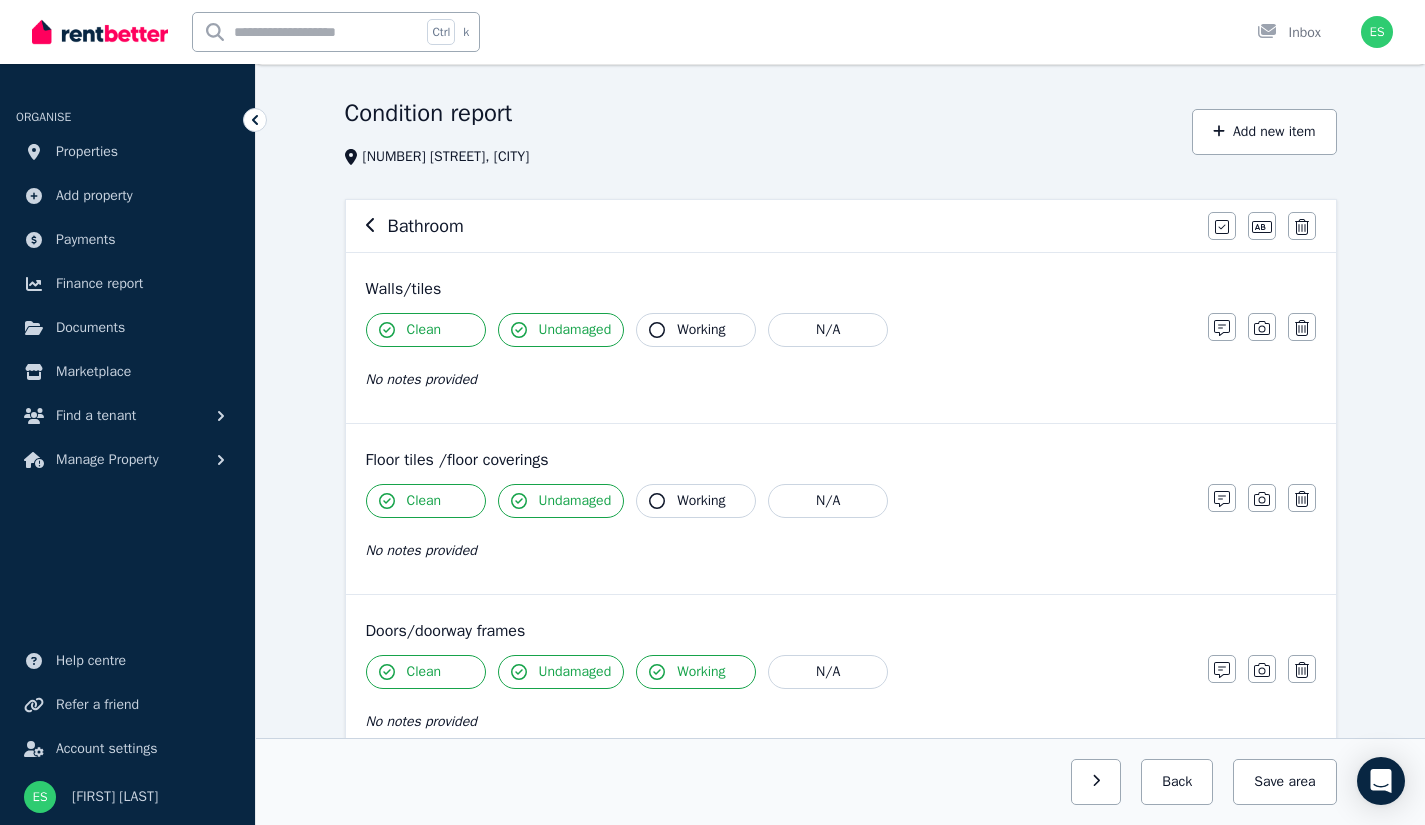scroll, scrollTop: 0, scrollLeft: 0, axis: both 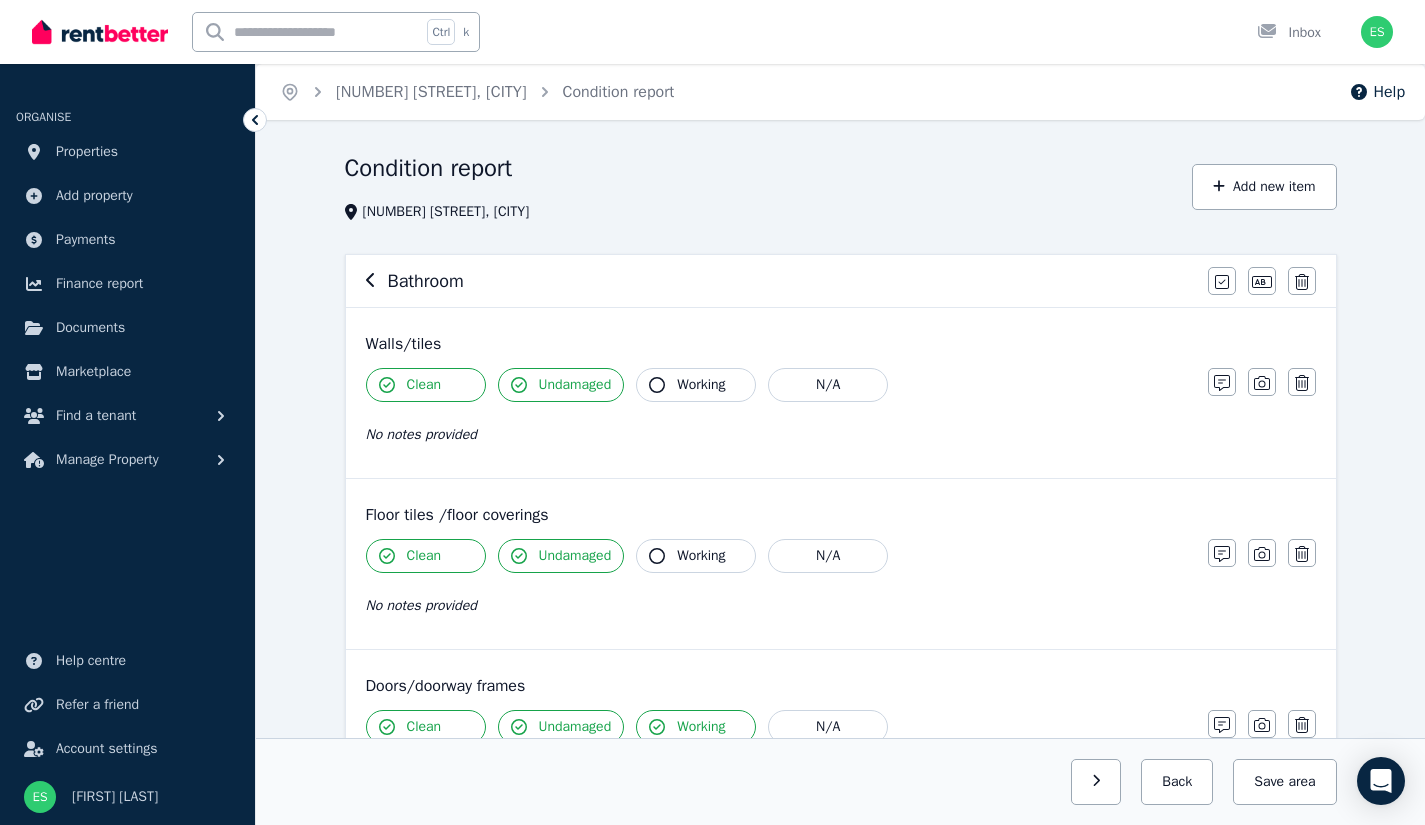 click 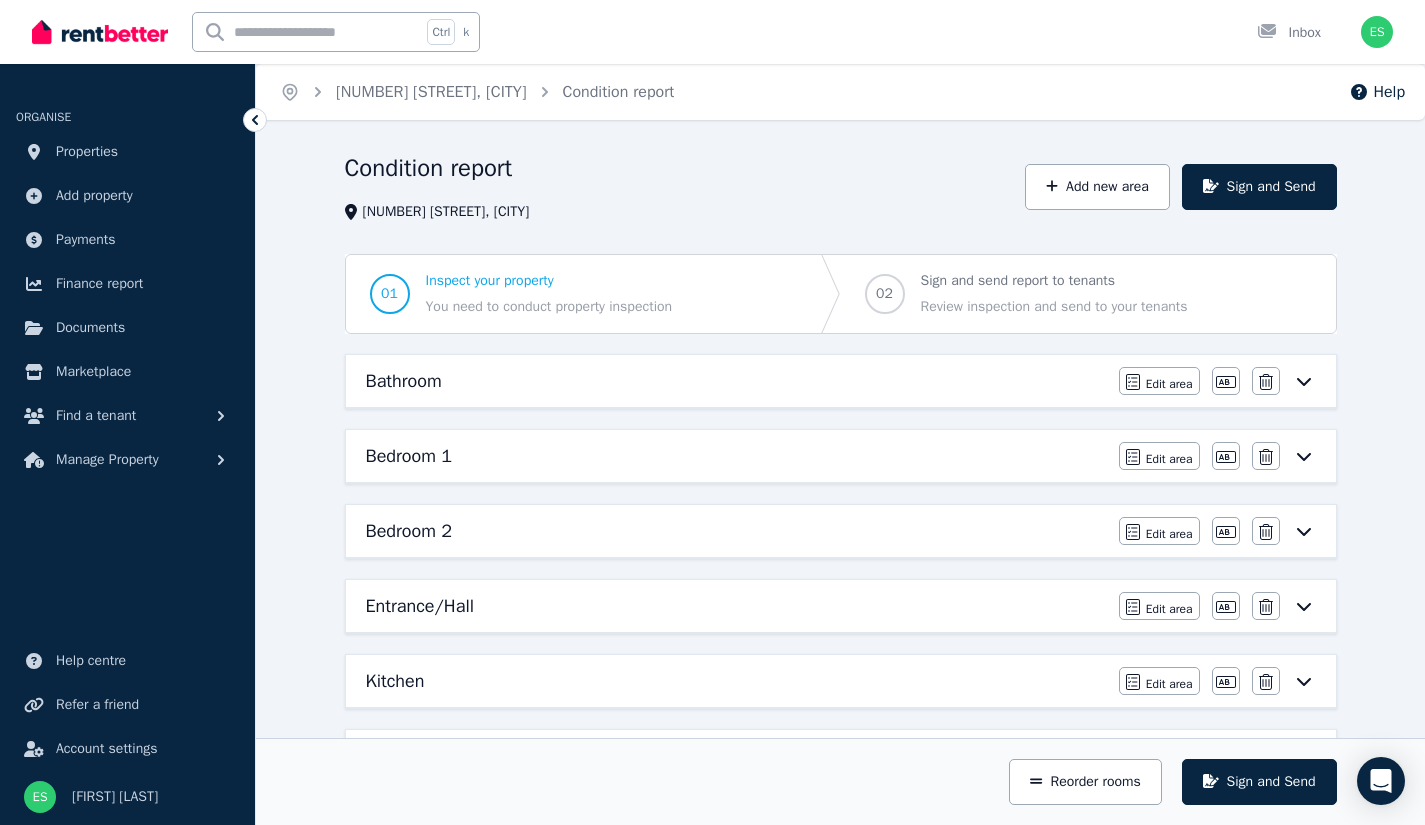 click on "Bedroom 2 Edit area Edit area Edit name Delete" at bounding box center [841, 531] 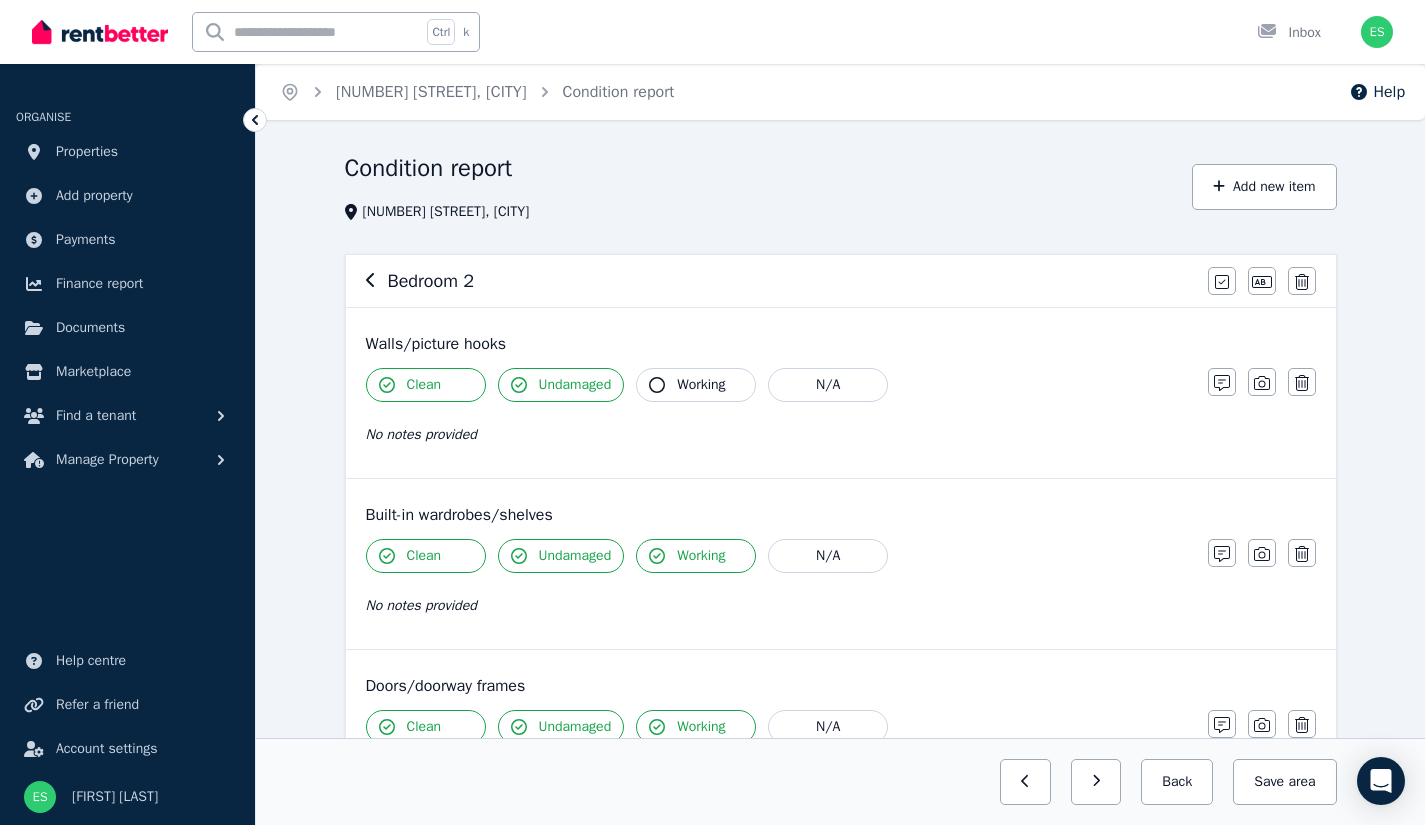 click 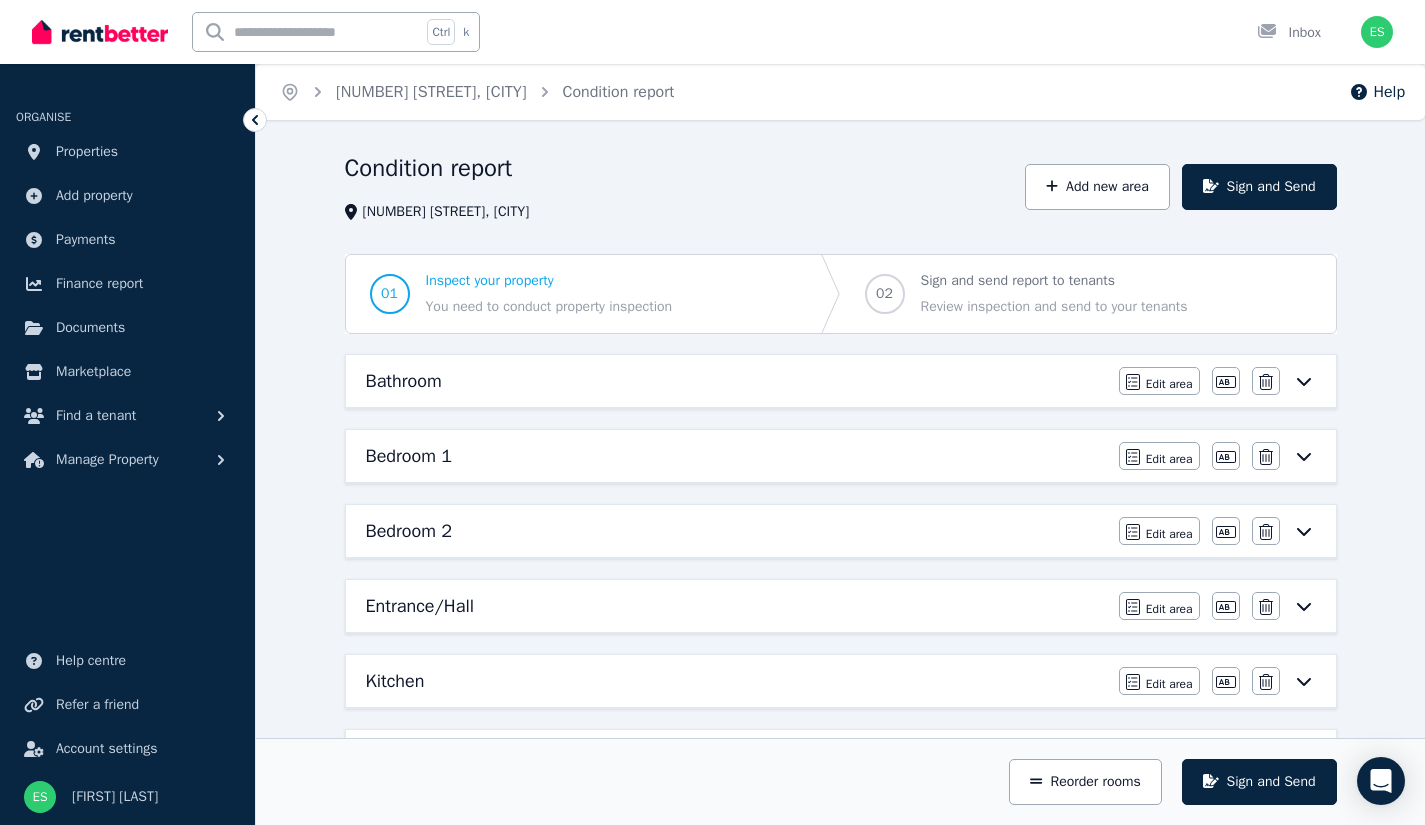 click on "Entrance/Hall" at bounding box center (736, 606) 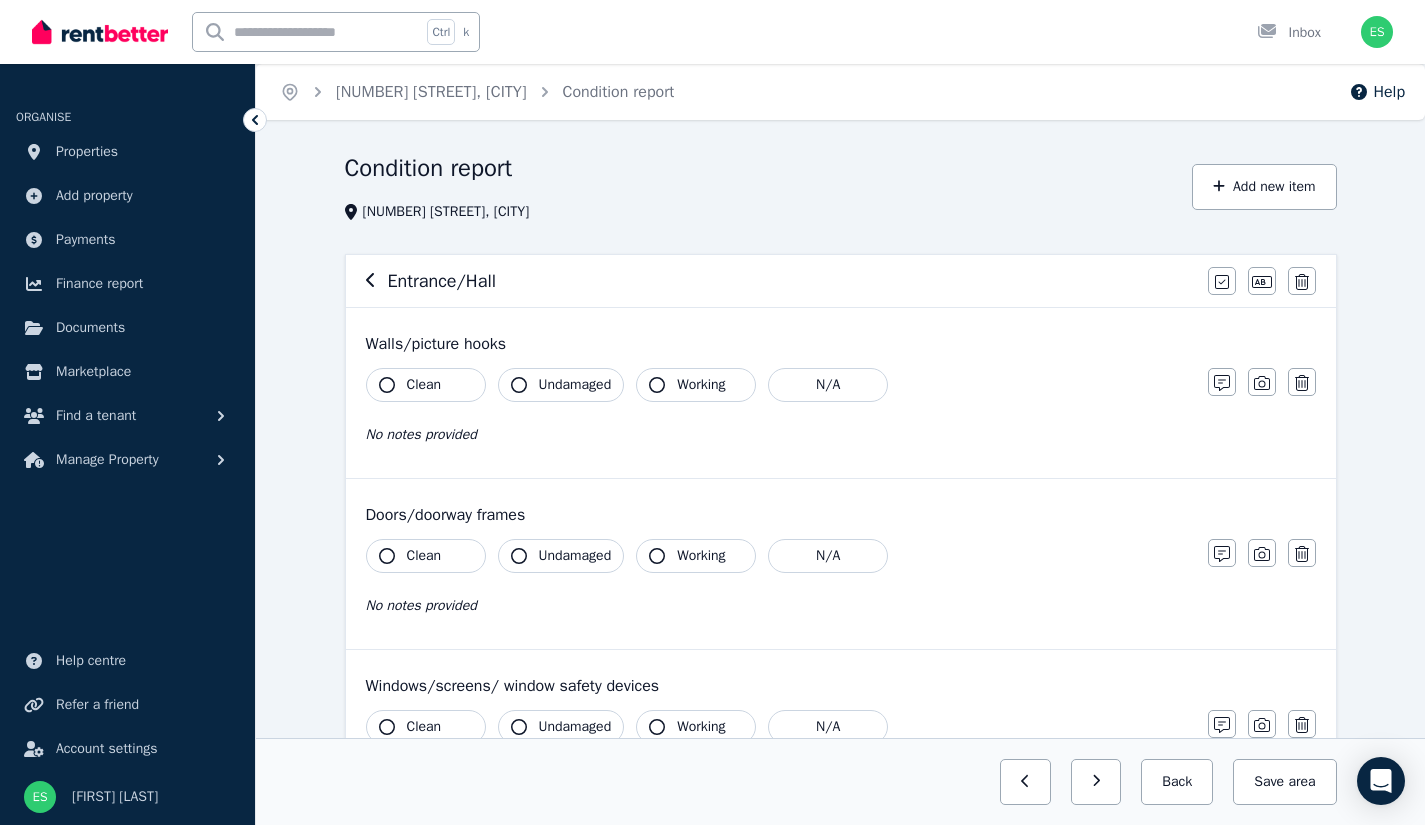 click 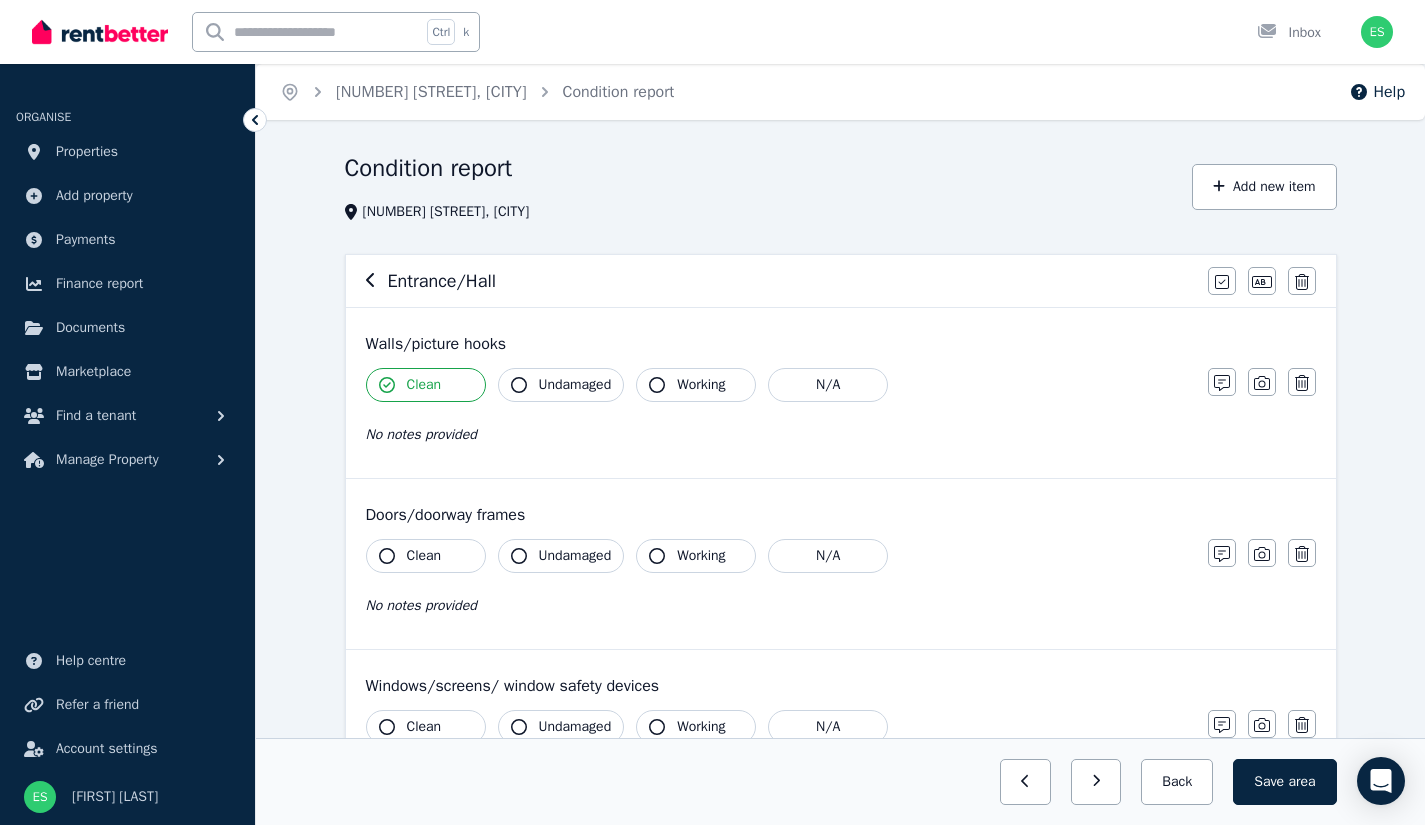 click 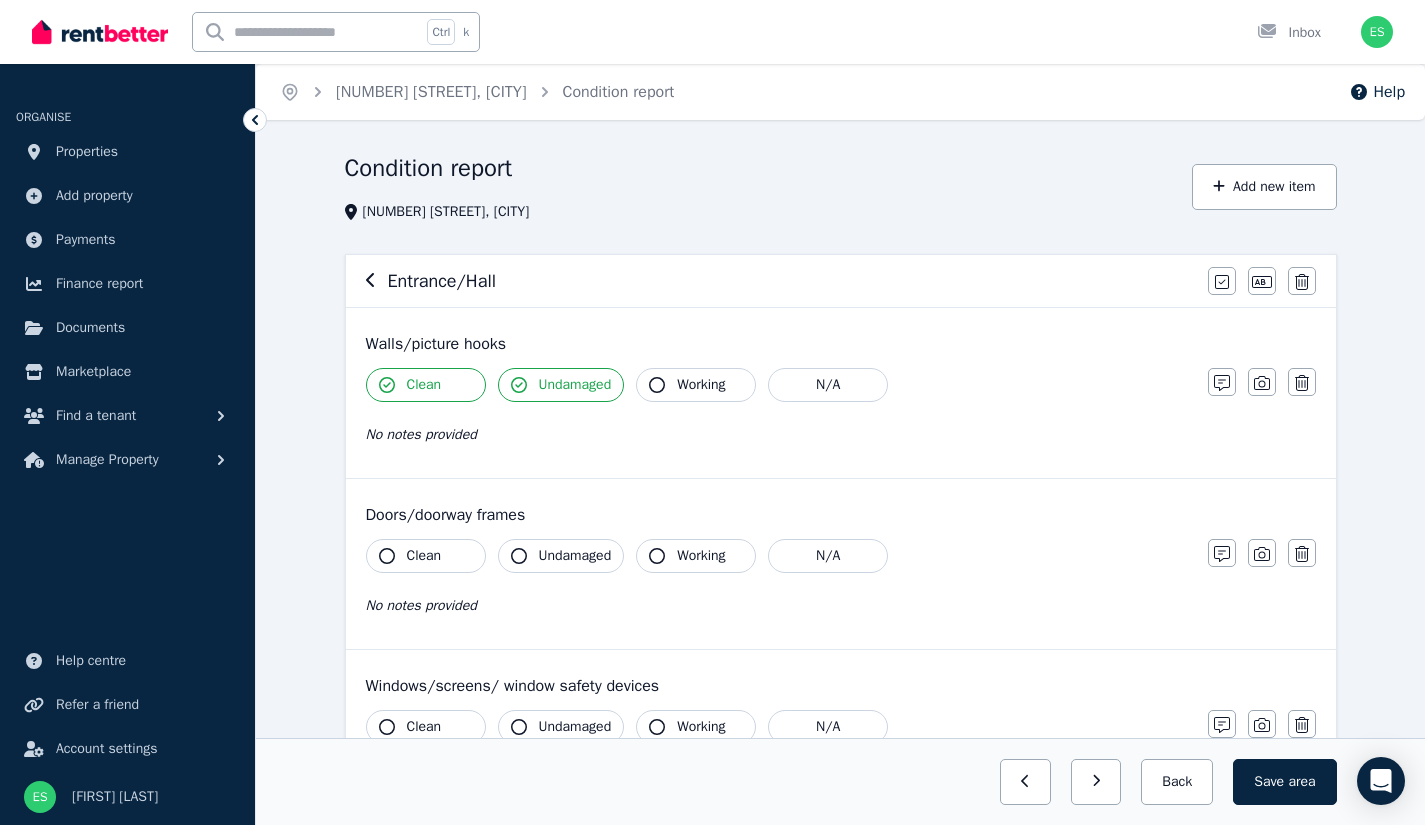 click on "Clean" at bounding box center [426, 556] 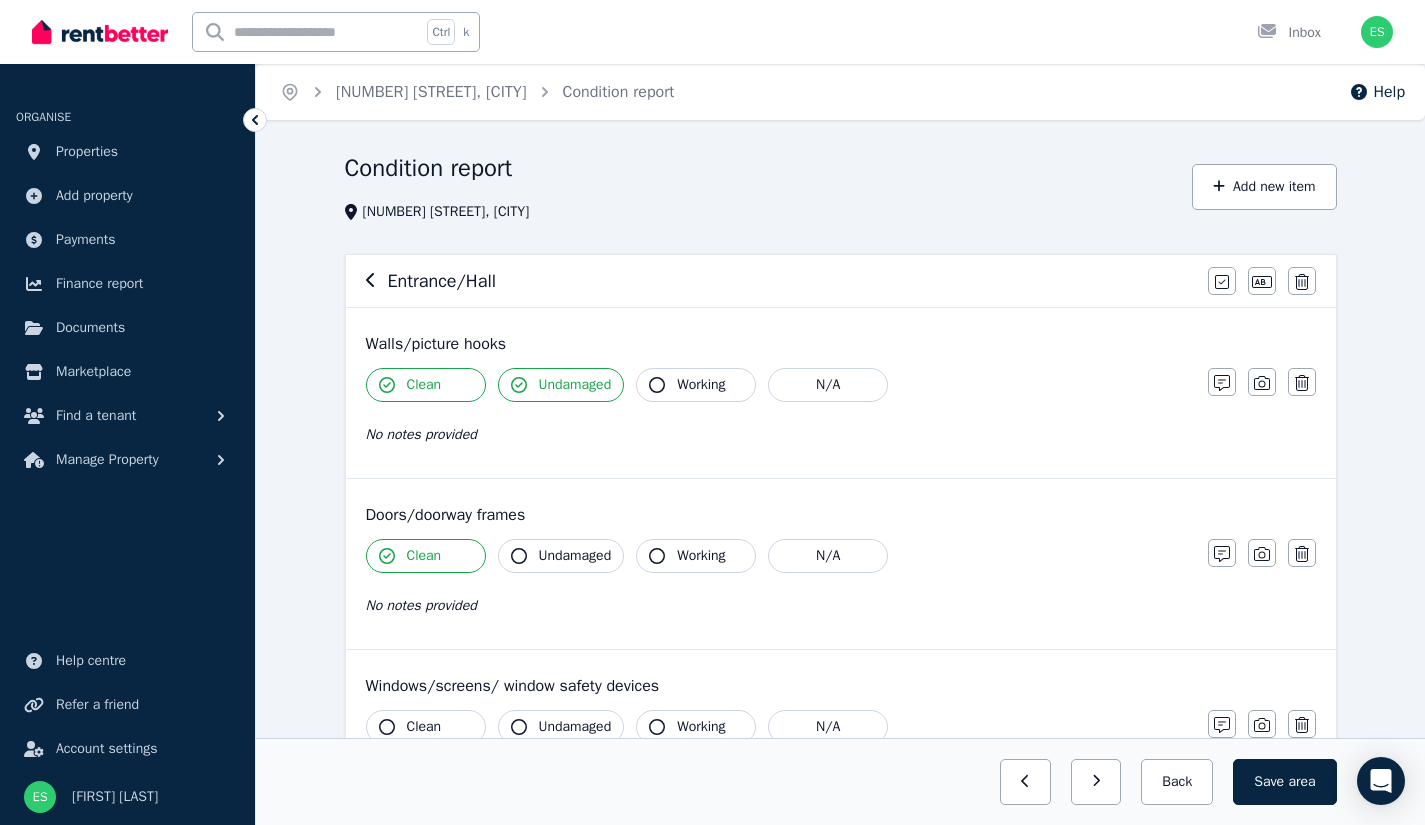 click on "Clean" at bounding box center (426, 556) 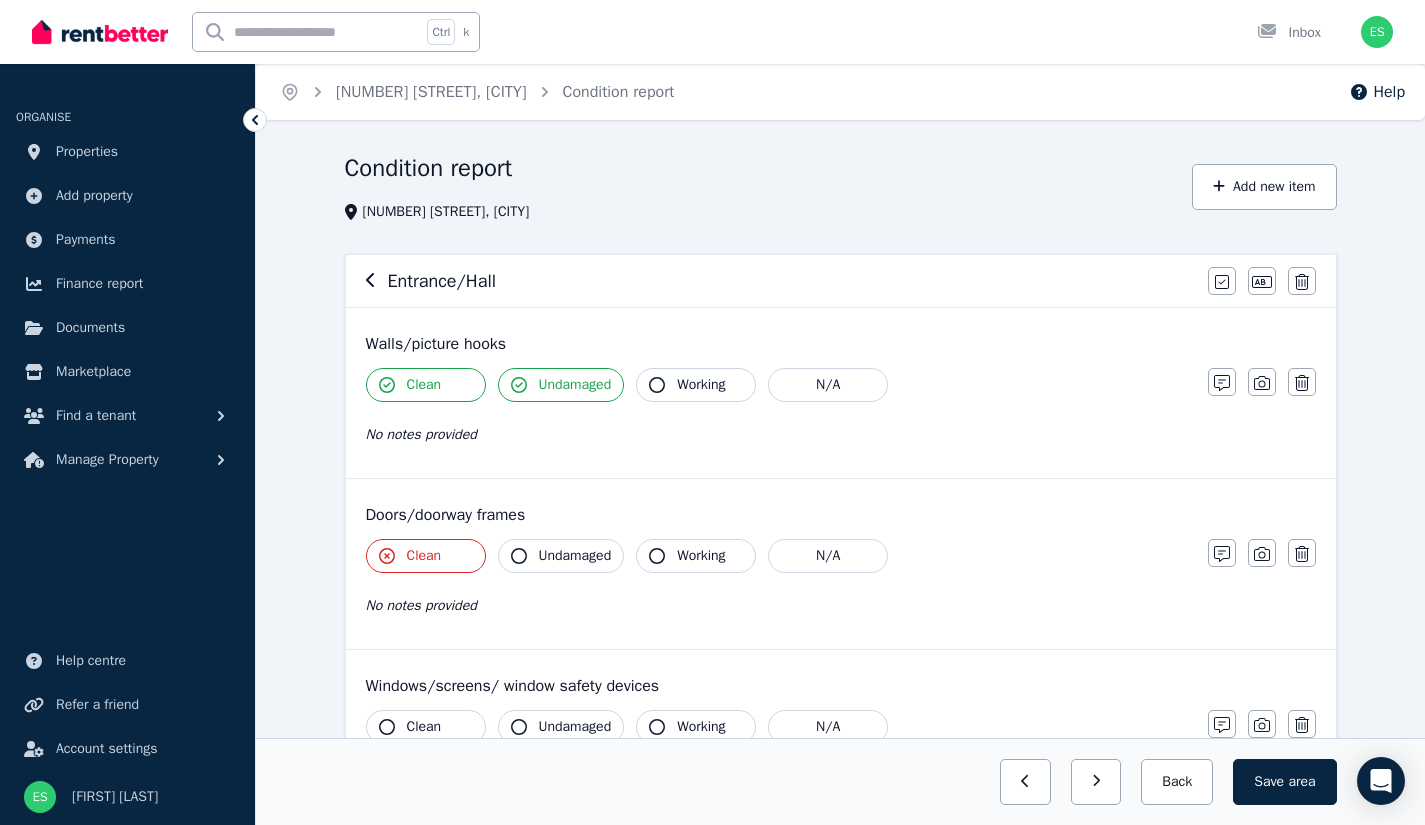 click on "Clean" at bounding box center (426, 556) 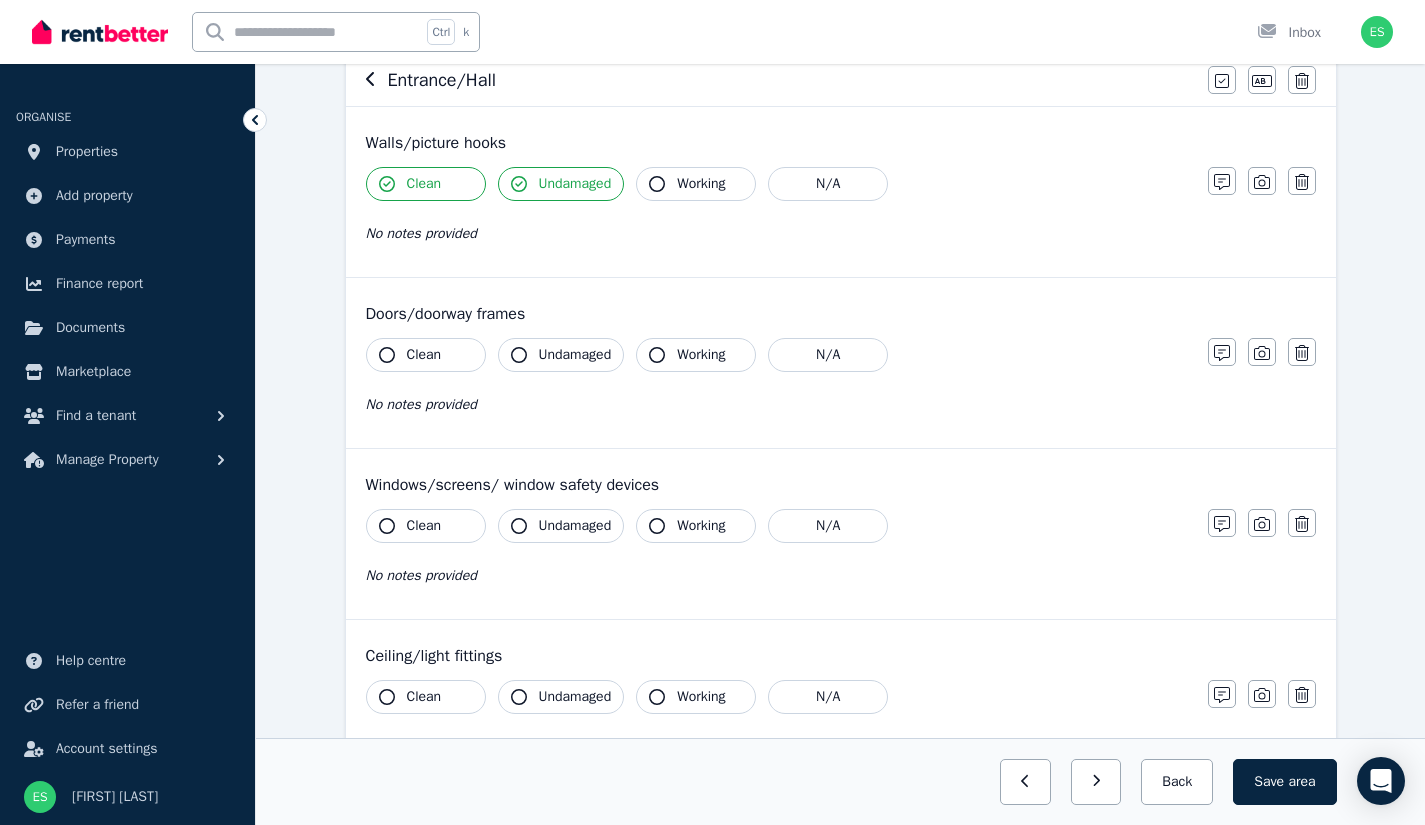 scroll, scrollTop: 202, scrollLeft: 0, axis: vertical 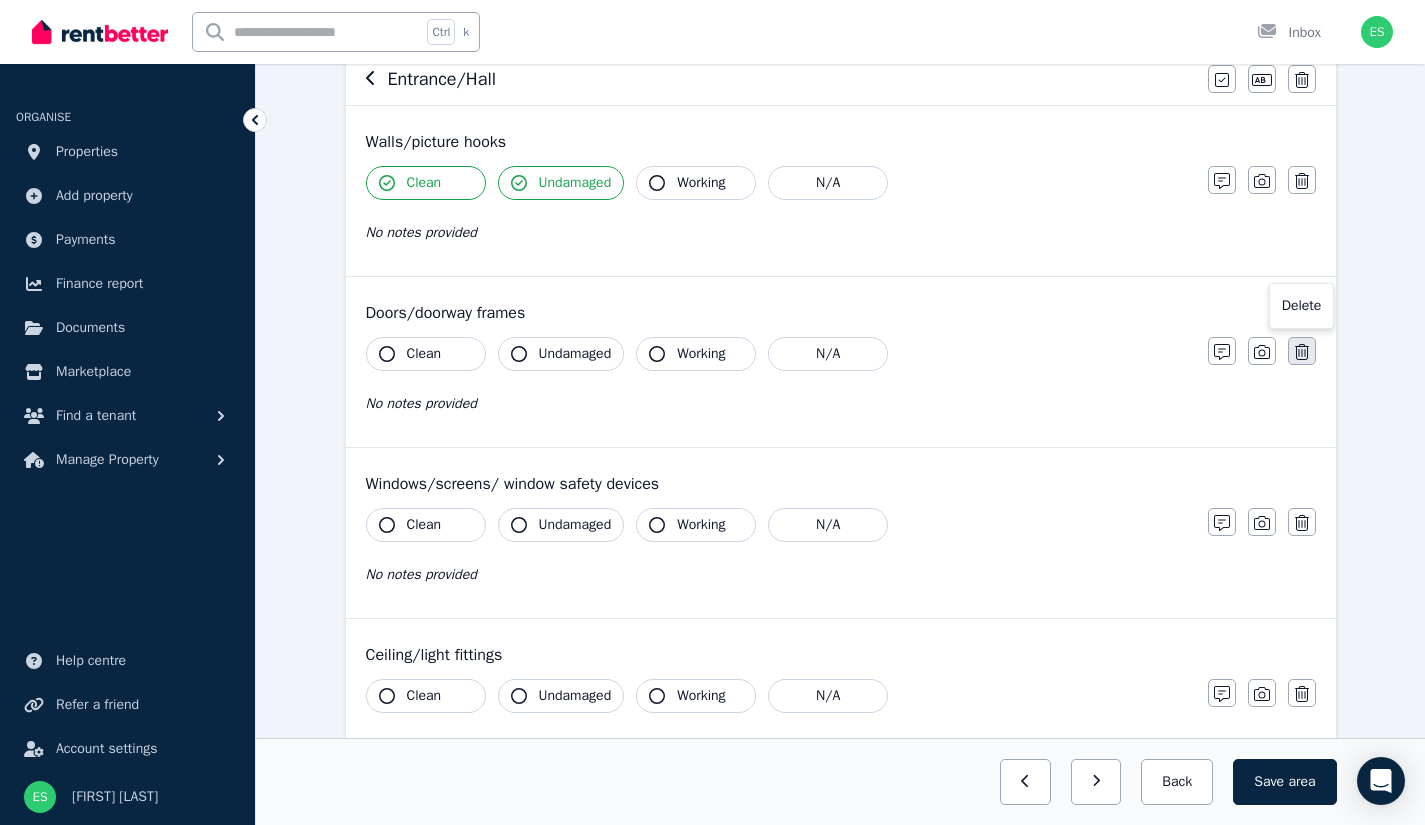 click 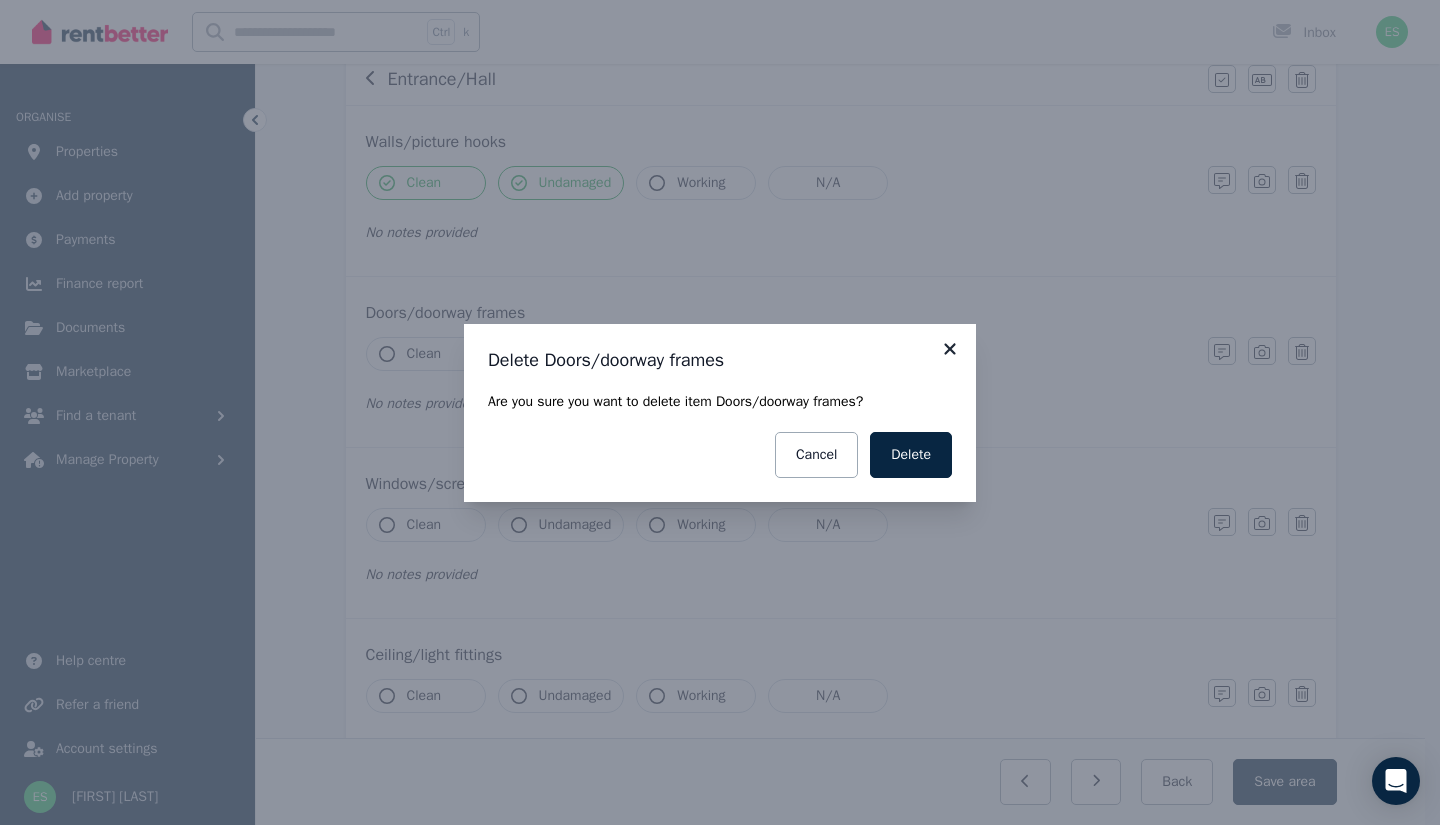 click 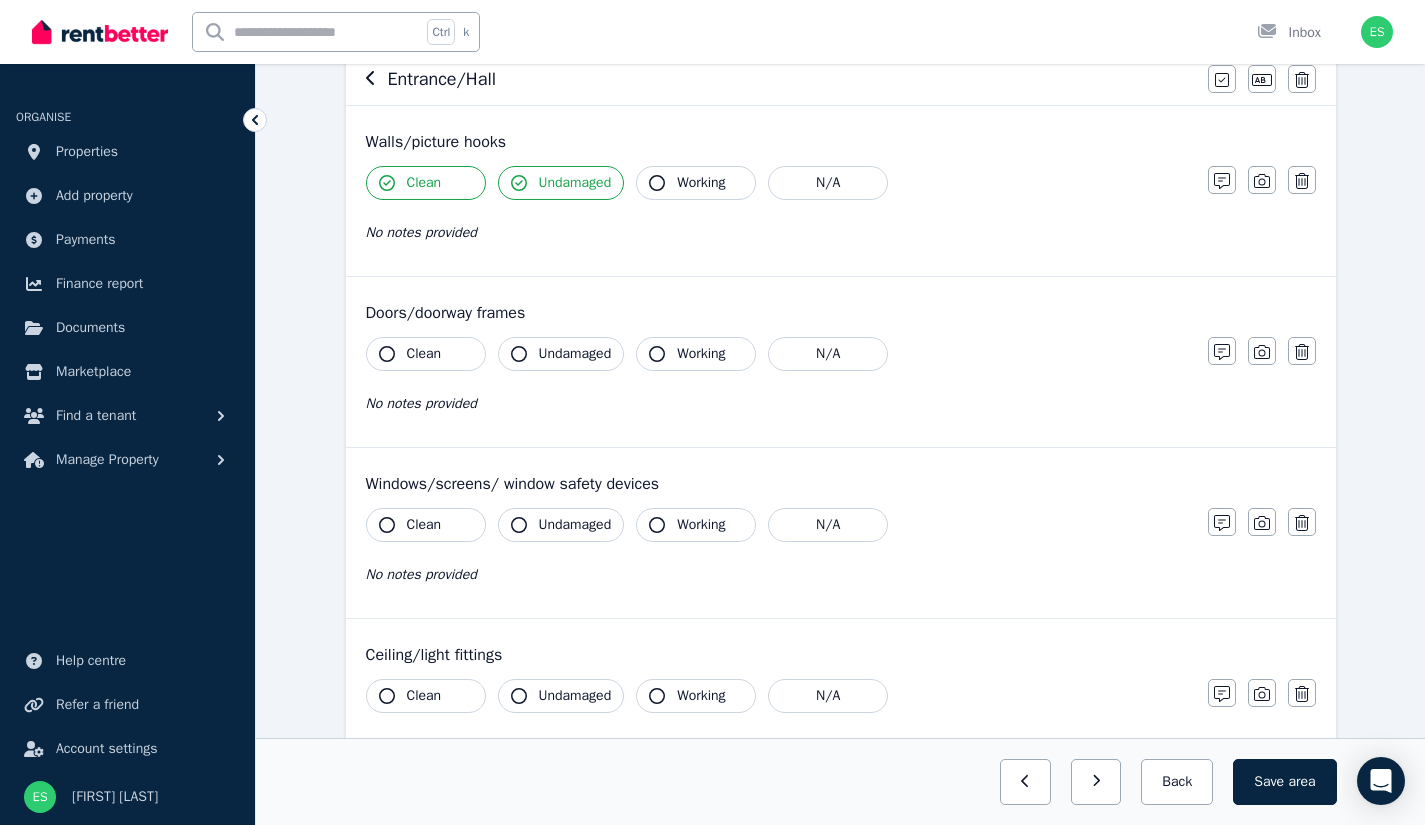 click on "Clean" at bounding box center (426, 354) 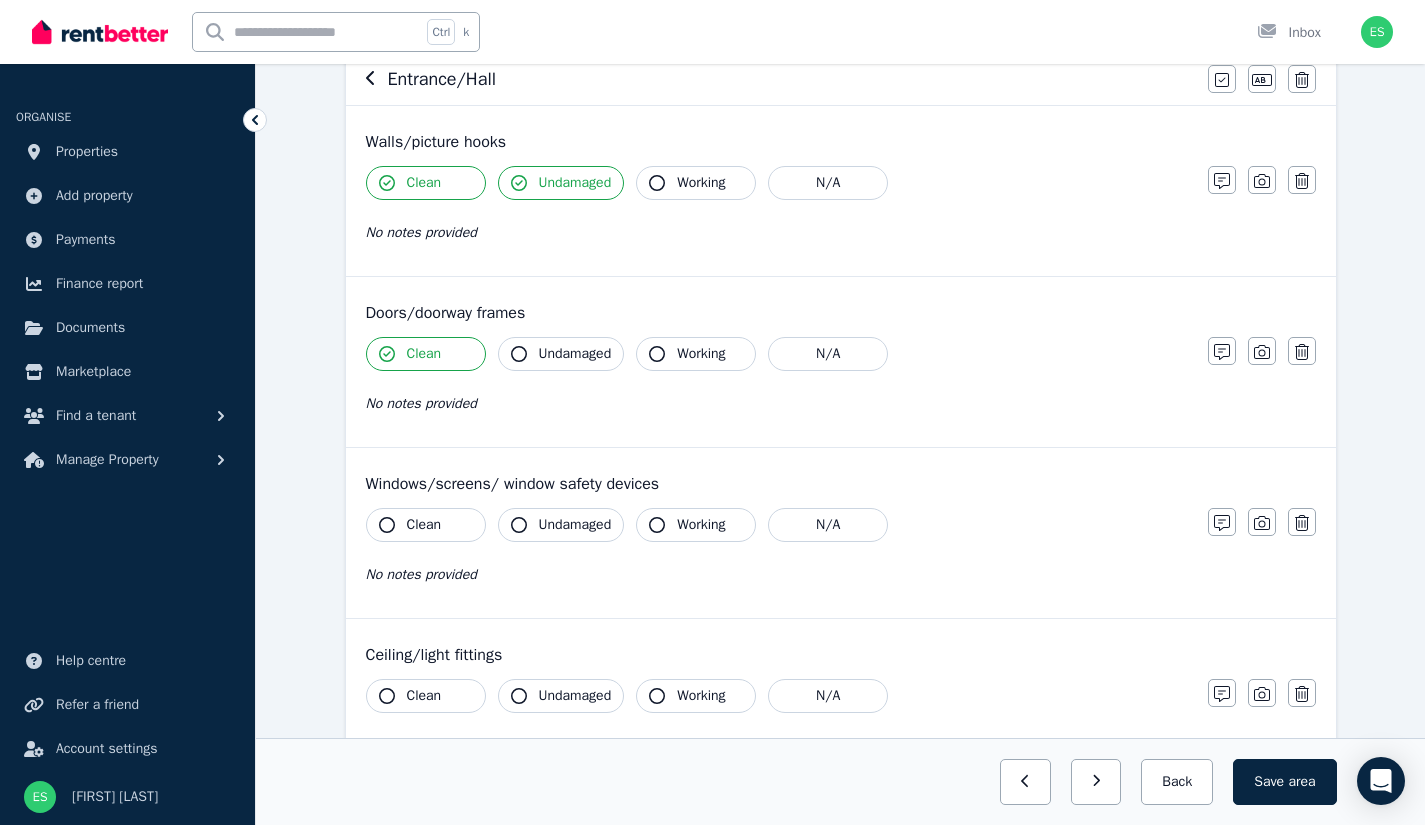 click on "Undamaged" at bounding box center (575, 354) 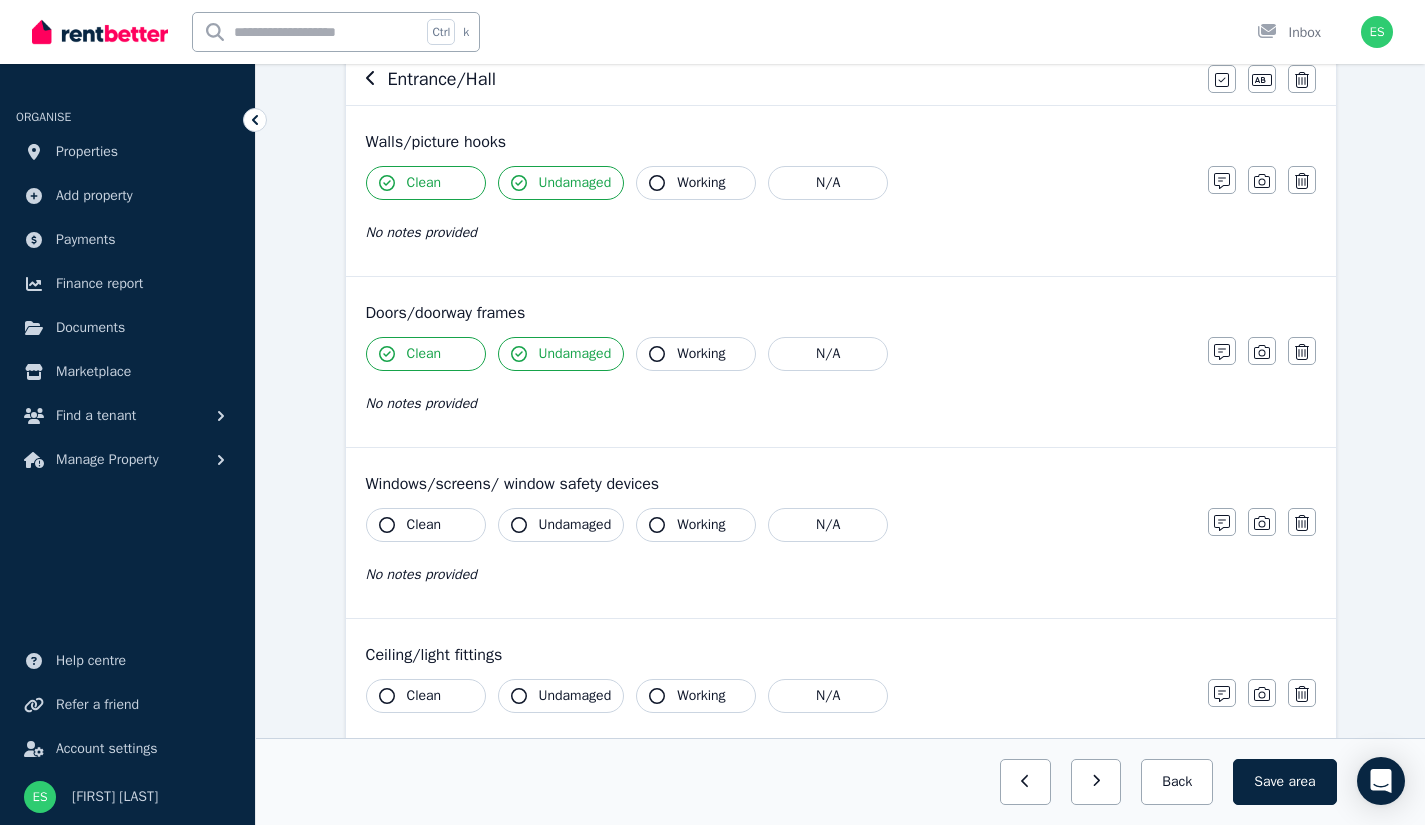 click 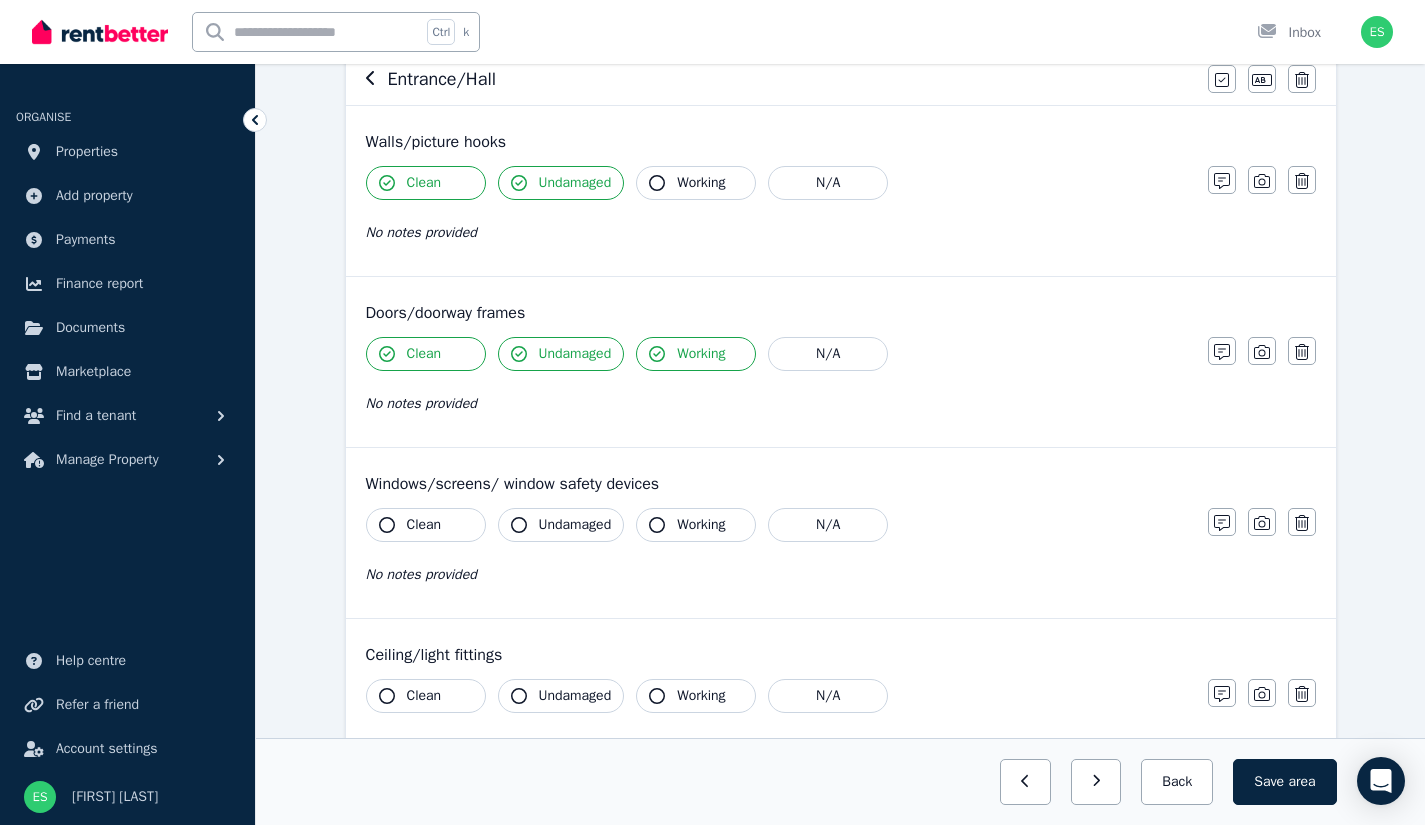 click 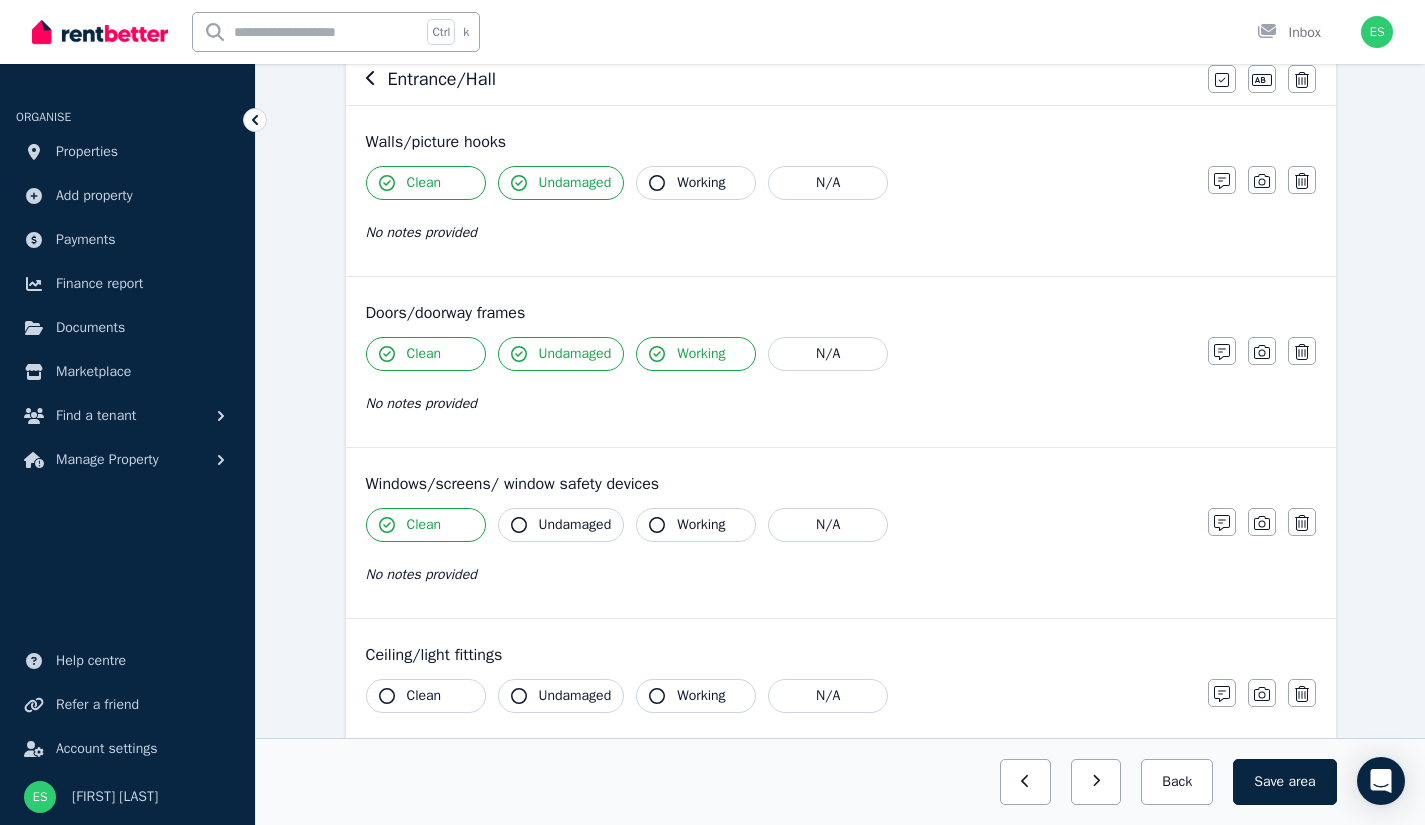 click on "Undamaged" at bounding box center [561, 525] 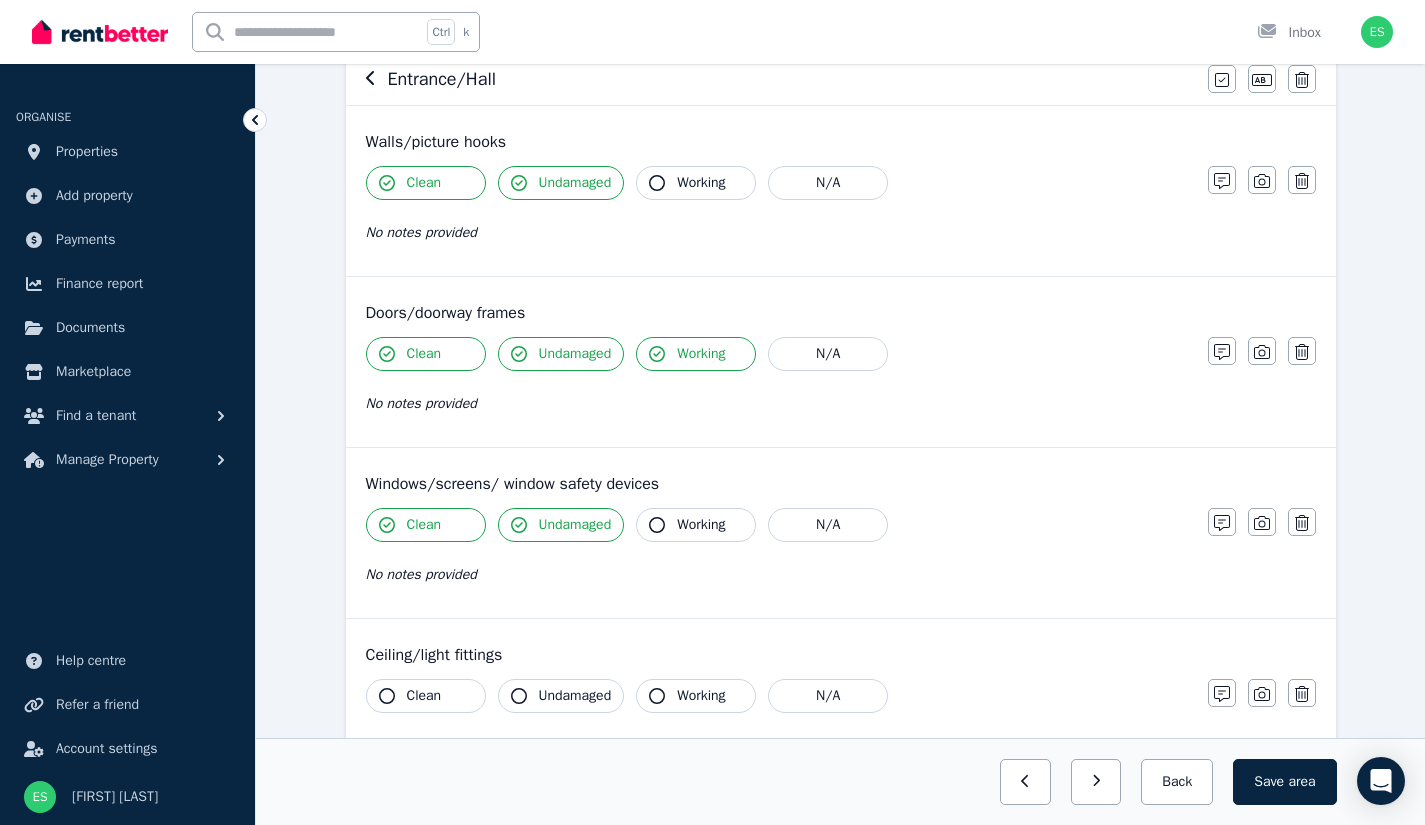 click 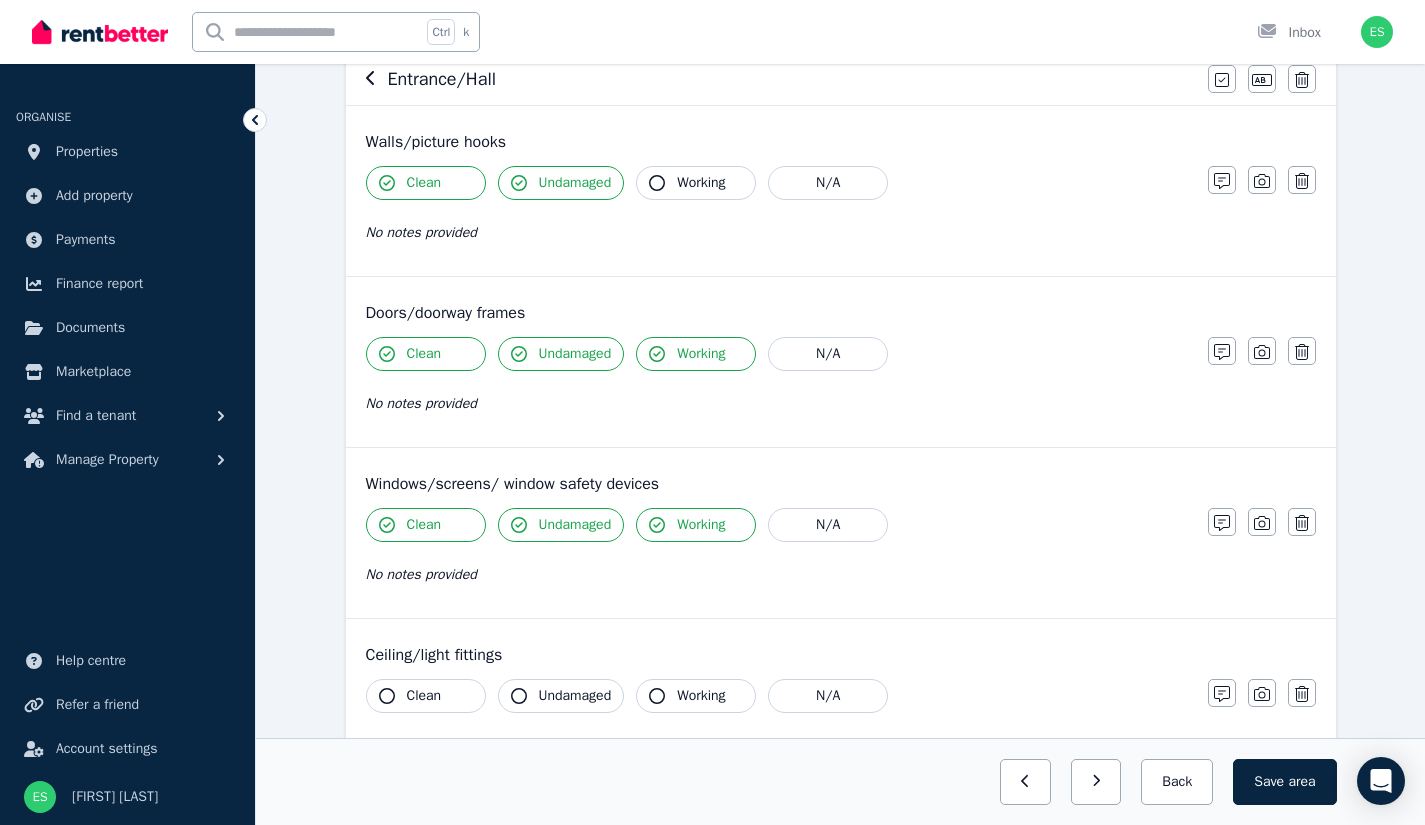 click on "Clean" at bounding box center [424, 696] 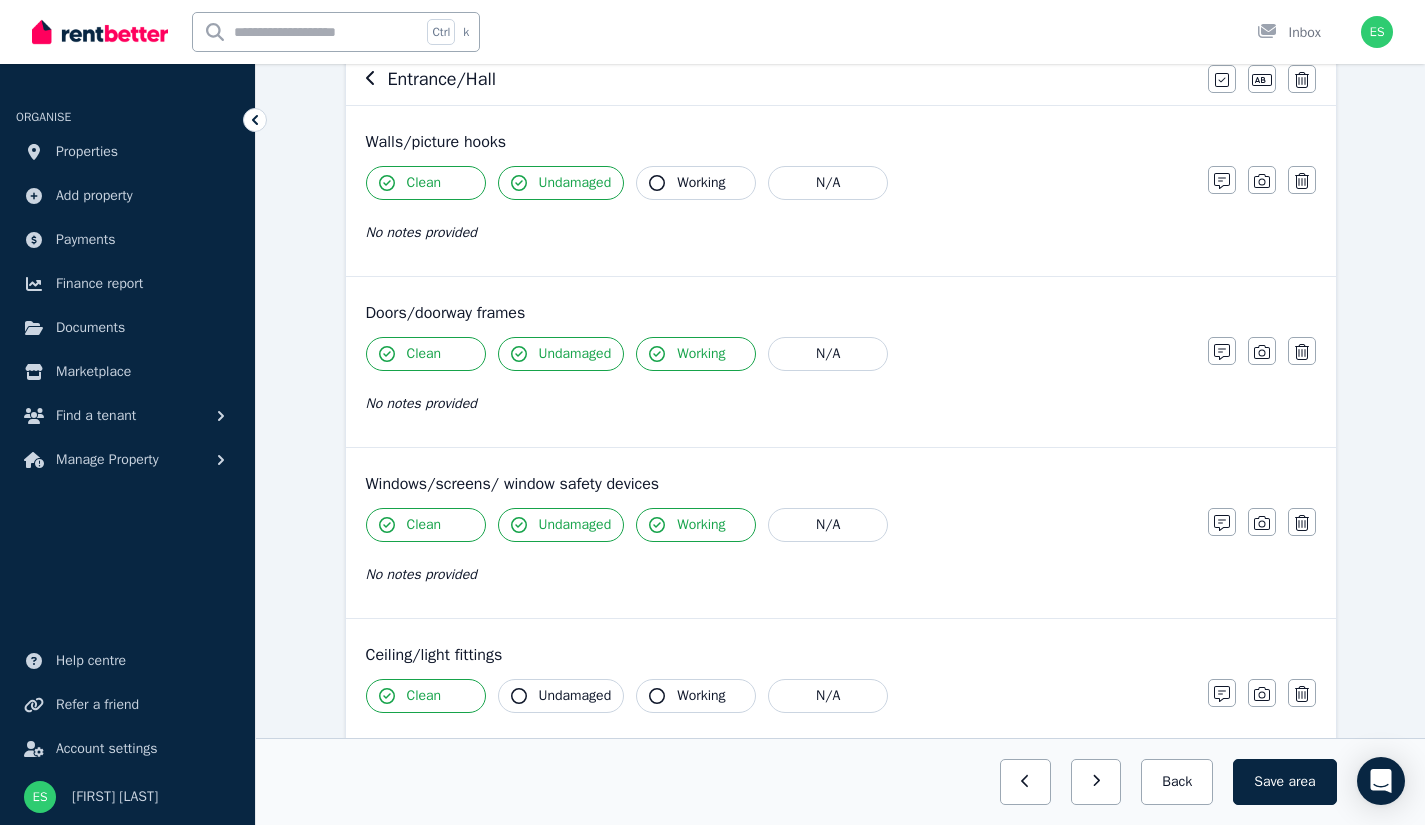 click on "Undamaged" at bounding box center [561, 696] 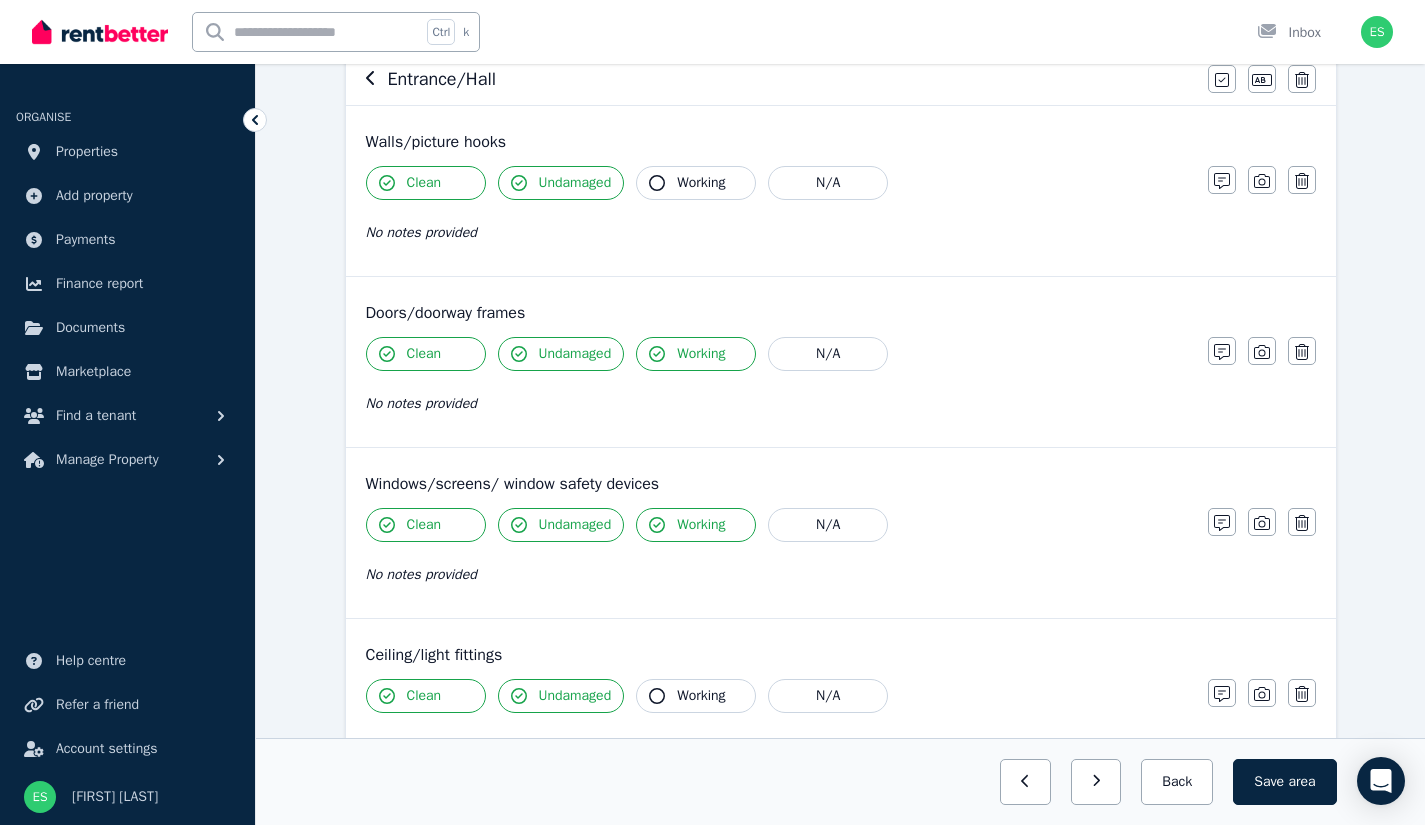 click on "Working" at bounding box center (696, 696) 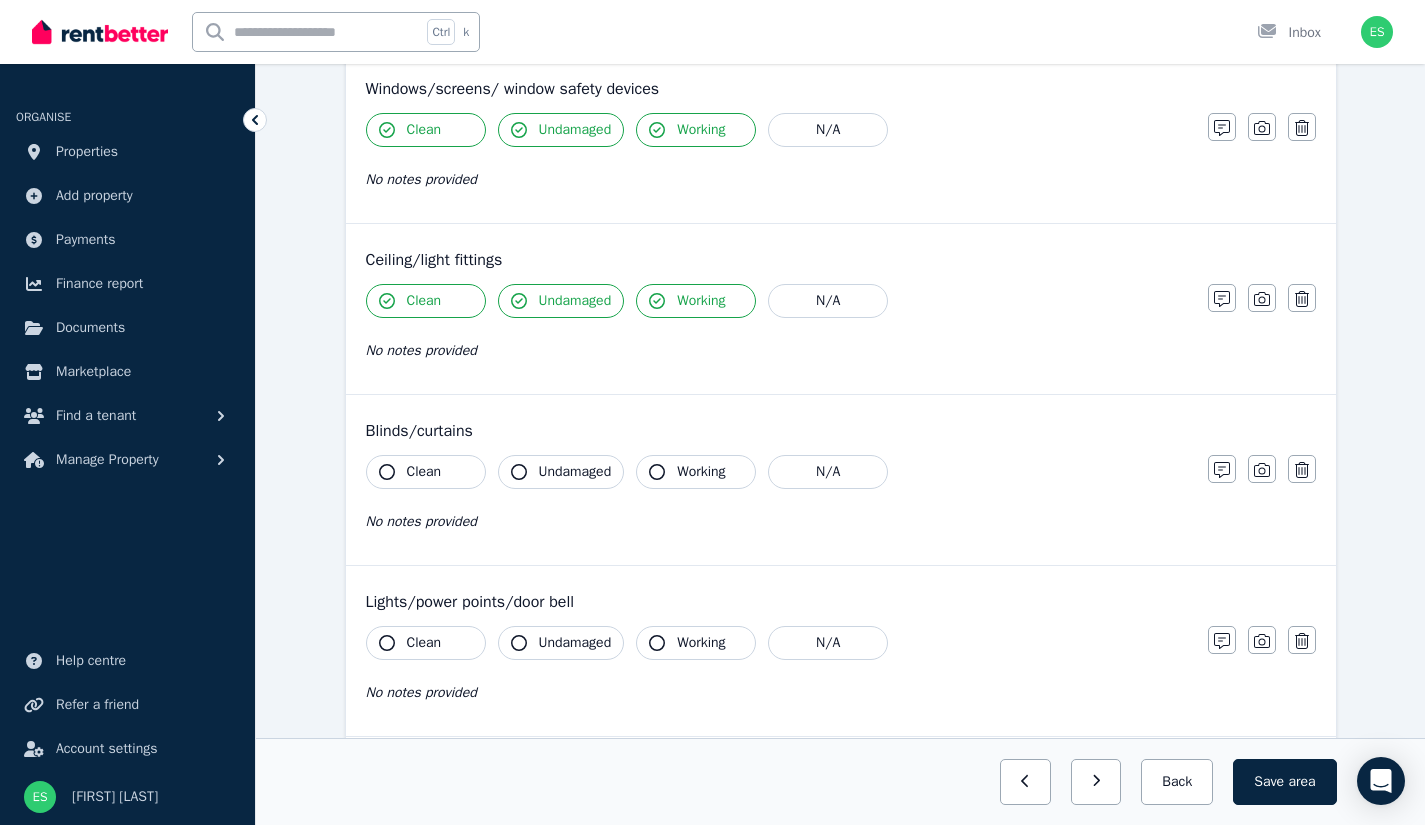 scroll, scrollTop: 700, scrollLeft: 0, axis: vertical 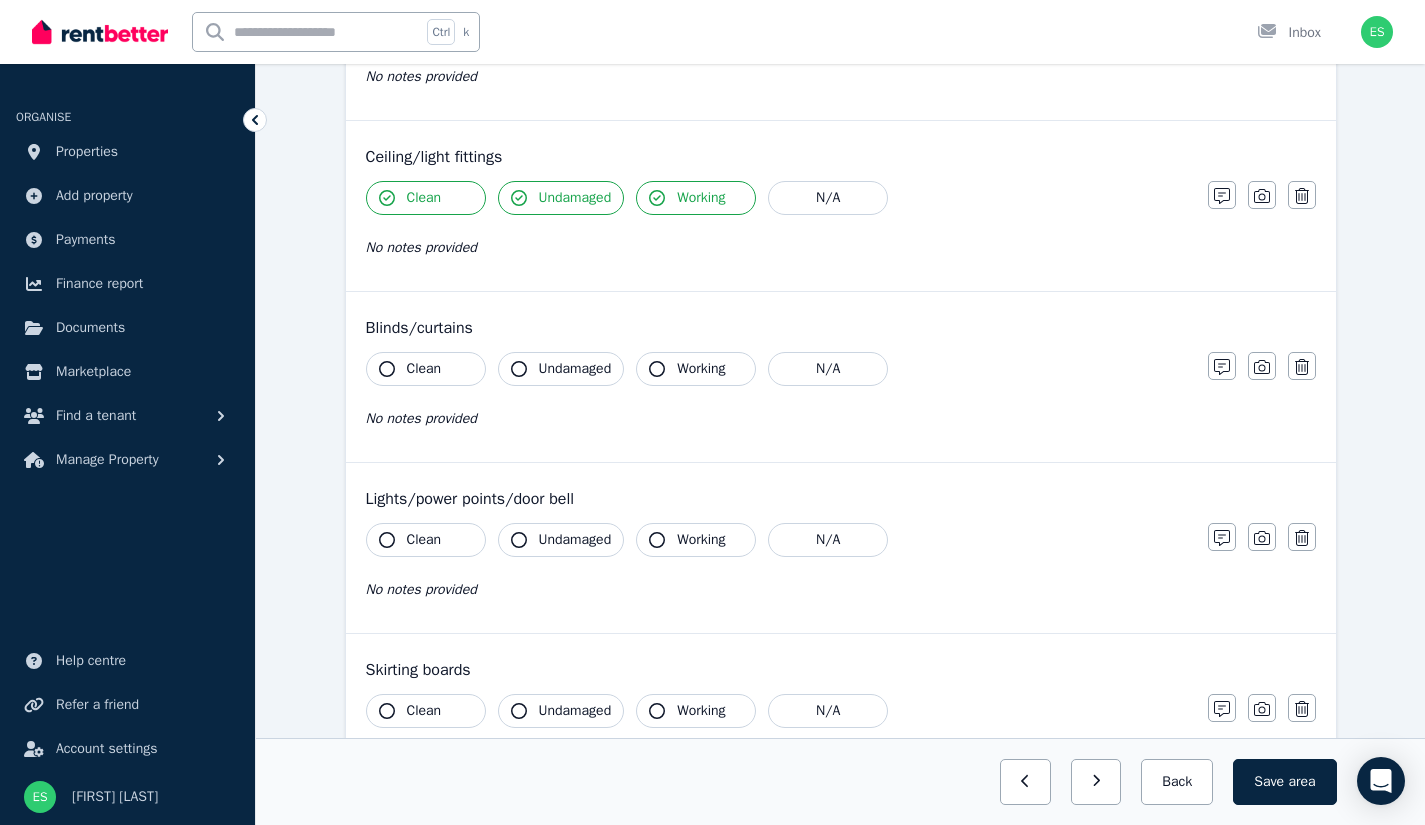 click on "Clean" at bounding box center [426, 369] 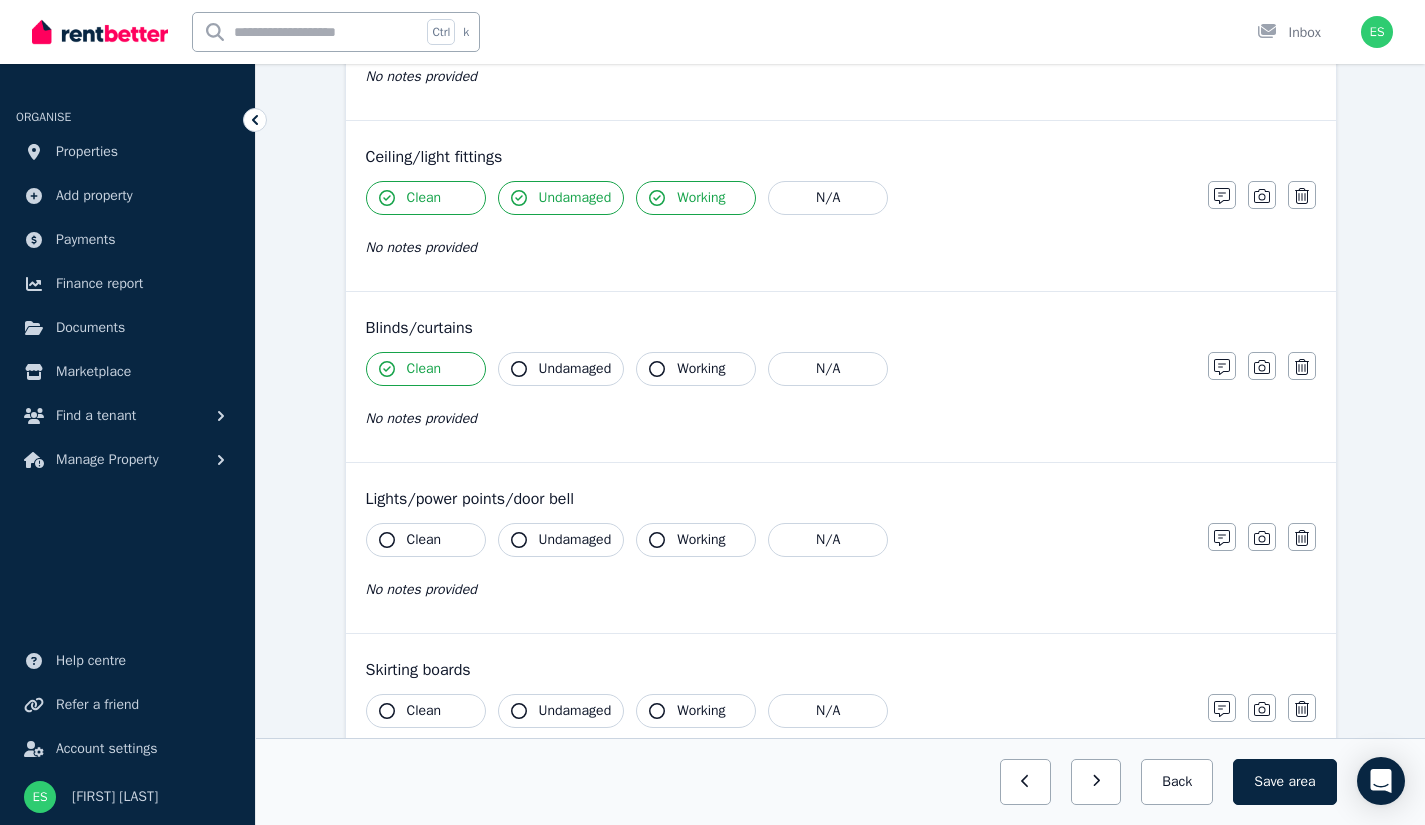 click on "Undamaged" at bounding box center (575, 369) 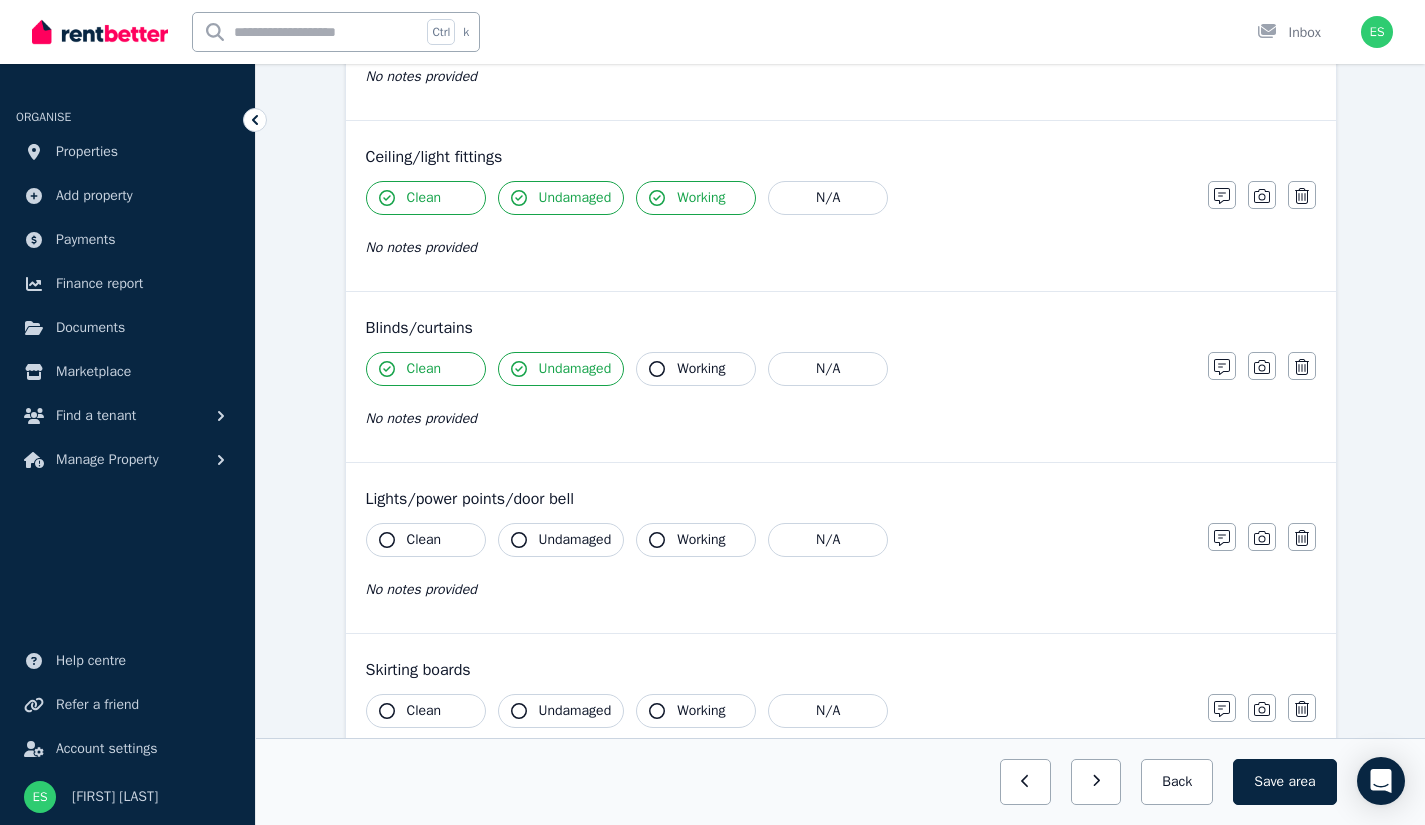 click 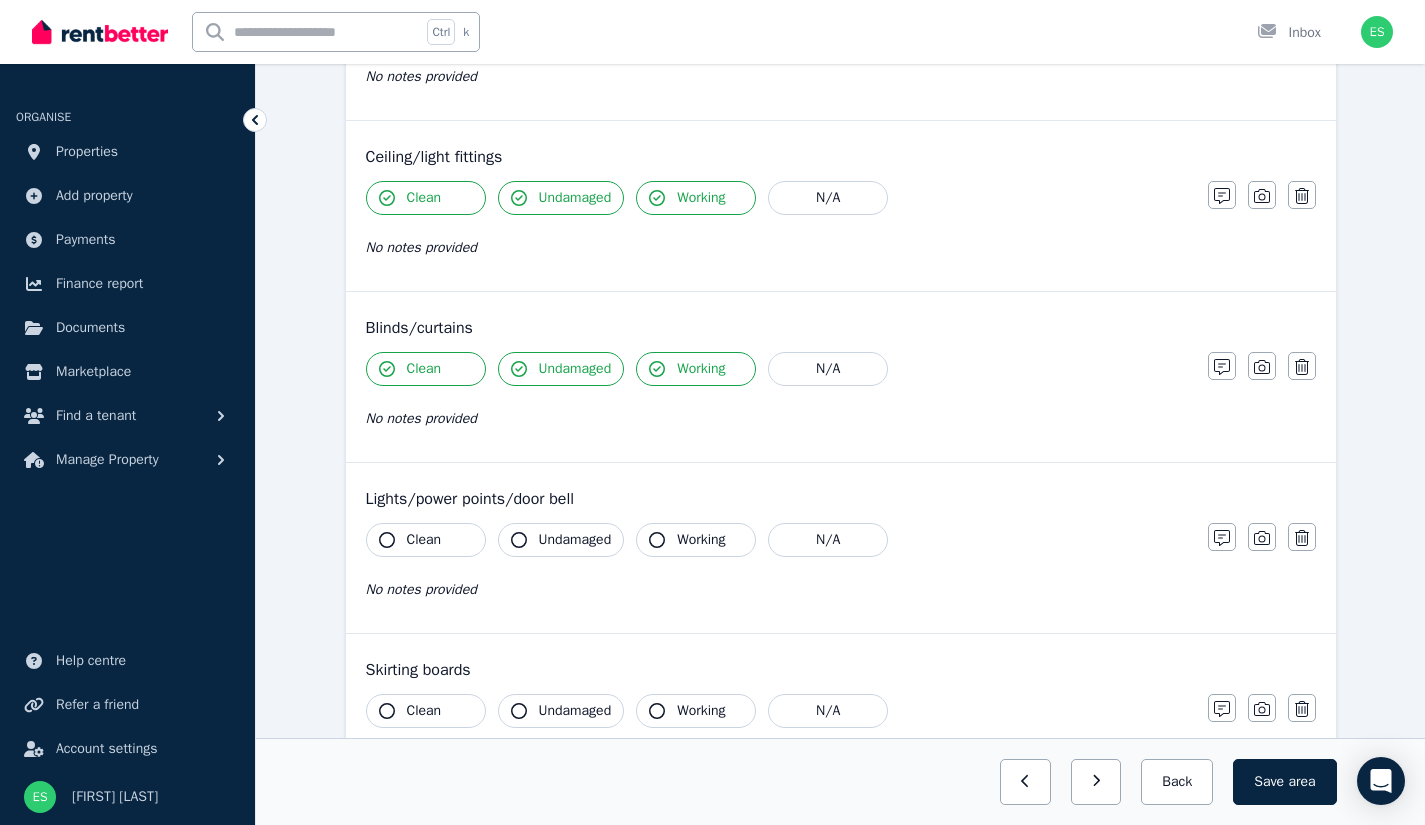 click on "Working" at bounding box center (696, 540) 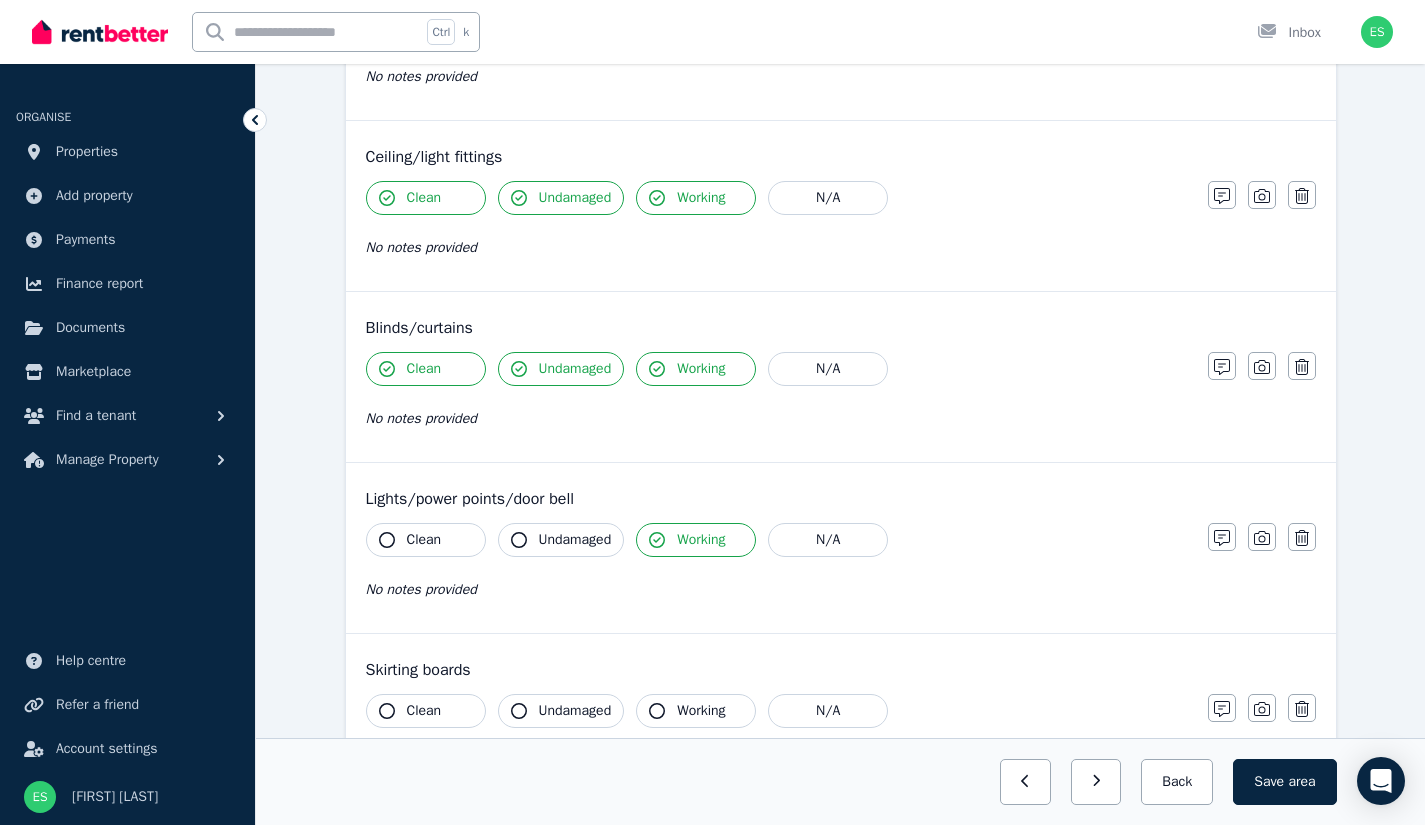 click on "Undamaged" at bounding box center (575, 540) 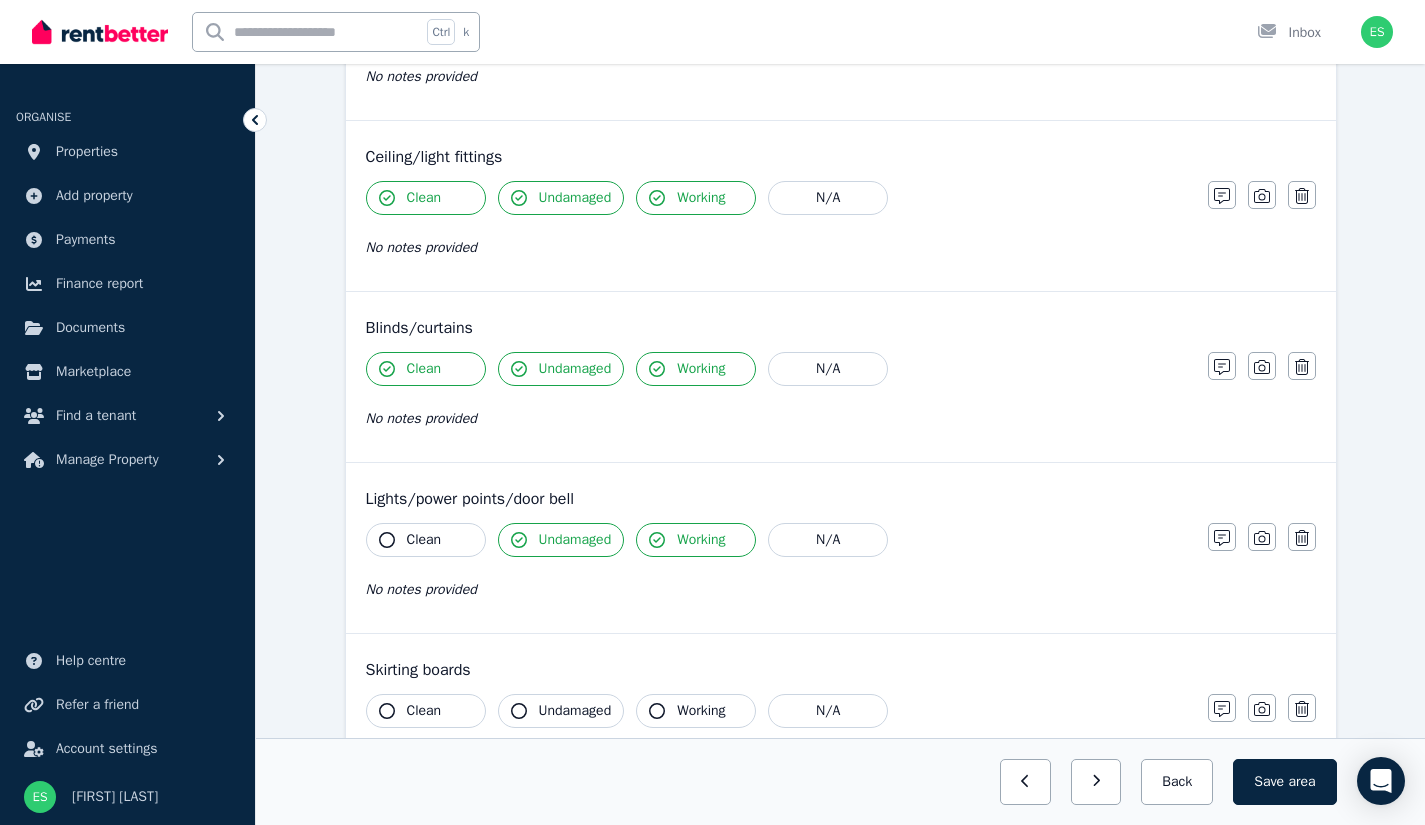 click on "Clean" at bounding box center (424, 540) 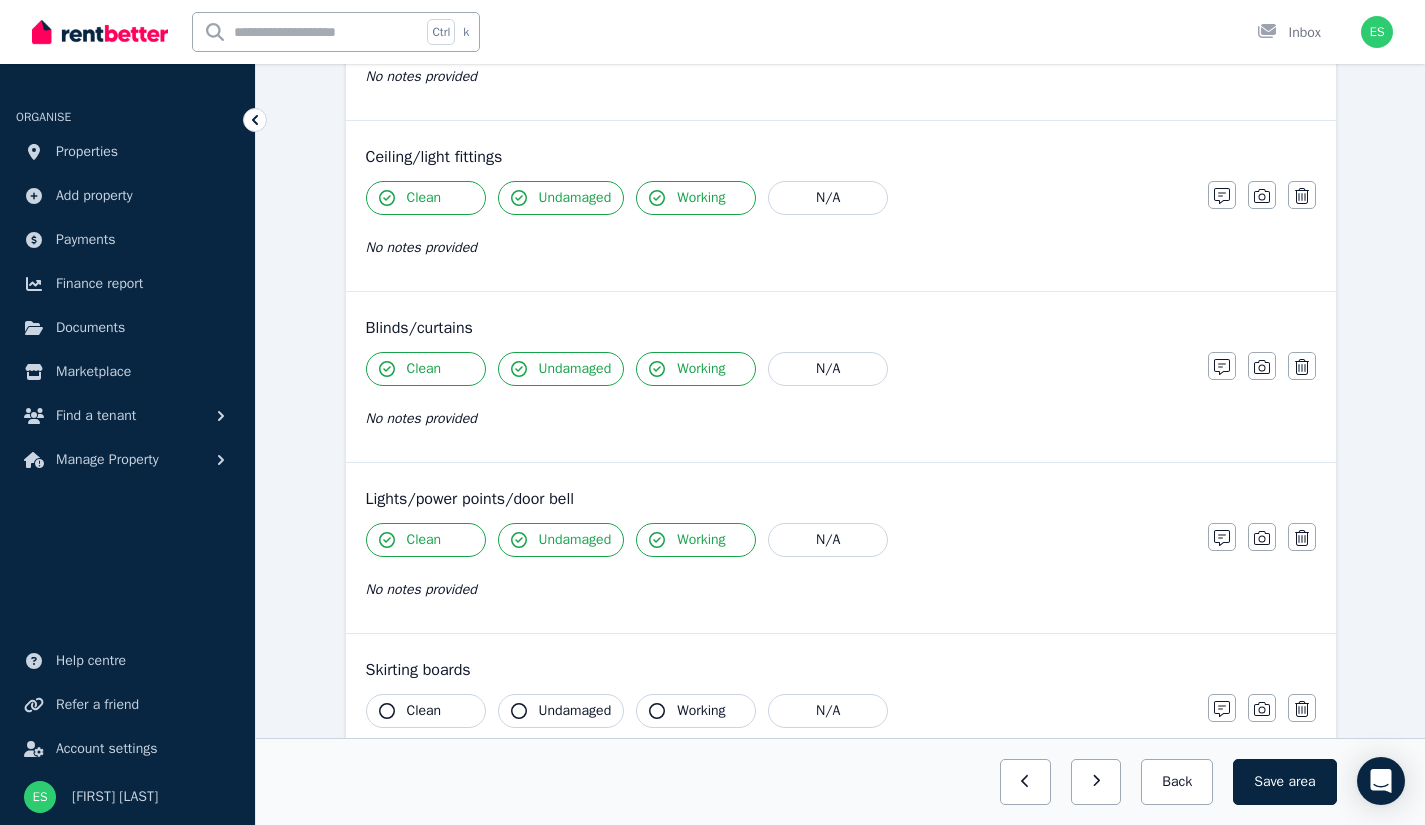 click on "Clean" at bounding box center [424, 711] 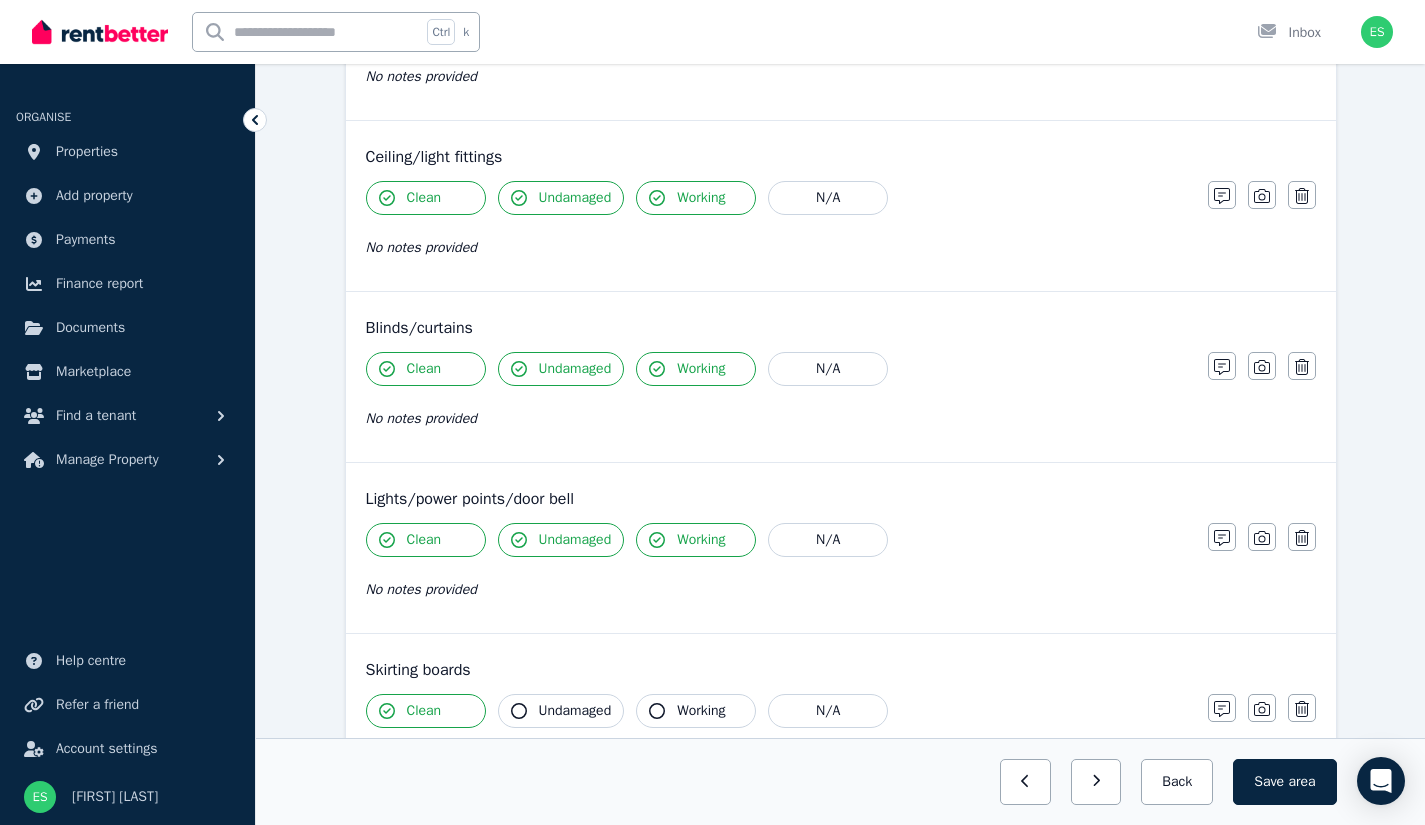 click on "Undamaged" at bounding box center [561, 711] 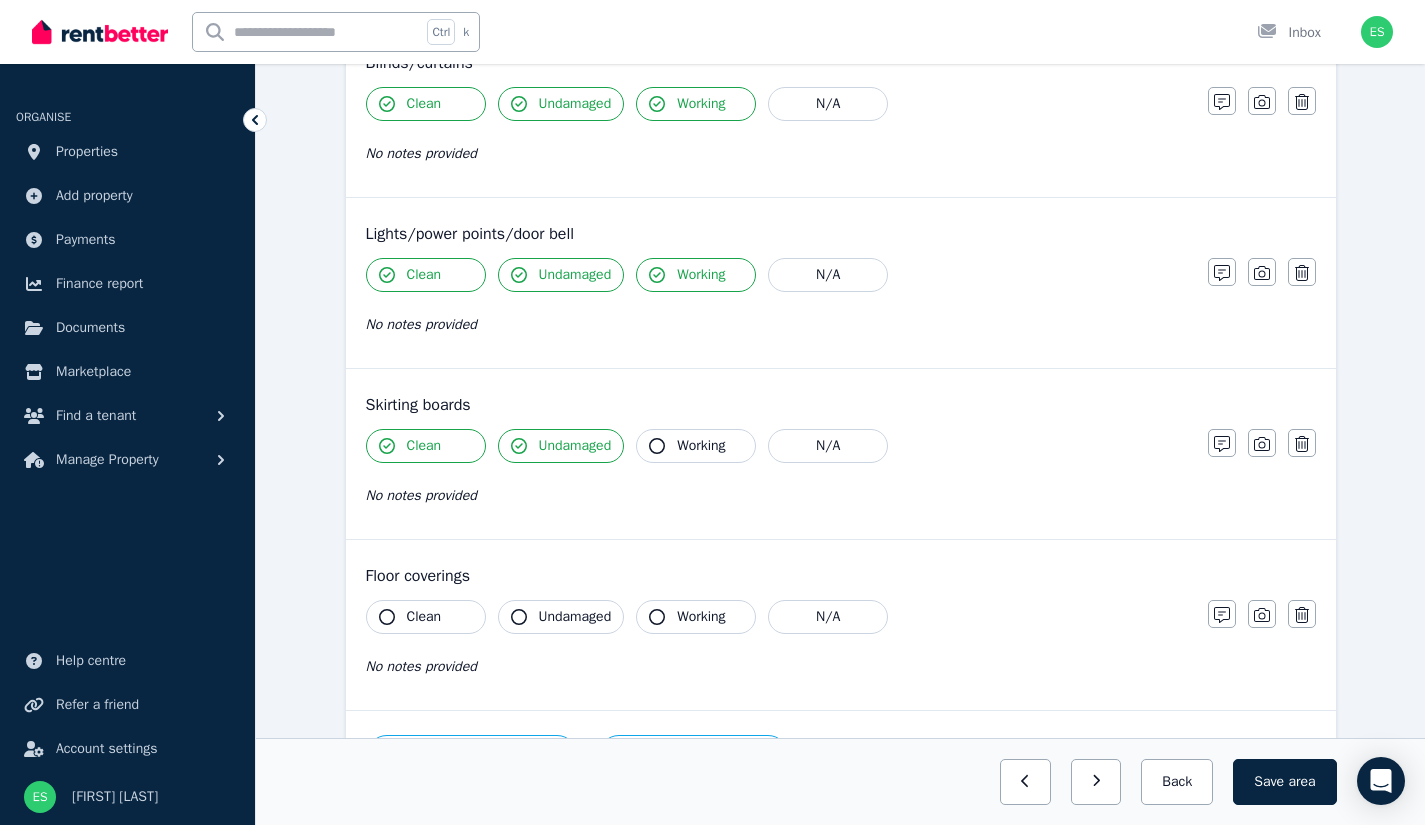 scroll, scrollTop: 1068, scrollLeft: 0, axis: vertical 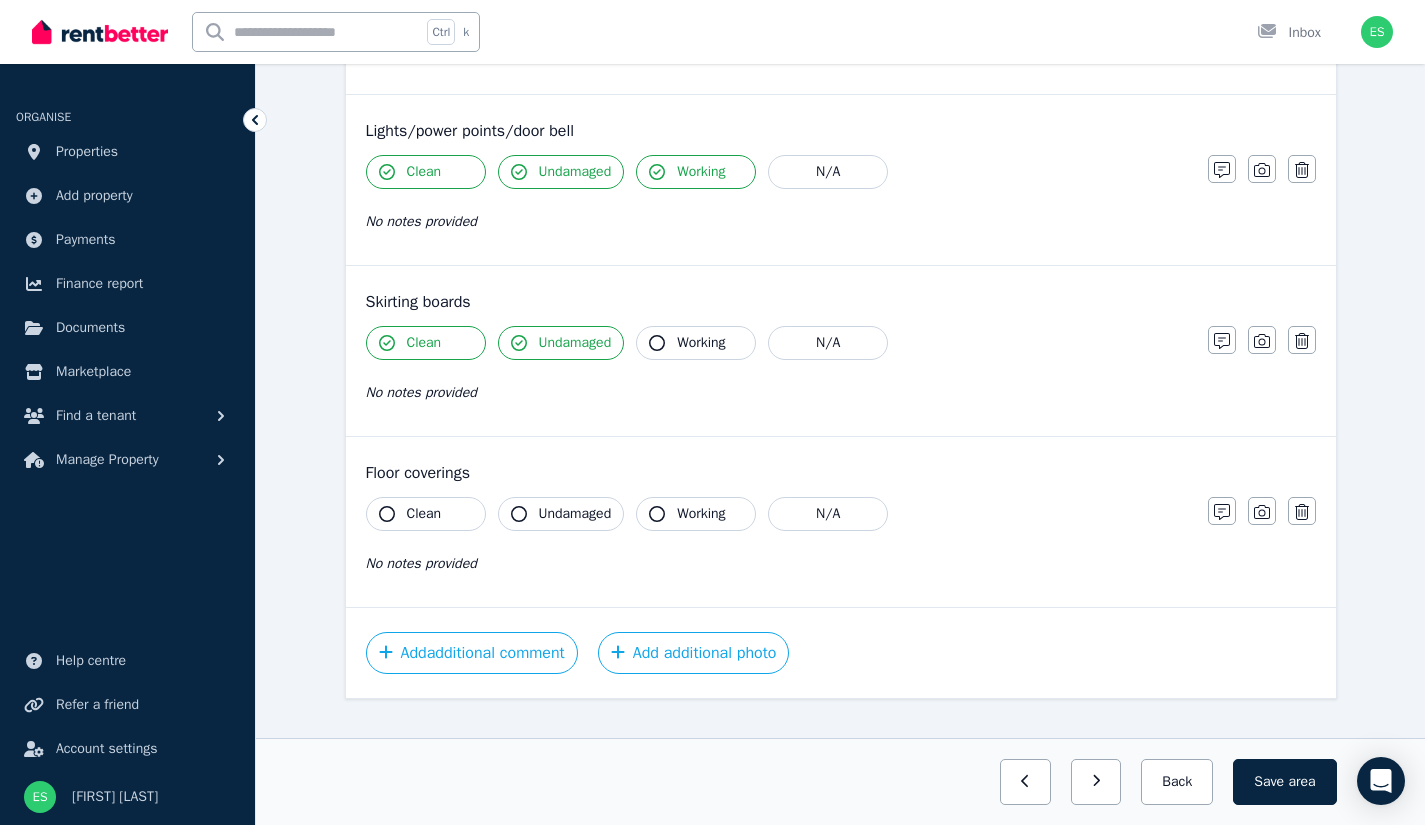click on "Clean" at bounding box center (426, 514) 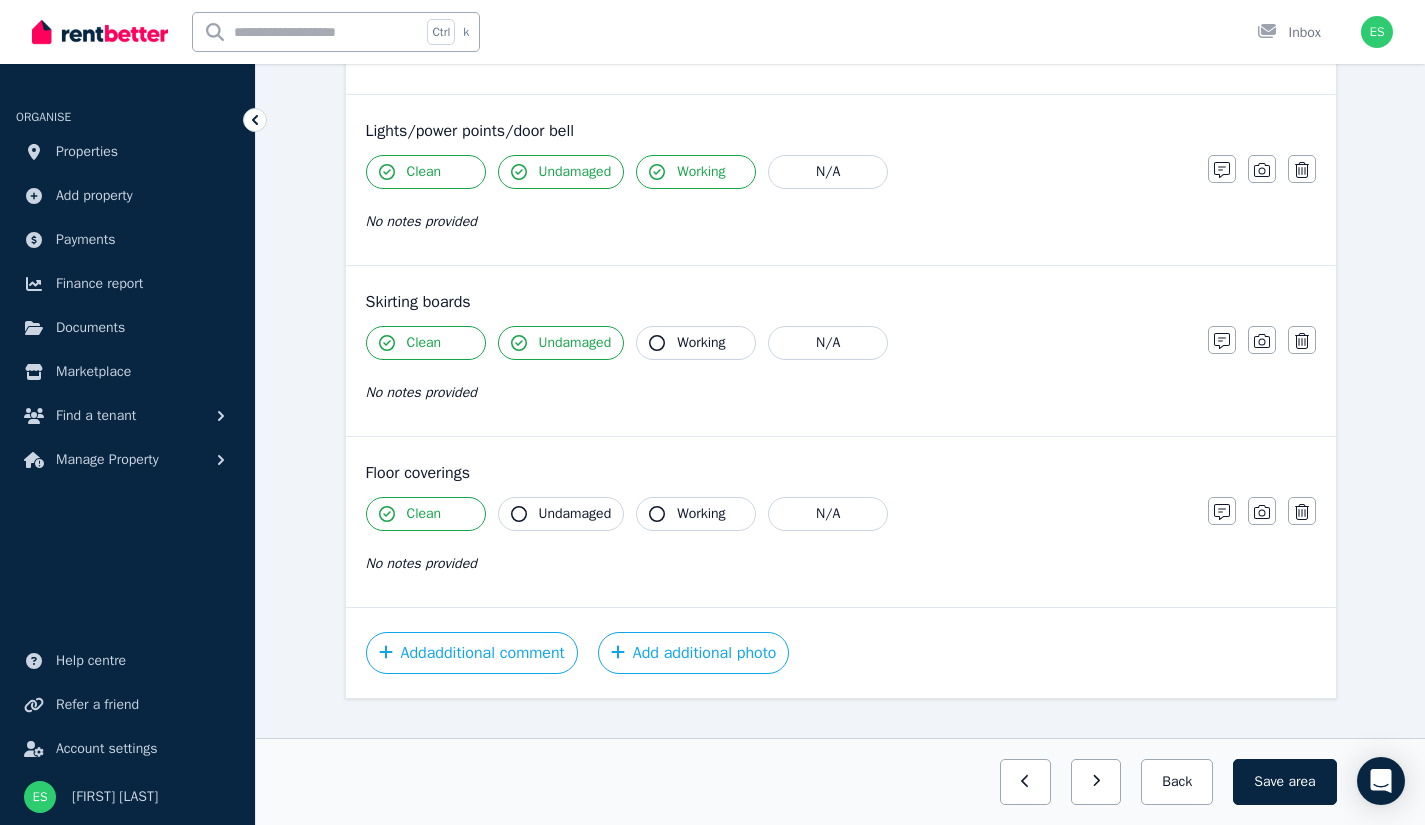 click on "Undamaged" at bounding box center [561, 514] 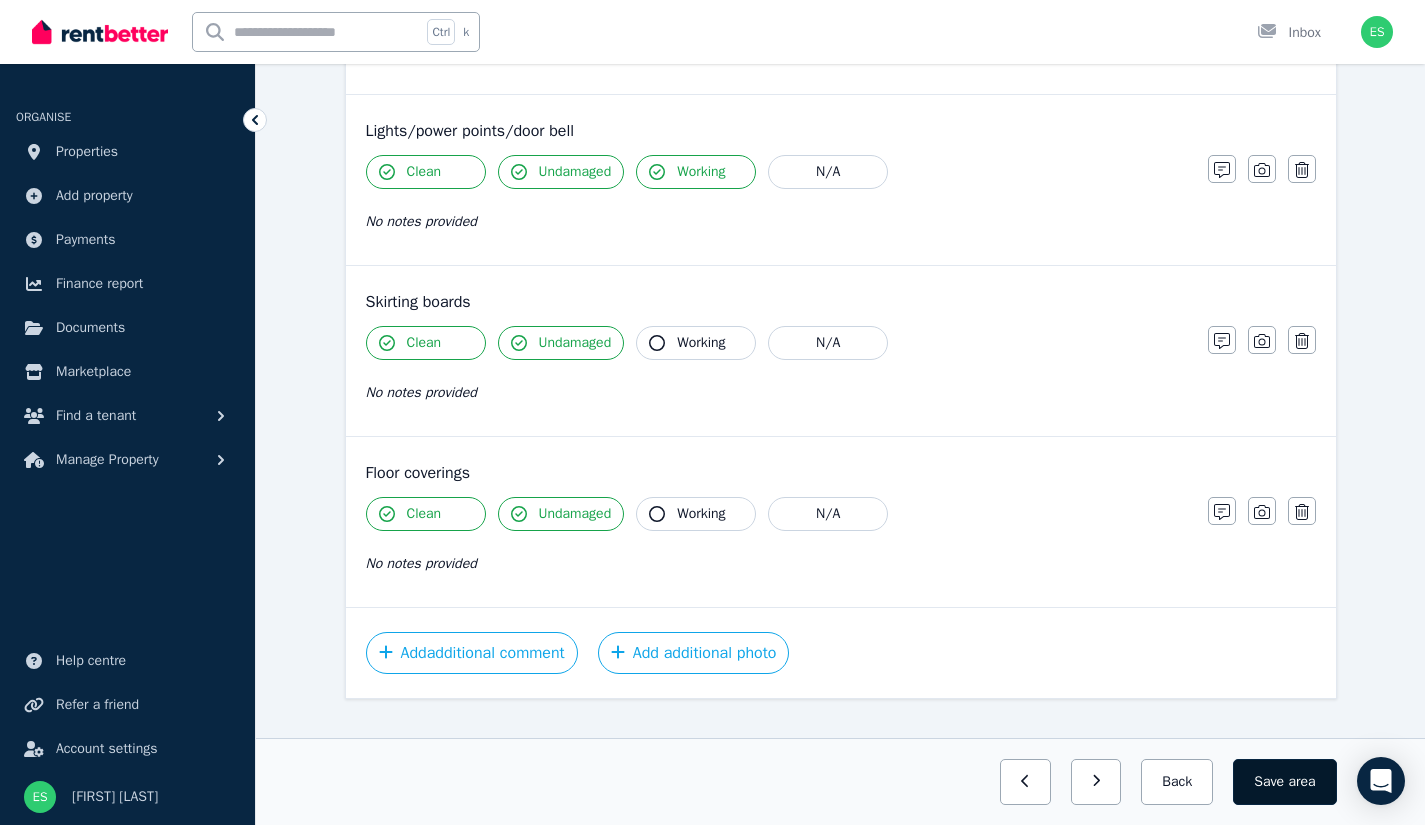 click on "area" at bounding box center [1301, 782] 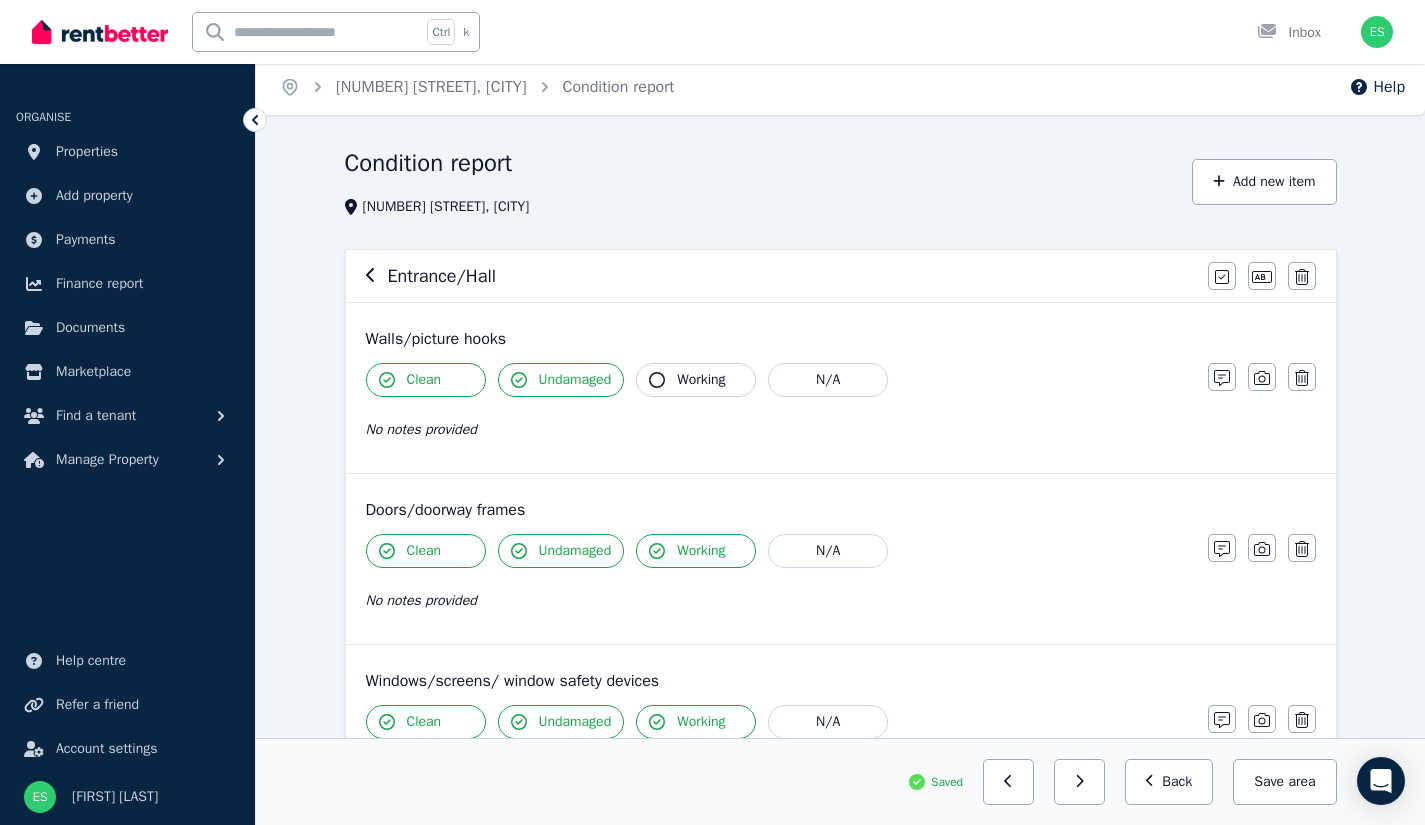 scroll, scrollTop: 0, scrollLeft: 0, axis: both 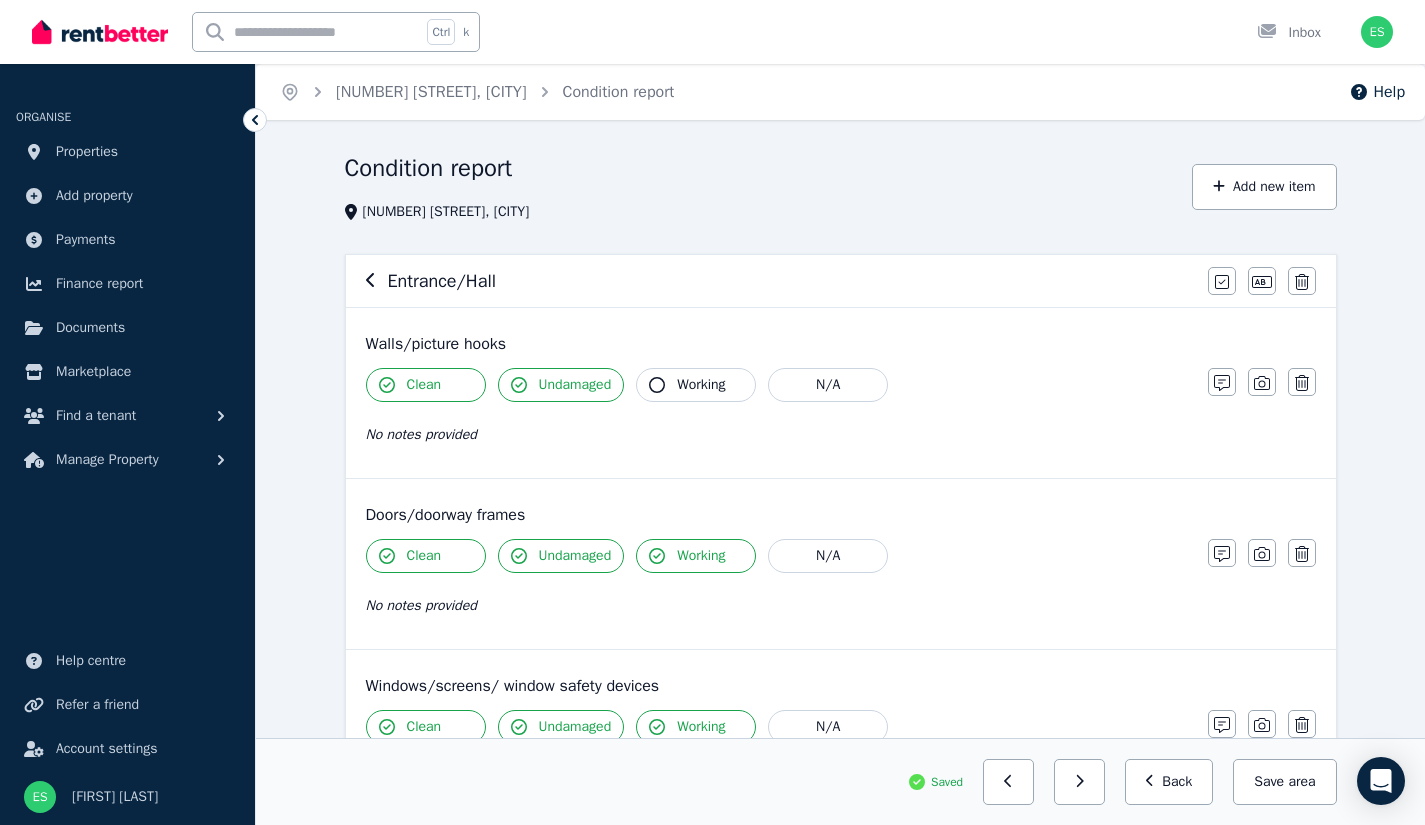 click 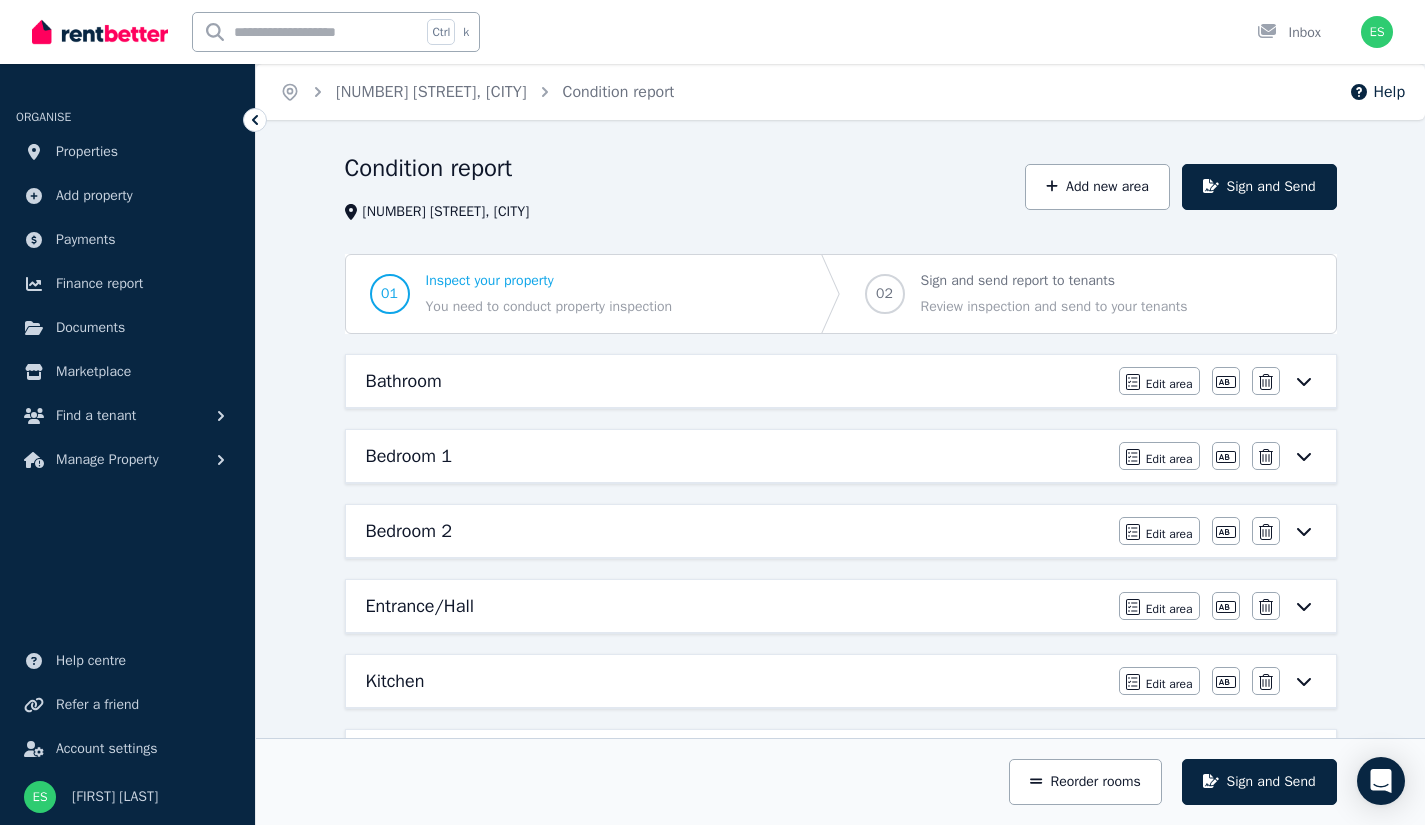 click on "Kitchen Edit area Edit area Edit name Delete" at bounding box center [841, 681] 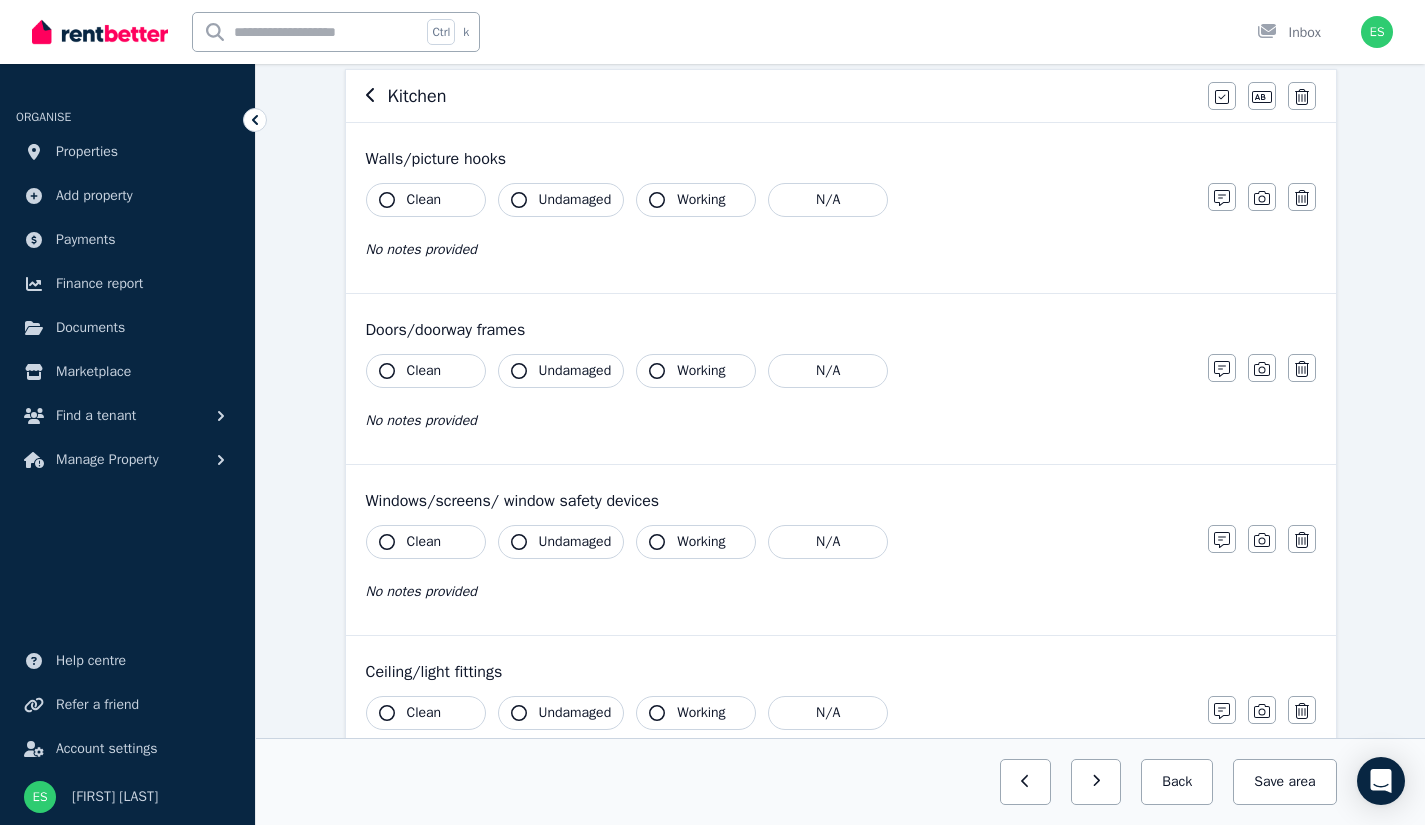 scroll, scrollTop: 186, scrollLeft: 0, axis: vertical 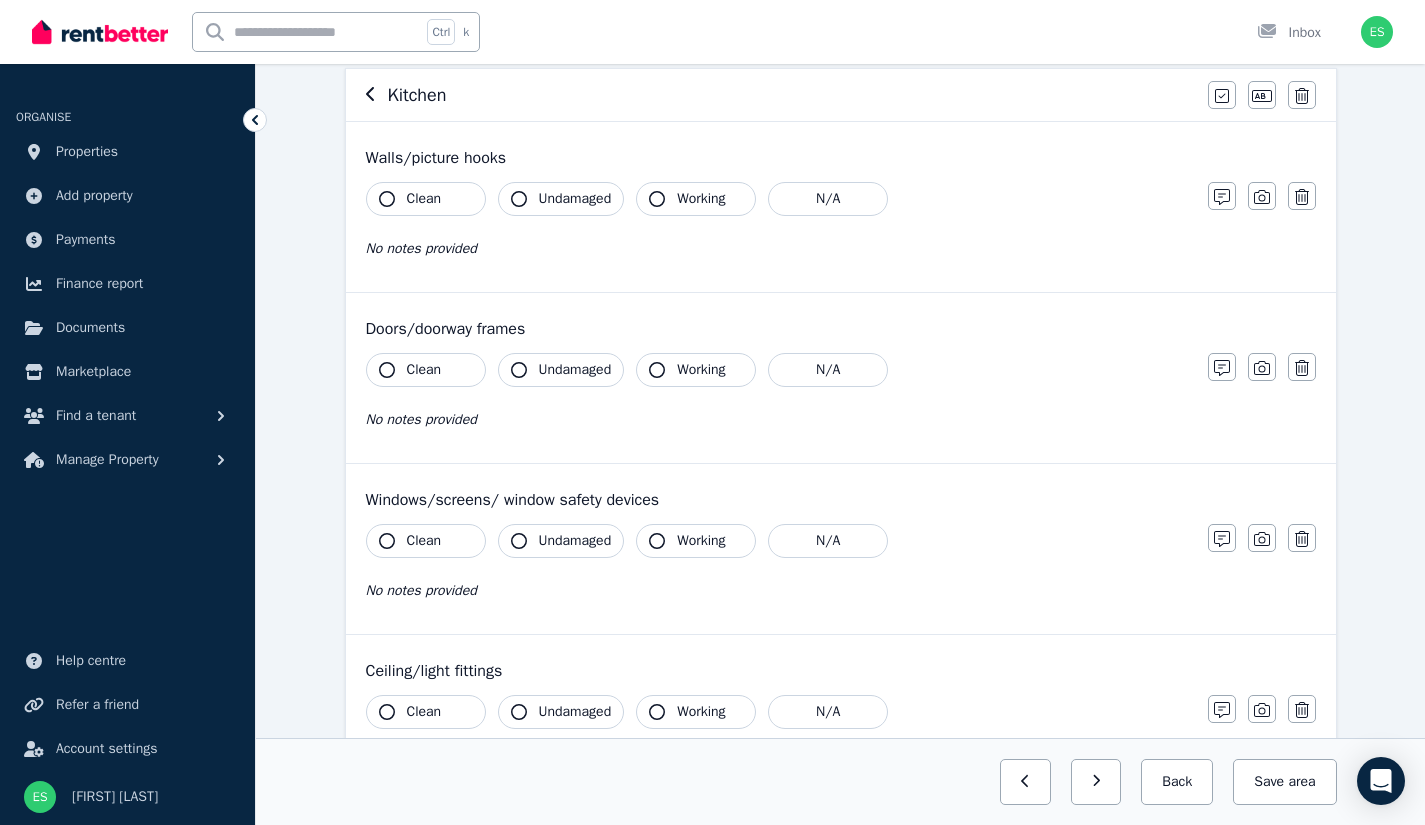 click 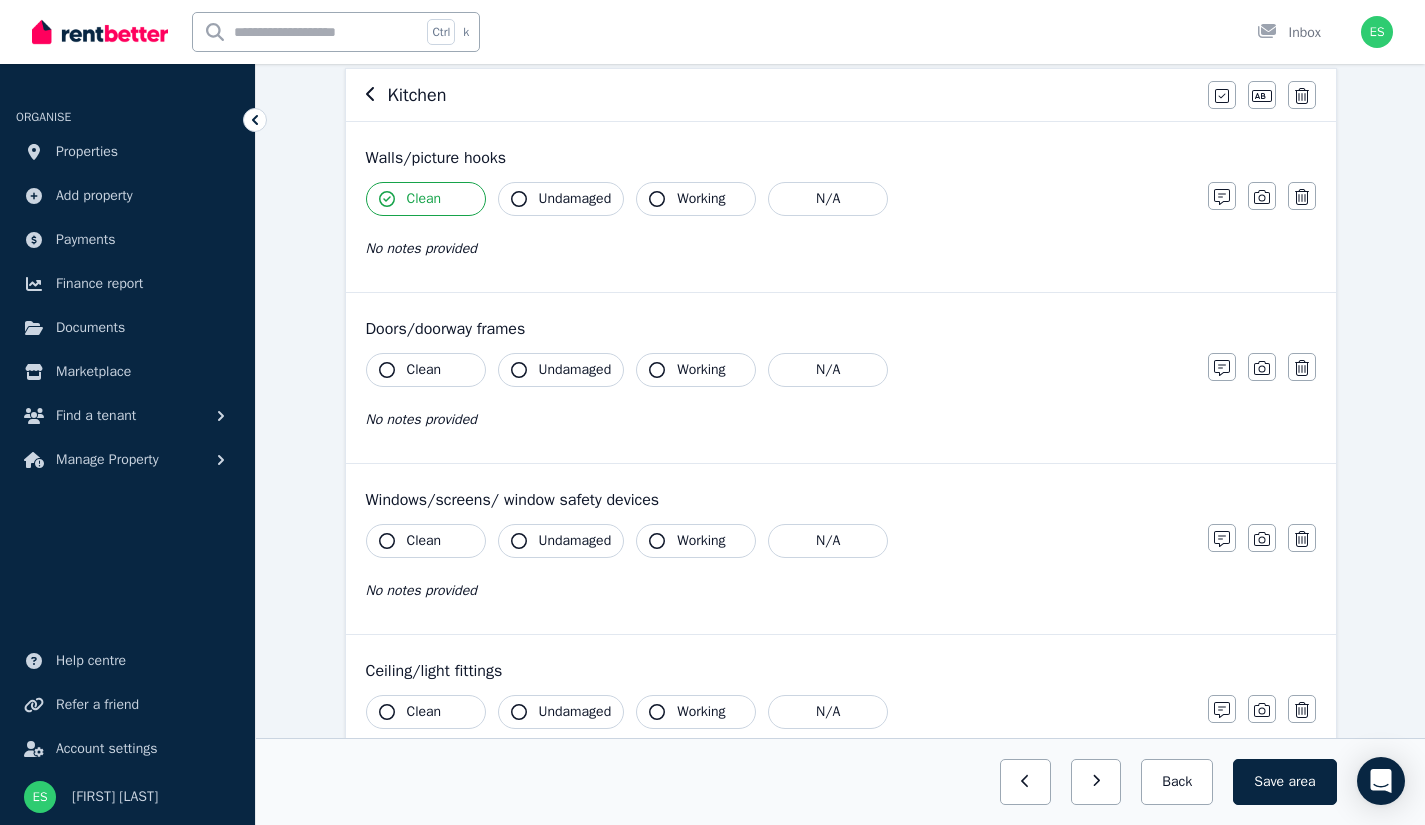 click on "Undamaged" at bounding box center (561, 199) 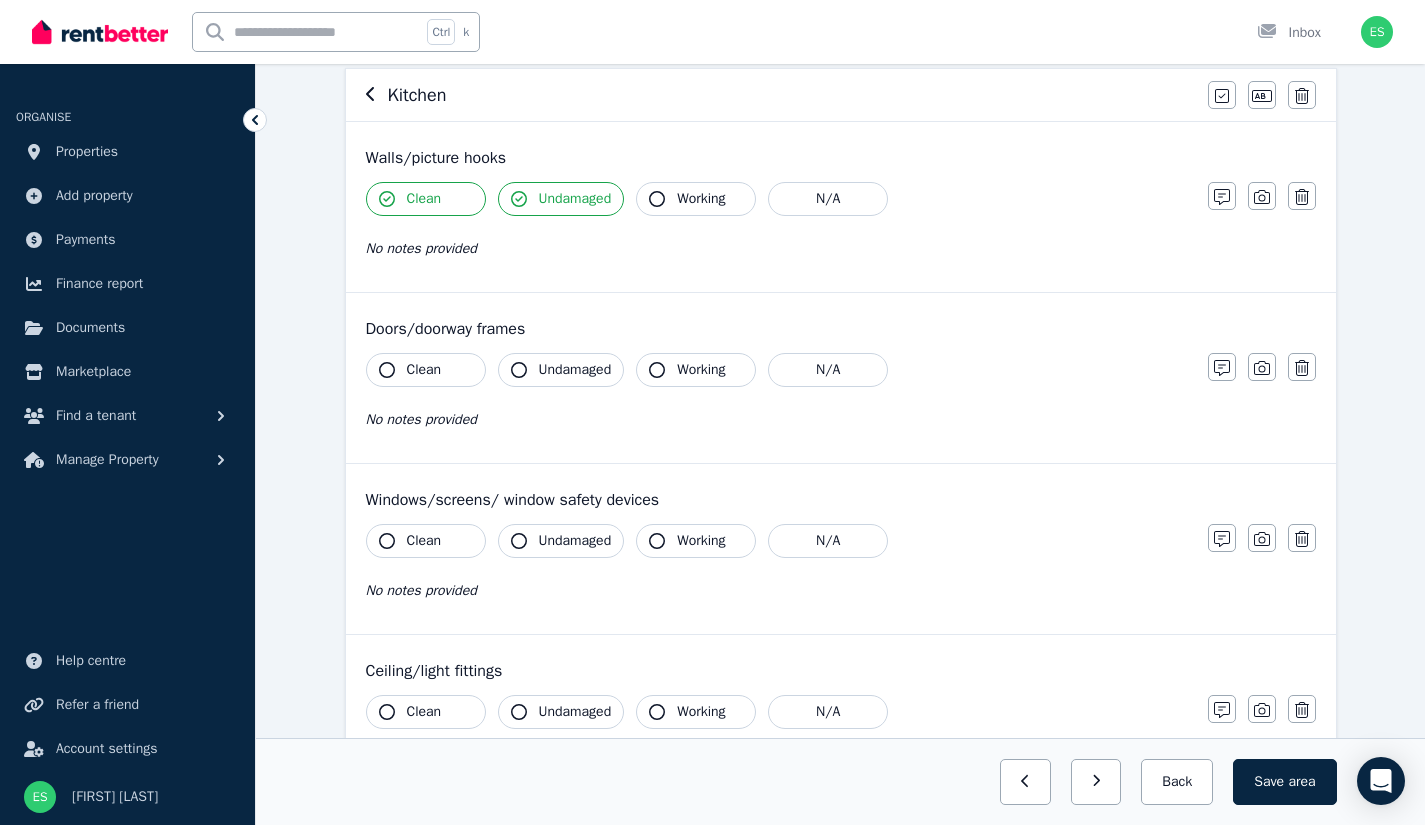 scroll, scrollTop: 193, scrollLeft: 0, axis: vertical 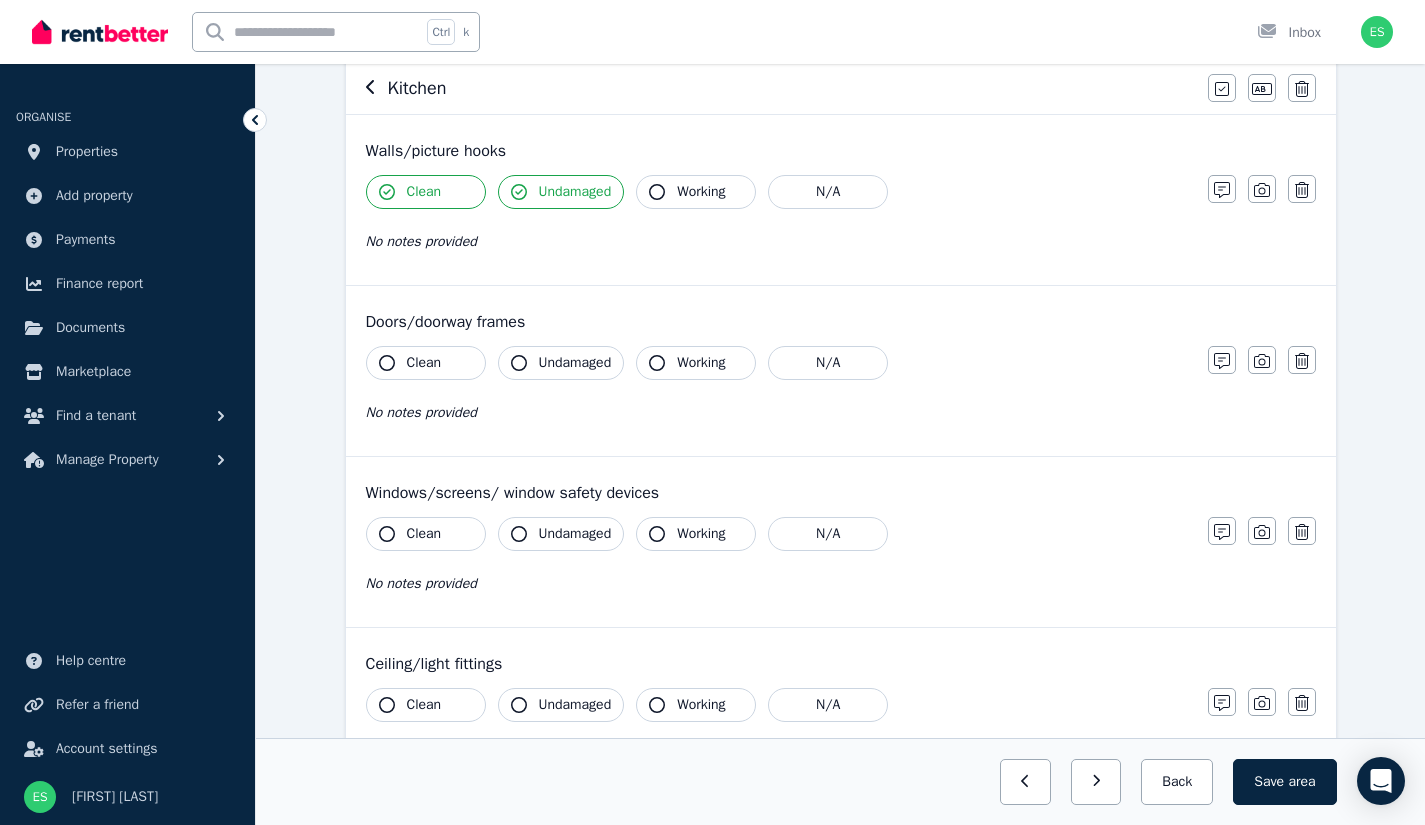 click 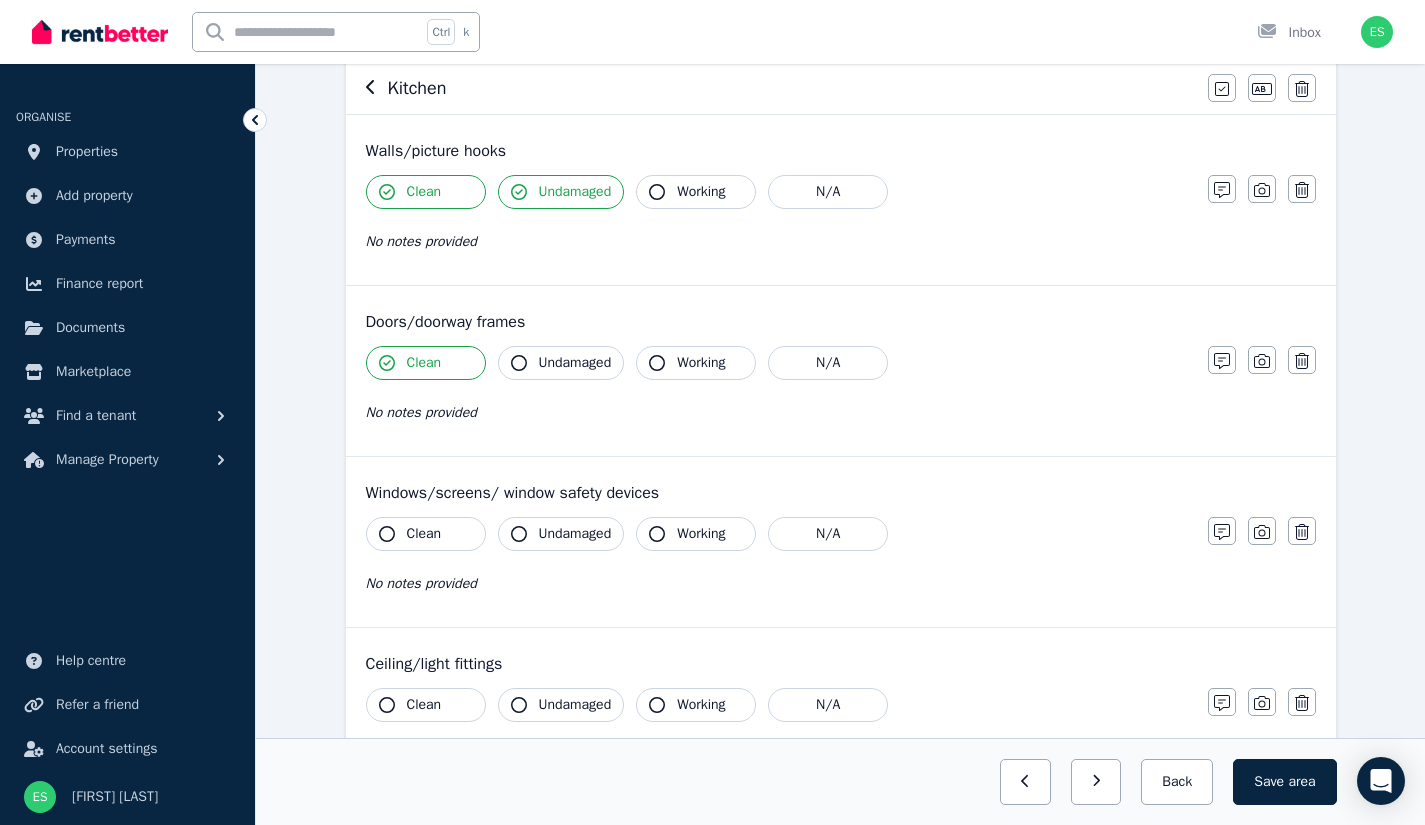 click 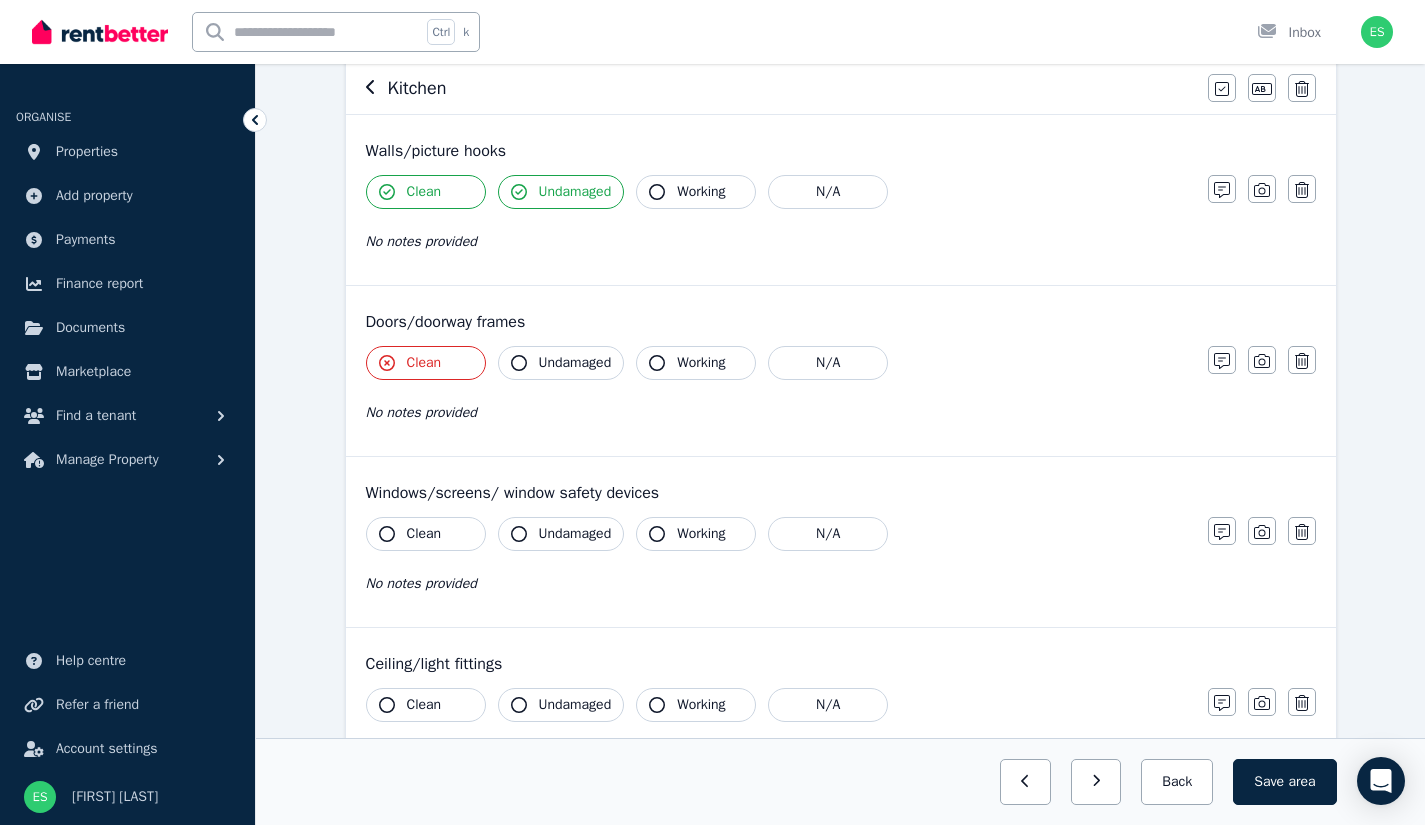 click 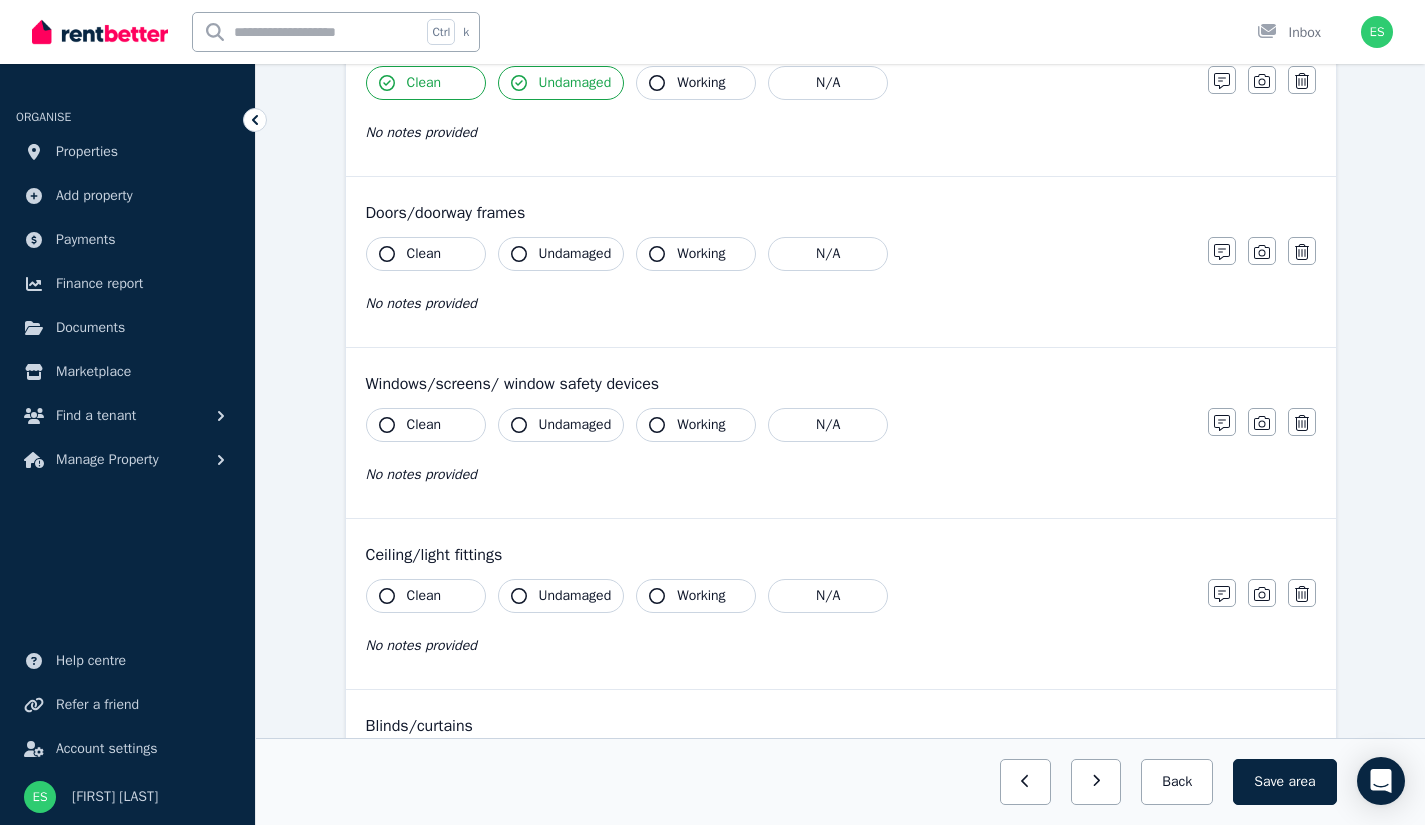 scroll, scrollTop: 303, scrollLeft: 0, axis: vertical 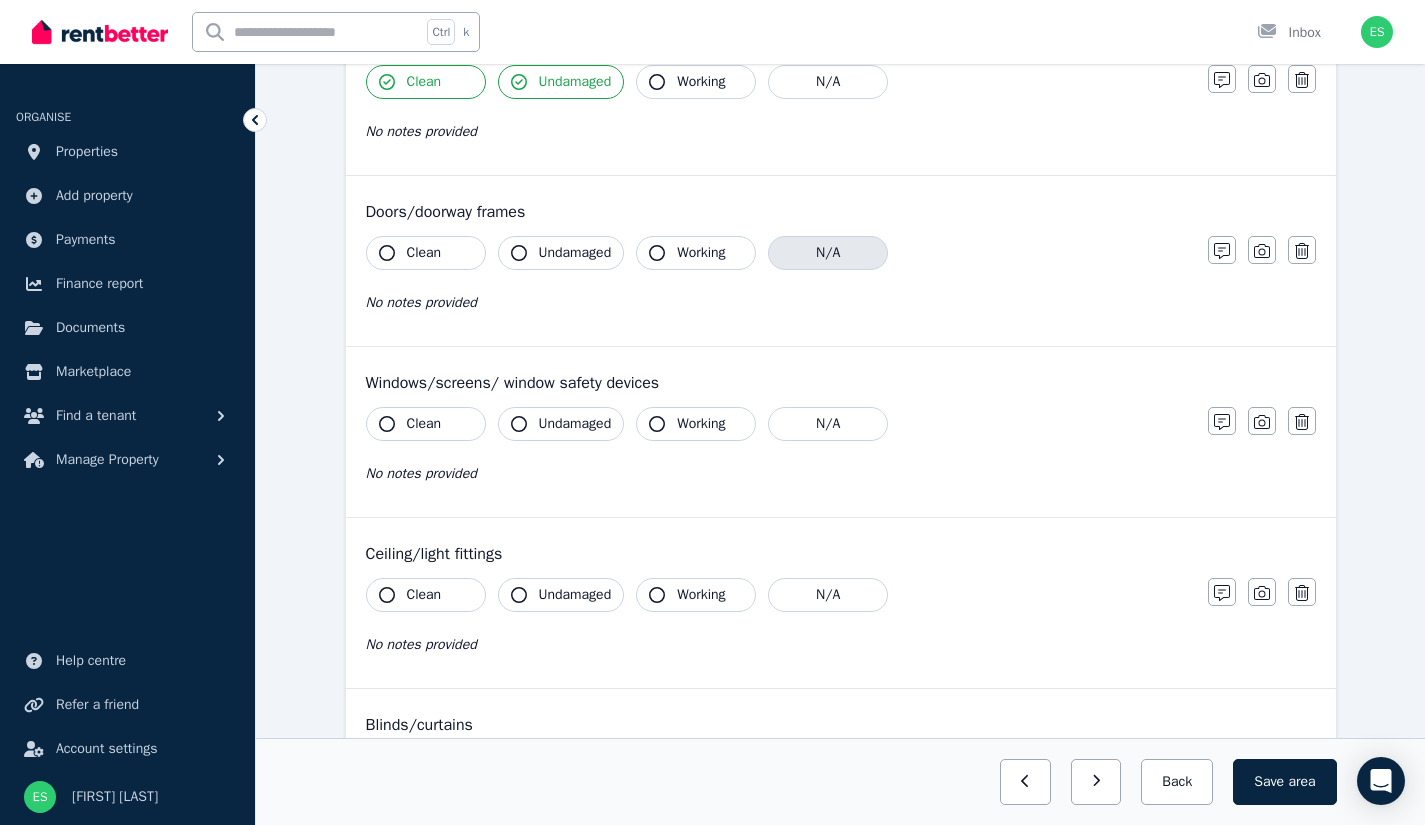 click on "N/A" at bounding box center (828, 253) 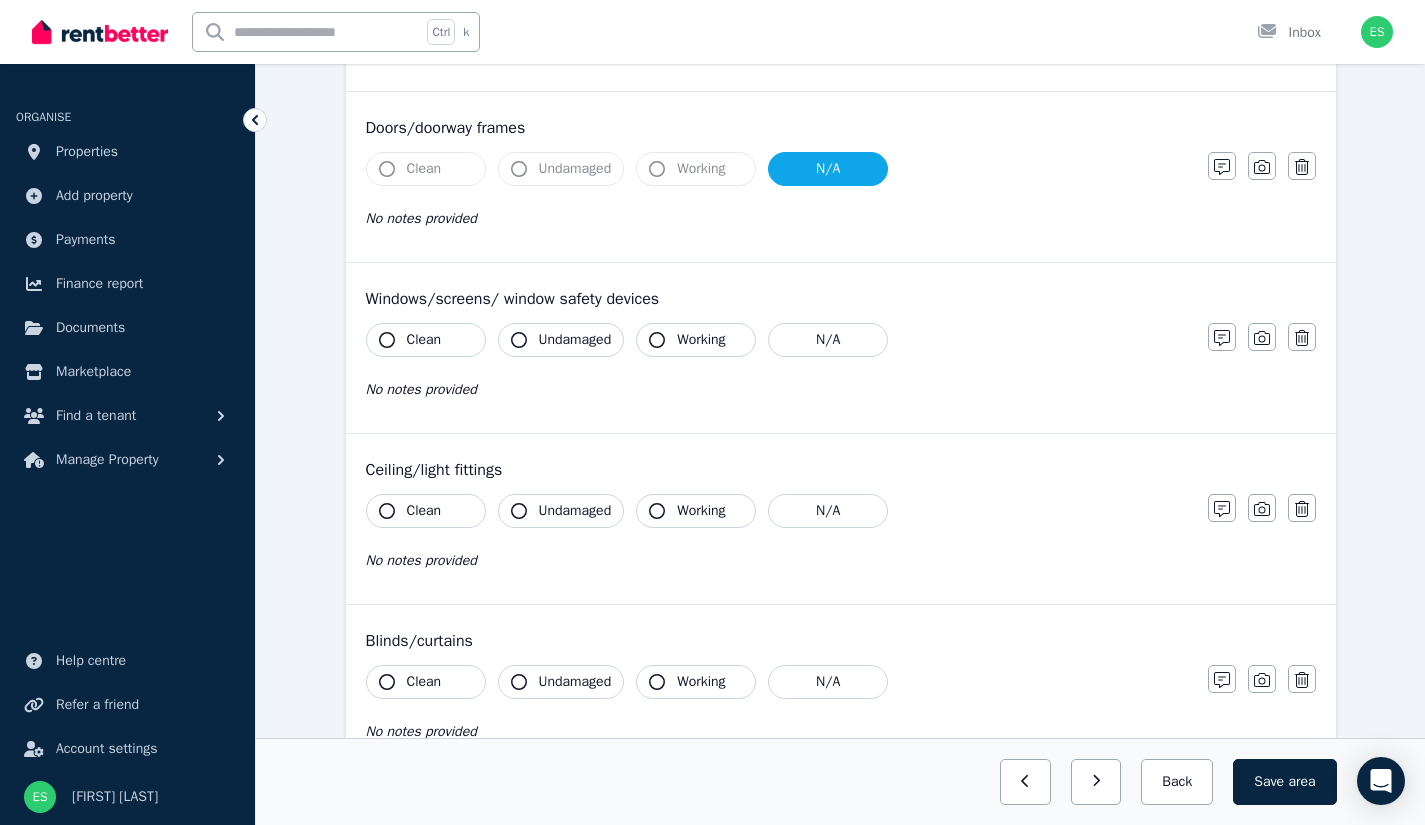 scroll, scrollTop: 388, scrollLeft: 0, axis: vertical 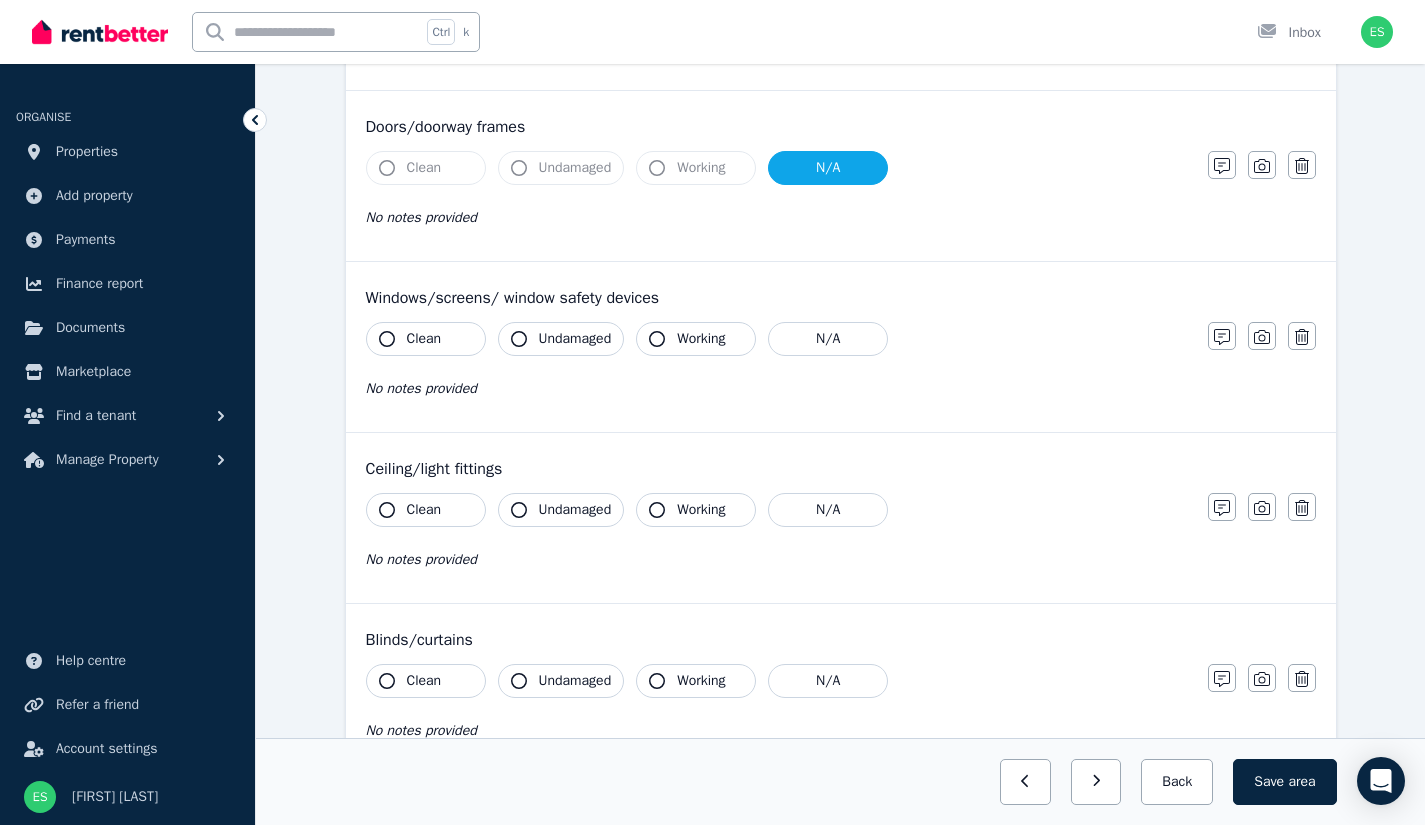 click on "Clean" at bounding box center [426, 339] 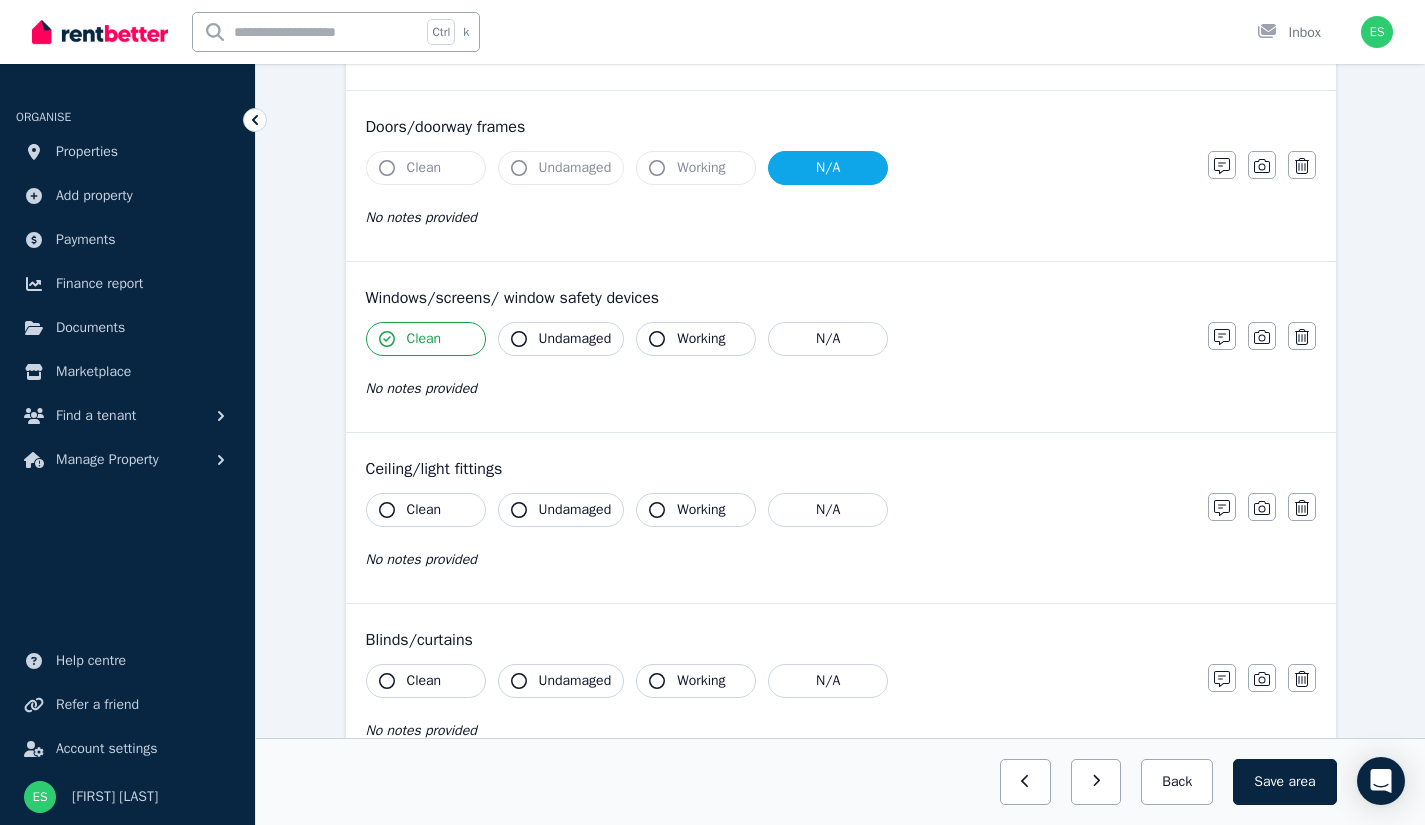 click on "Undamaged" at bounding box center (575, 339) 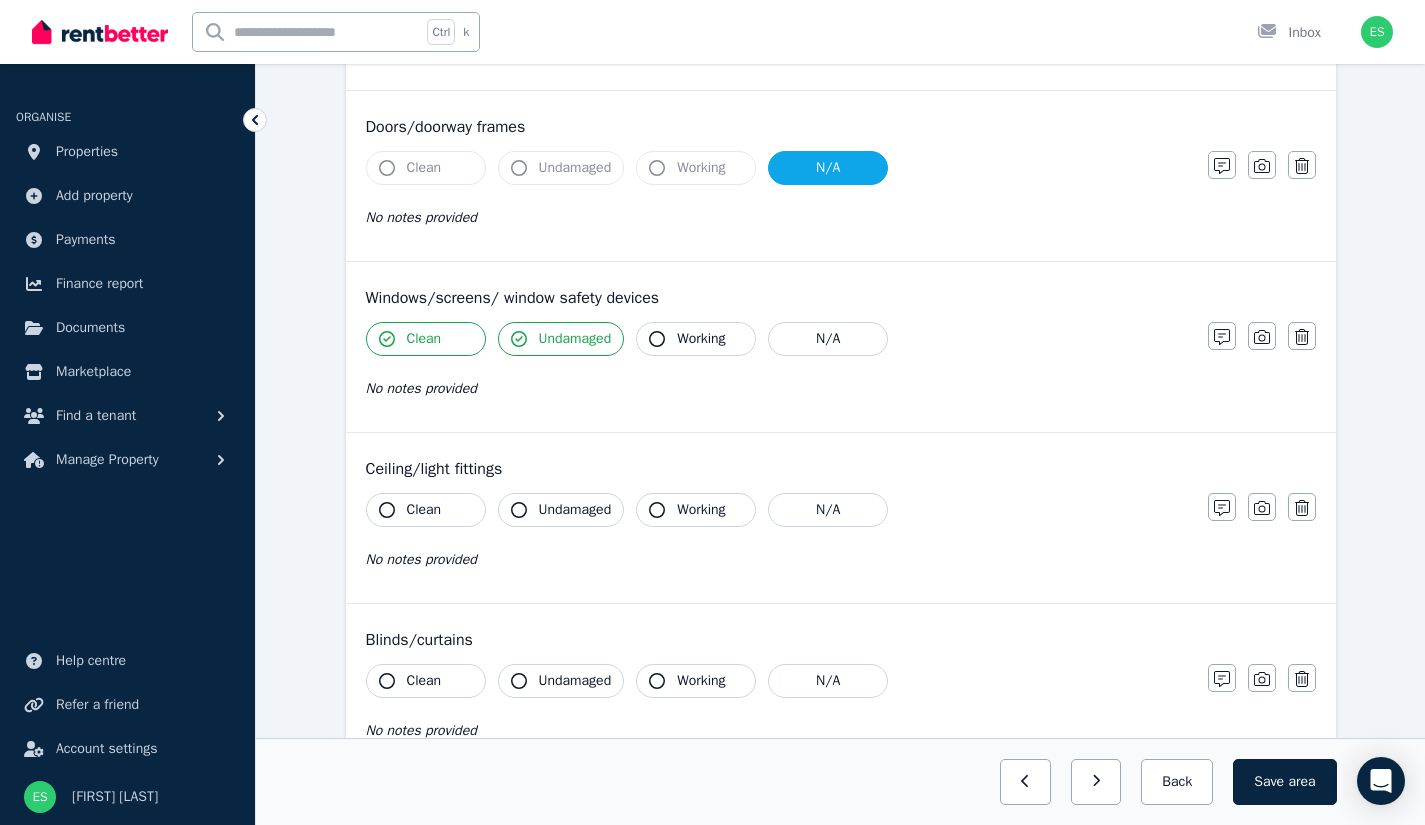 click on "Working" at bounding box center [696, 339] 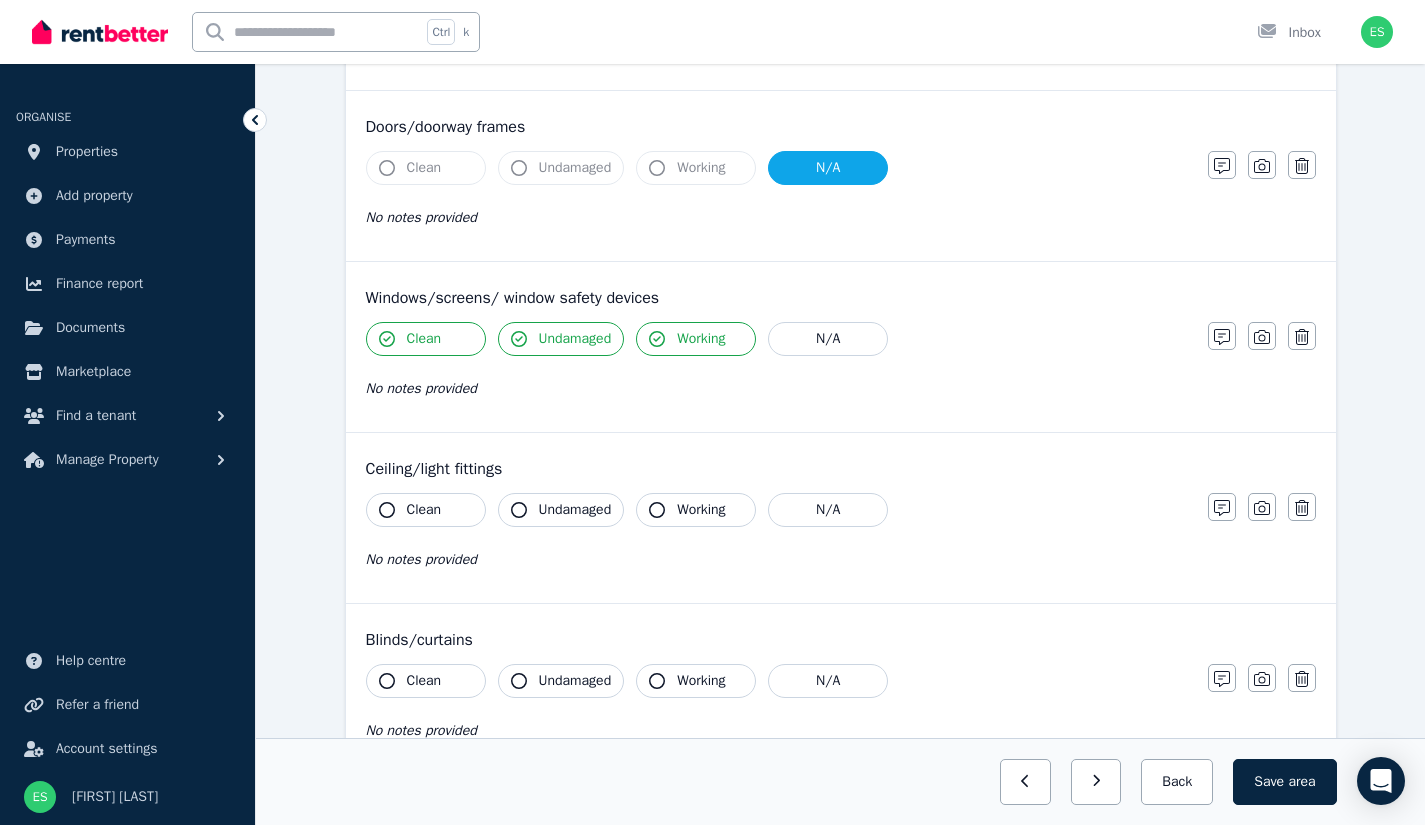 click 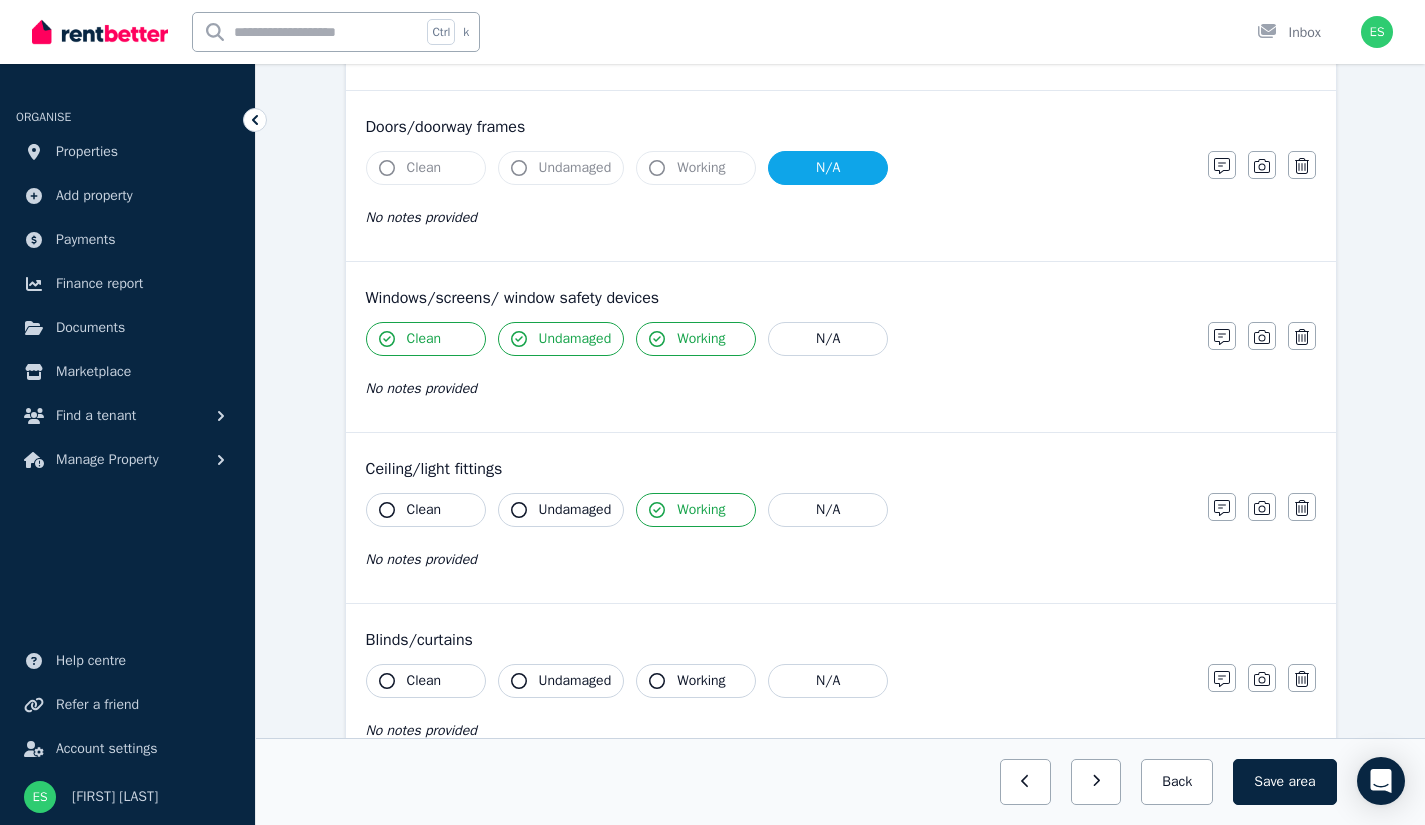click on "Undamaged" at bounding box center (561, 510) 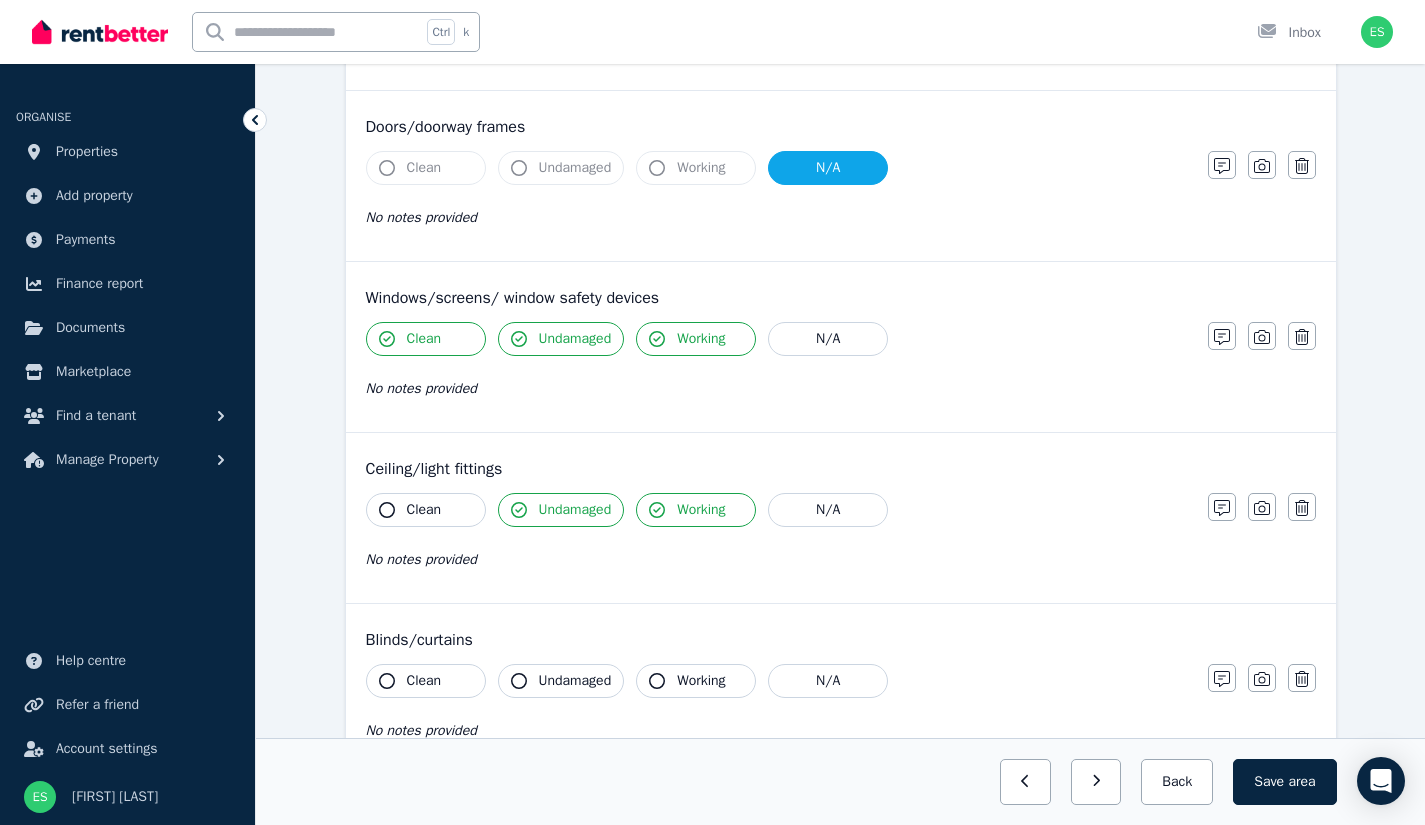 click on "Clean" at bounding box center [424, 510] 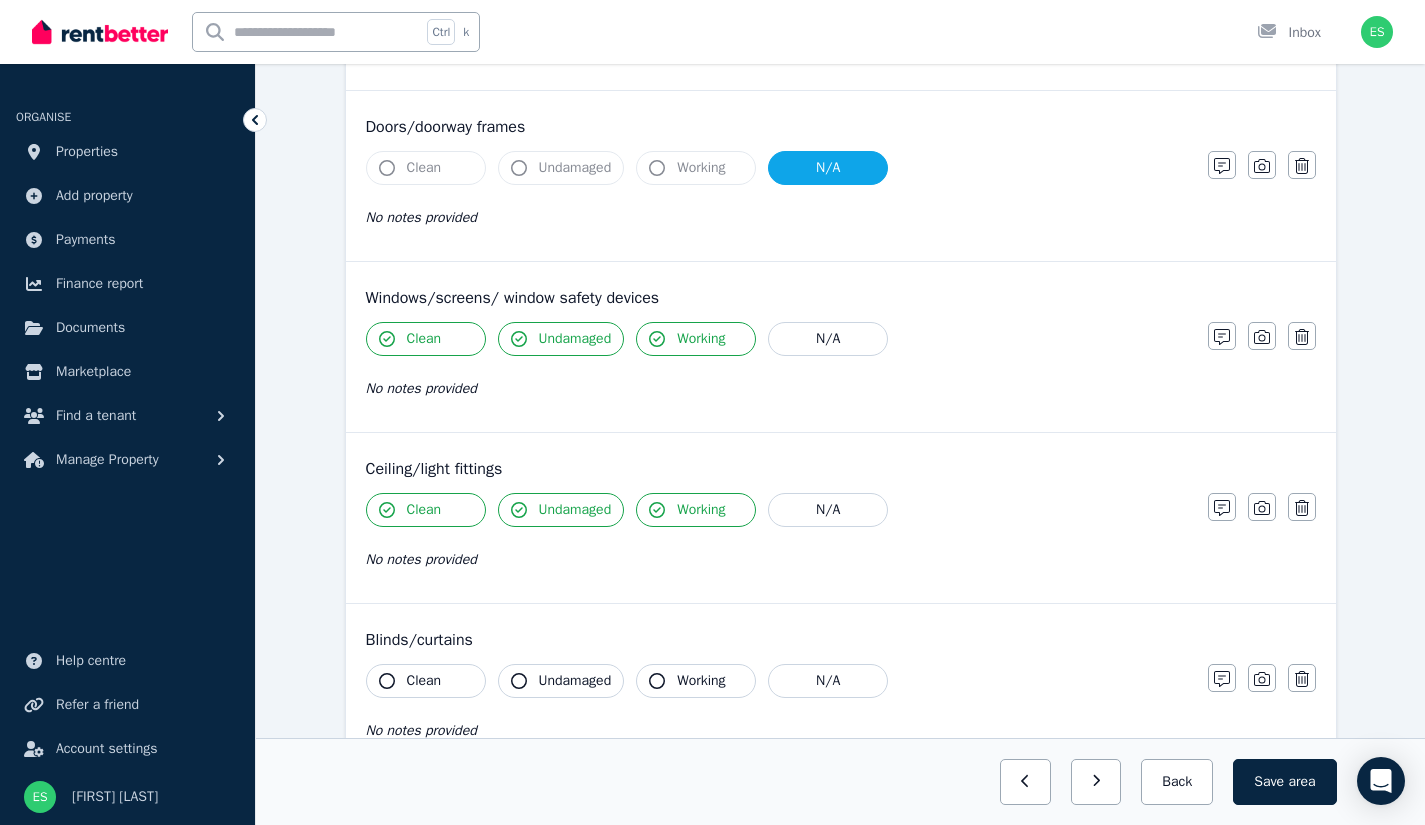 click on "Clean" at bounding box center (424, 681) 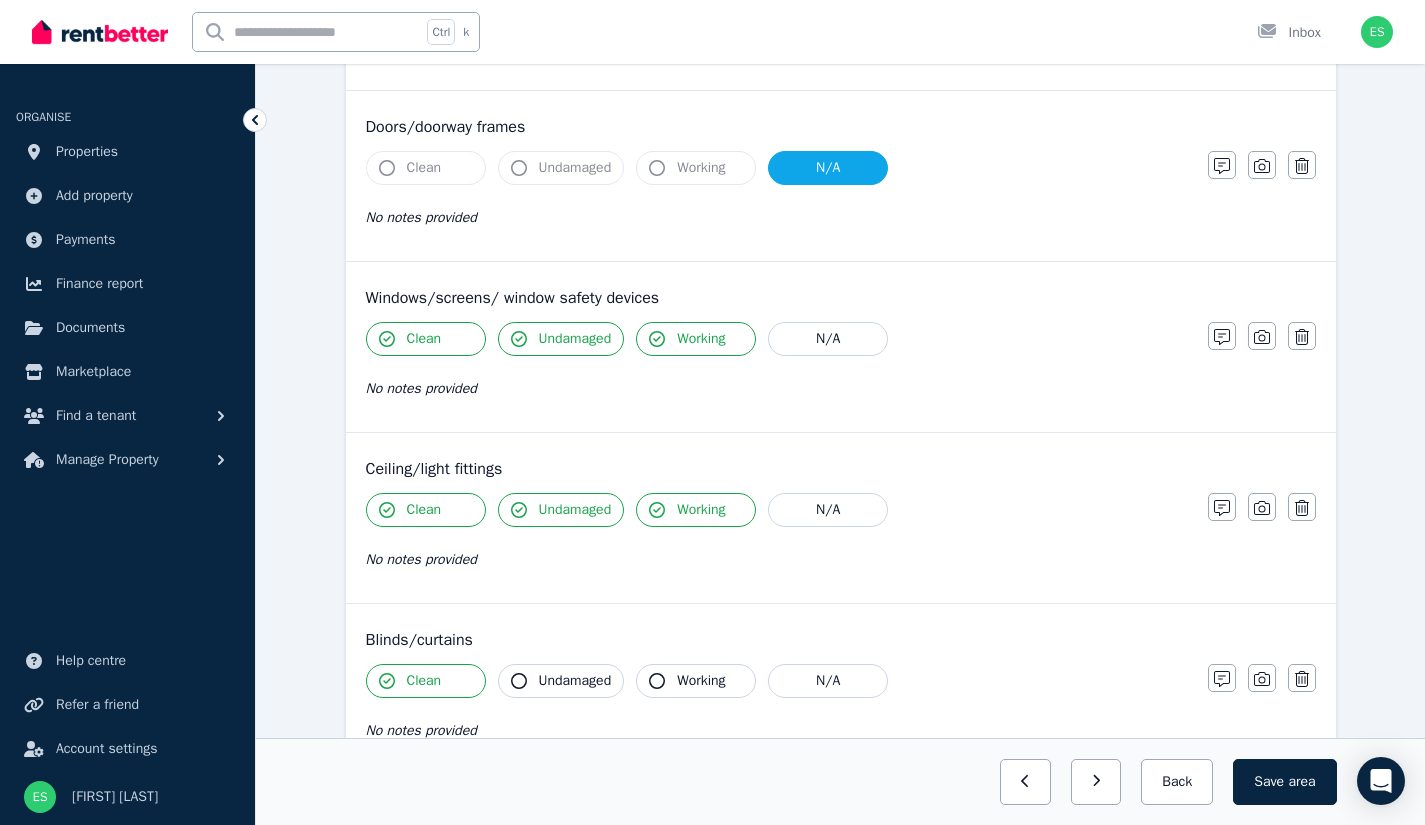 click on "Clean" at bounding box center (424, 681) 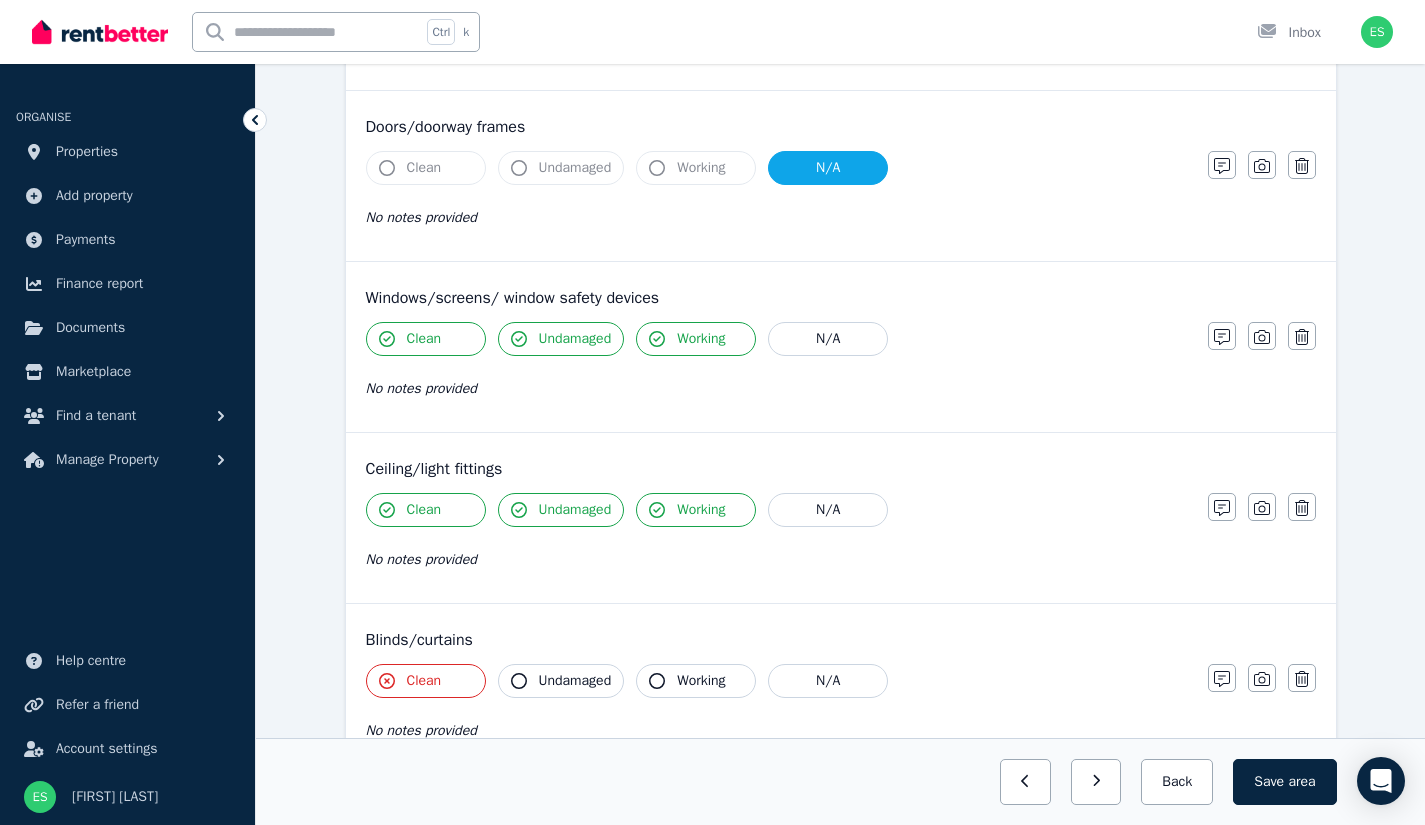 click on "Clean" at bounding box center [426, 681] 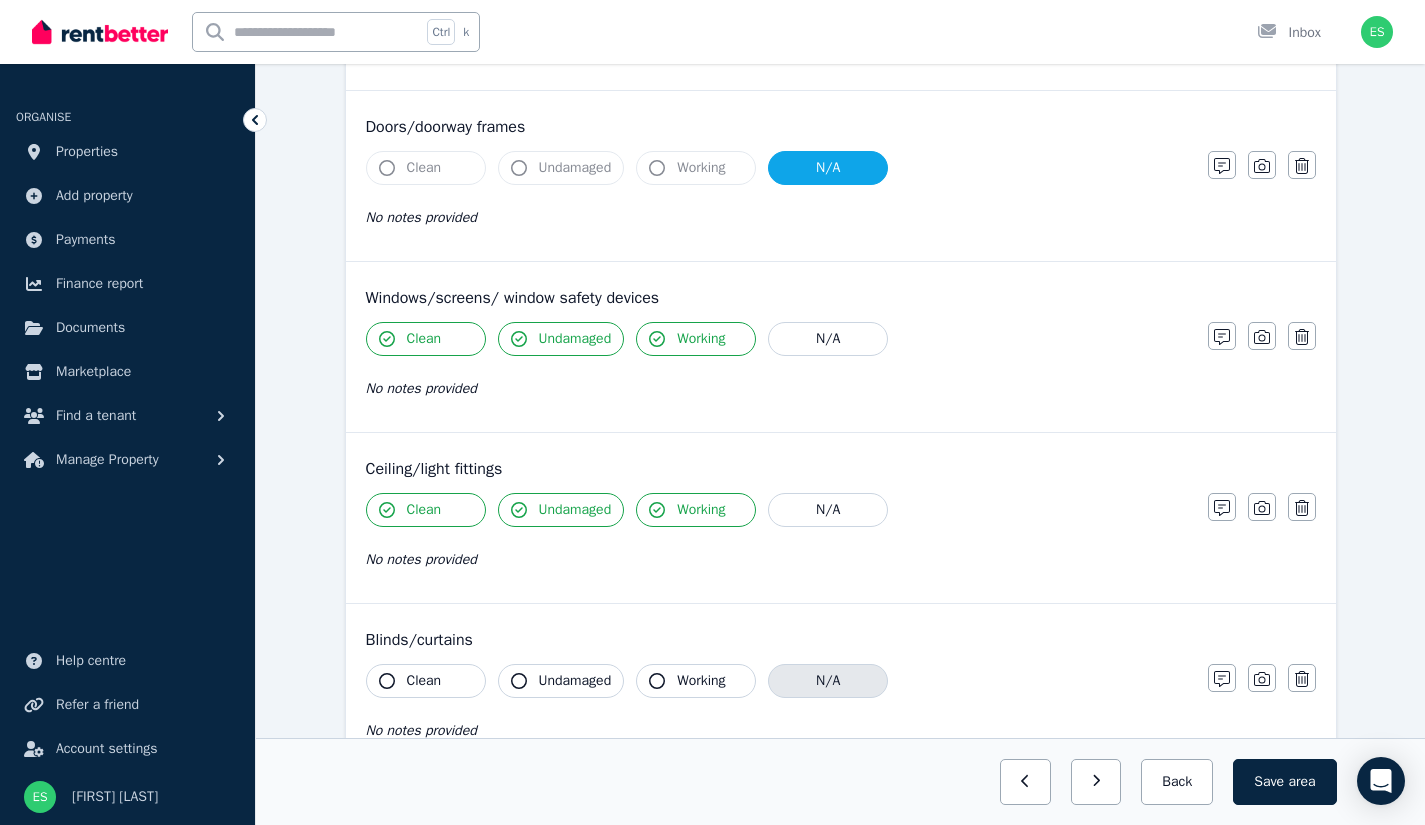 click on "N/A" at bounding box center [828, 681] 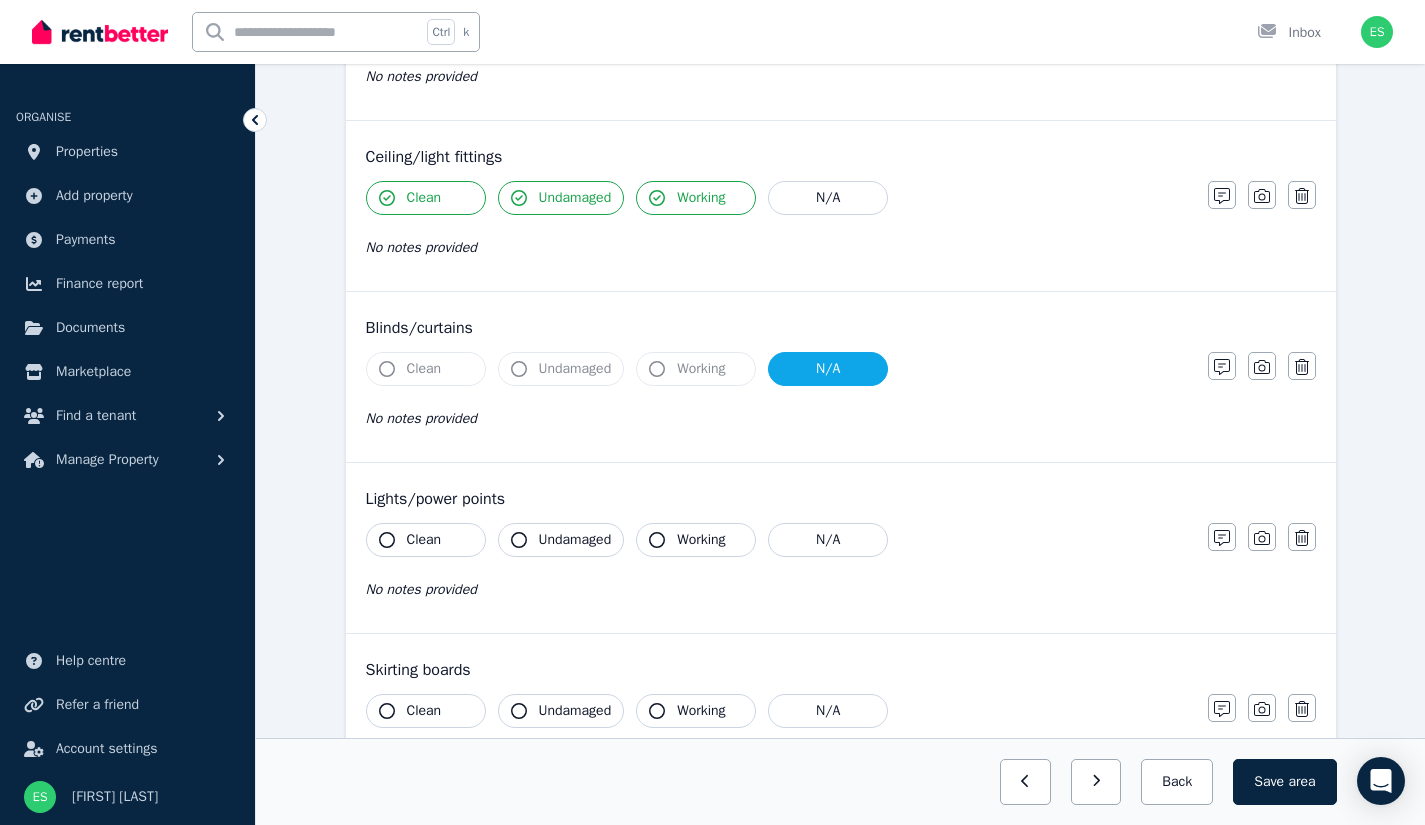 scroll, scrollTop: 737, scrollLeft: 0, axis: vertical 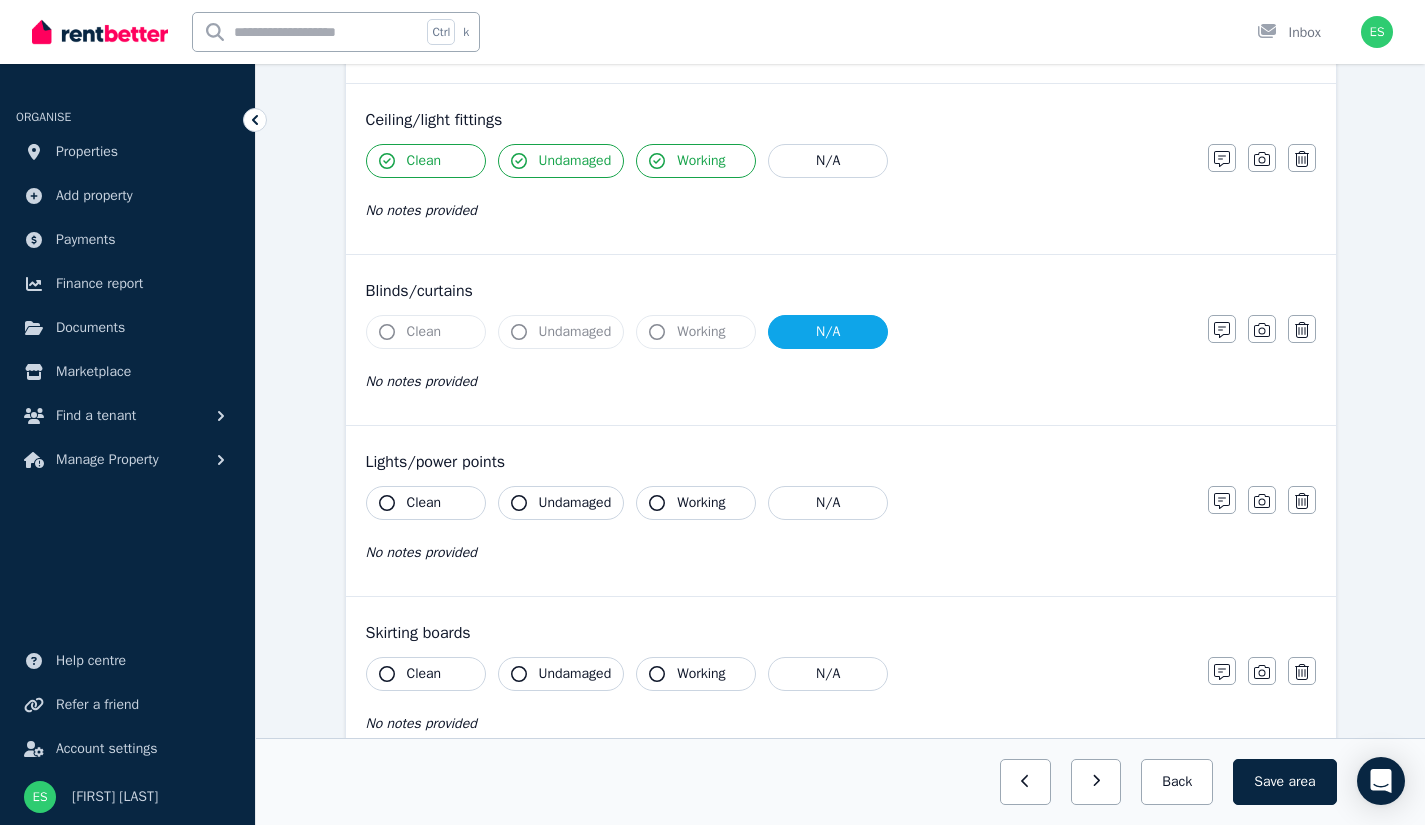 click on "Clean" at bounding box center [424, 503] 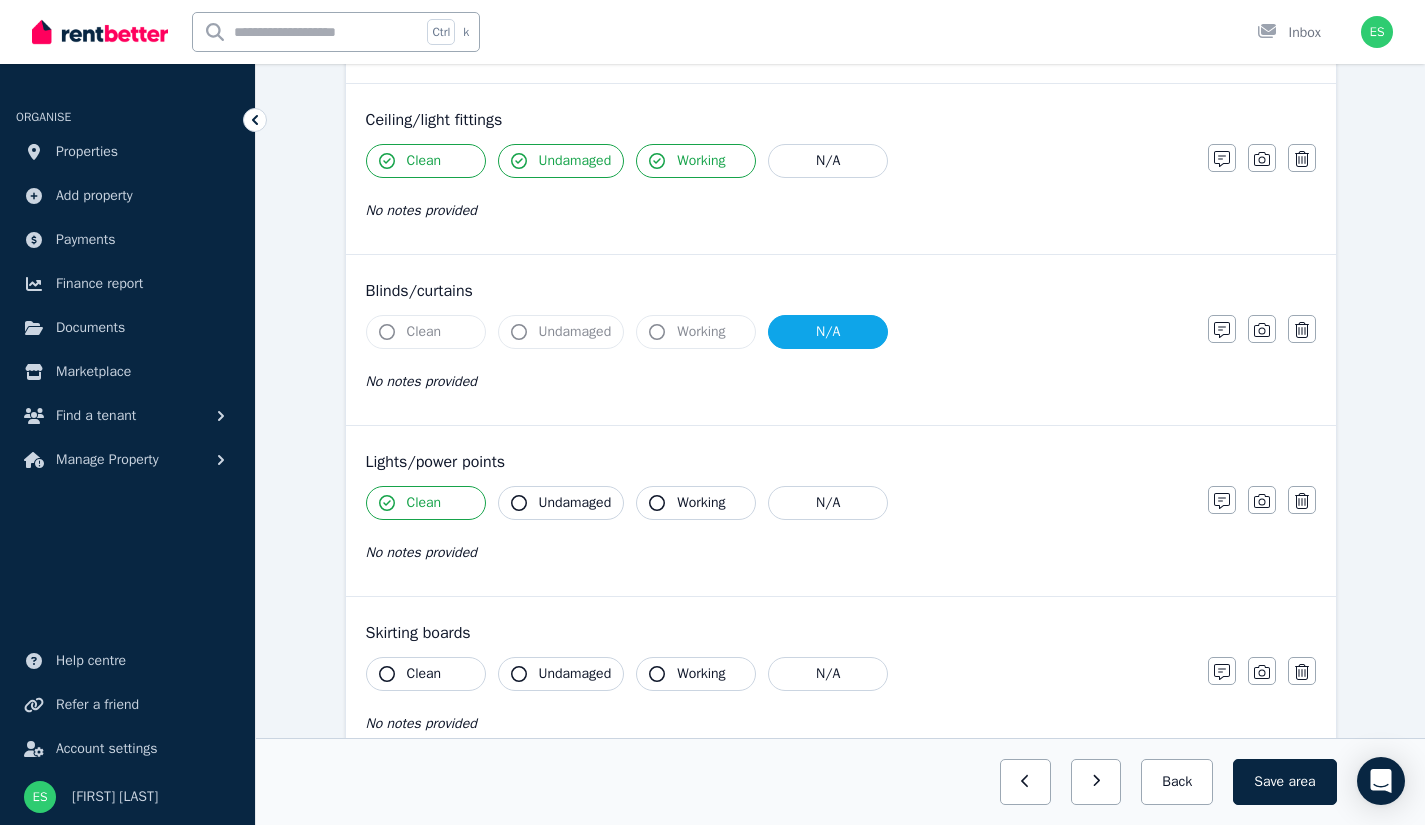 click on "Undamaged" at bounding box center (561, 503) 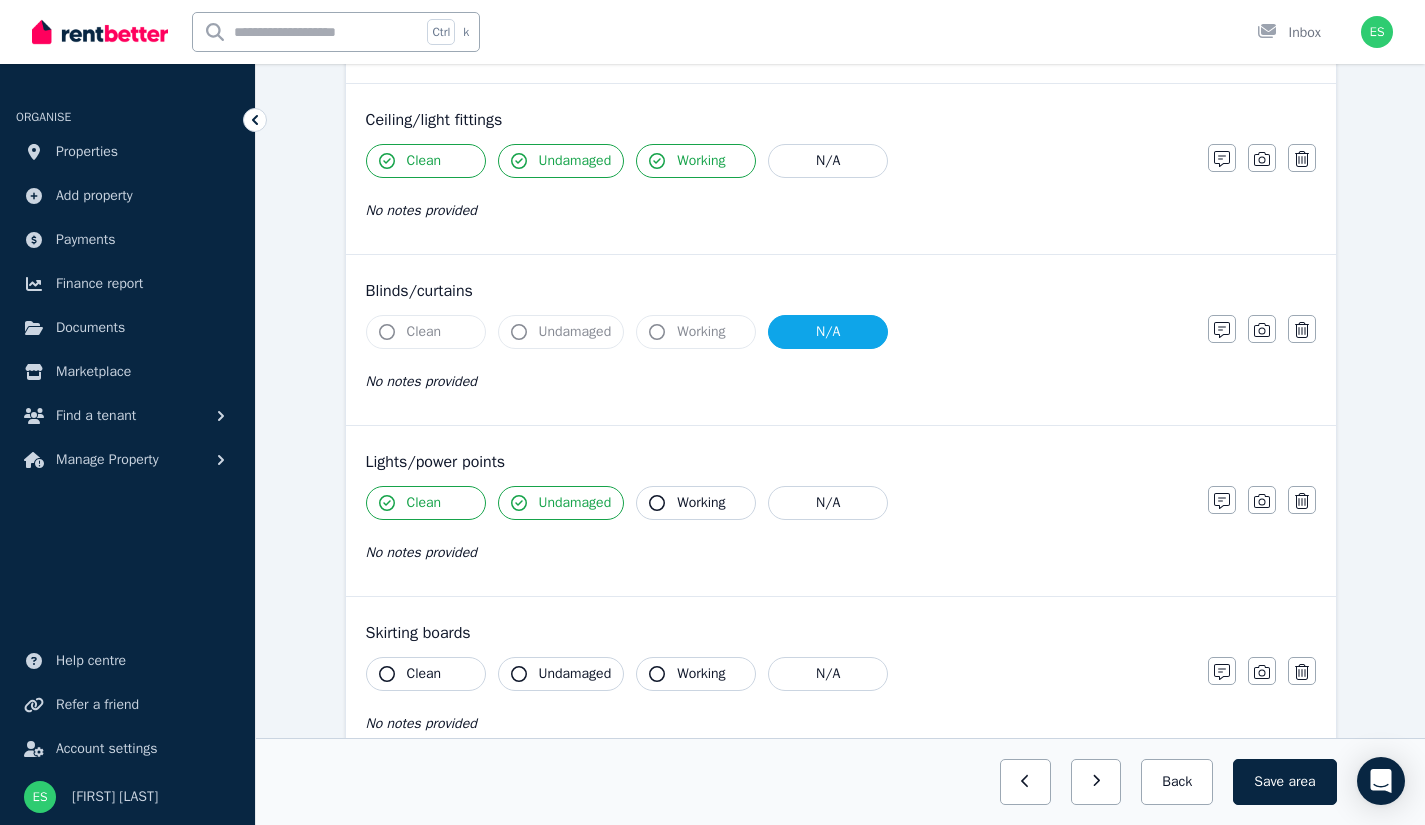 click 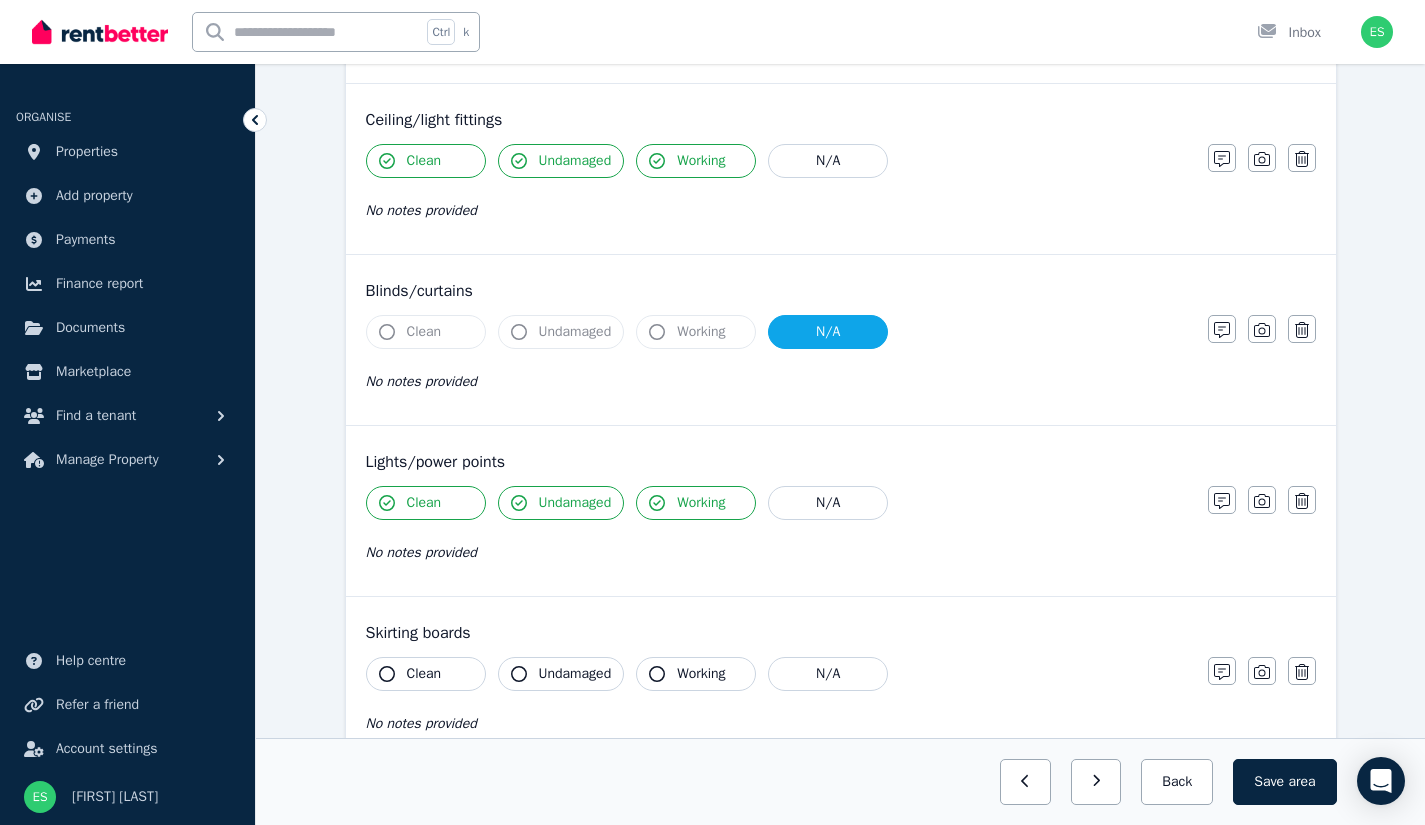 click on "Clean" at bounding box center [426, 674] 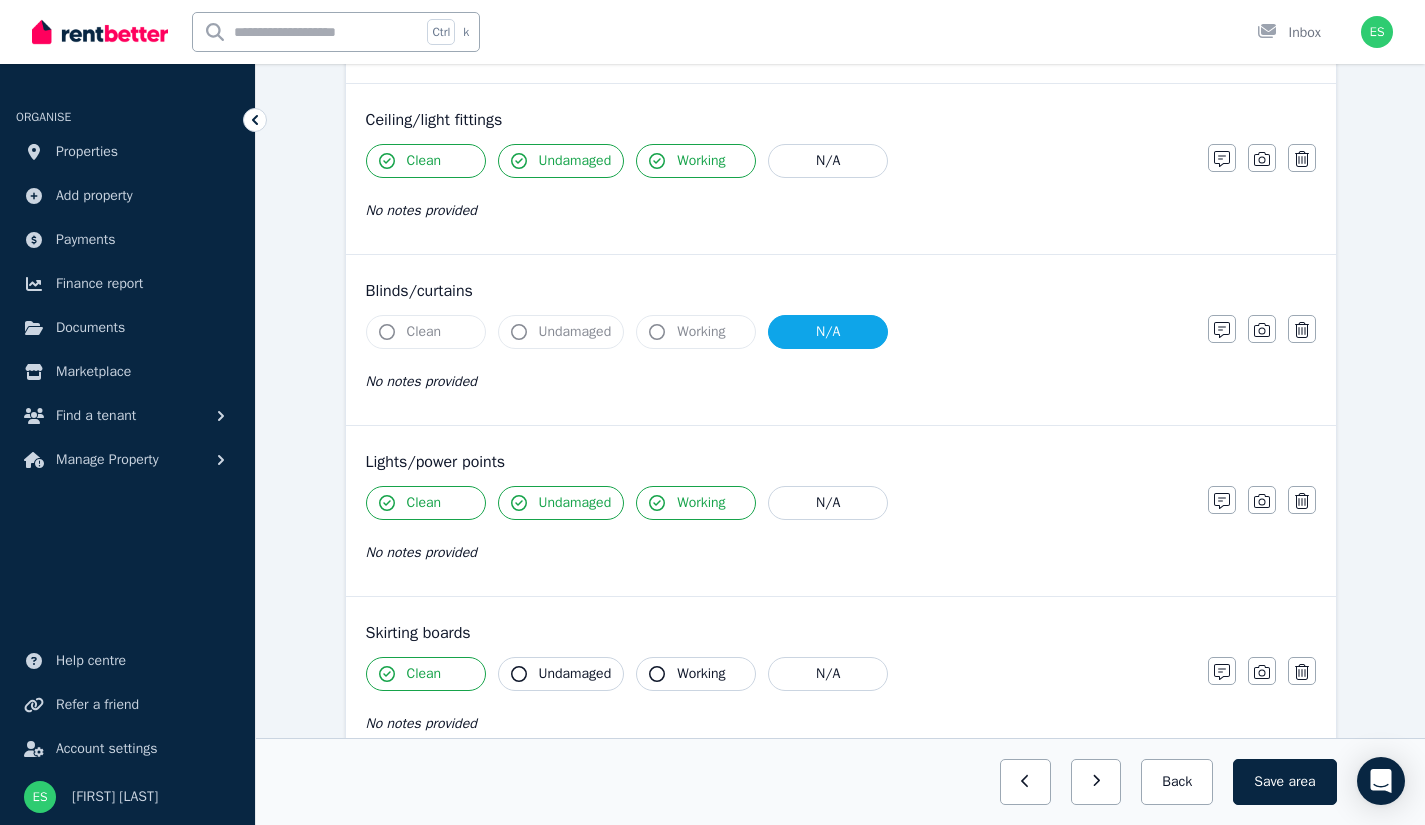 click 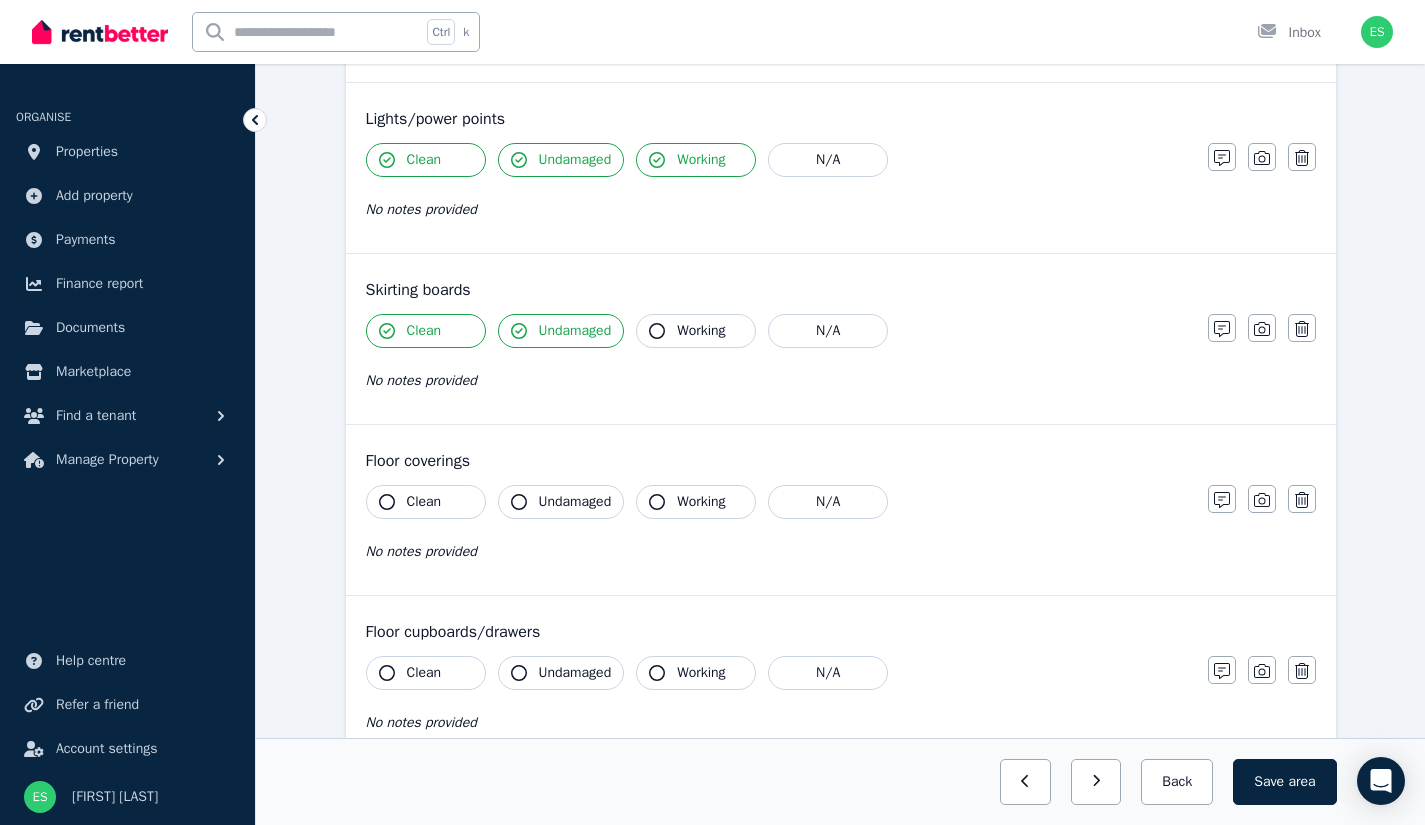 scroll, scrollTop: 1083, scrollLeft: 0, axis: vertical 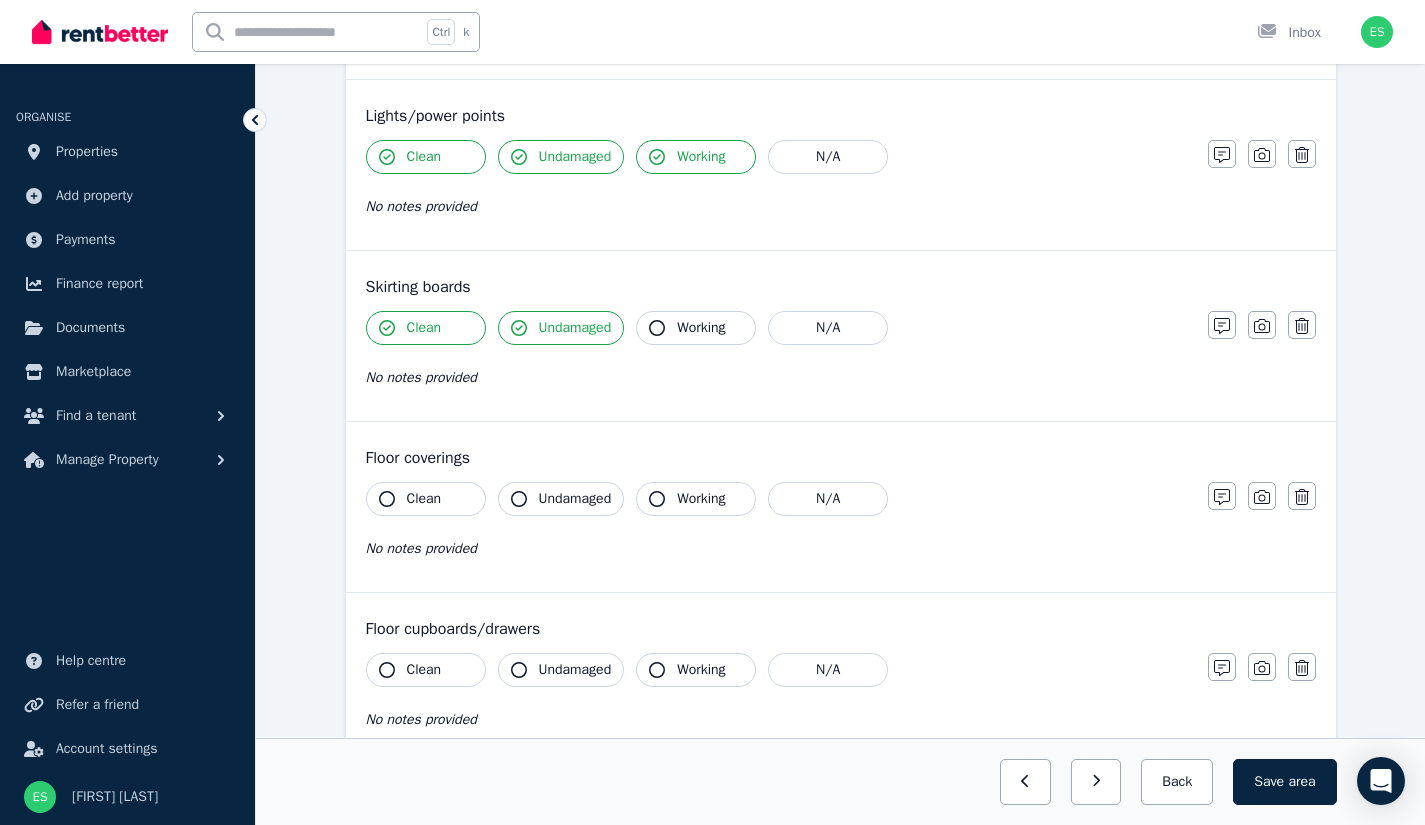 click on "Clean" at bounding box center (424, 499) 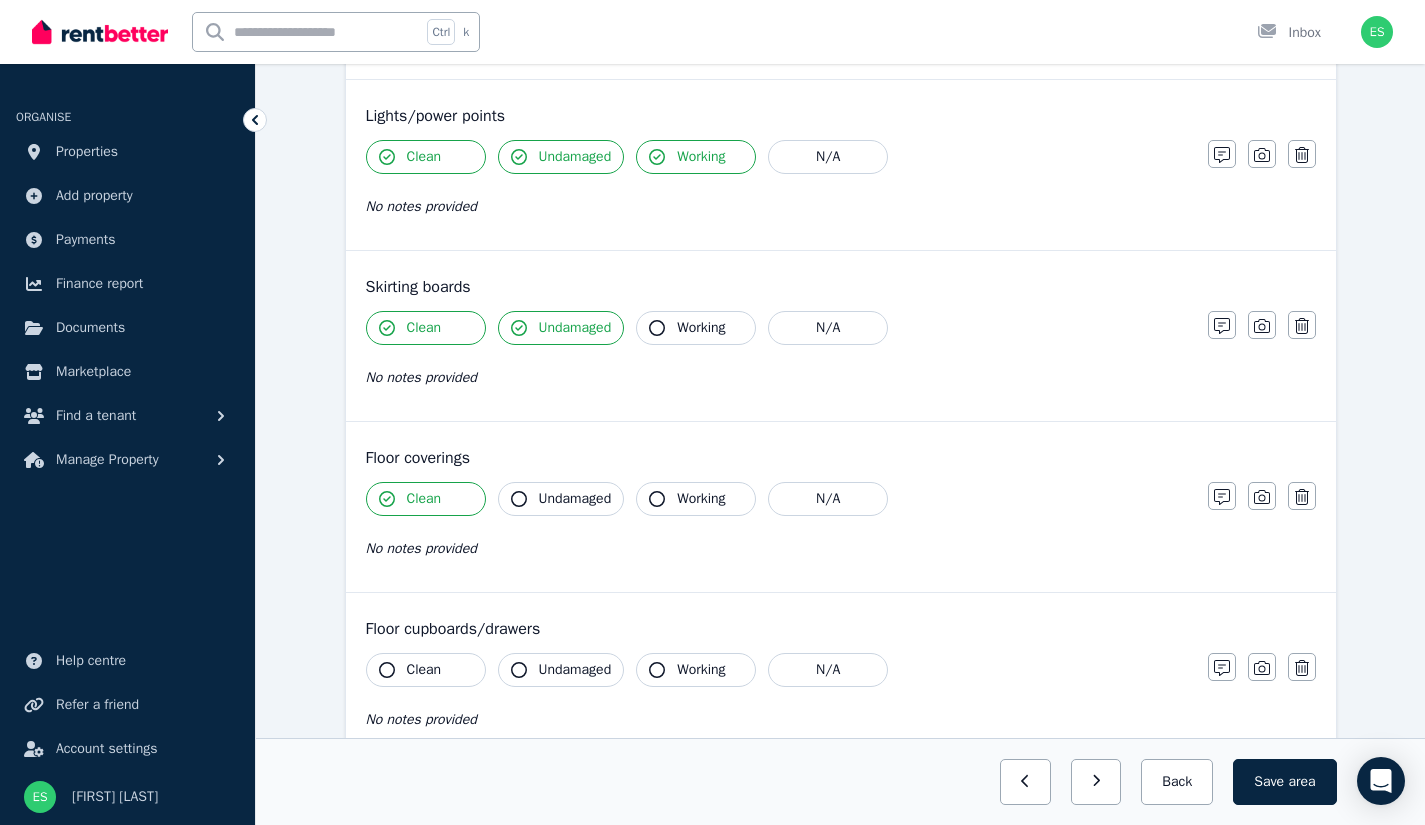 click on "Undamaged" at bounding box center (561, 499) 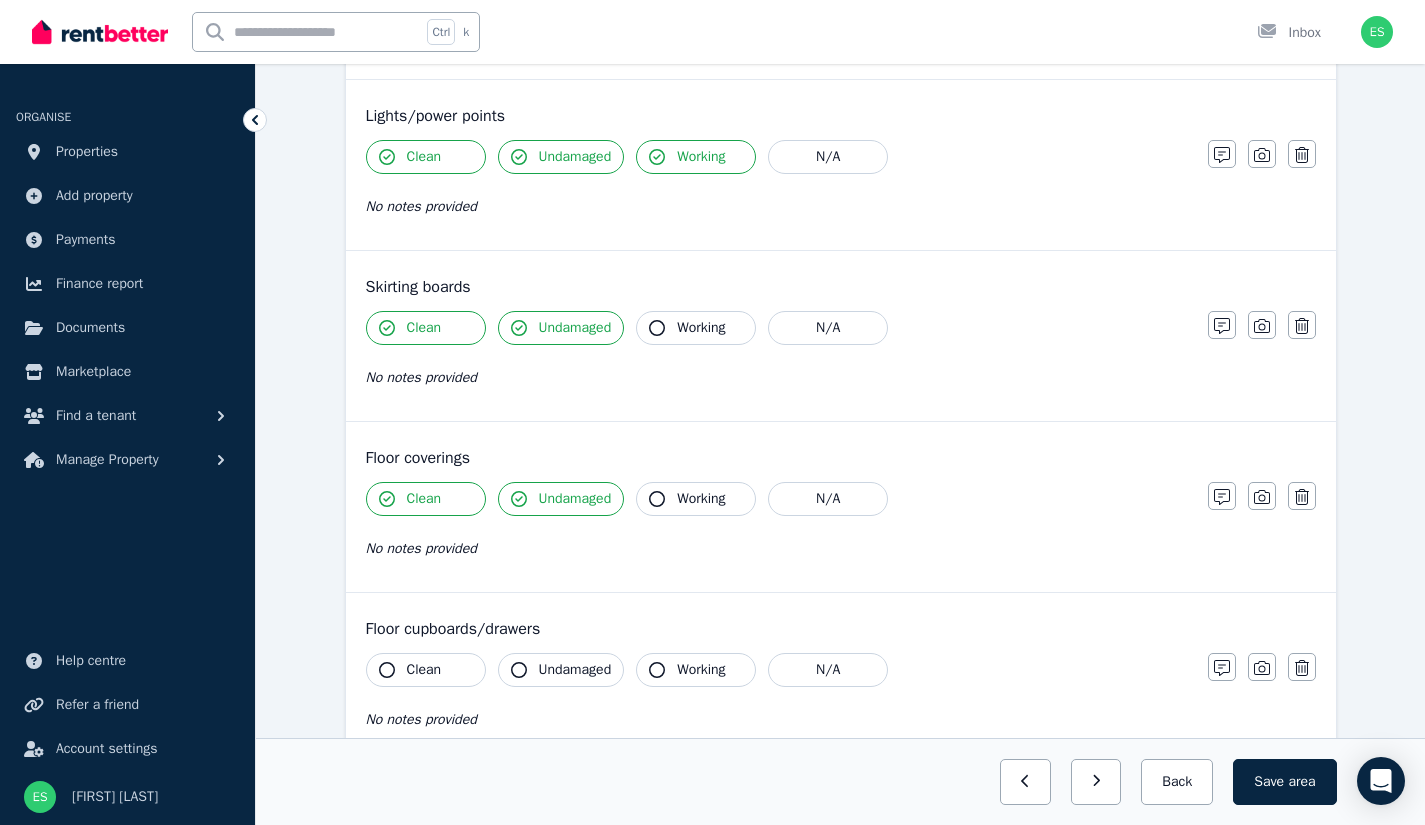 click on "Clean" at bounding box center [424, 670] 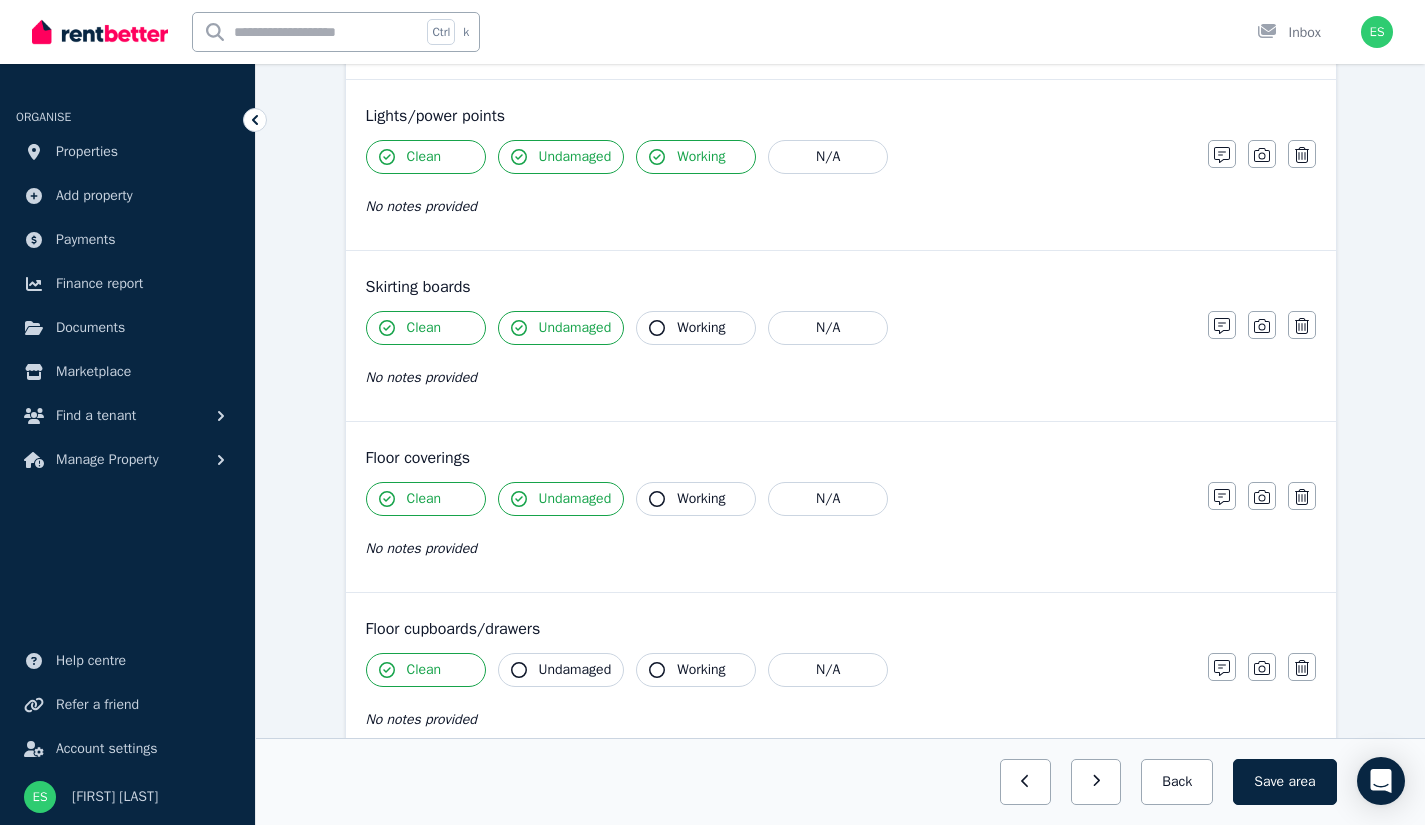 click on "Undamaged" at bounding box center (561, 670) 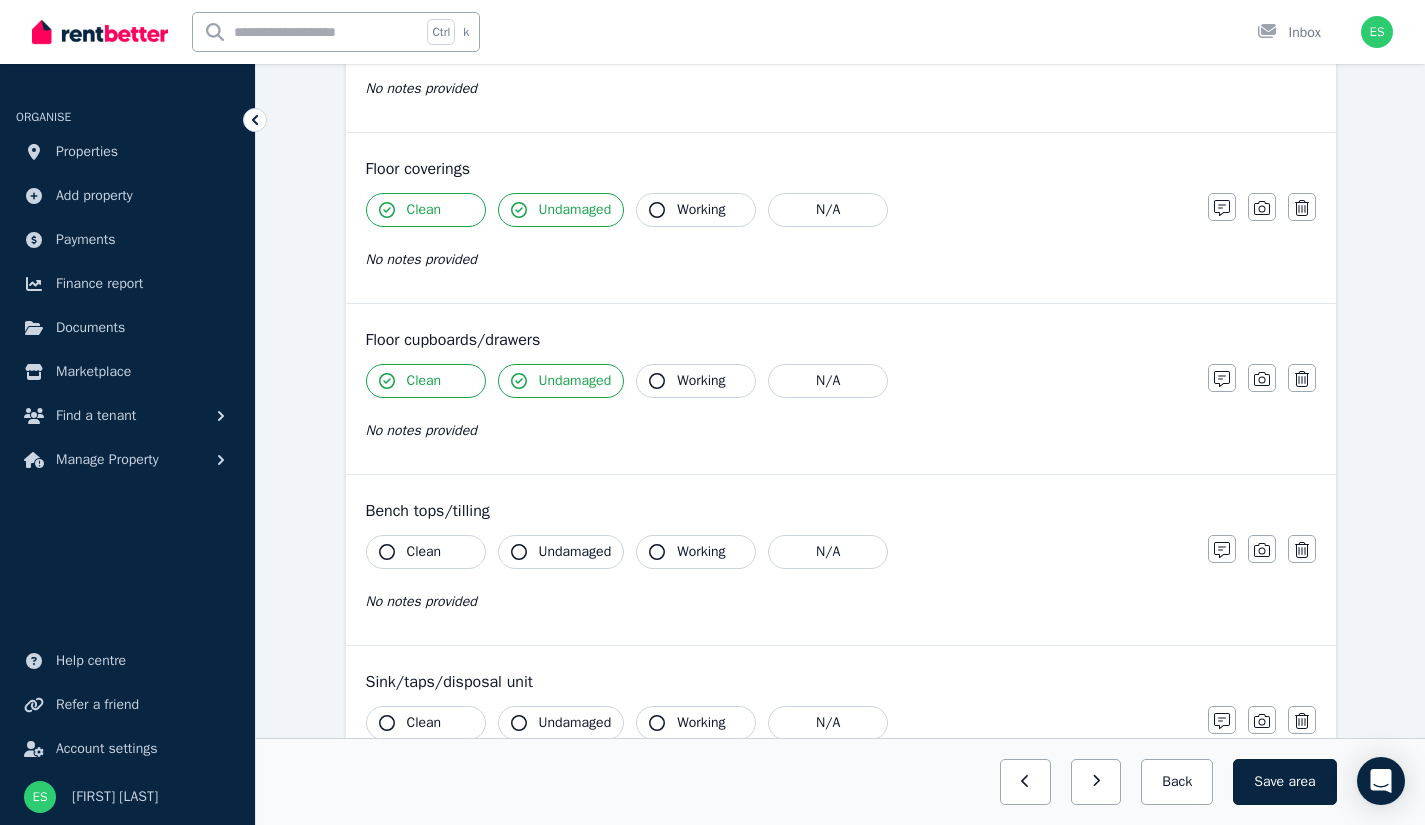scroll, scrollTop: 1530, scrollLeft: 0, axis: vertical 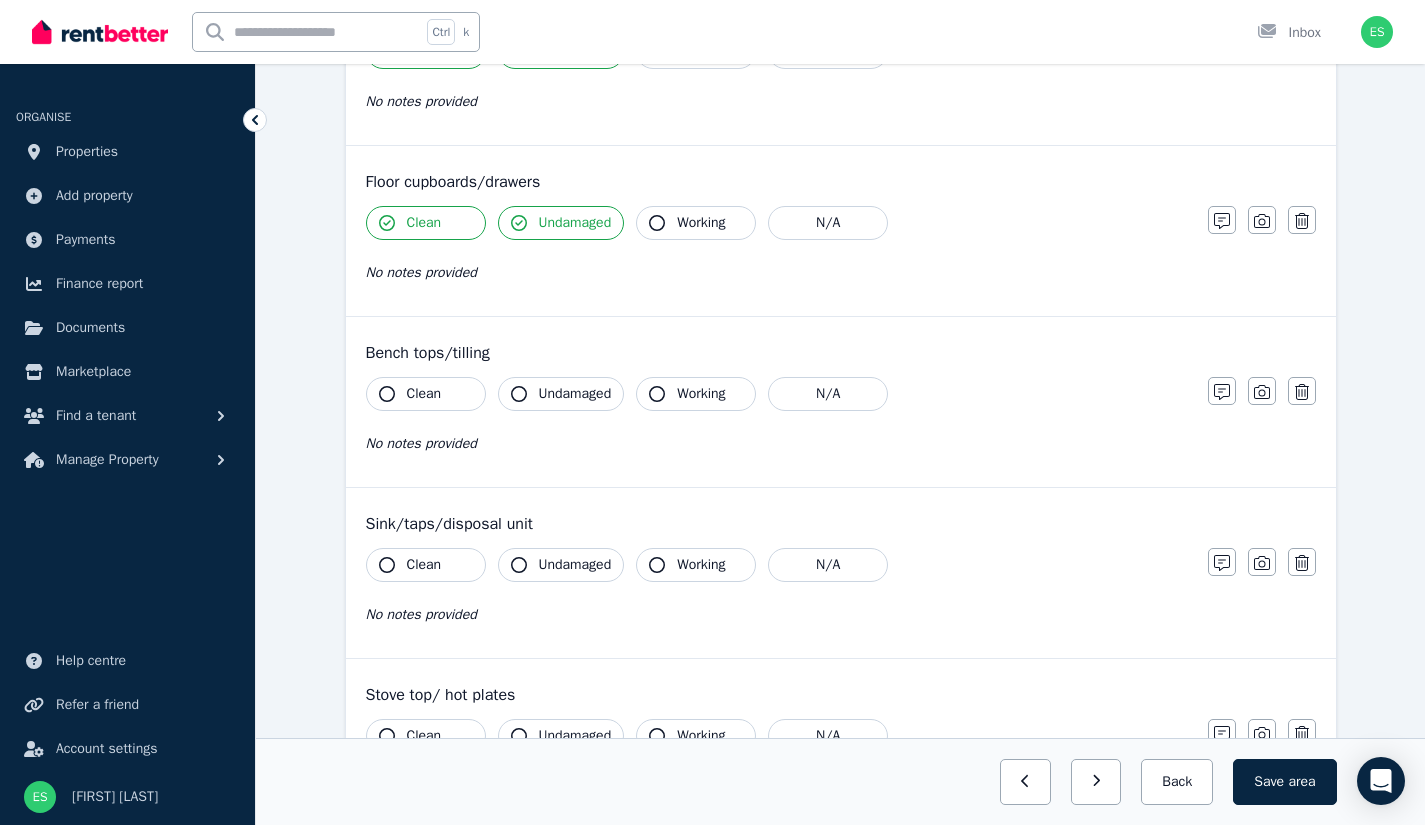 click on "Clean" at bounding box center [424, 394] 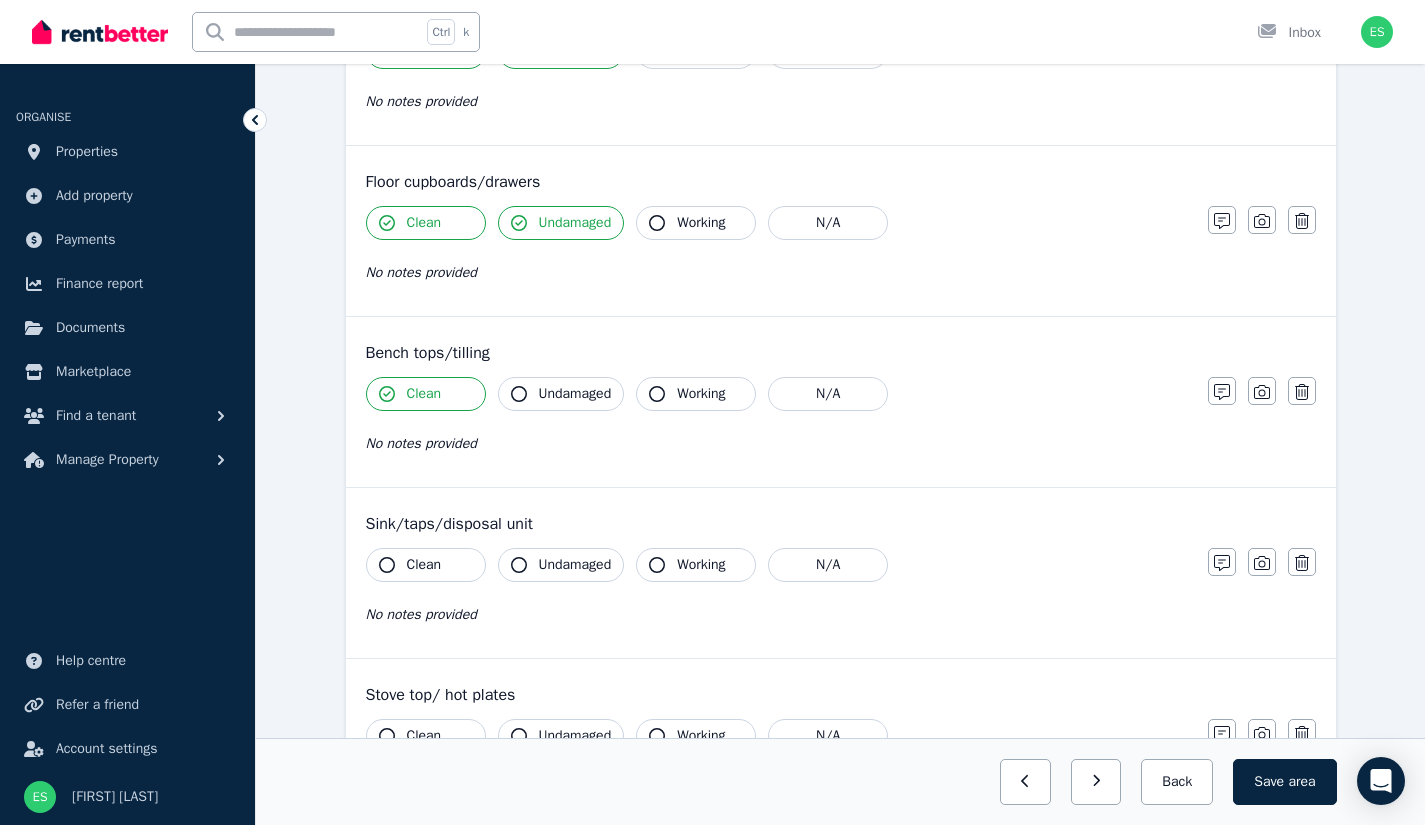 click on "Undamaged" at bounding box center [561, 394] 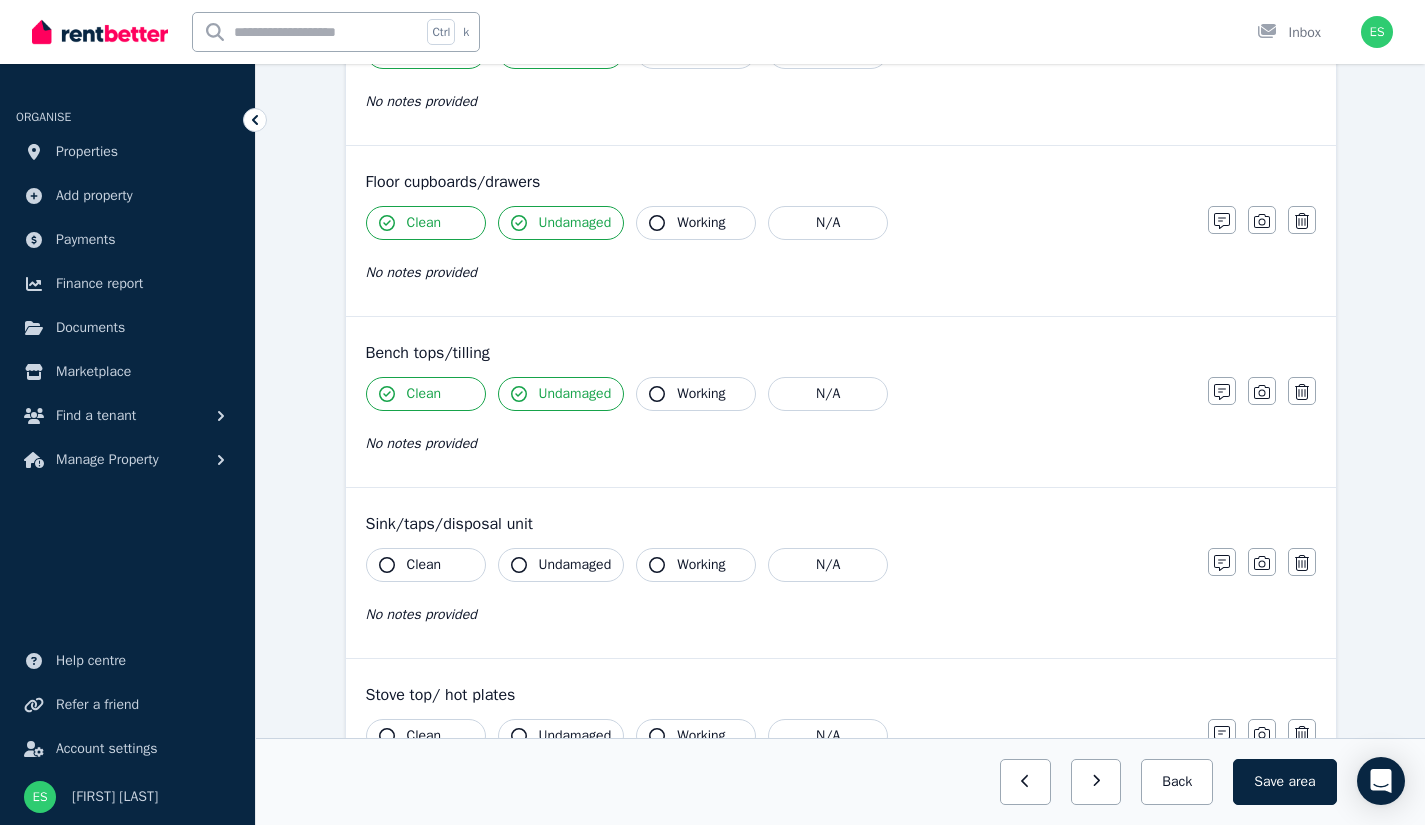 click on "Working" at bounding box center [701, 223] 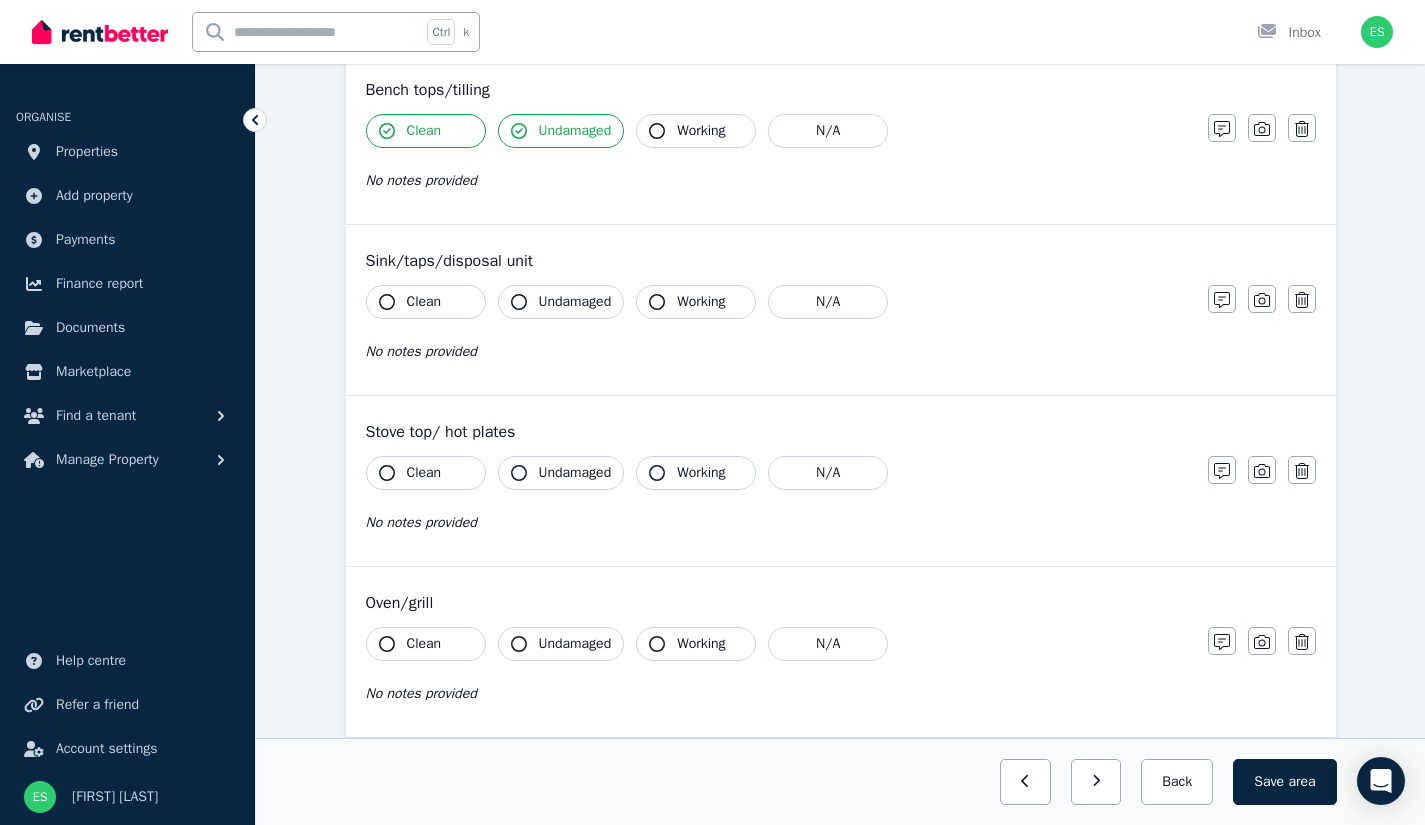 scroll, scrollTop: 1794, scrollLeft: 0, axis: vertical 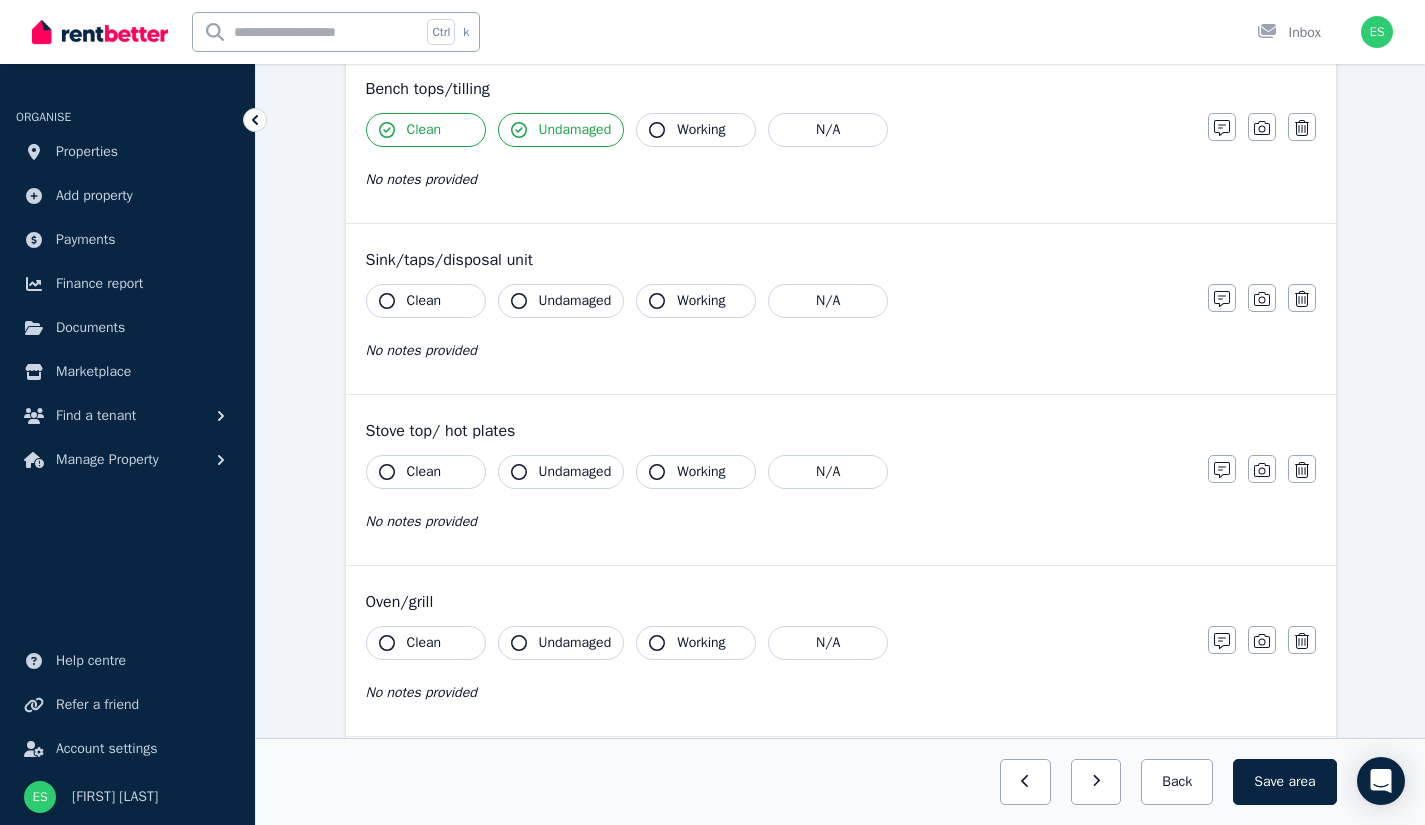 click on "Clean" at bounding box center [426, 301] 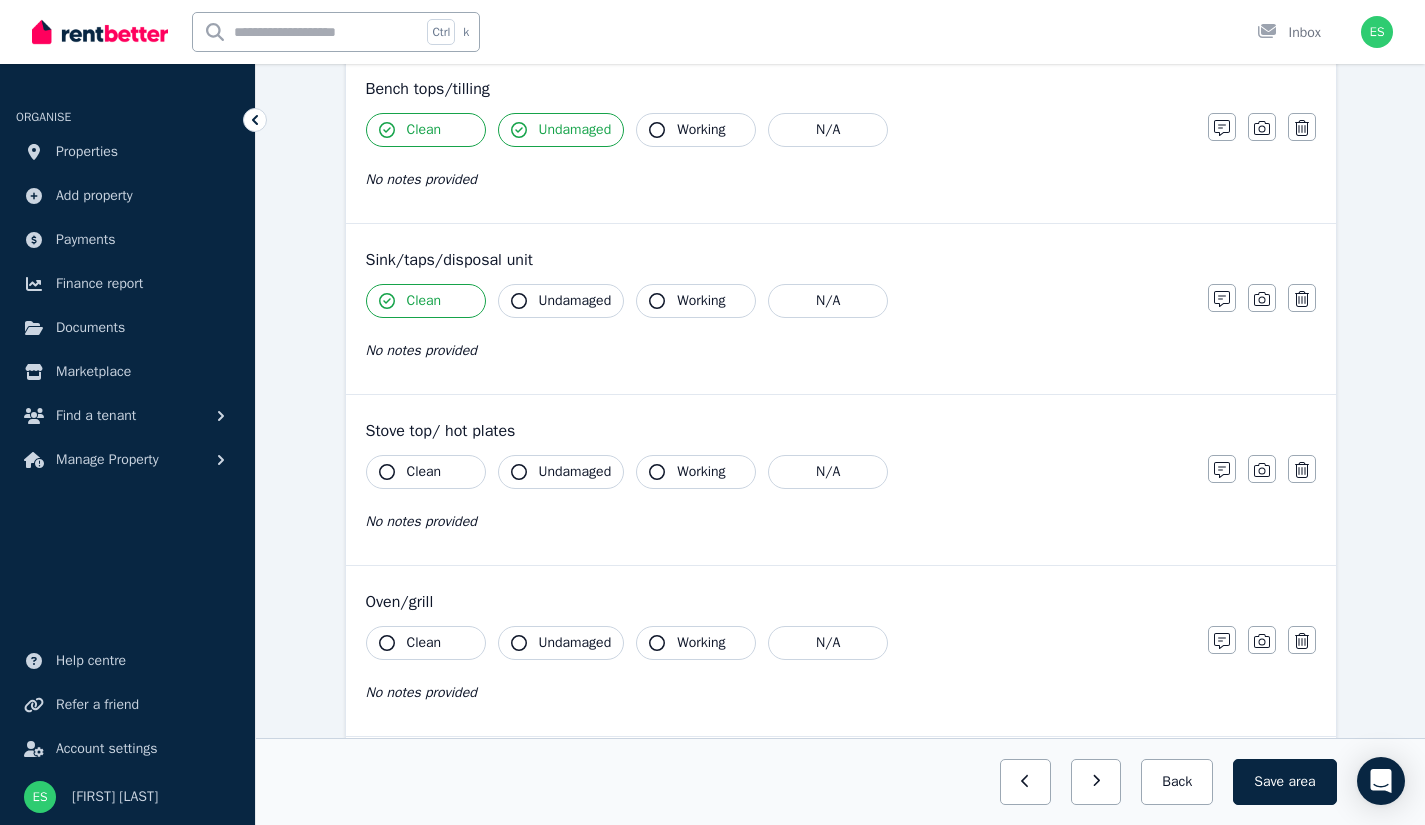 click on "Sink/taps/disposal unit Clean Undamaged Working N/A No notes provided Notes Photo Delete" at bounding box center [841, 309] 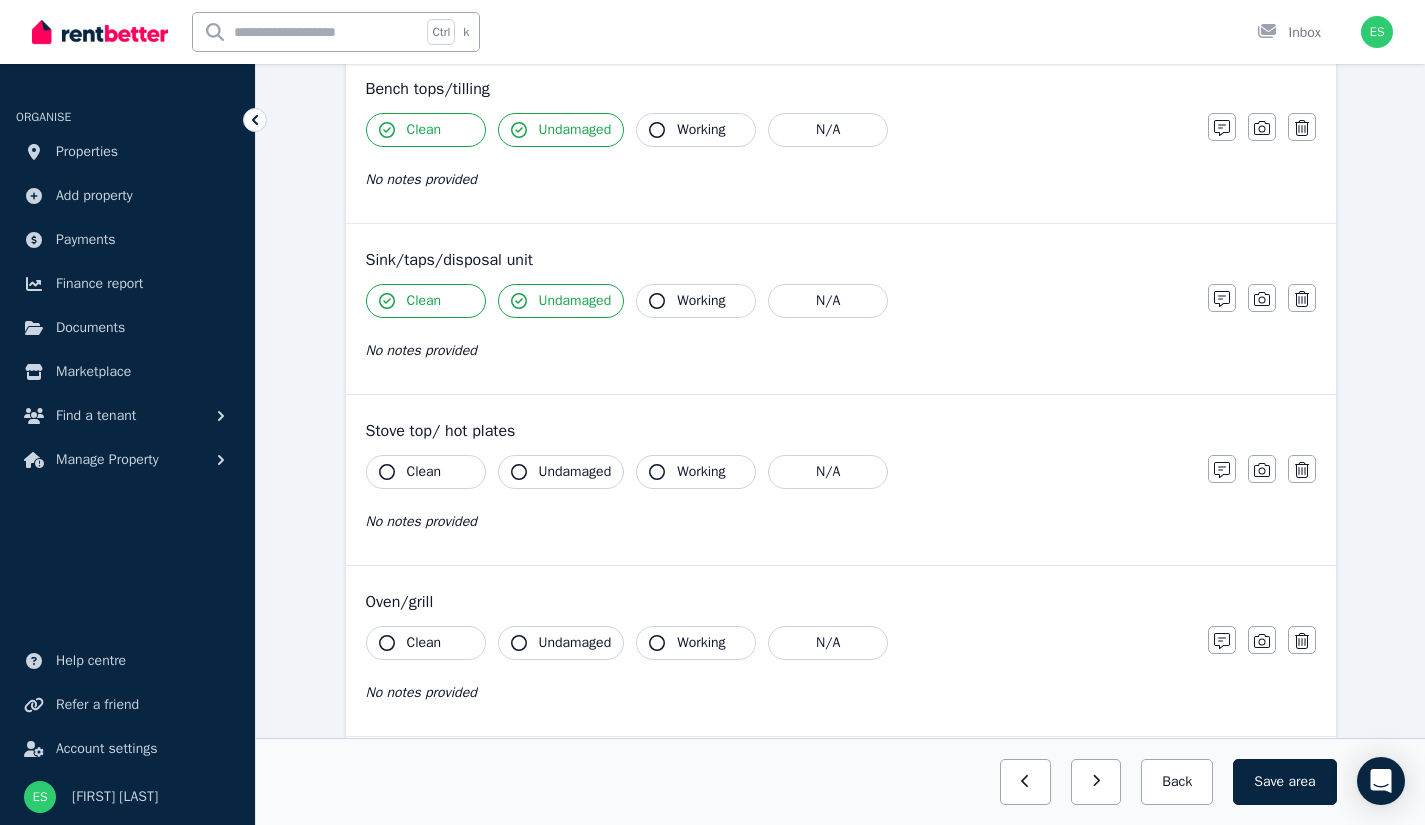 click 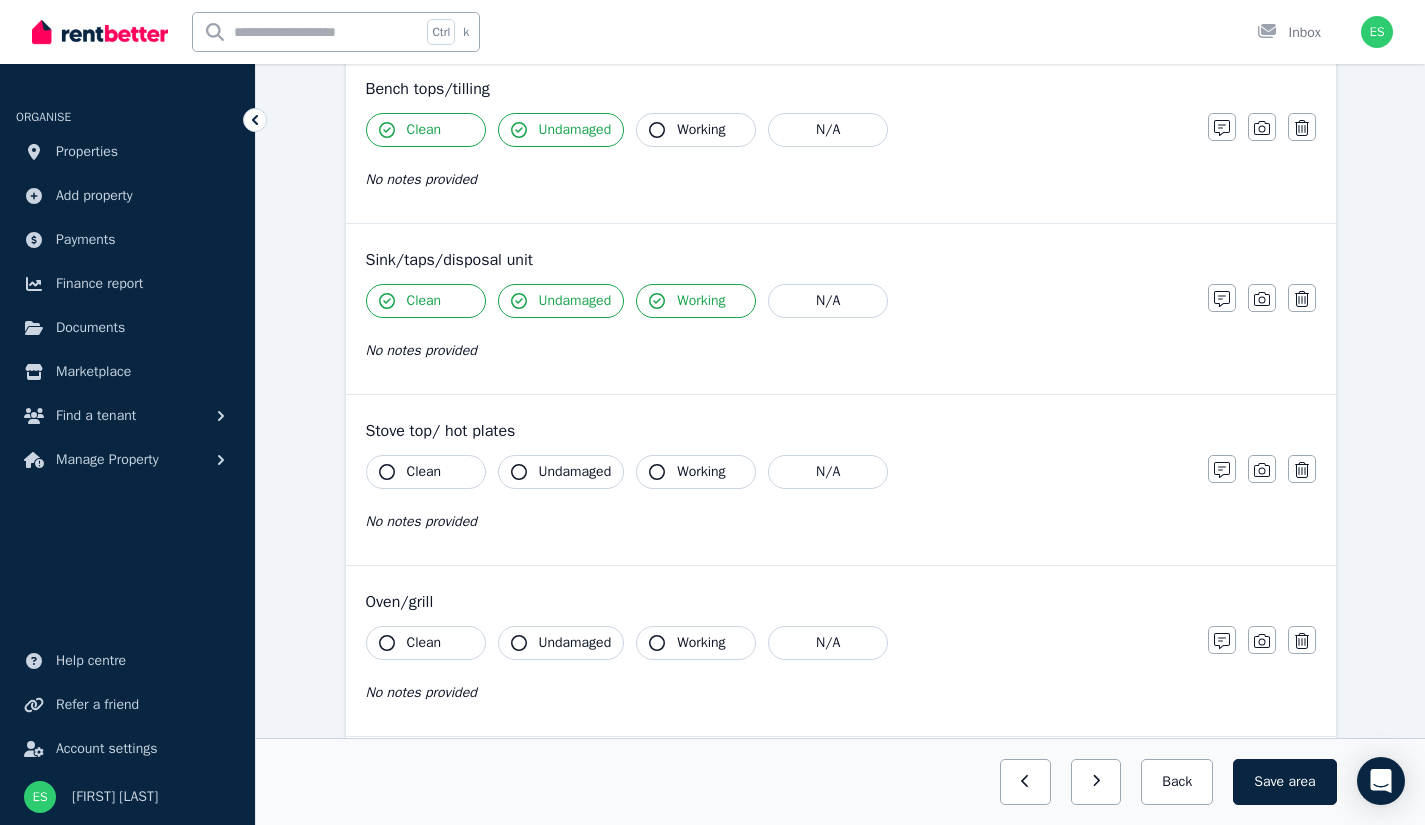 click 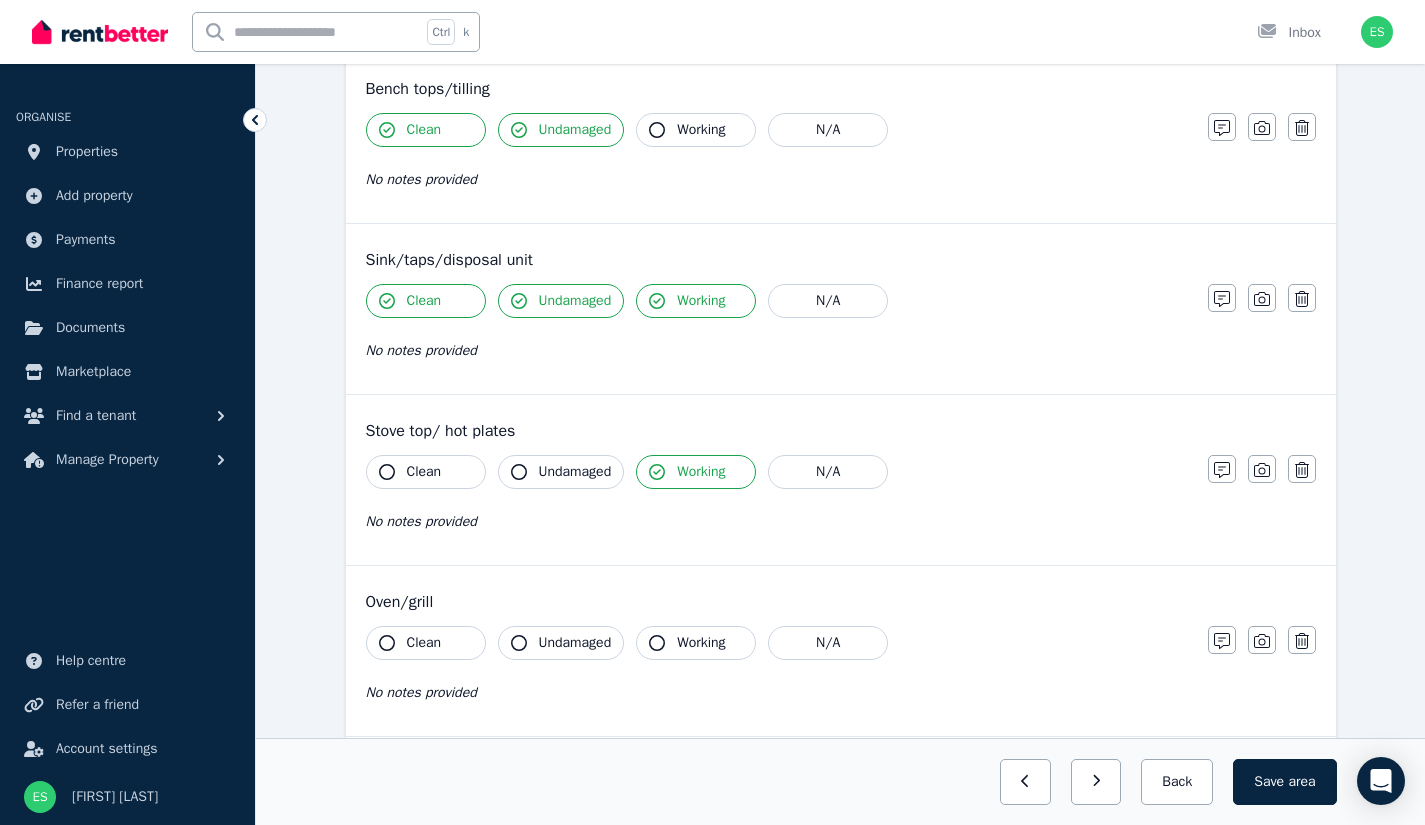 click on "Undamaged" at bounding box center [575, 472] 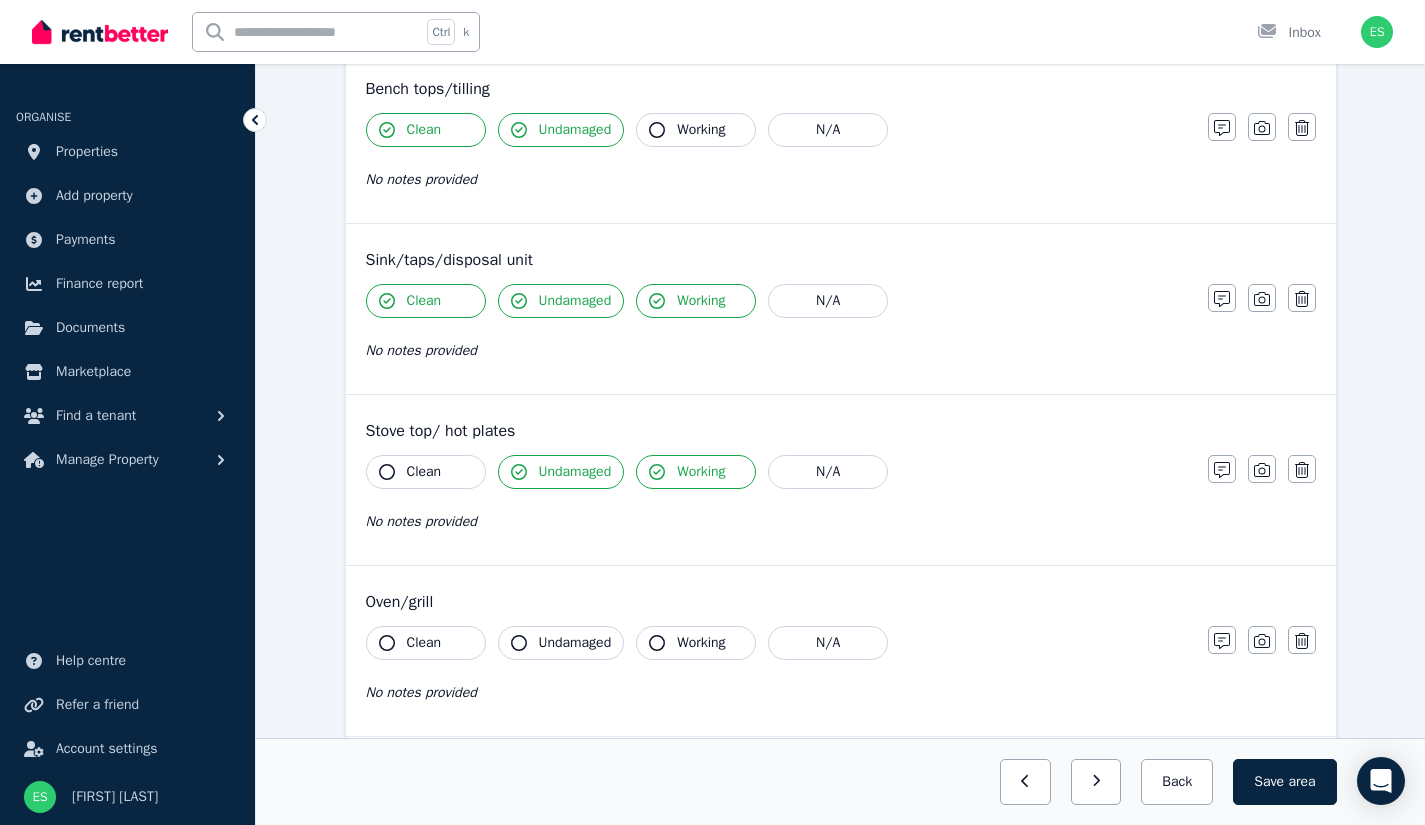 click on "Clean" at bounding box center [424, 472] 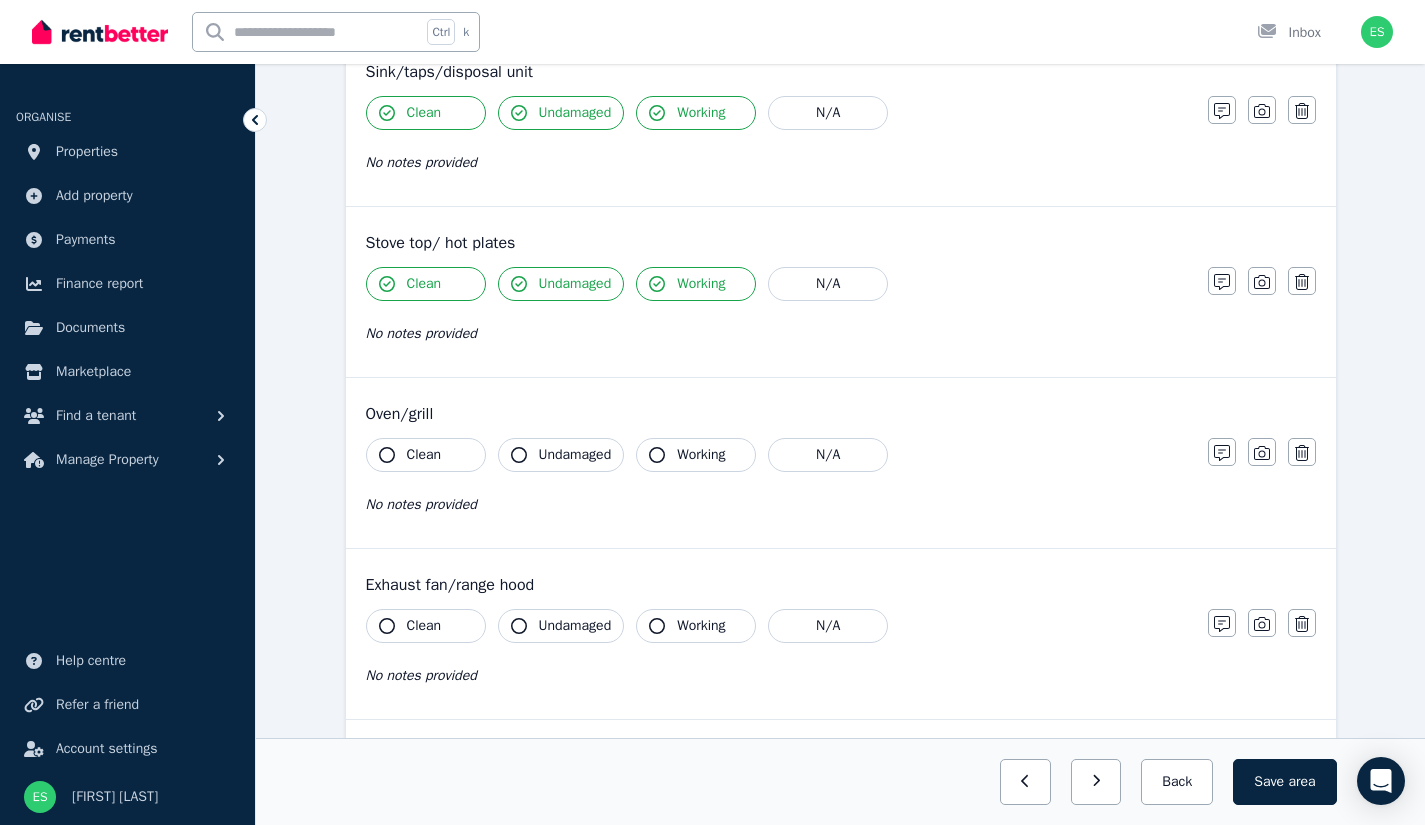 scroll, scrollTop: 1983, scrollLeft: 0, axis: vertical 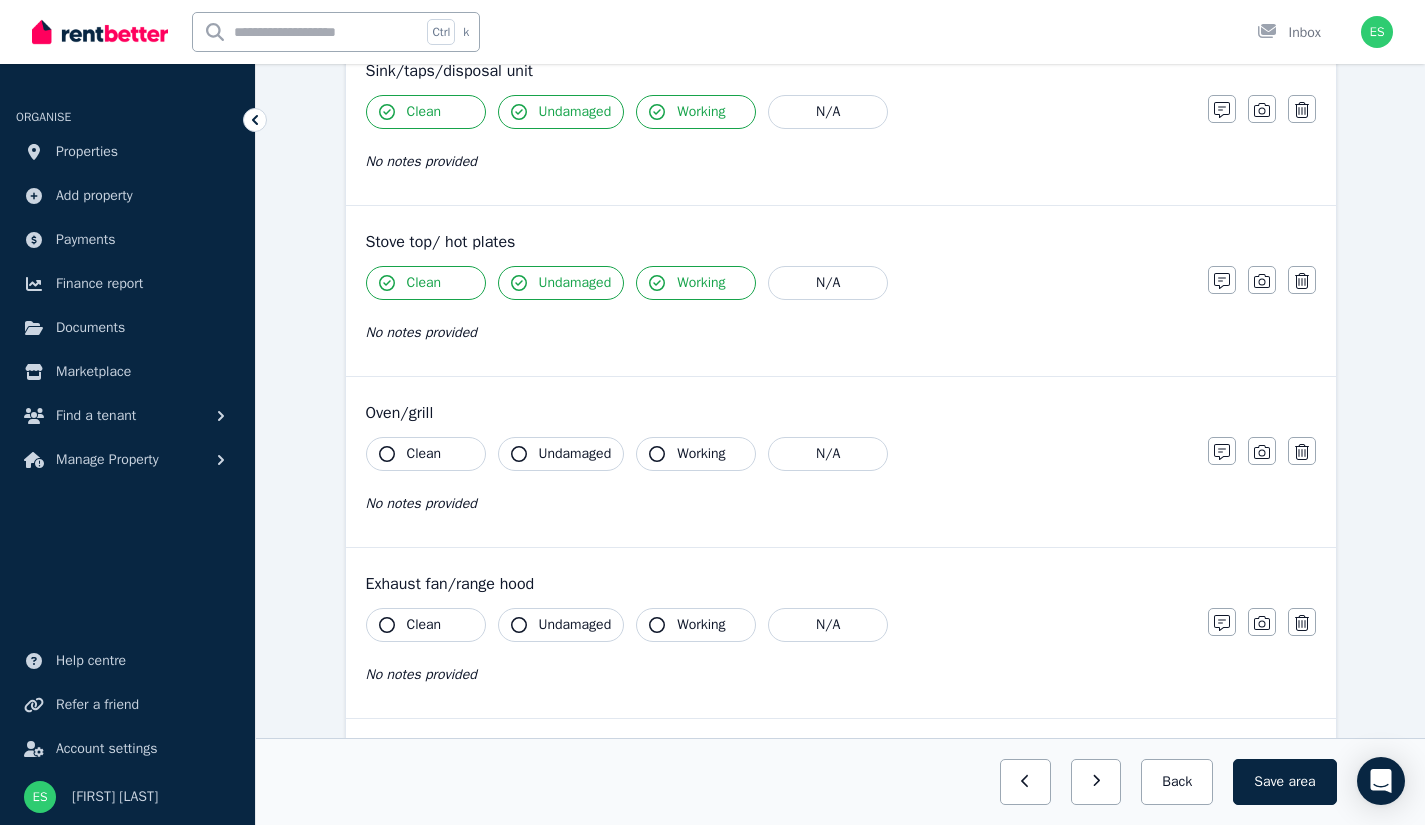 click 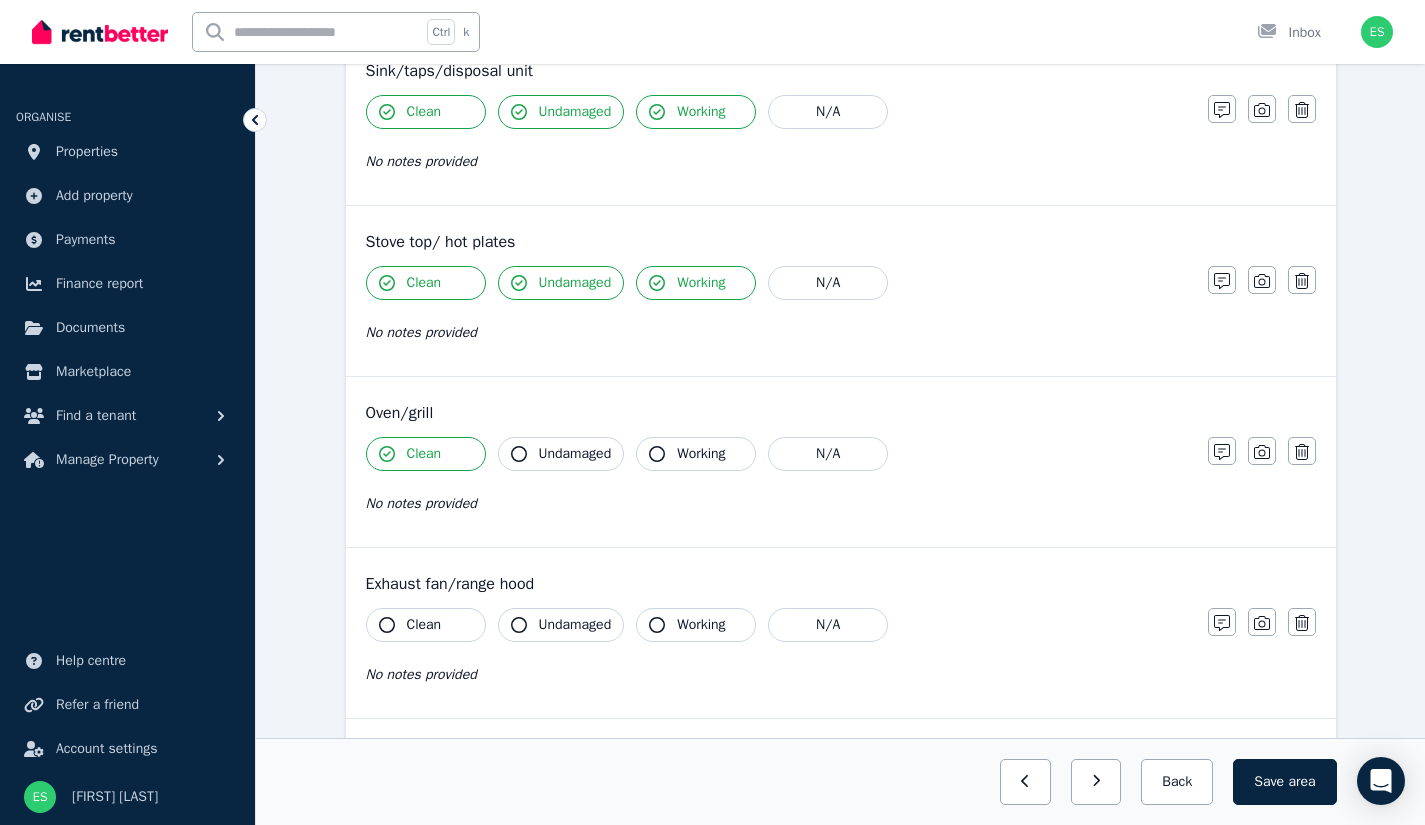 click 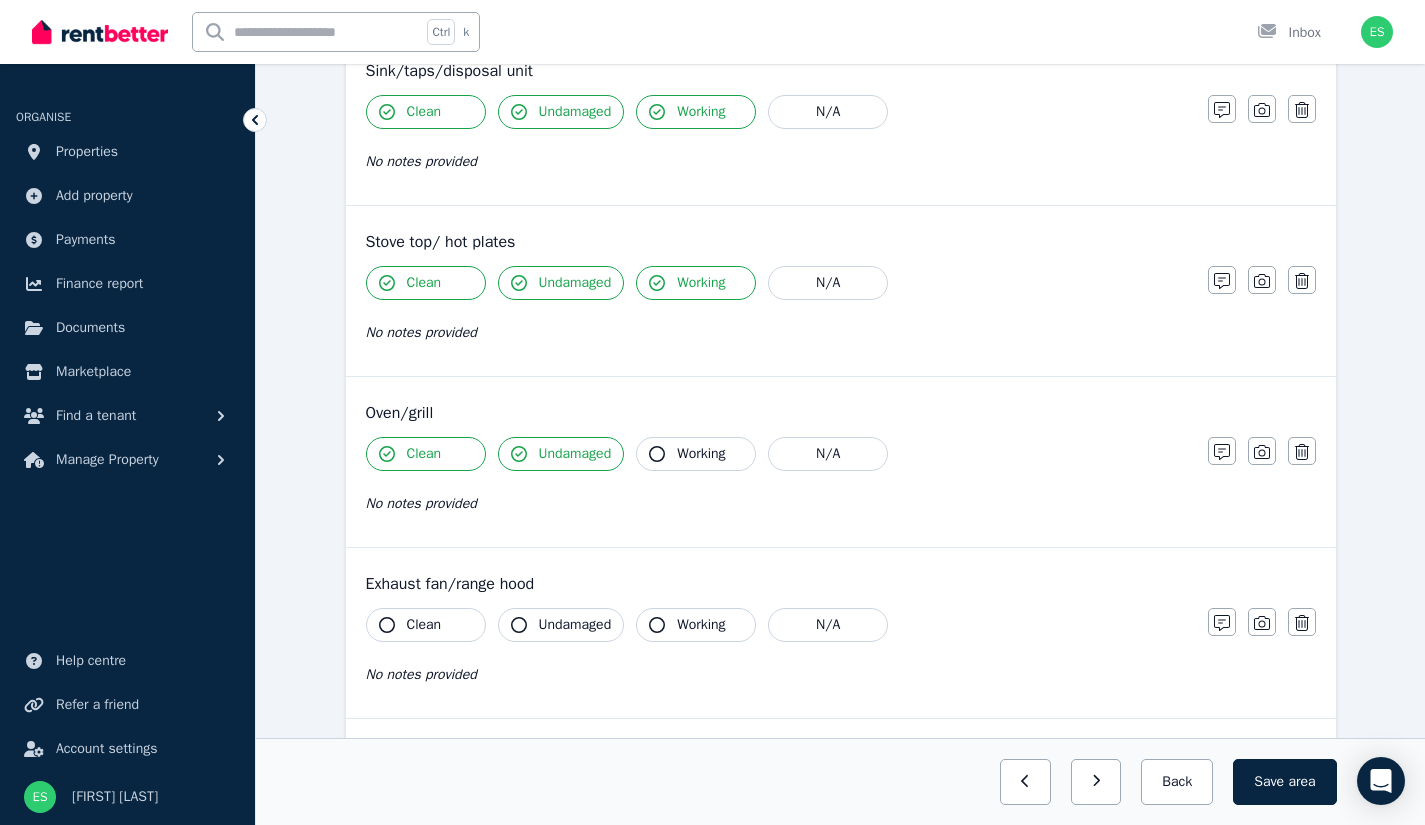 click 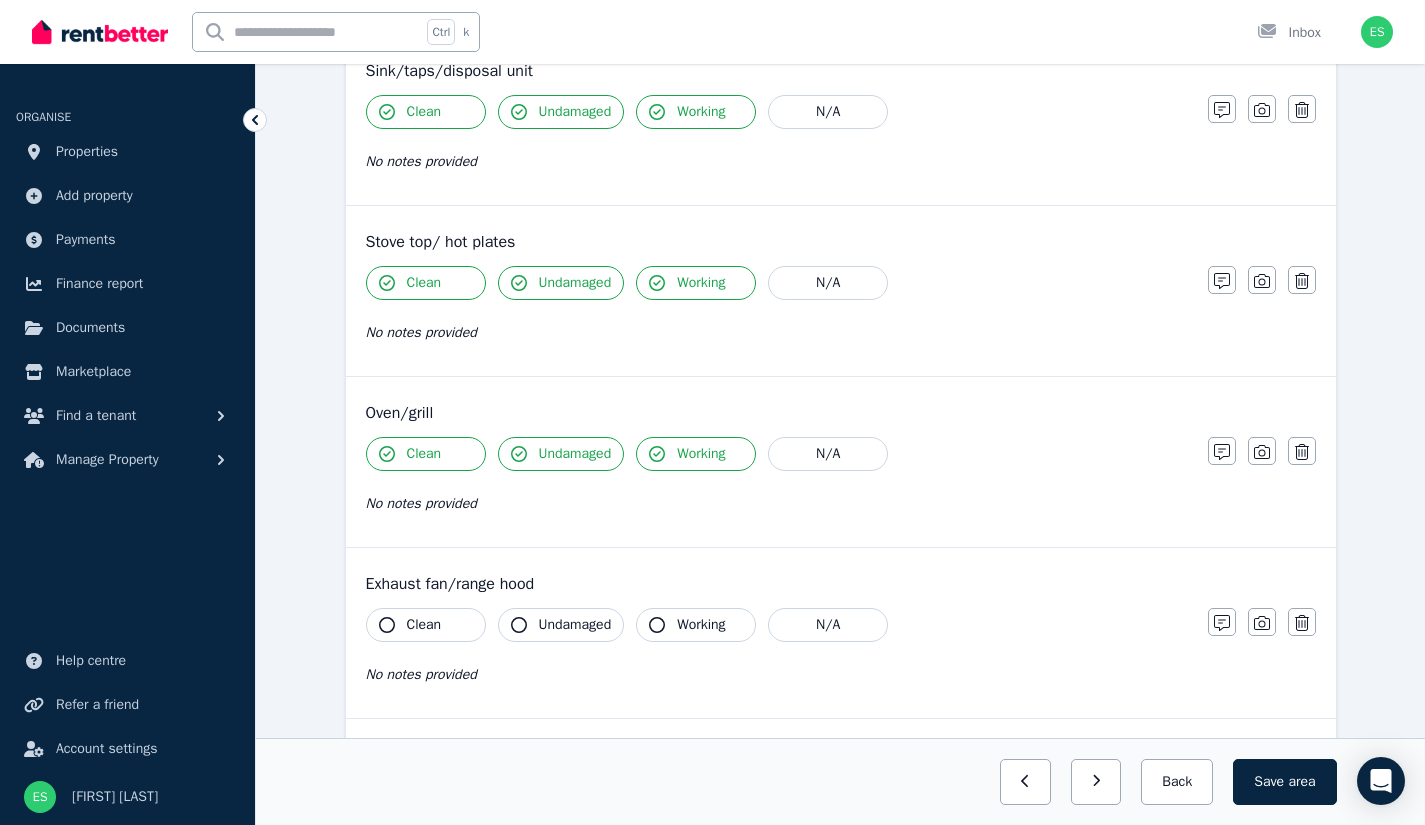 click on "Clean" at bounding box center [426, 625] 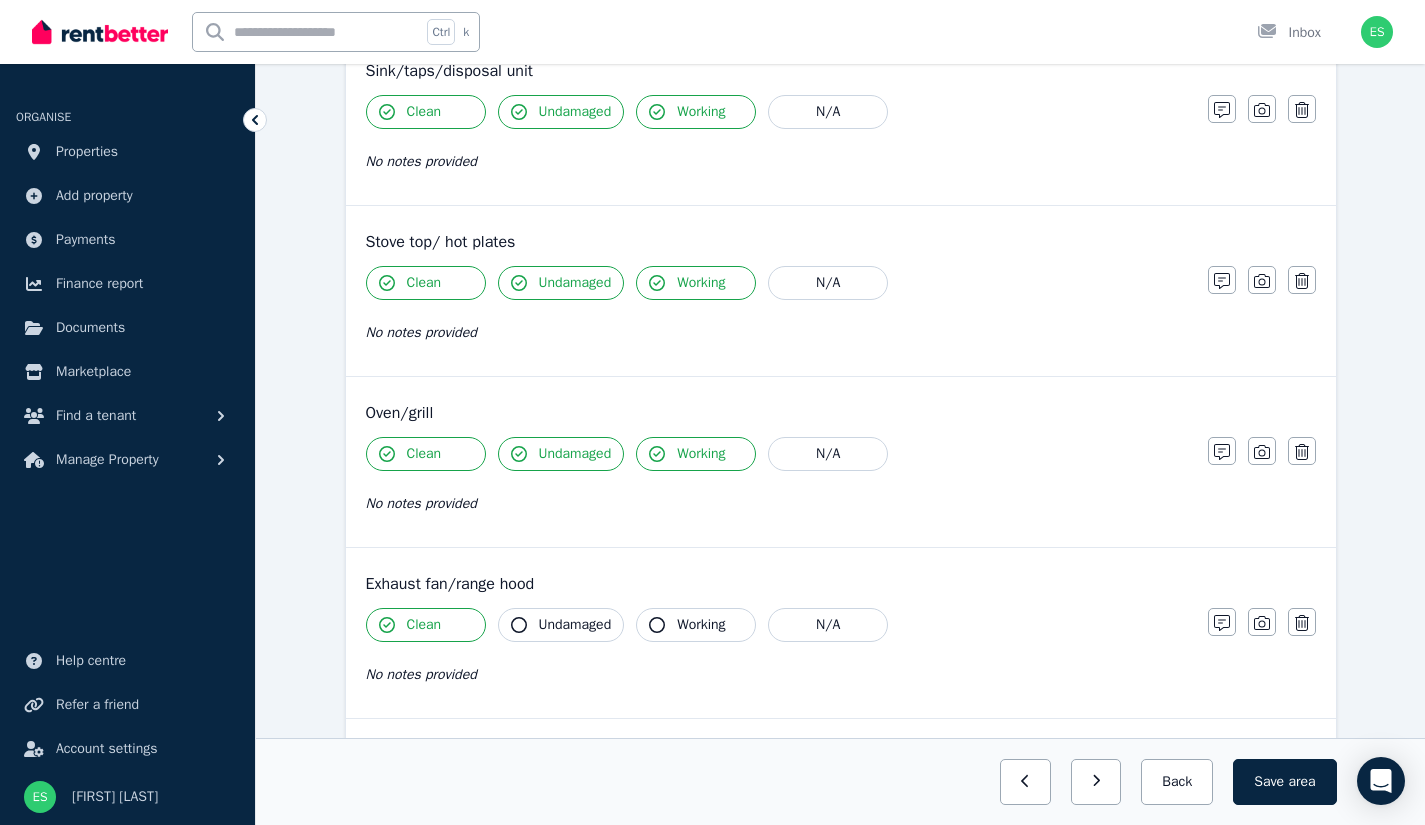 click 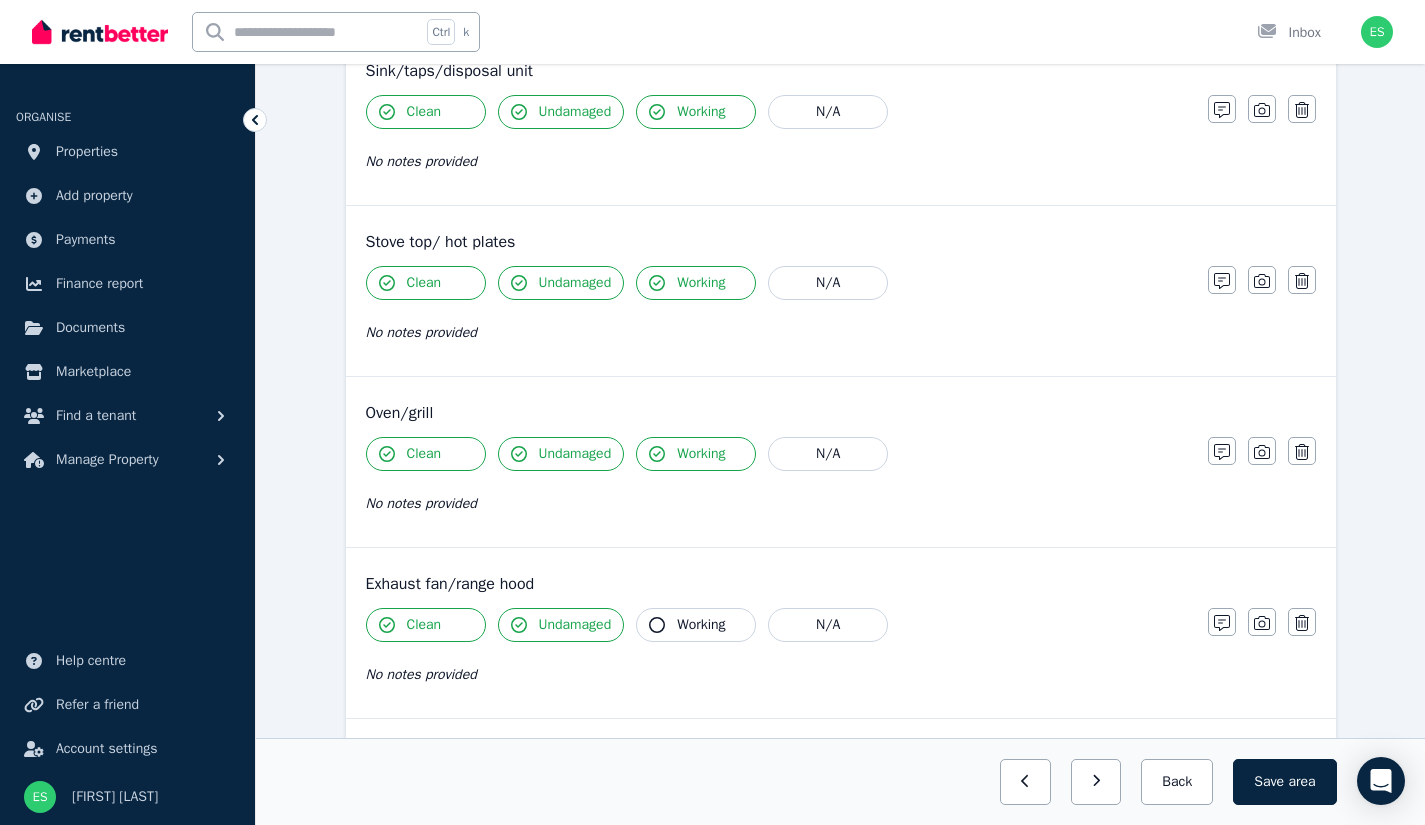 click on "Working" at bounding box center [701, 625] 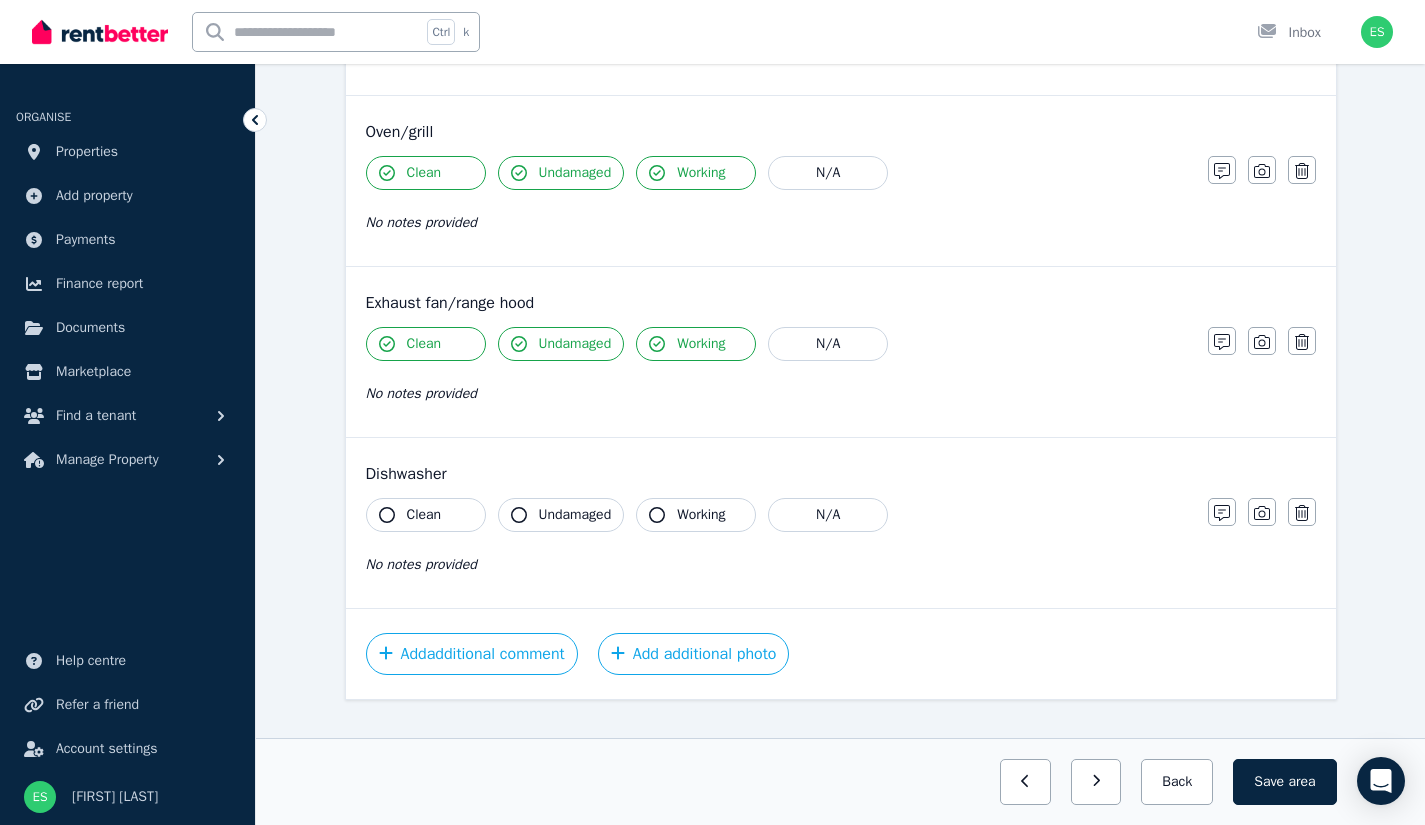scroll, scrollTop: 2298, scrollLeft: 0, axis: vertical 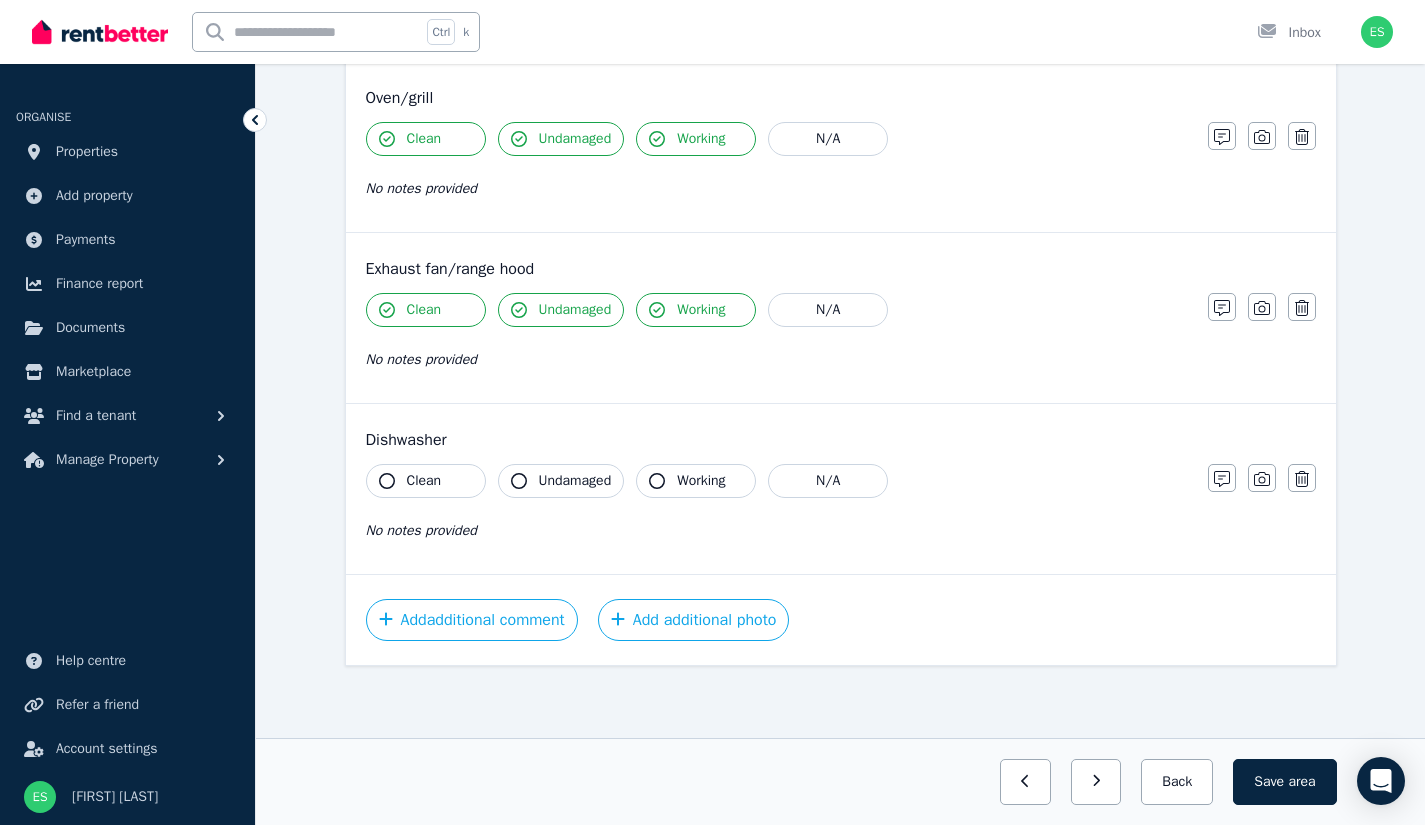 click on "Clean" at bounding box center (424, 481) 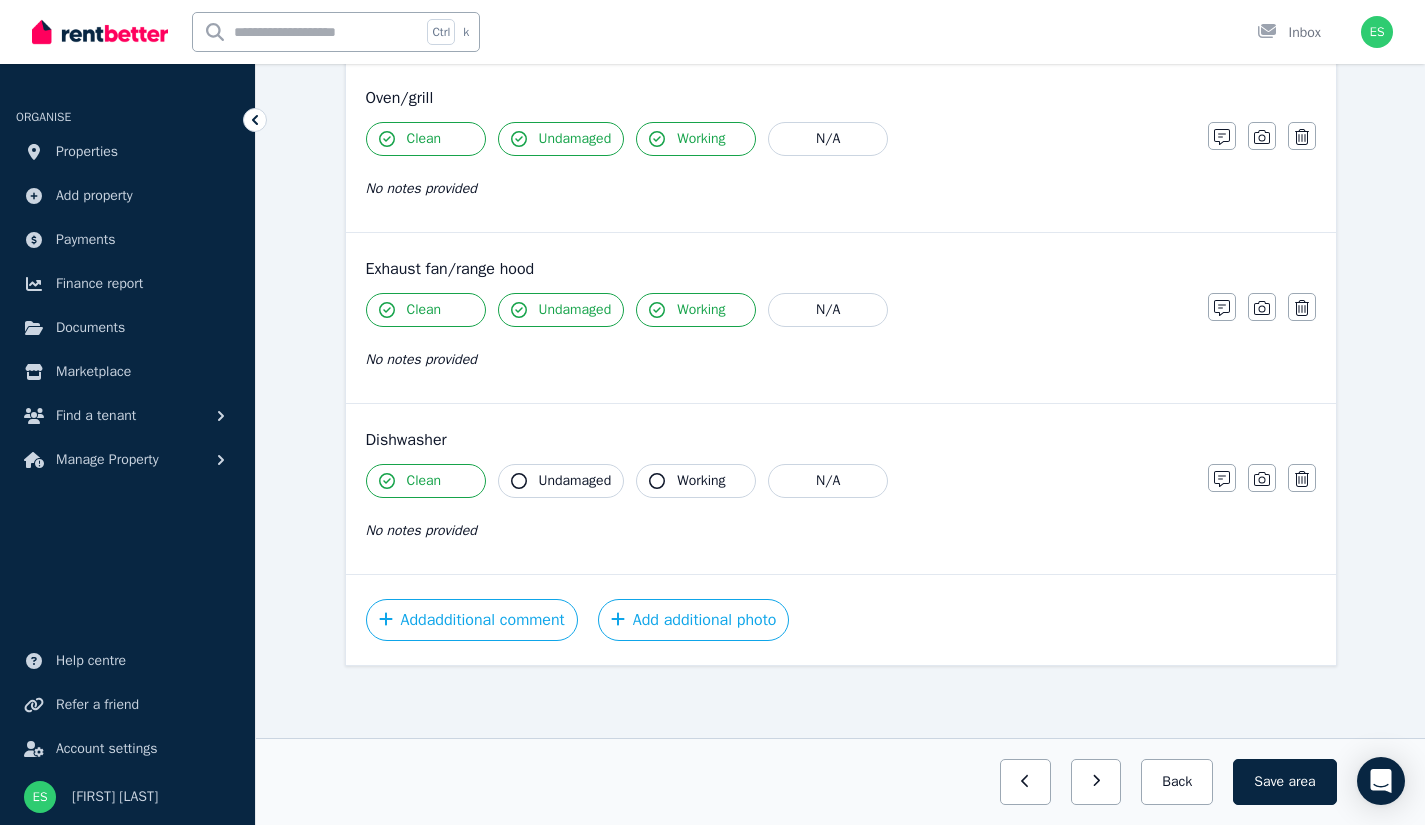 click on "Undamaged" at bounding box center (561, 481) 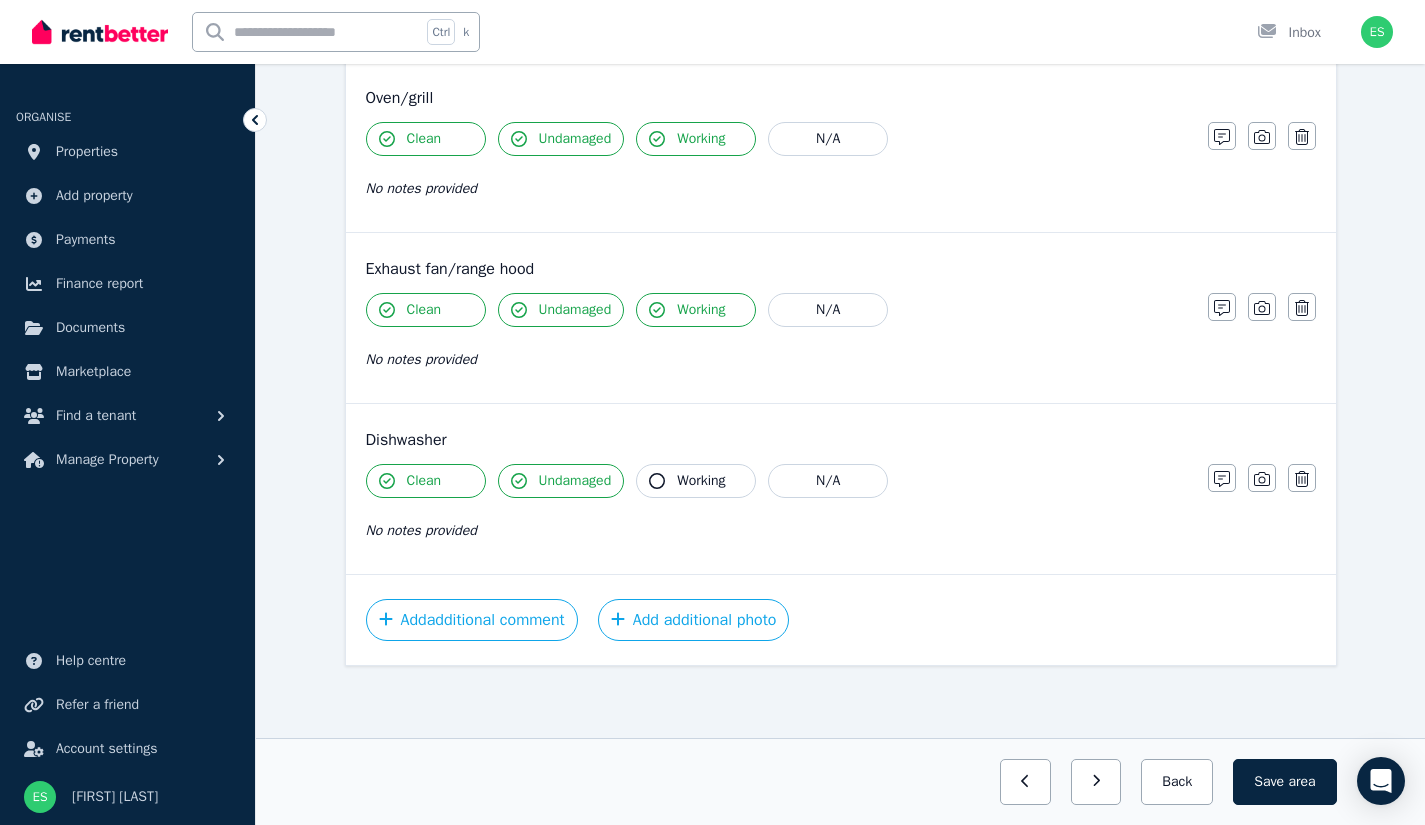 click on "Working" at bounding box center (696, 481) 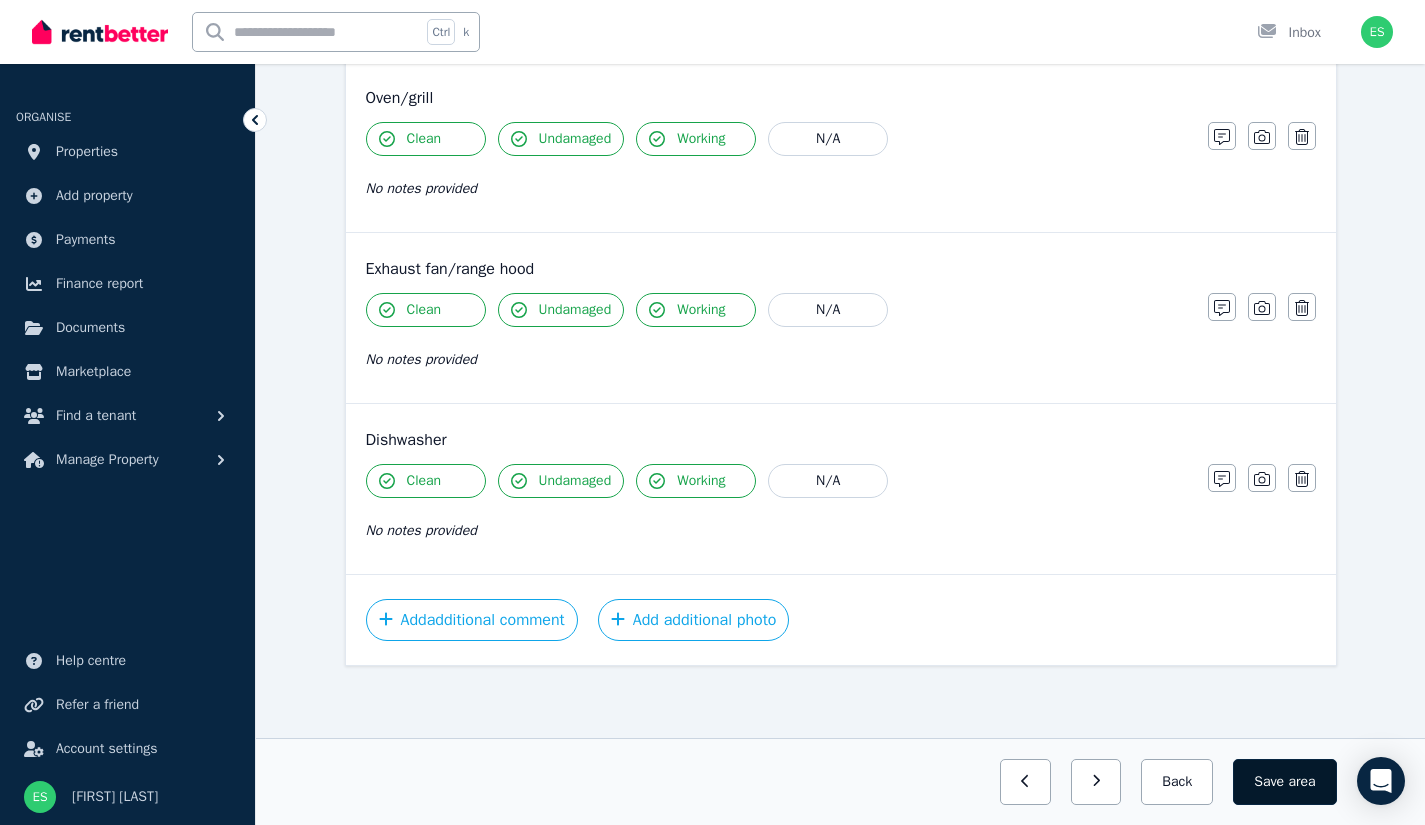click on "Save   area" at bounding box center (1284, 782) 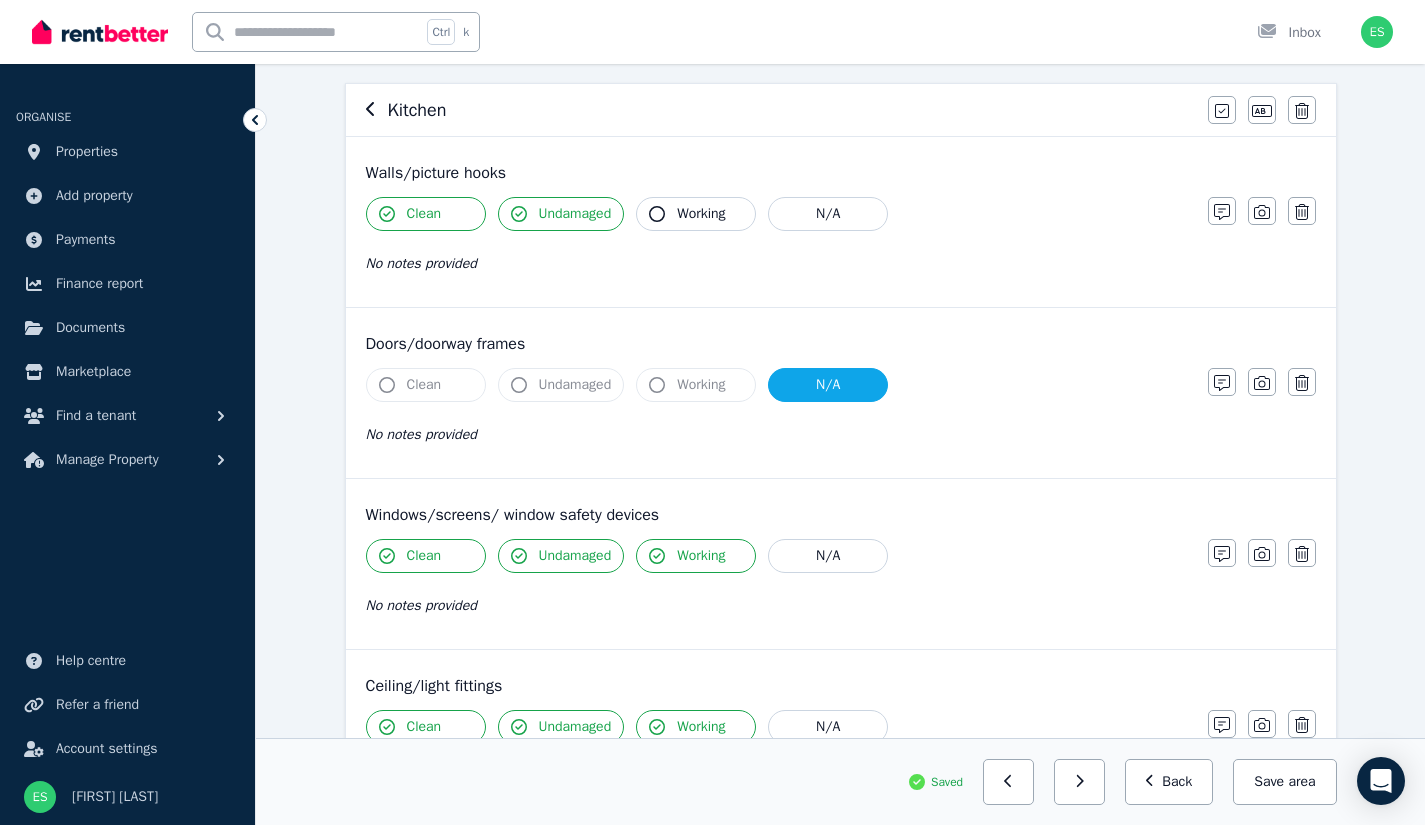 scroll, scrollTop: 0, scrollLeft: 0, axis: both 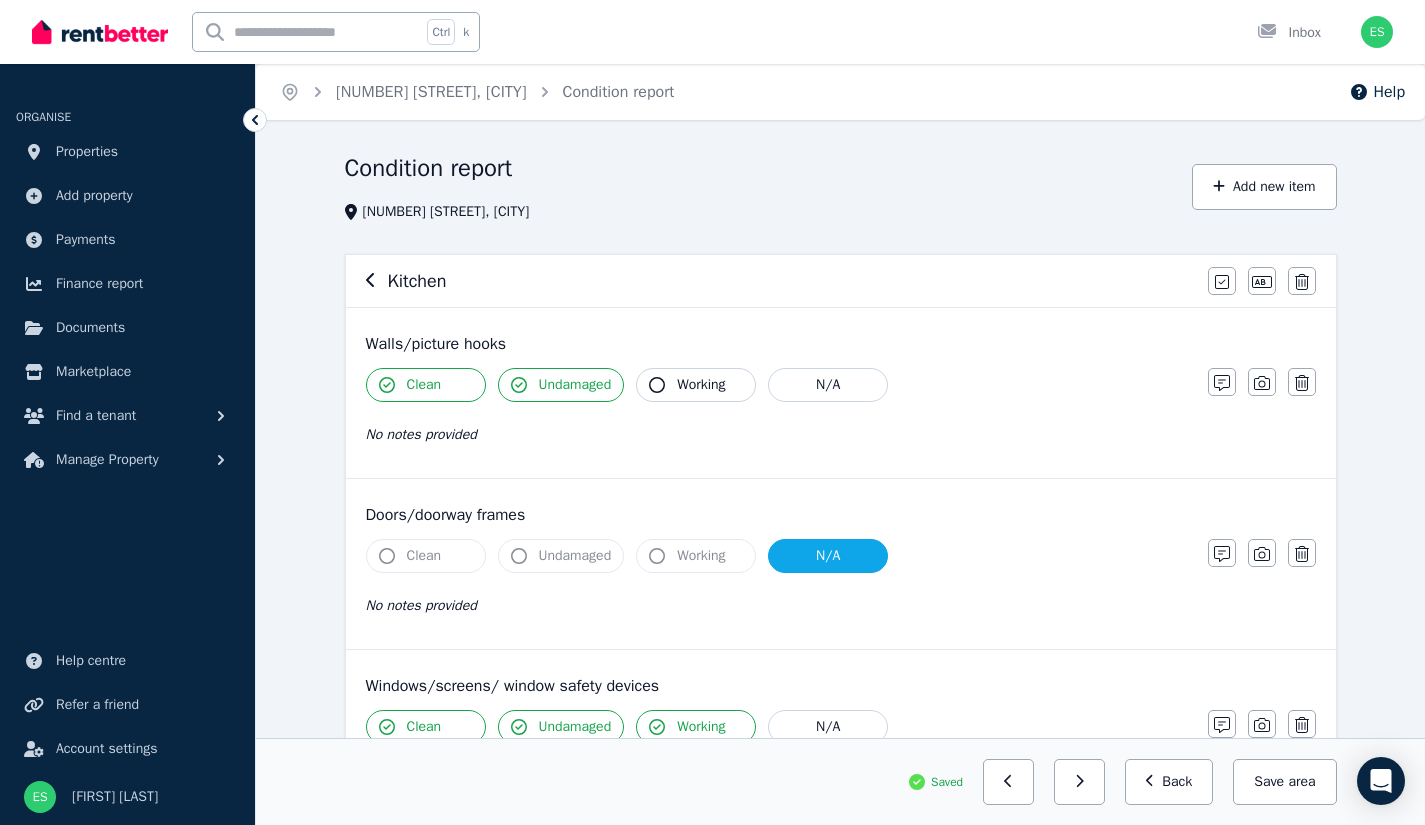 click 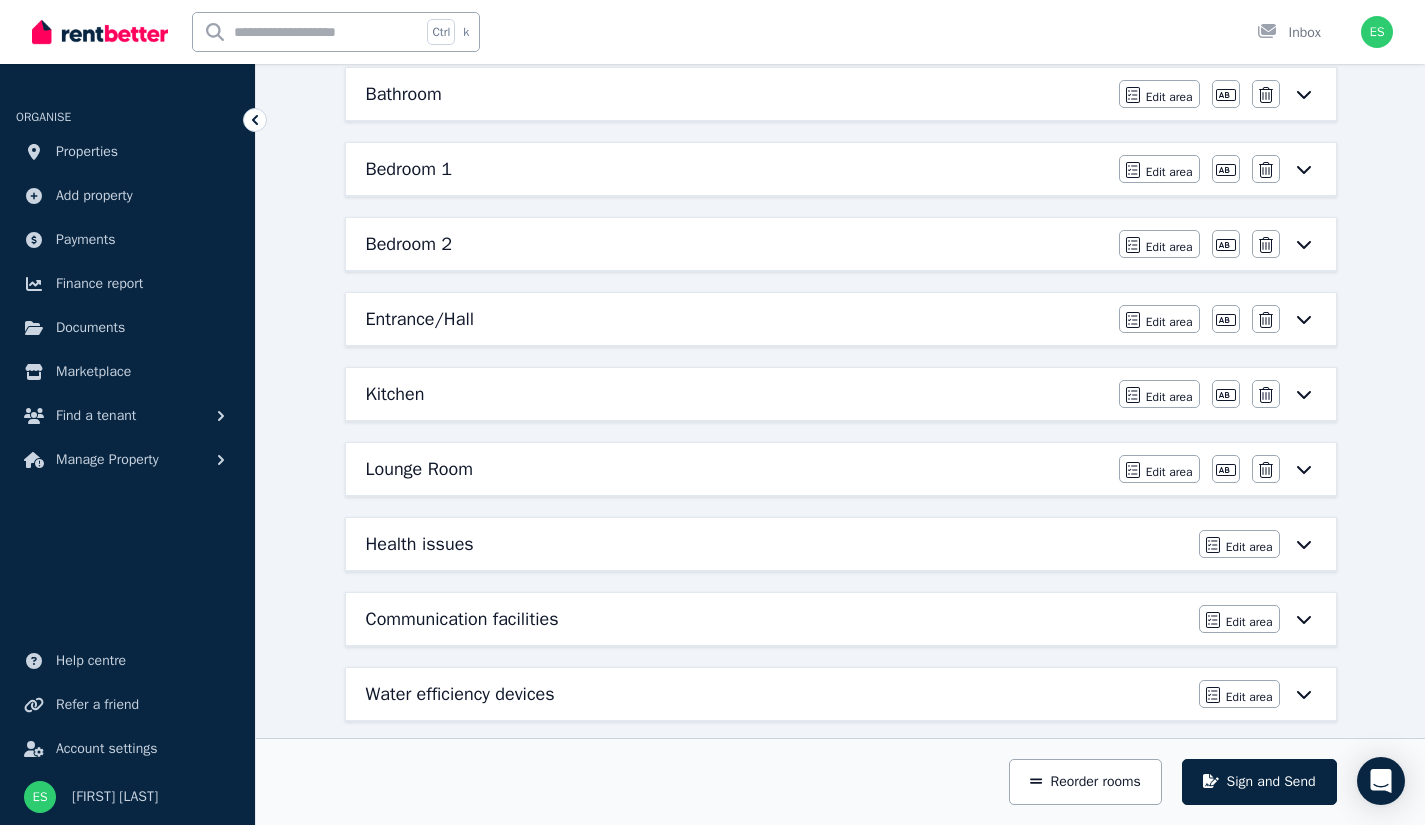 scroll, scrollTop: 382, scrollLeft: 0, axis: vertical 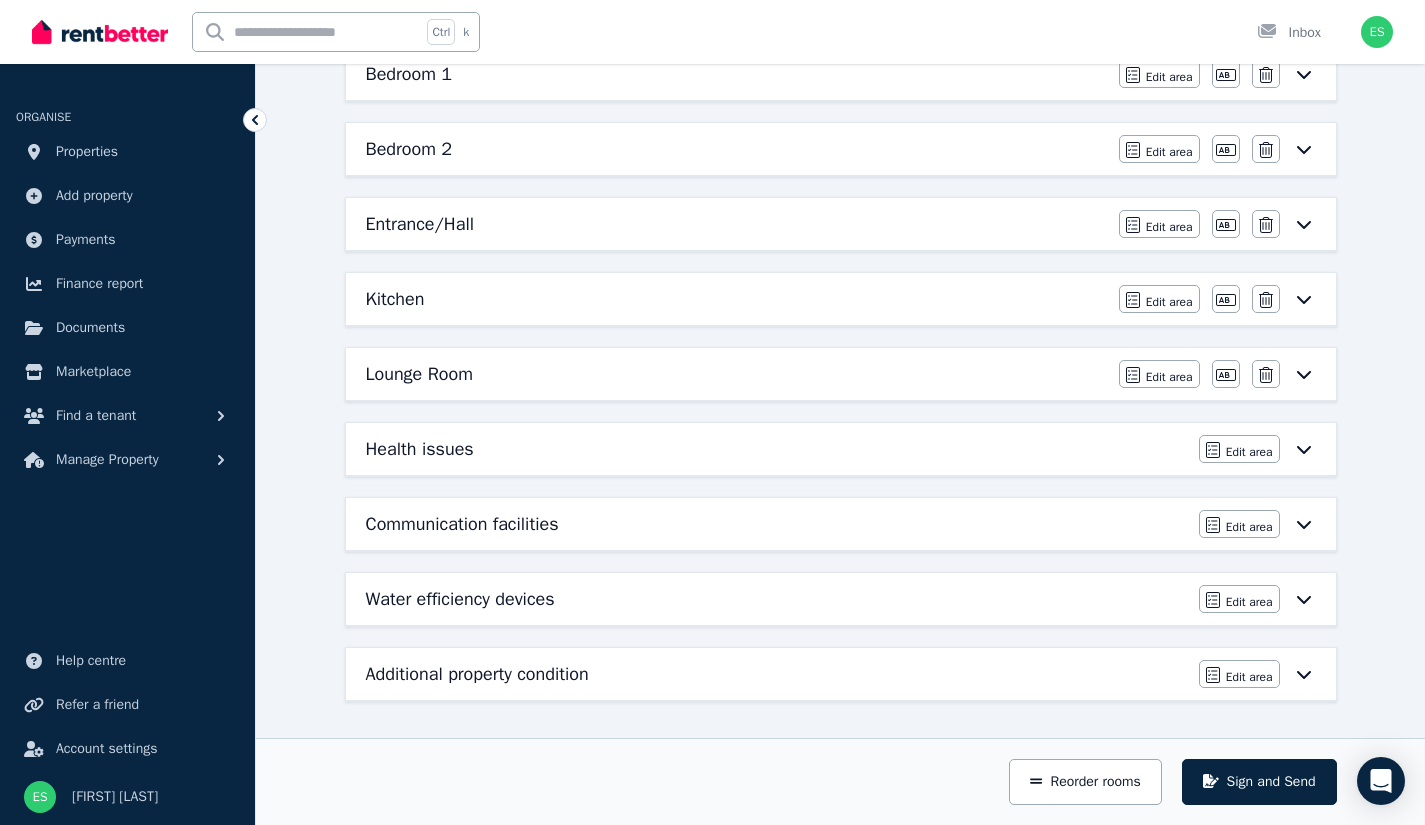 click on "Lounge Room" at bounding box center [736, 374] 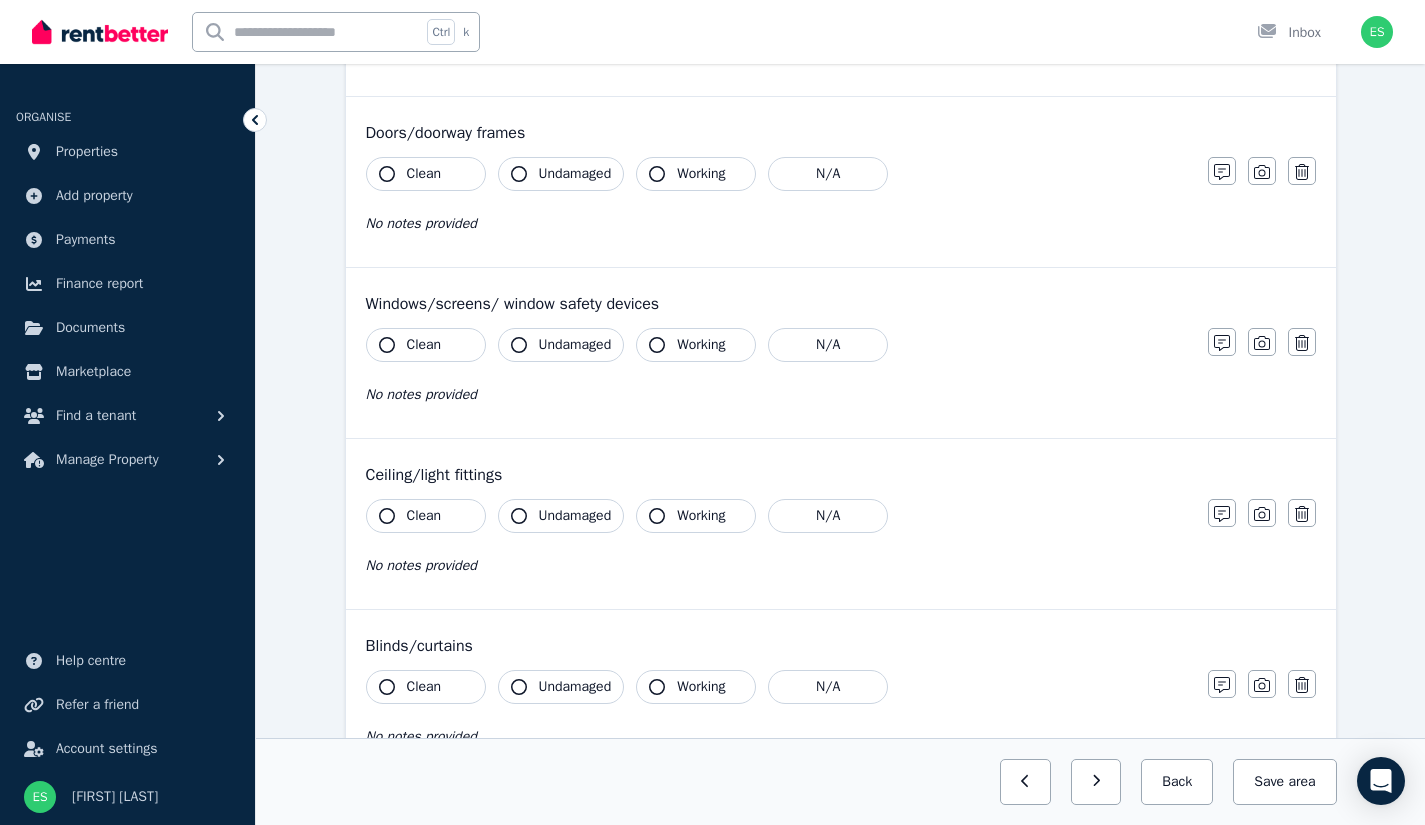 scroll, scrollTop: 0, scrollLeft: 0, axis: both 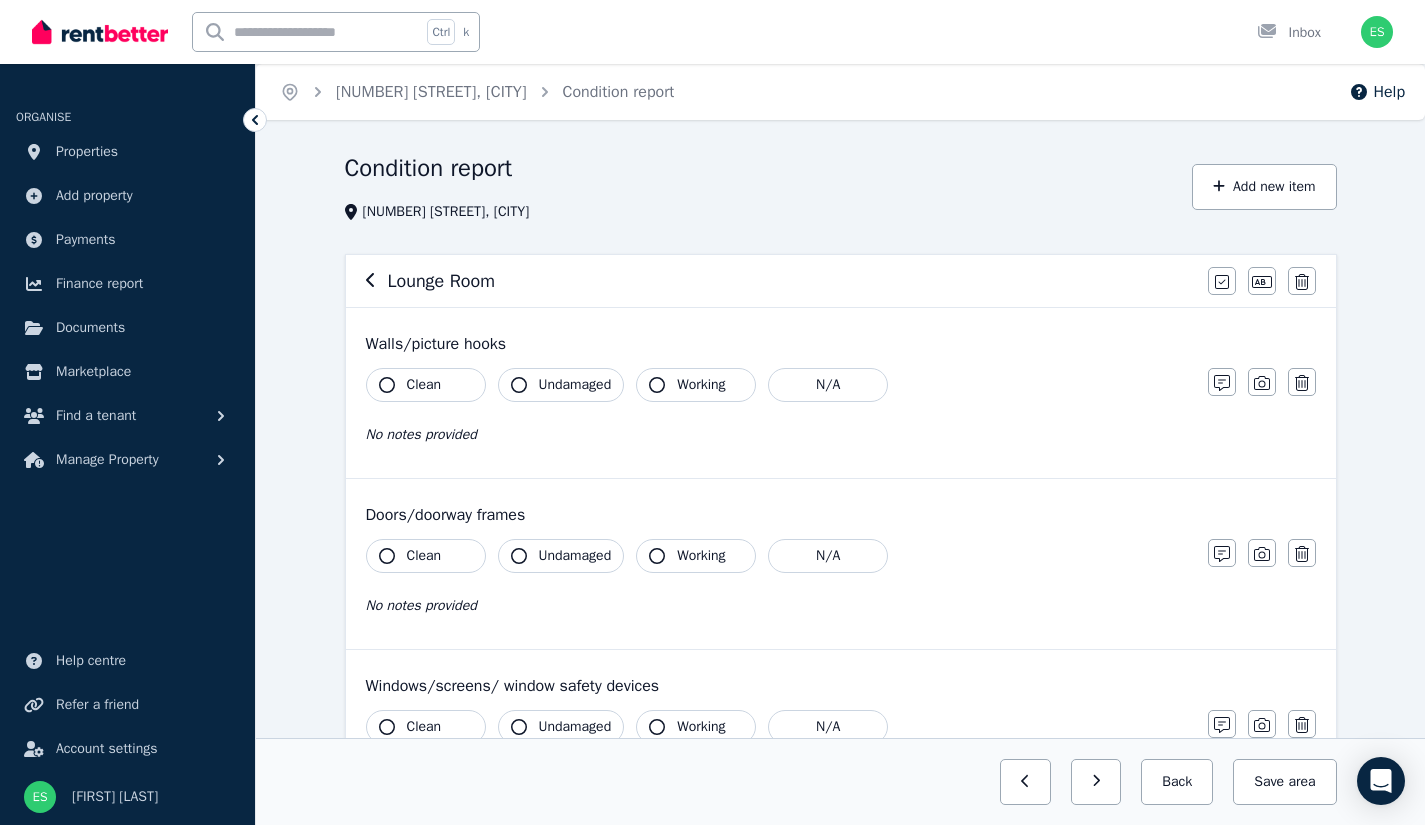 click on "Clean" at bounding box center [424, 385] 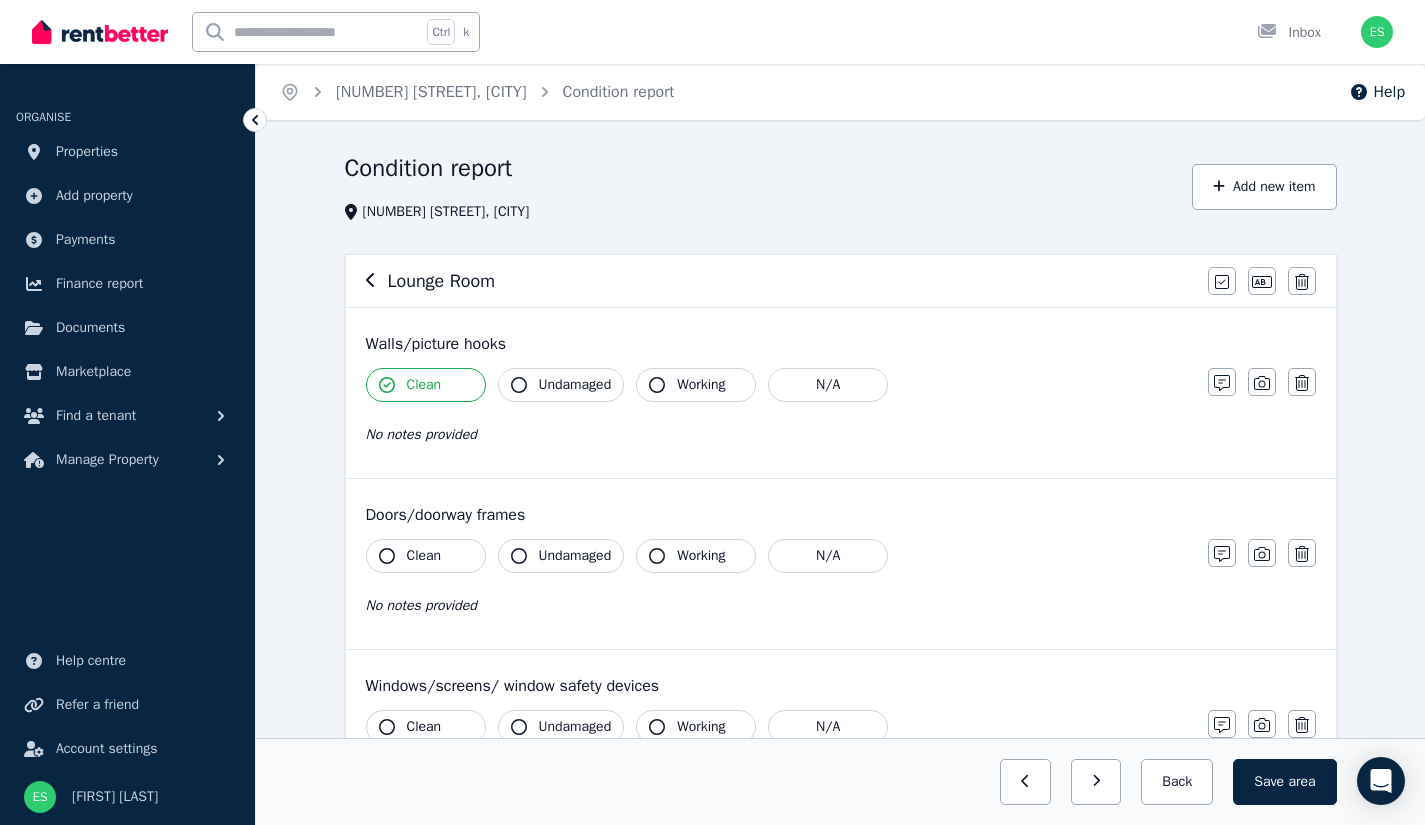 click on "Undamaged" at bounding box center [561, 385] 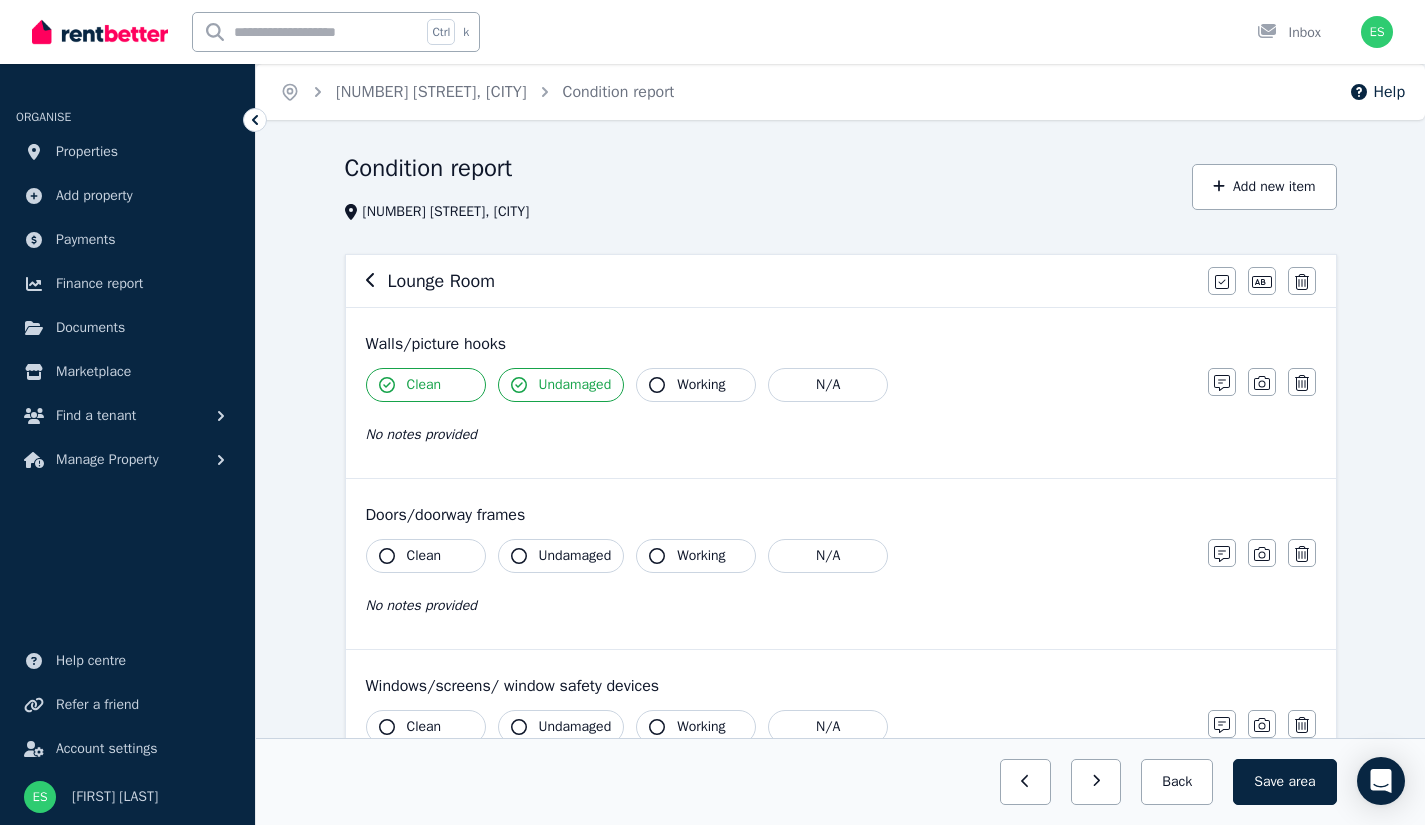 click on "Clean" at bounding box center (424, 556) 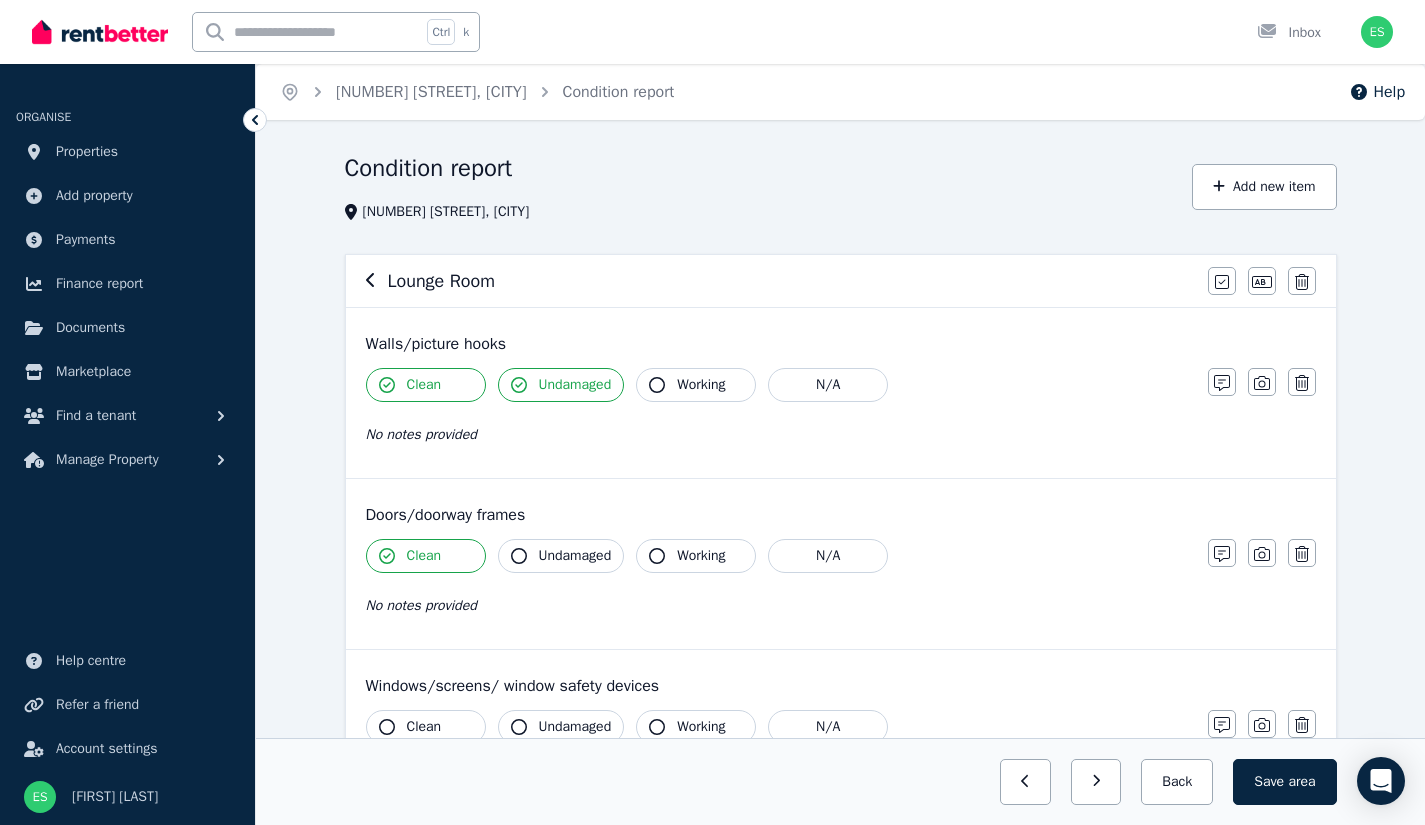 click 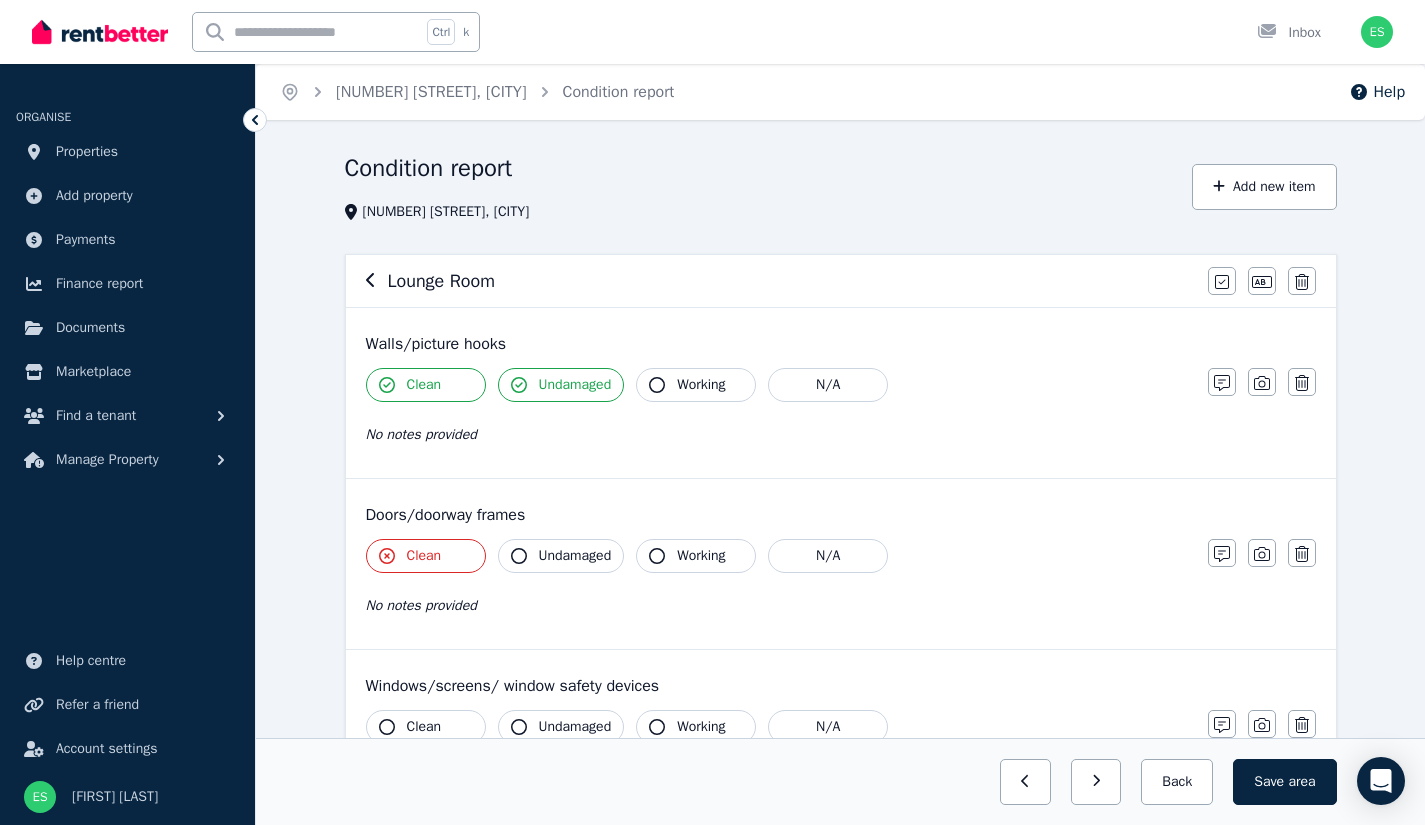click on "Clean" at bounding box center (426, 556) 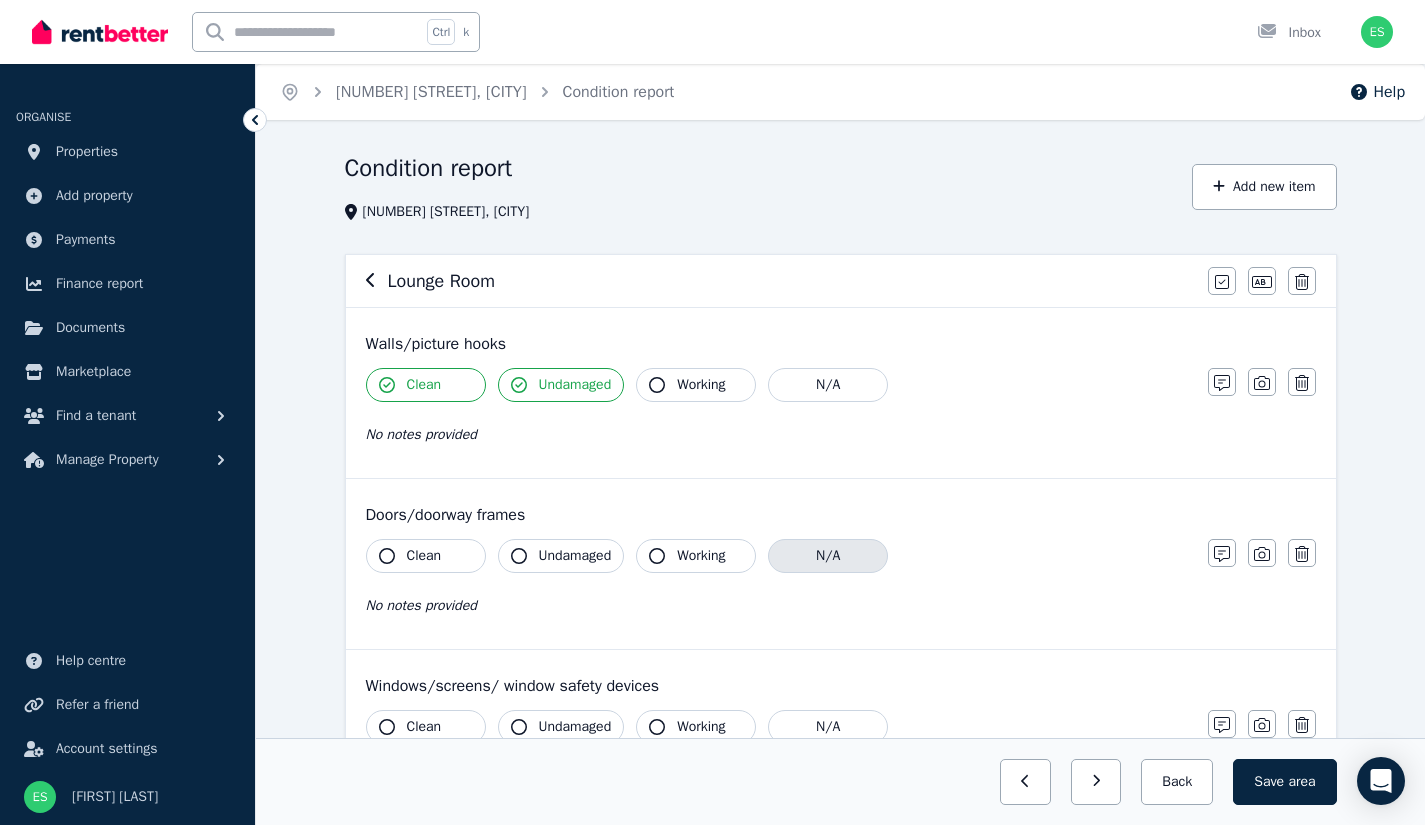 click on "N/A" at bounding box center (828, 556) 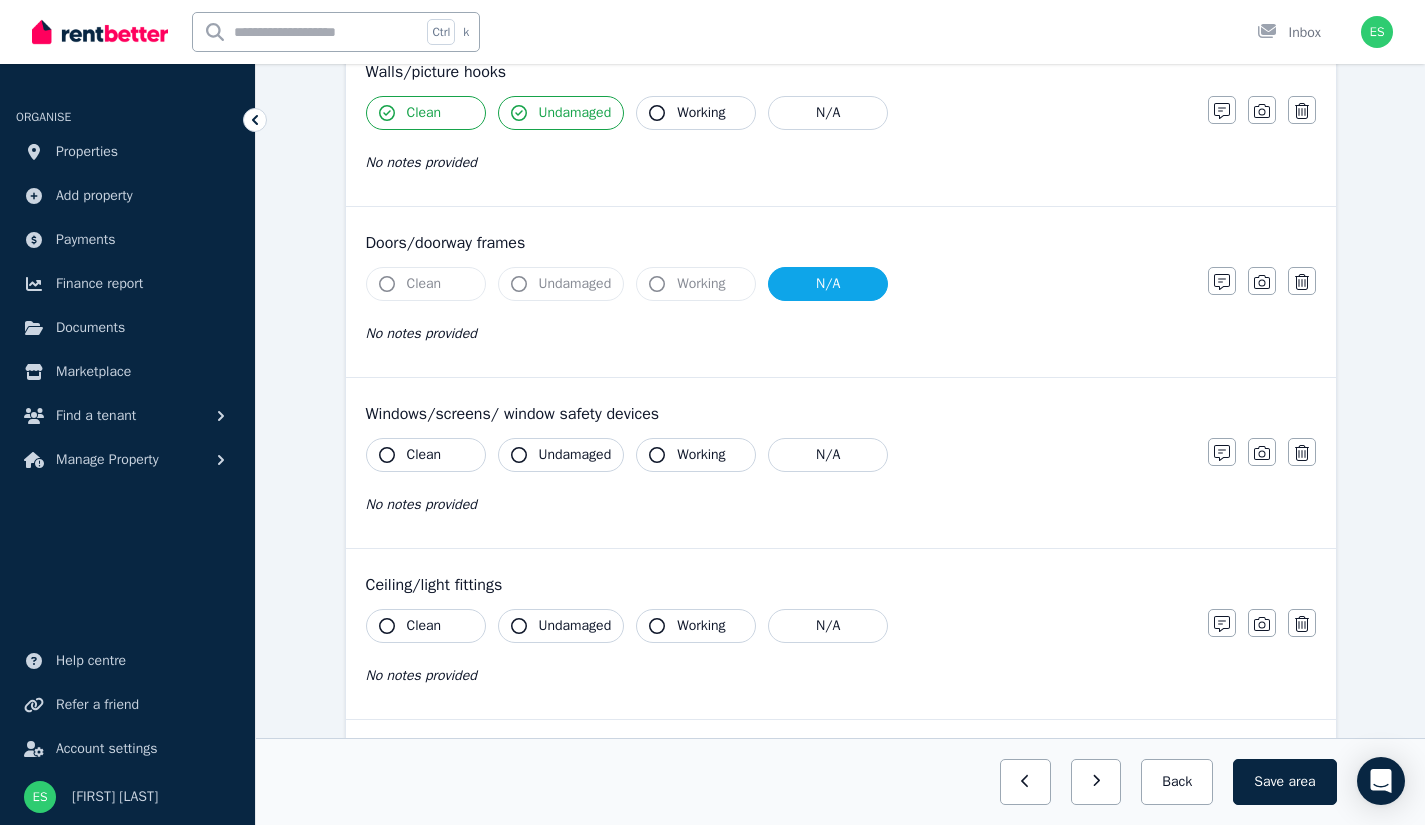 scroll, scrollTop: 273, scrollLeft: 0, axis: vertical 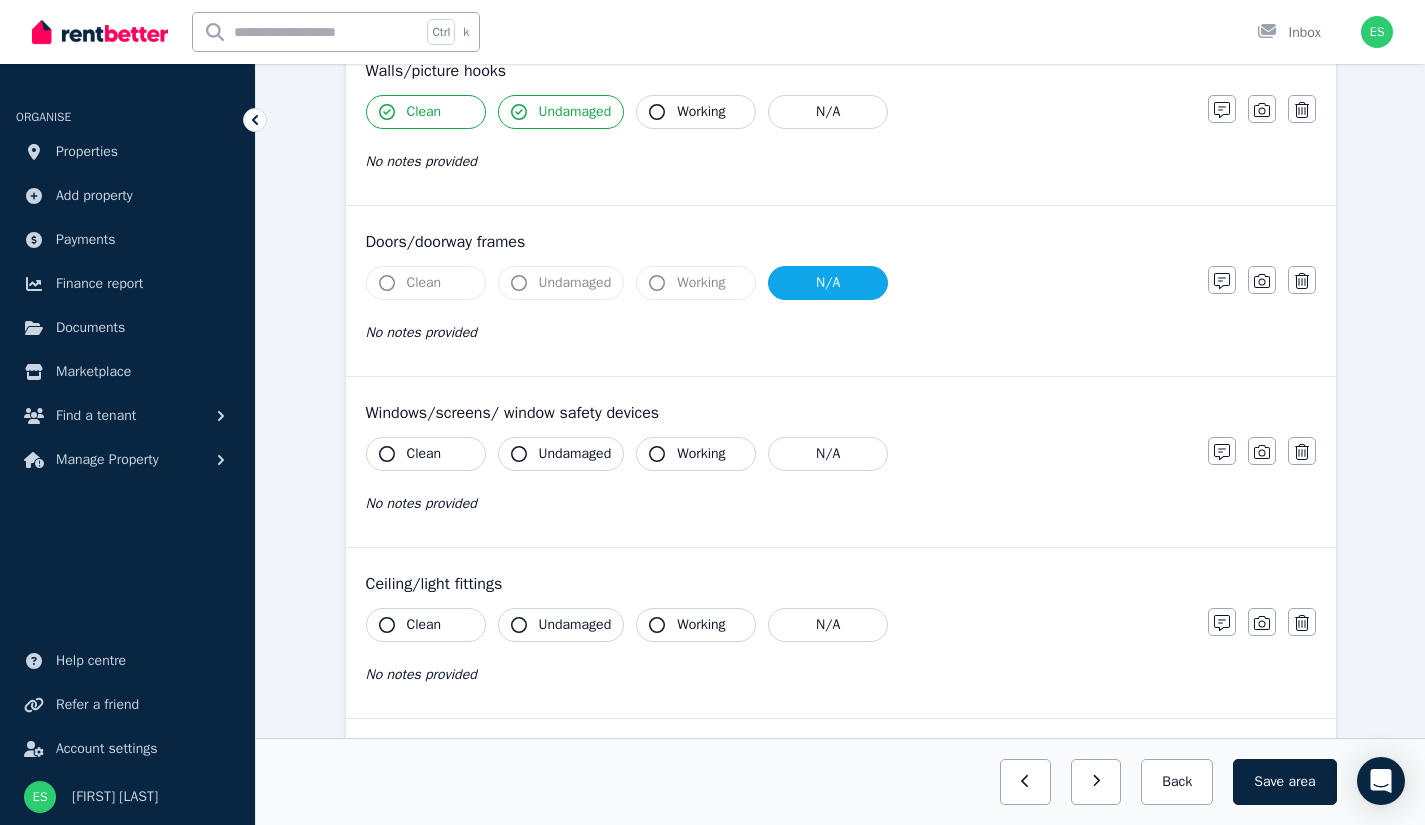 click on "Clean" at bounding box center [426, 454] 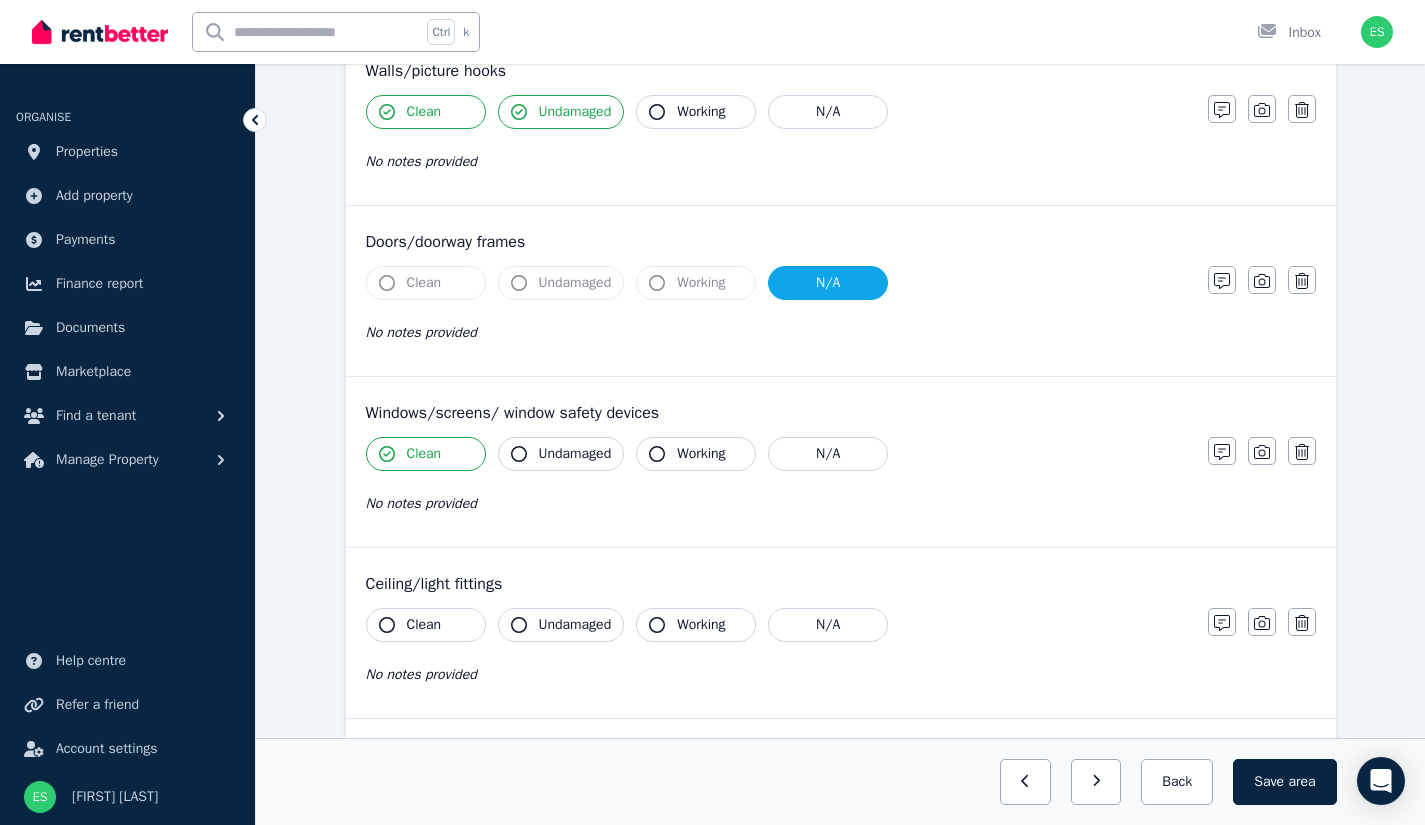 click on "Undamaged" at bounding box center [561, 454] 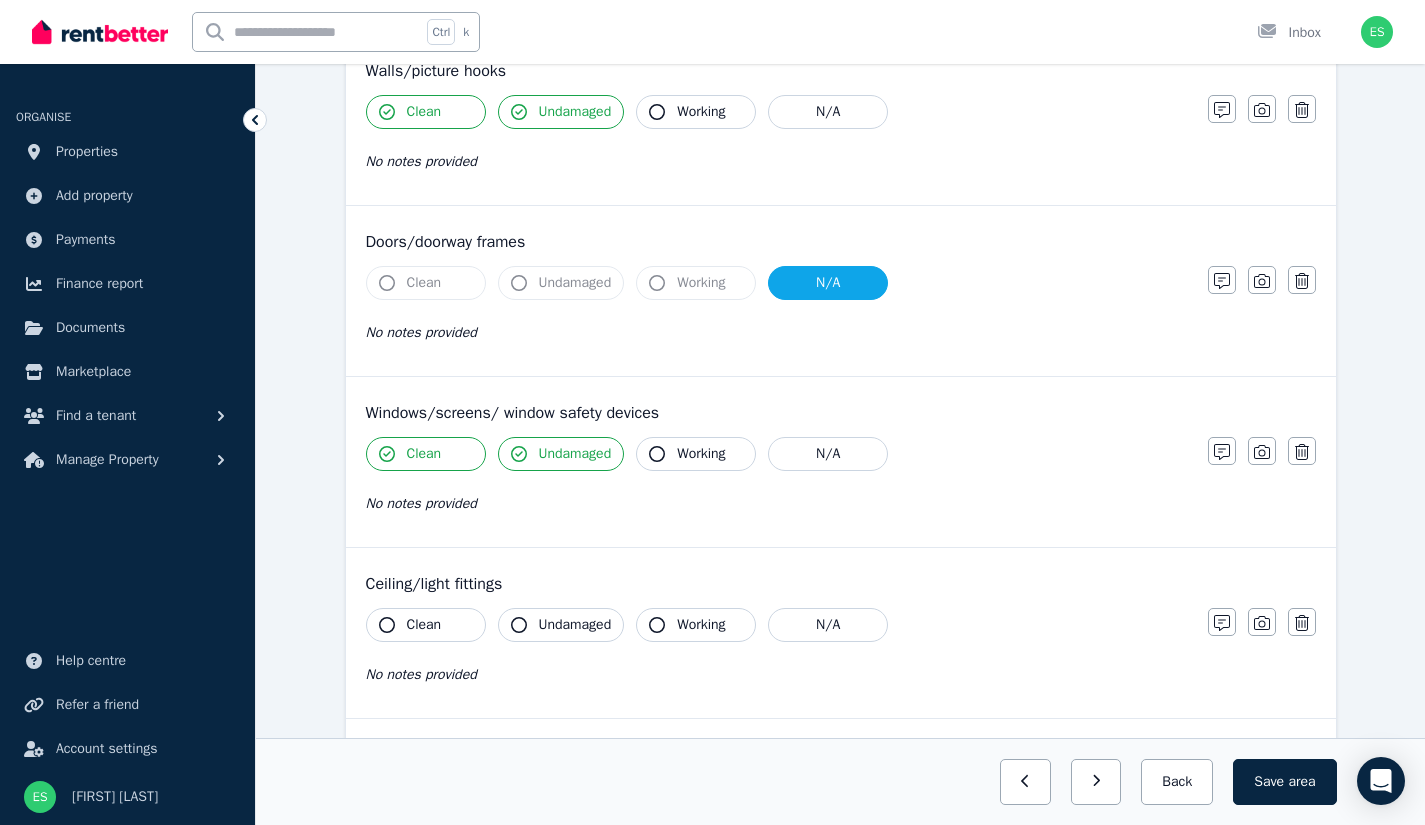 click on "Clean" at bounding box center [424, 625] 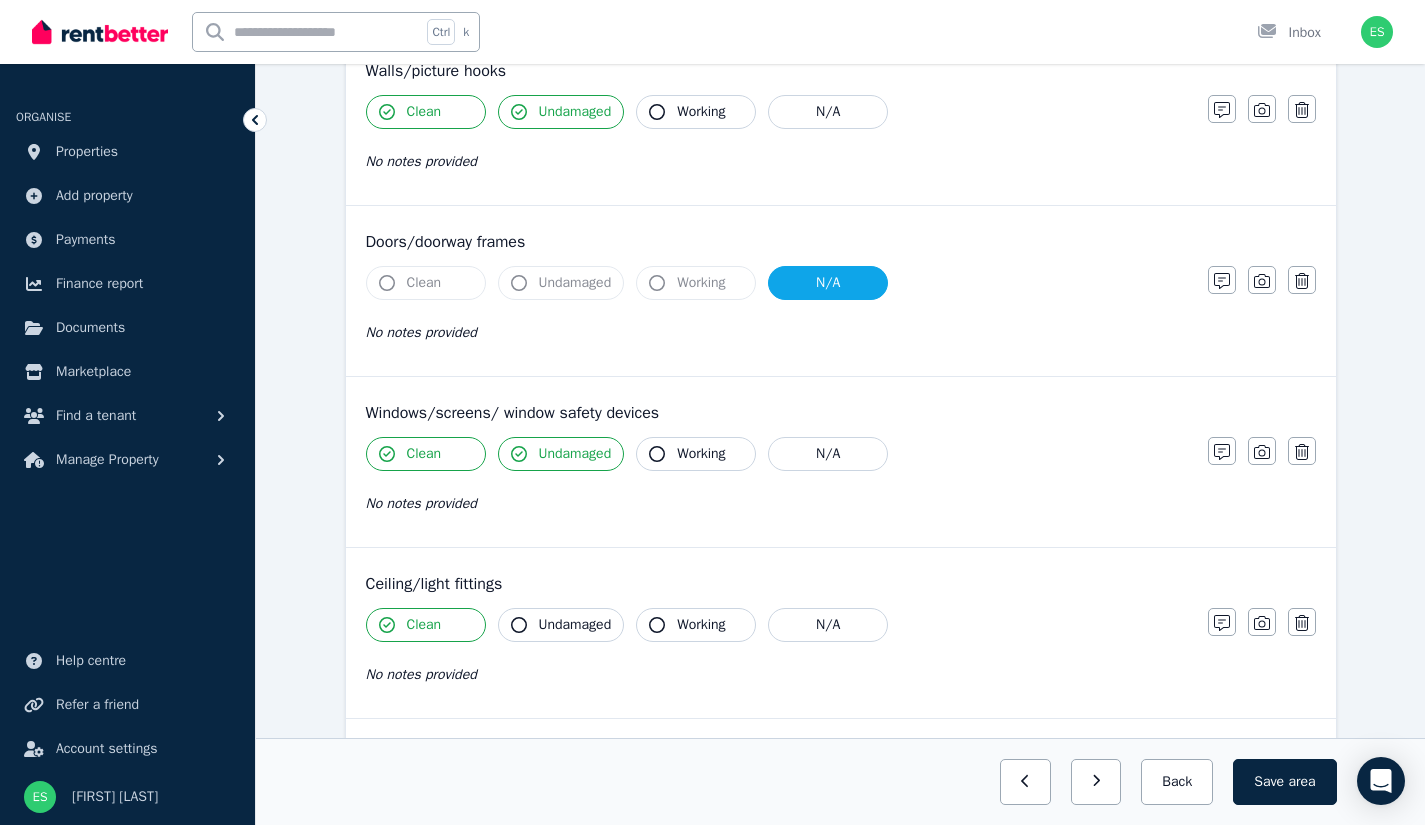click on "Undamaged" at bounding box center (575, 625) 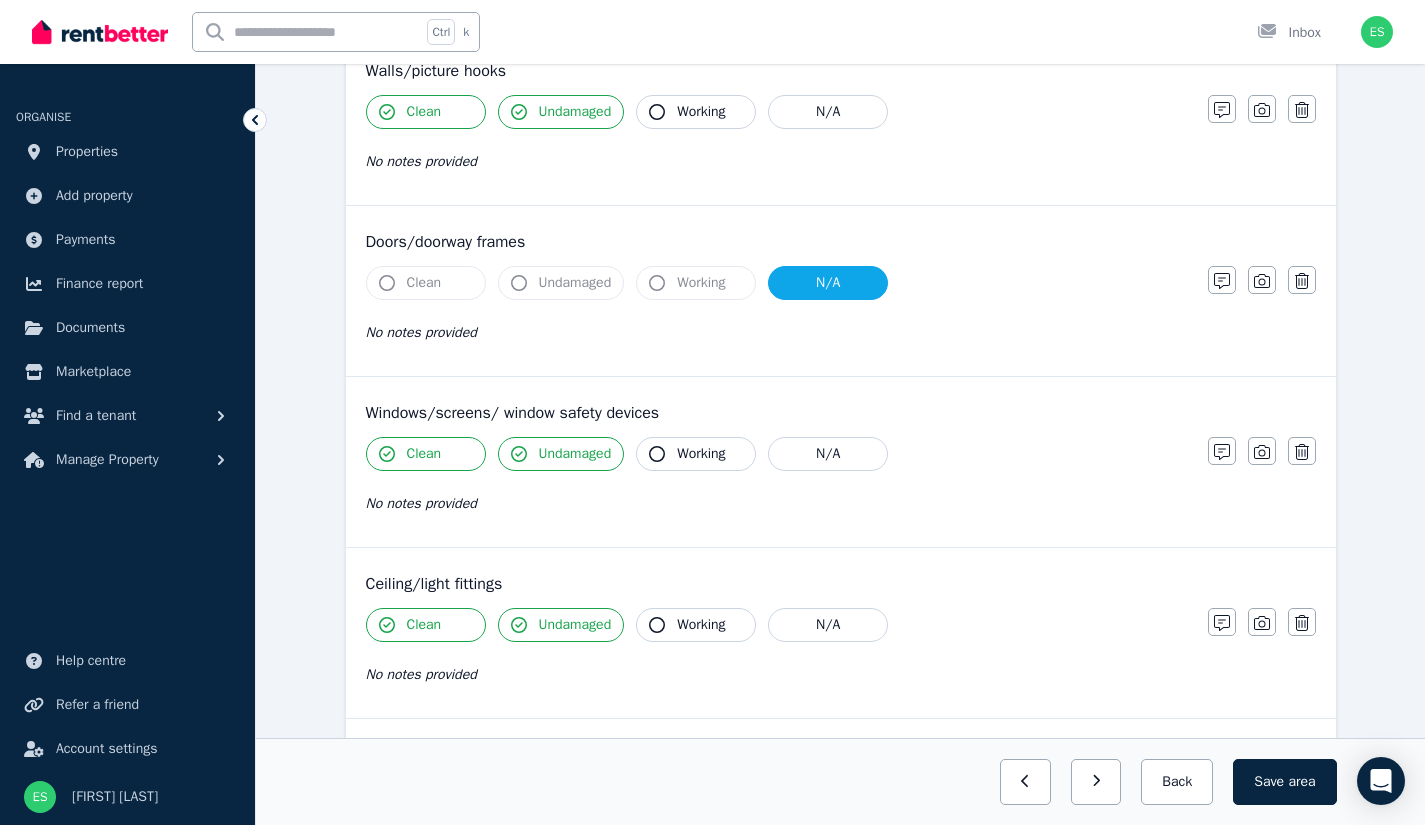 click on "Working" at bounding box center [696, 625] 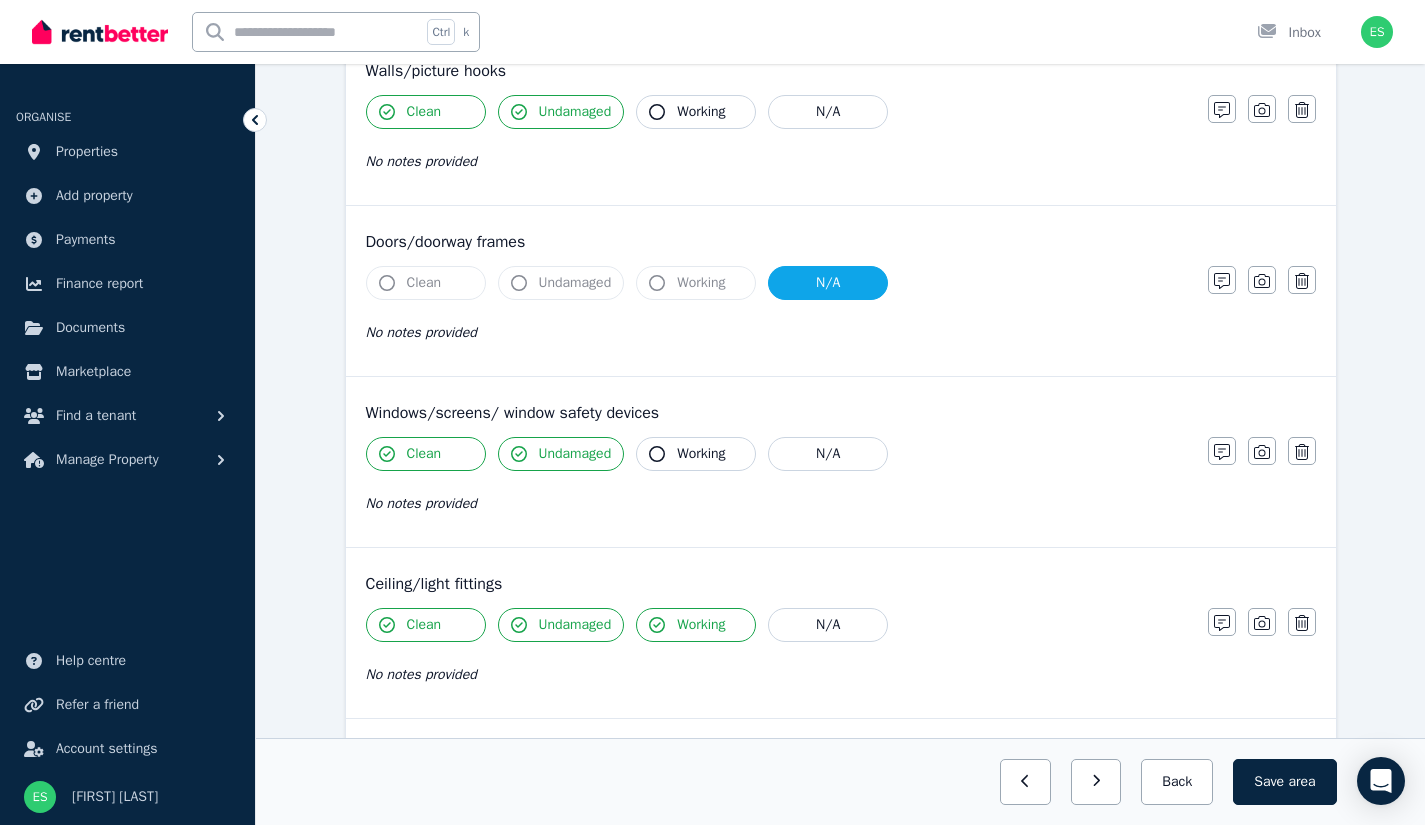 click on "Working" at bounding box center (701, 454) 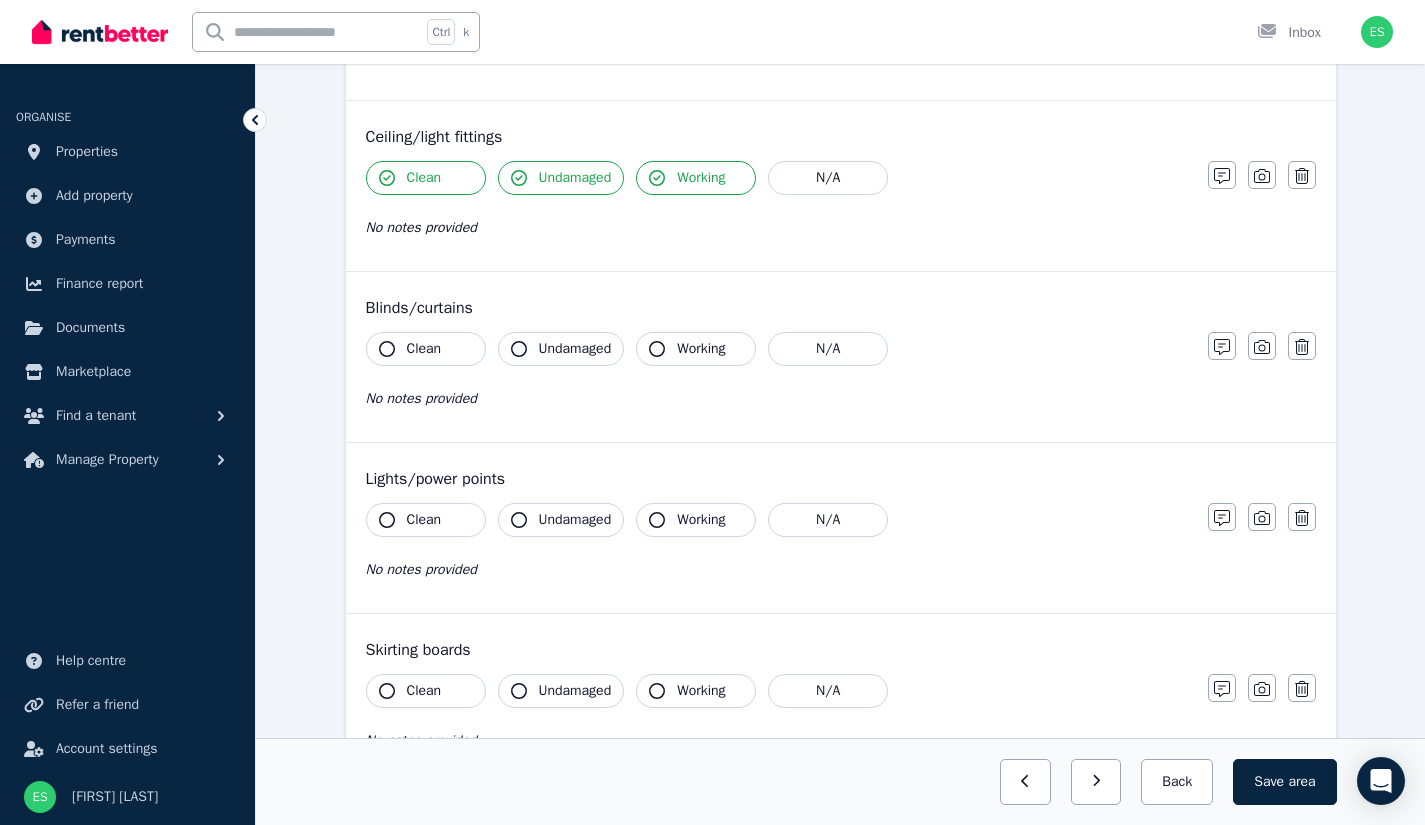 scroll, scrollTop: 767, scrollLeft: 0, axis: vertical 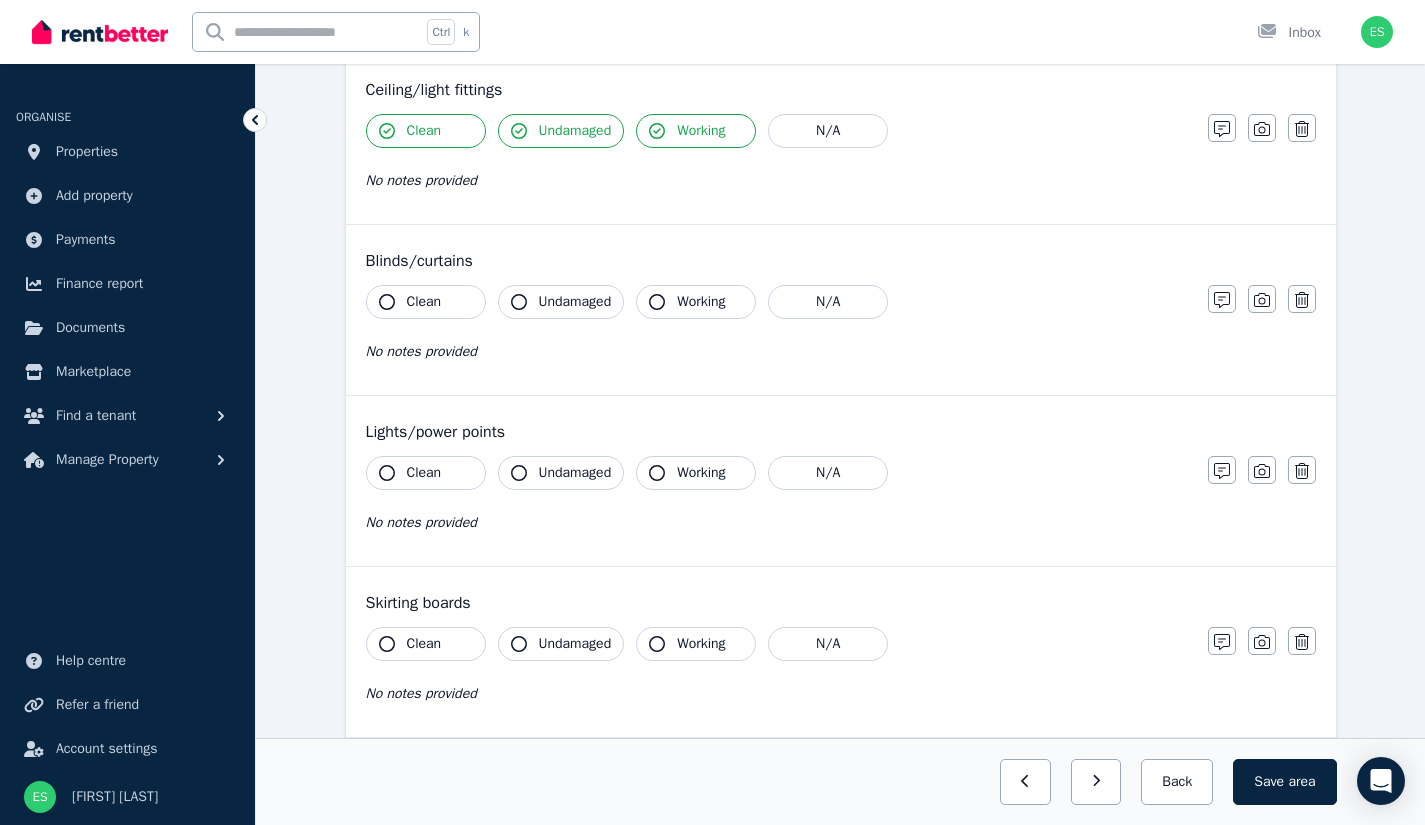 click on "Clean" at bounding box center (426, 302) 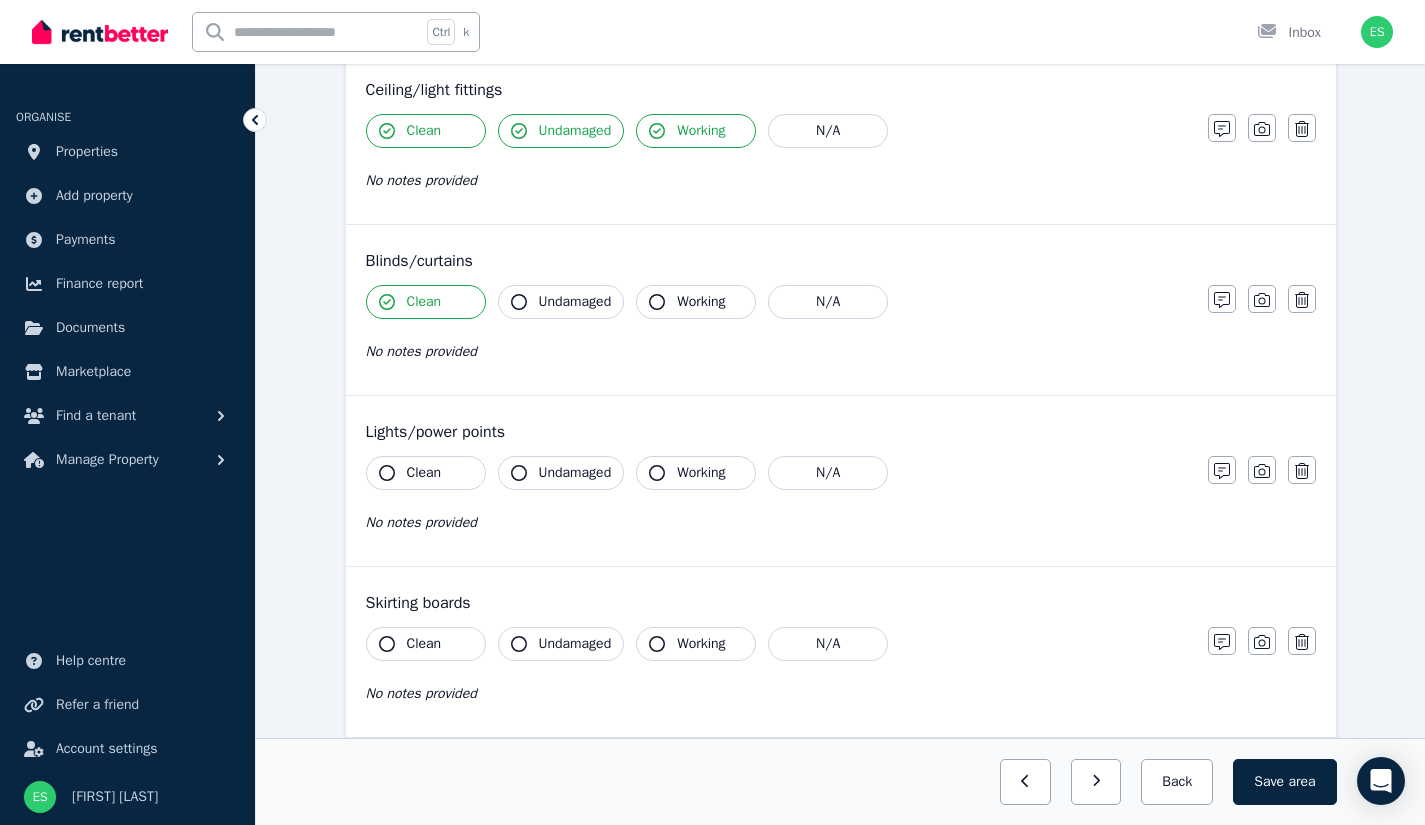 click on "Undamaged" at bounding box center (561, 302) 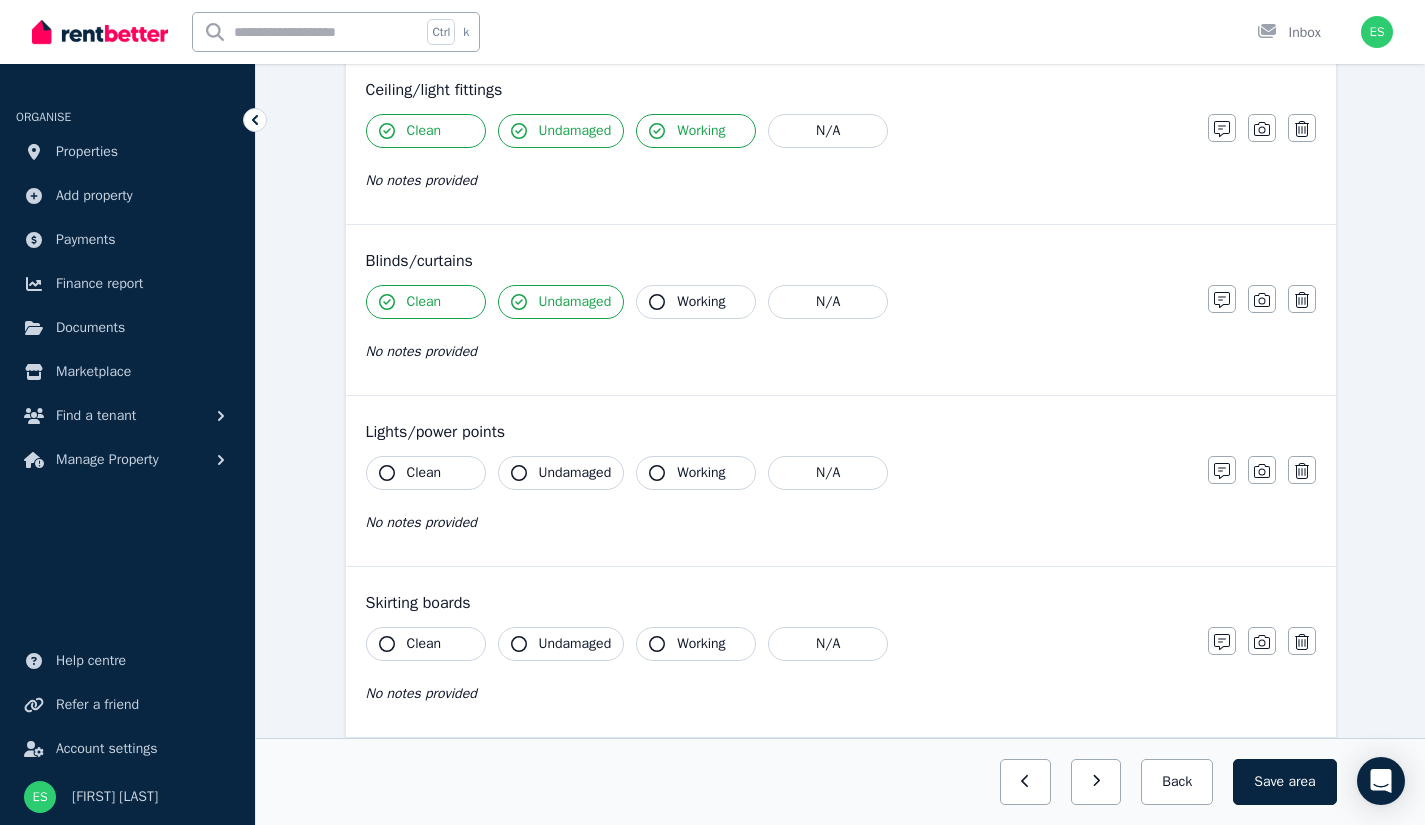 click on "Working" at bounding box center [696, 302] 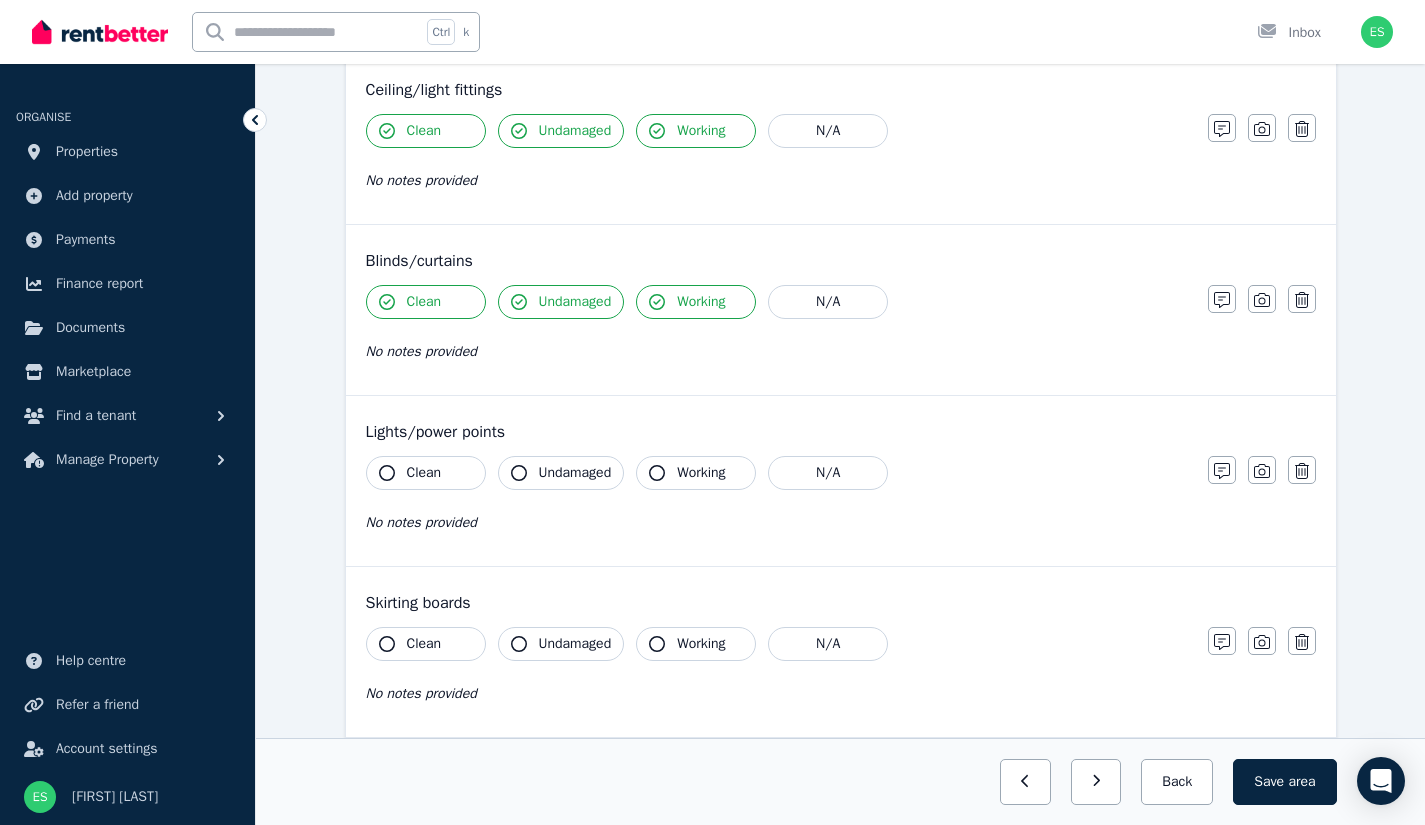 click 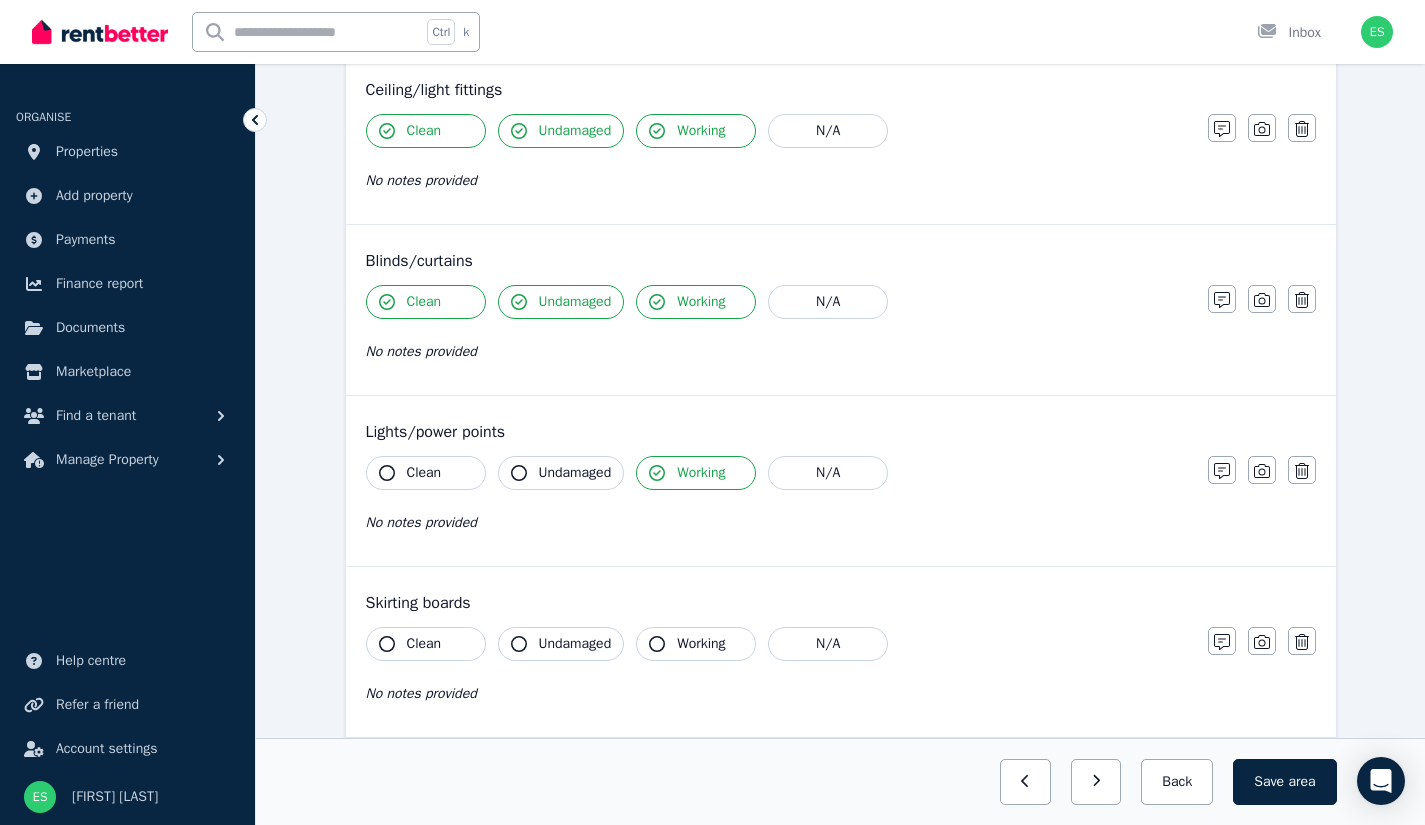 click on "Undamaged" at bounding box center (575, 473) 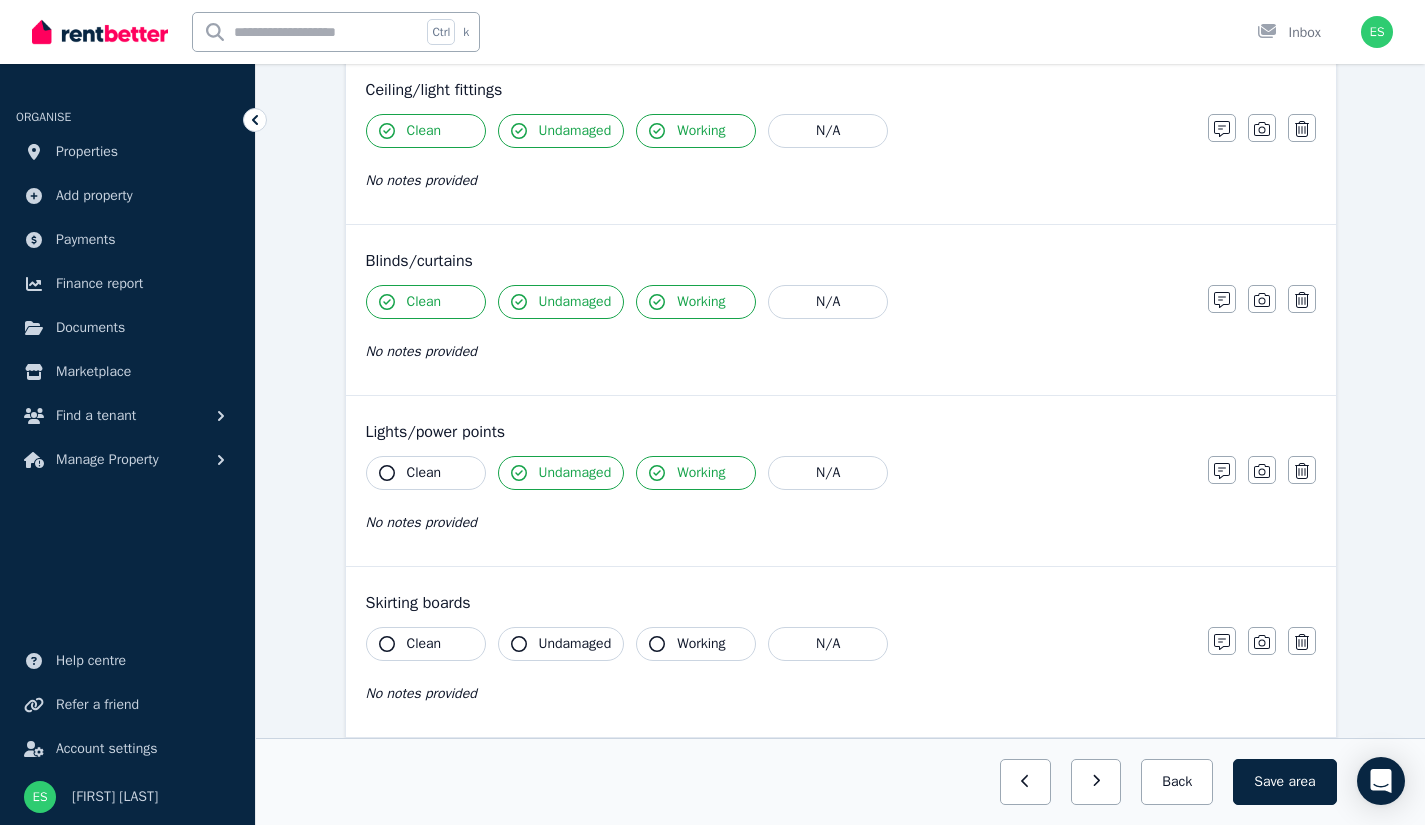 click on "Clean" at bounding box center (424, 473) 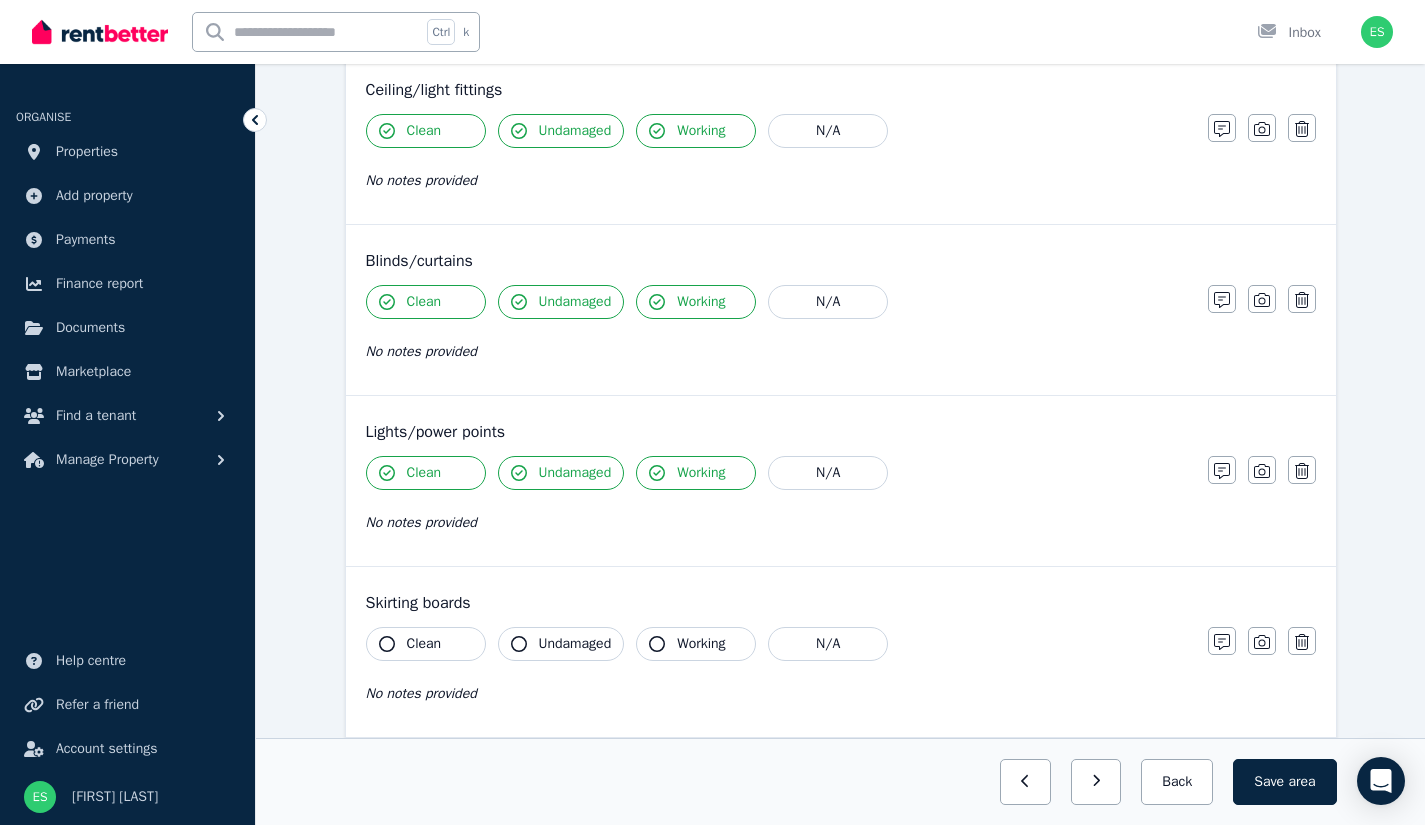 click on "Clean" at bounding box center (424, 644) 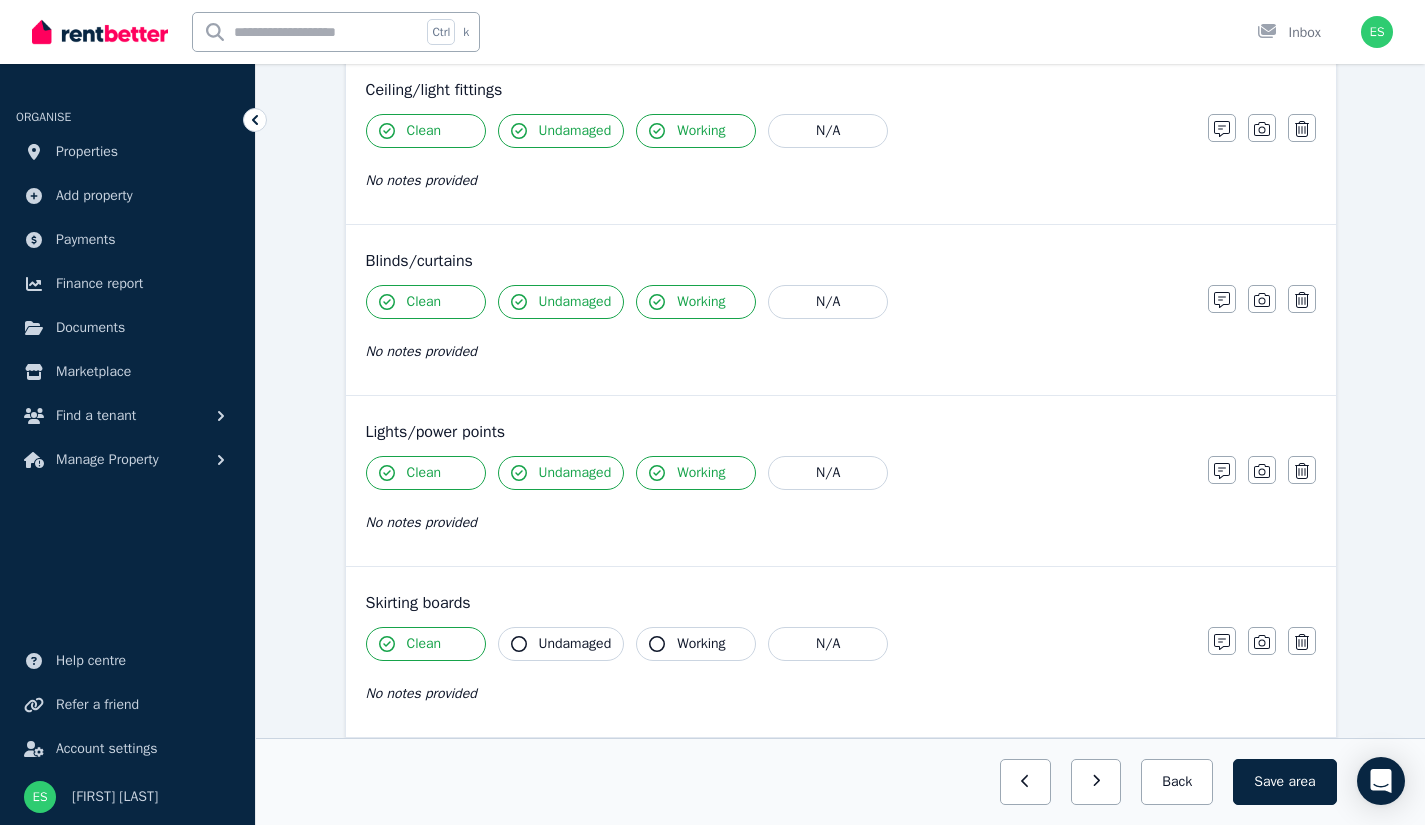 click on "Undamaged" at bounding box center (575, 644) 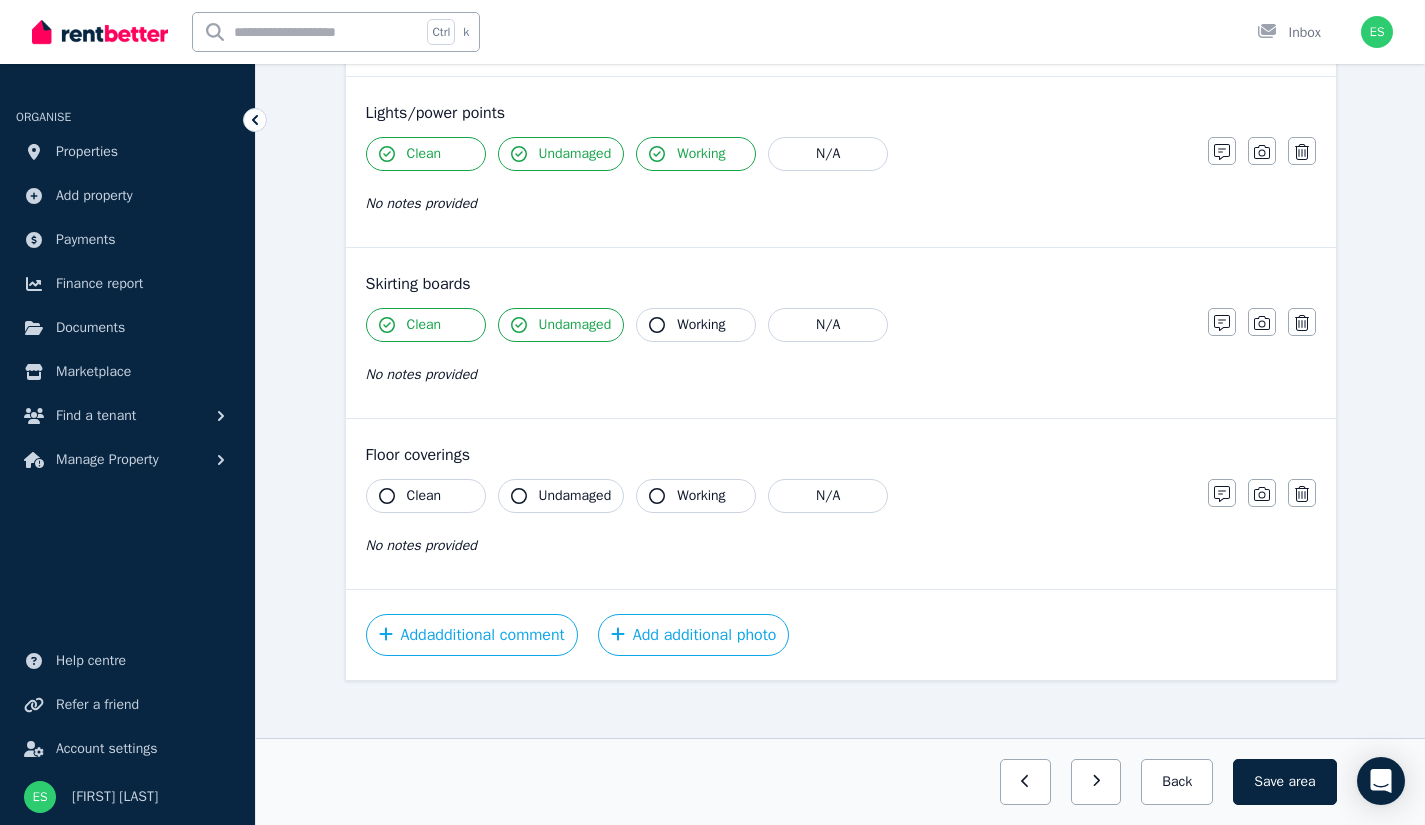 scroll, scrollTop: 1101, scrollLeft: 0, axis: vertical 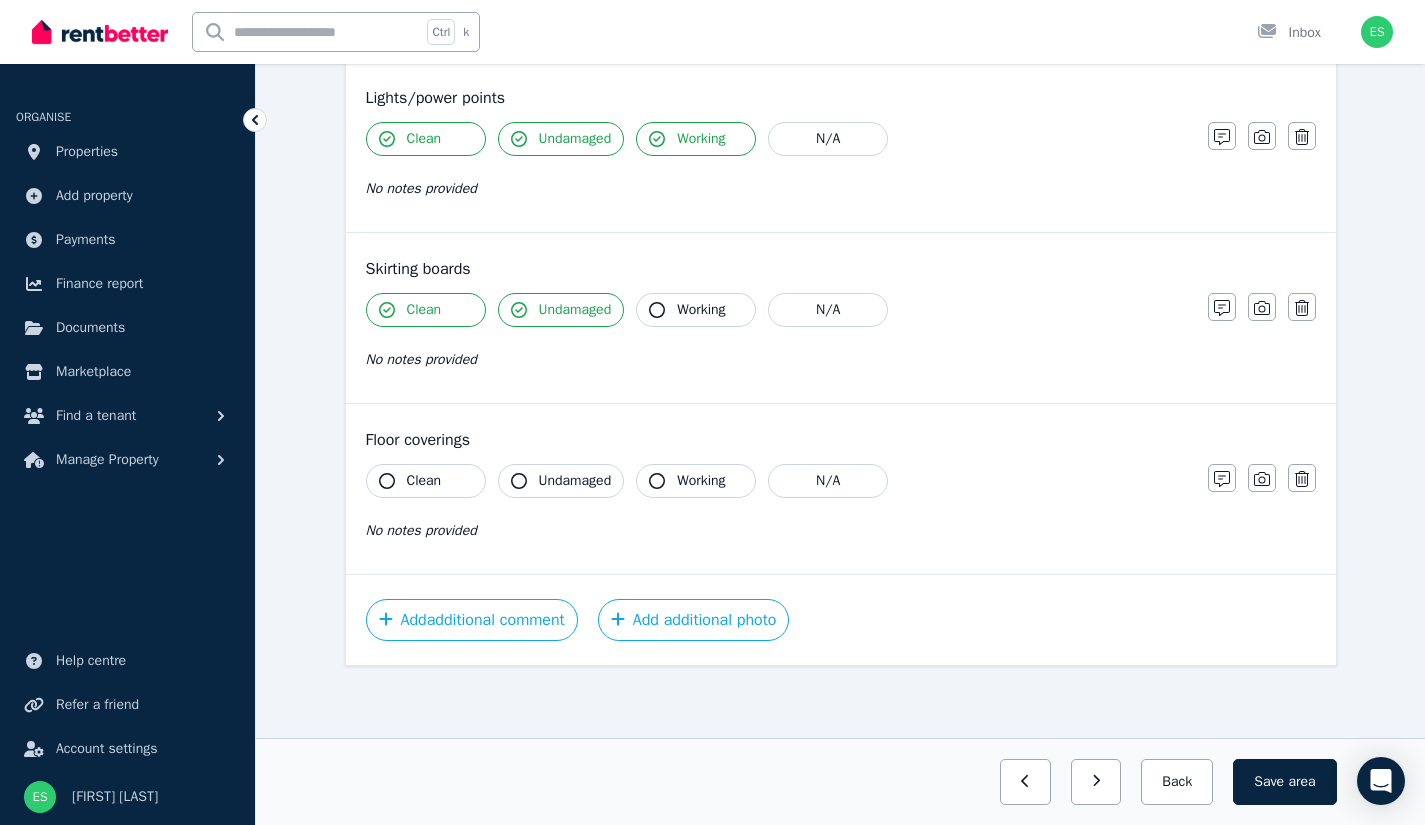 click on "Clean" at bounding box center [424, 481] 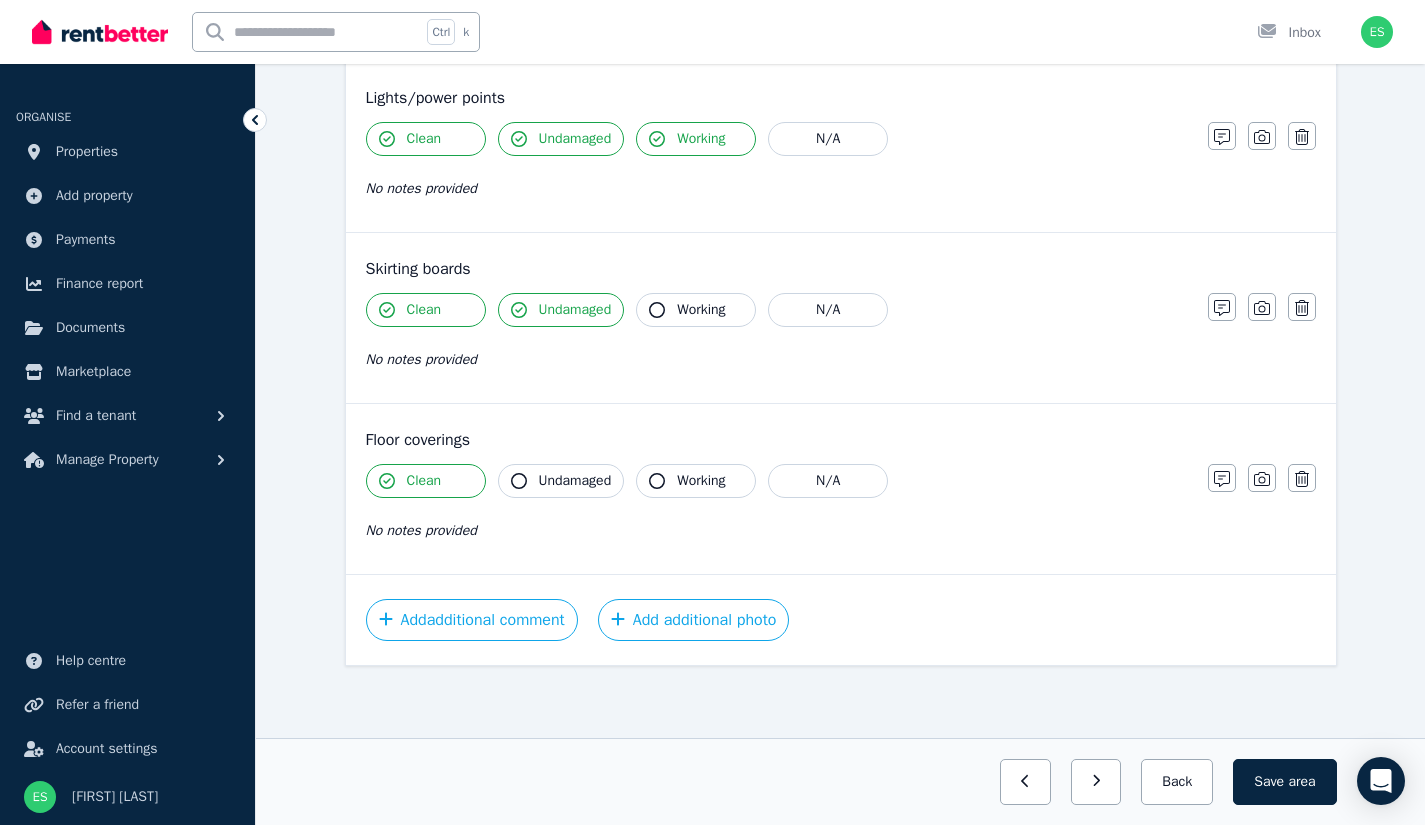 click on "Undamaged" at bounding box center [561, 481] 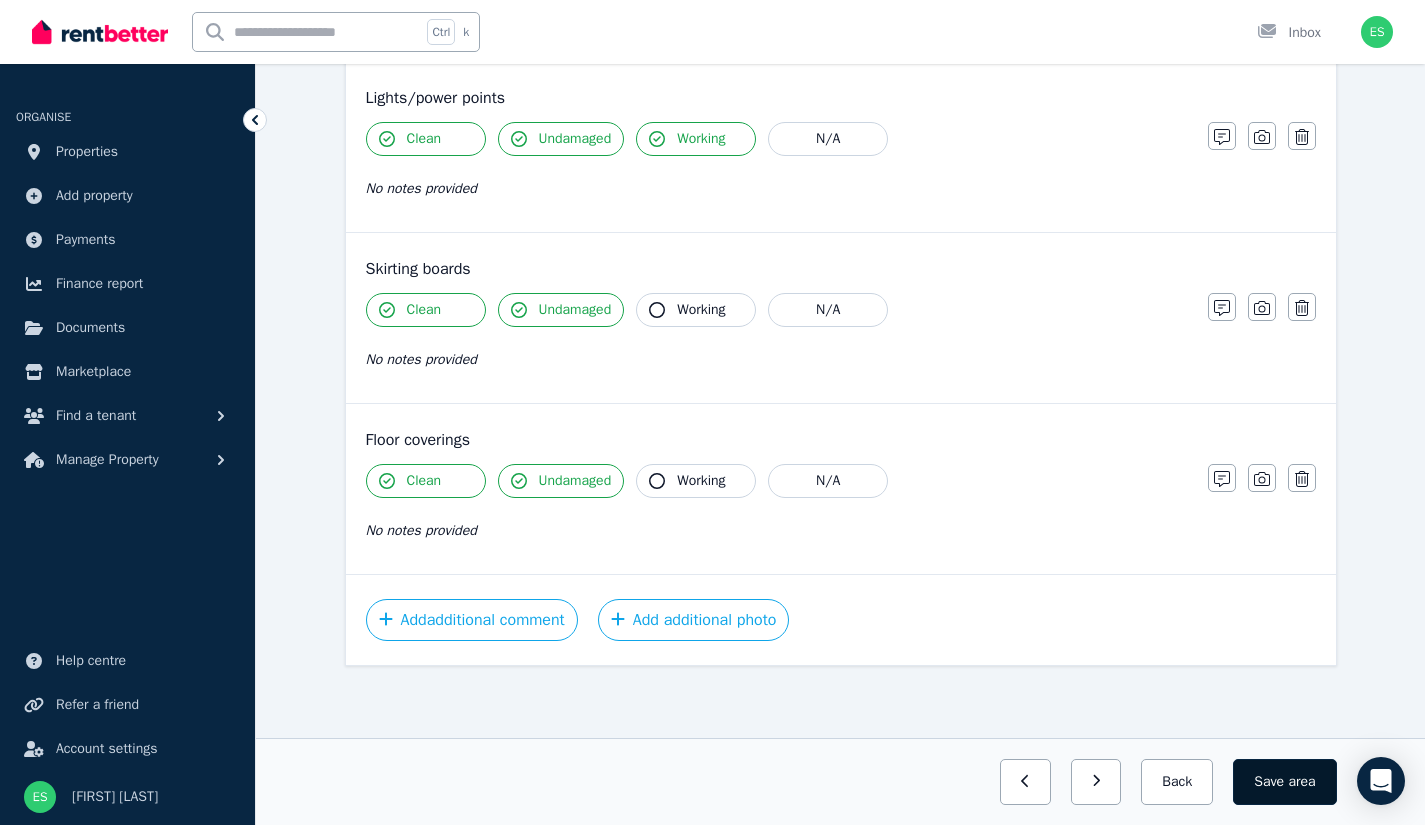 click on "Save   area" at bounding box center (1284, 782) 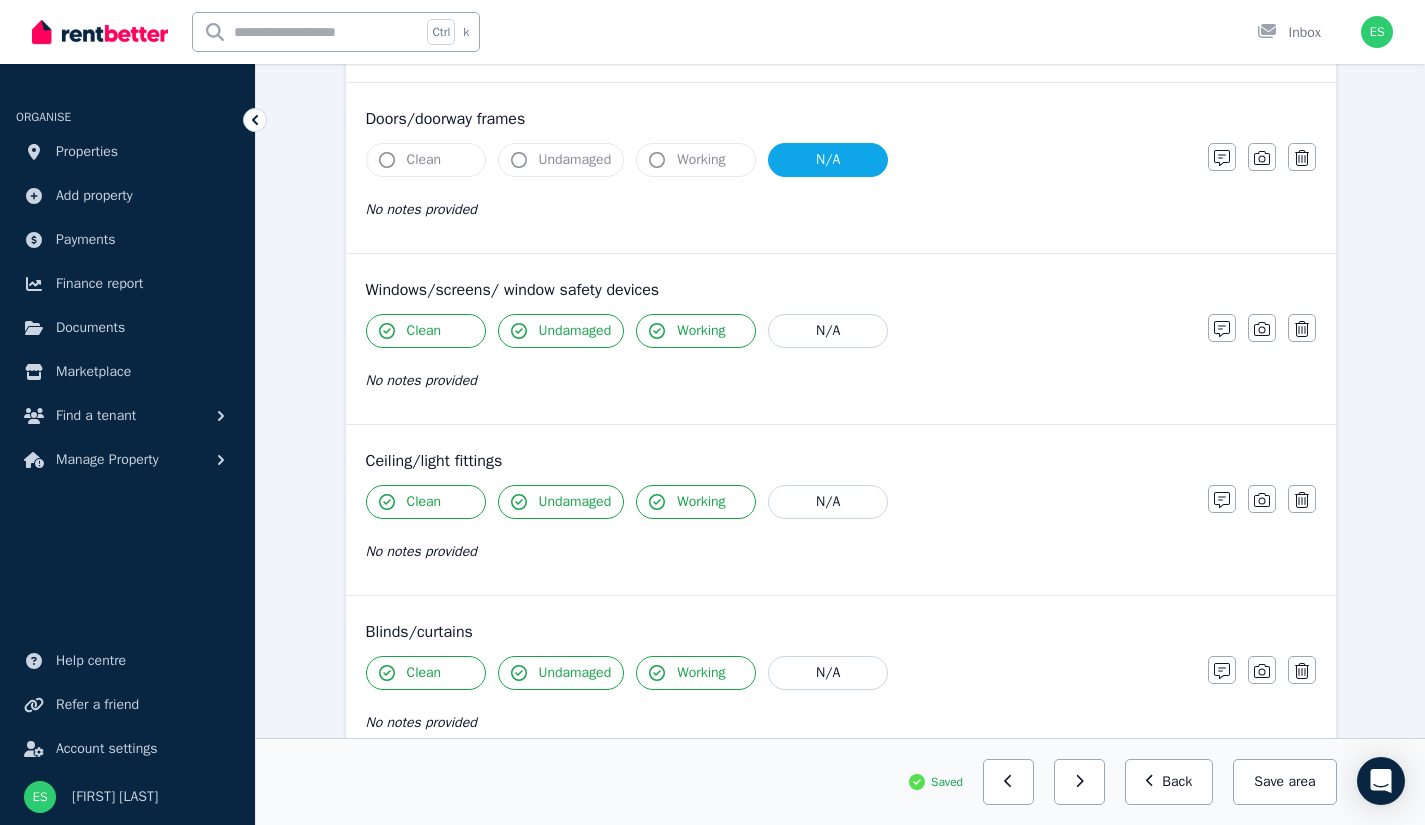 scroll, scrollTop: 0, scrollLeft: 0, axis: both 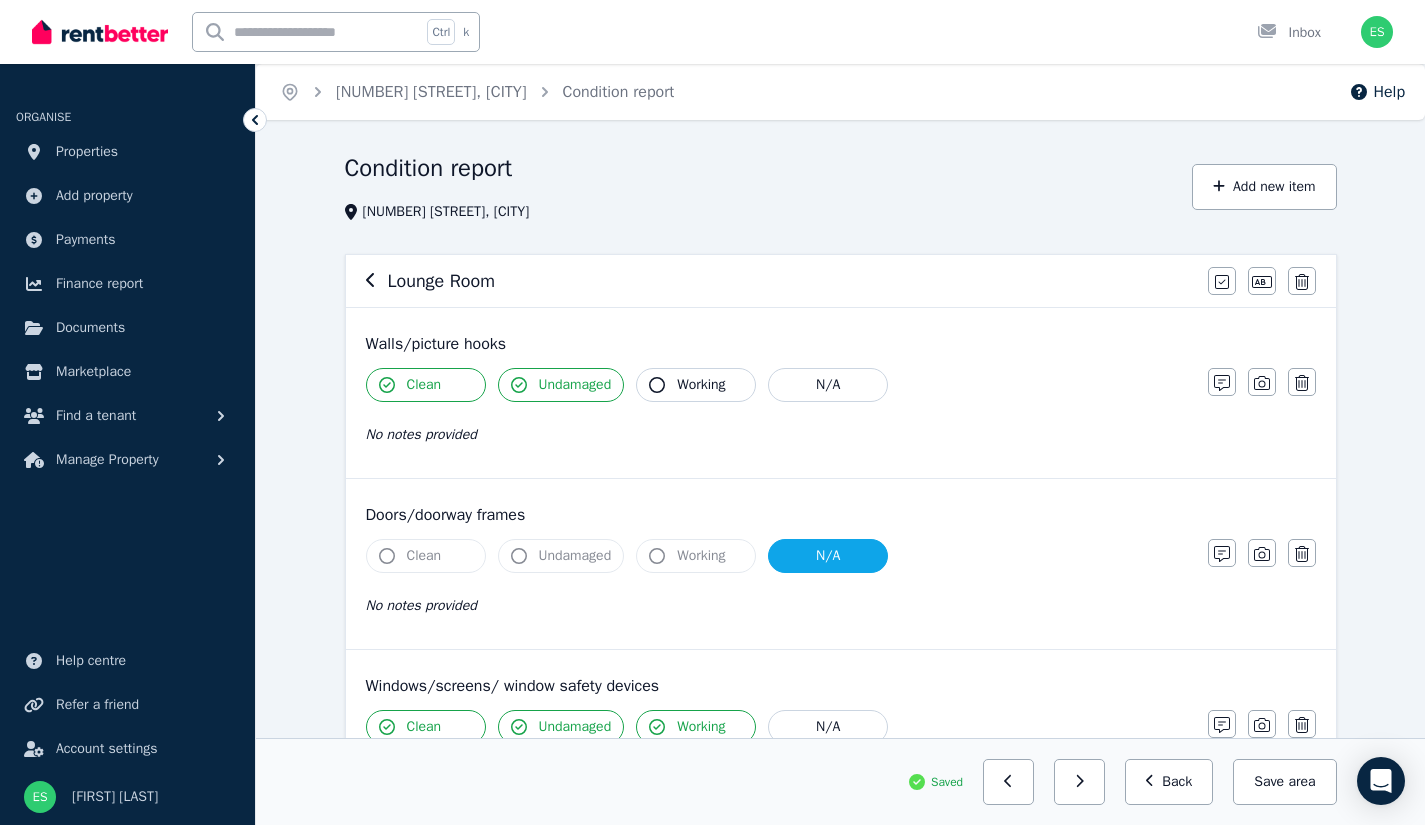 click 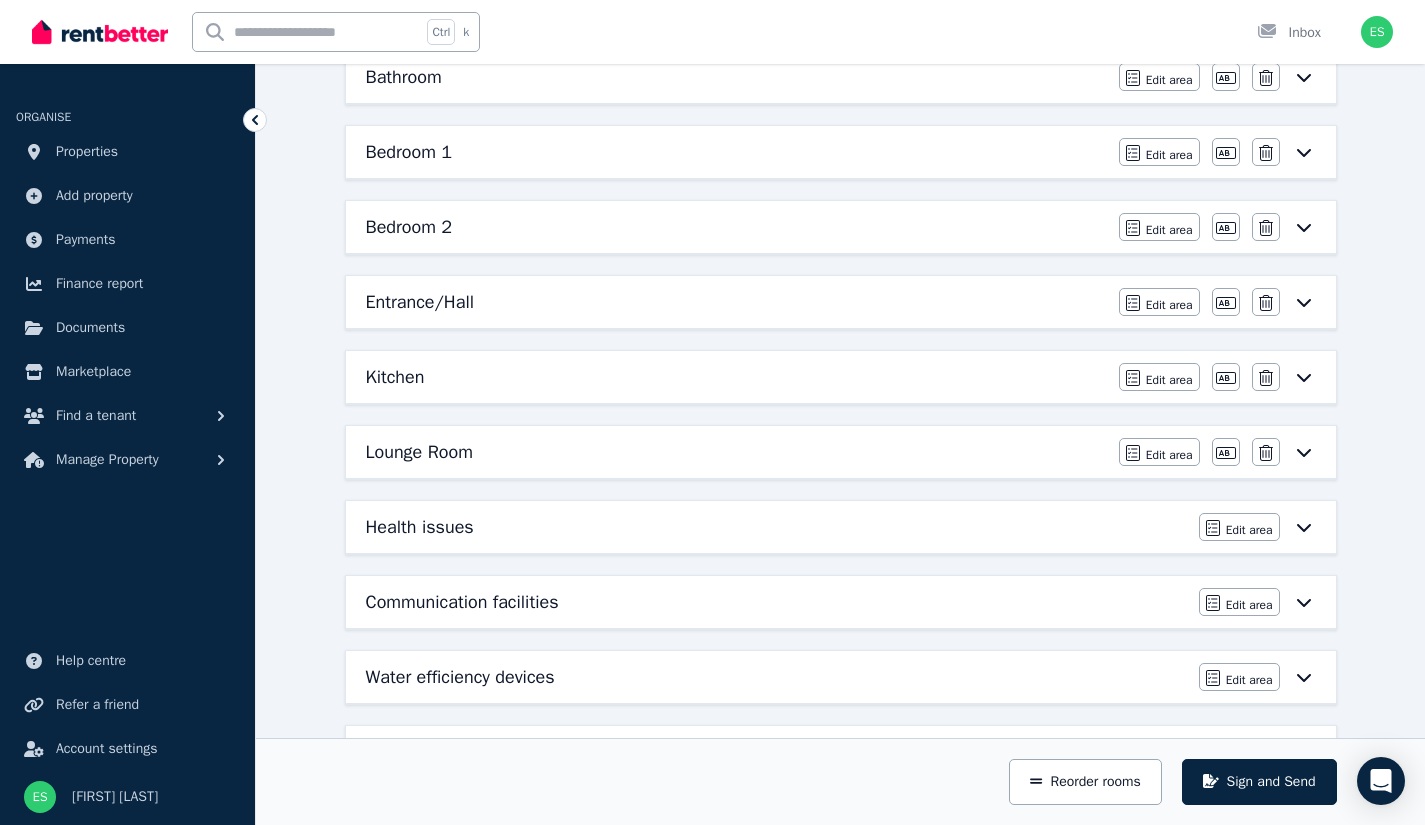 scroll, scrollTop: 382, scrollLeft: 0, axis: vertical 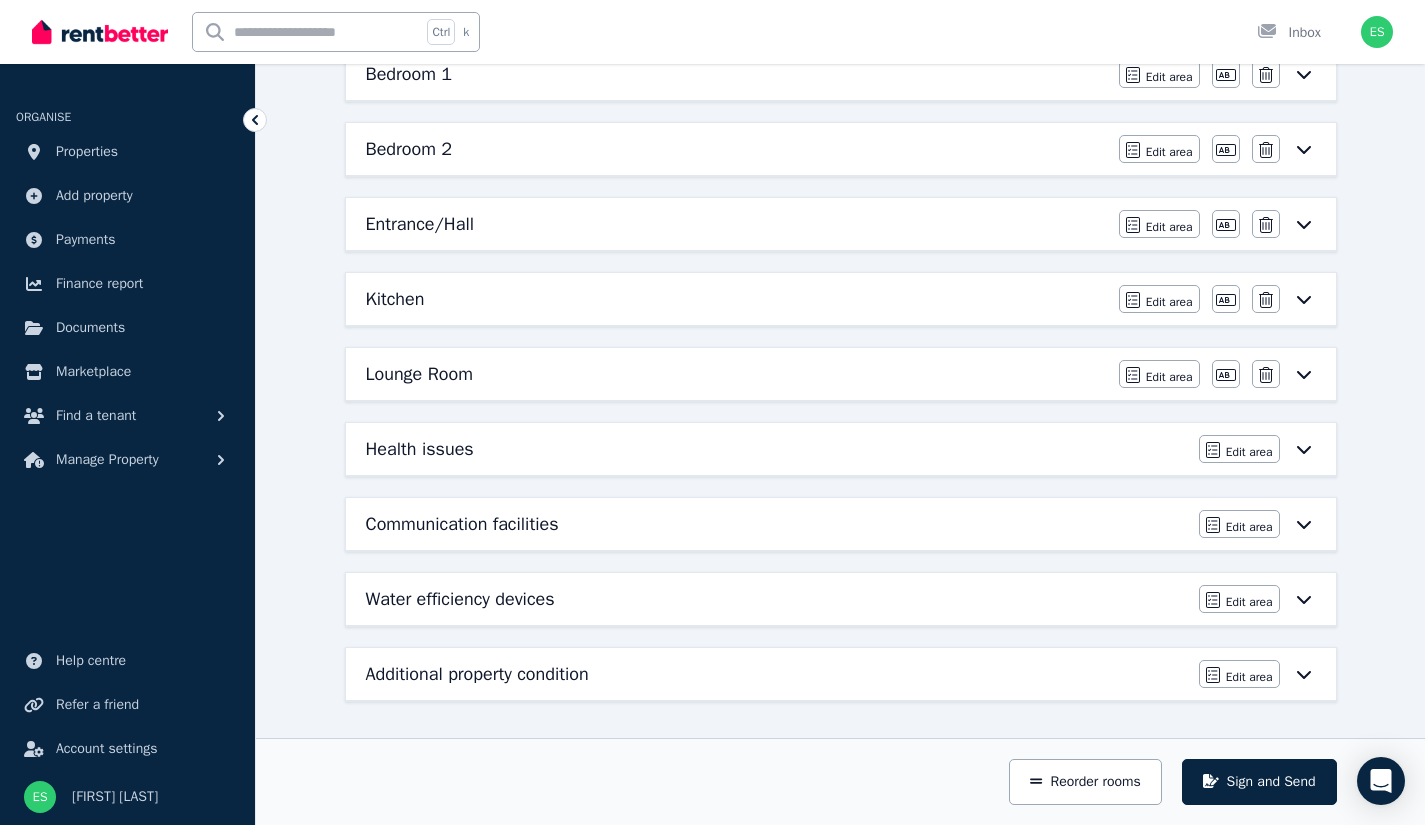 click on "Health issues" at bounding box center [776, 449] 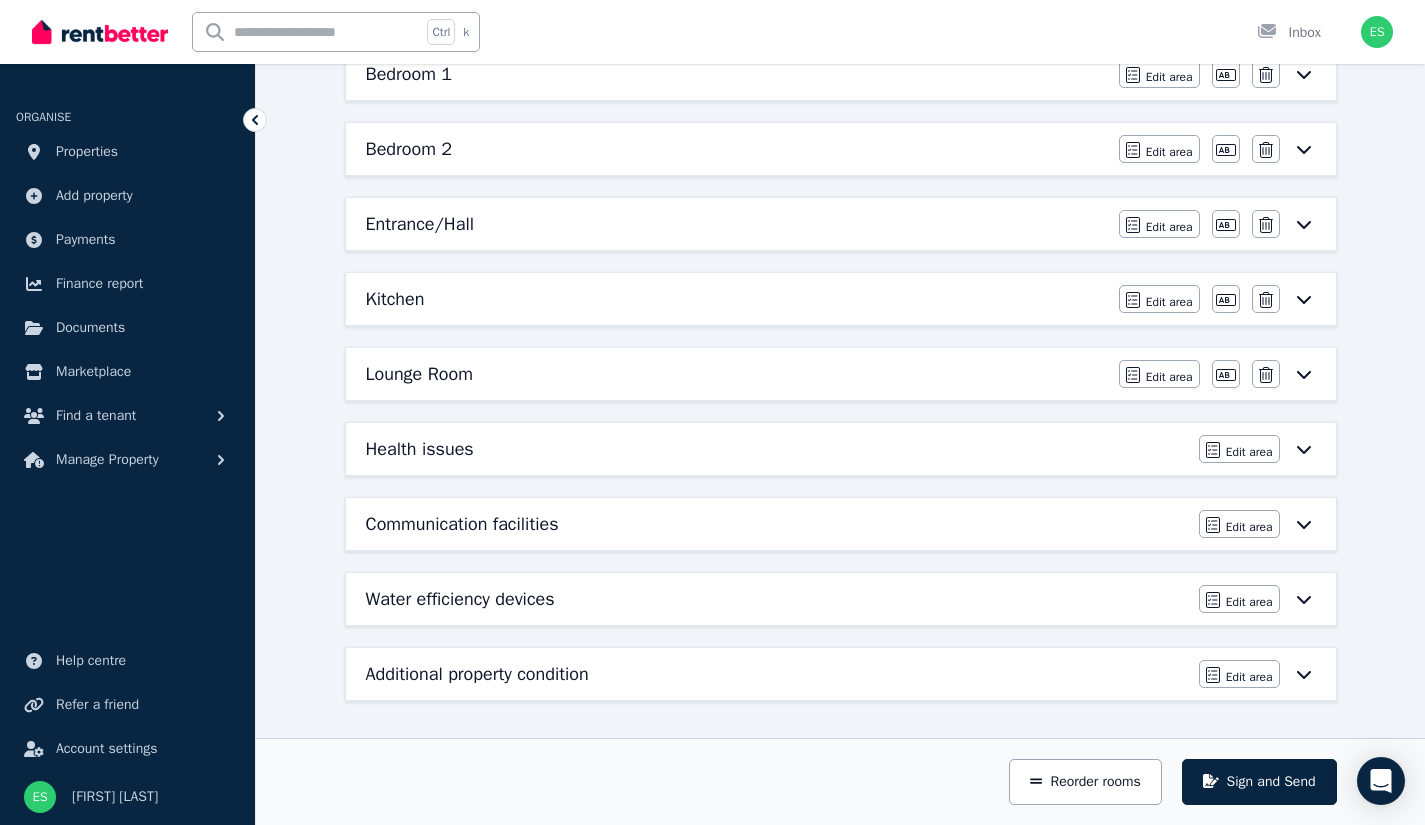 scroll, scrollTop: 0, scrollLeft: 0, axis: both 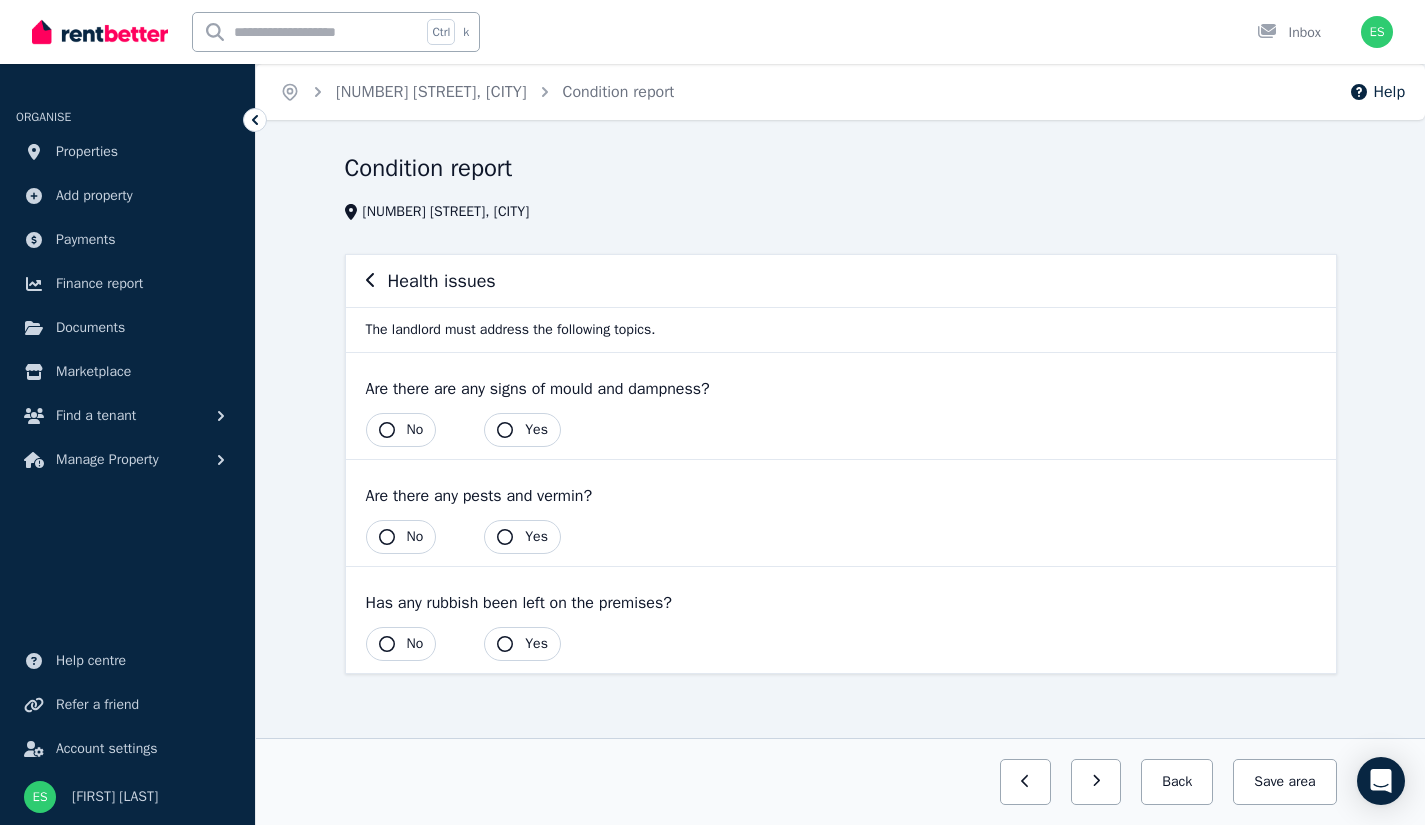 click on "No" at bounding box center [401, 430] 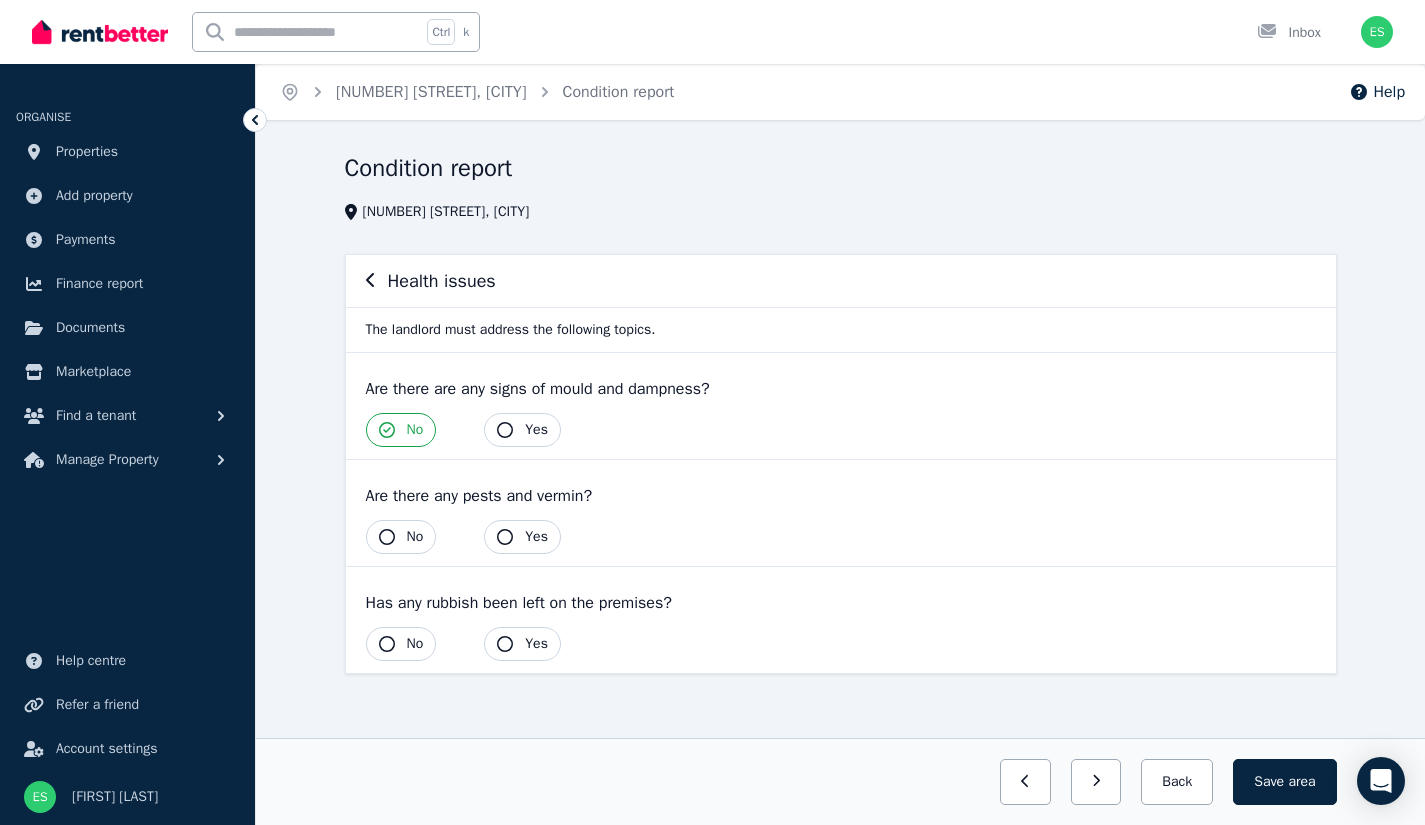 click 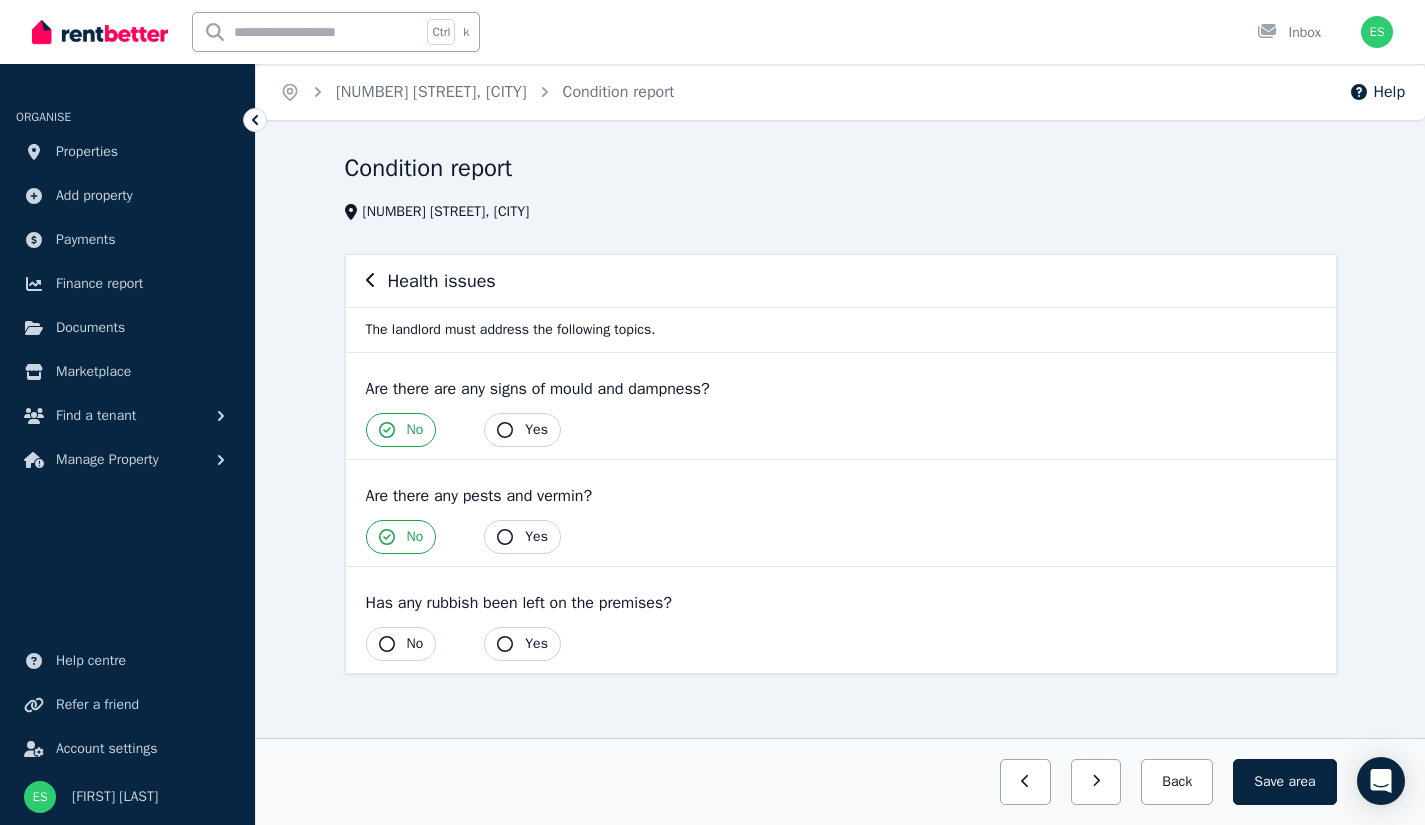 click 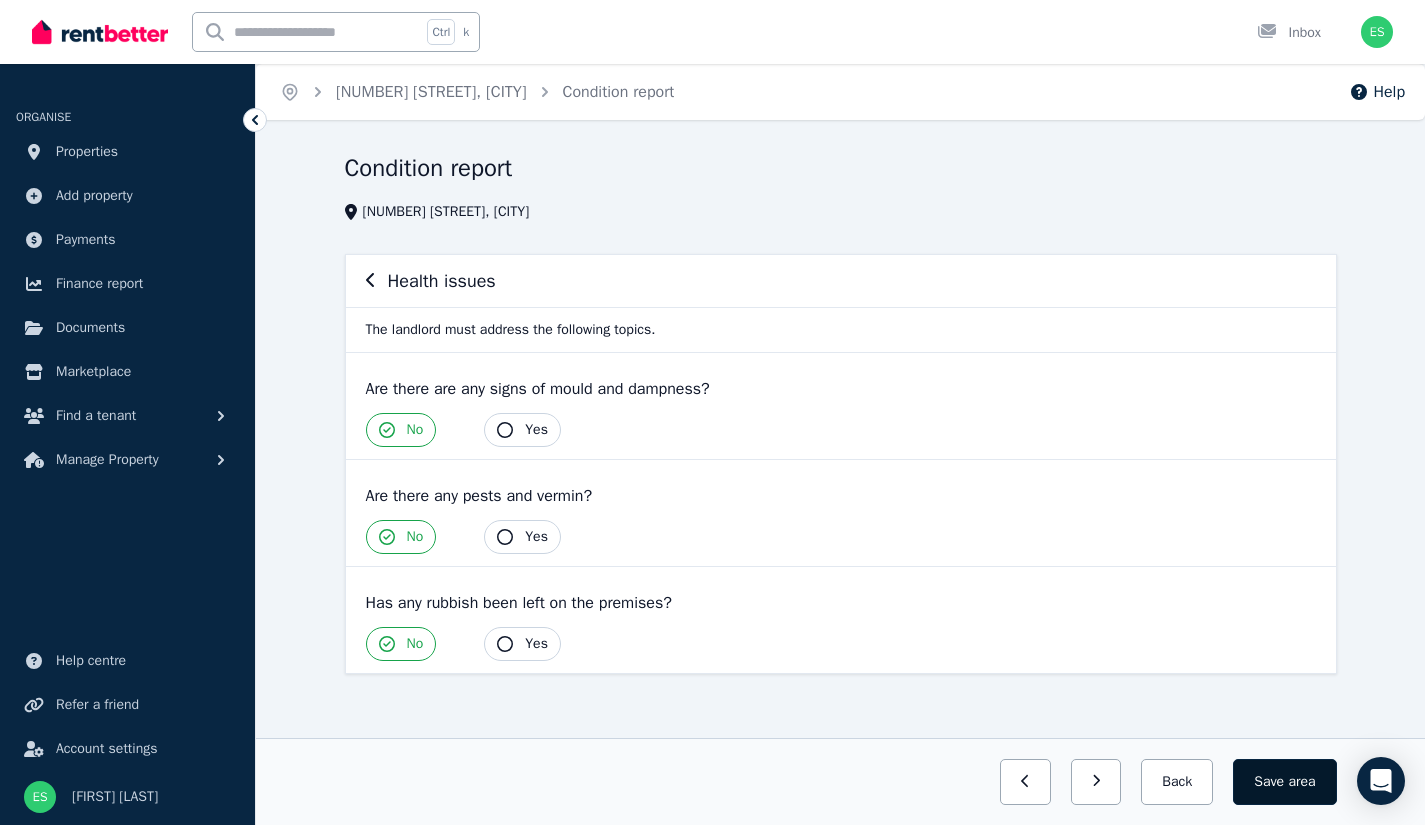 click on "Save   area" at bounding box center (1284, 782) 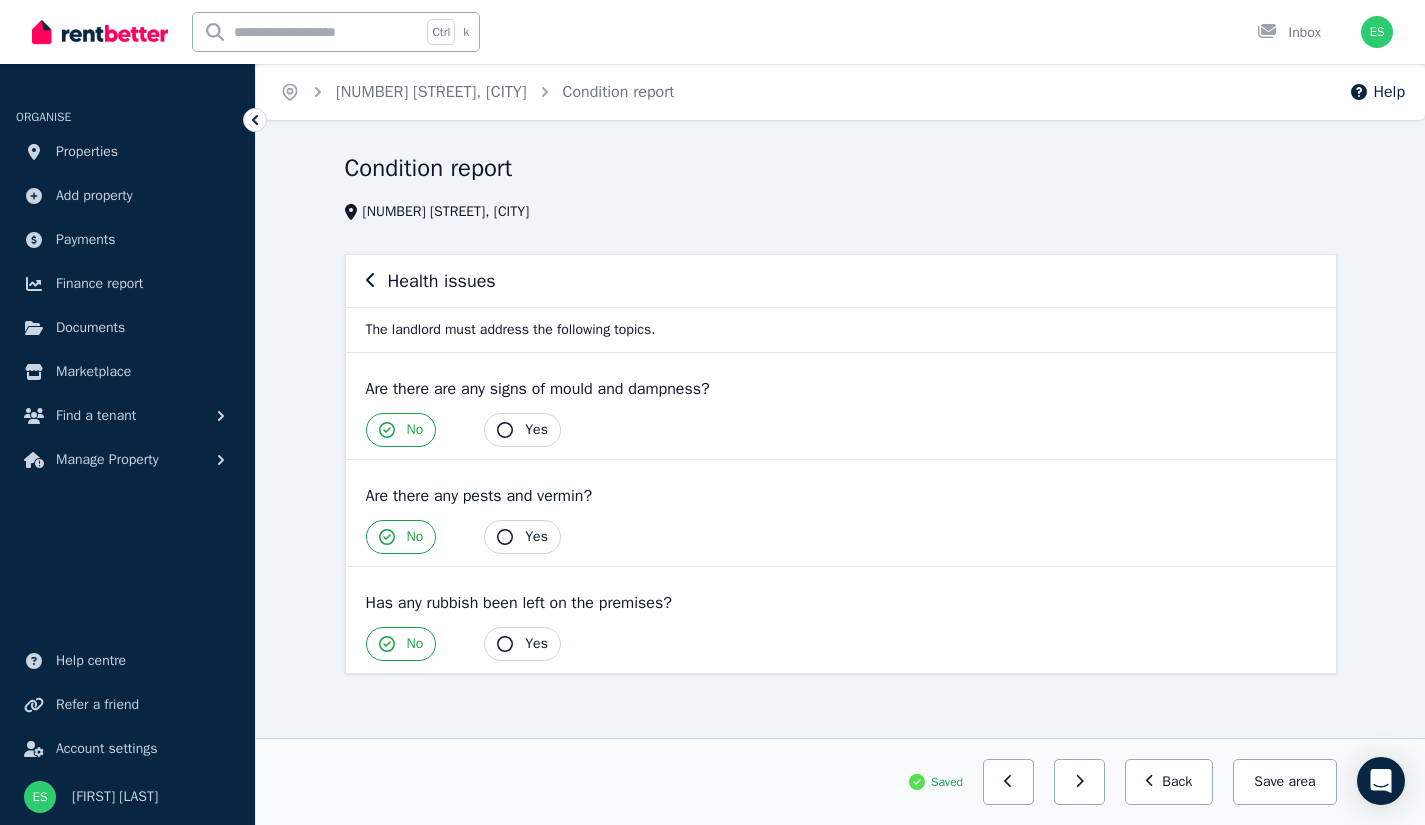 click 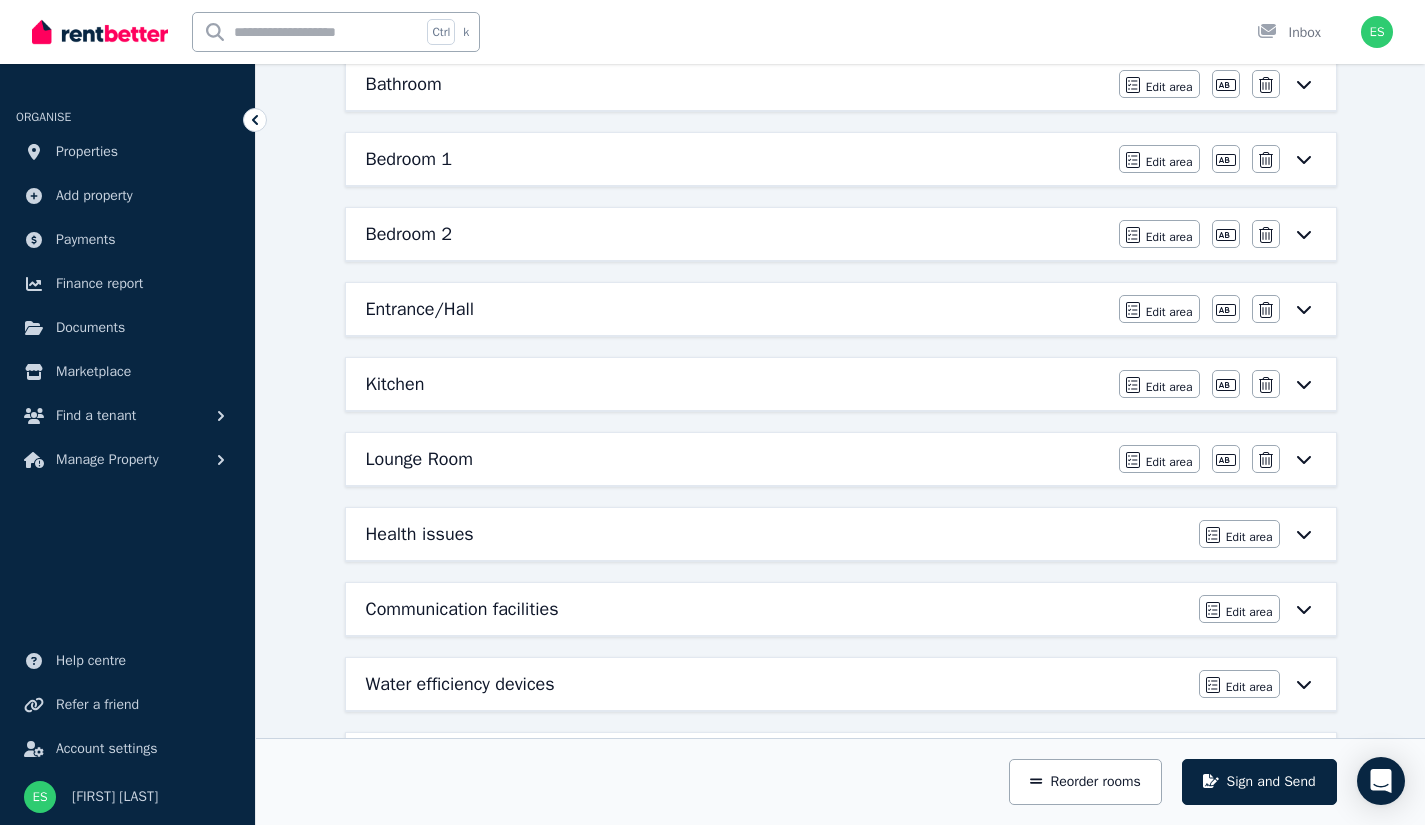 scroll, scrollTop: 382, scrollLeft: 0, axis: vertical 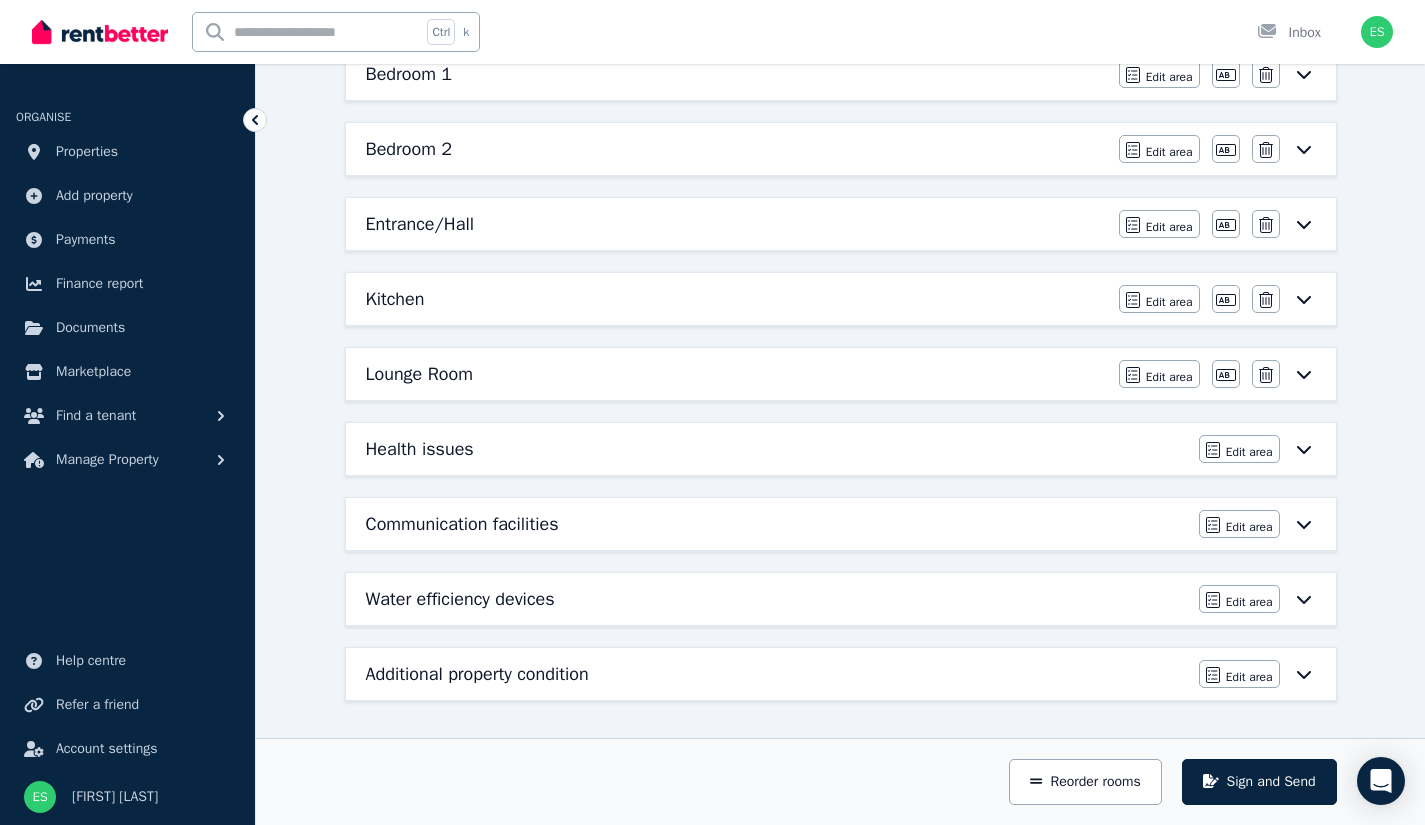 click on "Communication facilities" at bounding box center [462, 524] 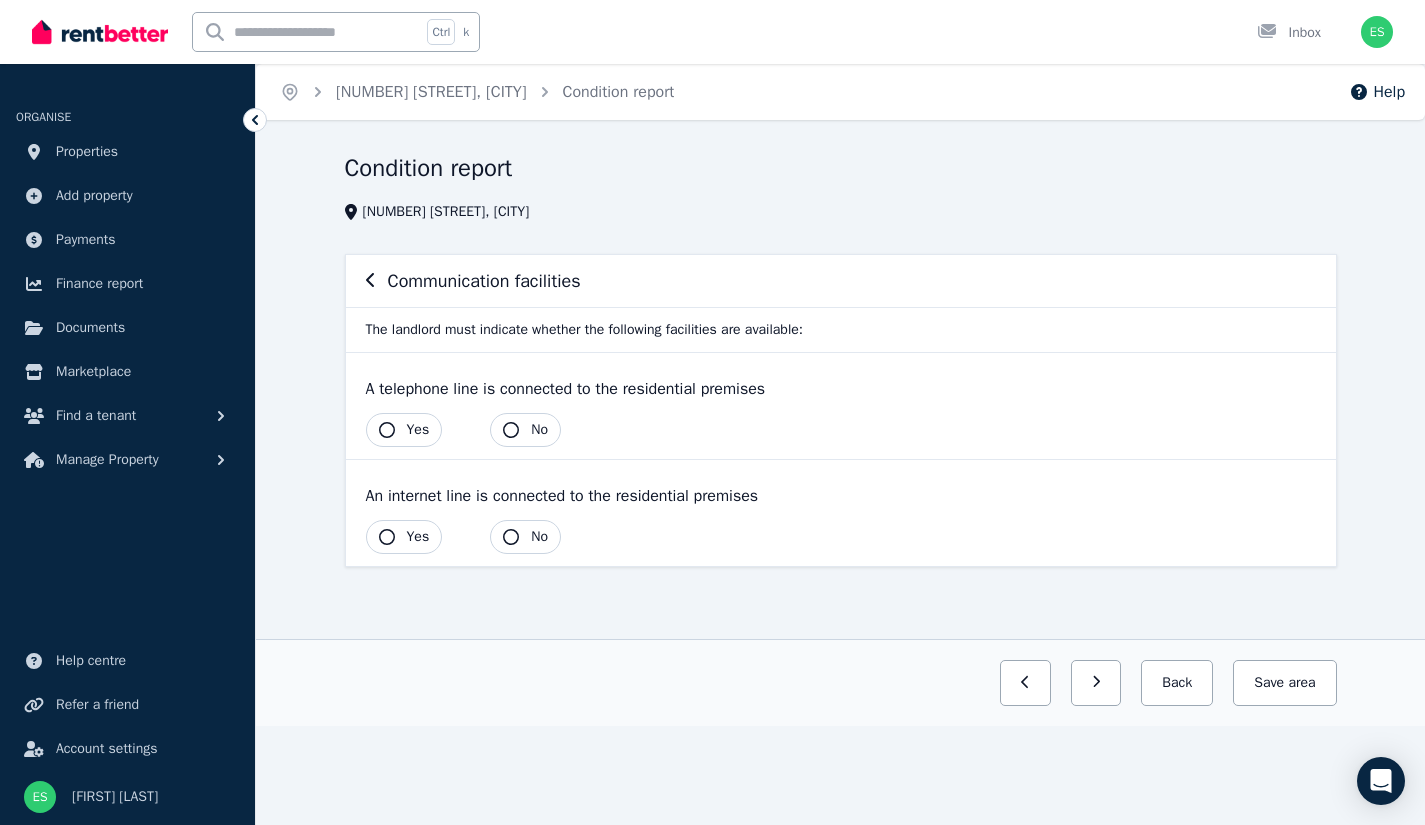 scroll, scrollTop: 0, scrollLeft: 0, axis: both 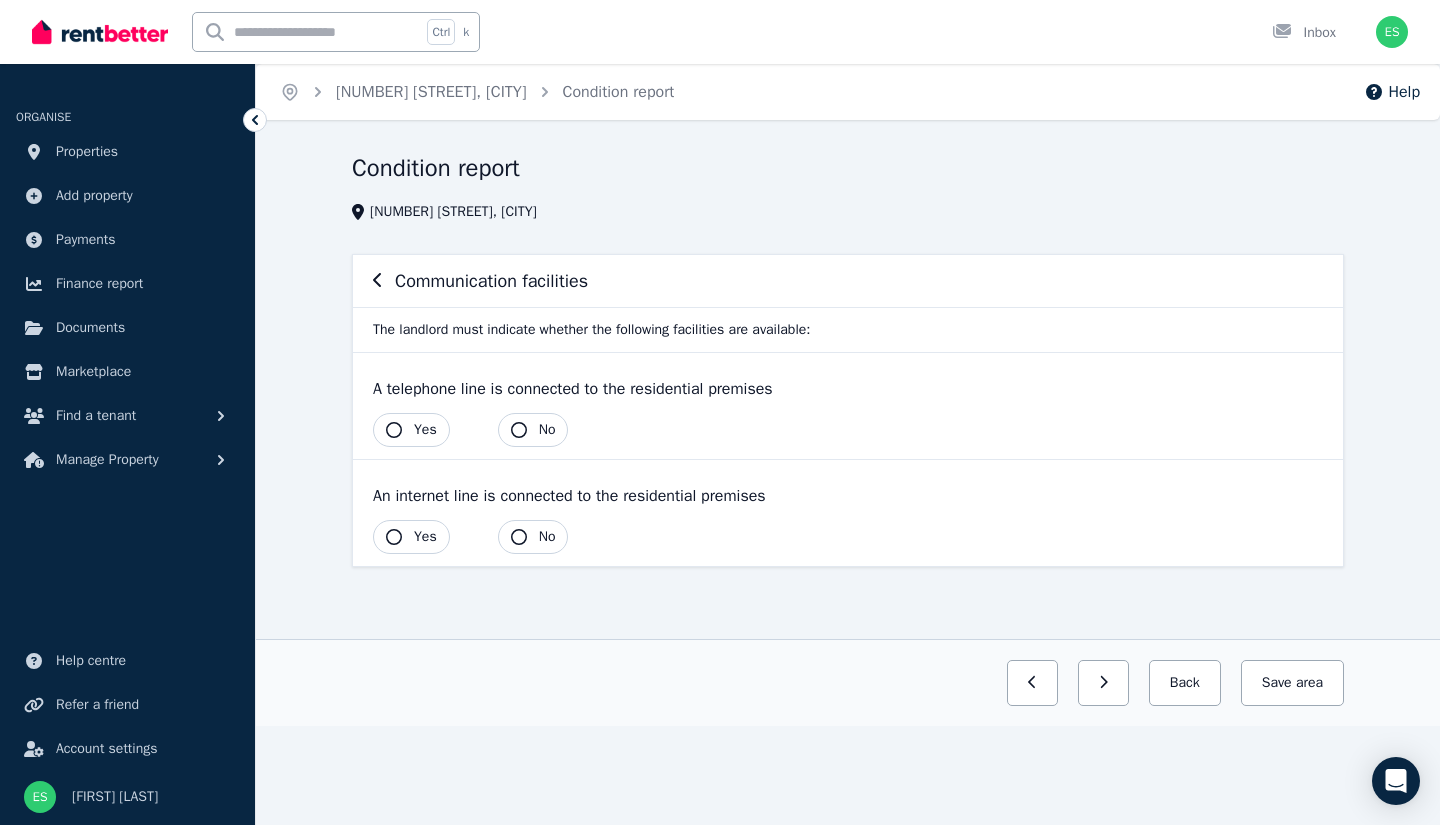 click on "Yes" at bounding box center [425, 430] 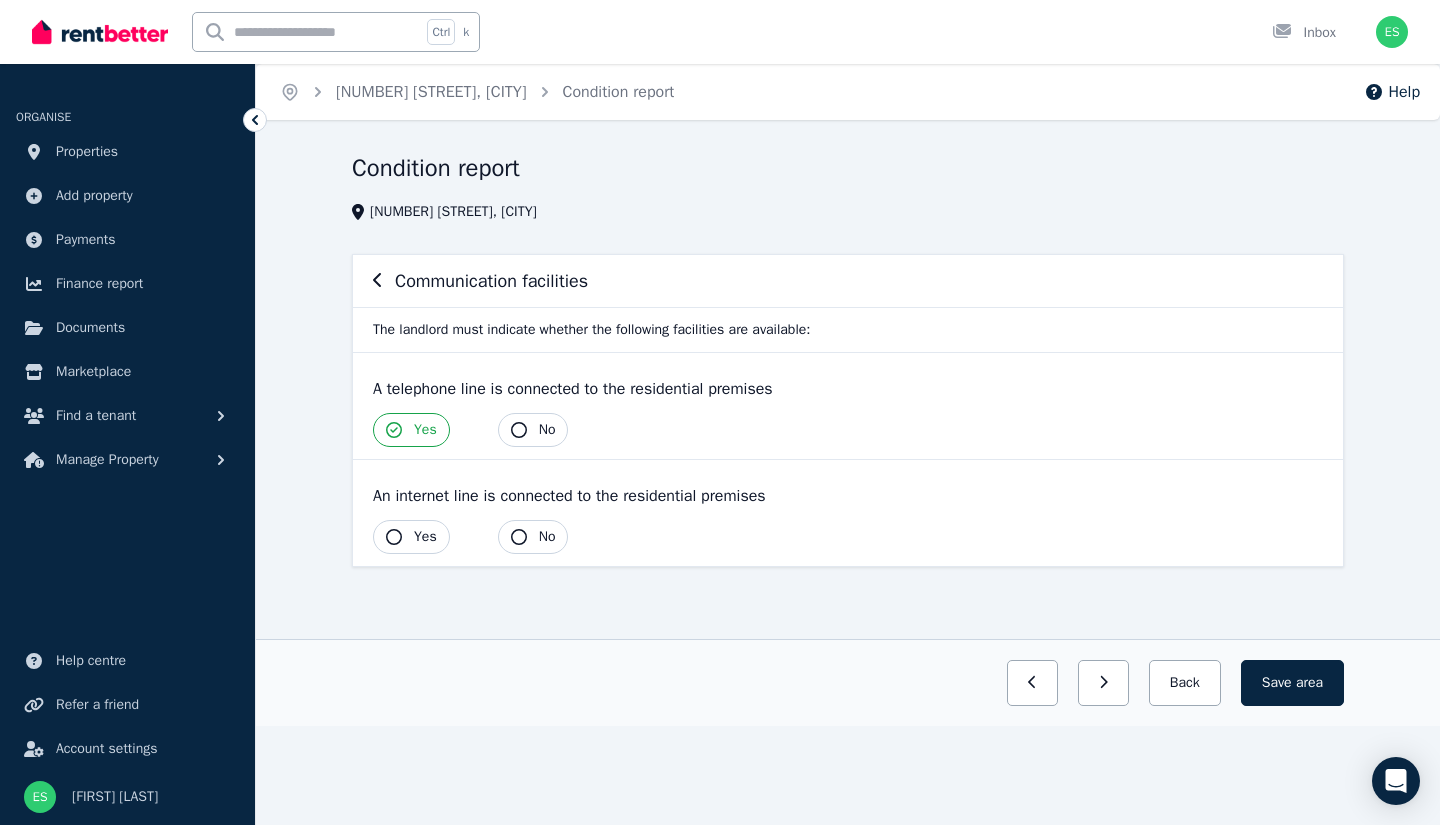 click on "Yes" at bounding box center [411, 537] 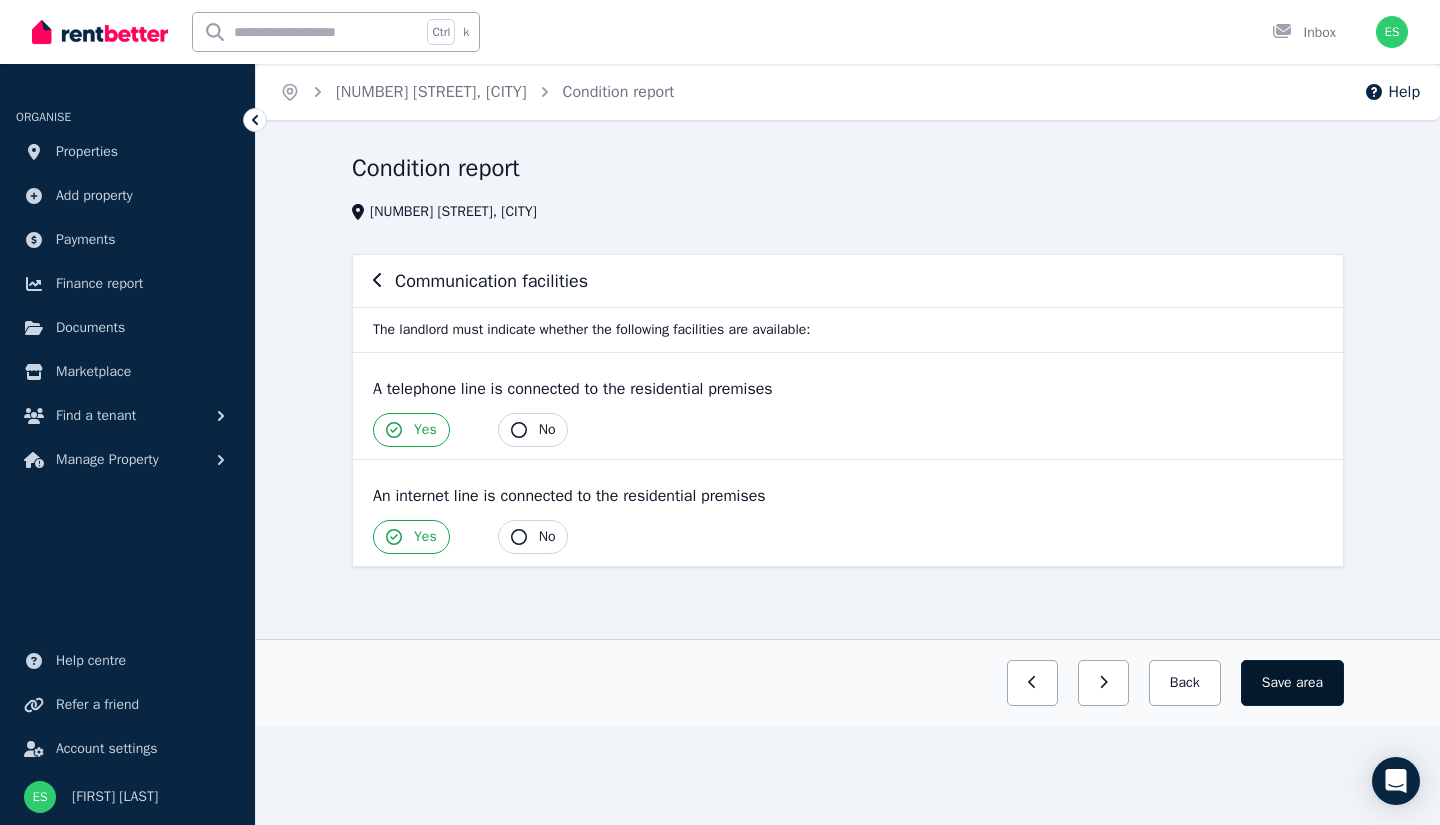 click on "Save   area" at bounding box center (1292, 683) 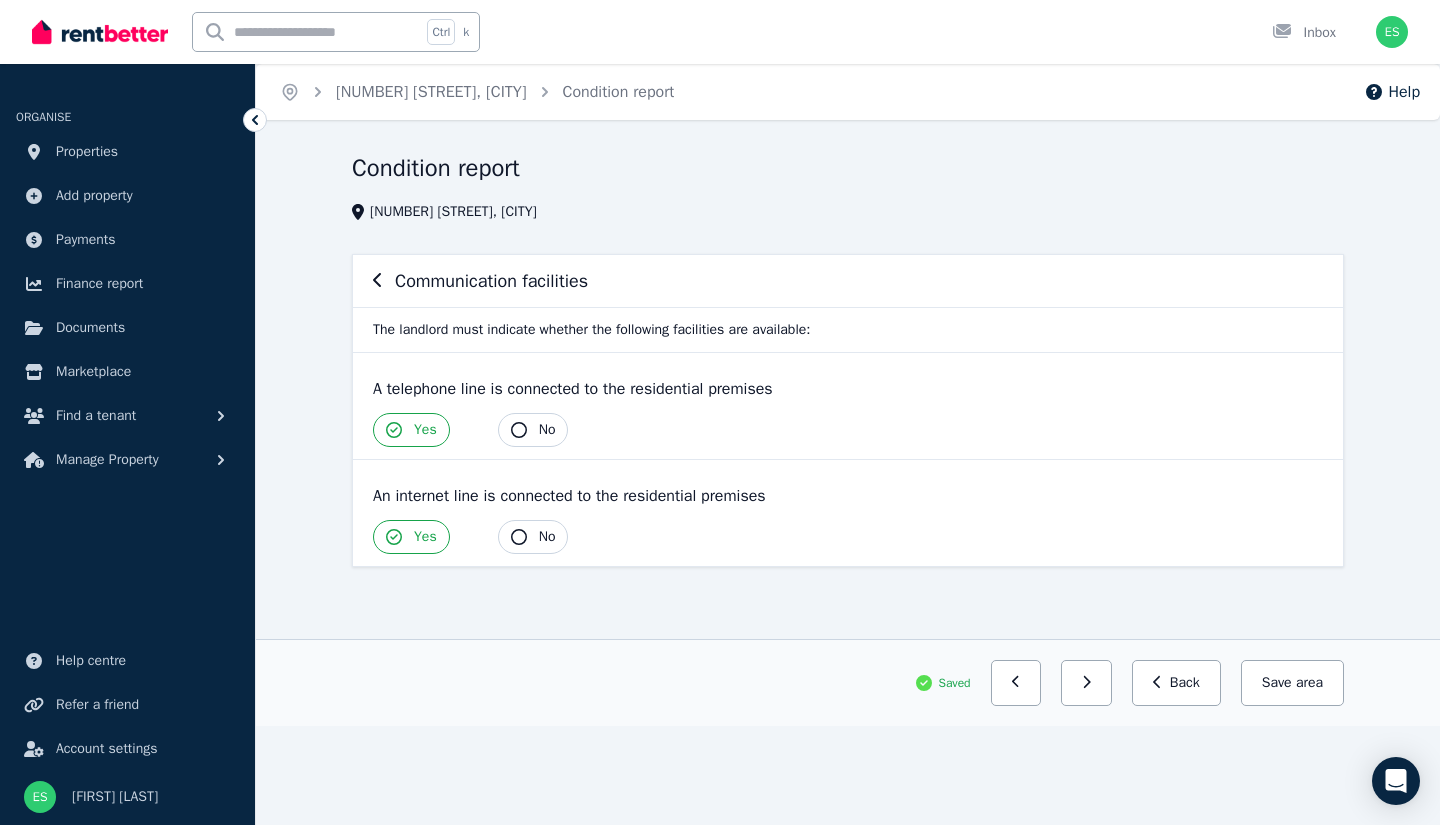 click 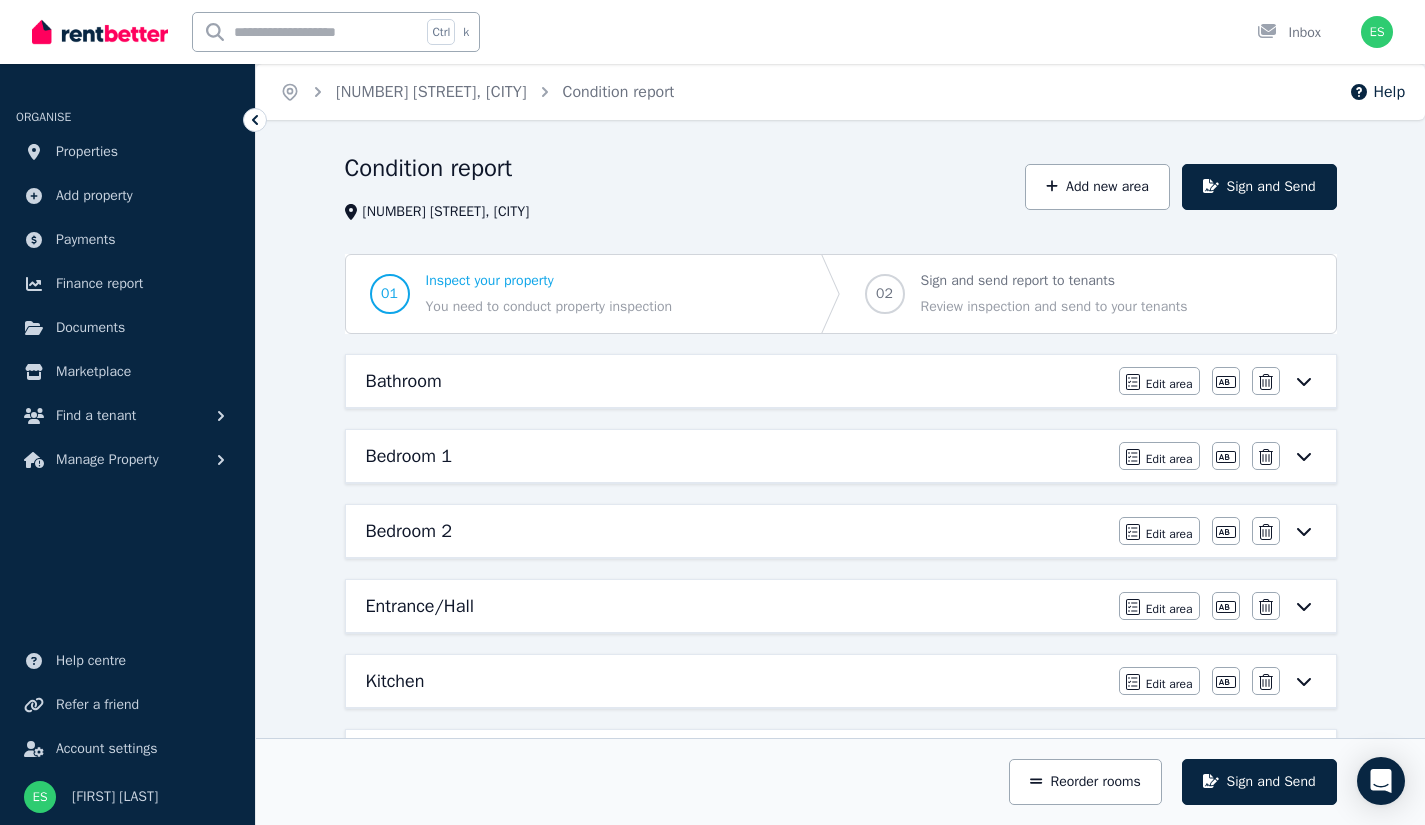 scroll, scrollTop: 382, scrollLeft: 0, axis: vertical 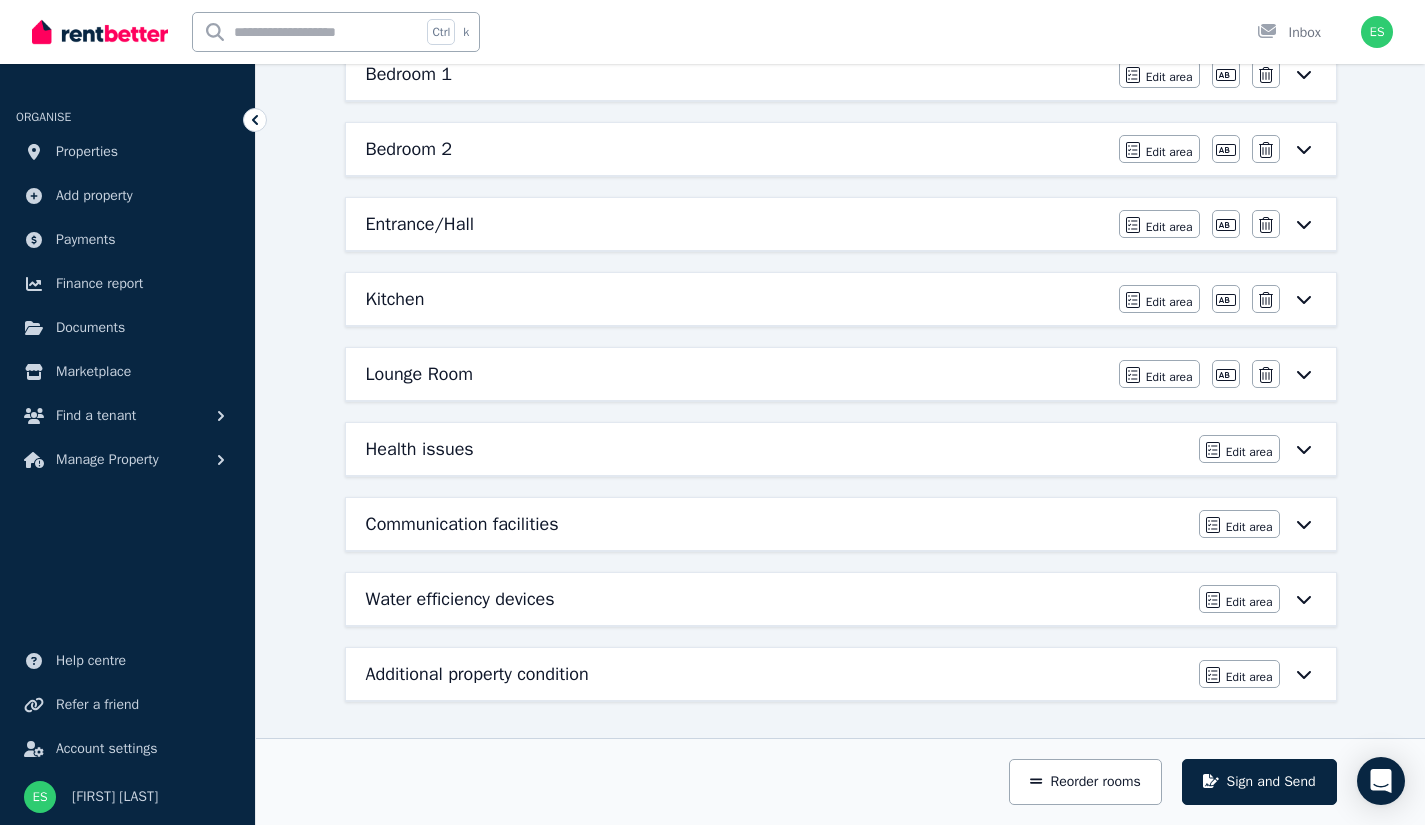 click on "Water efficiency devices" at bounding box center (460, 599) 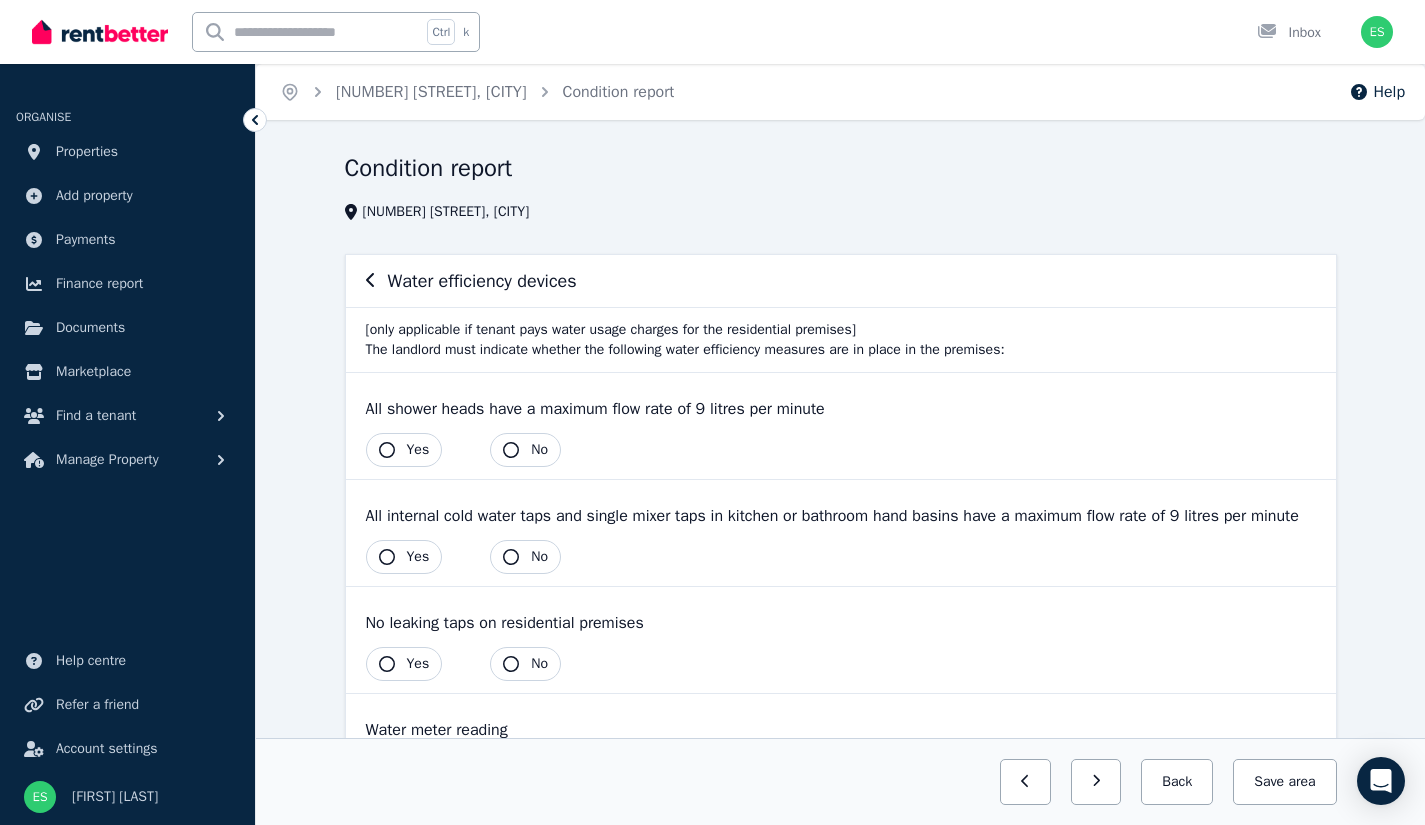 click on "Yes" at bounding box center (404, 450) 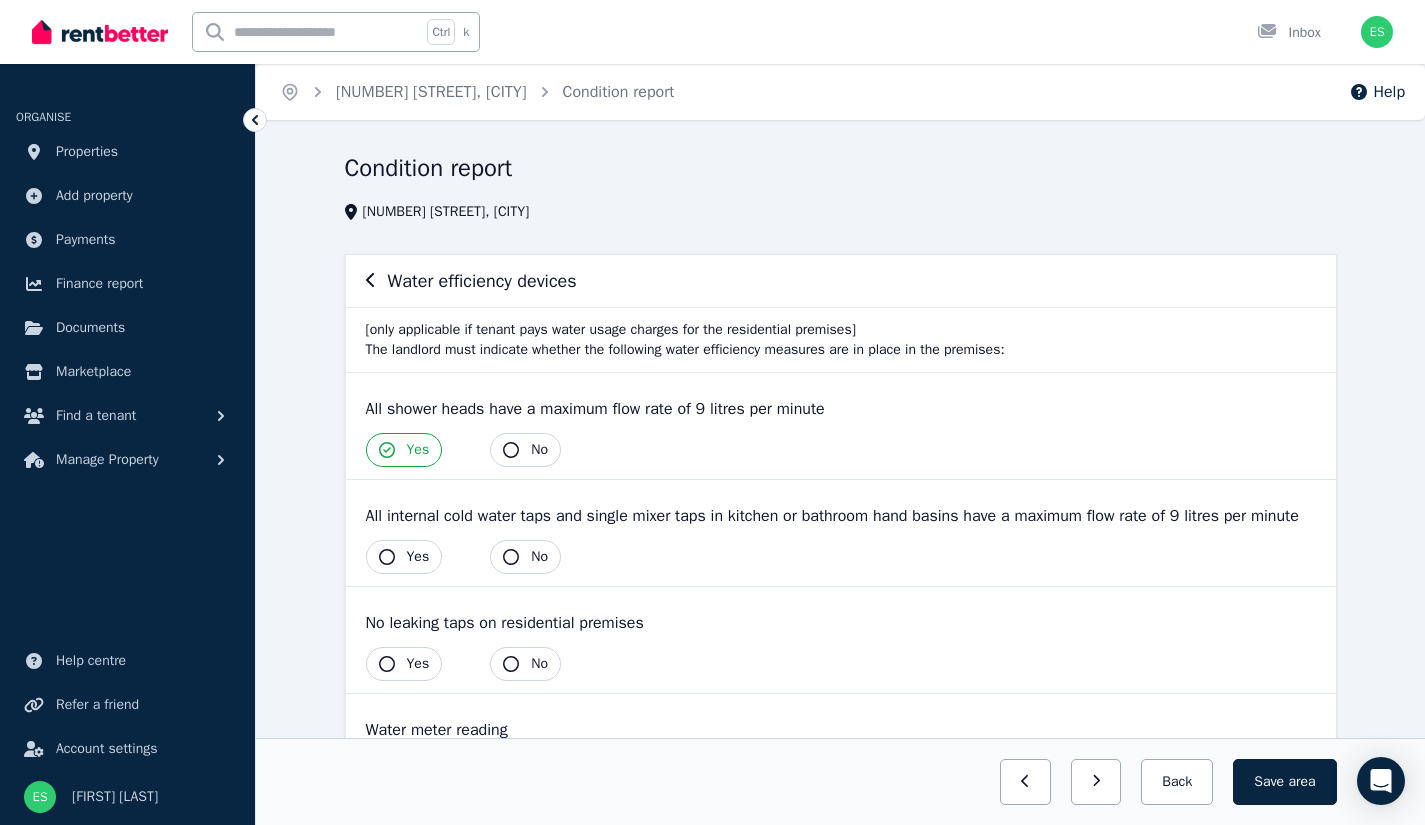 click 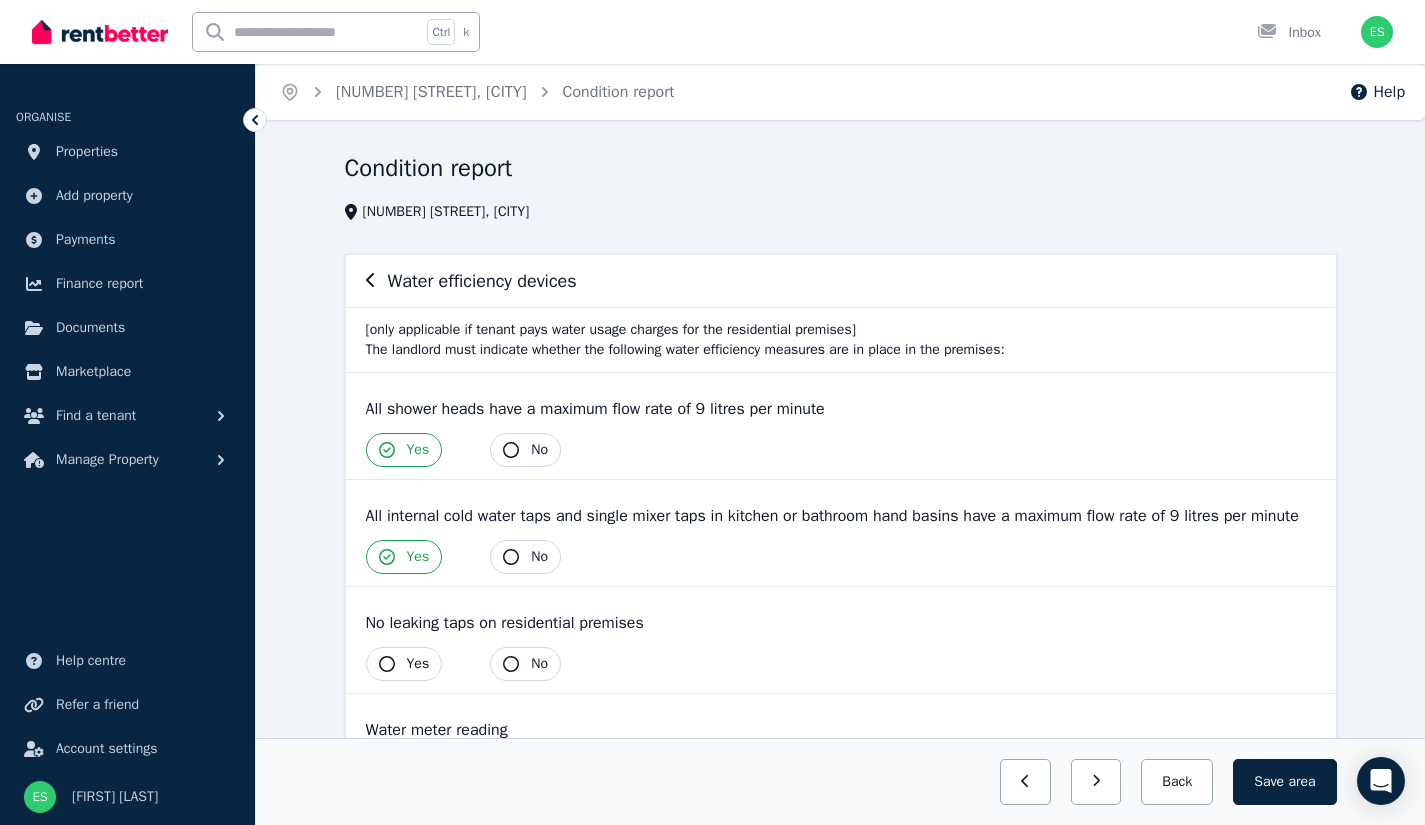 click 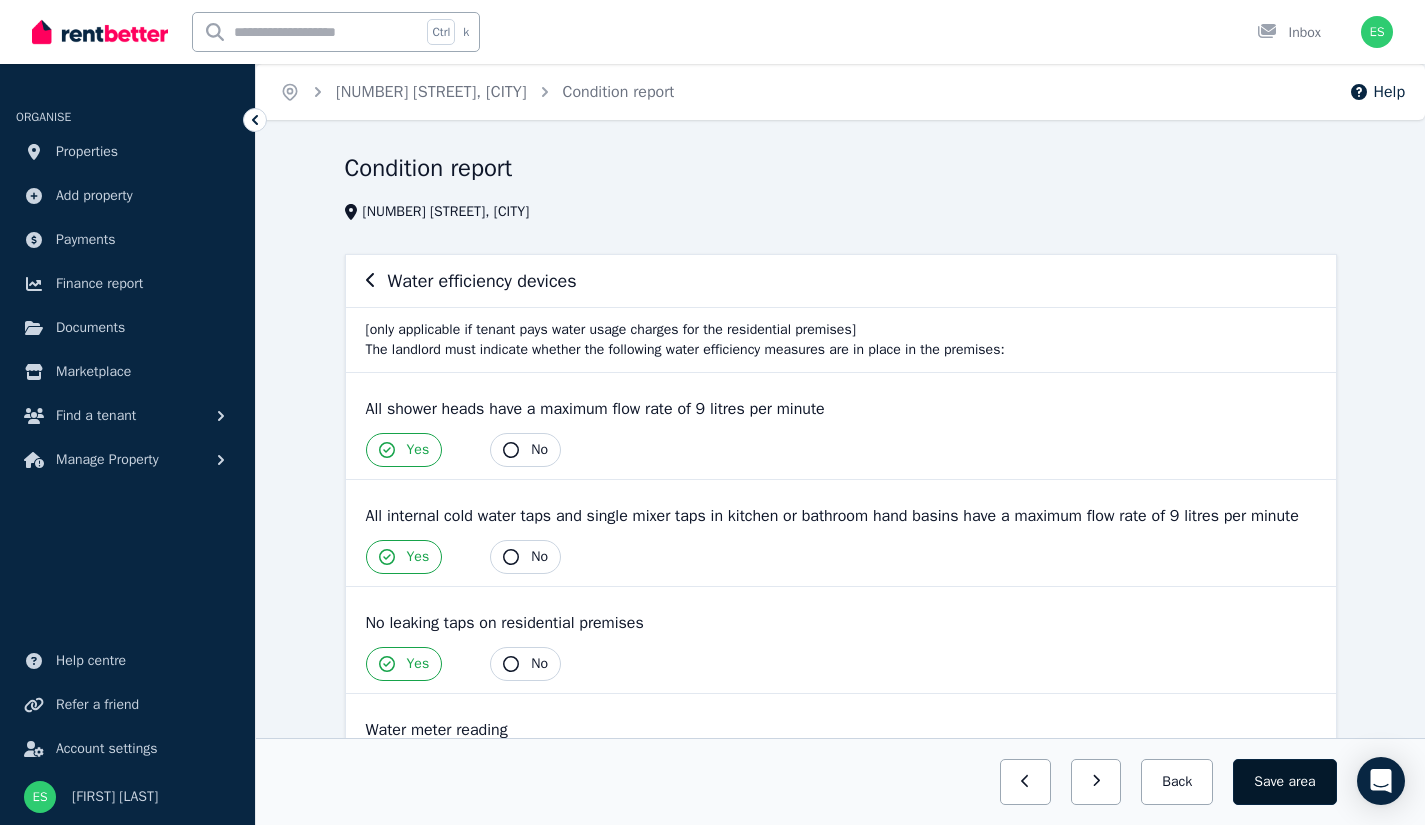 click on "area" at bounding box center (1301, 782) 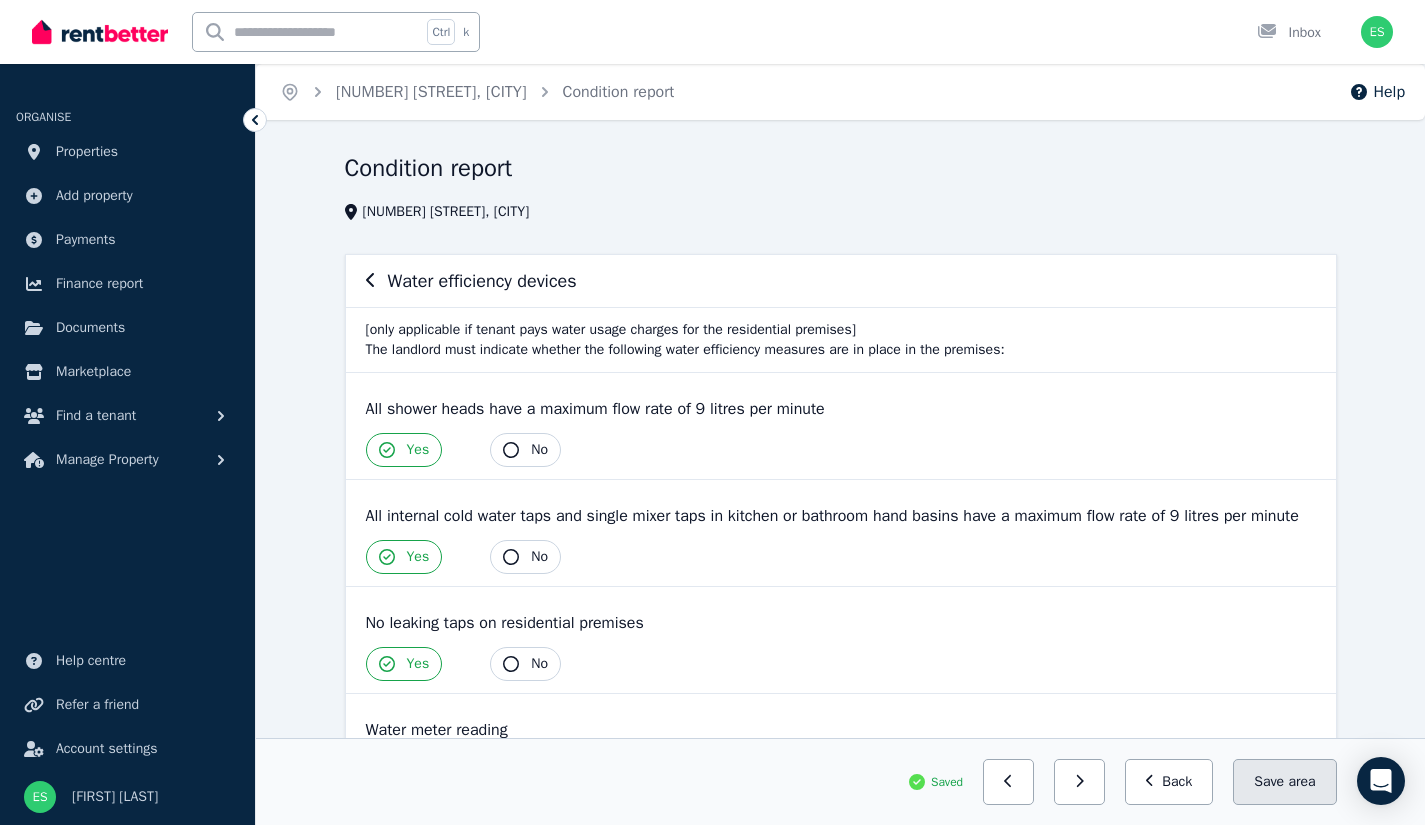 click on "area" at bounding box center [1301, 782] 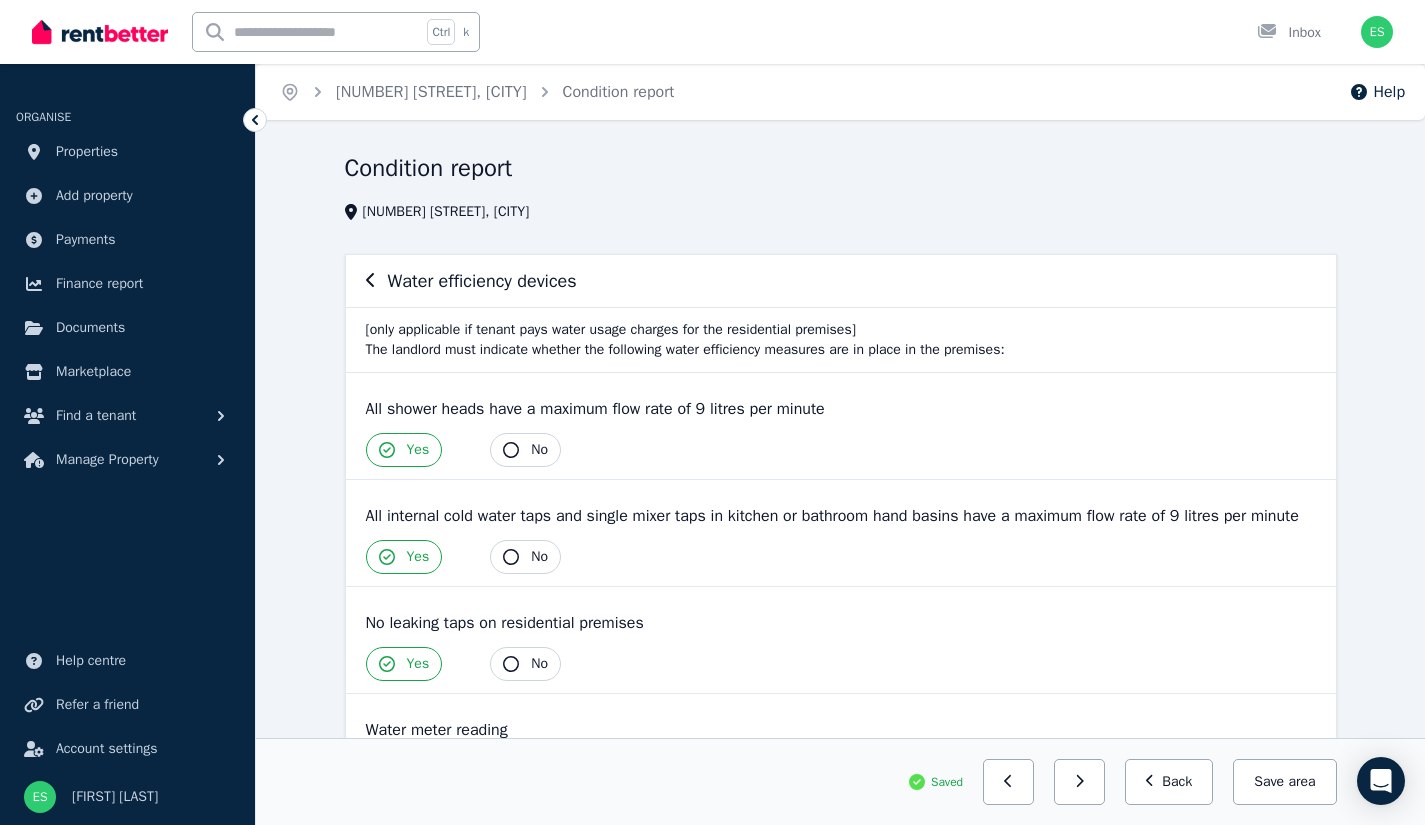 click 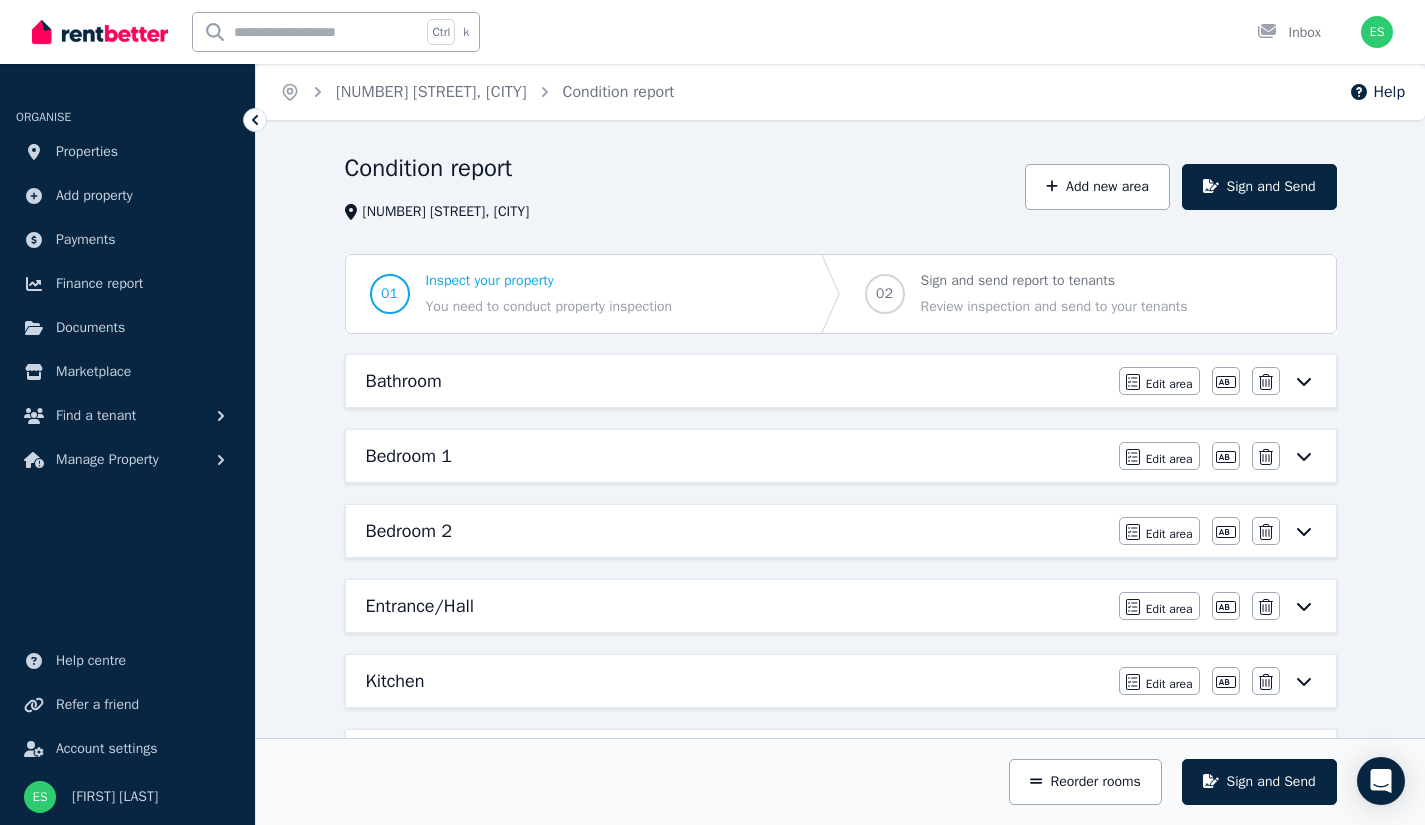 scroll, scrollTop: 382, scrollLeft: 0, axis: vertical 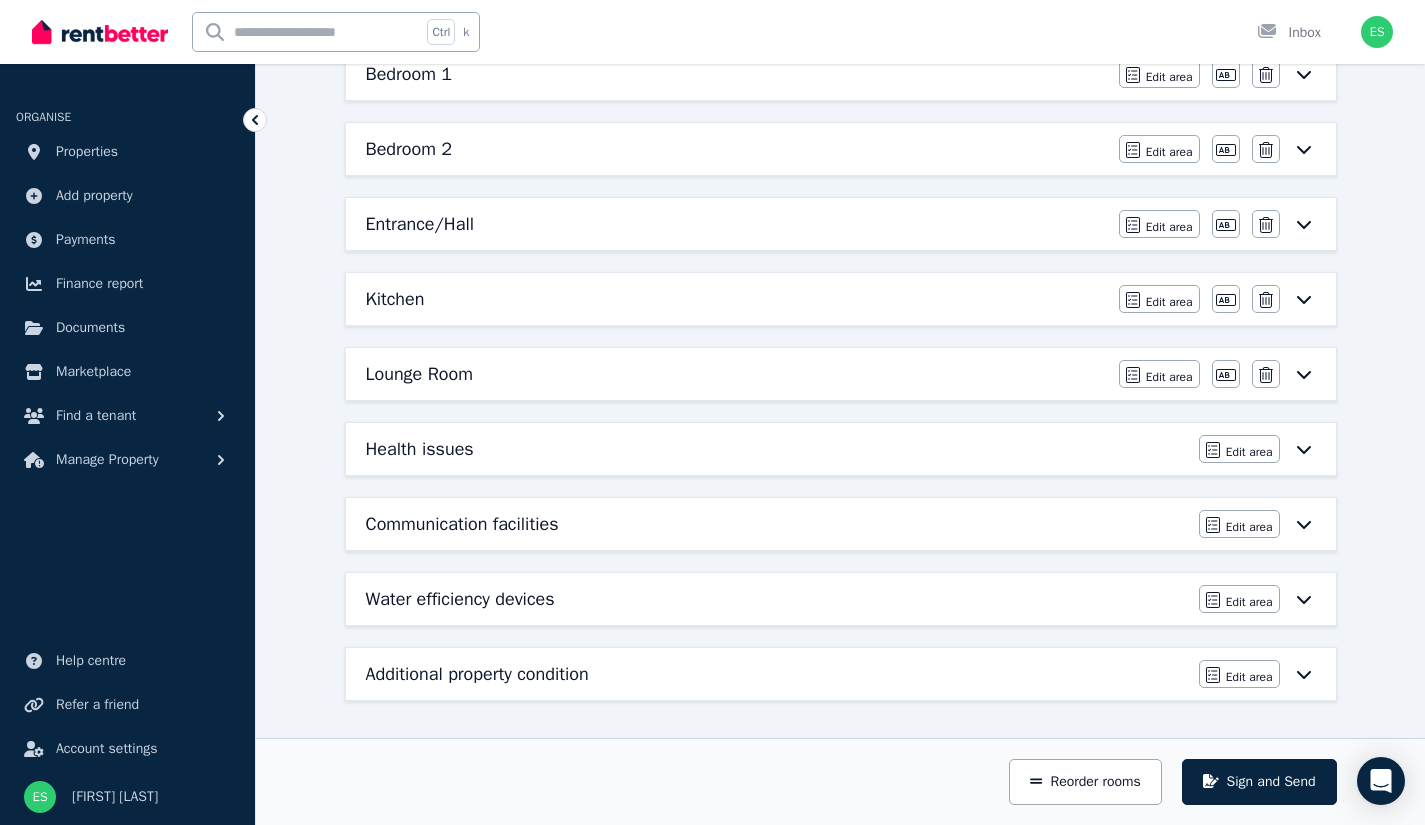 click on "Additional property condition" at bounding box center [477, 674] 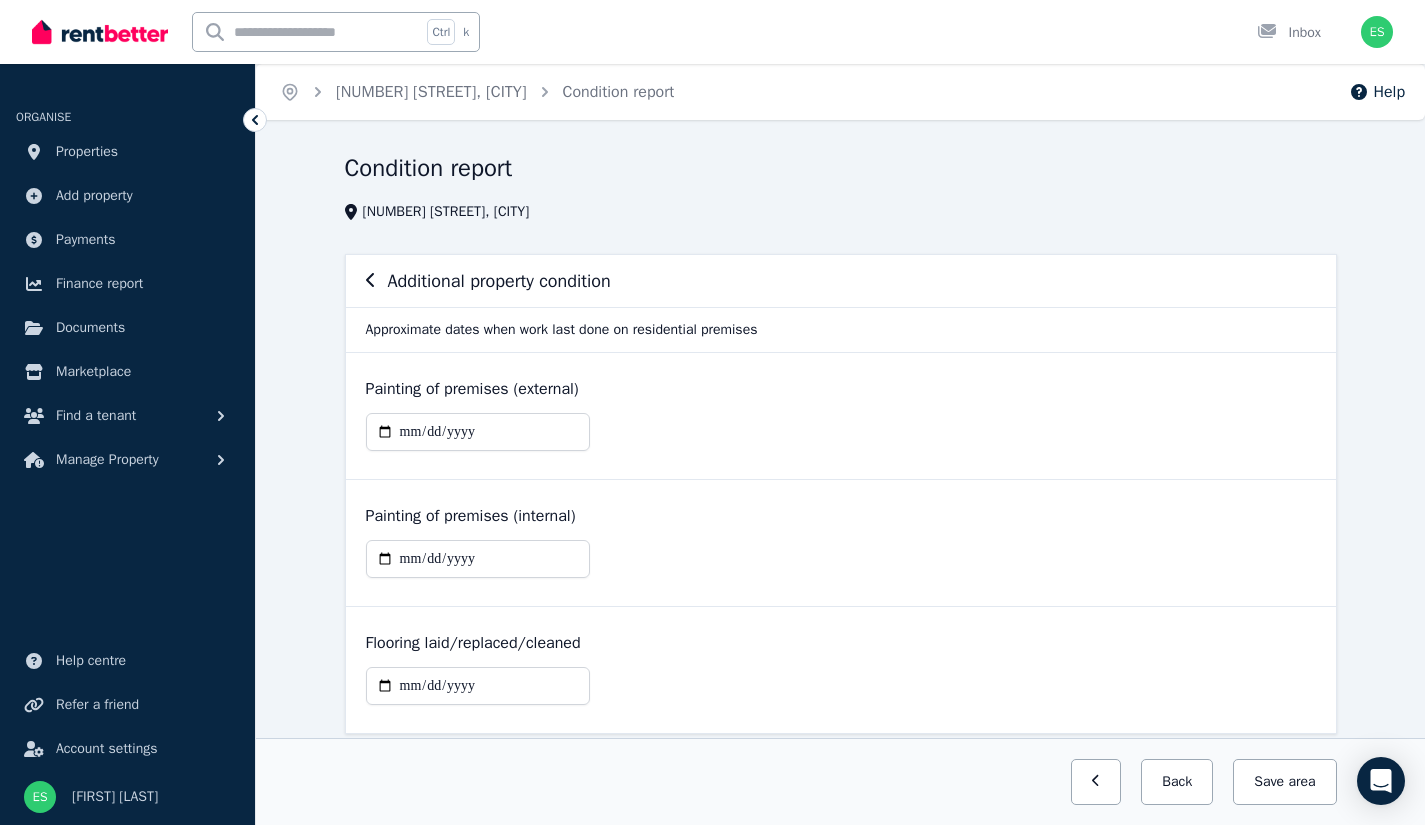 scroll, scrollTop: 3, scrollLeft: 0, axis: vertical 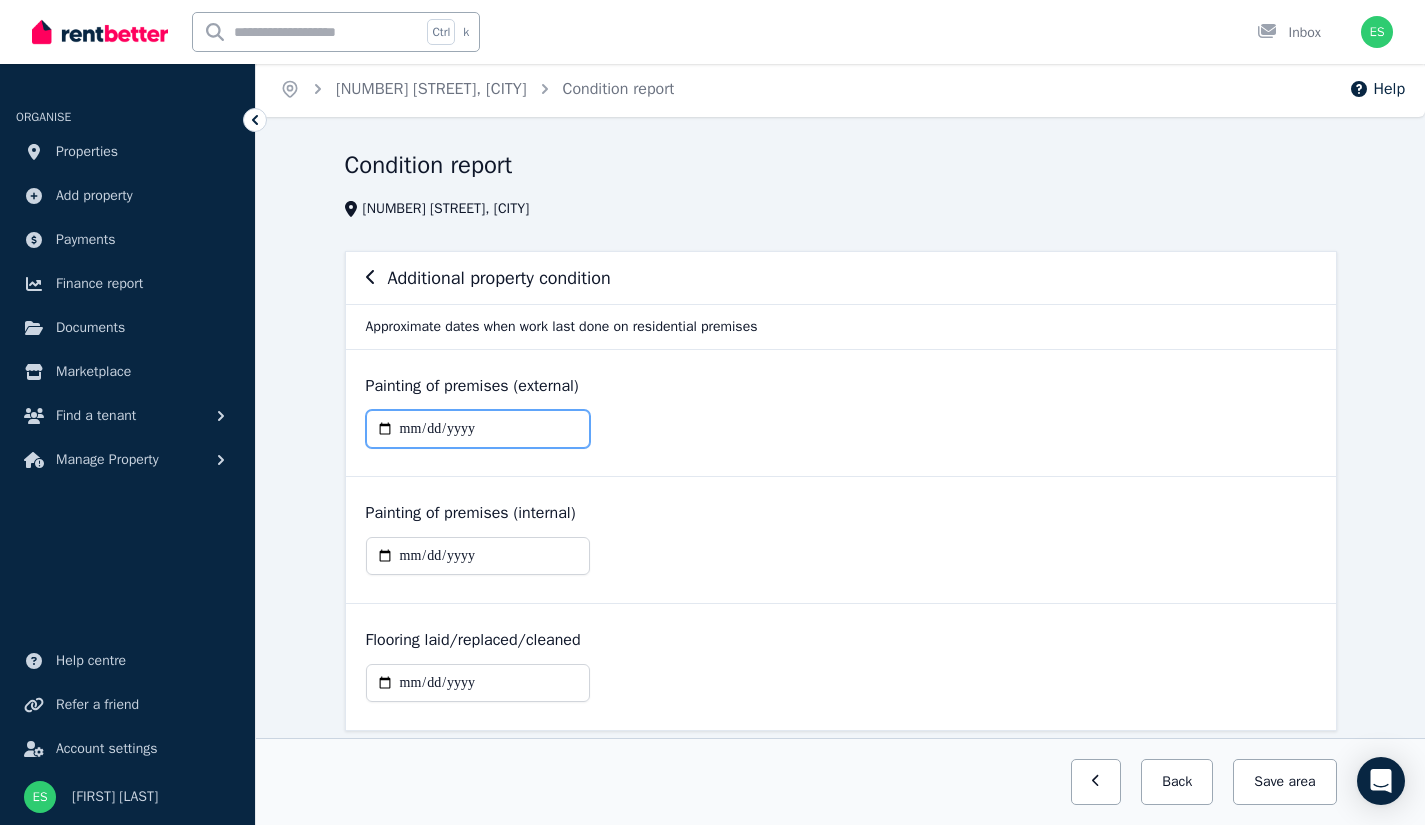 click at bounding box center [478, 429] 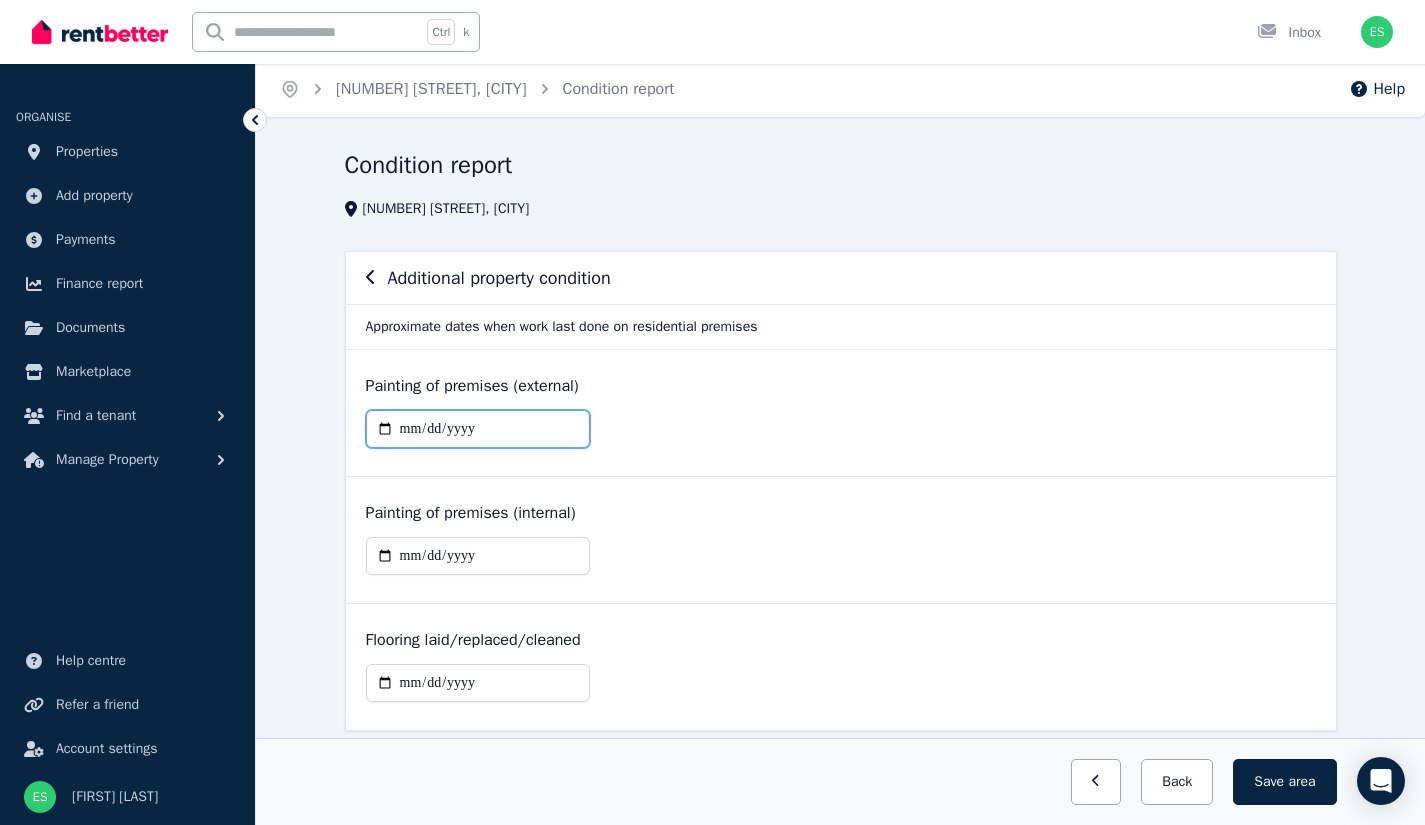 type on "**********" 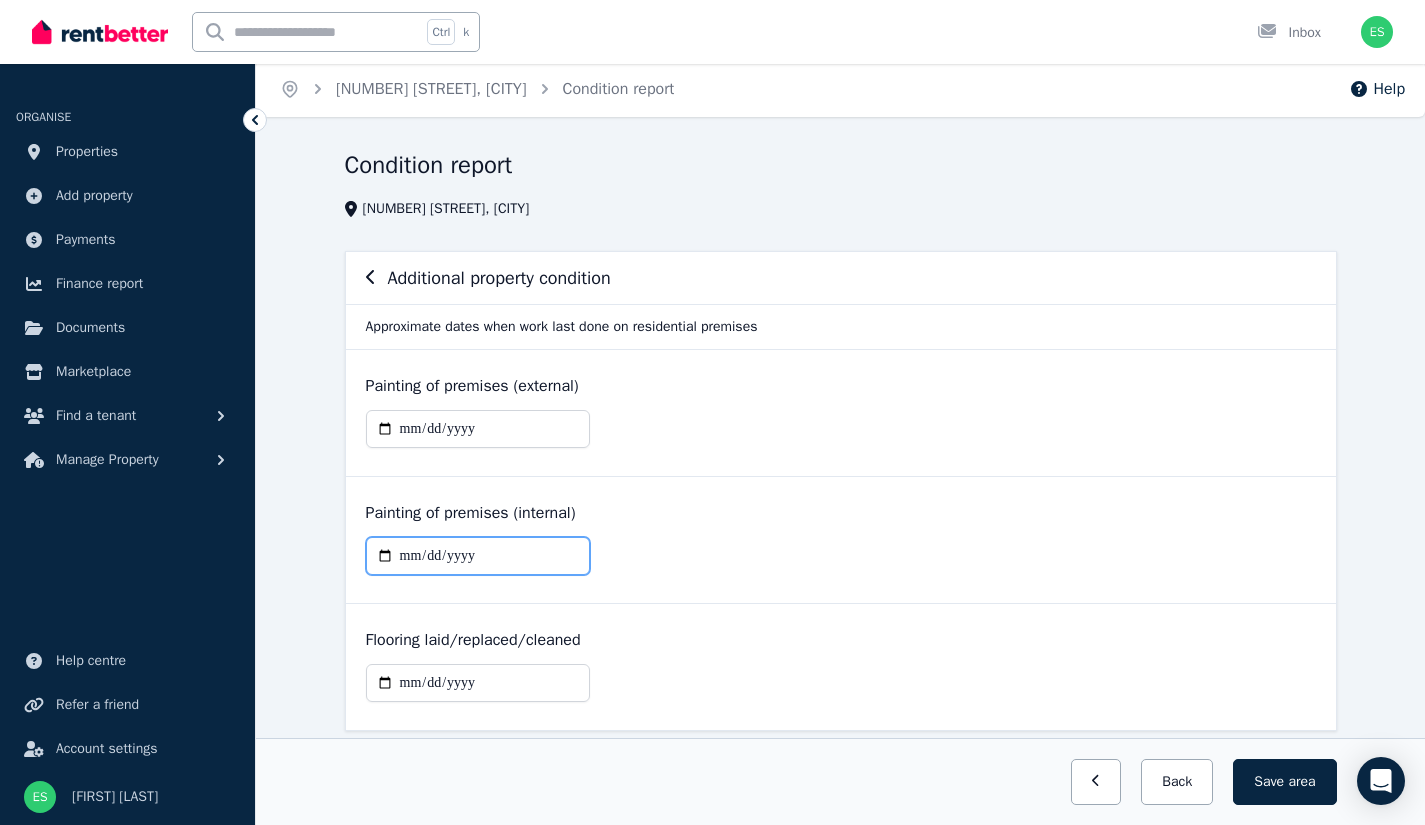click at bounding box center (478, 556) 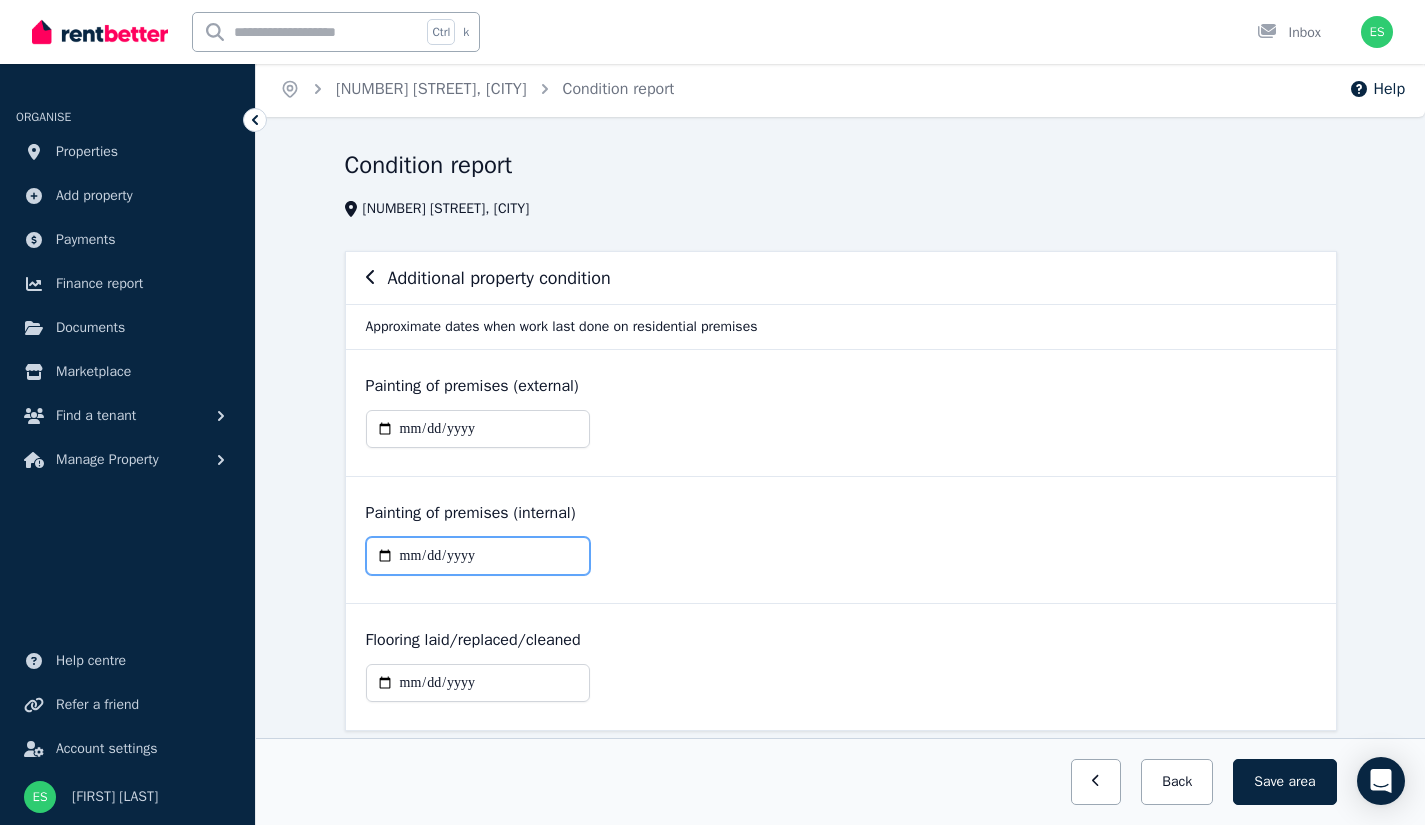 type on "**********" 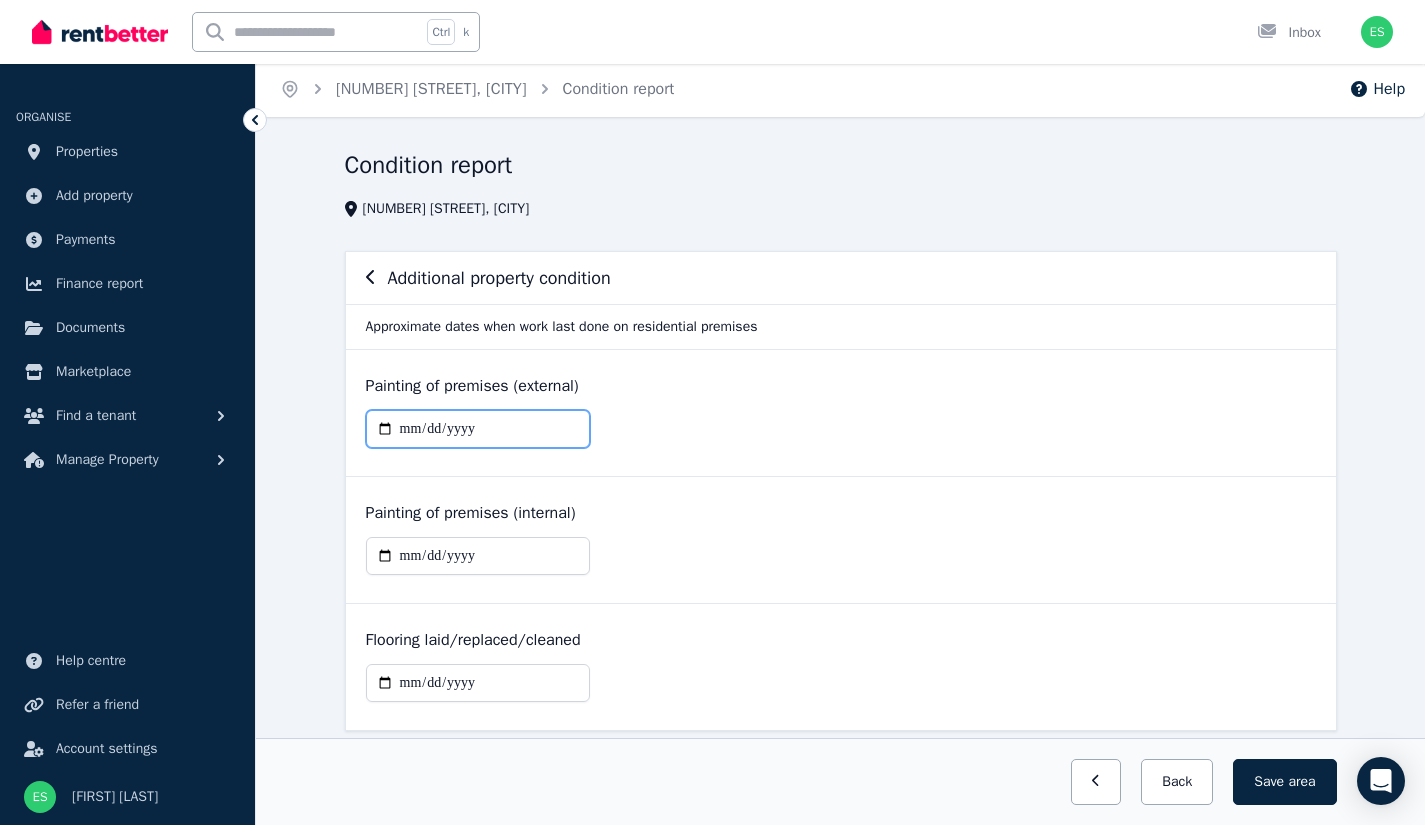 click on "**********" at bounding box center (478, 429) 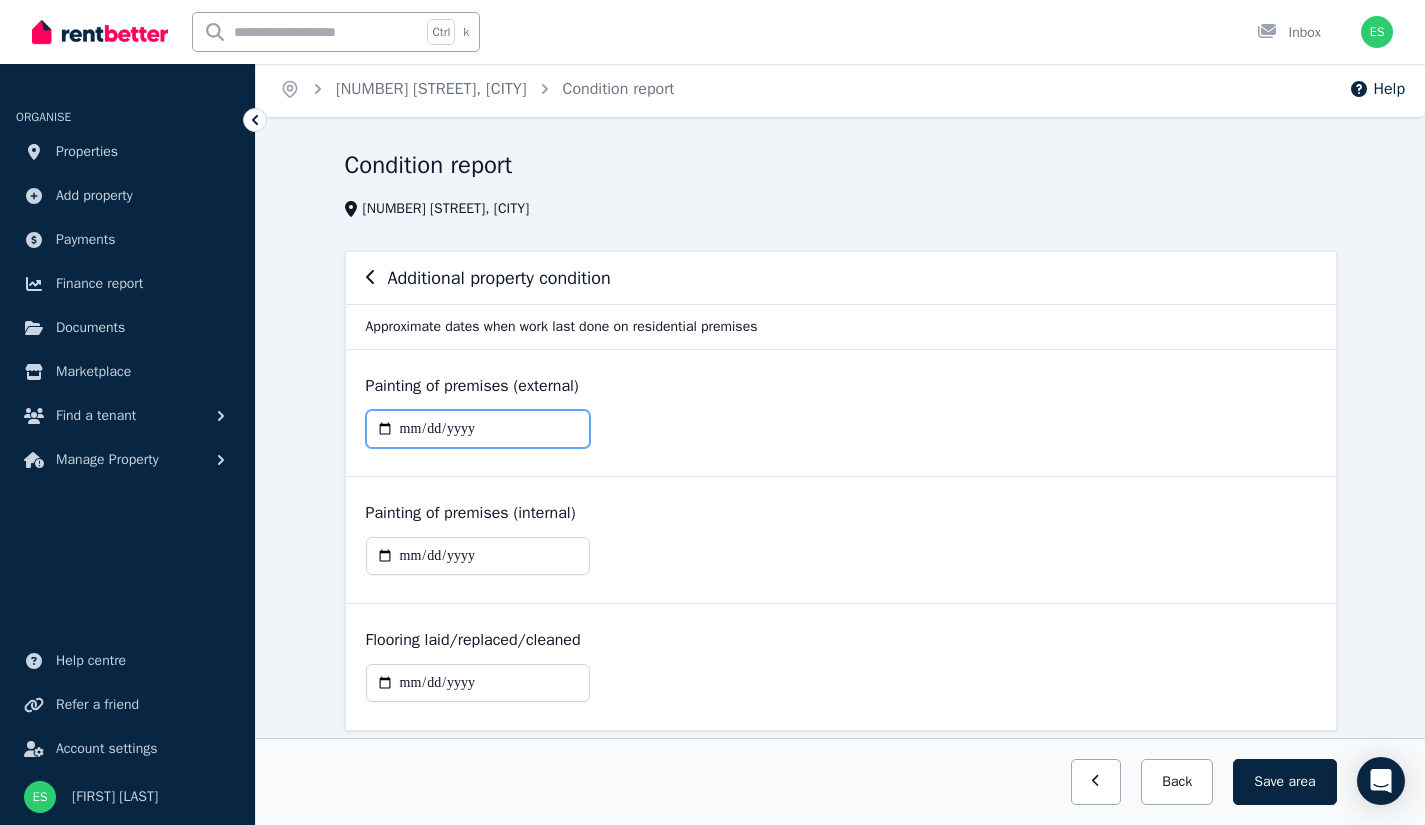 type on "**********" 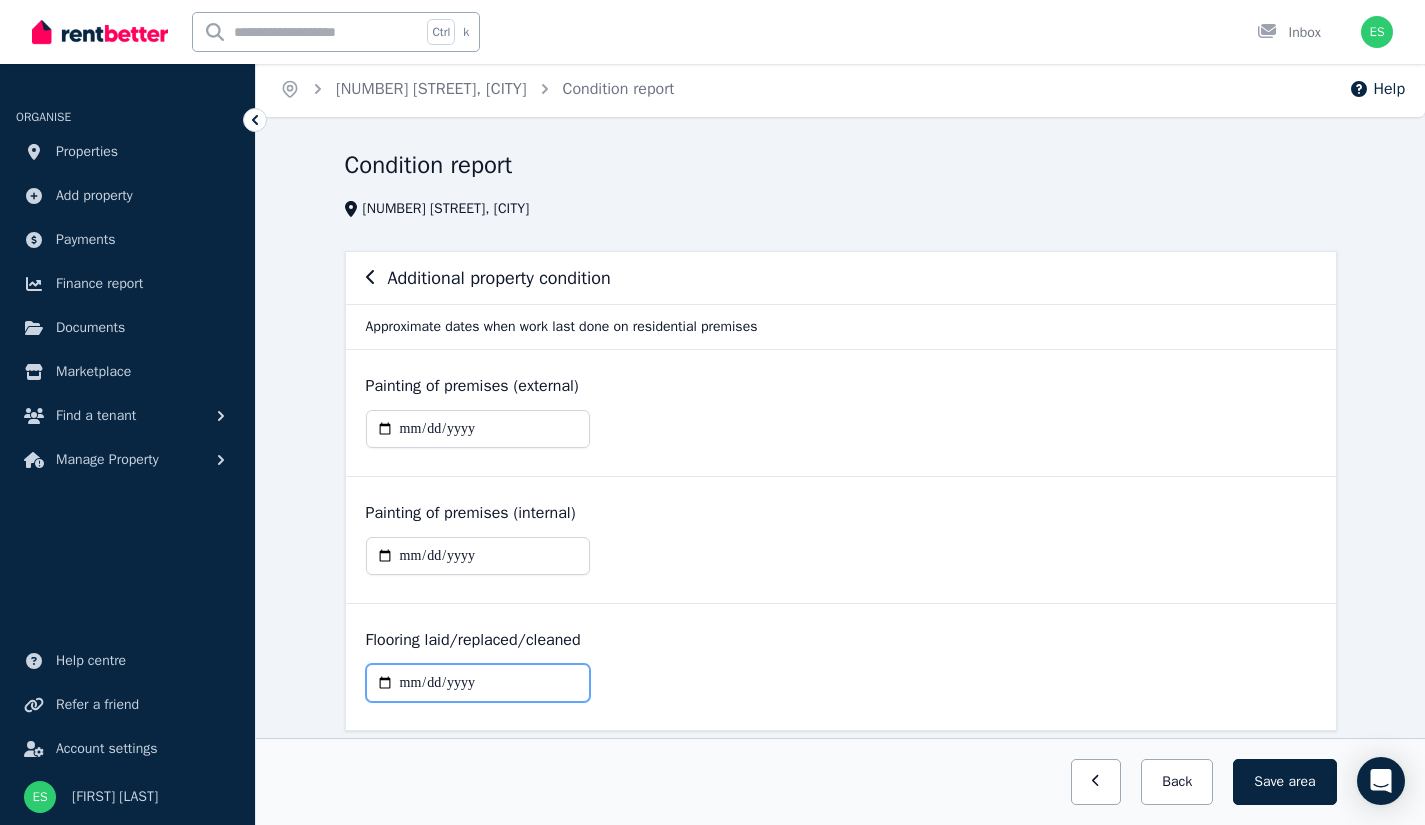 click at bounding box center (478, 683) 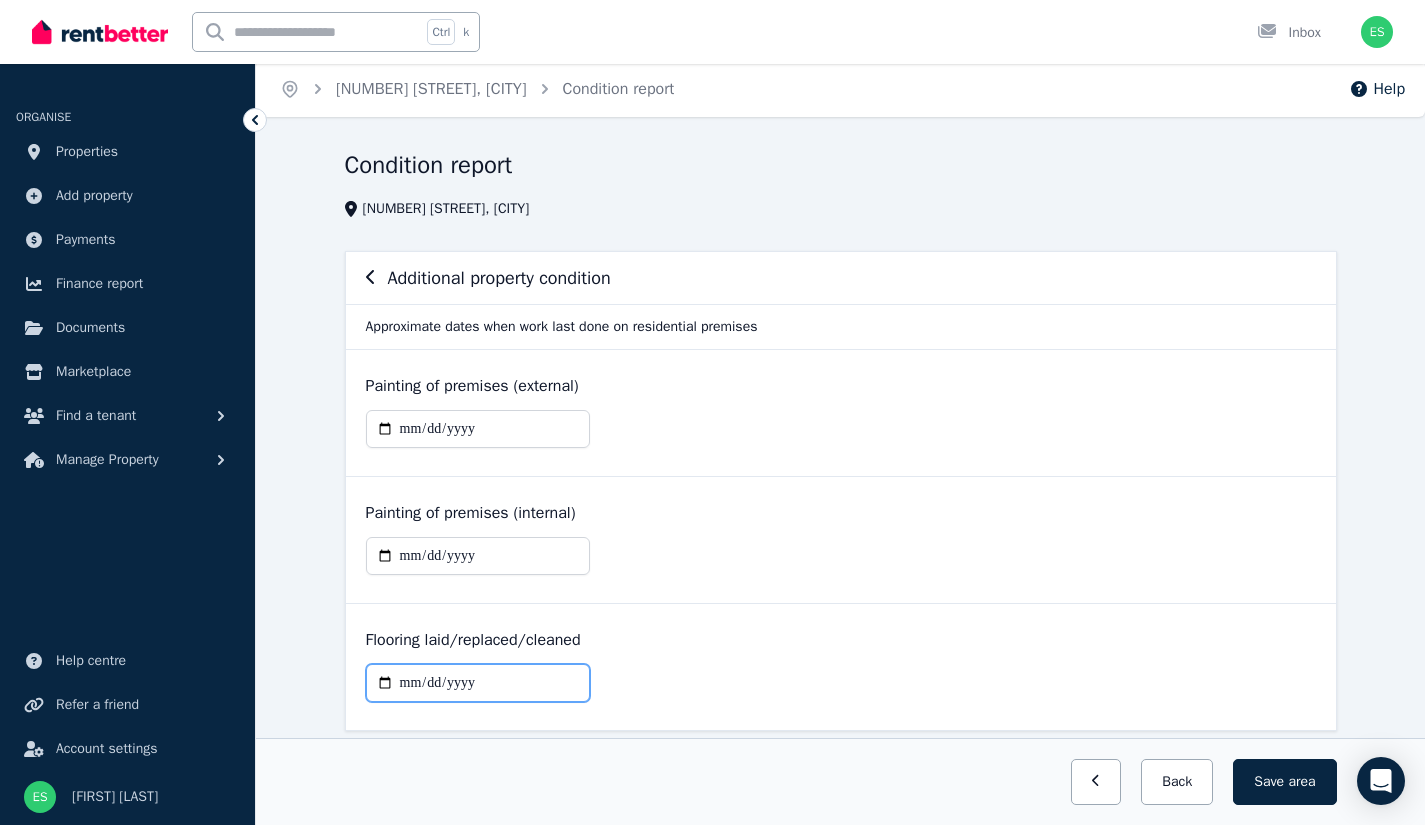 type on "**********" 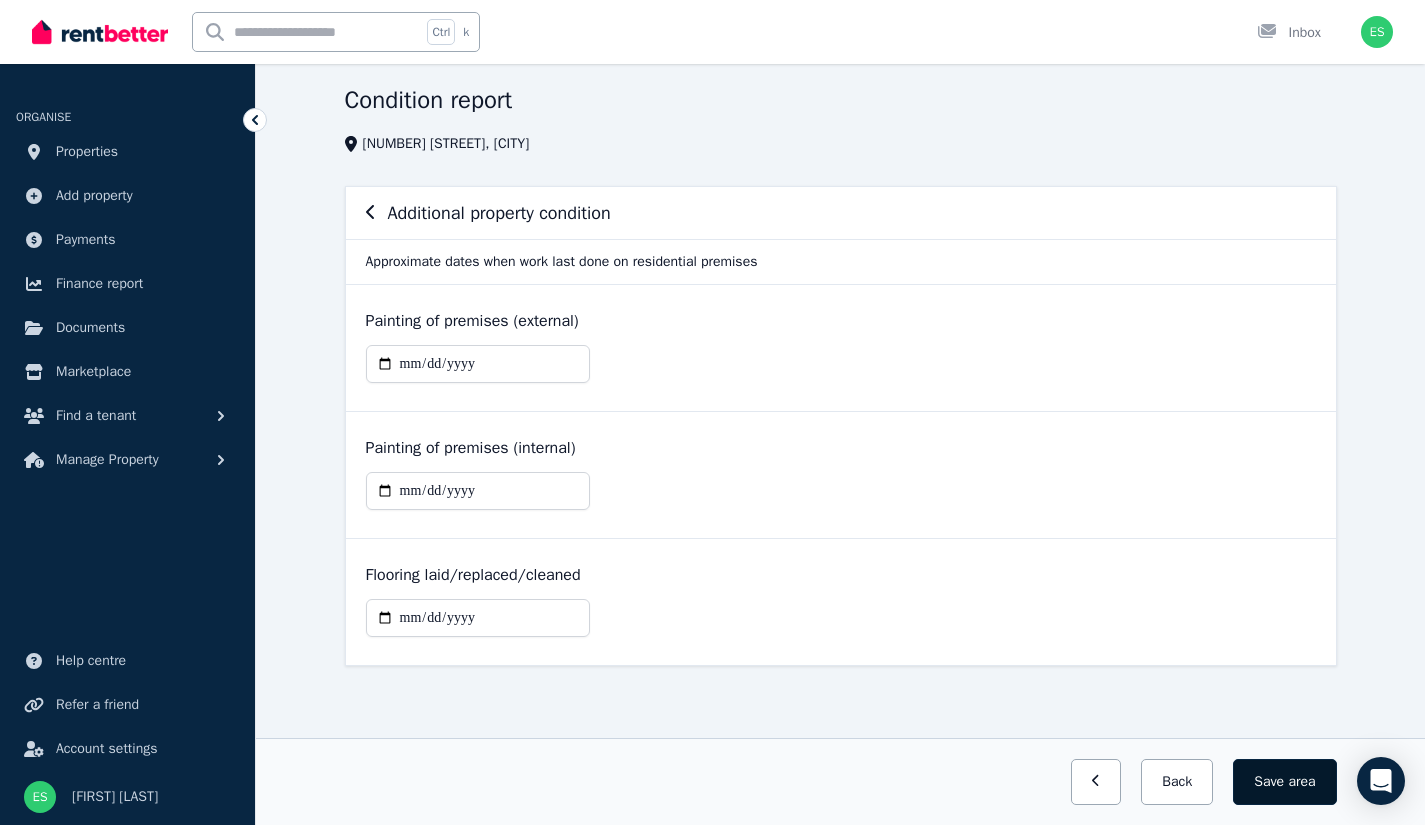 click on "area" at bounding box center (1301, 782) 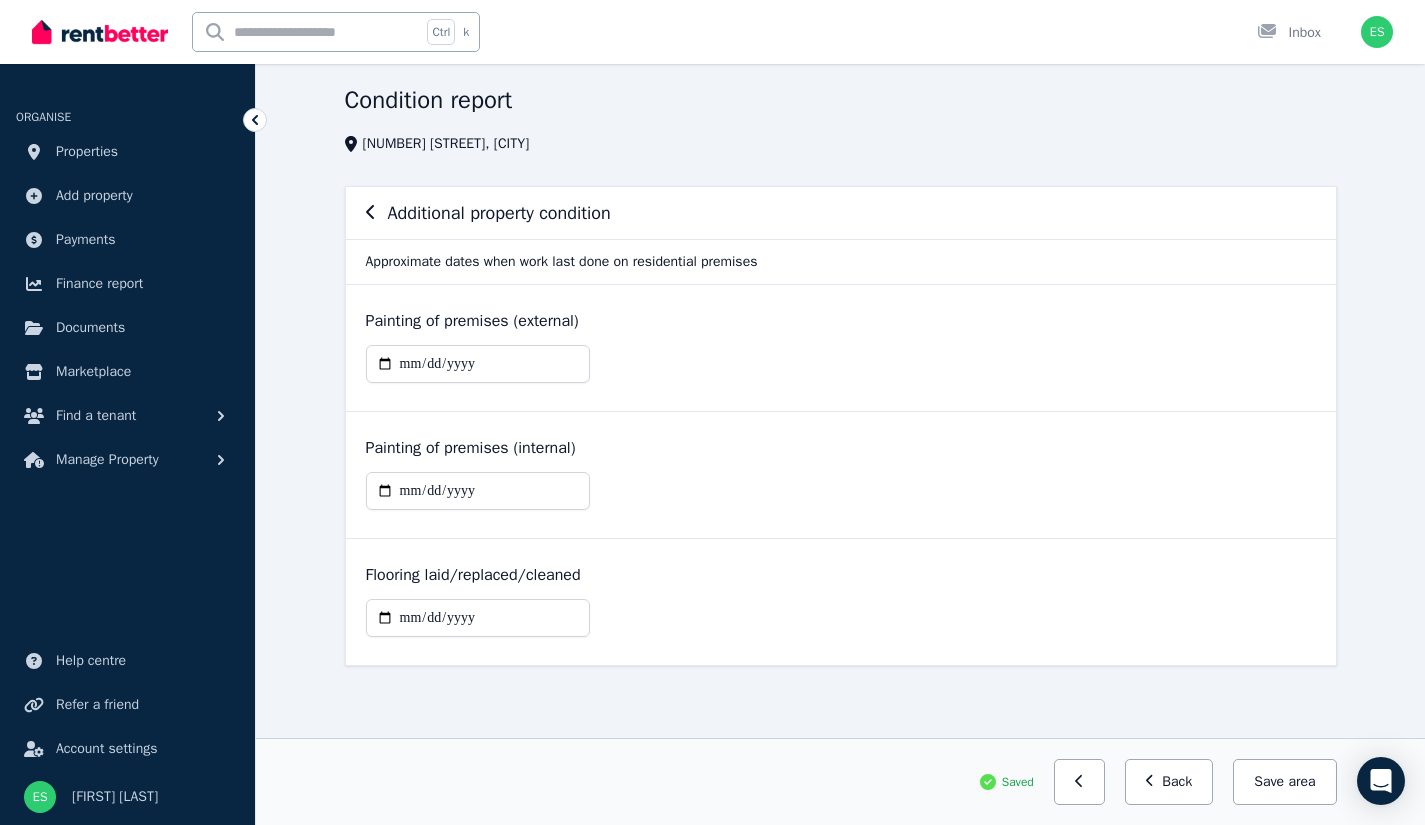 scroll, scrollTop: 0, scrollLeft: 0, axis: both 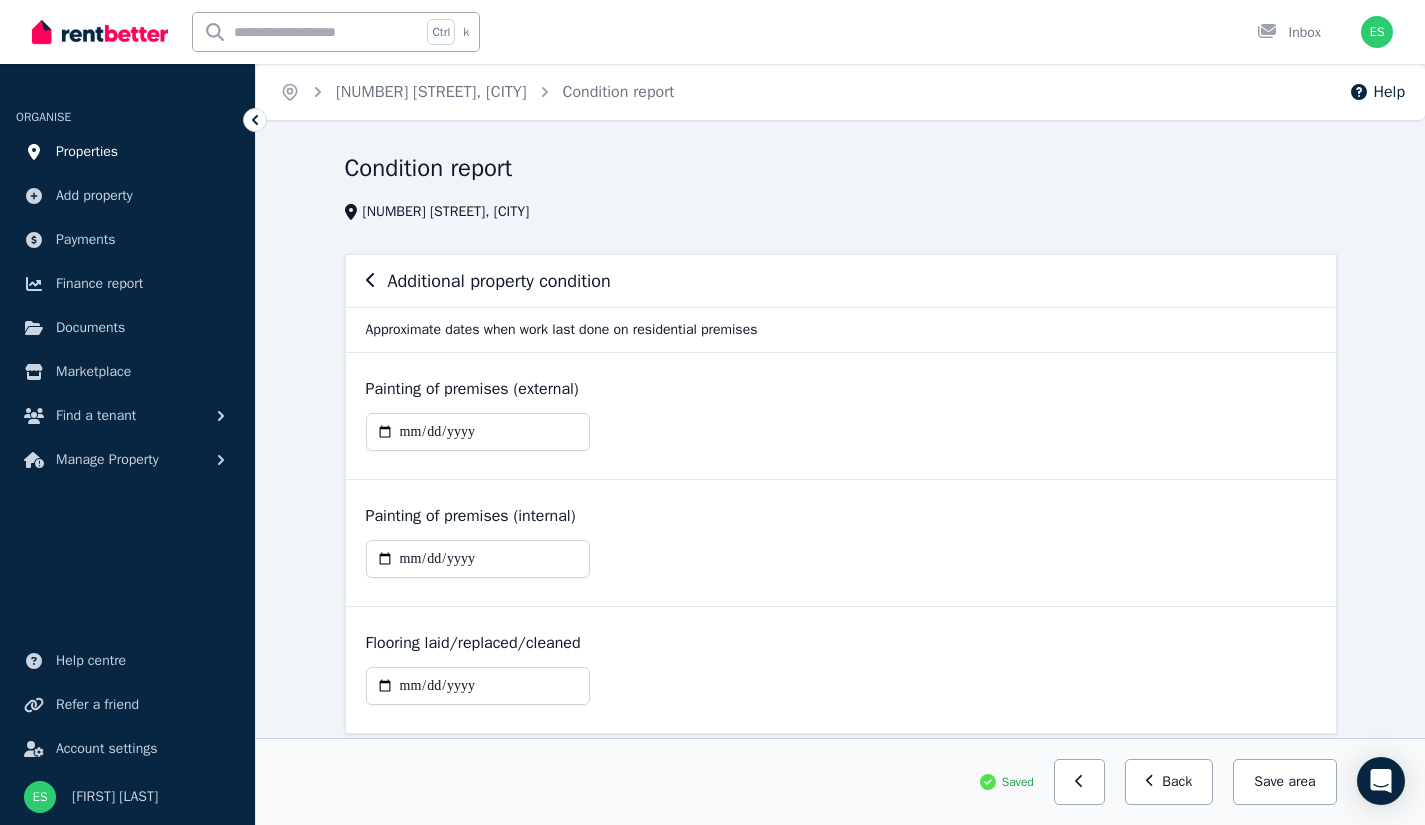 click on "Properties" at bounding box center [87, 152] 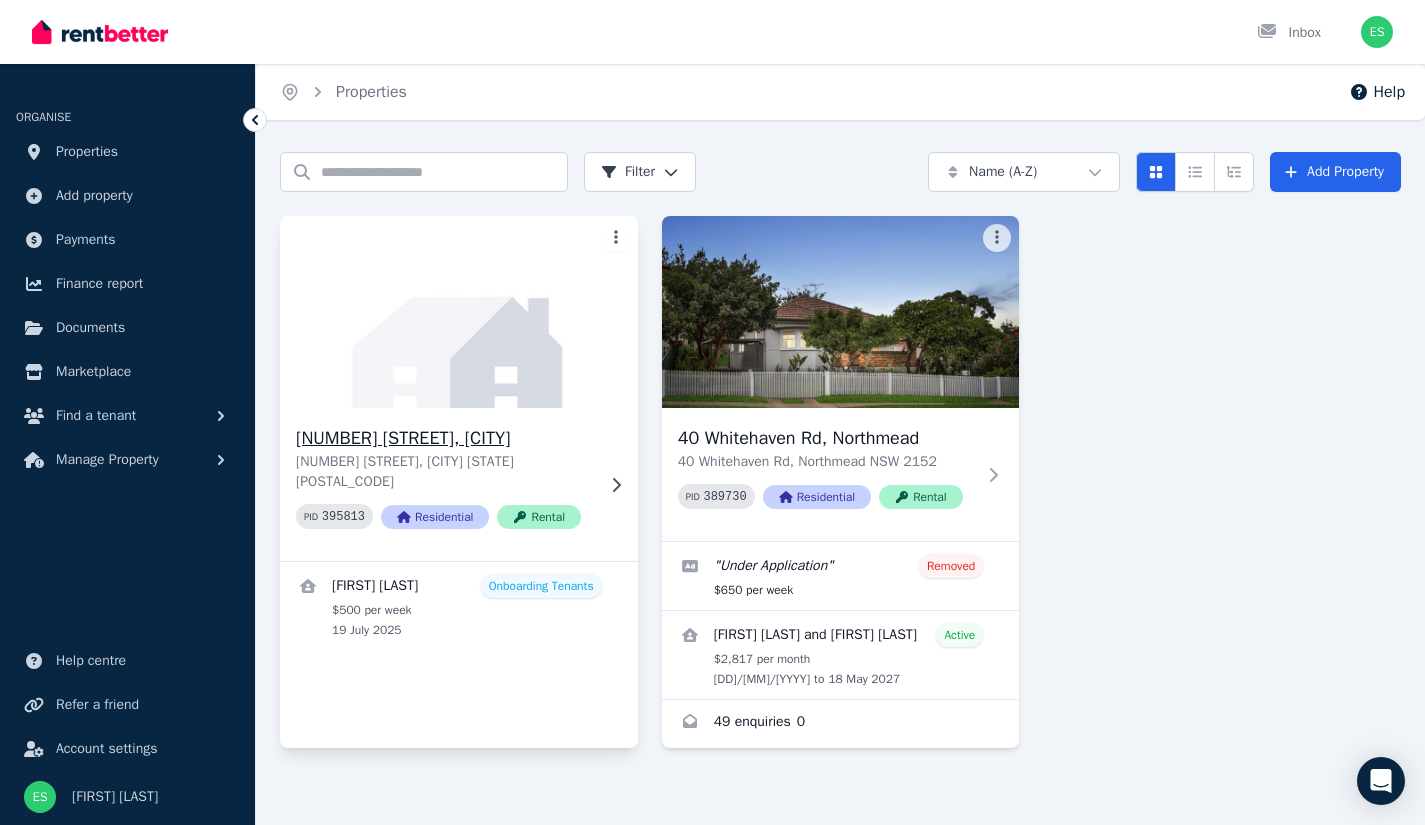 click 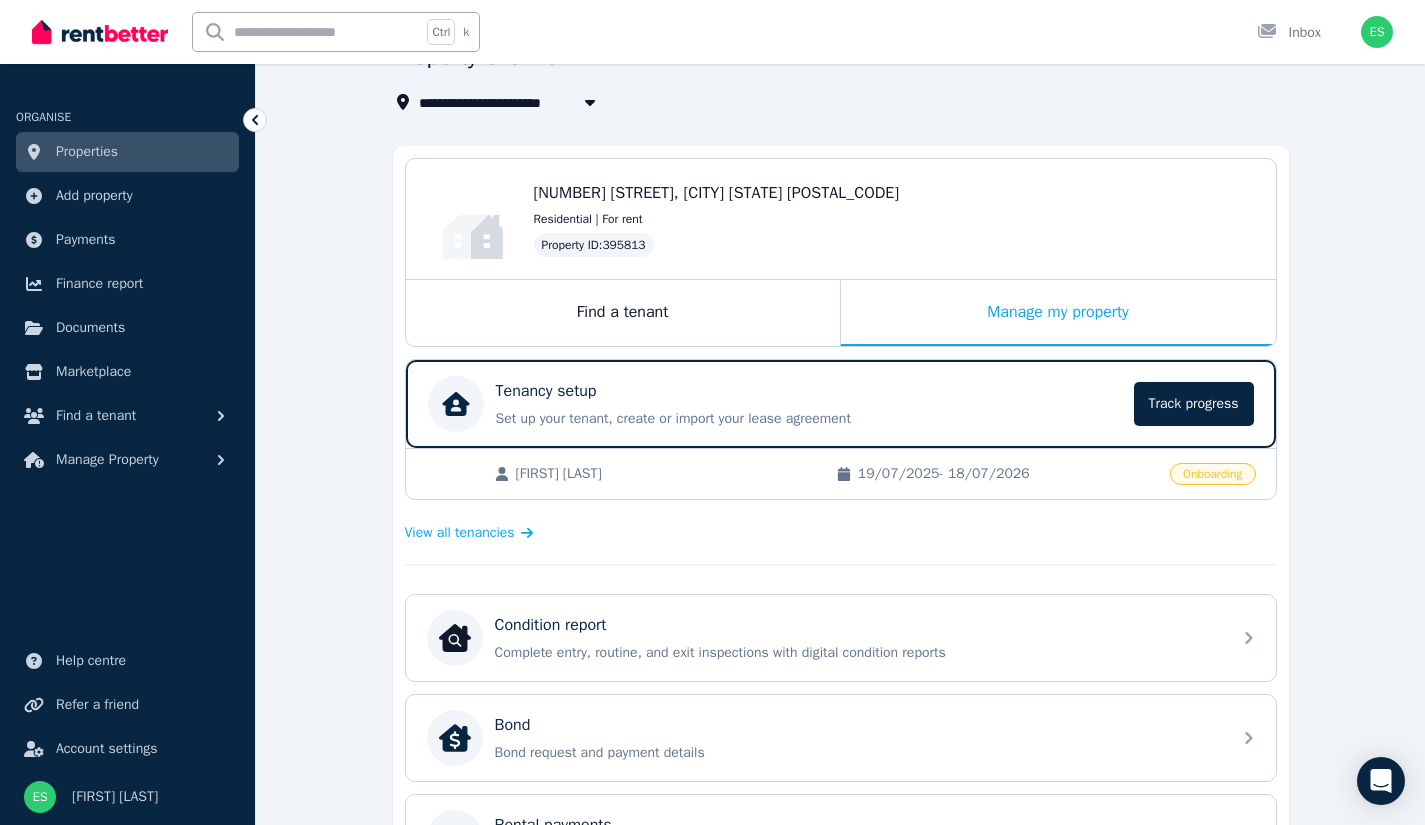 scroll, scrollTop: 0, scrollLeft: 0, axis: both 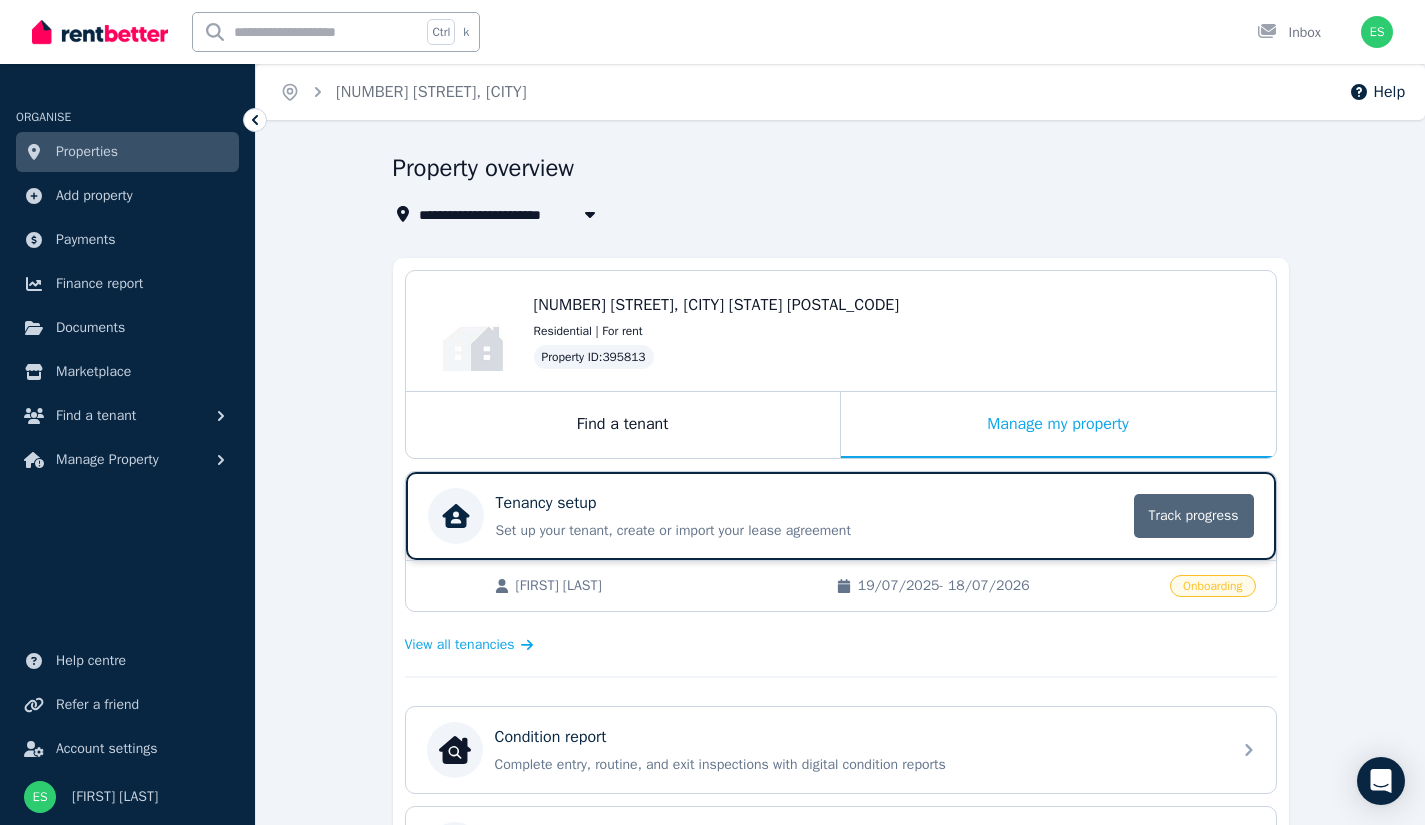 click on "Track progress" at bounding box center [1194, 516] 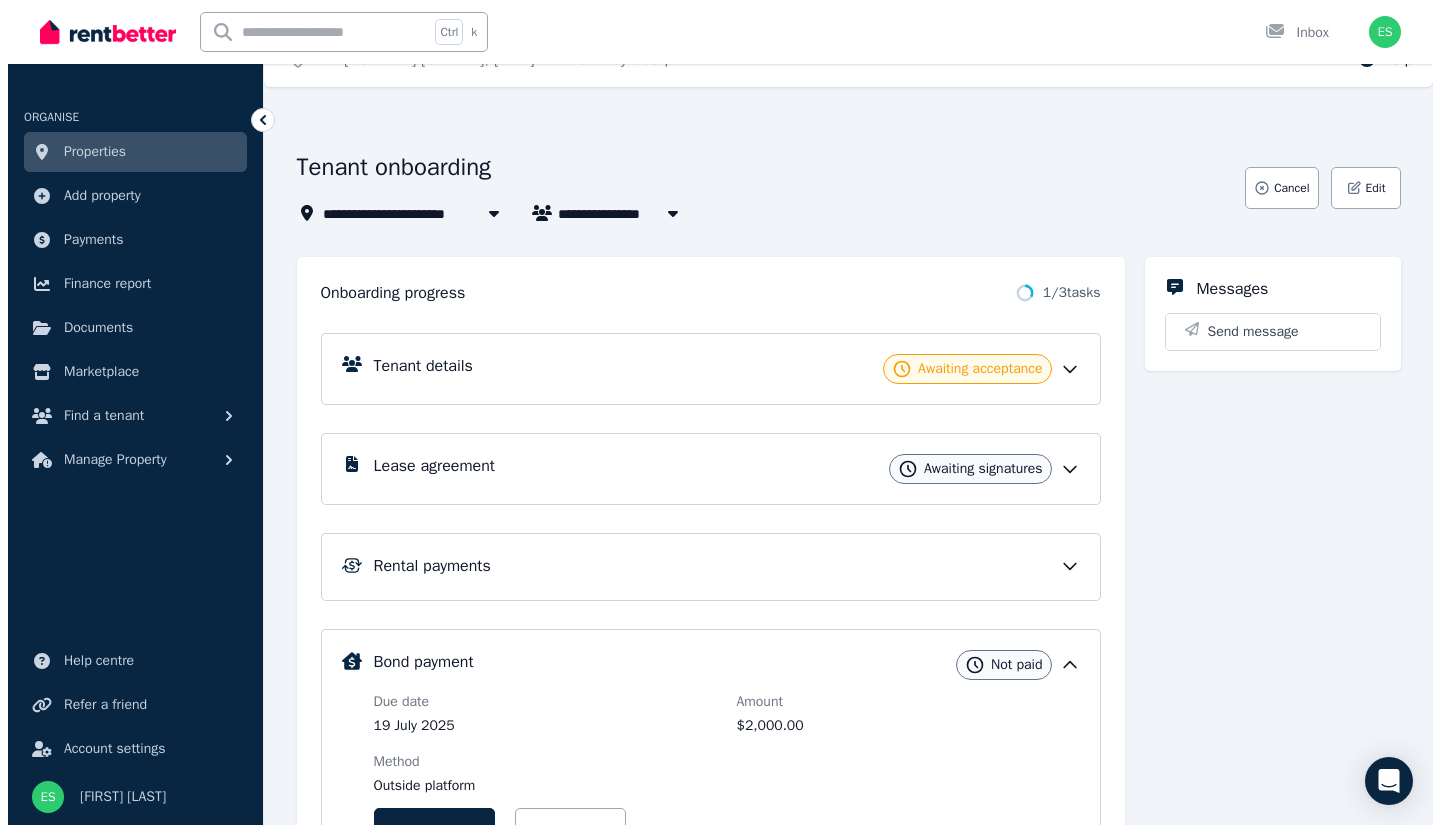 scroll, scrollTop: 0, scrollLeft: 0, axis: both 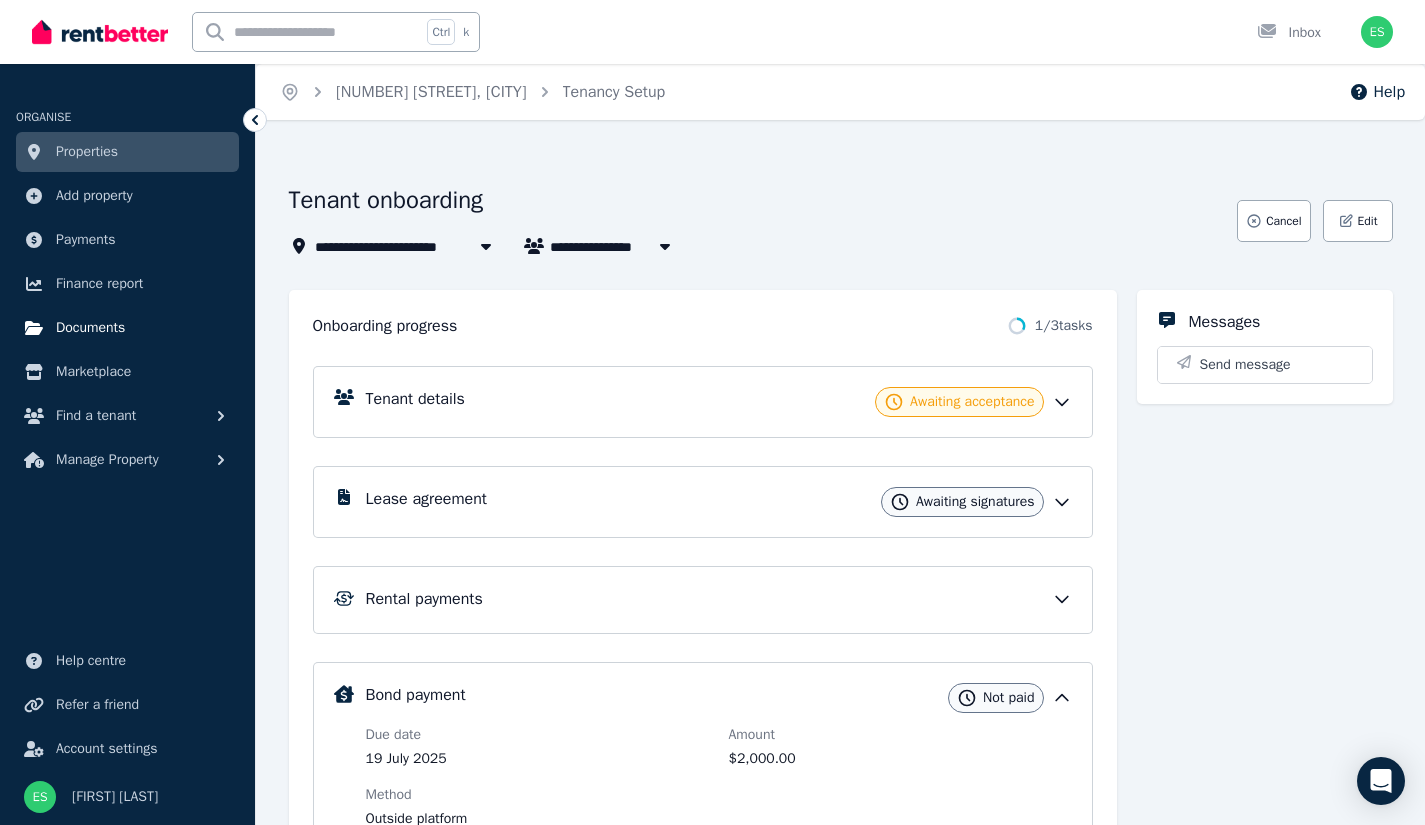 click on "Documents" at bounding box center [90, 328] 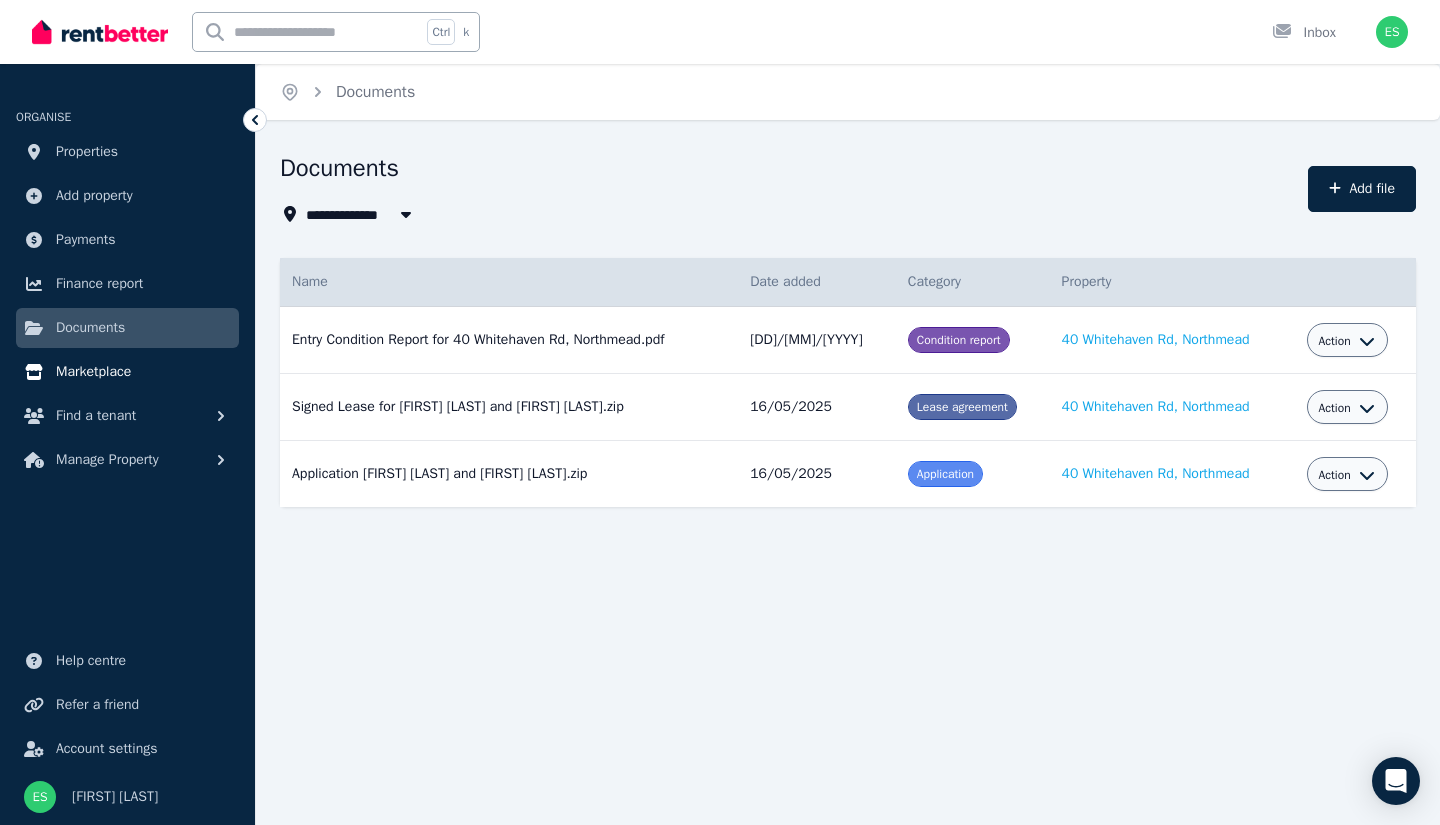 click on "Marketplace" at bounding box center [93, 372] 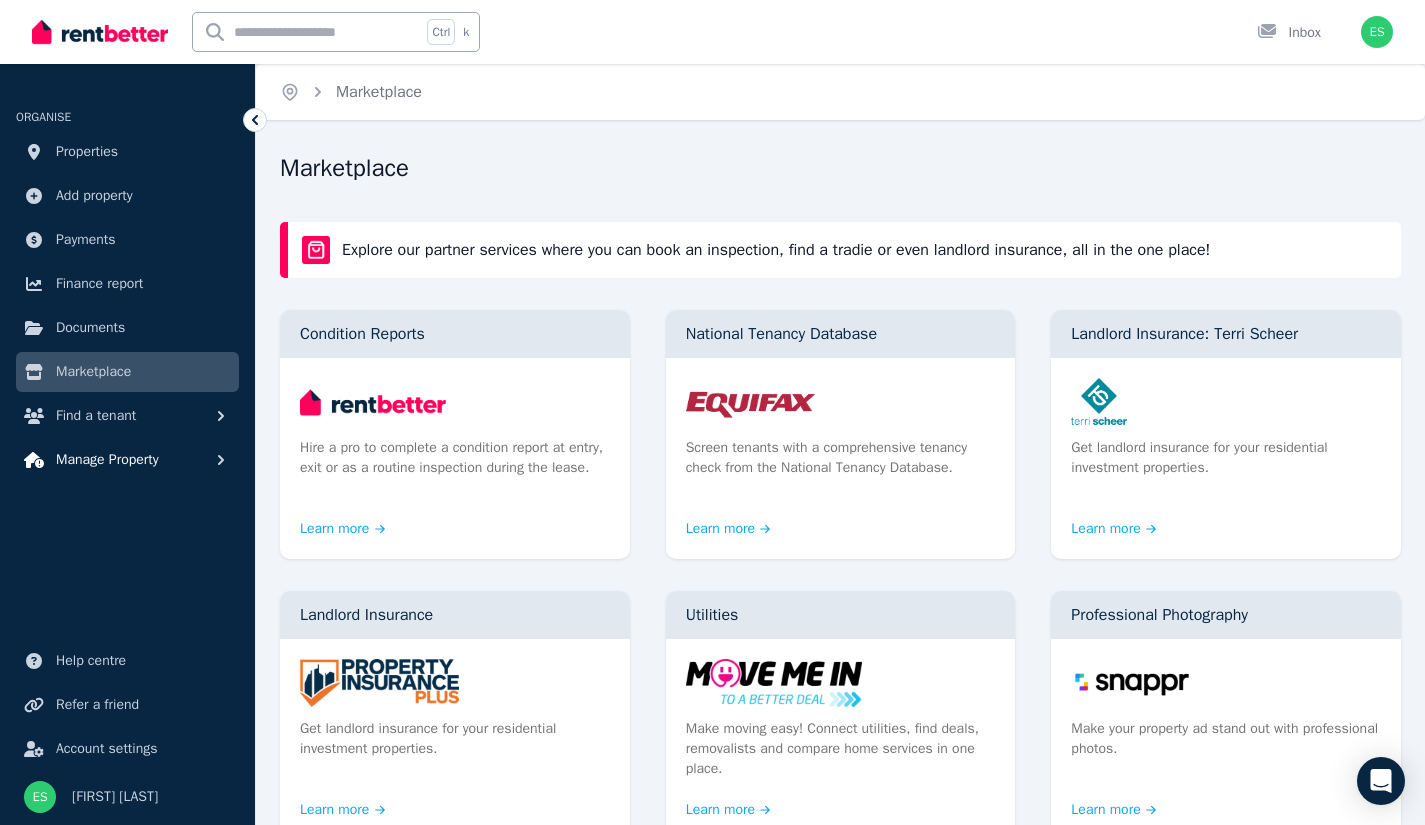 click on "Manage Property" at bounding box center (107, 460) 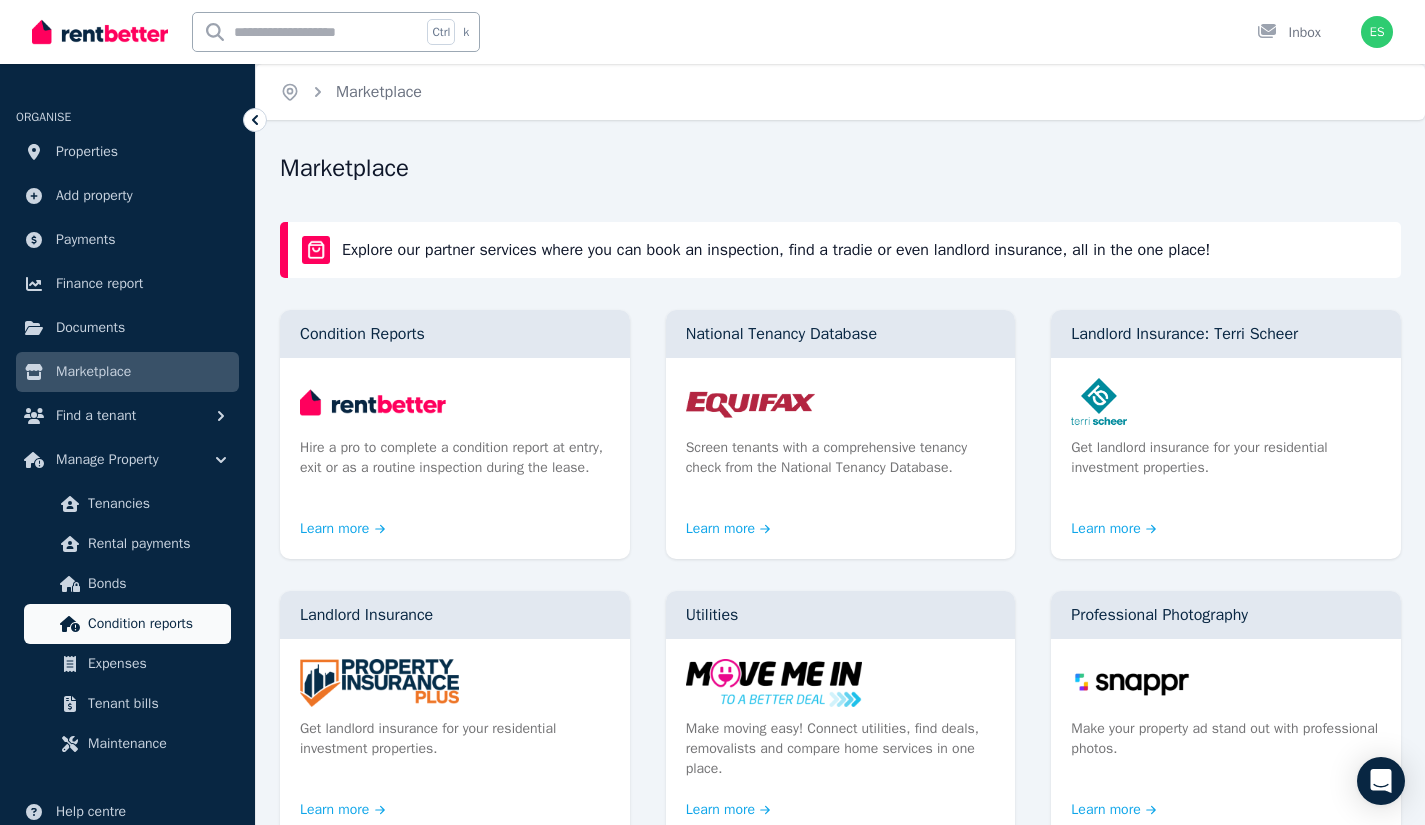 click on "Condition reports" at bounding box center (127, 624) 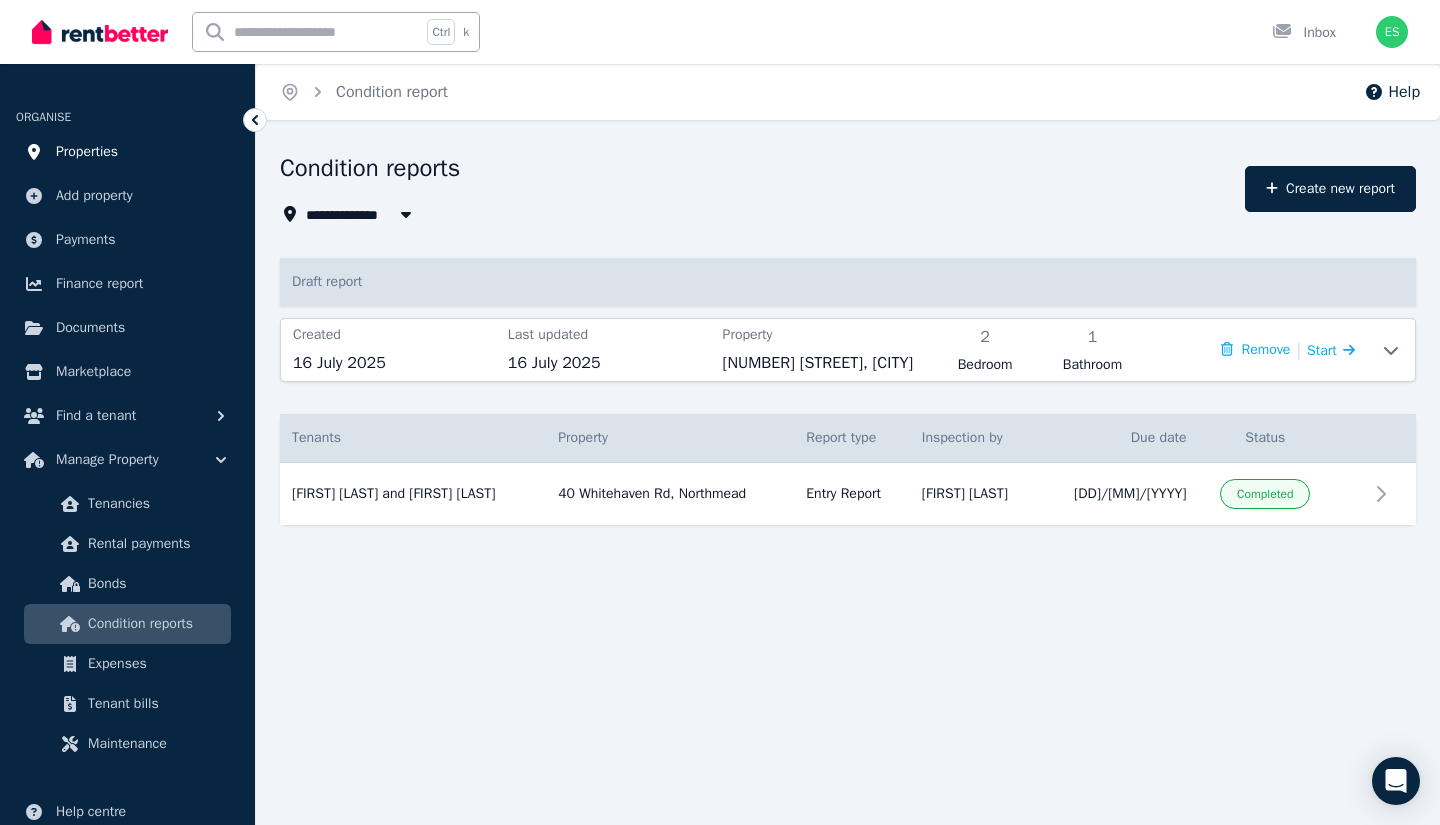 click on "Properties" at bounding box center [87, 152] 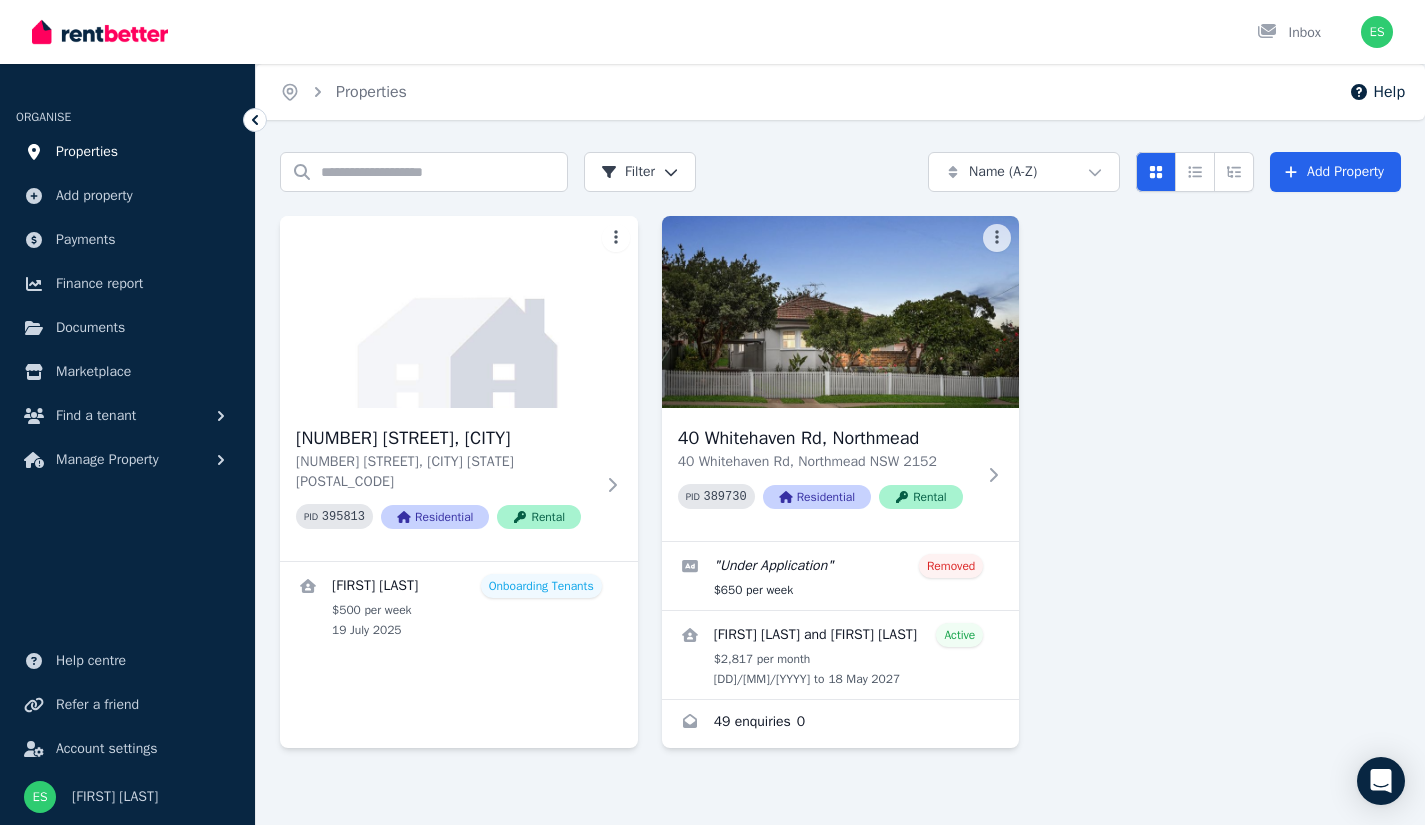 click on "Properties" at bounding box center [87, 152] 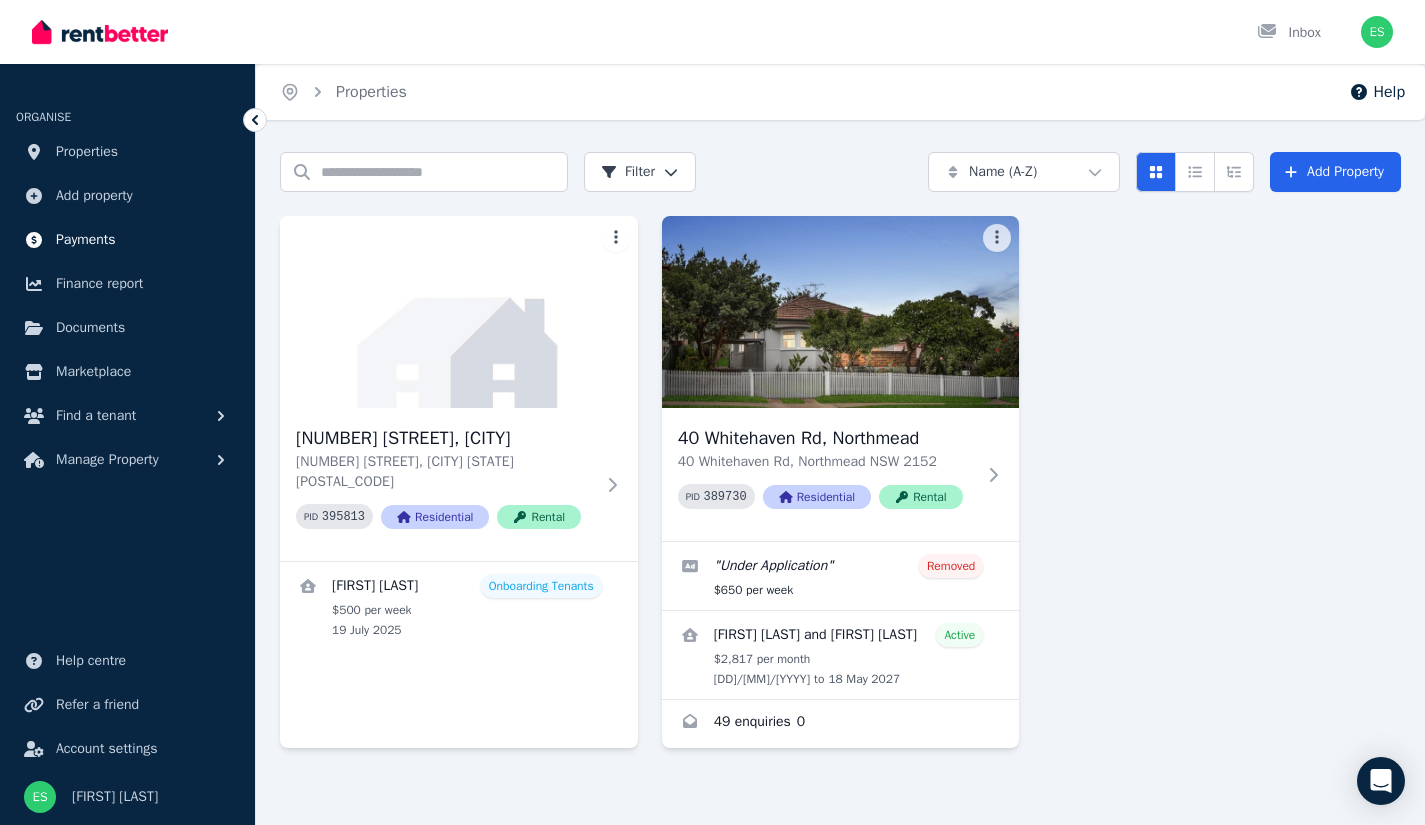 click on "Payments" at bounding box center (86, 240) 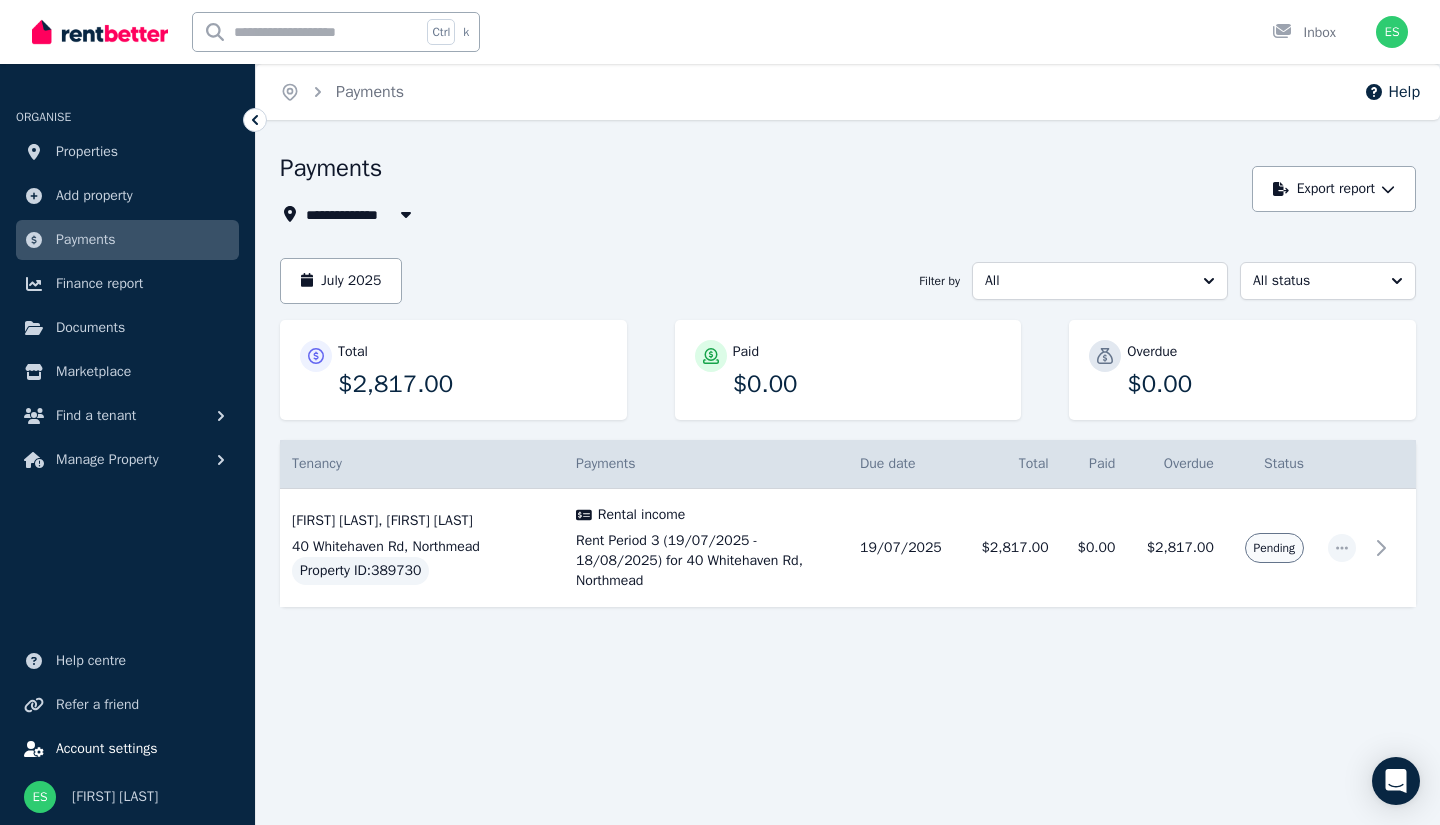 click on "Account settings" at bounding box center (107, 749) 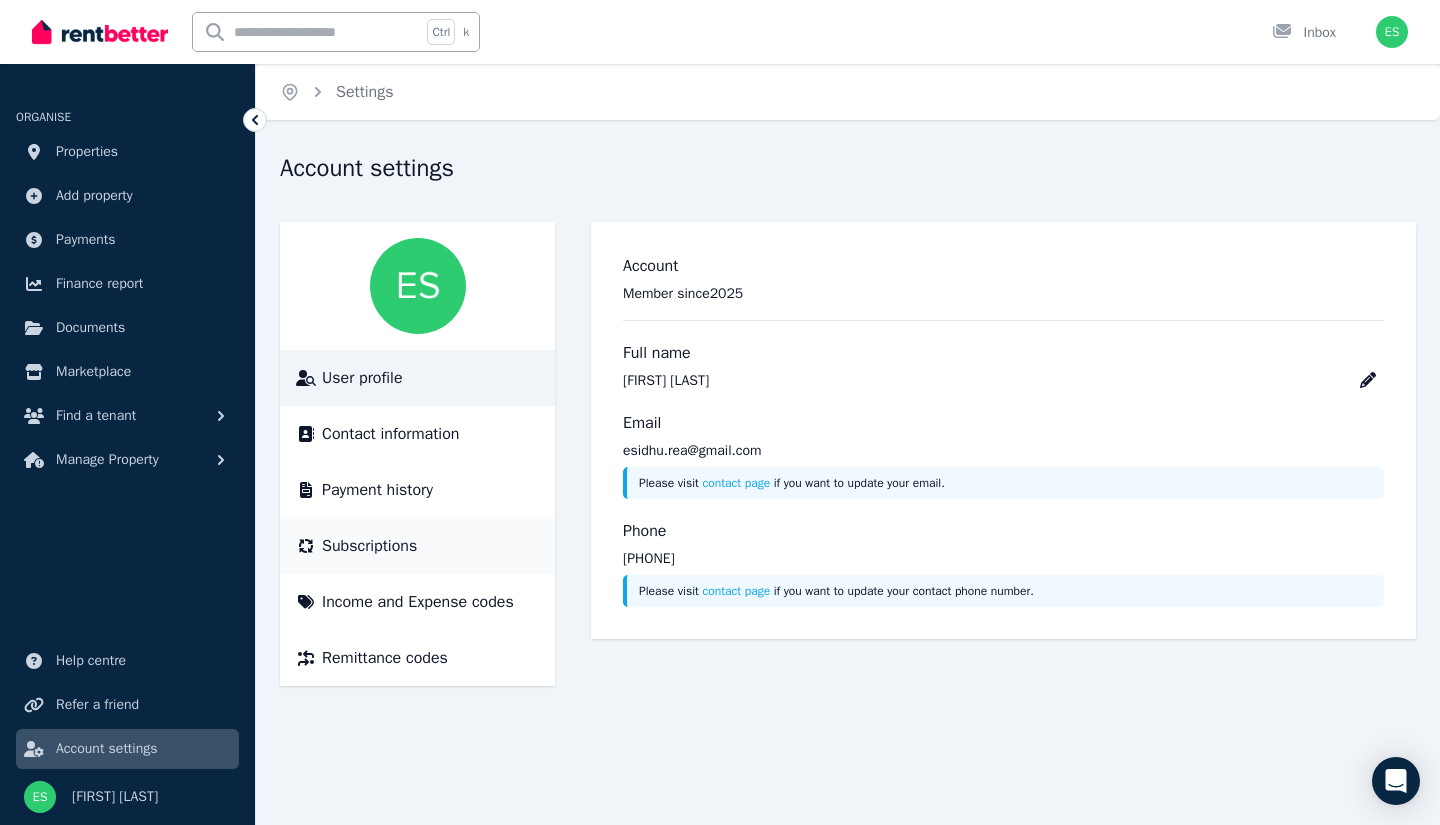 click on "Subscriptions" at bounding box center (369, 546) 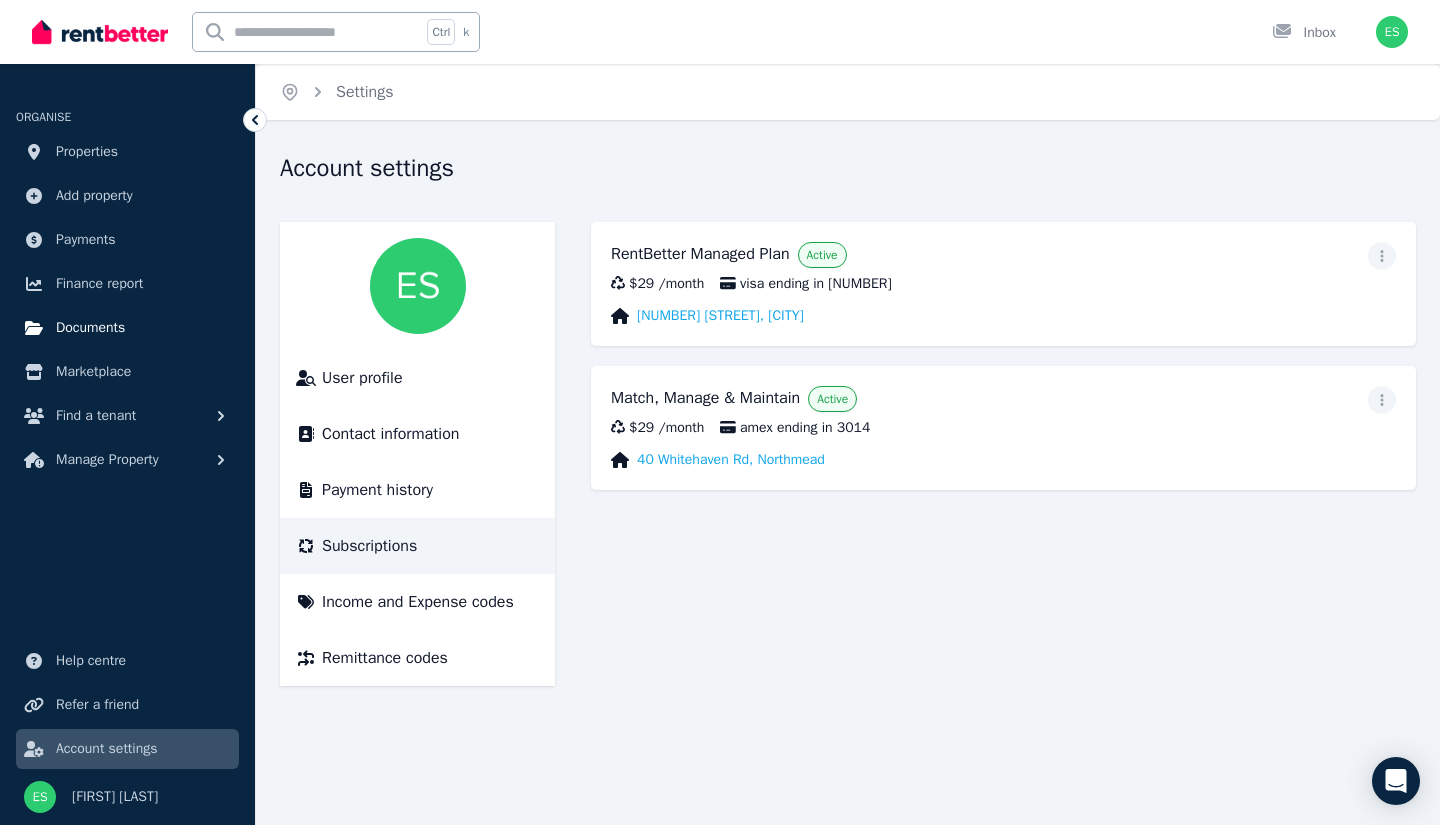 click on "Documents" at bounding box center (90, 328) 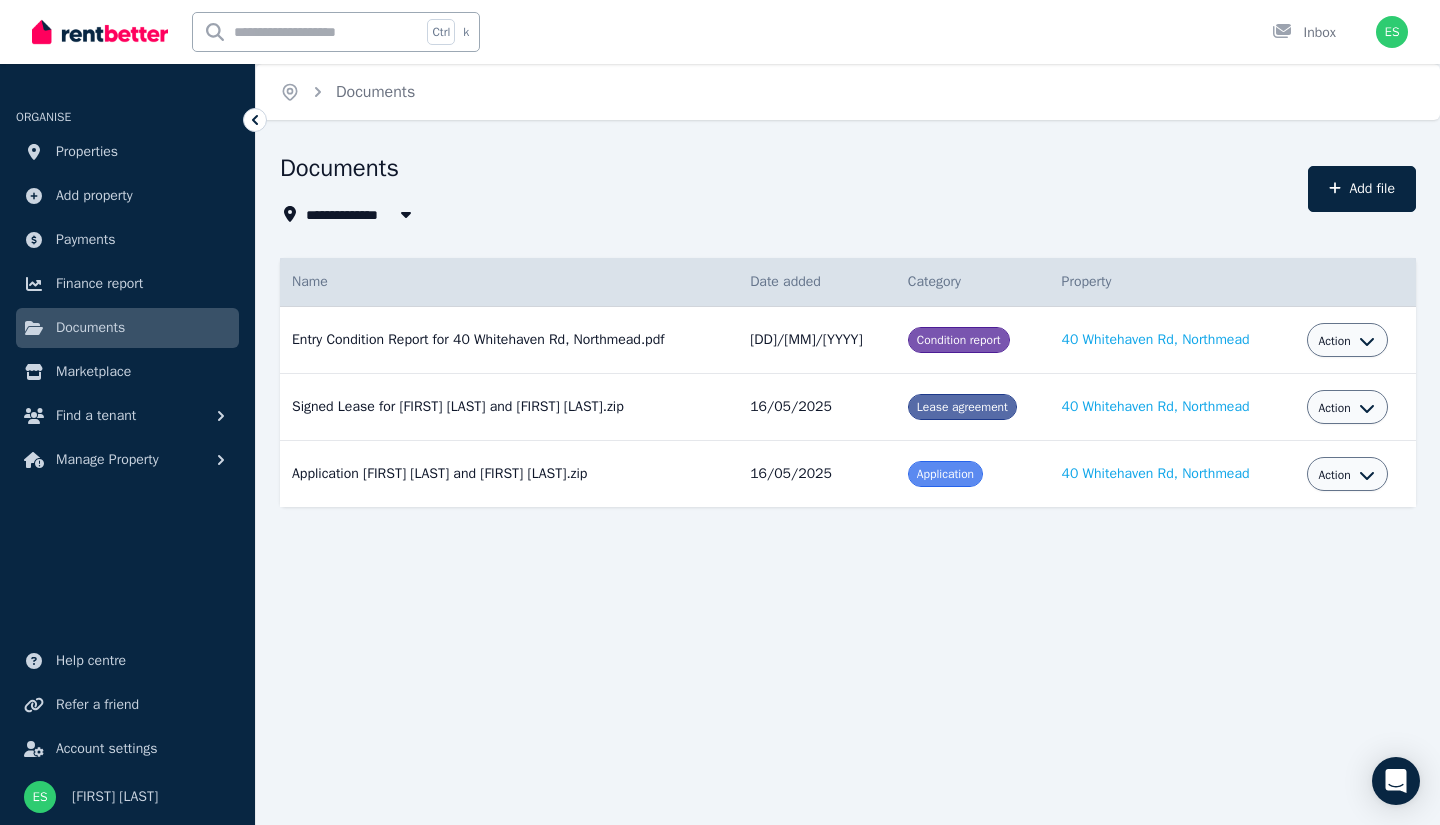 click 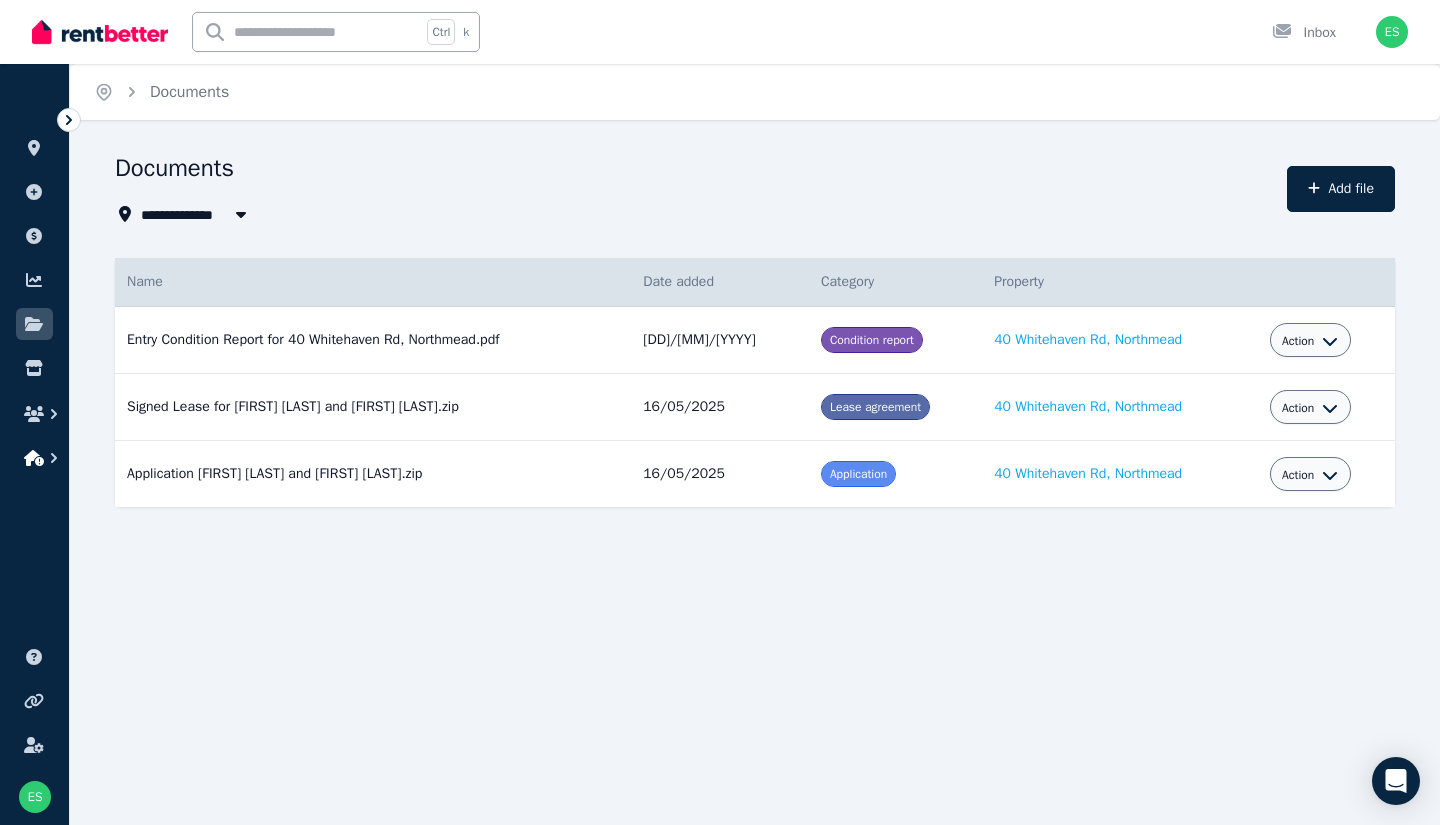 click 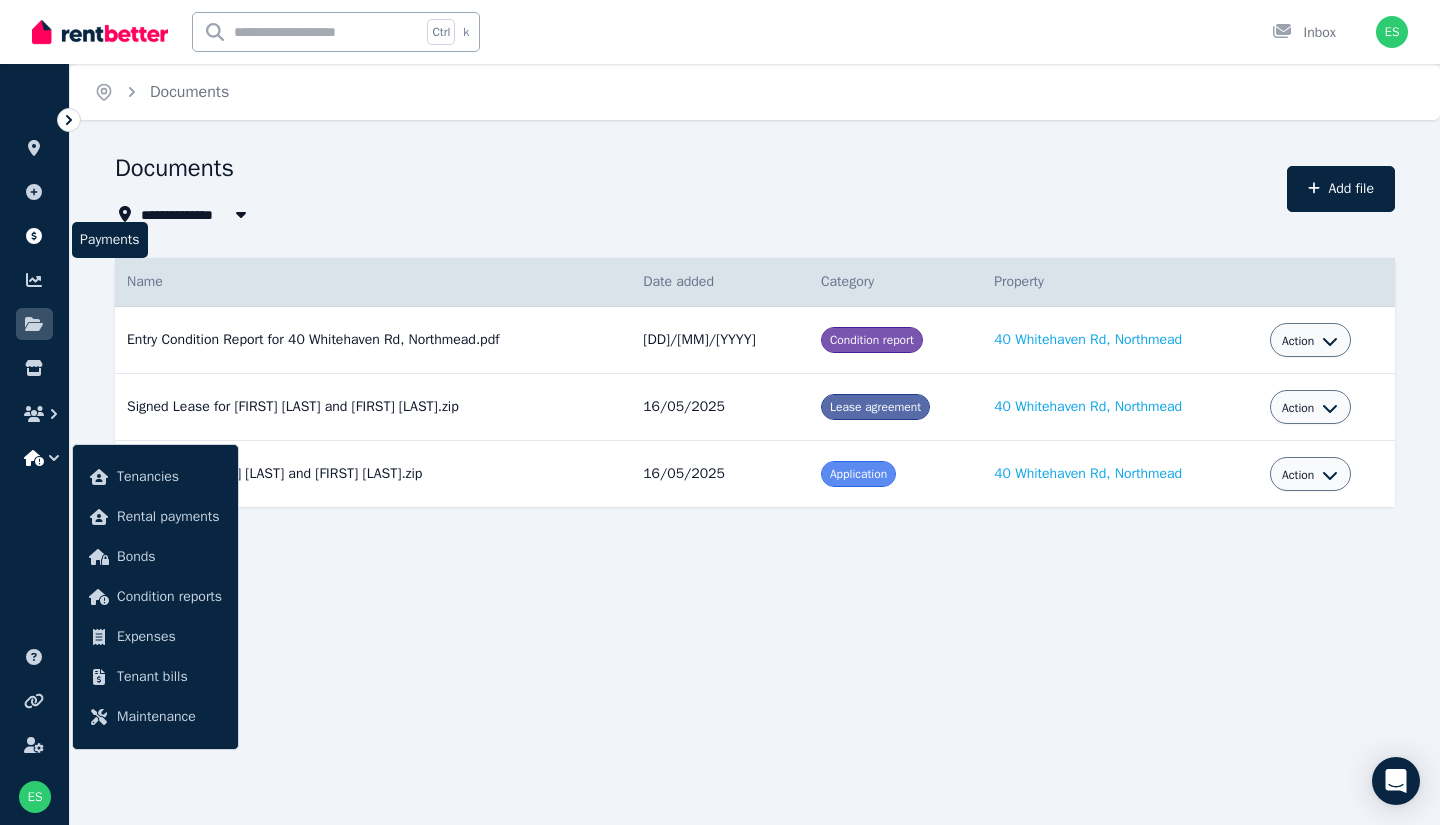click 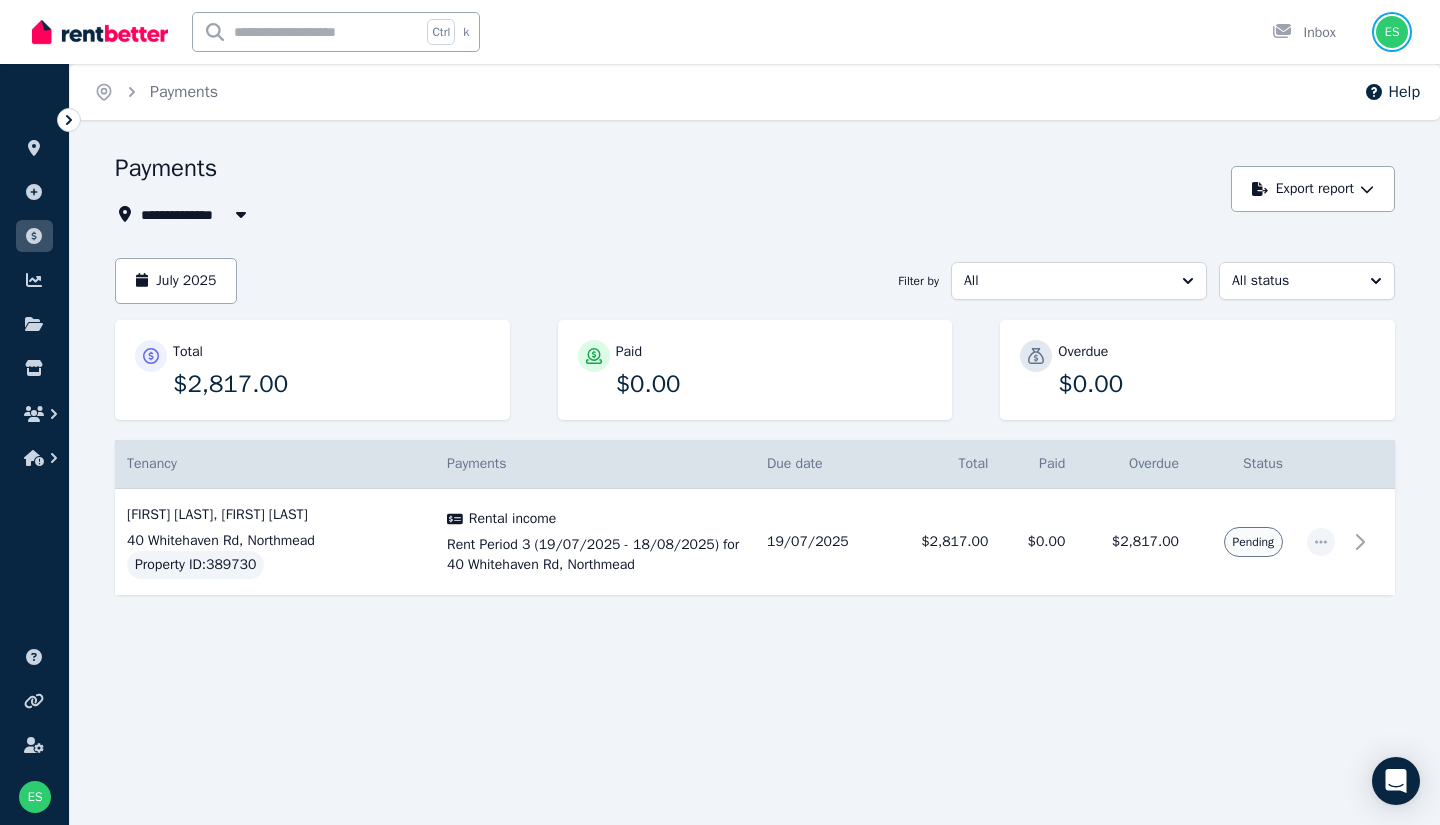 click at bounding box center (1392, 32) 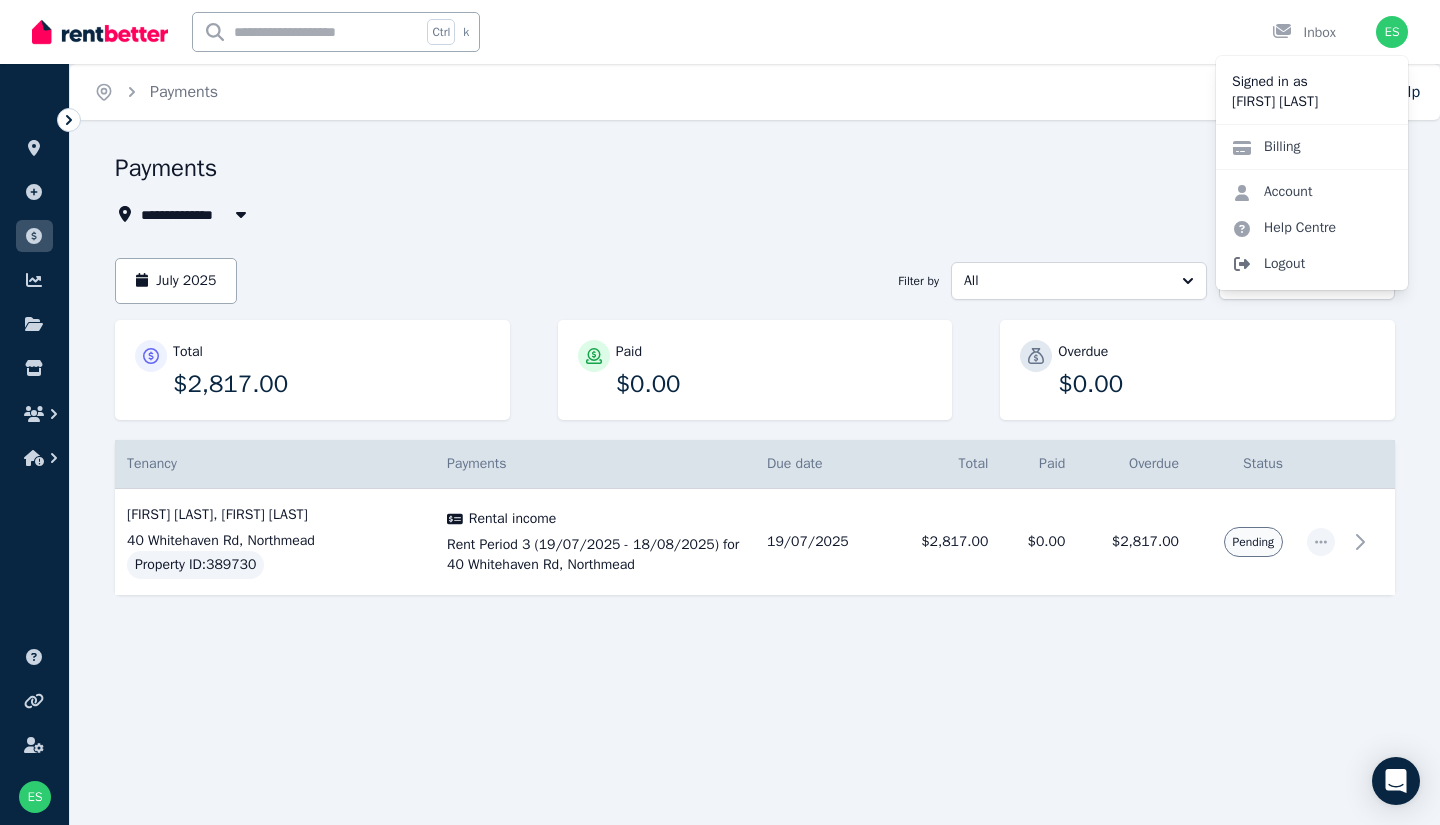 click on "Logout" at bounding box center (1312, 264) 